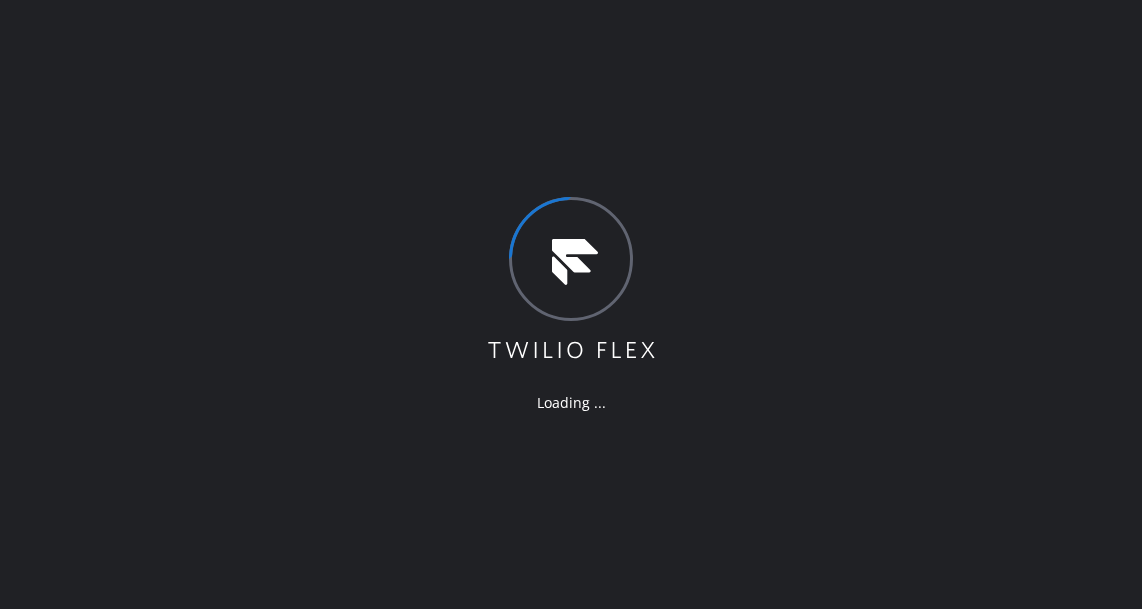 scroll, scrollTop: 0, scrollLeft: 0, axis: both 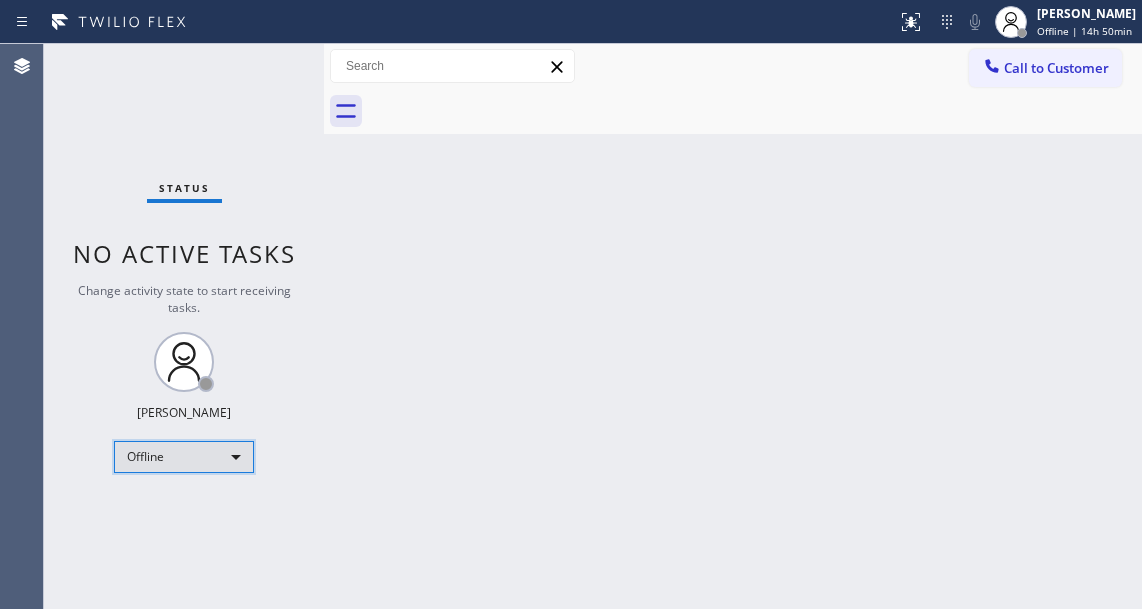 click on "Offline" at bounding box center [184, 457] 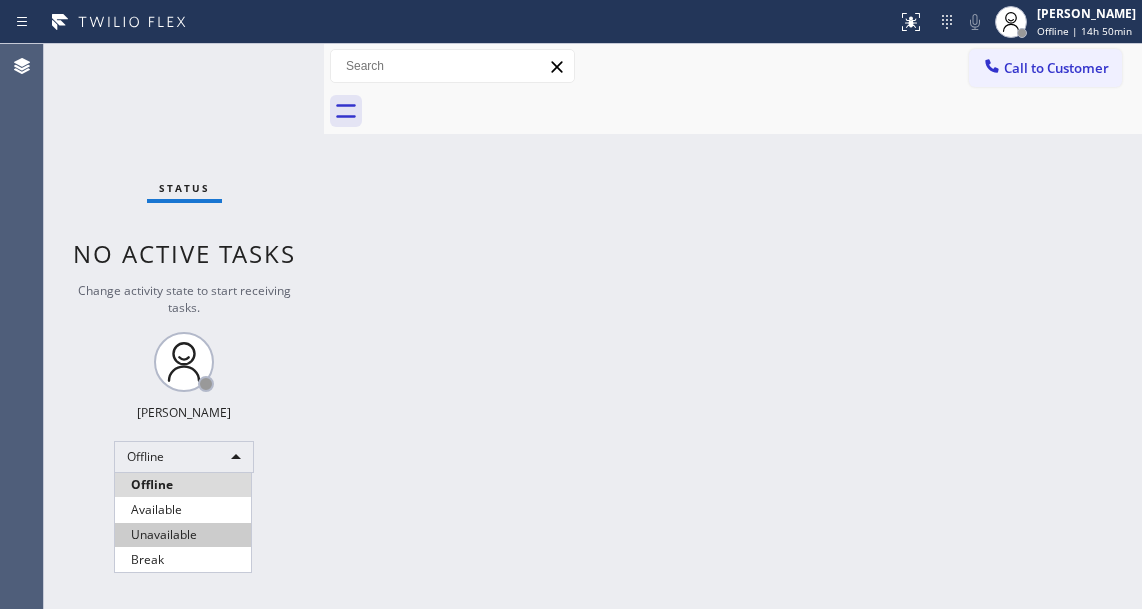 click on "Unavailable" at bounding box center [183, 535] 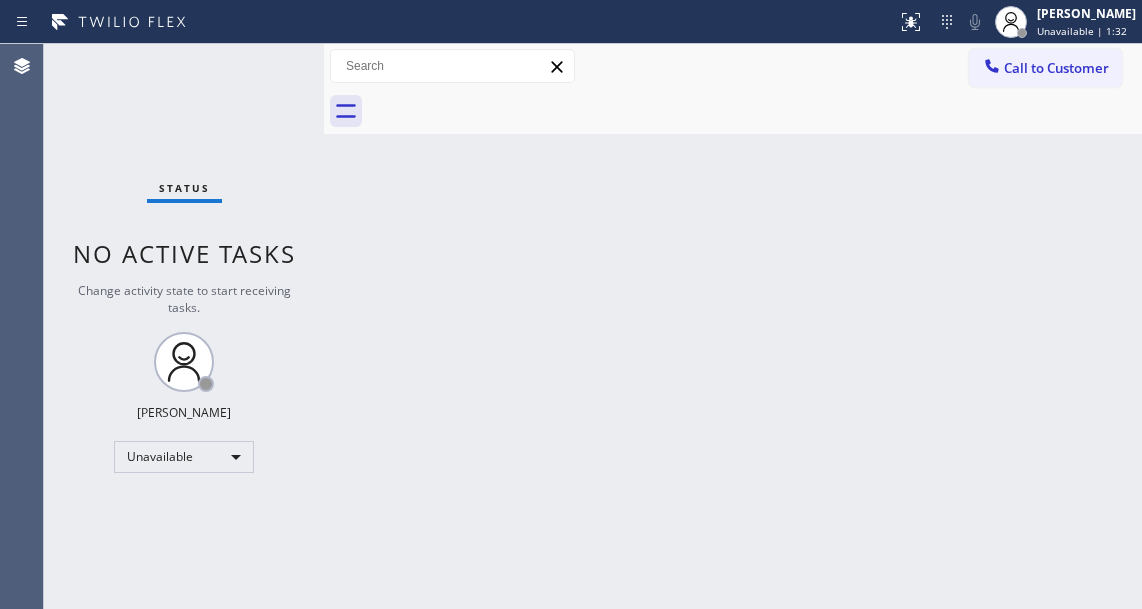 click on "Status   No active tasks     Change activity state to start receiving tasks.   [PERSON_NAME] Unavailable" at bounding box center (184, 326) 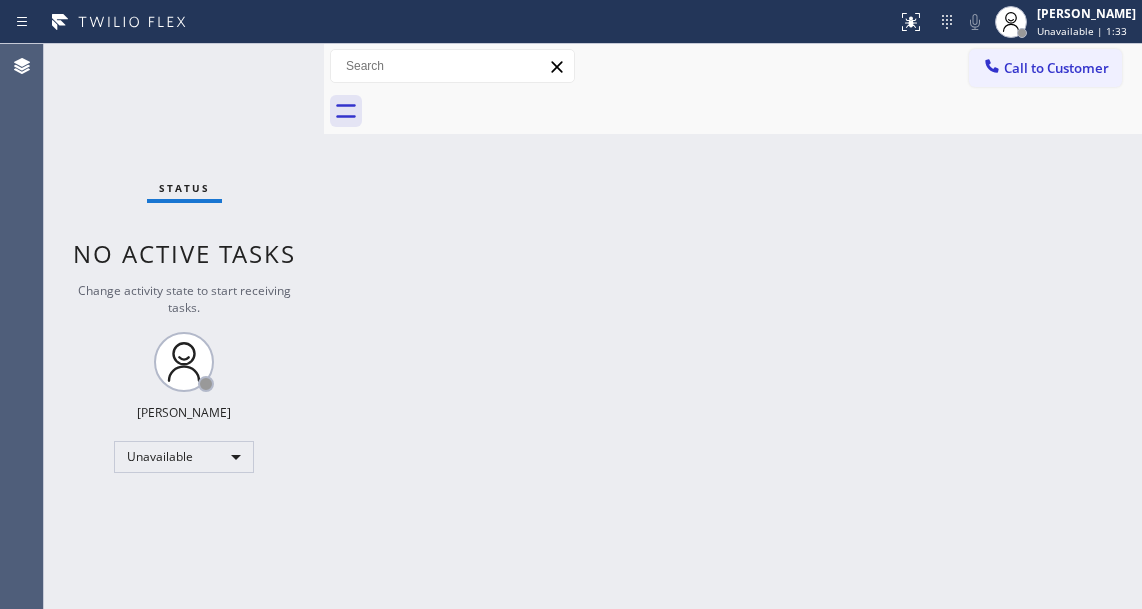 click on "Status   No active tasks     Change activity state to start receiving tasks.   [PERSON_NAME] Unavailable" at bounding box center [184, 326] 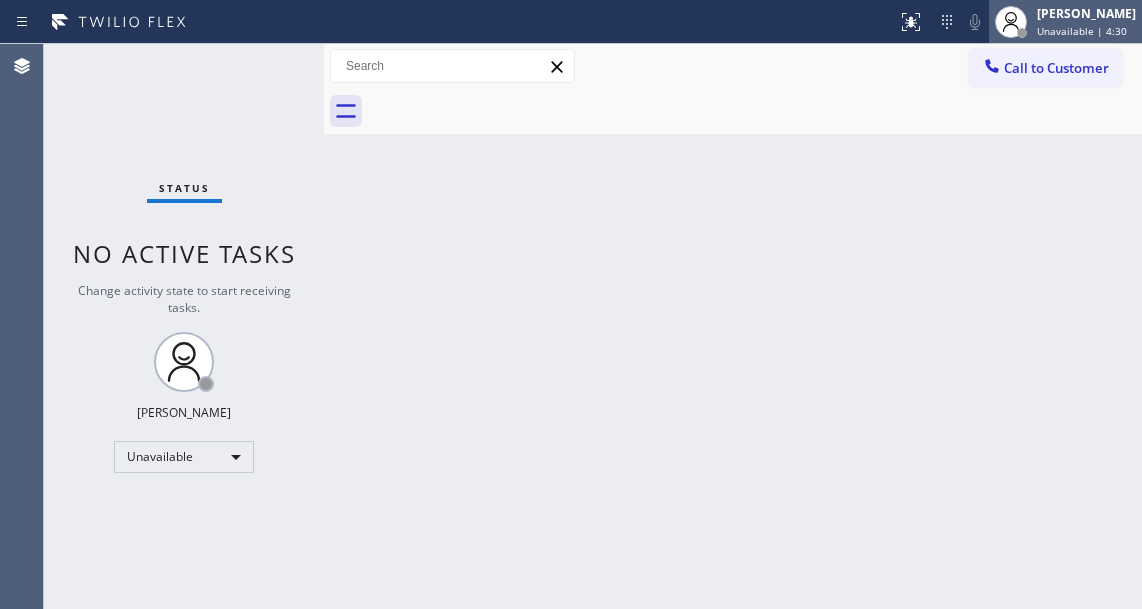 click on "[PERSON_NAME]" at bounding box center [1086, 13] 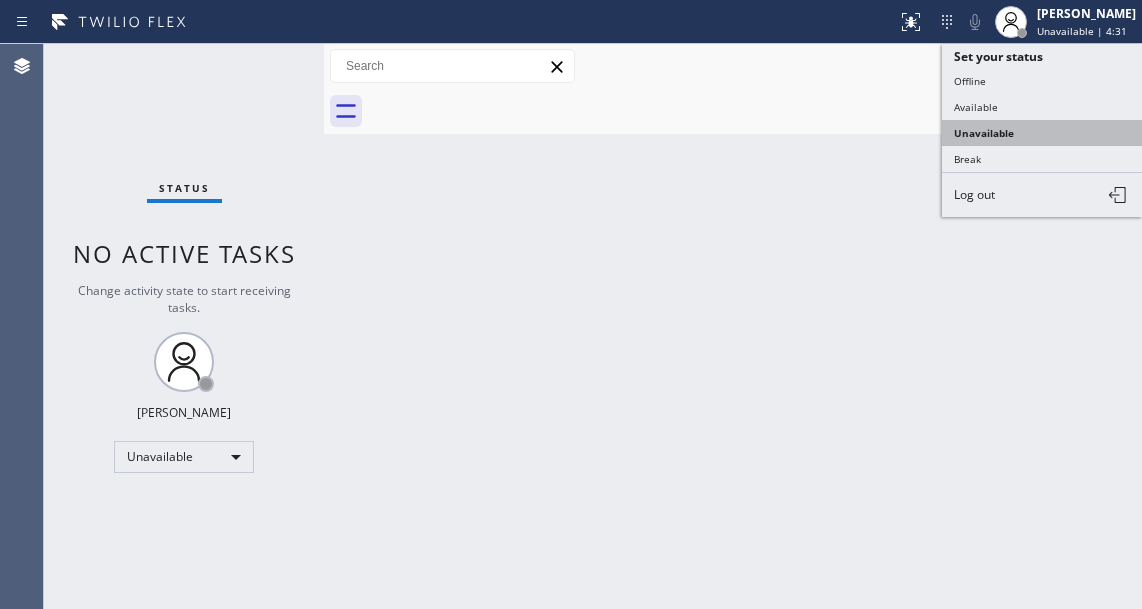 click on "Unavailable" at bounding box center (1042, 133) 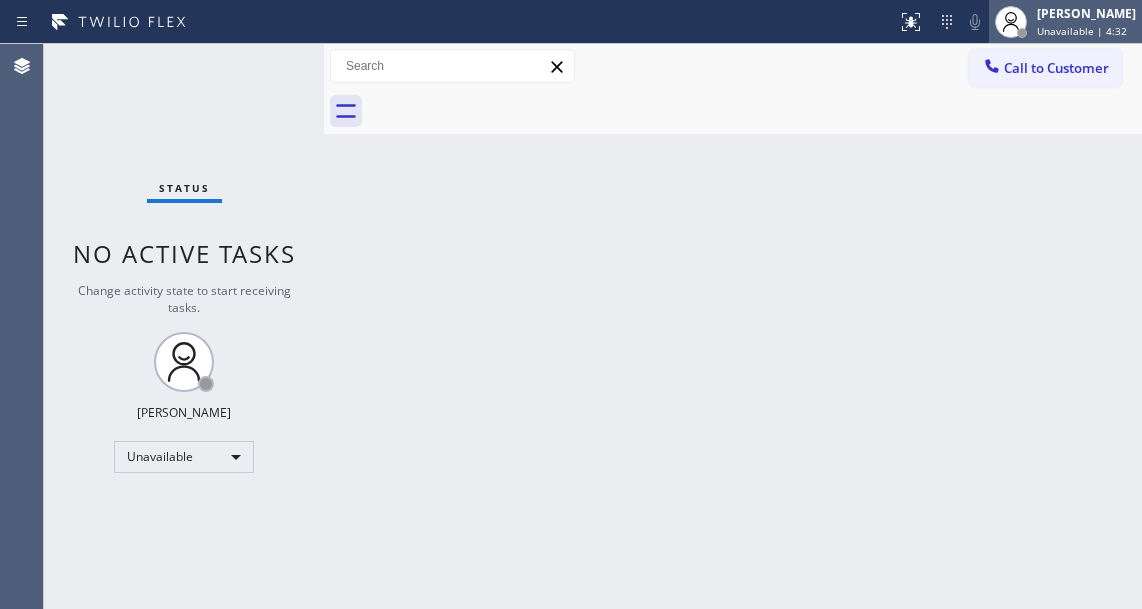 click on "Unavailable | 4:32" at bounding box center [1082, 31] 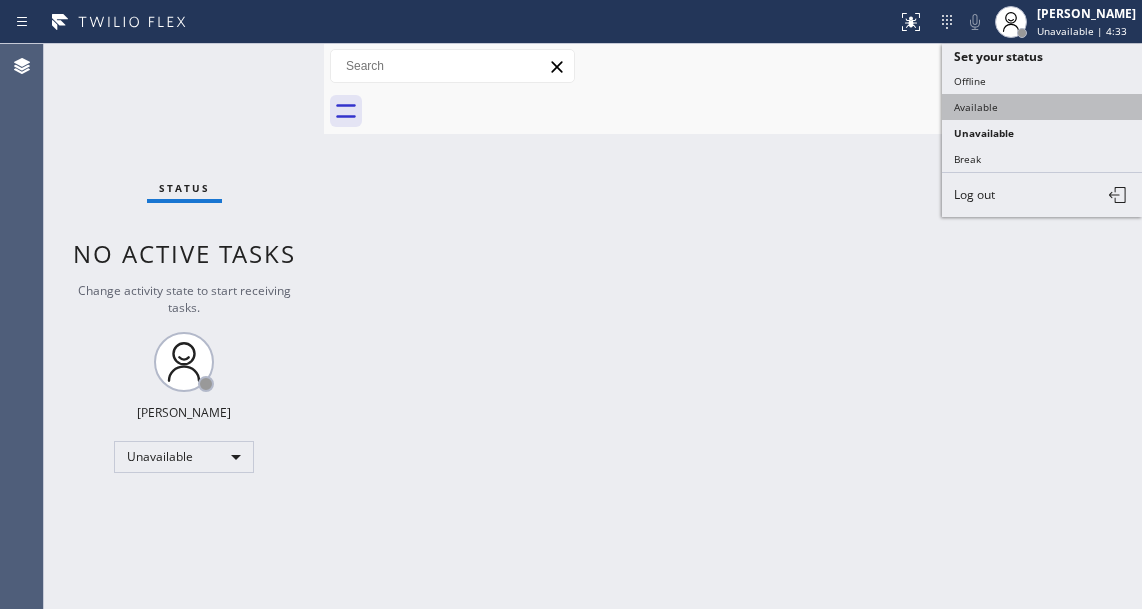 click on "Available" at bounding box center (1042, 107) 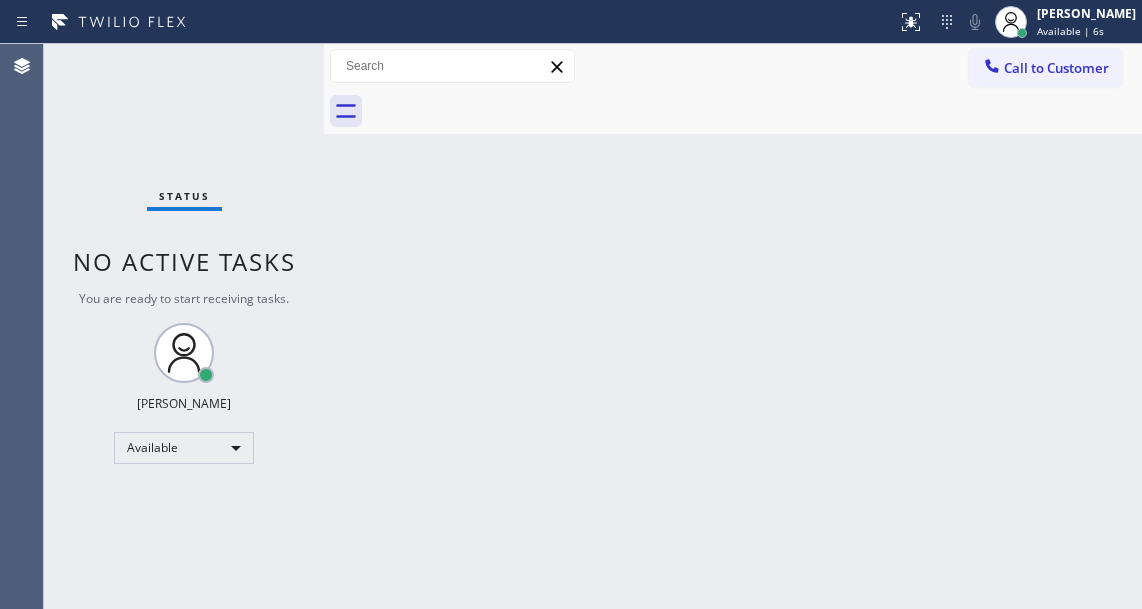 click on "Back to Dashboard Change Sender ID Customers Technicians Select a contact Outbound call Technician Search Technician Your caller id phone number Your caller id phone number Call Technician info Name   Phone none Address none Change Sender ID HVAC [PHONE_NUMBER] 5 Star Appliance [PHONE_NUMBER] Appliance Repair [PHONE_NUMBER] Plumbing [PHONE_NUMBER] Air Duct Cleaning [PHONE_NUMBER]  Electricians [PHONE_NUMBER] Cancel Change Check personal SMS Reset Change No tabs Call to Customer Outbound call Location Search location Your caller id phone number Customer number Call Outbound call Technician Search Technician Your caller id phone number Your caller id phone number Call" at bounding box center (733, 326) 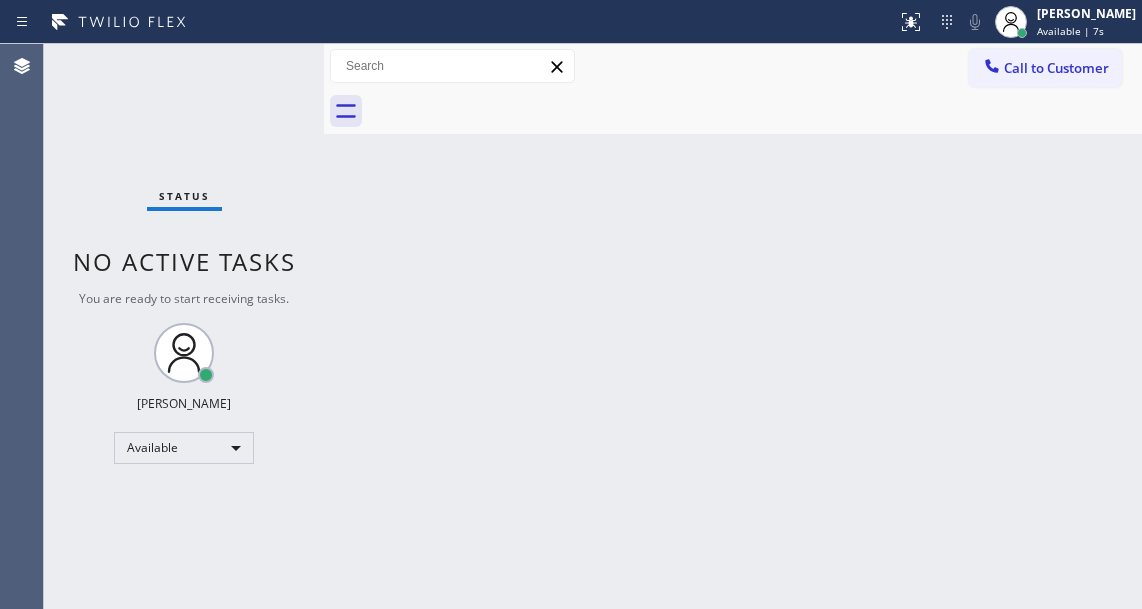 click on "Status   No active tasks     You are ready to start receiving tasks.   [PERSON_NAME]" at bounding box center (184, 326) 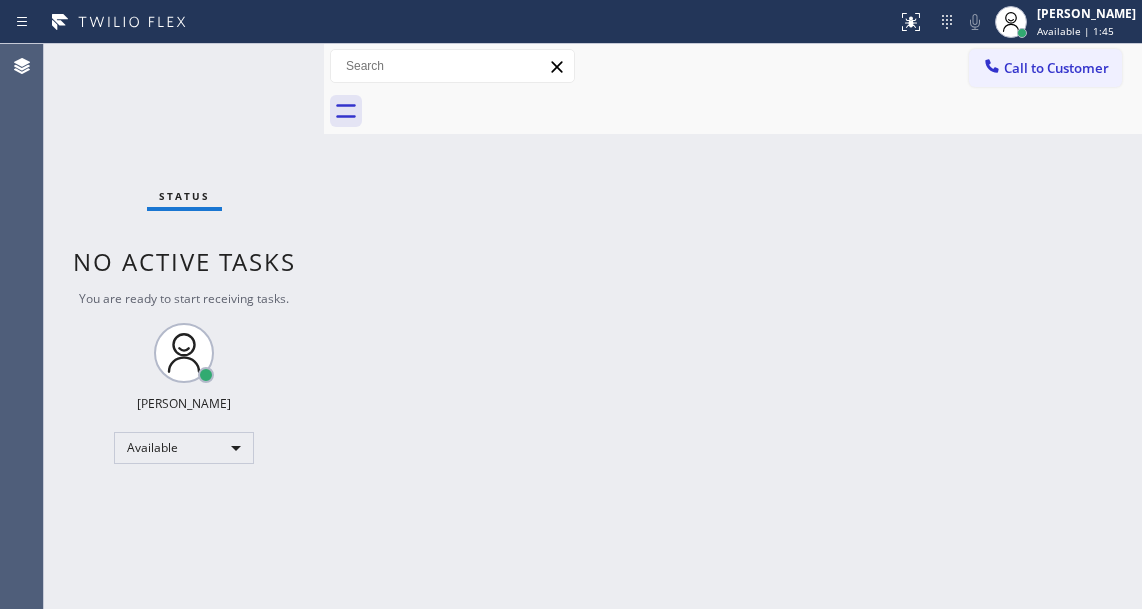 click on "Back to Dashboard Change Sender ID Customers Technicians Select a contact Outbound call Technician Search Technician Your caller id phone number Your caller id phone number Call Technician info Name   Phone none Address none Change Sender ID HVAC [PHONE_NUMBER] 5 Star Appliance [PHONE_NUMBER] Appliance Repair [PHONE_NUMBER] Plumbing [PHONE_NUMBER] Air Duct Cleaning [PHONE_NUMBER]  Electricians [PHONE_NUMBER] Cancel Change Check personal SMS Reset Change No tabs Call to Customer Outbound call Location Search location Your caller id phone number Customer number Call Outbound call Technician Search Technician Your caller id phone number Your caller id phone number Call" at bounding box center [733, 326] 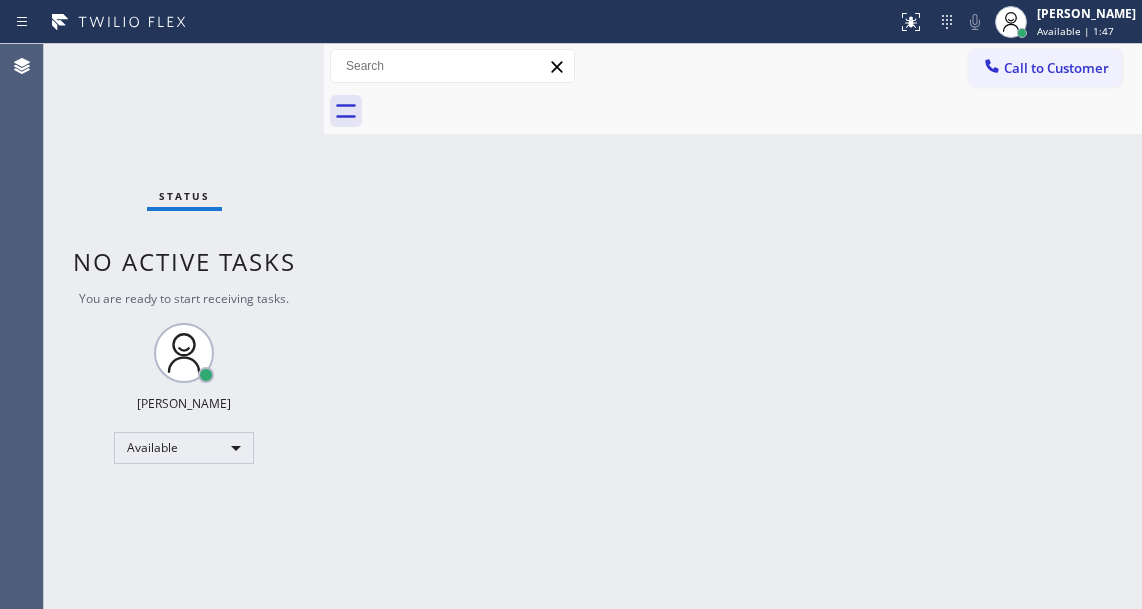 click on "Status   No active tasks     You are ready to start receiving tasks.   [PERSON_NAME]" at bounding box center [184, 326] 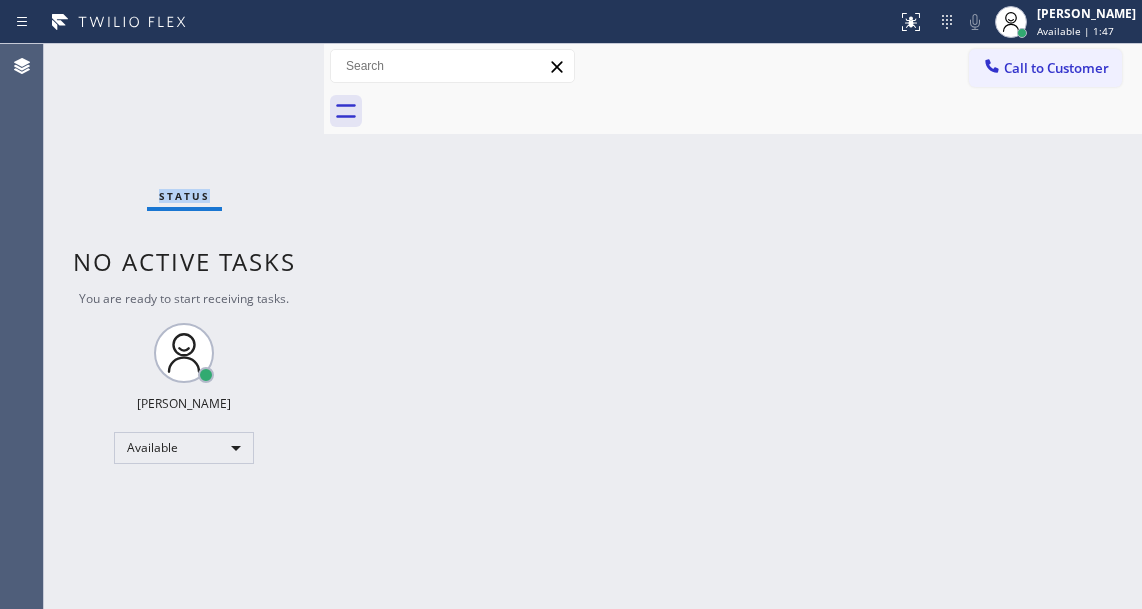 click on "Status   No active tasks     You are ready to start receiving tasks.   [PERSON_NAME]" at bounding box center (184, 326) 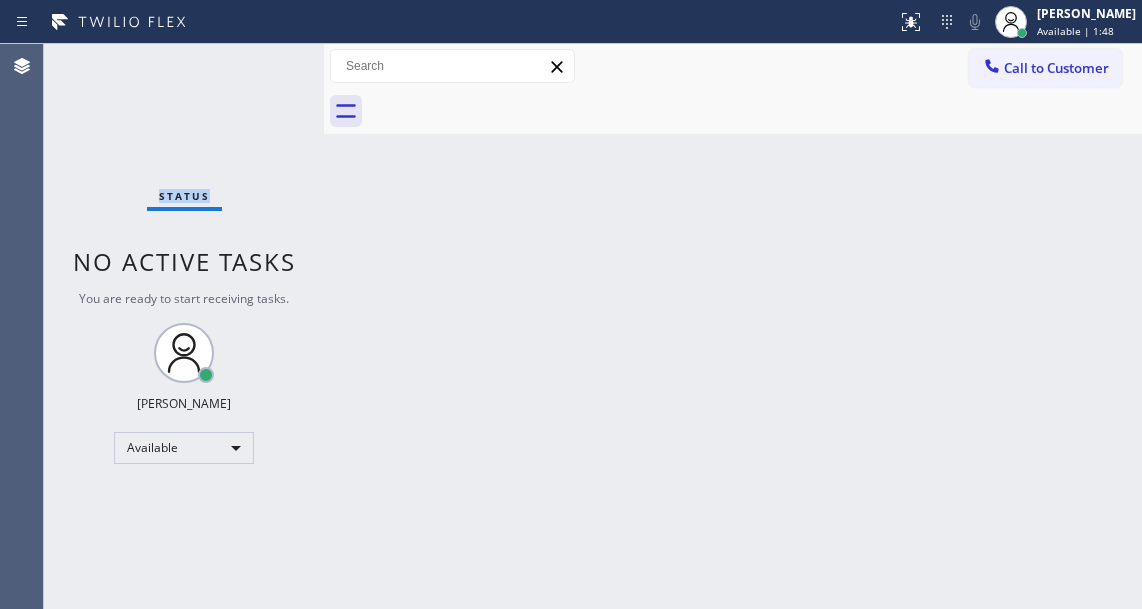 click on "Status   No active tasks     You are ready to start receiving tasks.   [PERSON_NAME]" at bounding box center [184, 326] 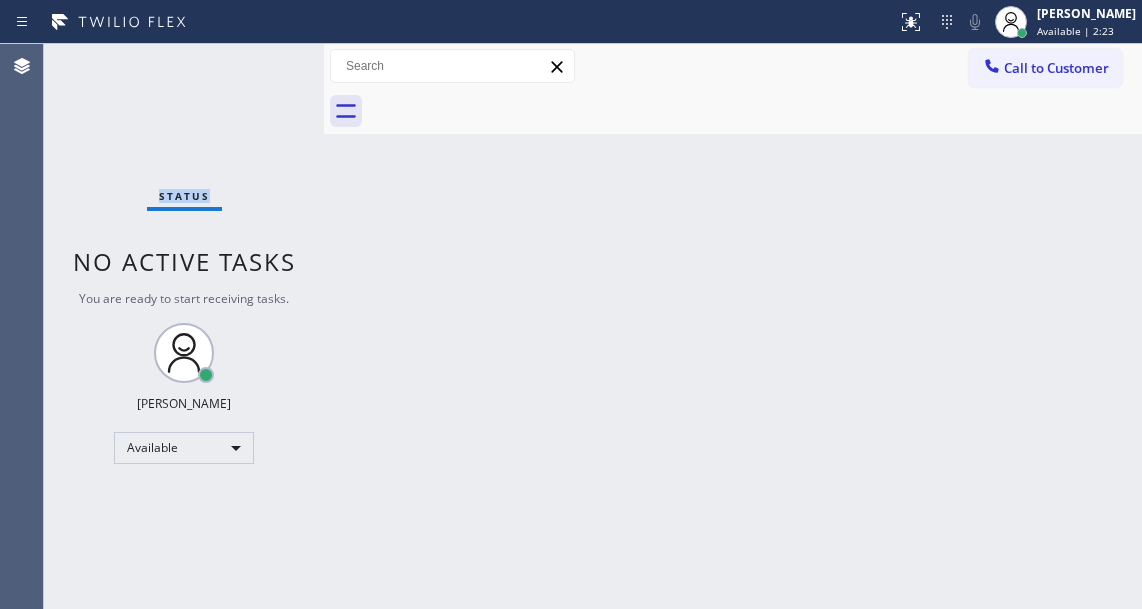 click on "Status   No active tasks     You are ready to start receiving tasks.   [PERSON_NAME]" at bounding box center [184, 326] 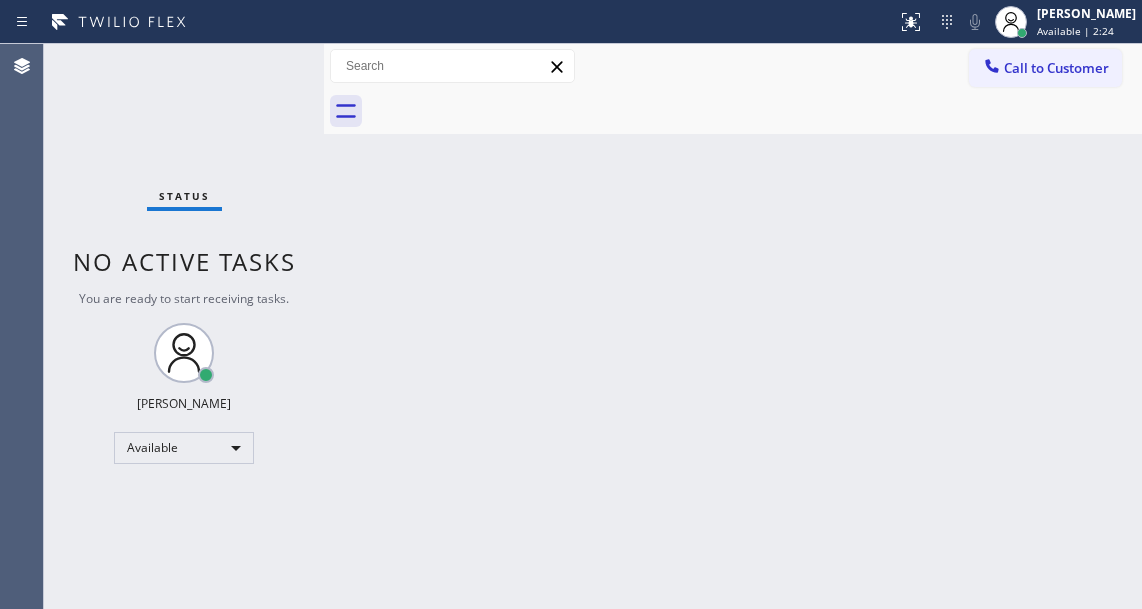 click on "Status   No active tasks     You are ready to start receiving tasks.   [PERSON_NAME]" at bounding box center (184, 326) 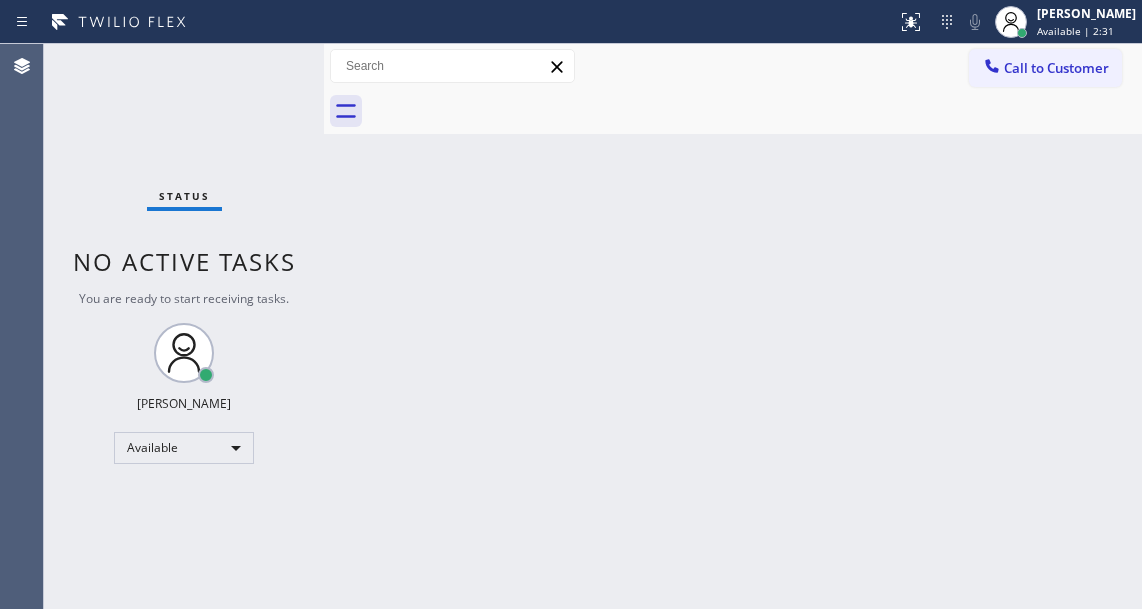 click on "Status   No active tasks     You are ready to start receiving tasks.   [PERSON_NAME]" at bounding box center [184, 326] 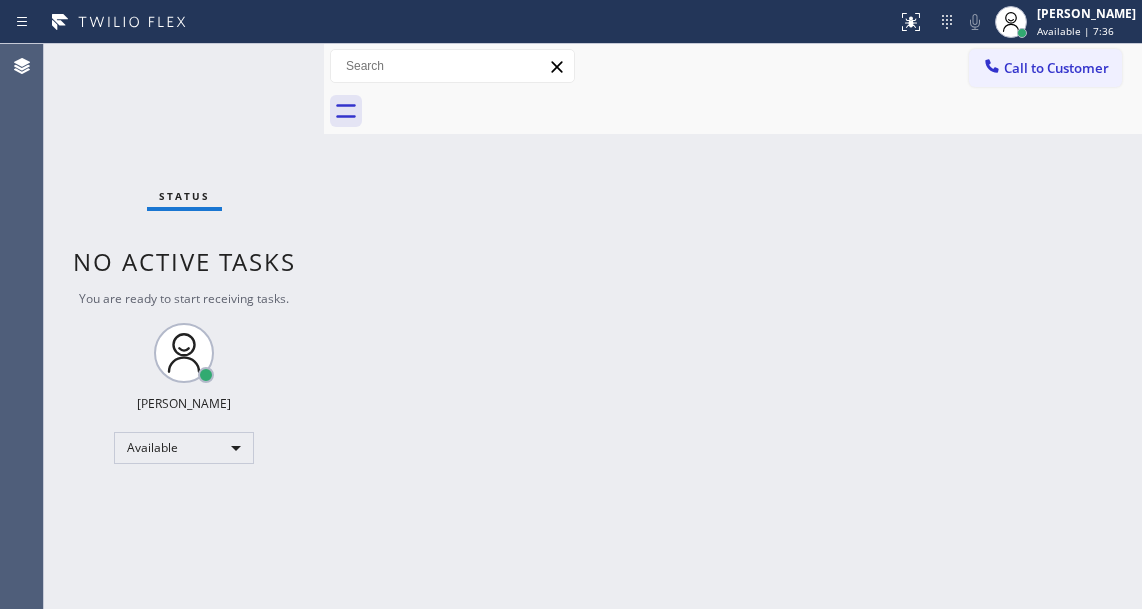 click on "Status   No active tasks     You are ready to start receiving tasks.   [PERSON_NAME]" at bounding box center (184, 326) 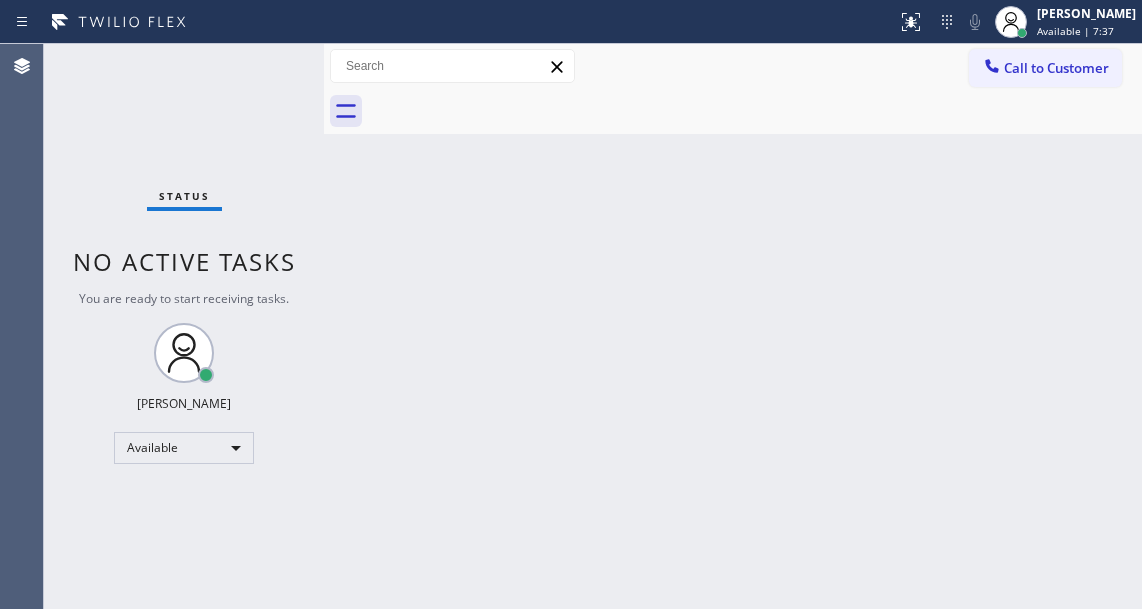 click on "Status   No active tasks     You are ready to start receiving tasks.   [PERSON_NAME]" at bounding box center (184, 326) 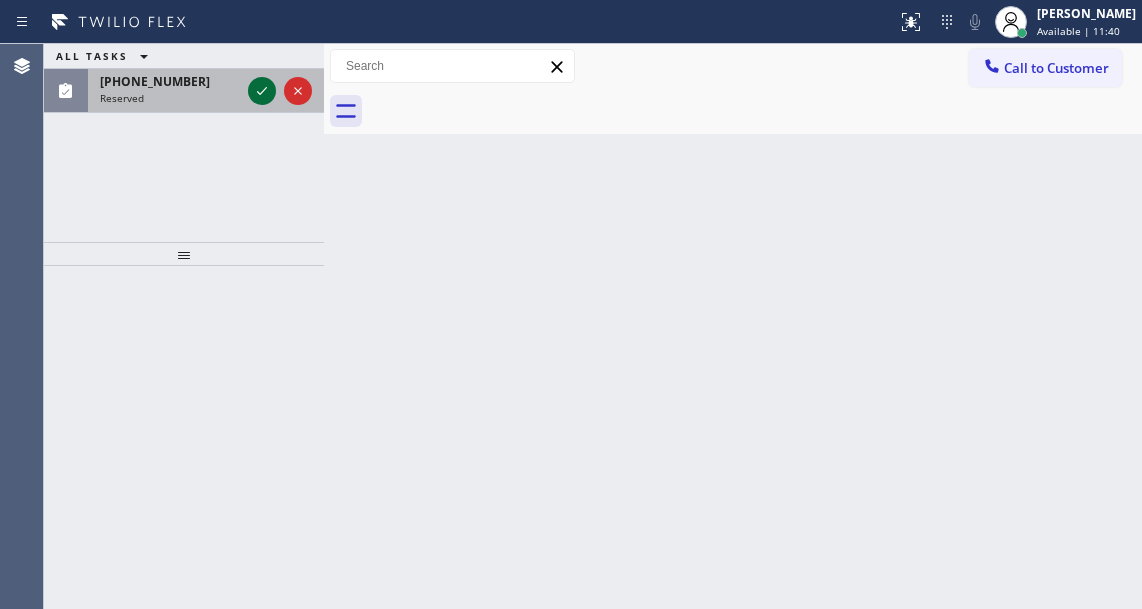 click 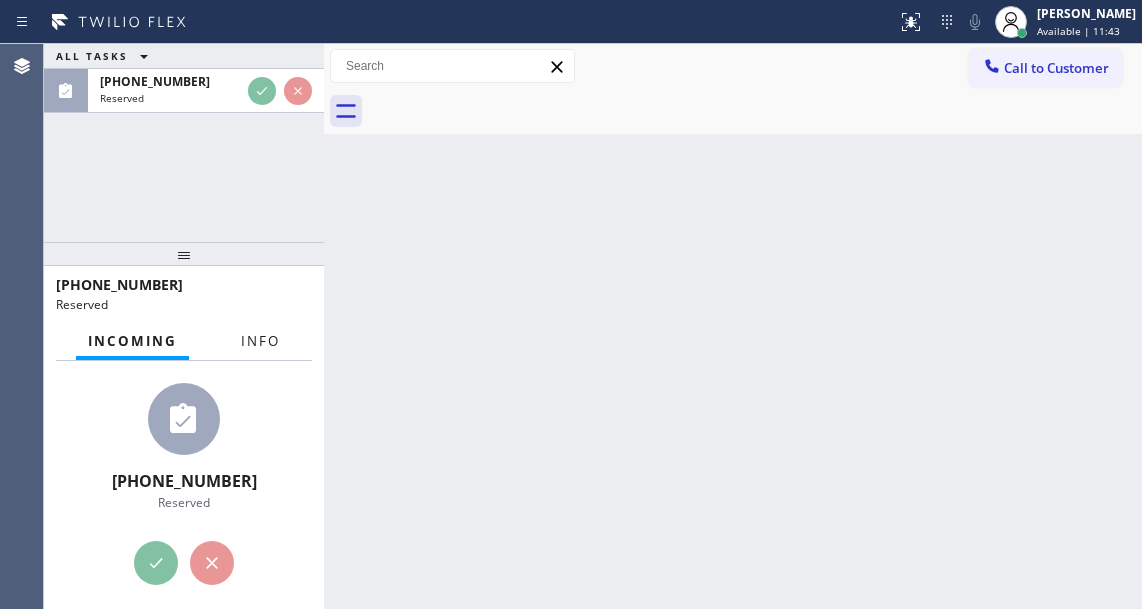 click on "Incoming Info" at bounding box center (184, 342) 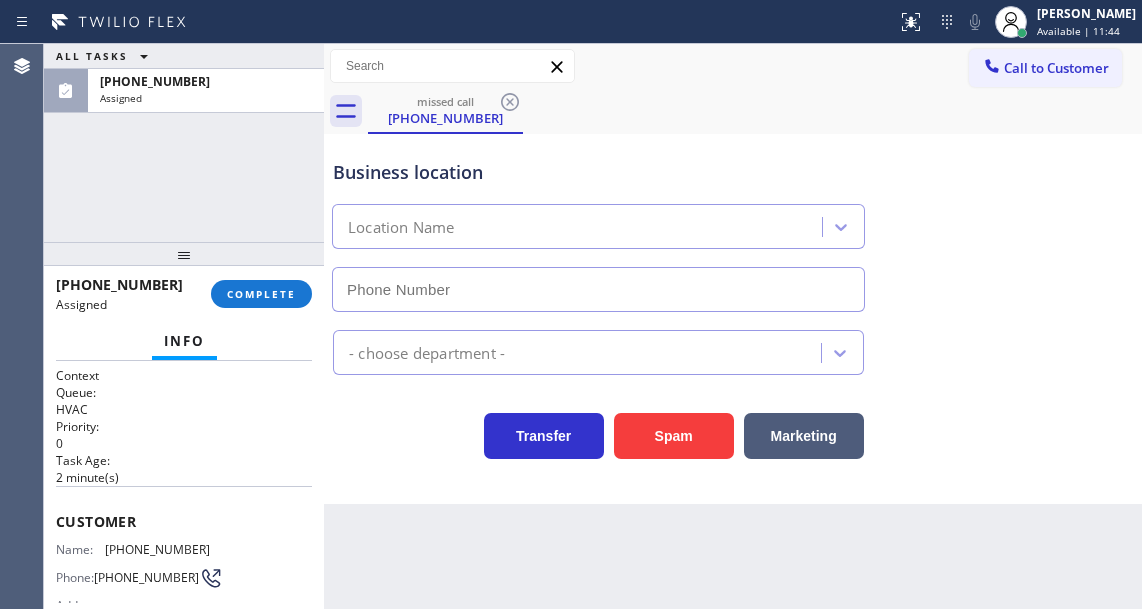 type on "[PHONE_NUMBER]" 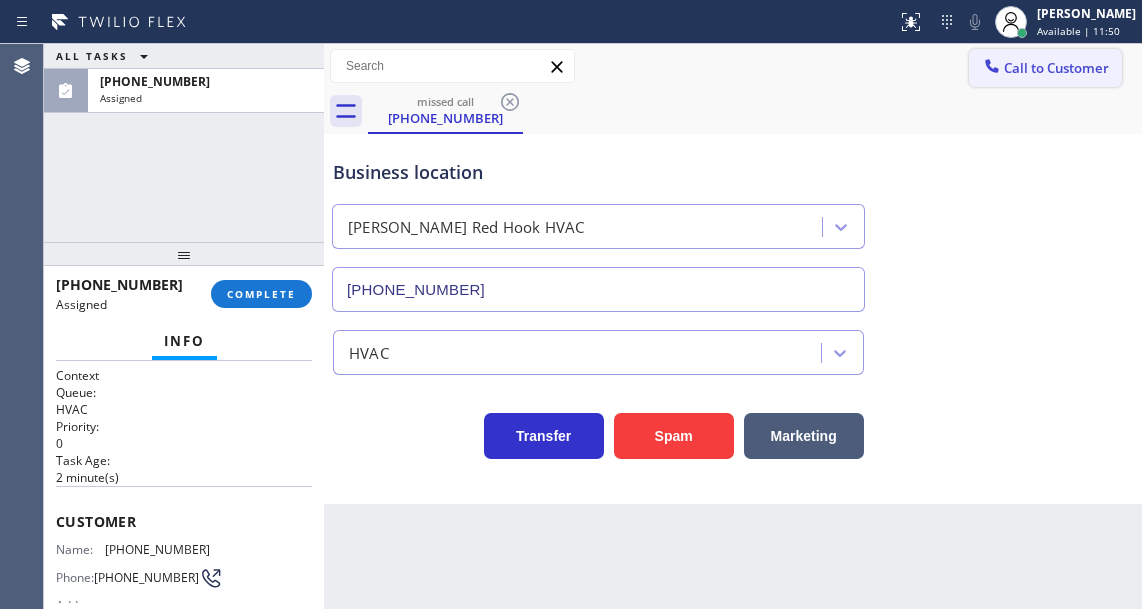 click on "Call to Customer" at bounding box center (1056, 68) 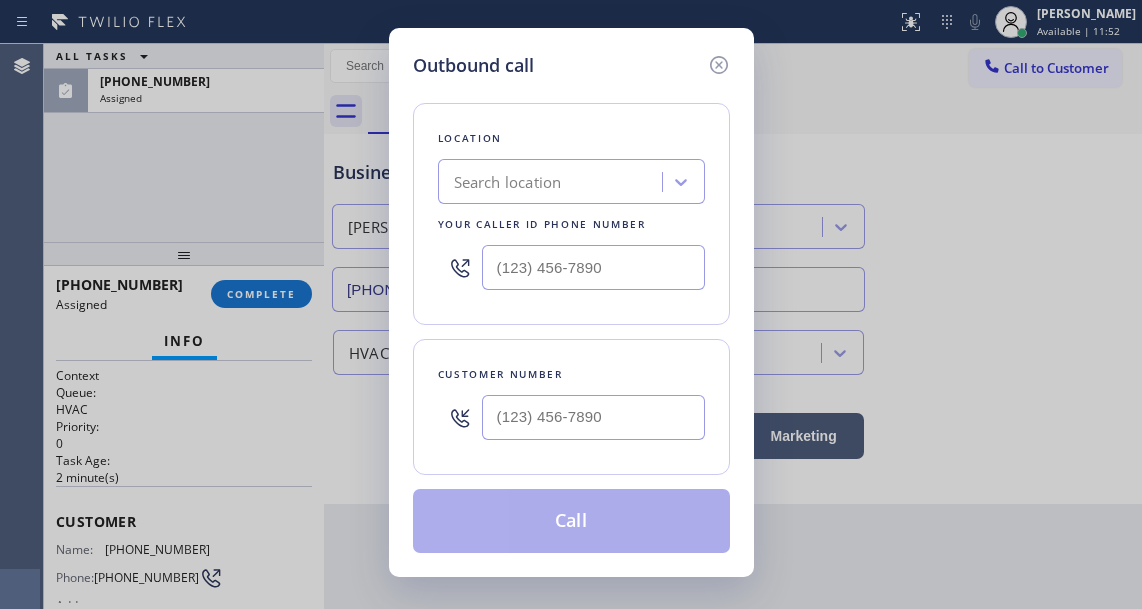 click on "Outbound call Location Search location Your caller id phone number Customer number Call" at bounding box center (571, 304) 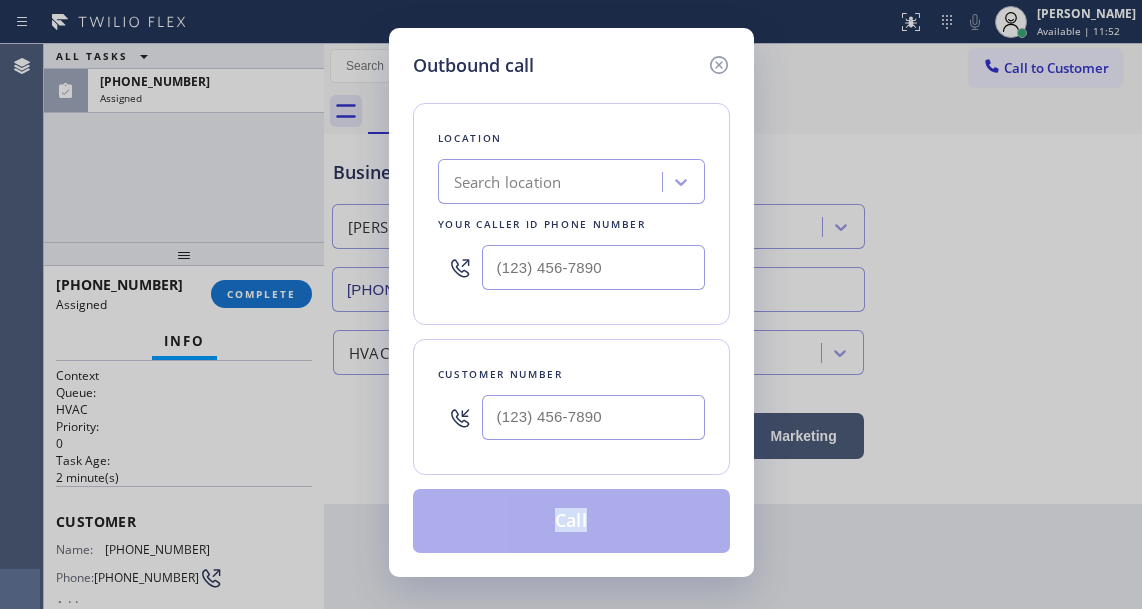 click on "Outbound call Location Search location Your caller id phone number Customer number Call" at bounding box center [571, 304] 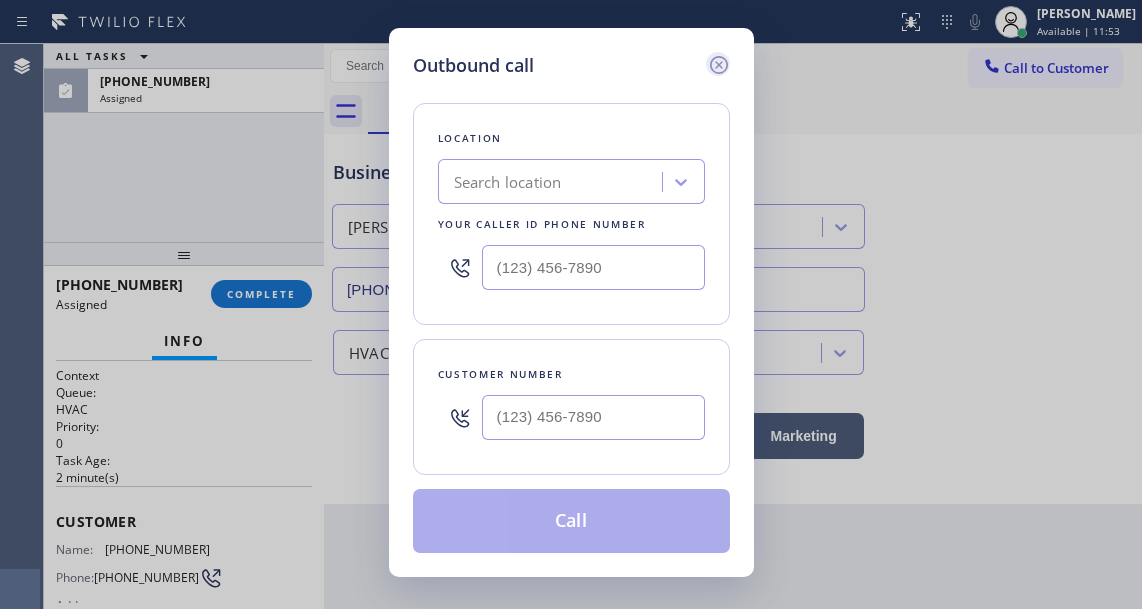 click 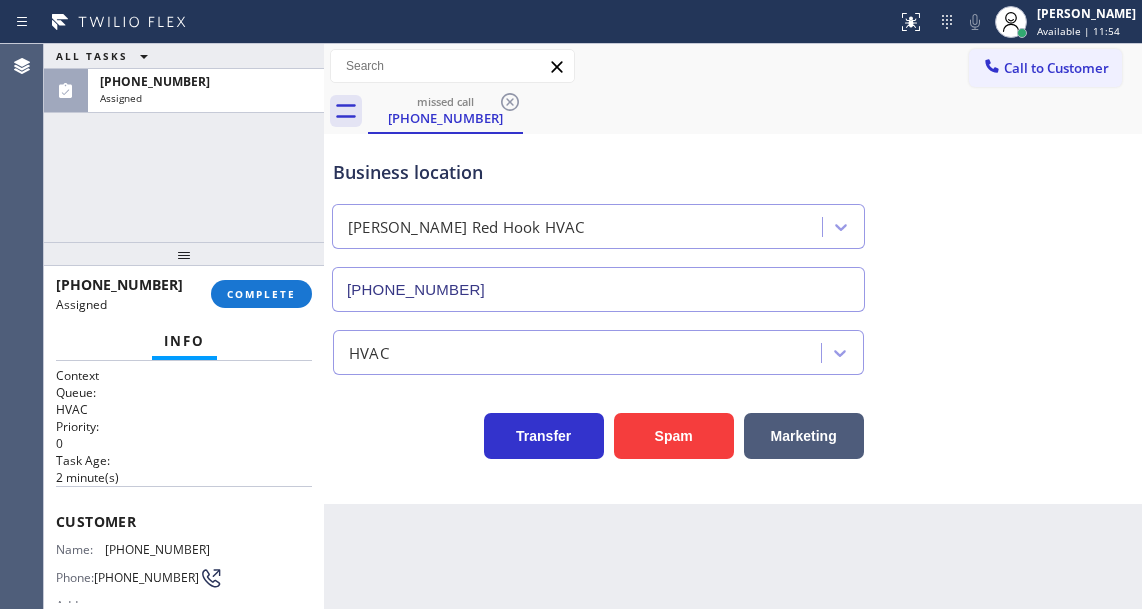 click on "[PHONE_NUMBER]" at bounding box center (157, 549) 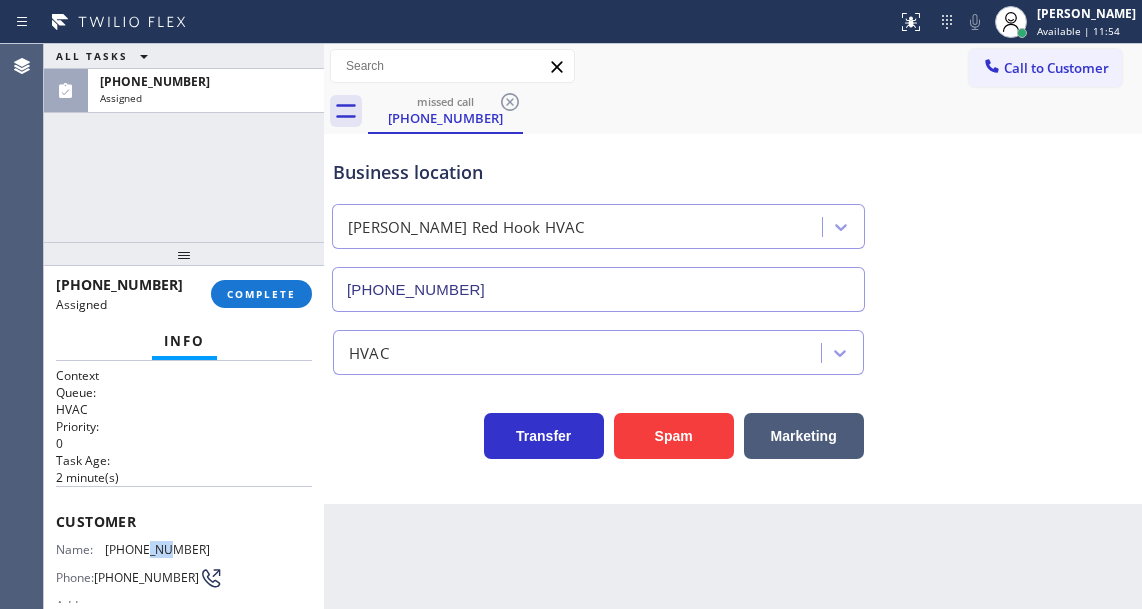 click on "[PHONE_NUMBER]" at bounding box center (157, 549) 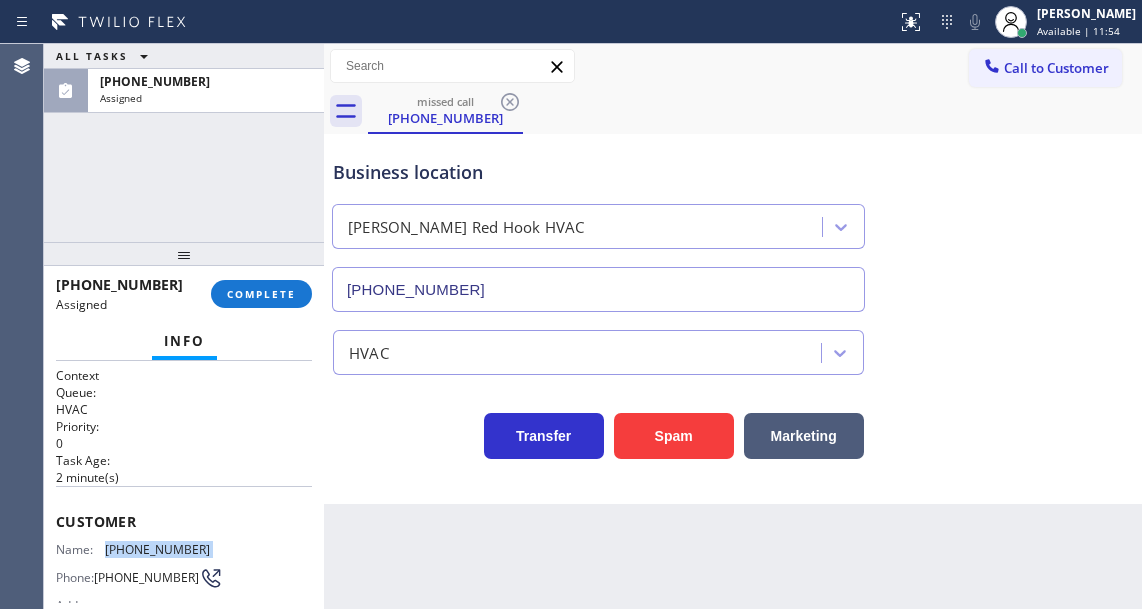 click on "[PHONE_NUMBER]" at bounding box center (157, 549) 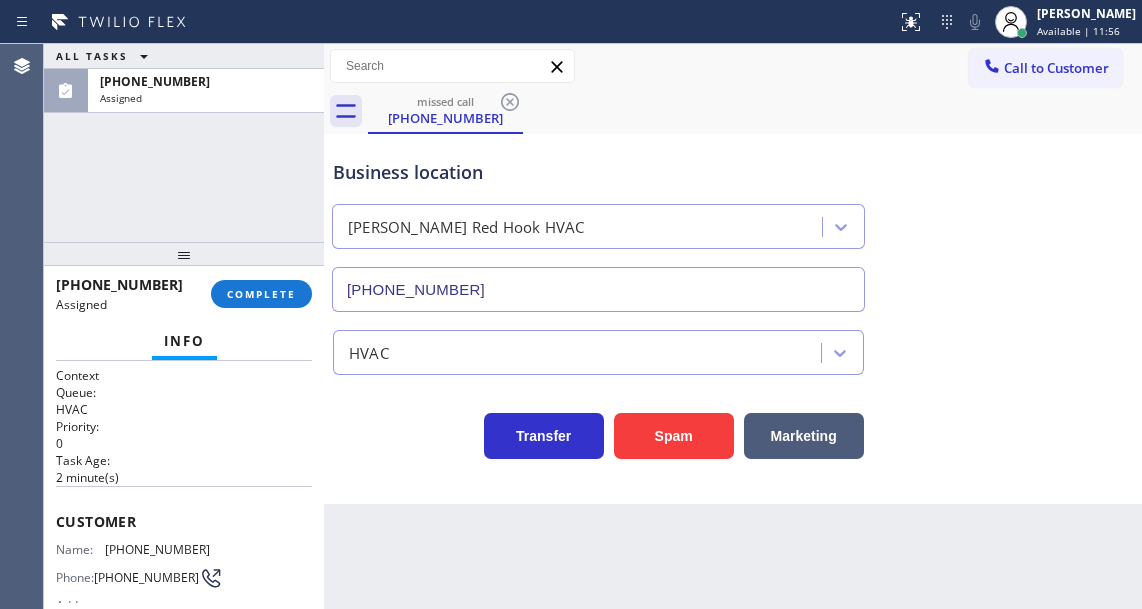click on "ALL TASKS ALL TASKS ACTIVE TASKS TASKS IN WRAP UP [PHONE_NUMBER] Assigned" at bounding box center (184, 143) 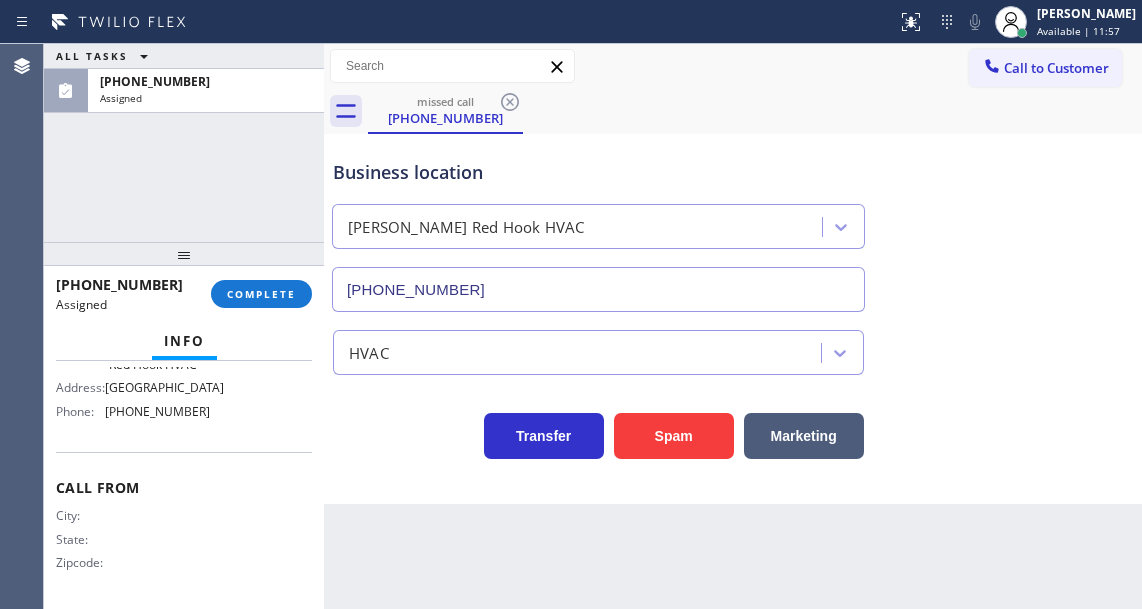 scroll, scrollTop: 269, scrollLeft: 0, axis: vertical 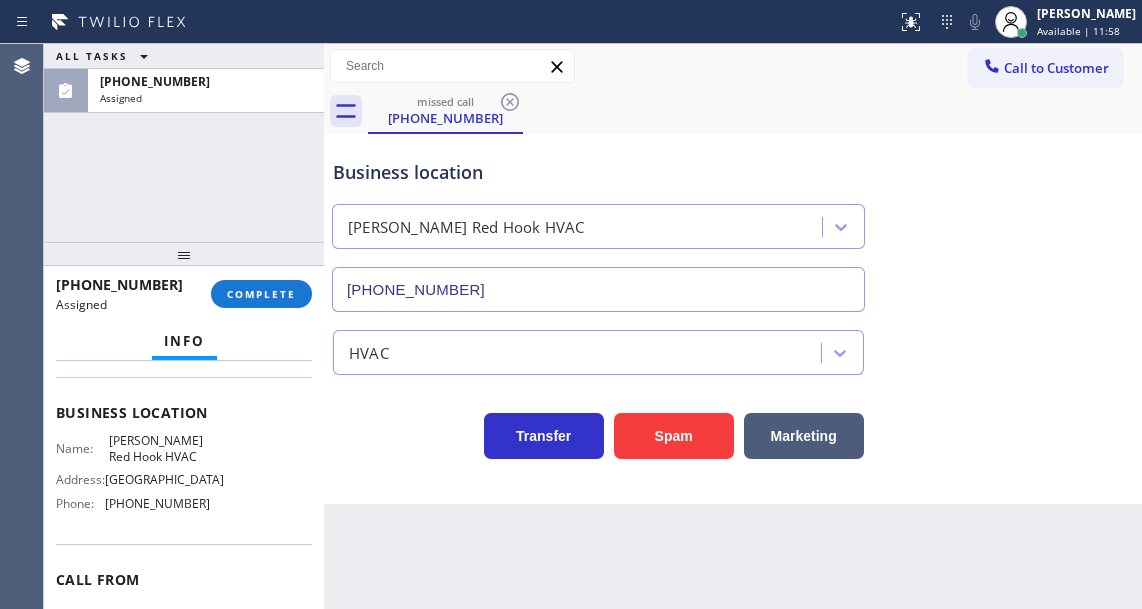 click on "[PERSON_NAME] Red Hook HVAC" at bounding box center [159, 448] 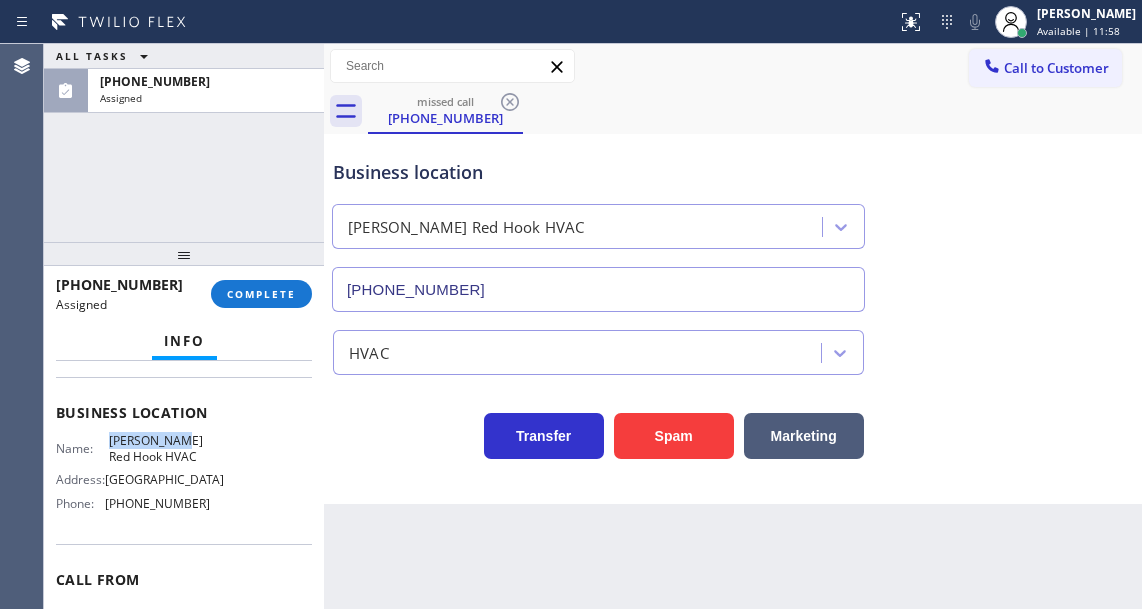 click on "[PERSON_NAME] Red Hook HVAC" at bounding box center (159, 448) 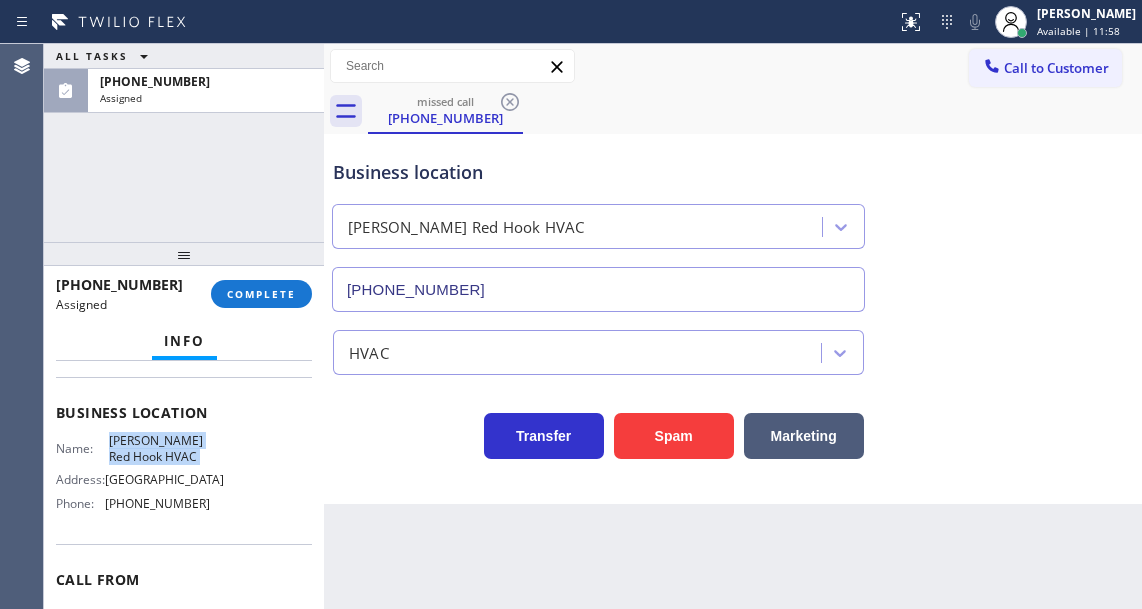 click on "[PERSON_NAME] Red Hook HVAC" at bounding box center (159, 448) 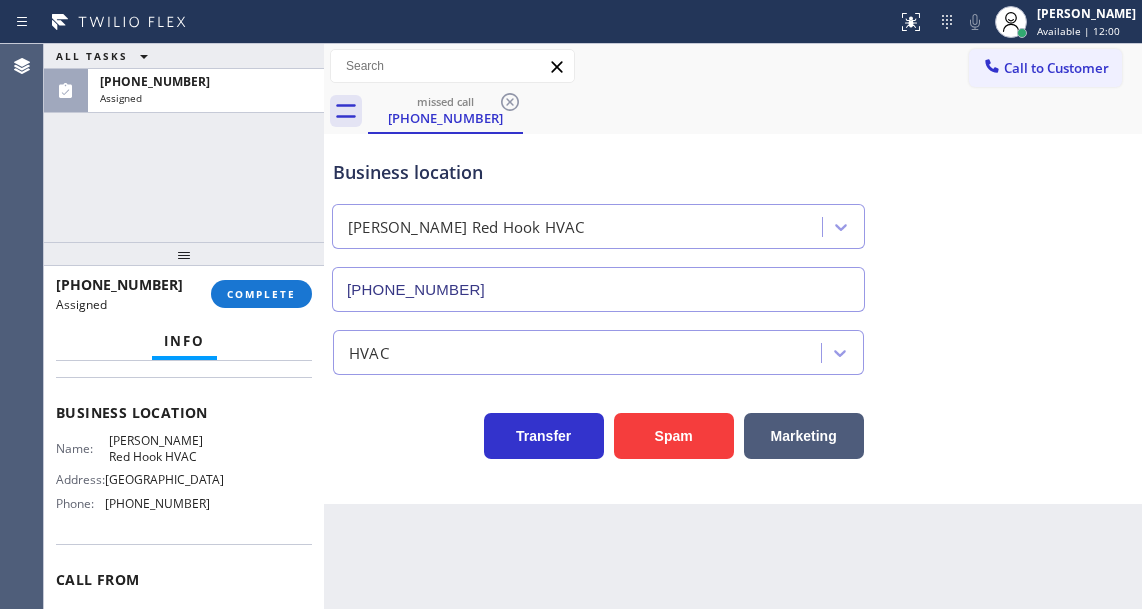 drag, startPoint x: 344, startPoint y: 531, endPoint x: 329, endPoint y: 530, distance: 15.033297 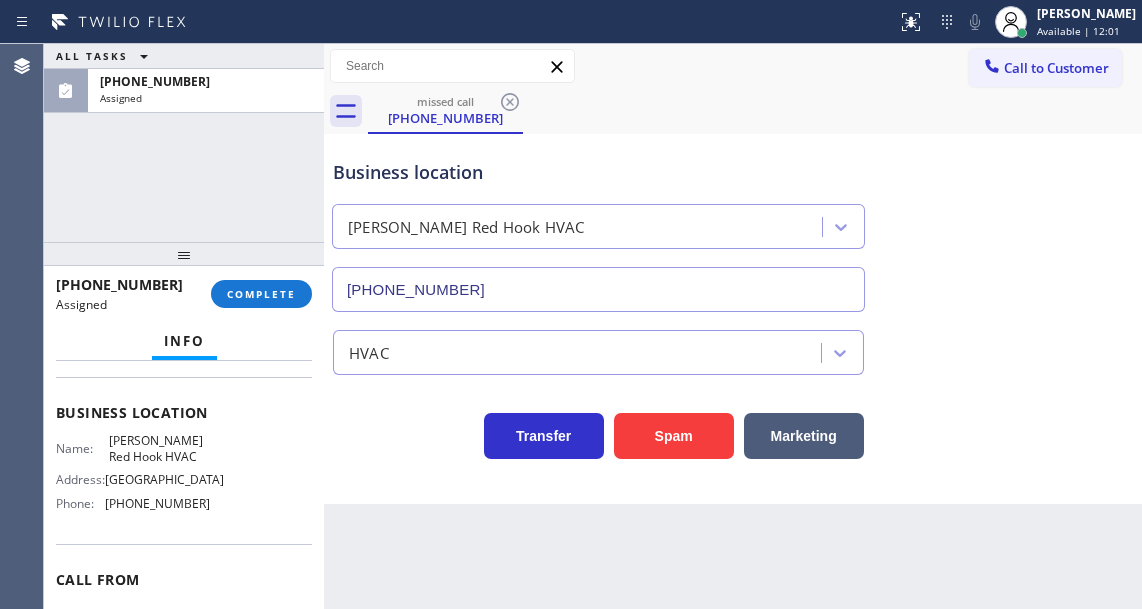 click on "[PHONE_NUMBER]" at bounding box center (157, 503) 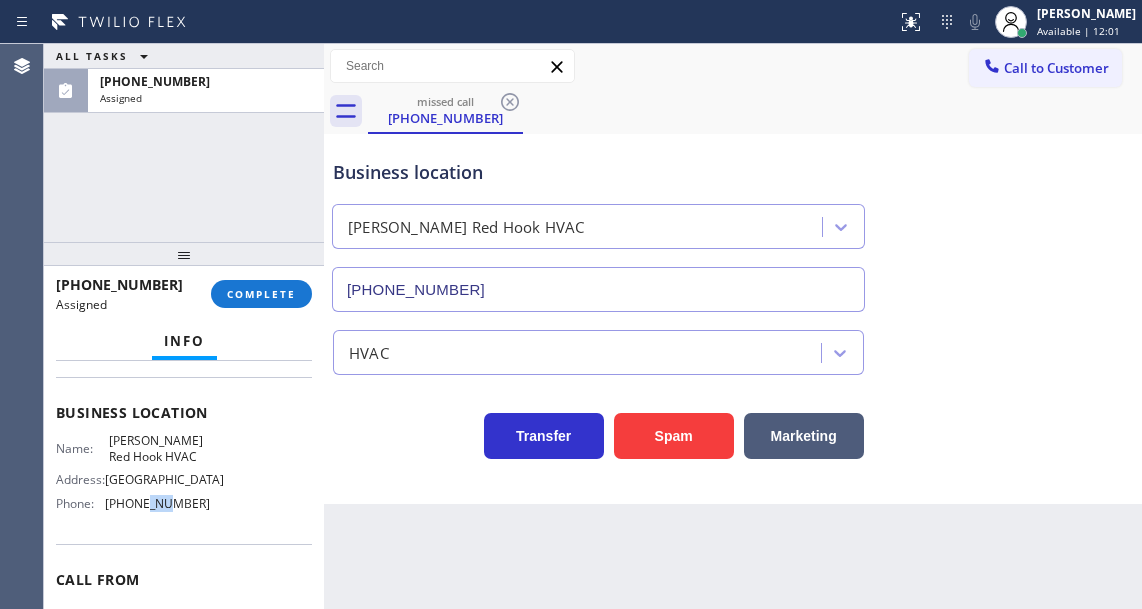 click on "[PHONE_NUMBER]" at bounding box center (157, 503) 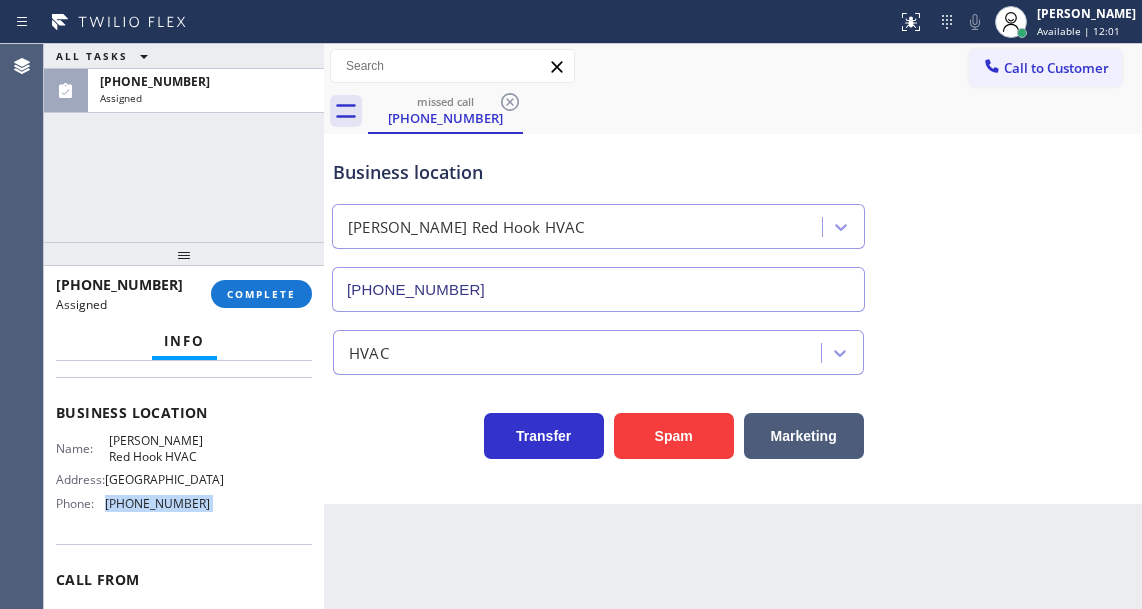 click on "[PHONE_NUMBER]" at bounding box center [157, 503] 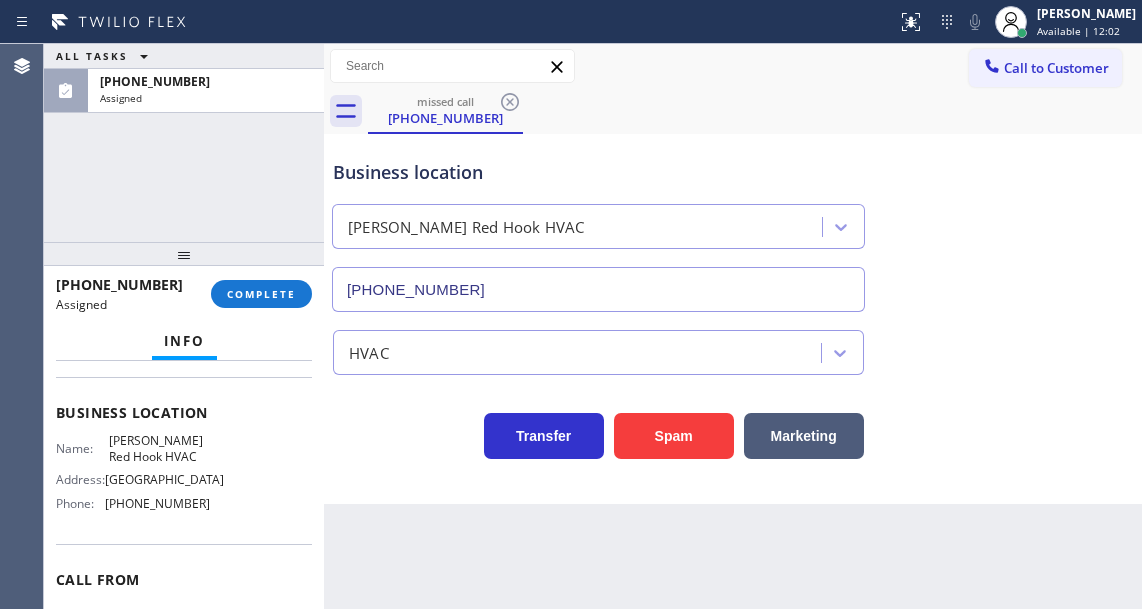 click on "Back to Dashboard Change Sender ID Customers Technicians Select a contact Outbound call Technician Search Technician Your caller id phone number Your caller id phone number Call Technician info Name   Phone none Address none Change Sender ID HVAC [PHONE_NUMBER] 5 Star Appliance [PHONE_NUMBER] Appliance Repair [PHONE_NUMBER] Plumbing [PHONE_NUMBER] Air Duct Cleaning [PHONE_NUMBER]  Electricians [PHONE_NUMBER] Cancel Change Check personal SMS Reset Change missed call [PHONE_NUMBER] Call to Customer Outbound call Location Search location Your caller id phone number Customer number Call Outbound call Technician Search Technician Your caller id phone number Your caller id phone number Call missed call [PHONE_NUMBER] Business location [PERSON_NAME] Red Hook HVAC [PHONE_NUMBER] HVAC Transfer Spam Marketing" at bounding box center [733, 326] 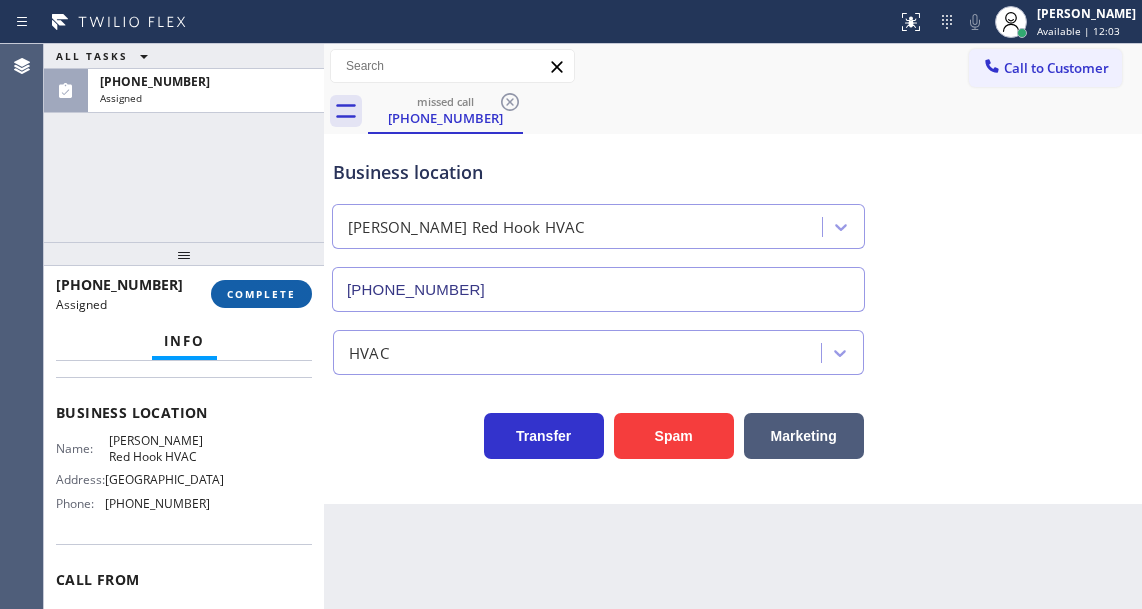 click on "COMPLETE" at bounding box center (261, 294) 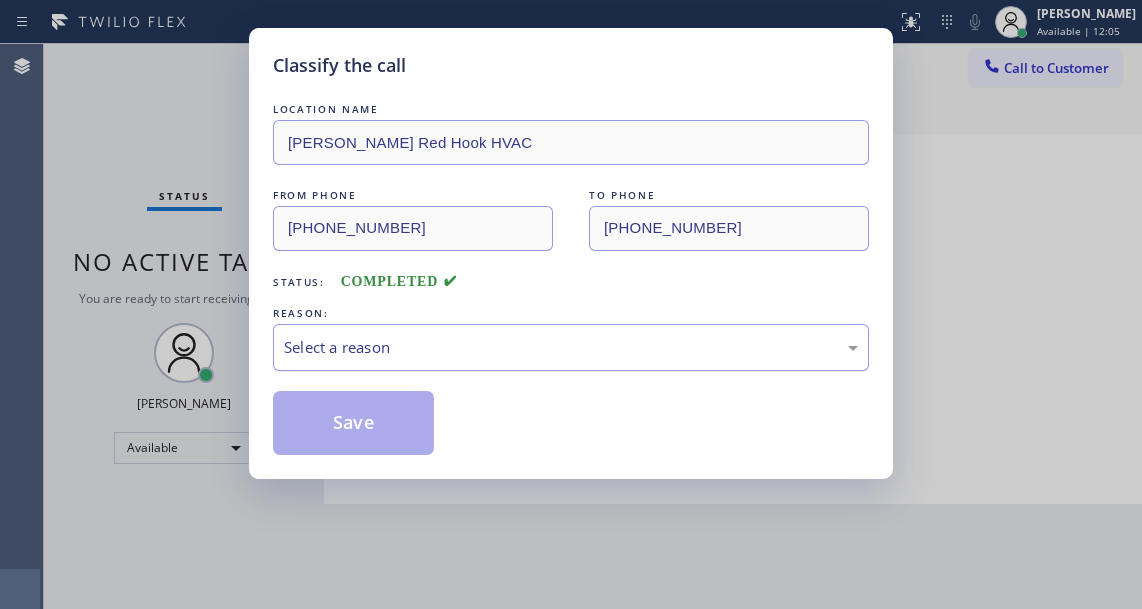 click on "Select a reason" at bounding box center (571, 347) 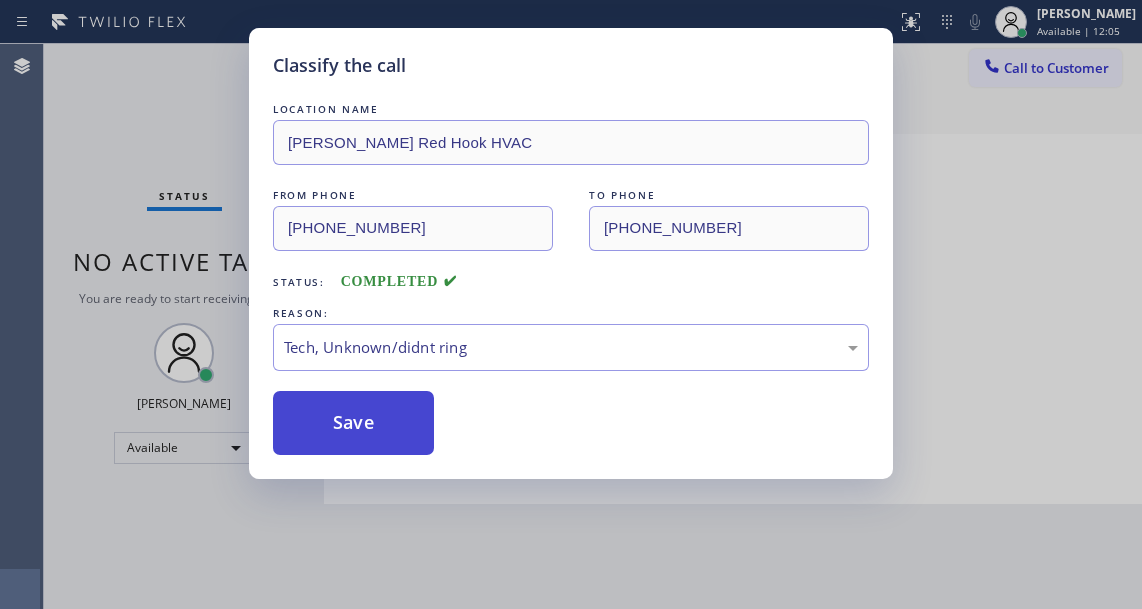 click on "Save" at bounding box center (353, 423) 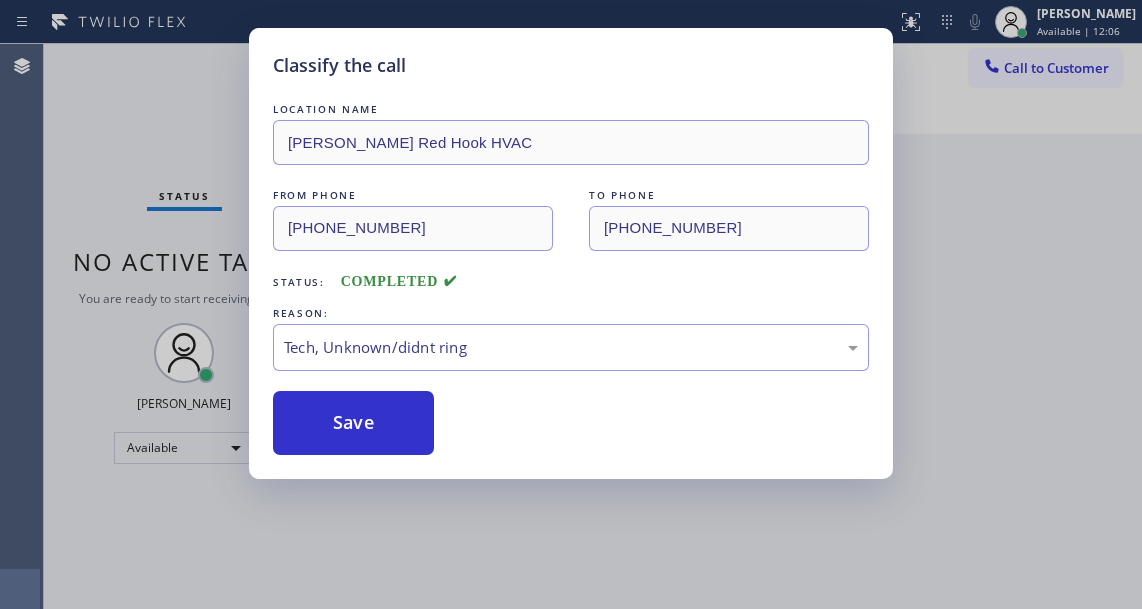 click on "Classify the call LOCATION NAME [PERSON_NAME] Red Hook HVAC FROM PHONE [PHONE_NUMBER] TO PHONE [PHONE_NUMBER] Status: COMPLETED REASON: Tech, Unknown/didnt ring Save Status   No active tasks     You are ready to start receiving tasks.   [PERSON_NAME] Available Transfer Back to Dashboard Change Sender ID Customers Technicians Select a contact Outbound call Technician Search Technician Your caller id phone number Your caller id phone number Call Technician info Name   Phone none Address none Change Sender ID HVAC [PHONE_NUMBER] 5 Star Appliance [PHONE_NUMBER] Appliance Repair [PHONE_NUMBER] Plumbing [PHONE_NUMBER] Air Duct Cleaning [PHONE_NUMBER]  Electricians [PHONE_NUMBER] Cancel Change Check personal SMS Reset Change No tabs Call to Customer Outbound call Location Search location Your caller id phone number Customer number Call Outbound call Technician Search Technician Your caller id phone number Your caller id phone number Call" at bounding box center (593, 326) 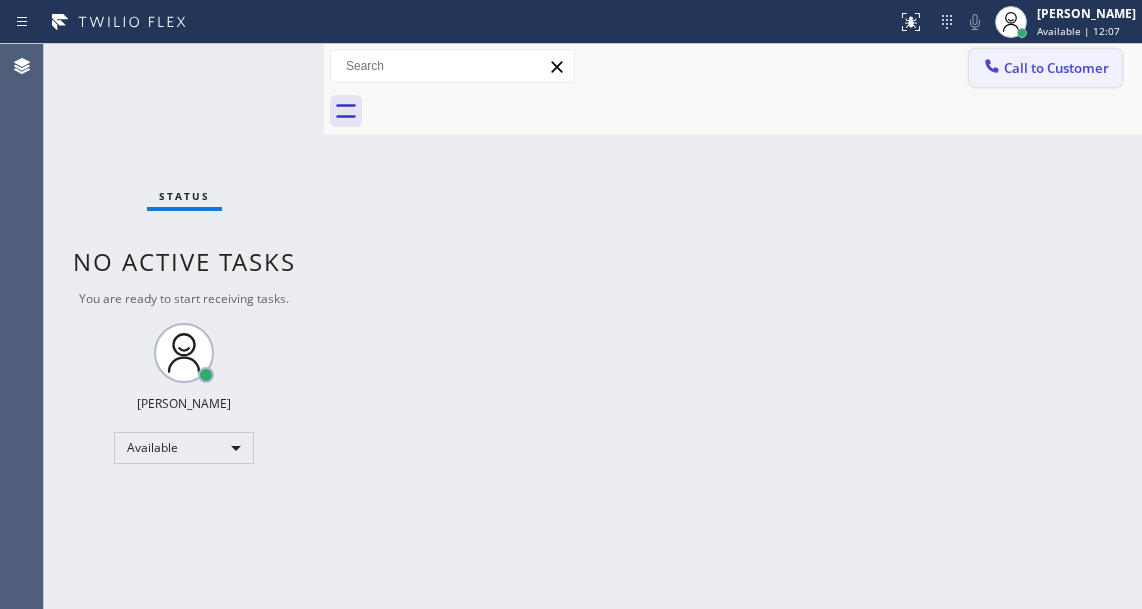 click on "Call to Customer" at bounding box center [1045, 68] 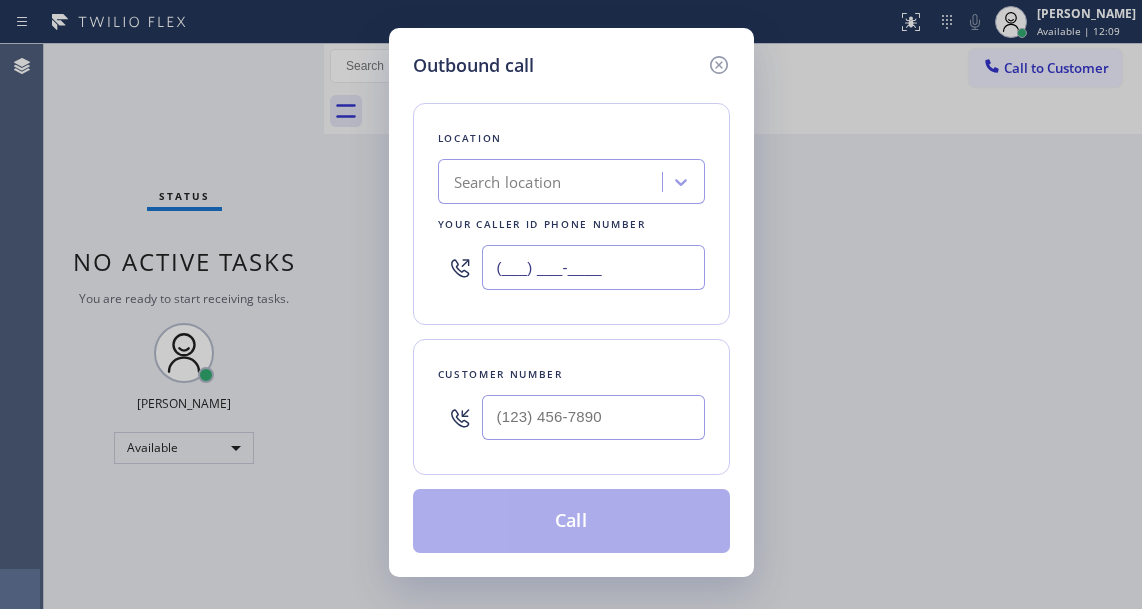 click on "(___) ___-____" at bounding box center (593, 267) 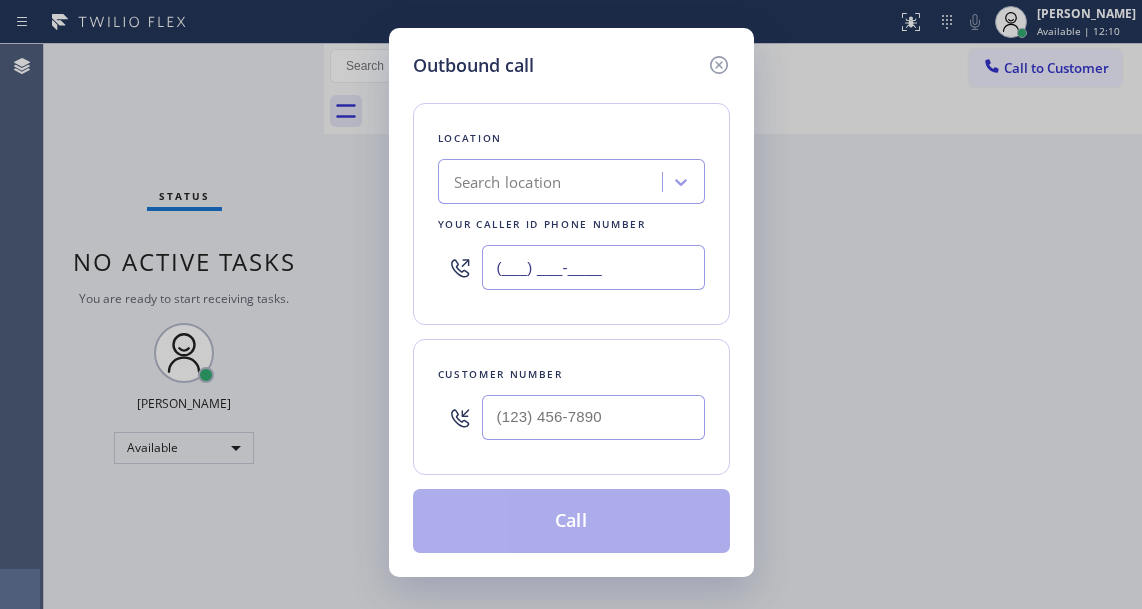 paste on "347) 647-2532" 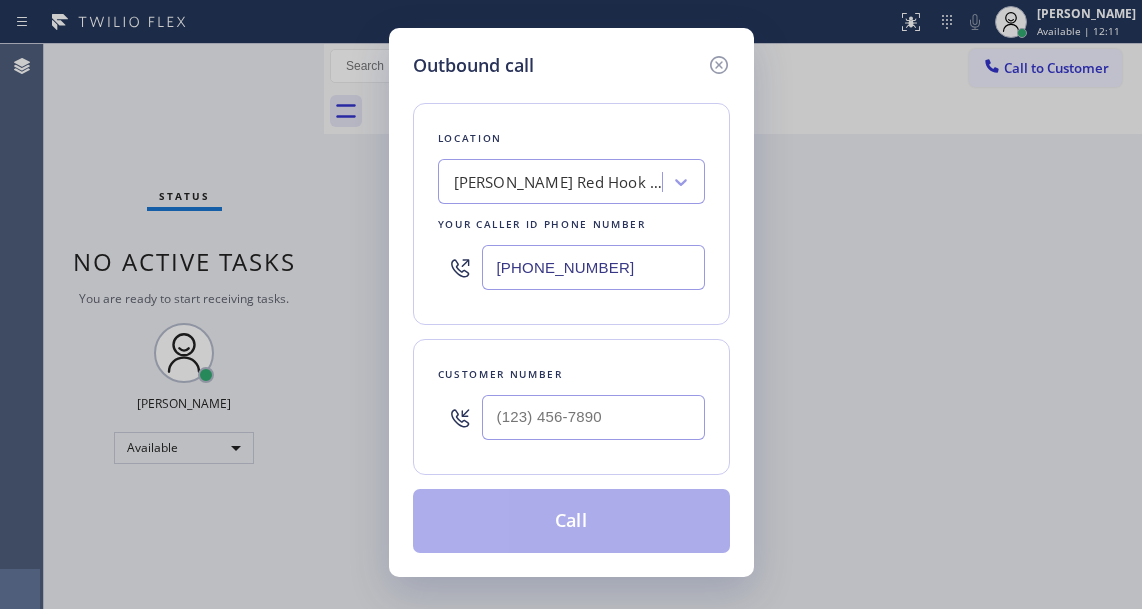type on "[PHONE_NUMBER]" 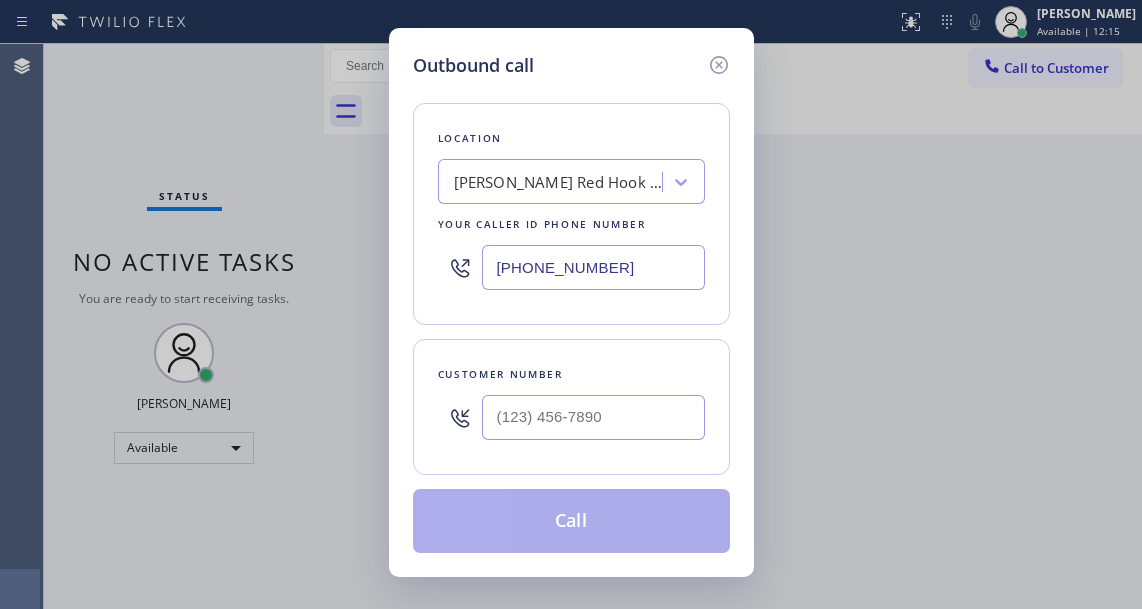 click on "[PHONE_NUMBER]" at bounding box center [593, 267] 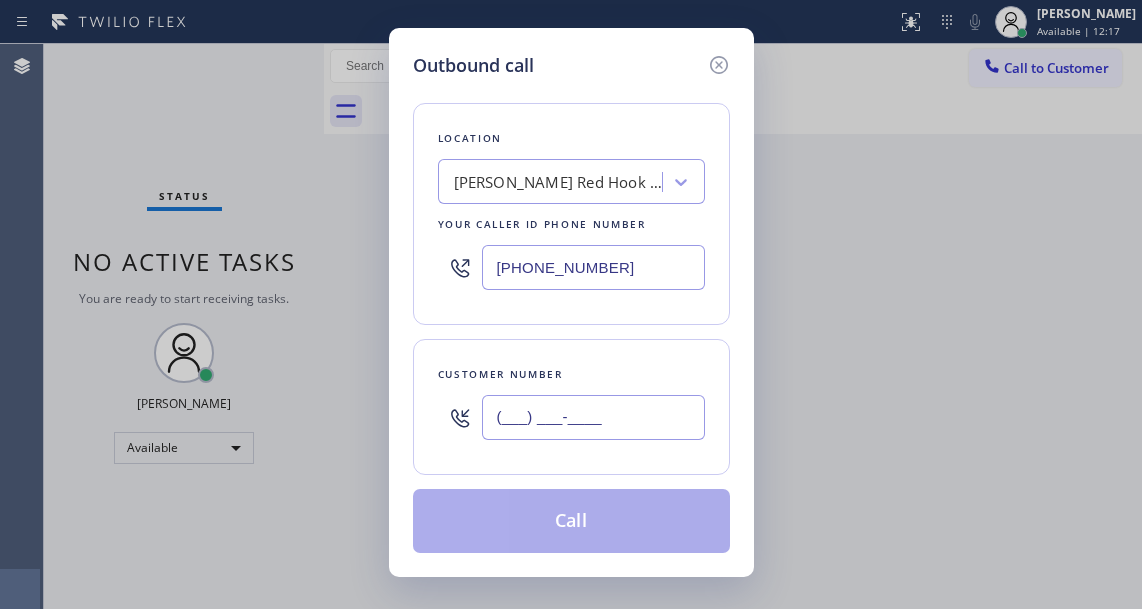 click on "(___) ___-____" at bounding box center [593, 417] 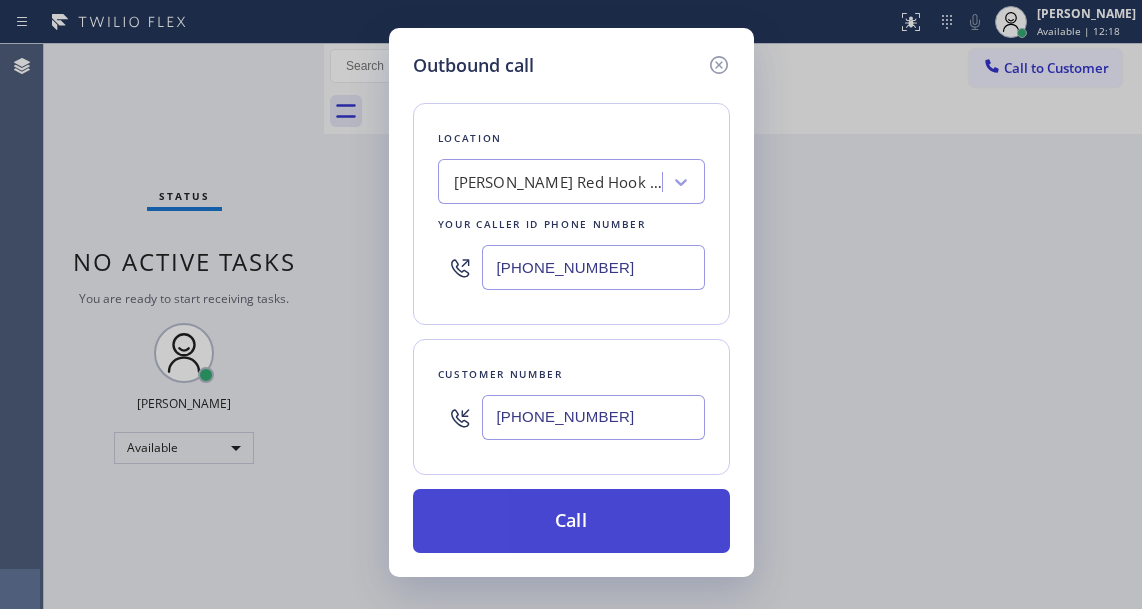 type on "[PHONE_NUMBER]" 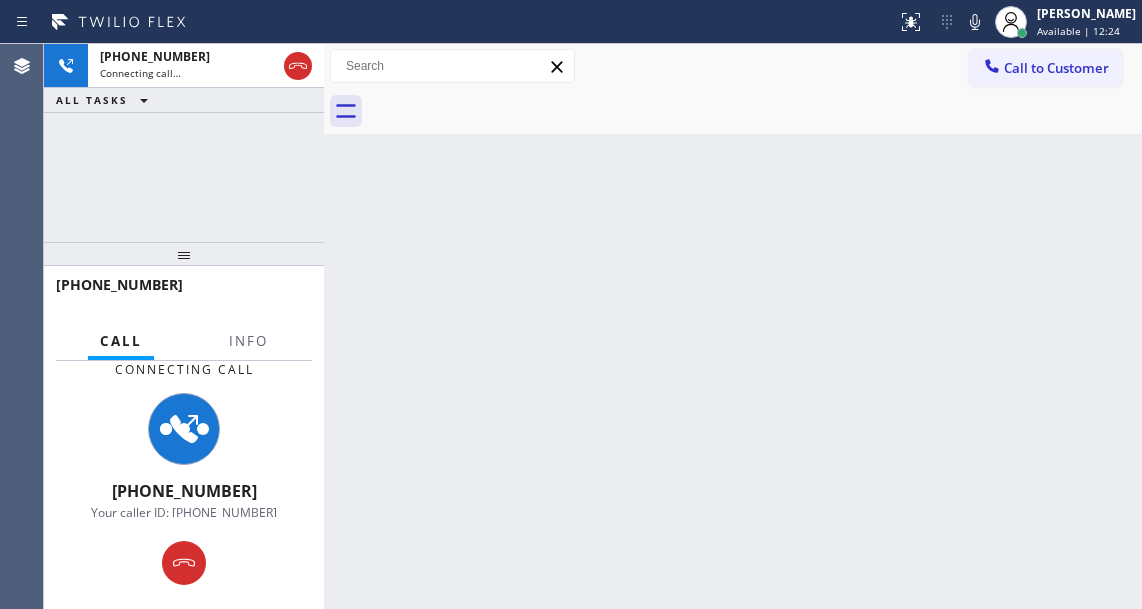 click on "Back to Dashboard Change Sender ID Customers Technicians Select a contact Outbound call Technician Search Technician Your caller id phone number Your caller id phone number Call Technician info Name   Phone none Address none Change Sender ID HVAC [PHONE_NUMBER] 5 Star Appliance [PHONE_NUMBER] Appliance Repair [PHONE_NUMBER] Plumbing [PHONE_NUMBER] Air Duct Cleaning [PHONE_NUMBER]  Electricians [PHONE_NUMBER] Cancel Change Check personal SMS Reset Change No tabs Call to Customer Outbound call Location [PERSON_NAME] [GEOGRAPHIC_DATA] HVAC Your caller id phone number [PHONE_NUMBER] Customer number Call Outbound call Technician Search Technician Your caller id phone number Your caller id phone number Call" at bounding box center [733, 326] 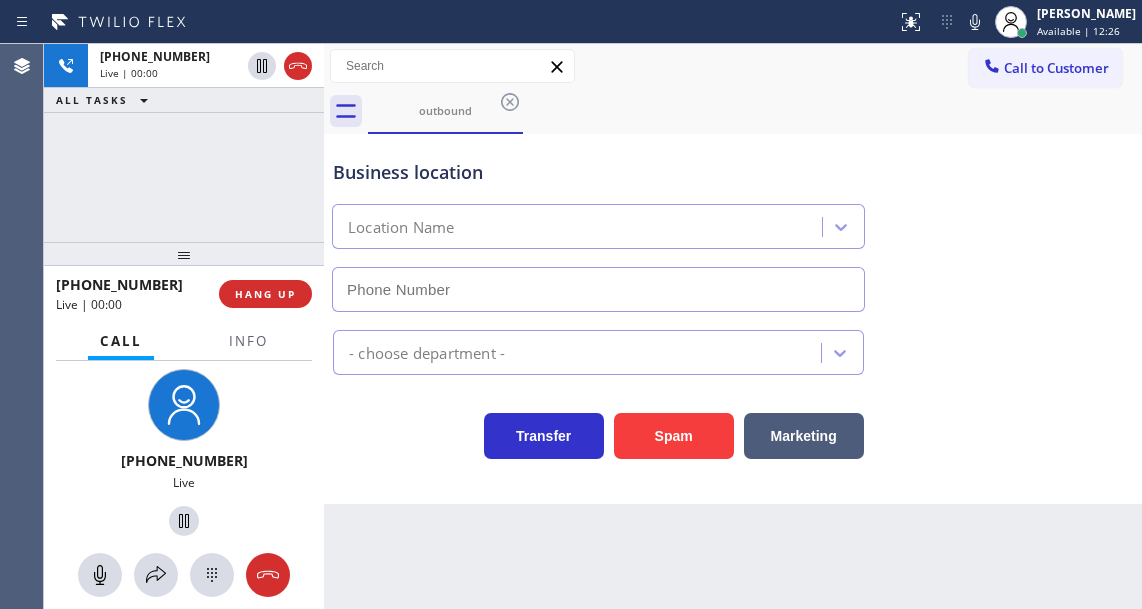 type on "[PHONE_NUMBER]" 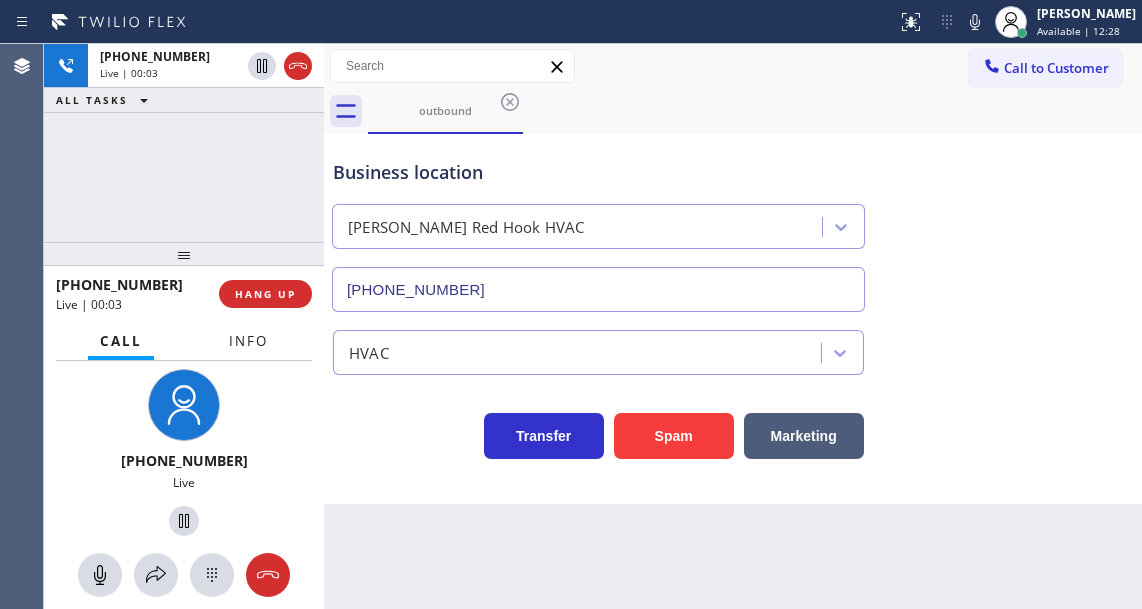 click on "Info" at bounding box center (248, 341) 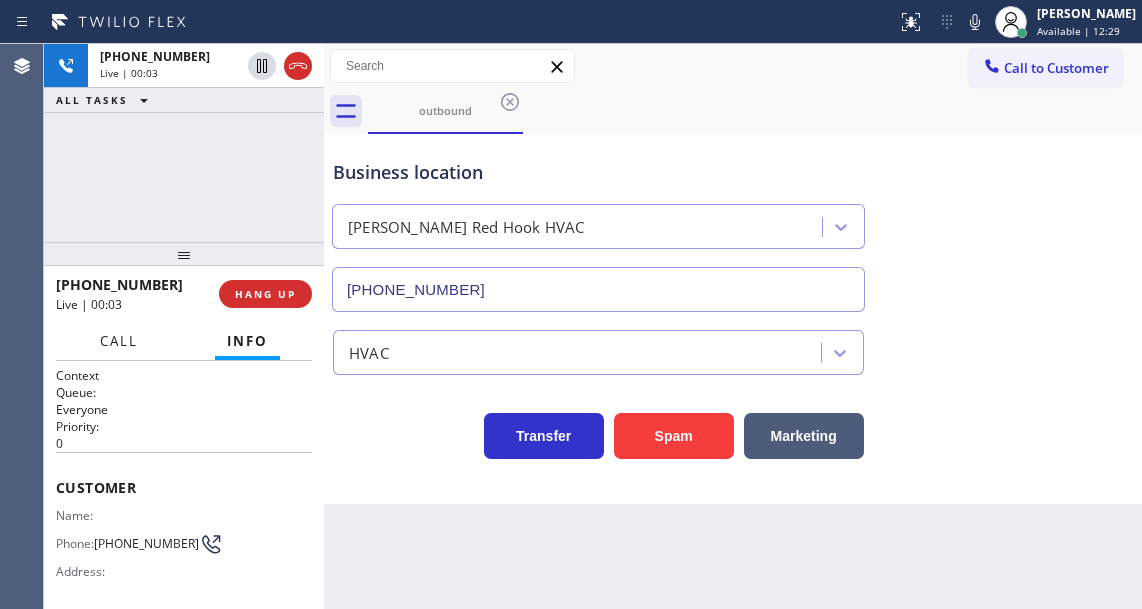 click on "Call" at bounding box center [119, 341] 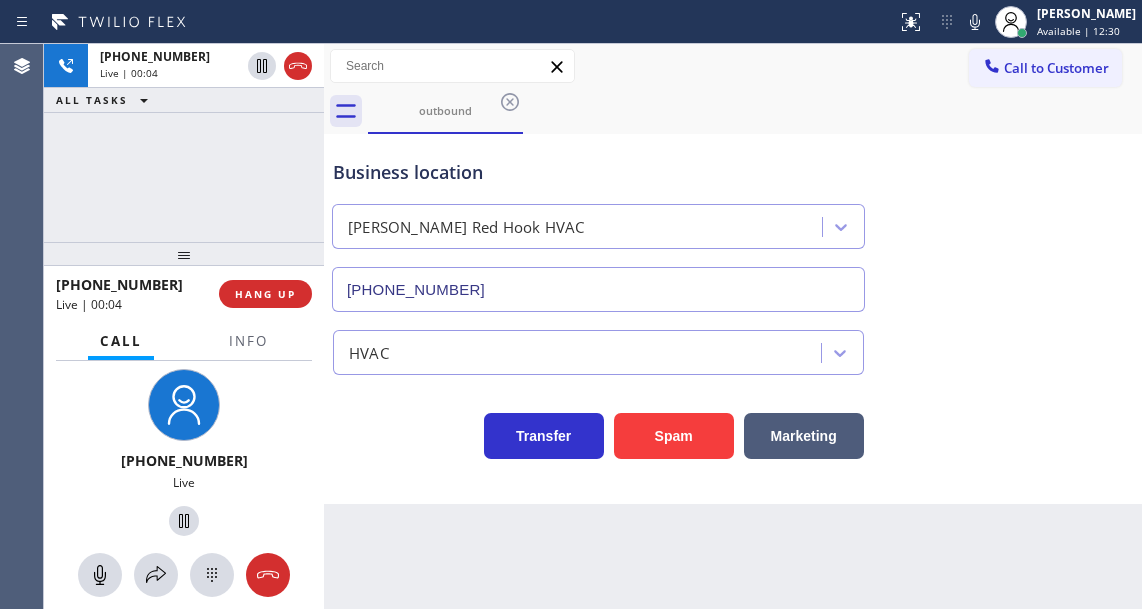 click at bounding box center (248, 358) 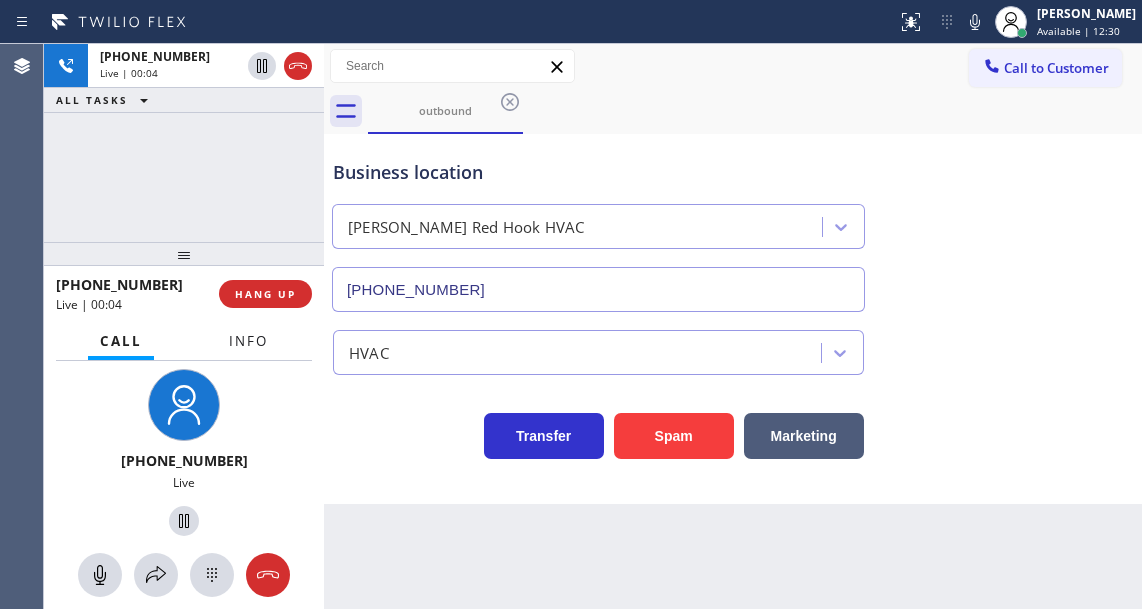 click on "Info" at bounding box center (248, 341) 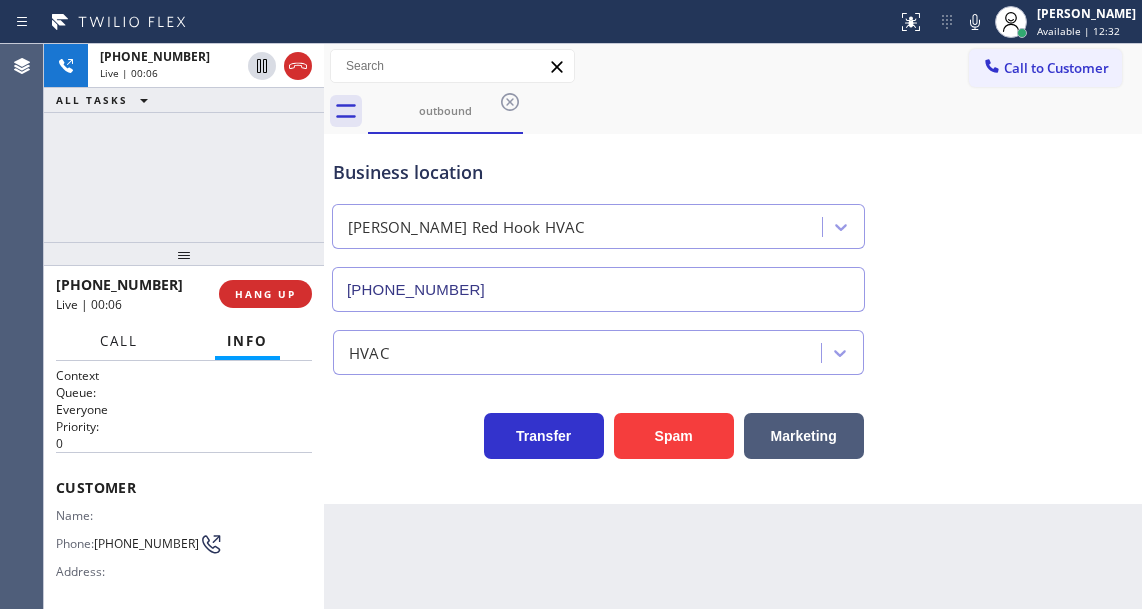 click on "Call" at bounding box center (119, 341) 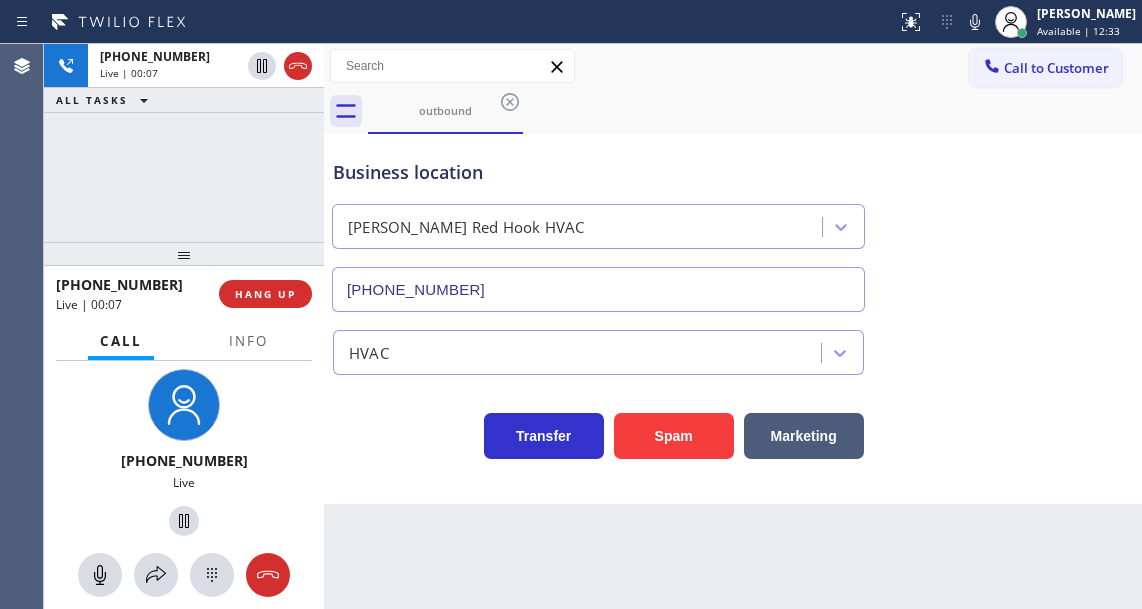 click on "[PHONE_NUMBER] Live | 00:07 ALL TASKS ALL TASKS ACTIVE TASKS TASKS IN WRAP UP" at bounding box center (184, 143) 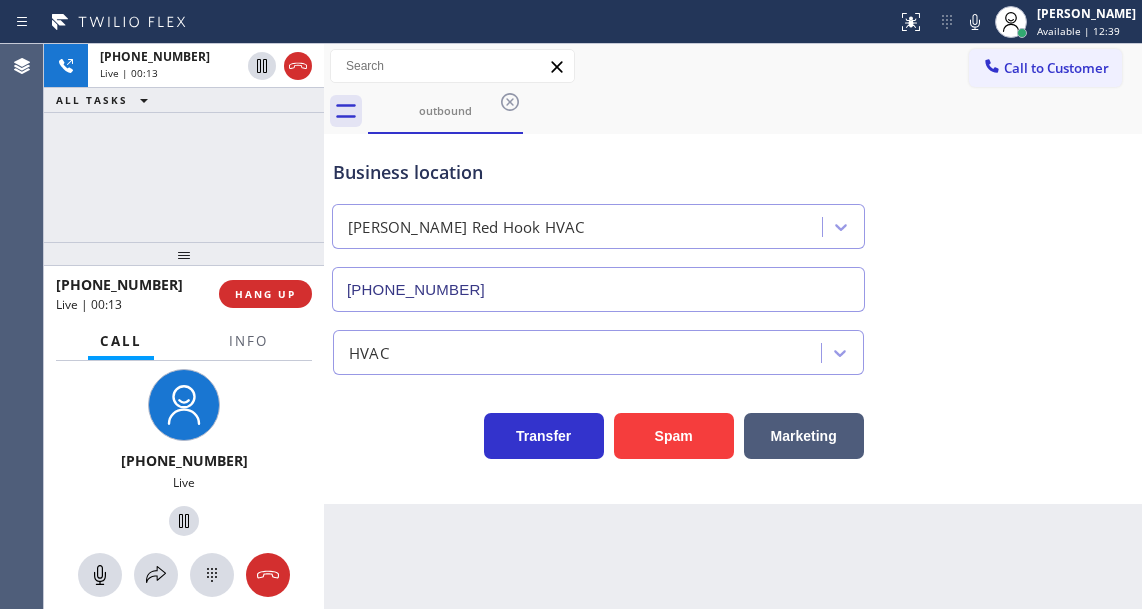 click on "Business location" at bounding box center (598, 172) 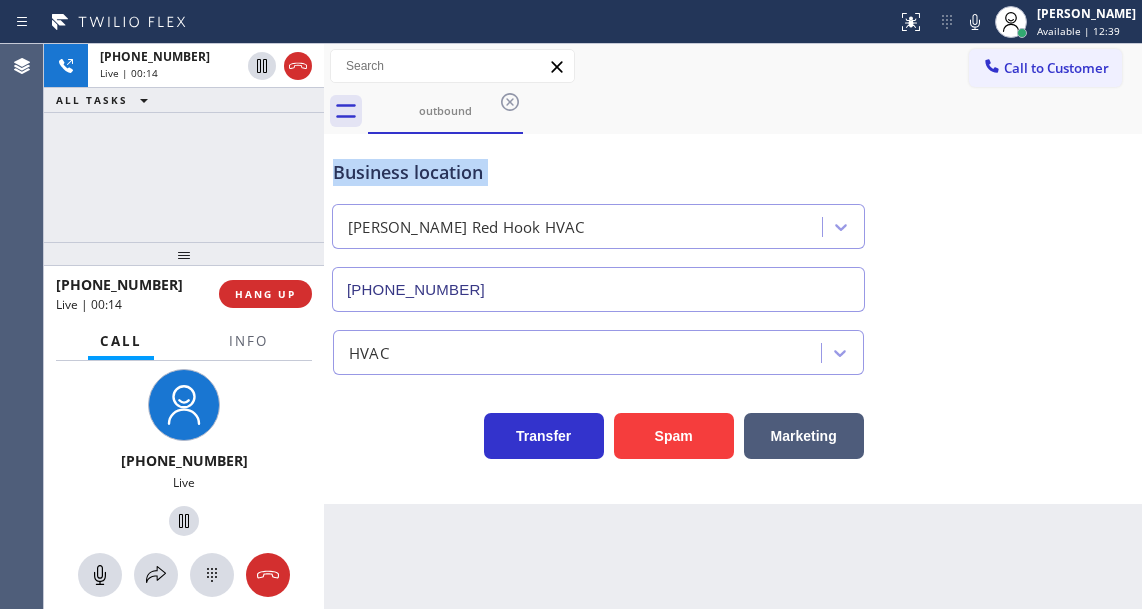 click on "Business location" at bounding box center (598, 172) 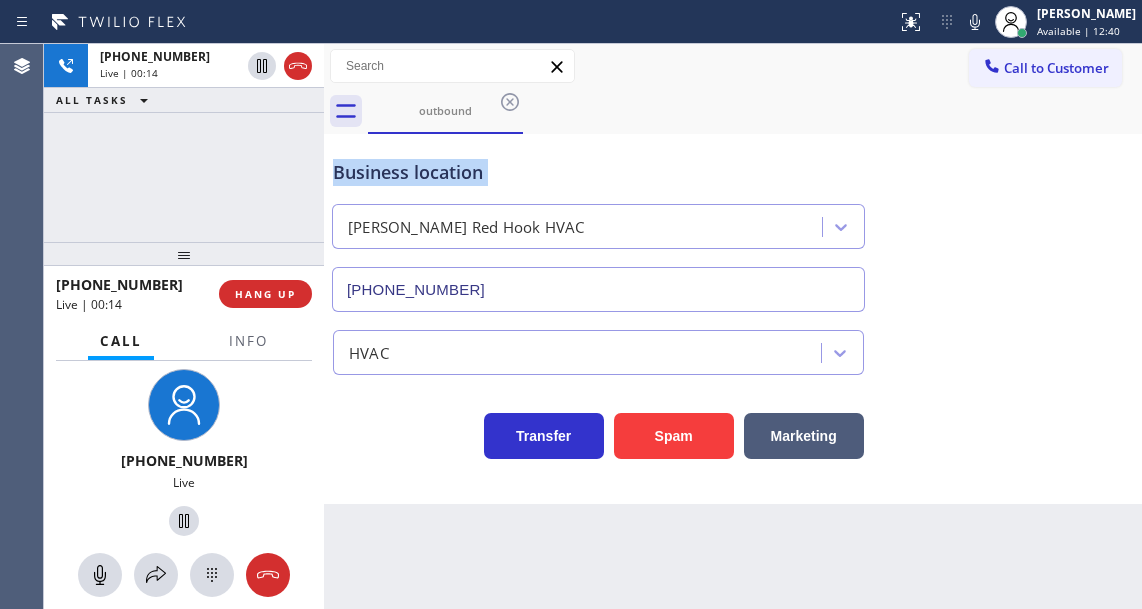 click on "Business location" at bounding box center (598, 172) 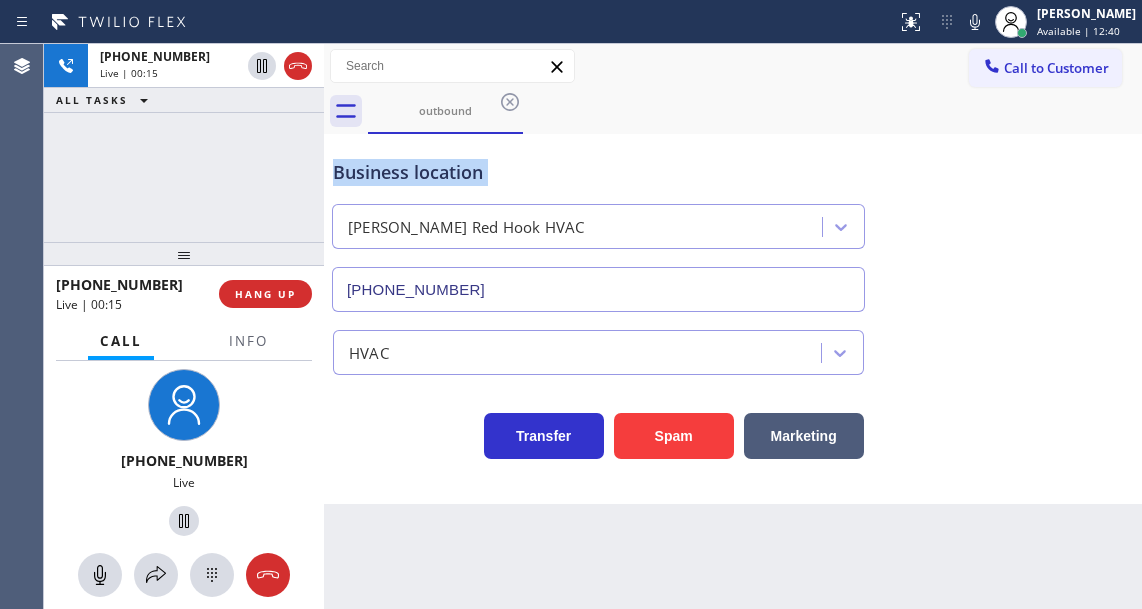 click on "Business location" at bounding box center [598, 172] 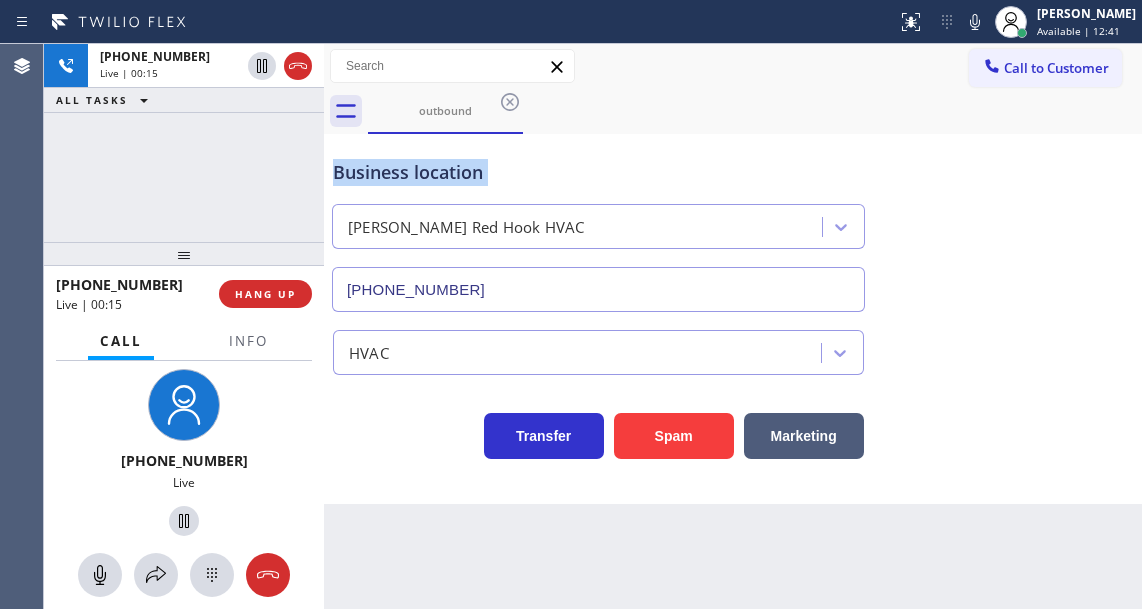 click on "Business location" at bounding box center [598, 172] 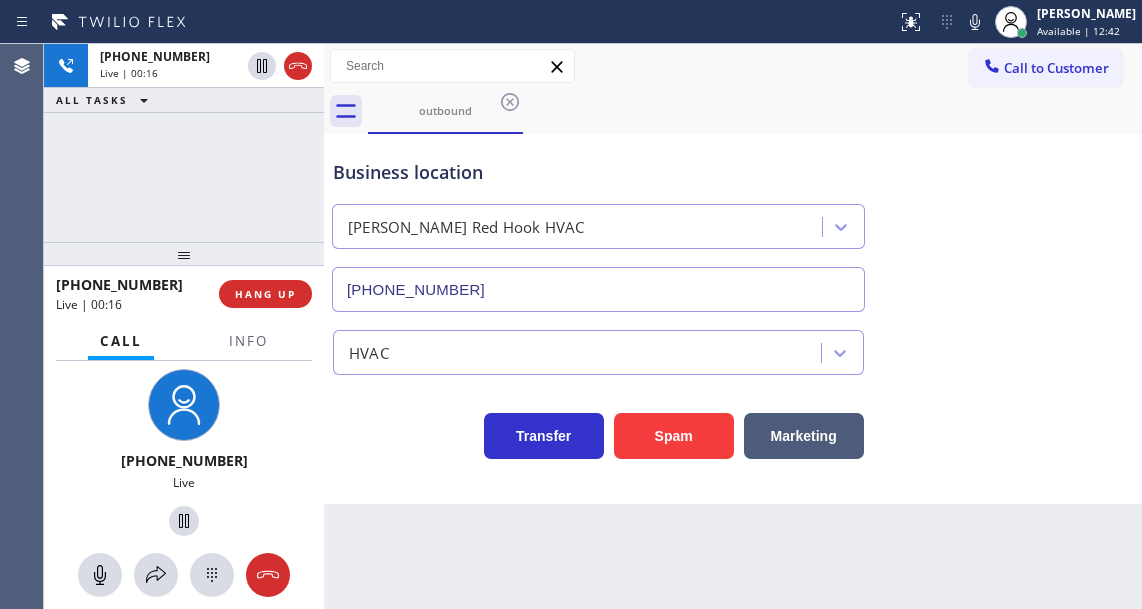 click on "[PHONE_NUMBER] Live | 00:16 ALL TASKS ALL TASKS ACTIVE TASKS TASKS IN WRAP UP" at bounding box center (184, 143) 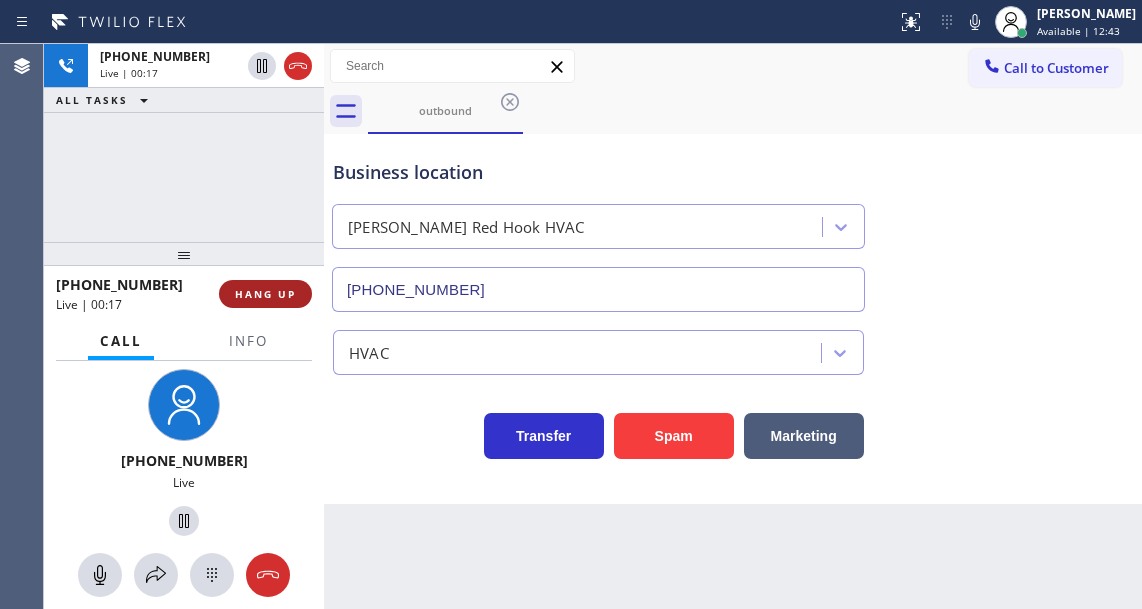 click on "HANG UP" at bounding box center (265, 294) 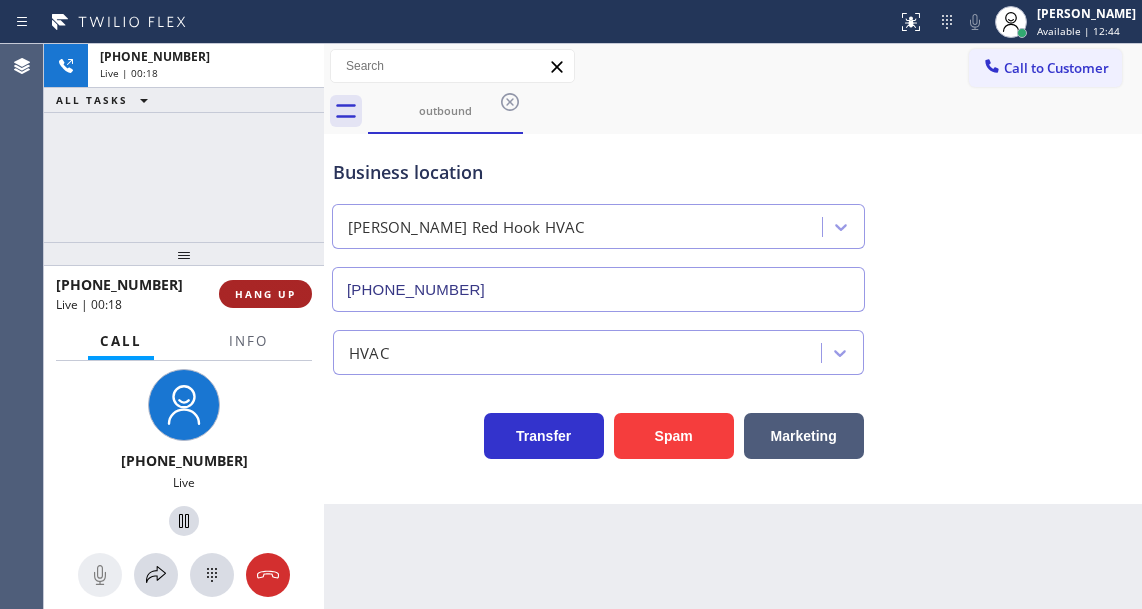 click on "HANG UP" at bounding box center (265, 294) 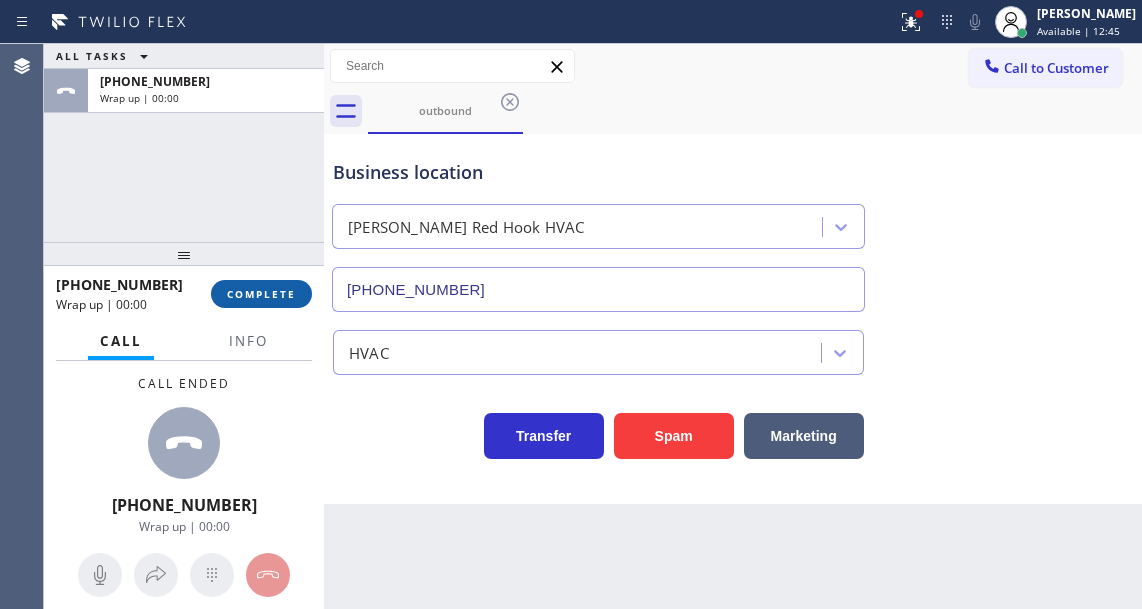 click on "COMPLETE" at bounding box center [261, 294] 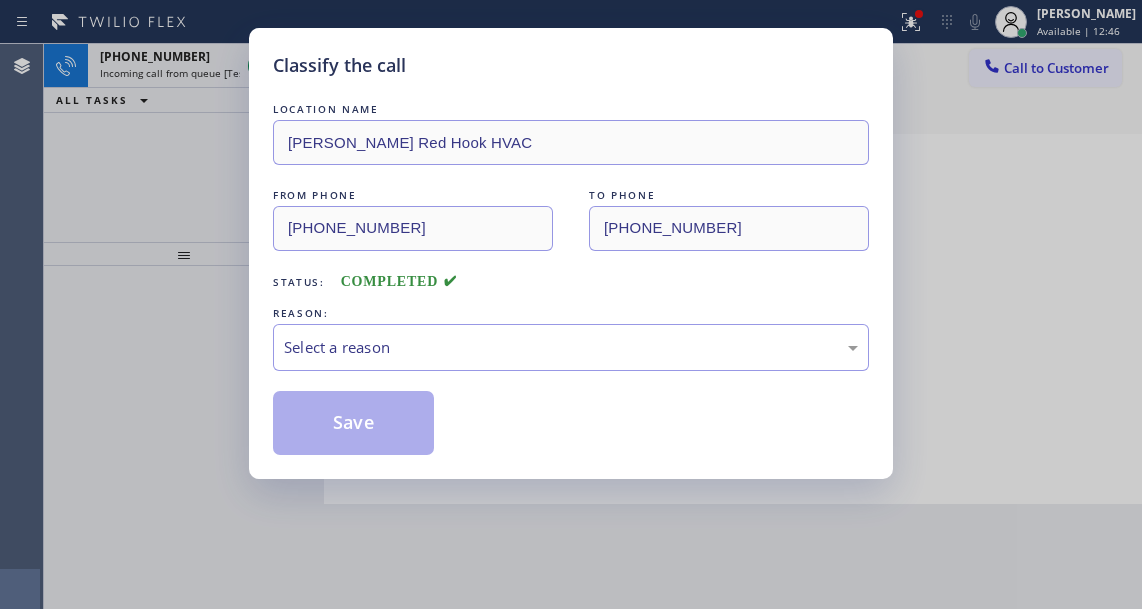 click on "LOCATION NAME [PERSON_NAME] Red Hook HVAC FROM PHONE [PHONE_NUMBER] TO PHONE [PHONE_NUMBER] Status: COMPLETED REASON: Select a reason Save" at bounding box center [571, 277] 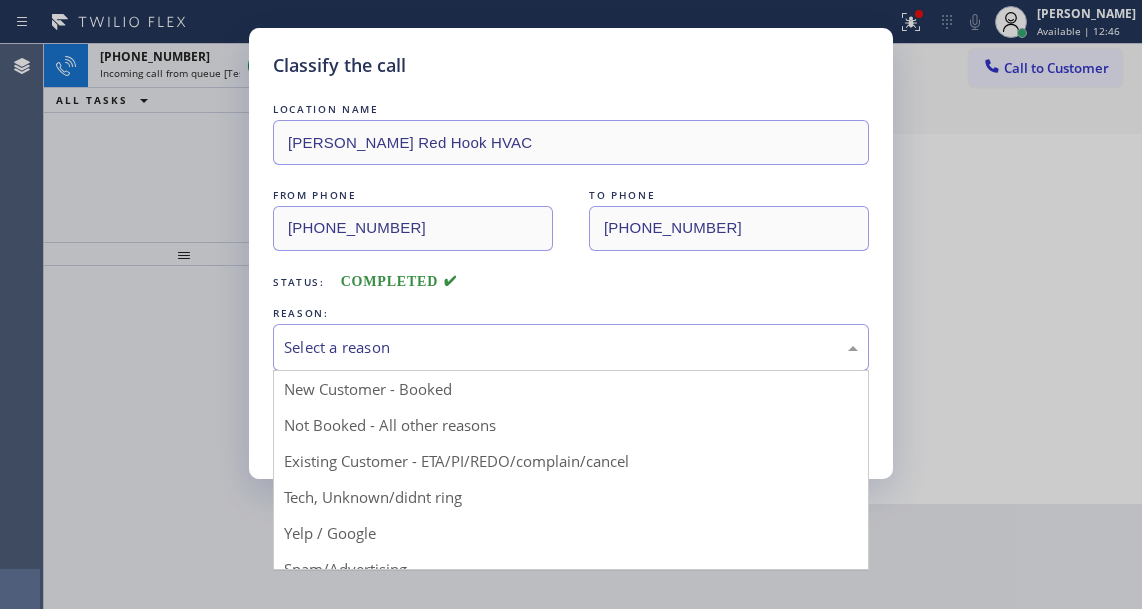 click on "Select a reason" at bounding box center (571, 347) 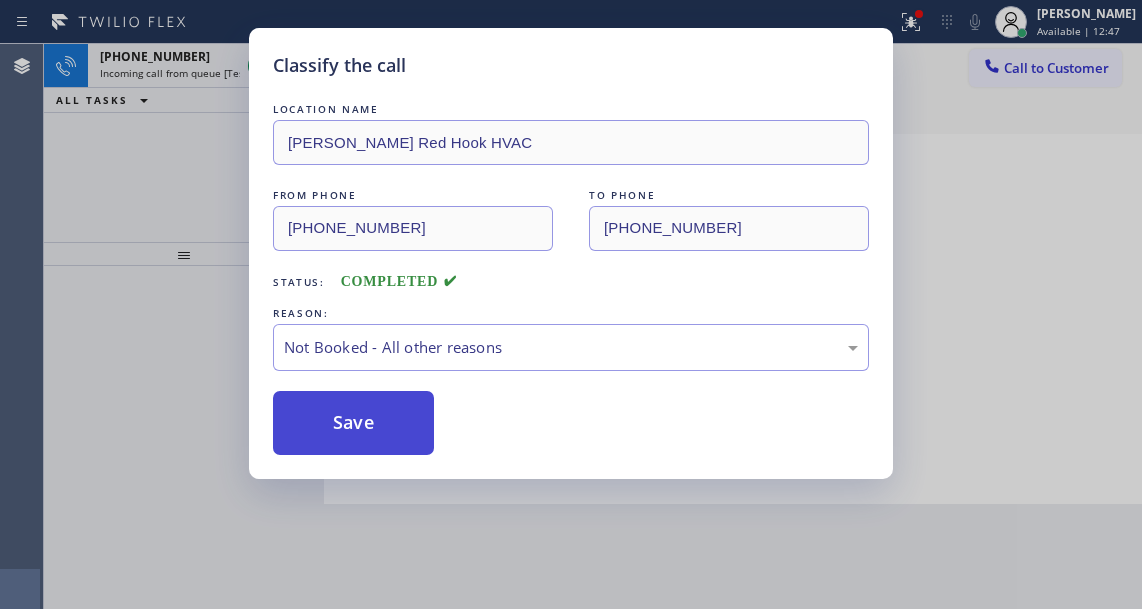 click on "Save" at bounding box center (353, 423) 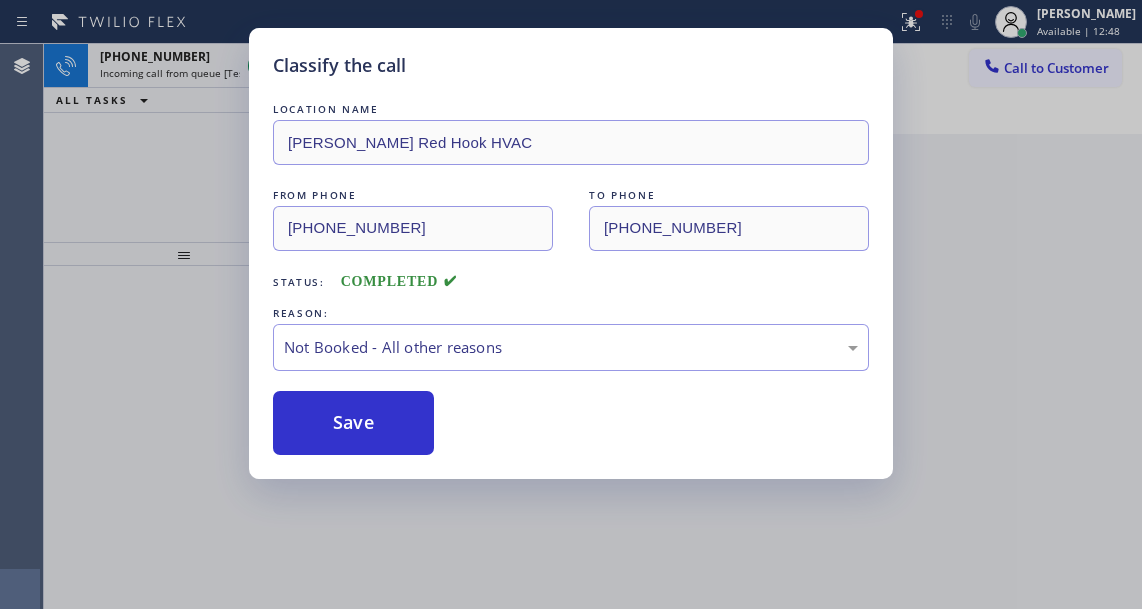 click on "Classify the call LOCATION NAME [PERSON_NAME] Red Hook HVAC FROM PHONE [PHONE_NUMBER] TO PHONE [PHONE_NUMBER] Status: COMPLETED REASON: Not Booked - All other reasons Save" at bounding box center [571, 304] 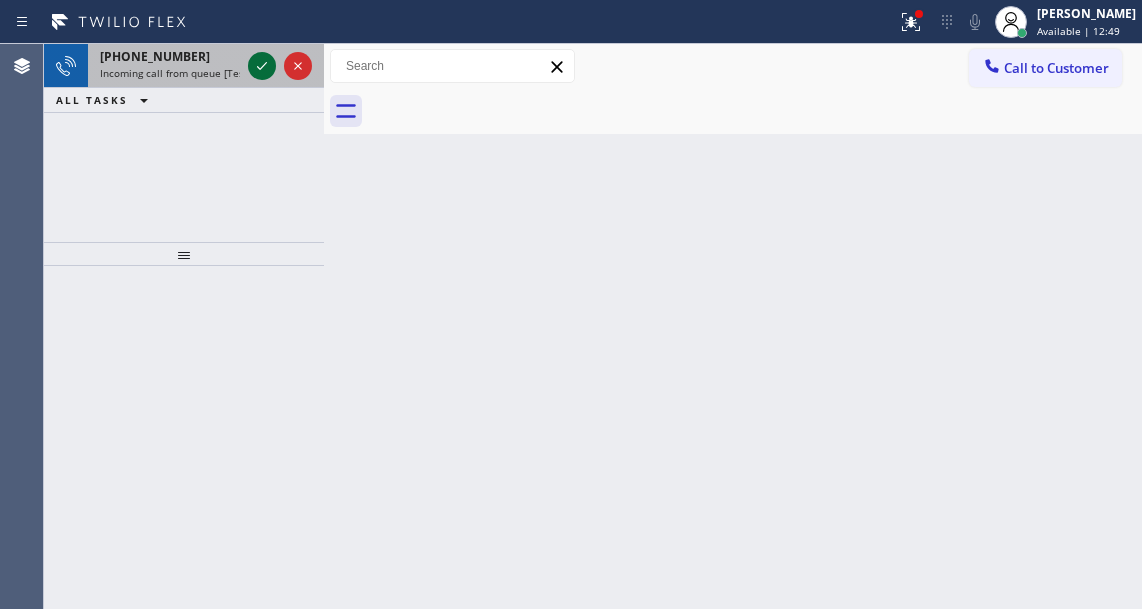 click 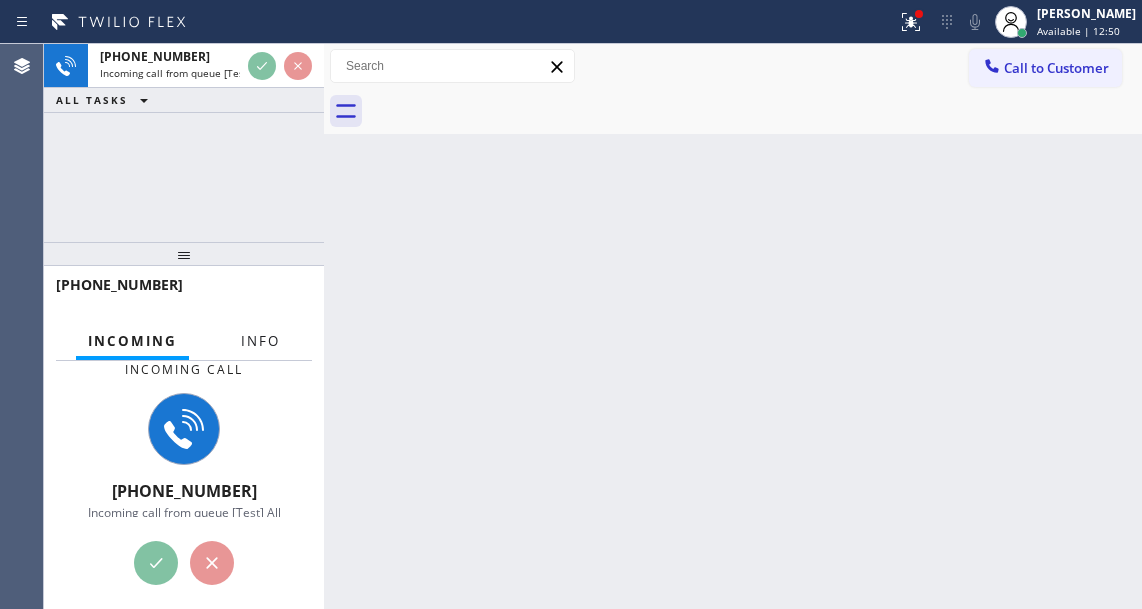 drag, startPoint x: 255, startPoint y: 338, endPoint x: 230, endPoint y: 343, distance: 25.495098 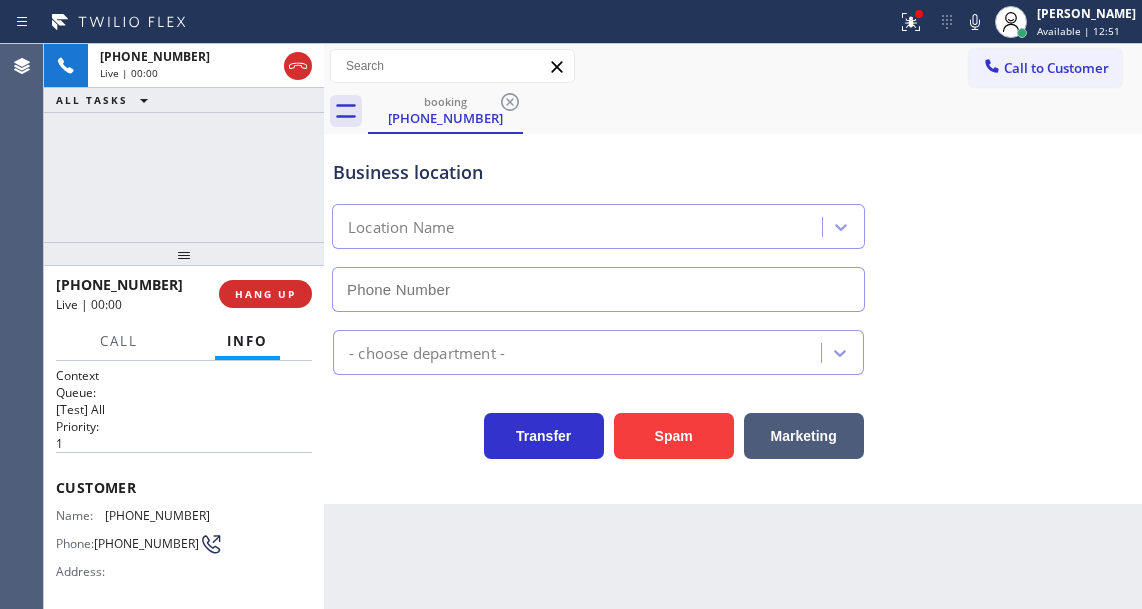 scroll, scrollTop: 200, scrollLeft: 0, axis: vertical 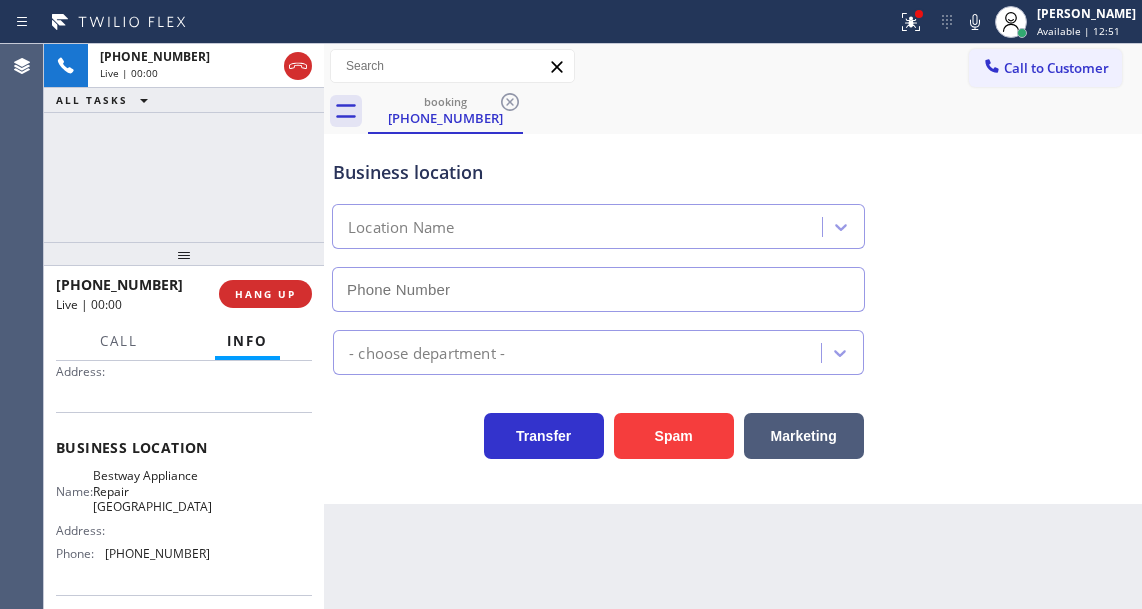 type on "[PHONE_NUMBER]" 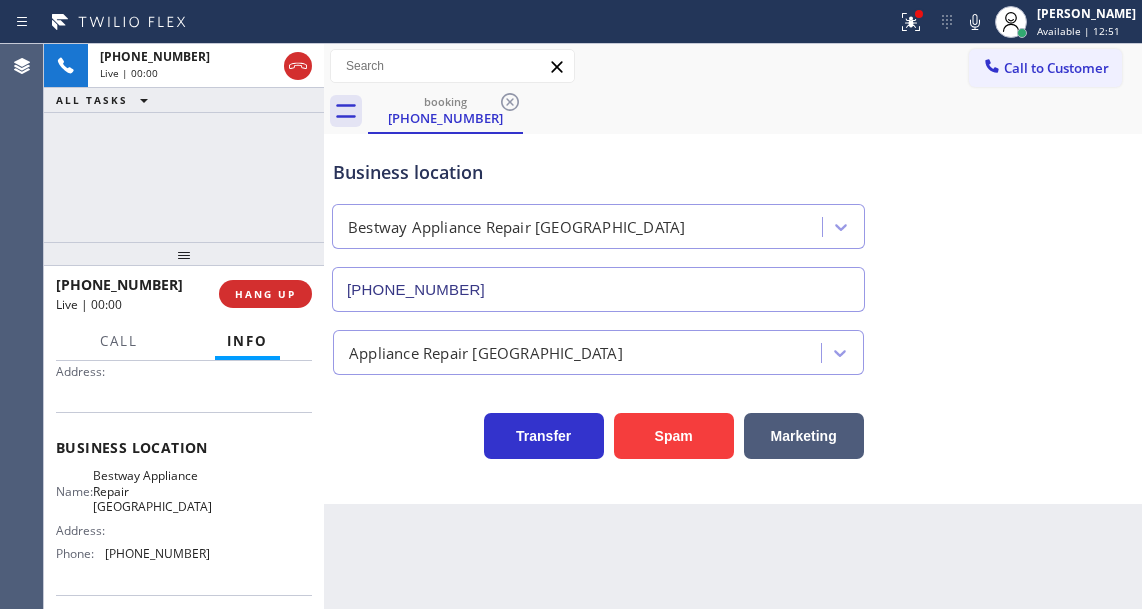 click on "Bestway Appliance Repair [GEOGRAPHIC_DATA]" at bounding box center [152, 491] 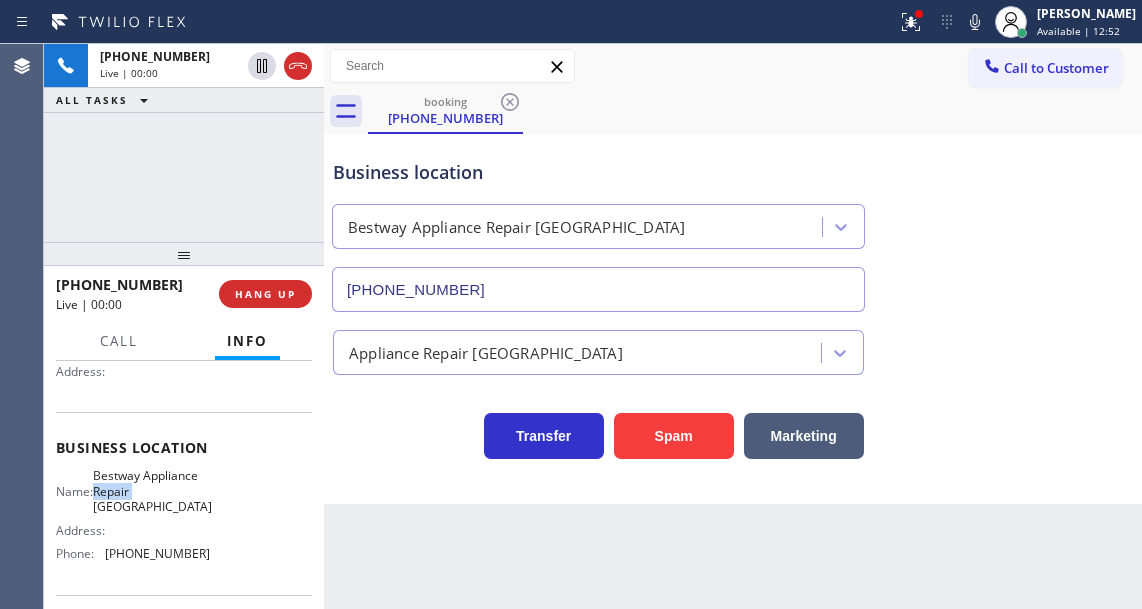 click on "Bestway Appliance Repair [GEOGRAPHIC_DATA]" at bounding box center [152, 491] 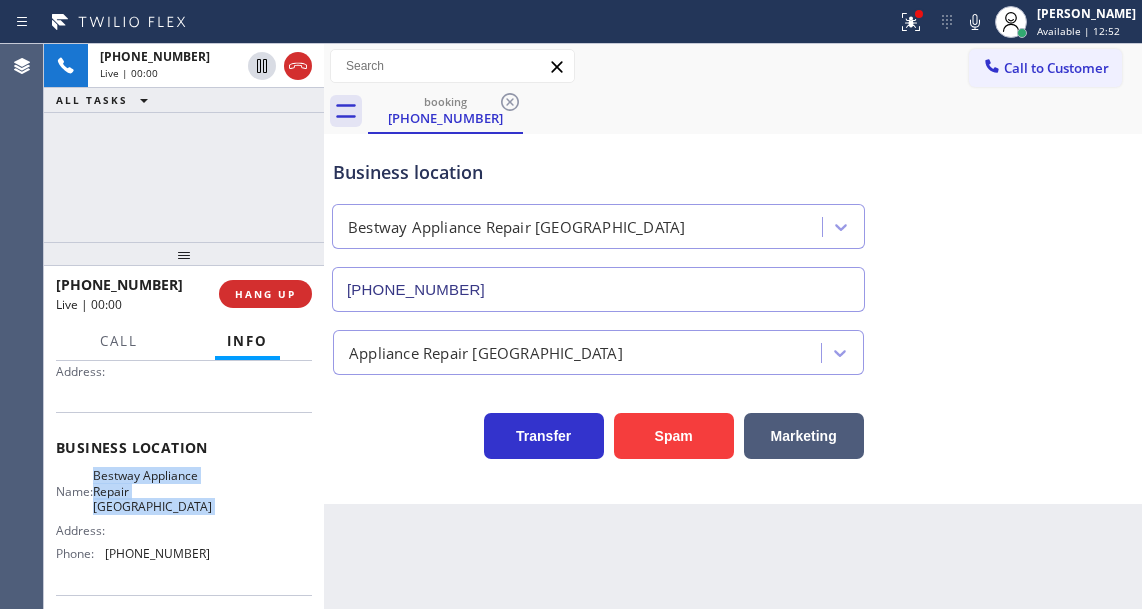click on "Bestway Appliance Repair [GEOGRAPHIC_DATA]" at bounding box center [152, 491] 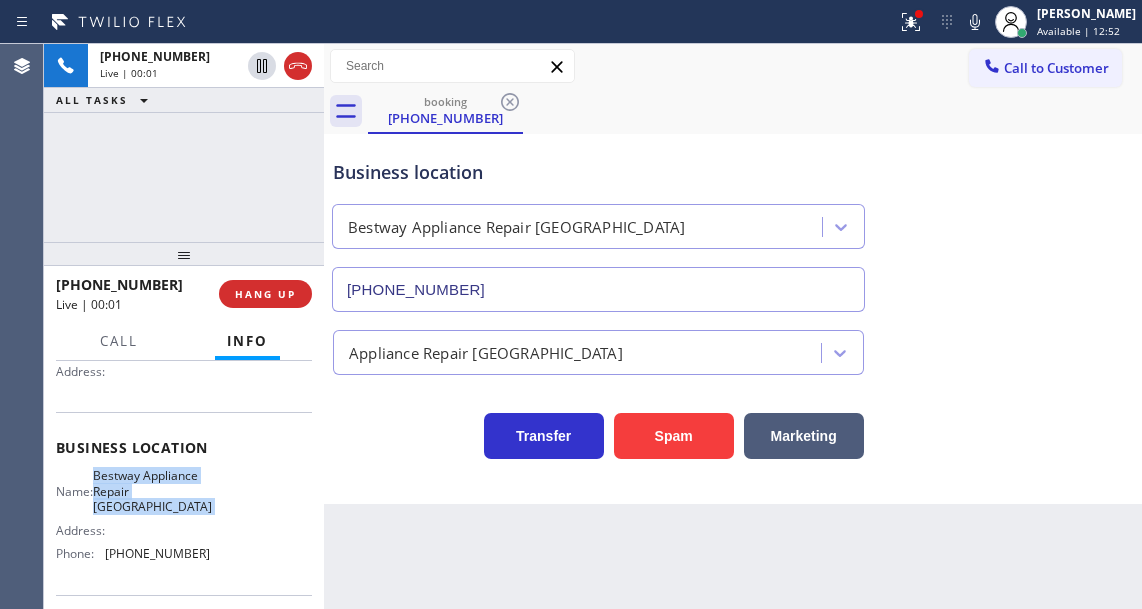 click on "Bestway Appliance Repair [GEOGRAPHIC_DATA]" at bounding box center (152, 491) 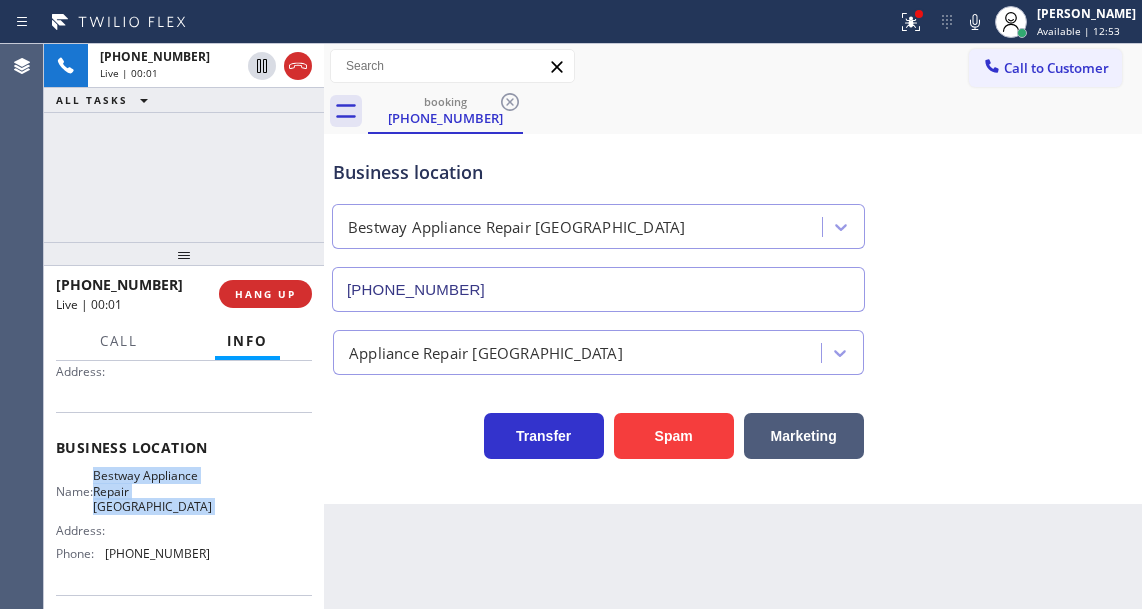 click on "Bestway Appliance Repair [GEOGRAPHIC_DATA]" at bounding box center [152, 491] 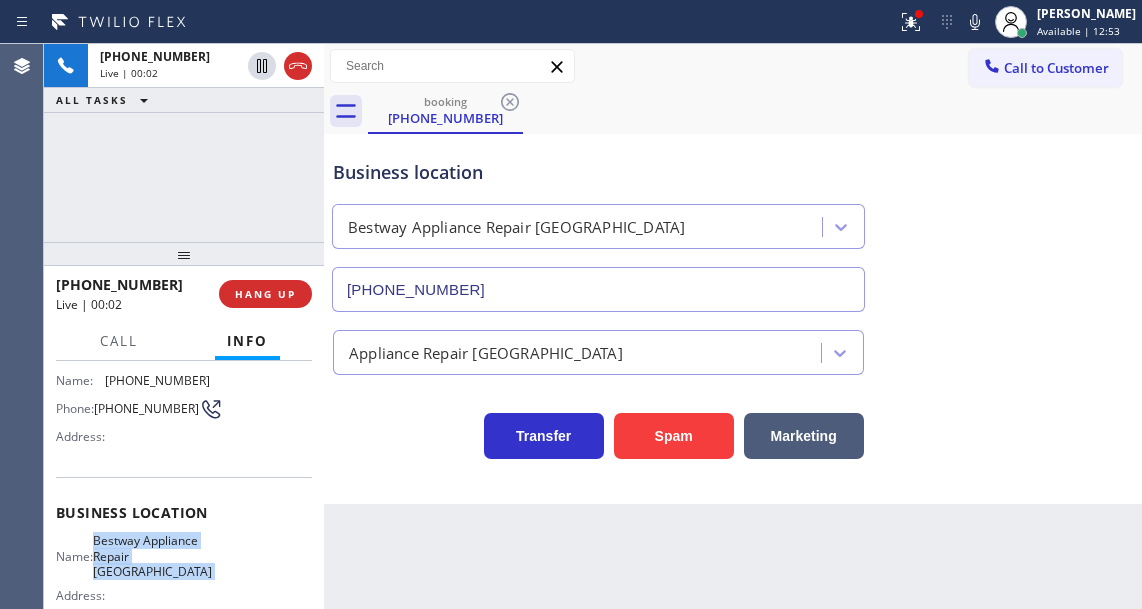 scroll, scrollTop: 100, scrollLeft: 0, axis: vertical 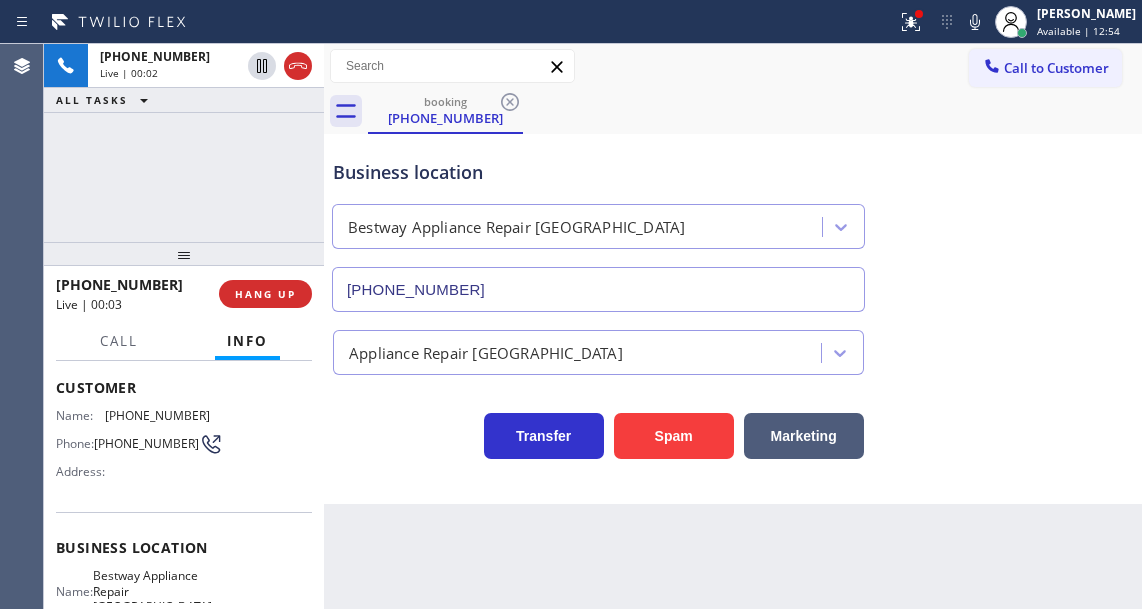 click on "[PHONE_NUMBER]" at bounding box center [146, 443] 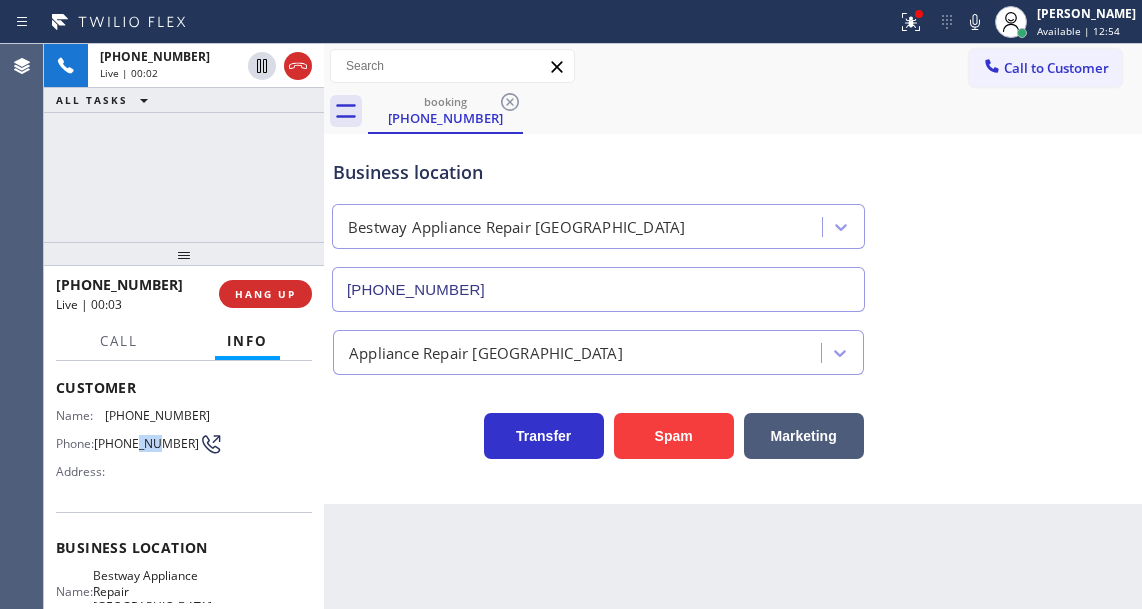 click on "[PHONE_NUMBER]" at bounding box center (146, 443) 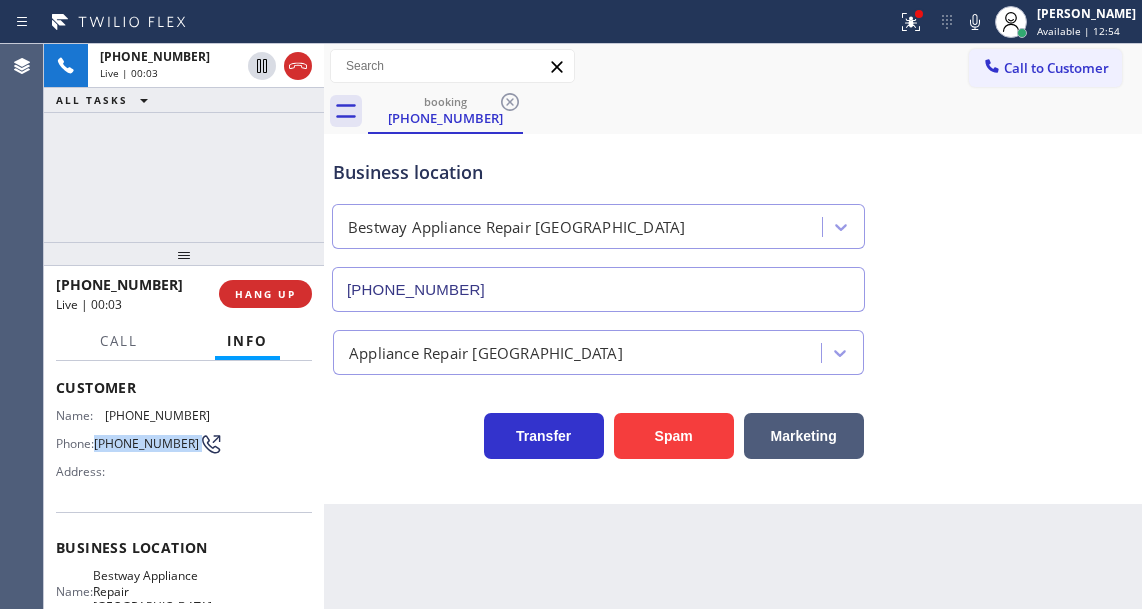 click on "[PHONE_NUMBER]" at bounding box center [146, 443] 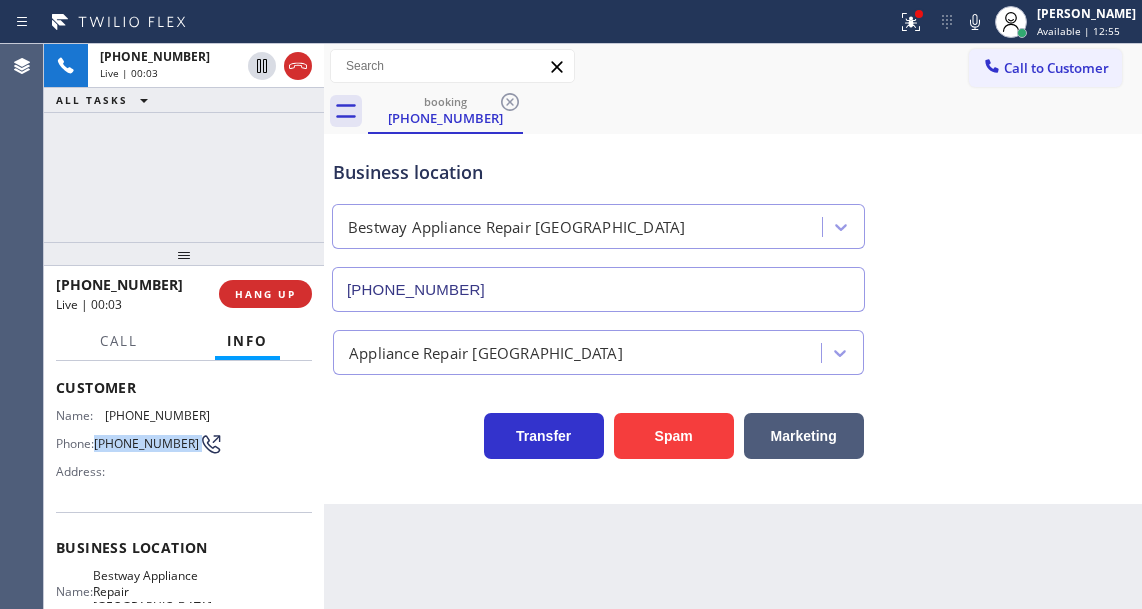 copy on "[PHONE_NUMBER]" 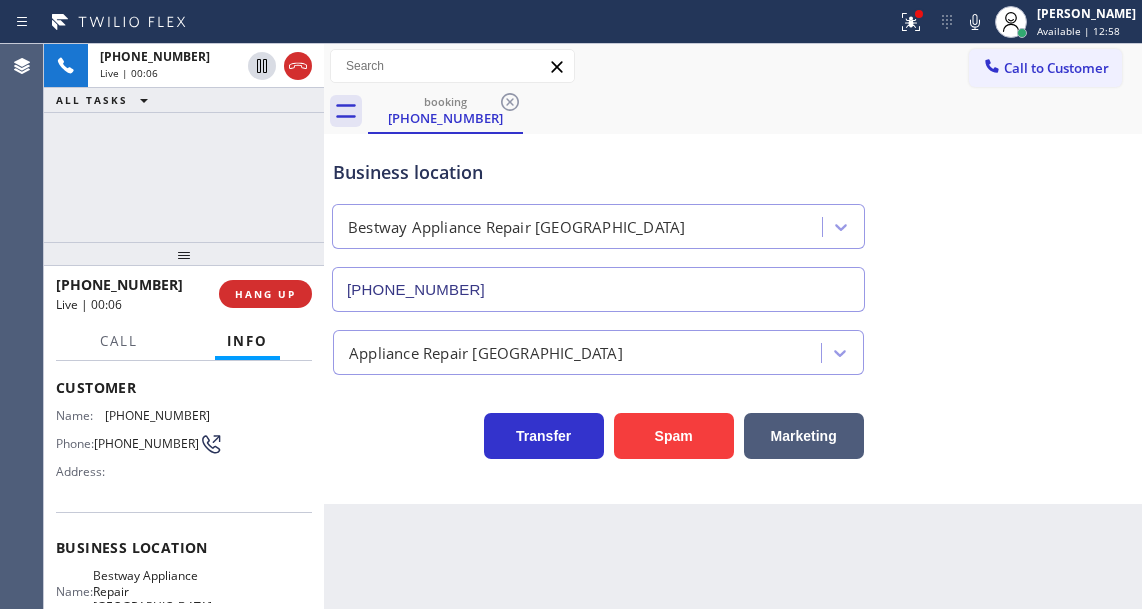 click on "Back to Dashboard Change Sender ID Customers Technicians Select a contact Outbound call Technician Search Technician Your caller id phone number Your caller id phone number Call Technician info Name   Phone none Address none Change Sender ID HVAC [PHONE_NUMBER] 5 Star Appliance [PHONE_NUMBER] Appliance Repair [PHONE_NUMBER] Plumbing [PHONE_NUMBER] Air Duct Cleaning [PHONE_NUMBER]  Electricians [PHONE_NUMBER] Cancel Change Check personal SMS Reset Change booking [PHONE_NUMBER] Call to Customer Outbound call Location [PERSON_NAME] Red Hook HVAC Your caller id phone number [PHONE_NUMBER] Customer number Call Outbound call Technician Search Technician Your caller id phone number Your caller id phone number Call booking [PHONE_NUMBER] Business location Bestway Appliance Repair [GEOGRAPHIC_DATA] [PHONE_NUMBER] Appliance Repair High End Transfer Spam Marketing" at bounding box center [733, 326] 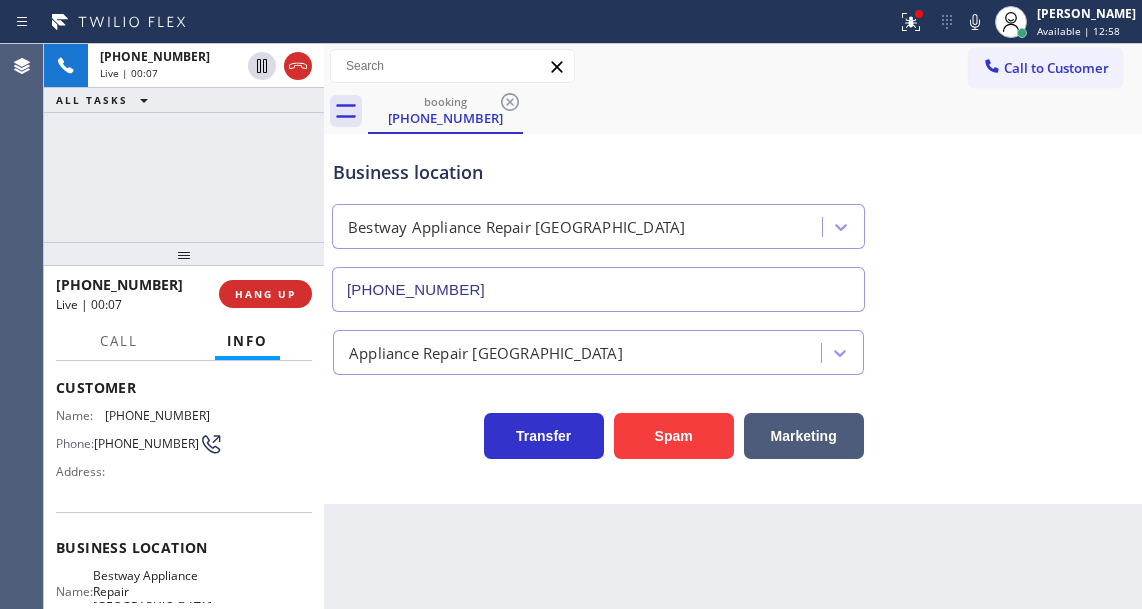 click on "Bestway Appliance Repair [GEOGRAPHIC_DATA]" at bounding box center [152, 591] 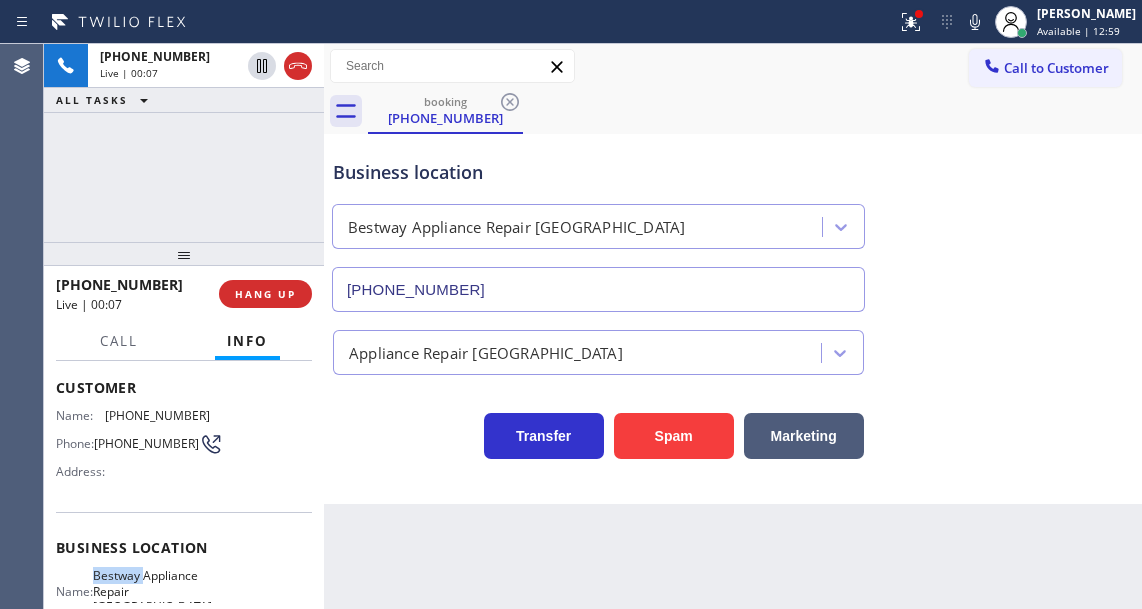 click on "Bestway Appliance Repair [GEOGRAPHIC_DATA]" at bounding box center (152, 591) 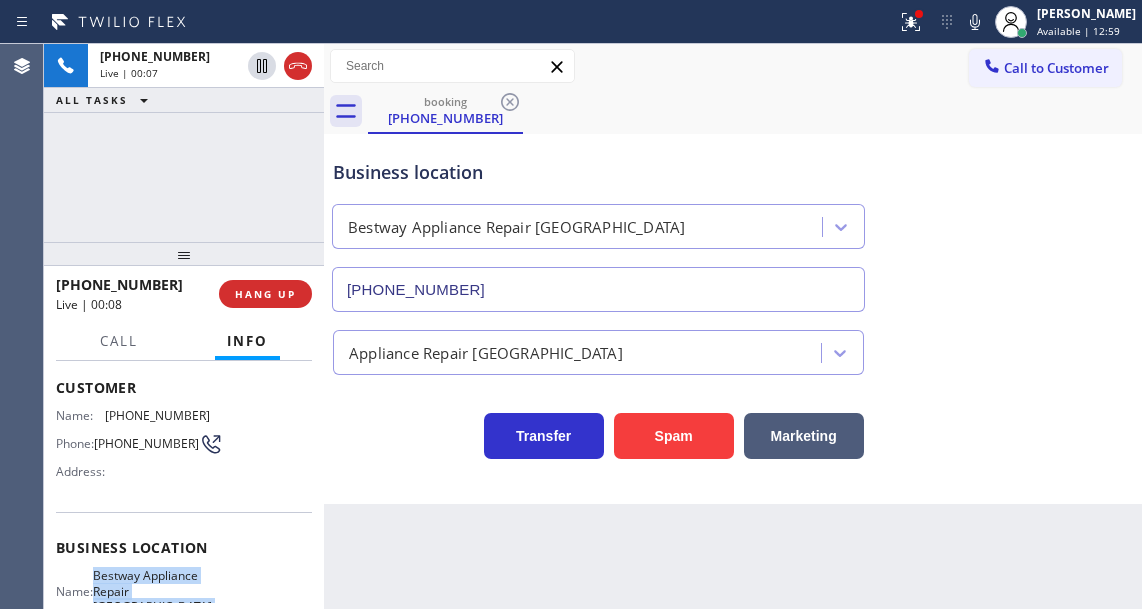 click on "Bestway Appliance Repair [GEOGRAPHIC_DATA]" at bounding box center [152, 591] 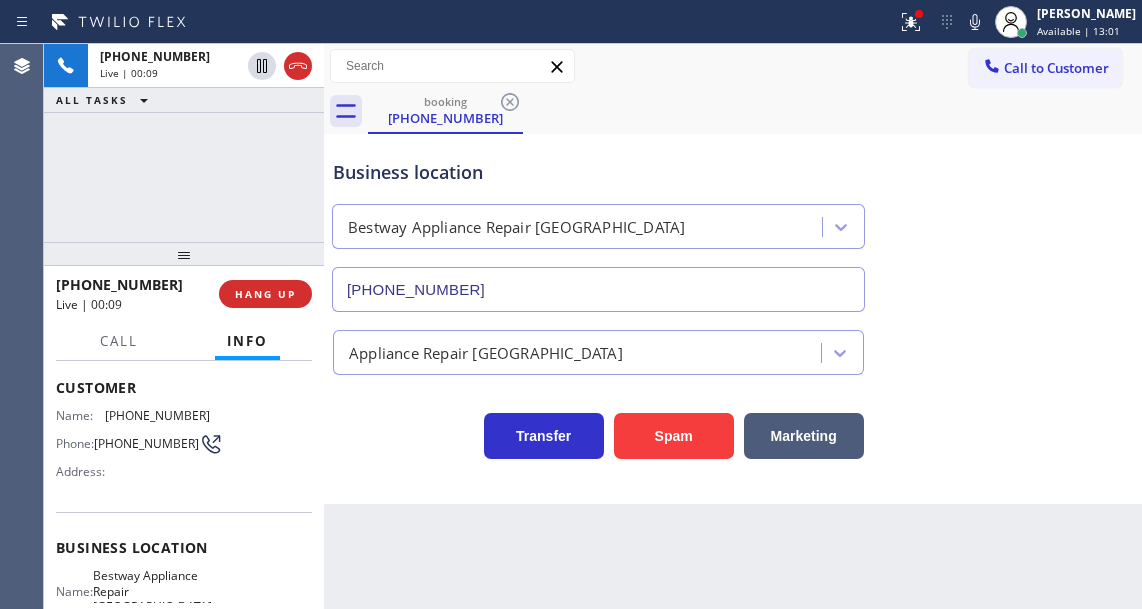 click on "Back to Dashboard Change Sender ID Customers Technicians Select a contact Outbound call Technician Search Technician Your caller id phone number Your caller id phone number Call Technician info Name   Phone none Address none Change Sender ID HVAC [PHONE_NUMBER] 5 Star Appliance [PHONE_NUMBER] Appliance Repair [PHONE_NUMBER] Plumbing [PHONE_NUMBER] Air Duct Cleaning [PHONE_NUMBER]  Electricians [PHONE_NUMBER] Cancel Change Check personal SMS Reset Change booking [PHONE_NUMBER] Call to Customer Outbound call Location [PERSON_NAME] Red Hook HVAC Your caller id phone number [PHONE_NUMBER] Customer number Call Outbound call Technician Search Technician Your caller id phone number Your caller id phone number Call booking [PHONE_NUMBER] Business location Bestway Appliance Repair [GEOGRAPHIC_DATA] [PHONE_NUMBER] Appliance Repair High End Transfer Spam Marketing" at bounding box center [733, 326] 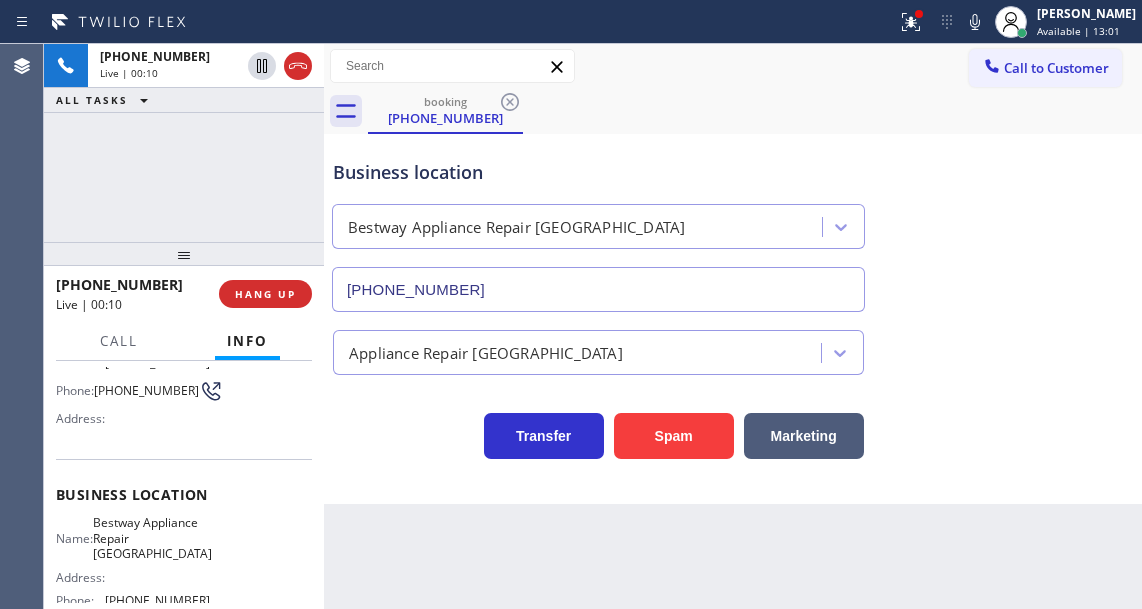scroll, scrollTop: 200, scrollLeft: 0, axis: vertical 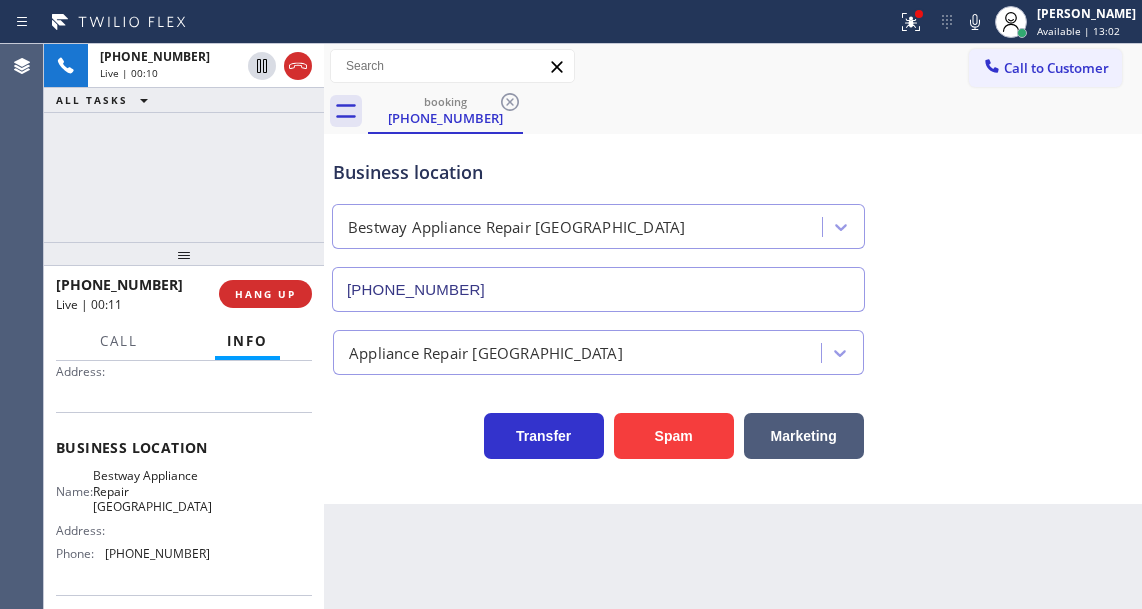 click on "[PHONE_NUMBER]" at bounding box center (157, 553) 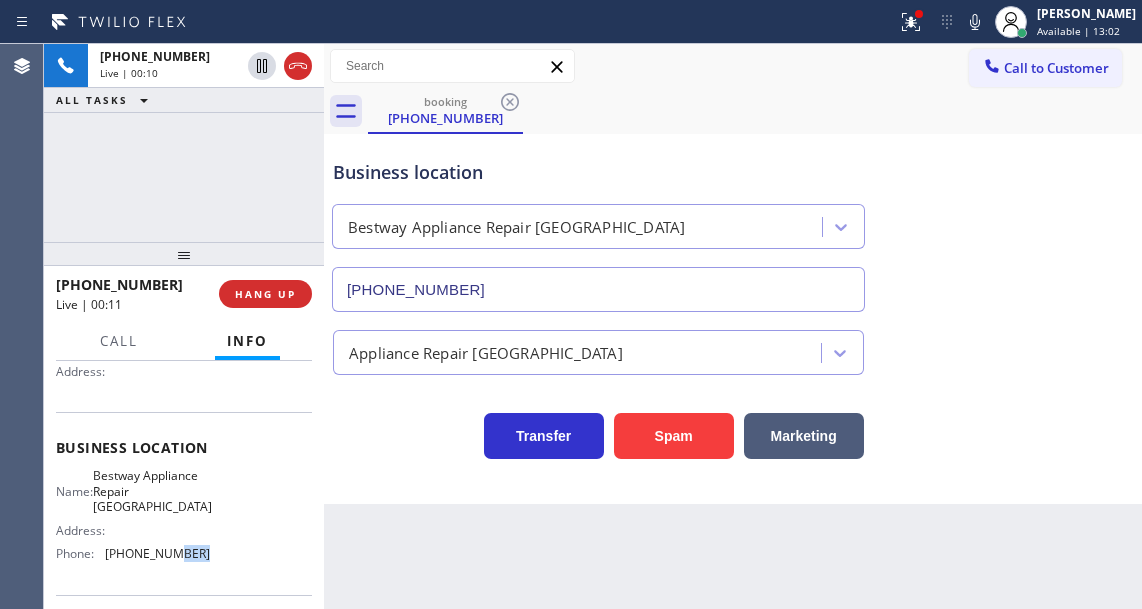 click on "[PHONE_NUMBER]" at bounding box center (157, 553) 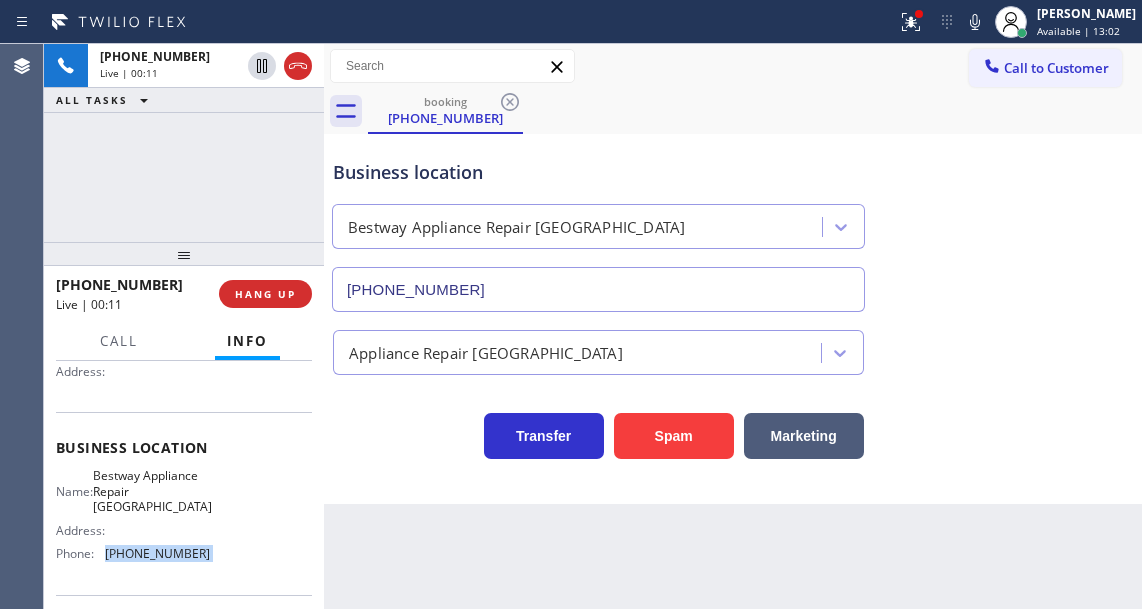 click on "[PHONE_NUMBER]" at bounding box center [157, 553] 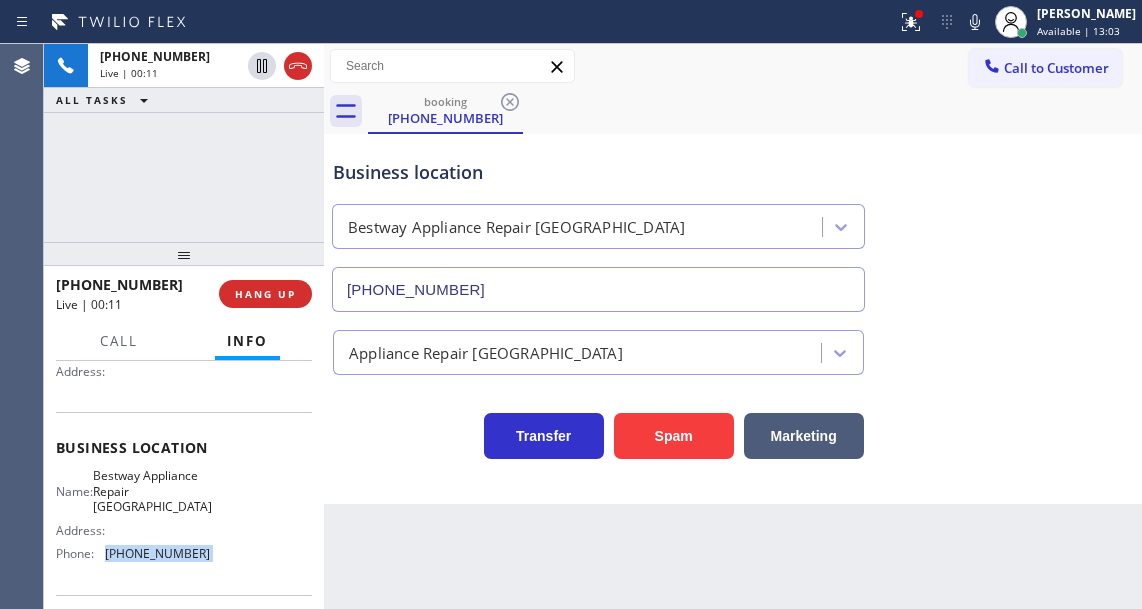 copy on "[PHONE_NUMBER]" 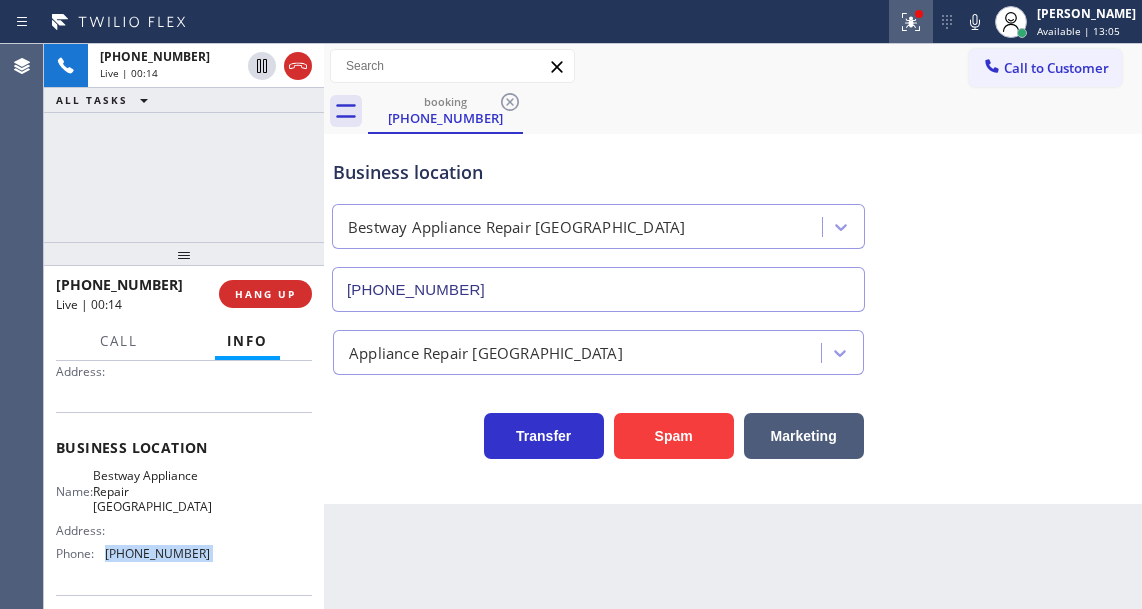 click at bounding box center (911, 22) 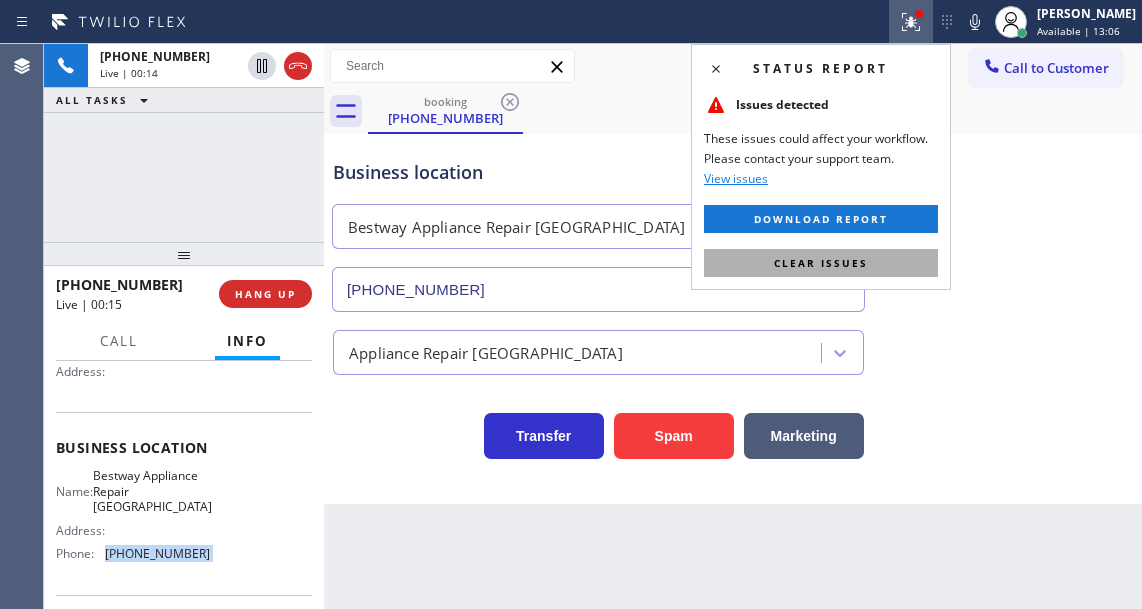 click on "Clear issues" at bounding box center (821, 263) 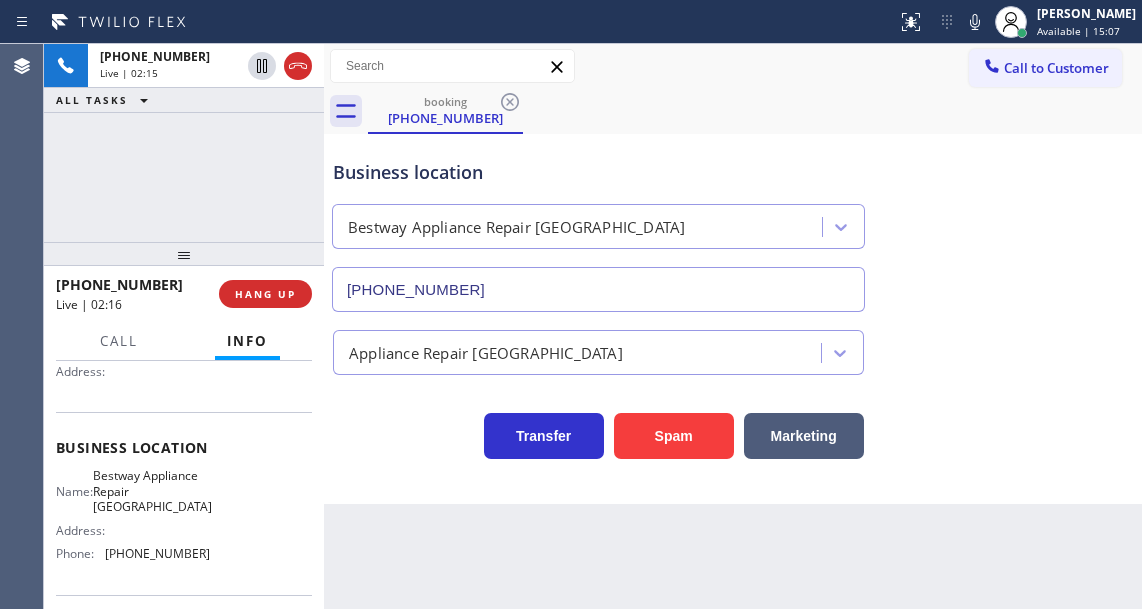 click on "Business location" at bounding box center [598, 172] 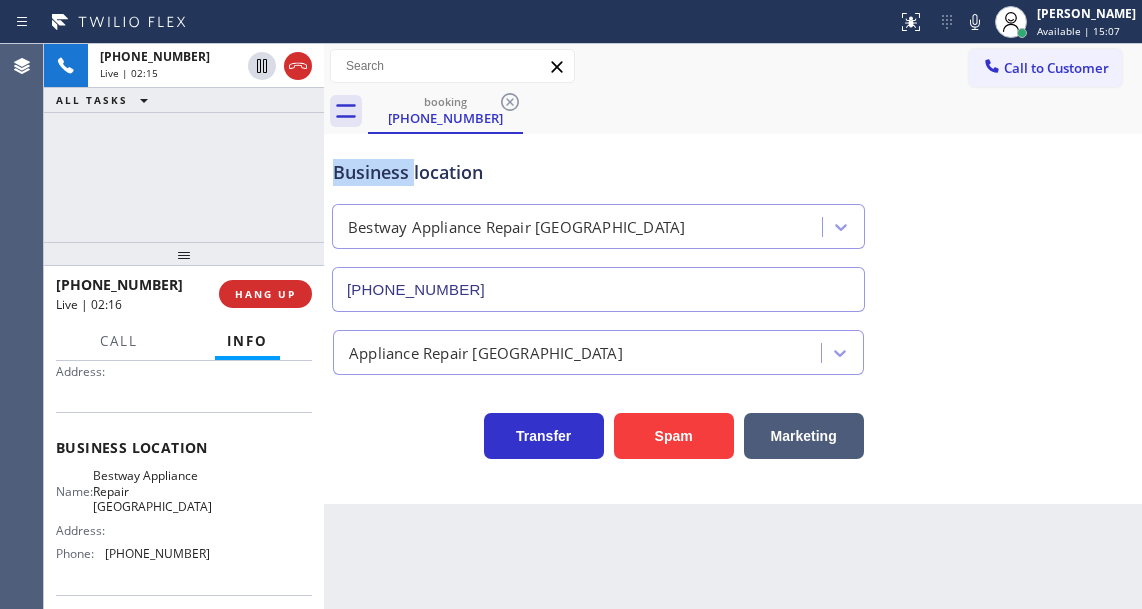 click on "Business location" at bounding box center [598, 172] 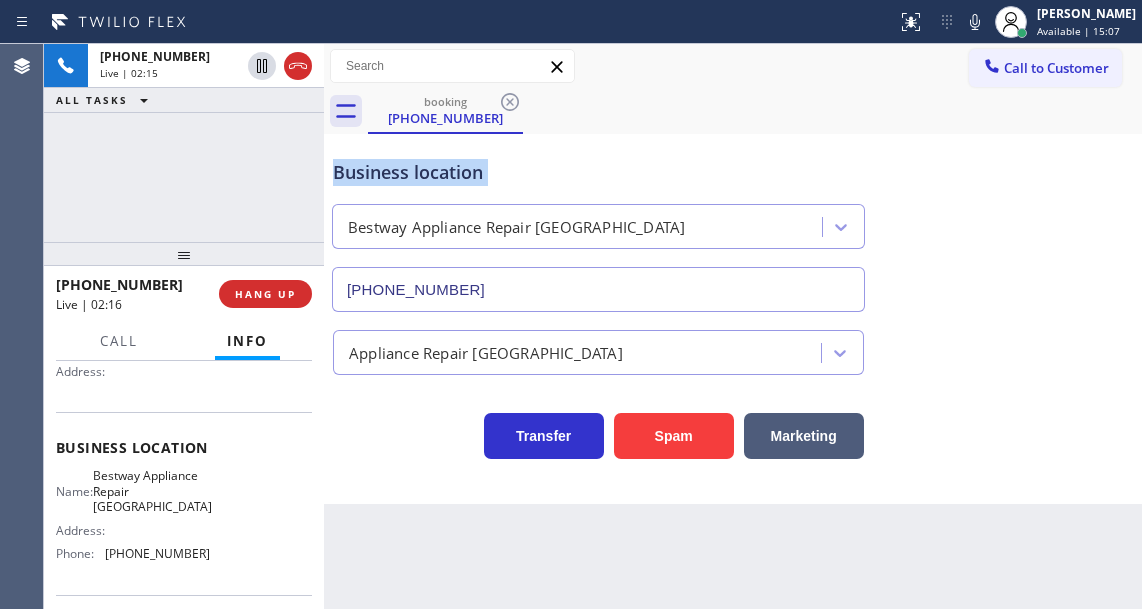 click on "Business location" at bounding box center (598, 172) 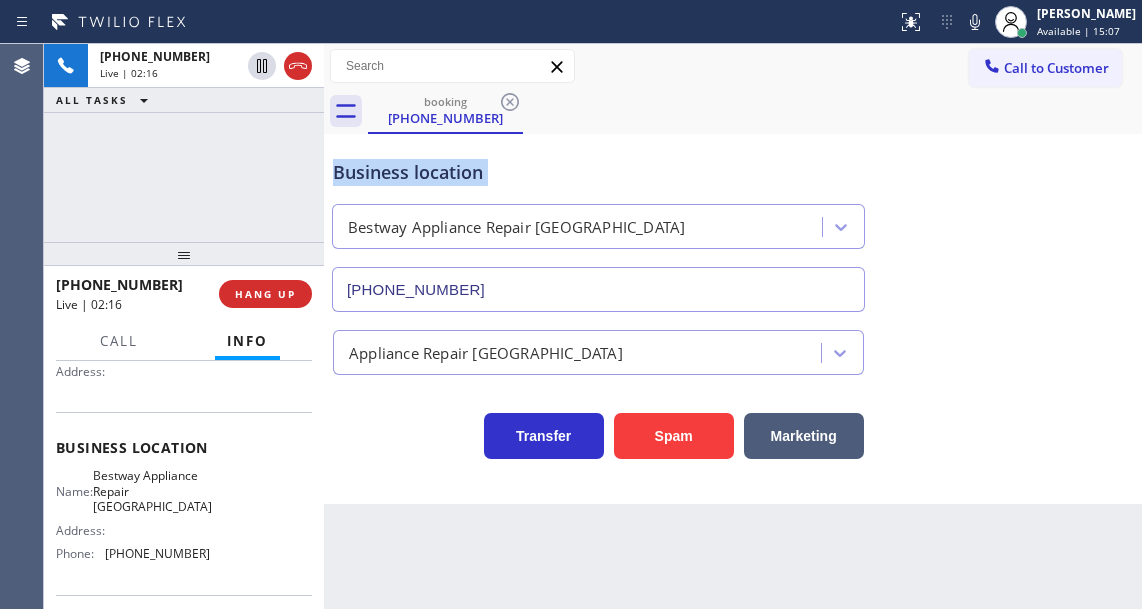 click on "Business location" at bounding box center [598, 172] 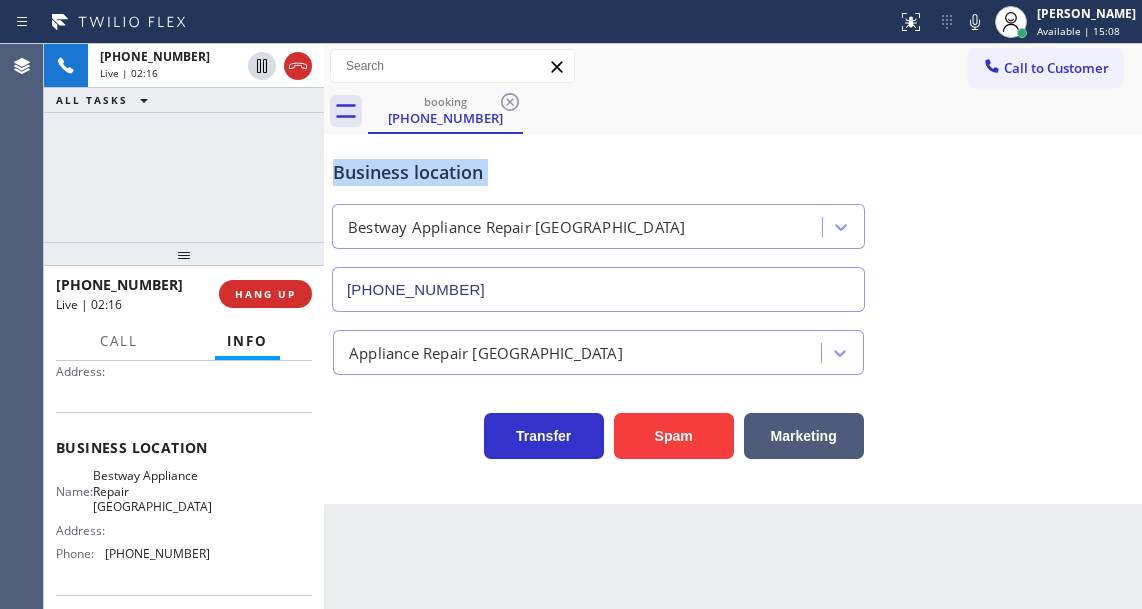 click on "Business location" at bounding box center [598, 172] 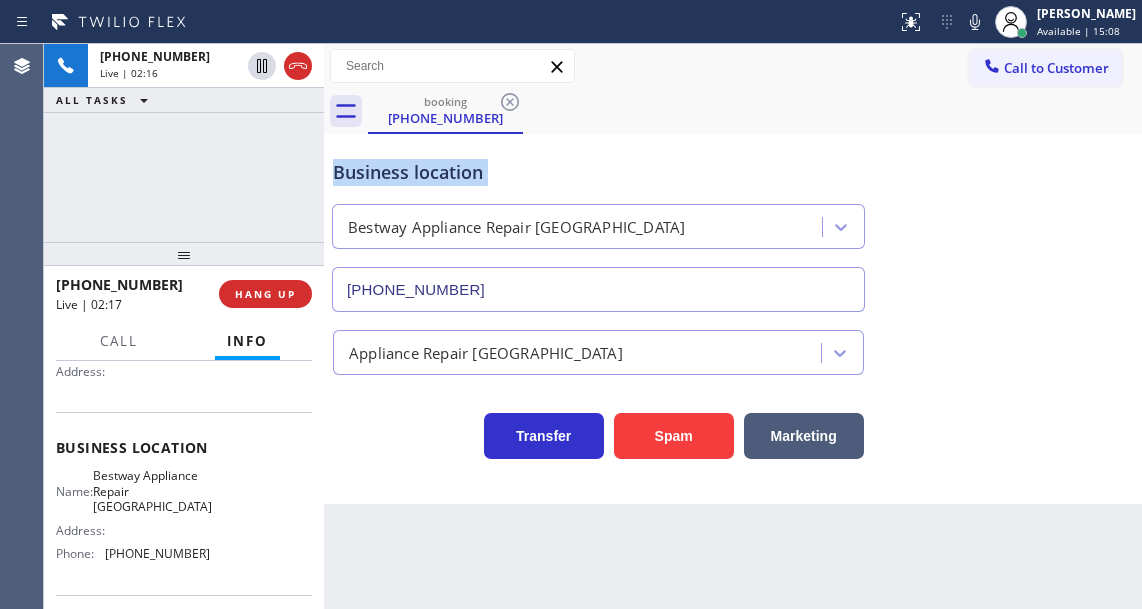 click on "Business location" at bounding box center [598, 172] 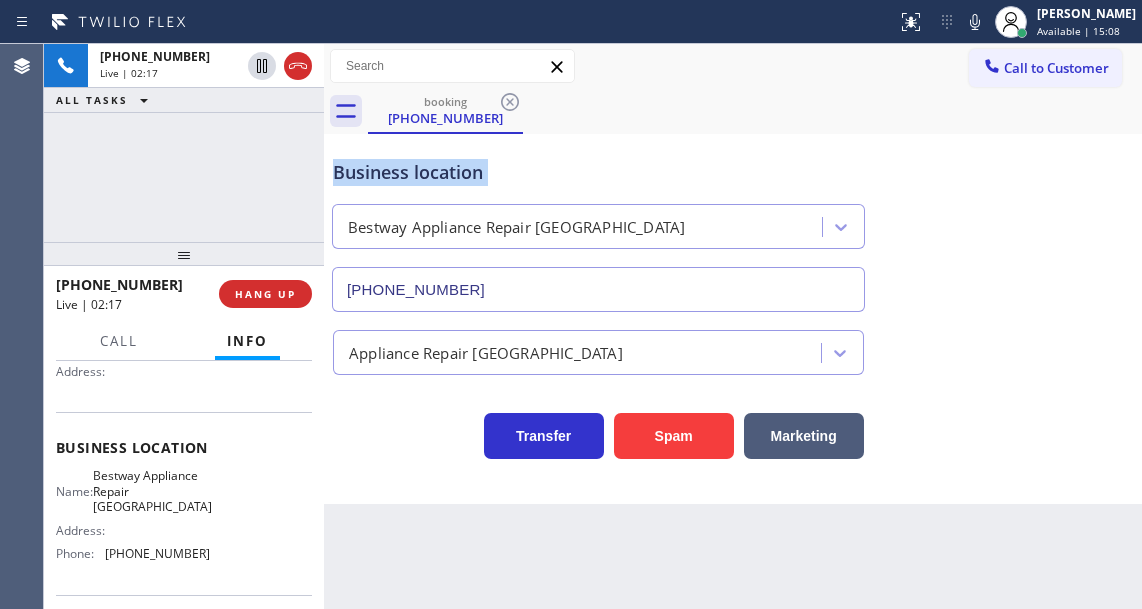 click on "Business location" at bounding box center (598, 172) 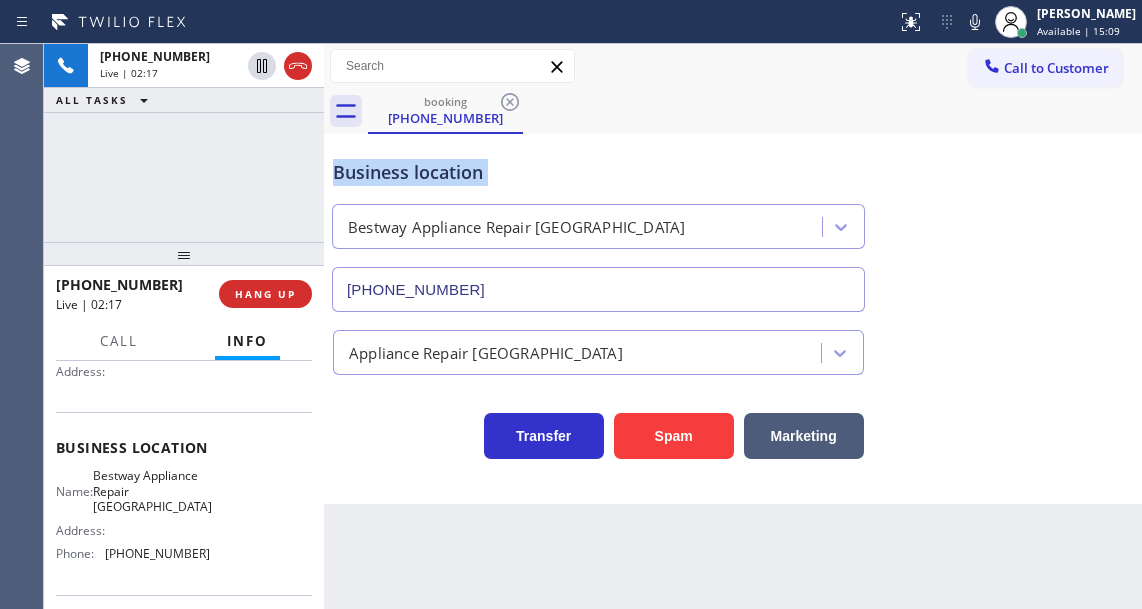 click on "Business location" at bounding box center [598, 172] 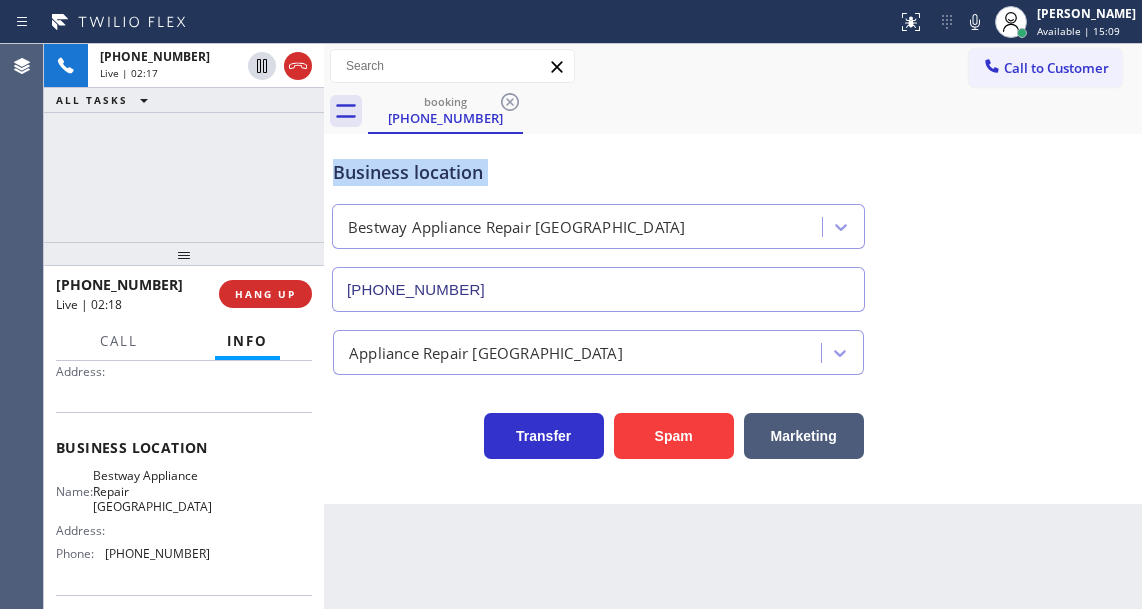 click on "Business location" at bounding box center (598, 172) 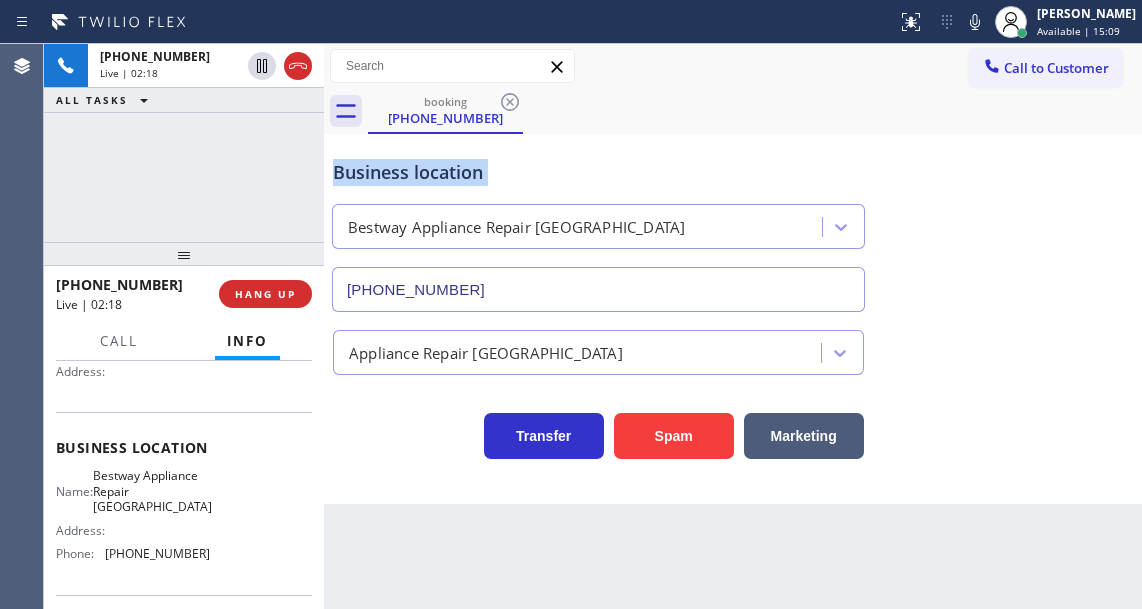 click on "Business location" at bounding box center (598, 172) 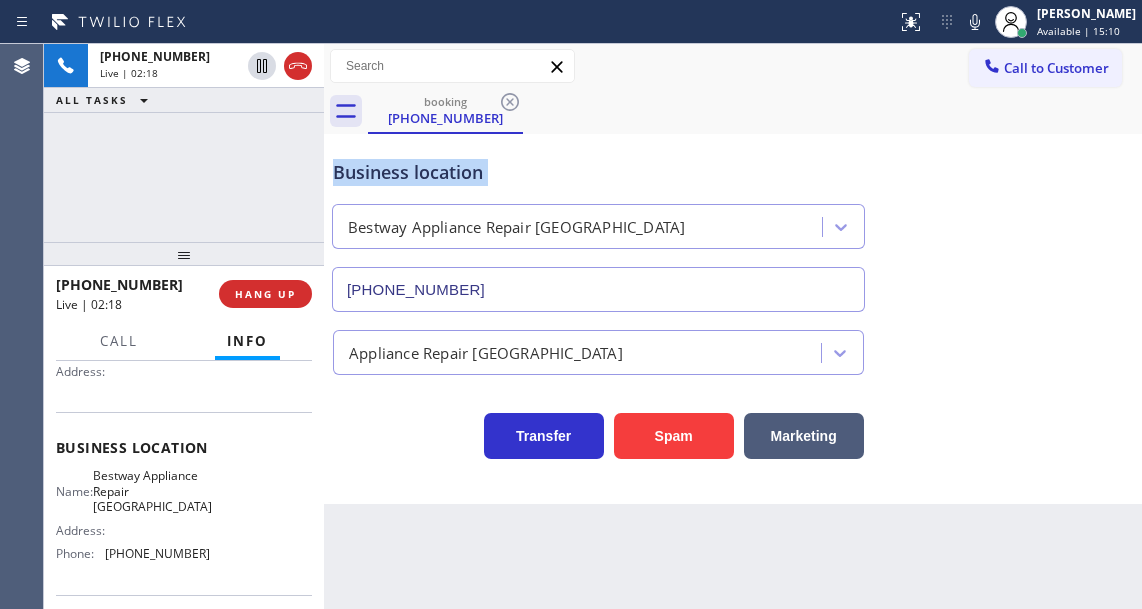 click on "Business location" at bounding box center [598, 172] 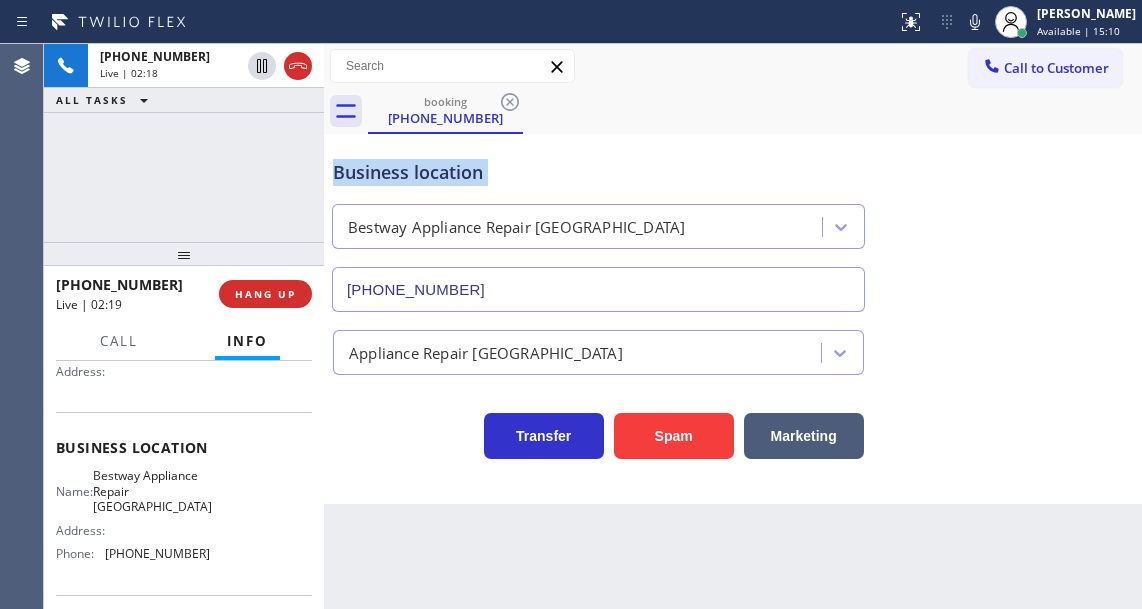 click on "Business location" at bounding box center (598, 172) 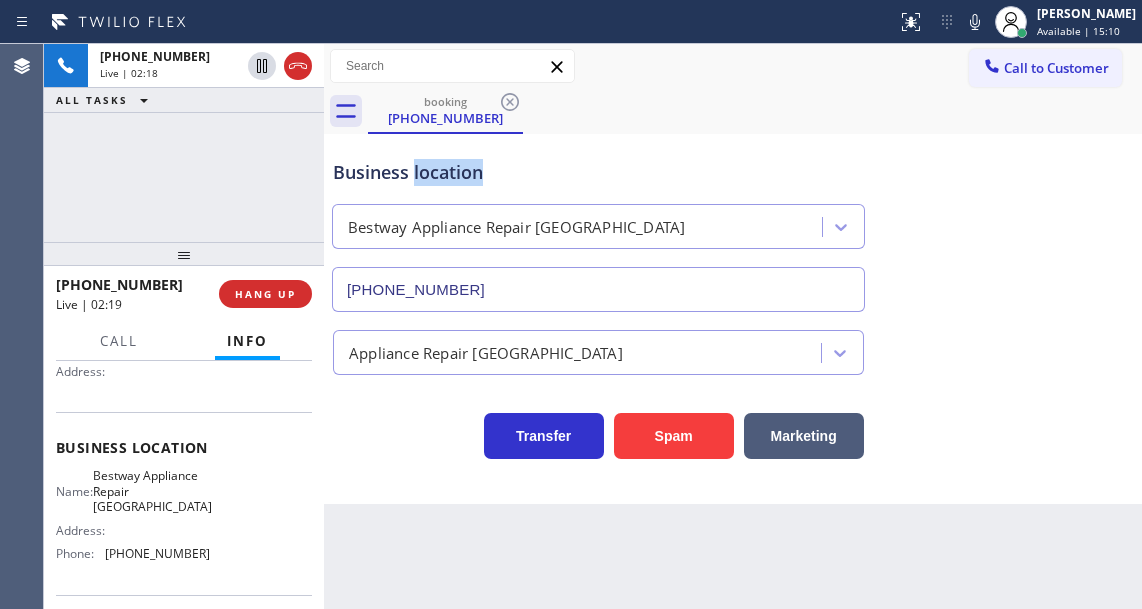 click on "Business location" at bounding box center (598, 172) 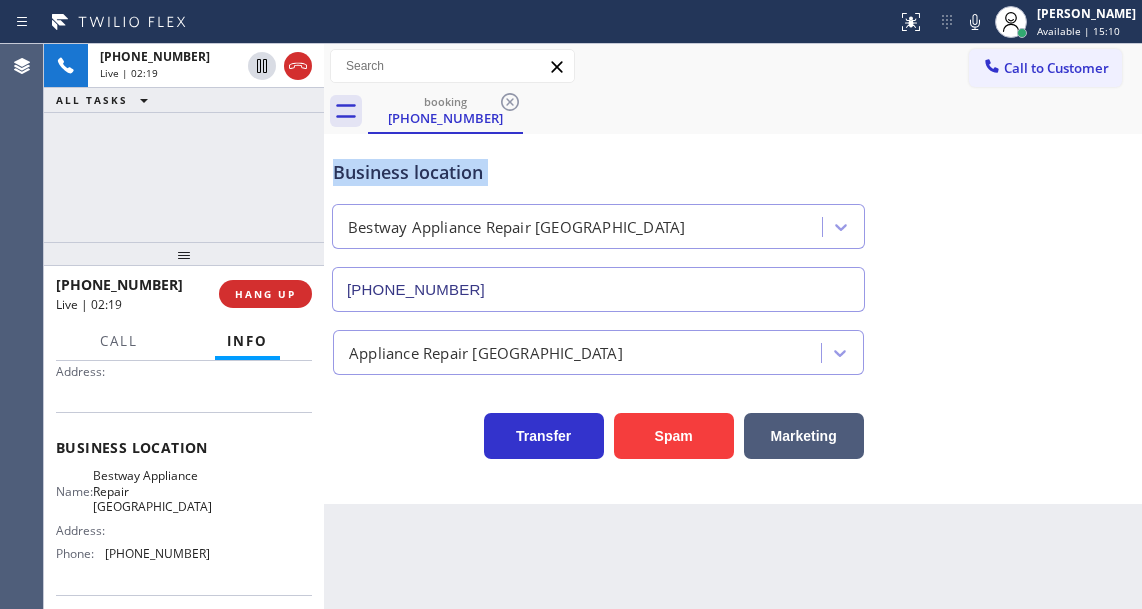 click on "Business location" at bounding box center [598, 172] 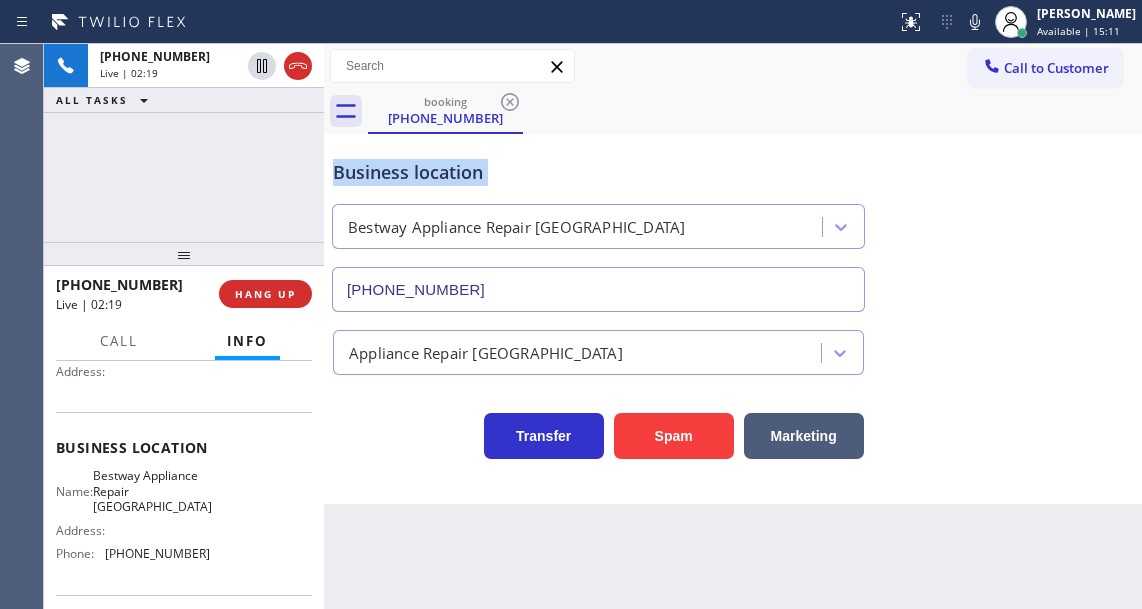 click on "Business location" at bounding box center (598, 172) 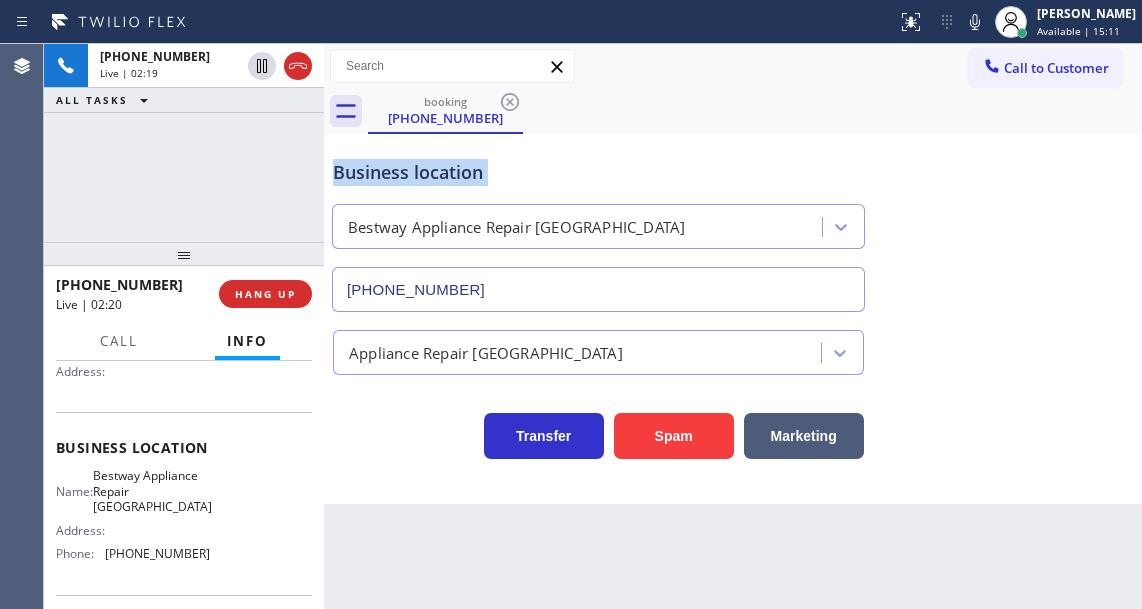 click on "Business location" at bounding box center [598, 172] 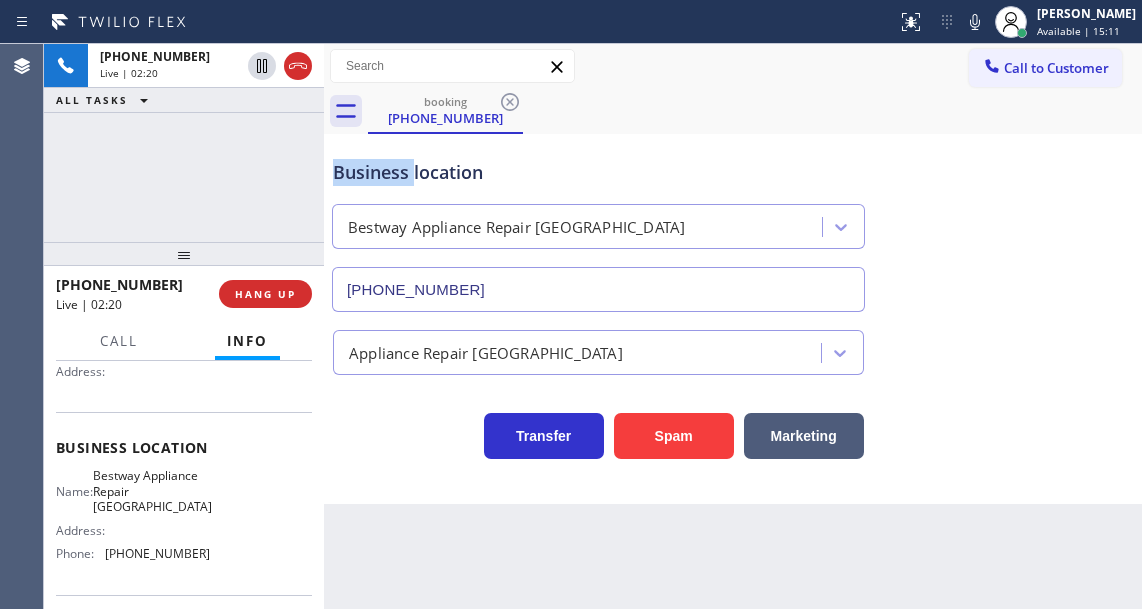 click on "Business location" at bounding box center (598, 172) 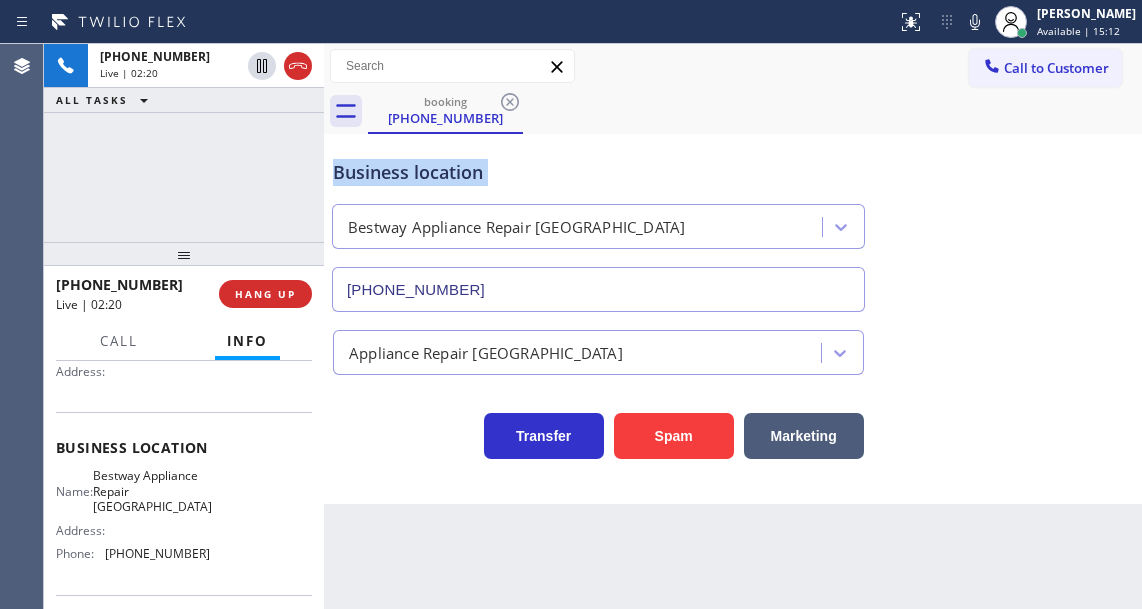 click on "Business location" at bounding box center [598, 172] 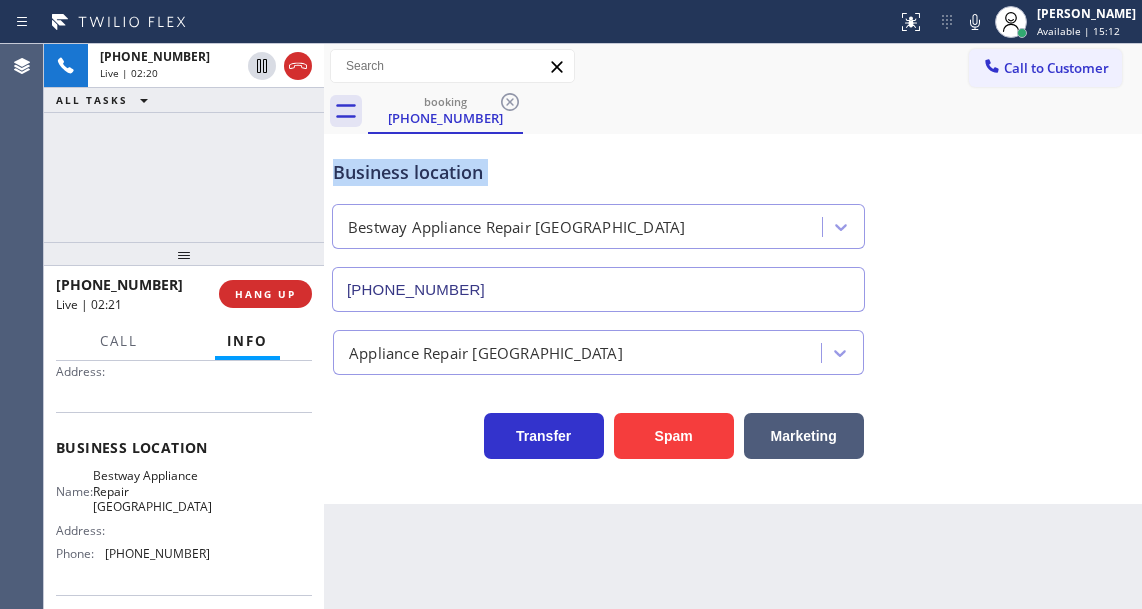 click on "Business location" at bounding box center (598, 172) 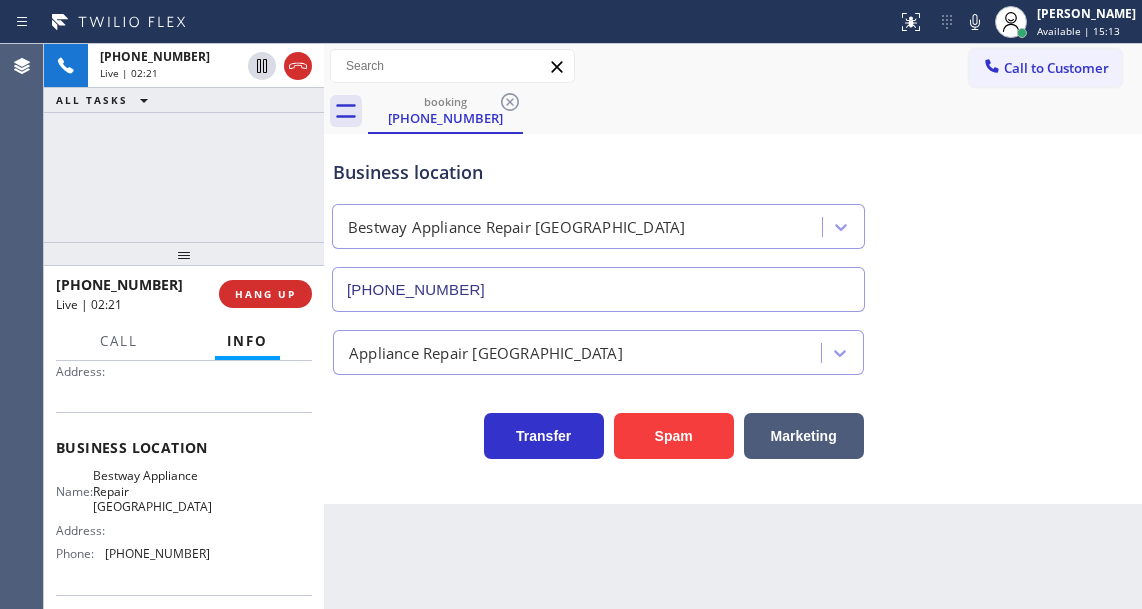 click on "[PHONE_NUMBER] Live | 02:21 ALL TASKS ALL TASKS ACTIVE TASKS TASKS IN WRAP UP" at bounding box center (184, 143) 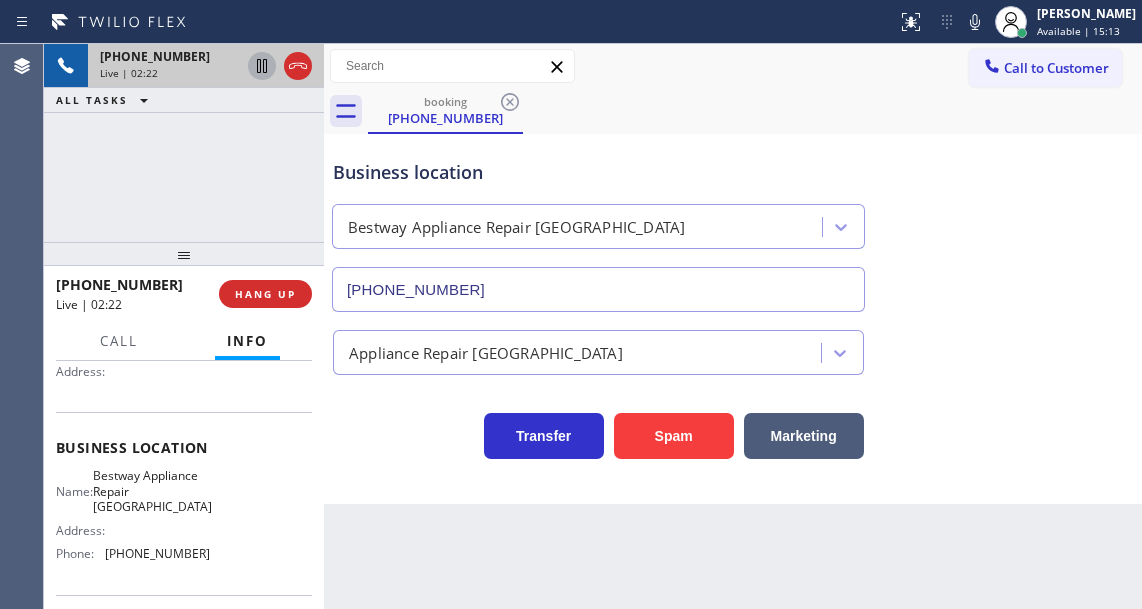 click 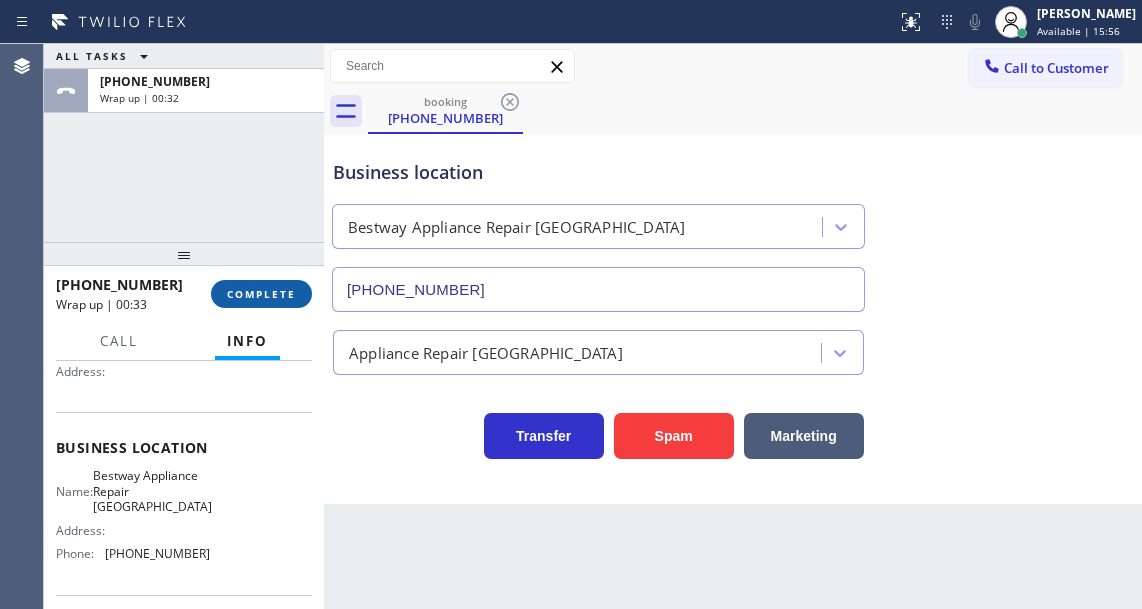click on "COMPLETE" at bounding box center (261, 294) 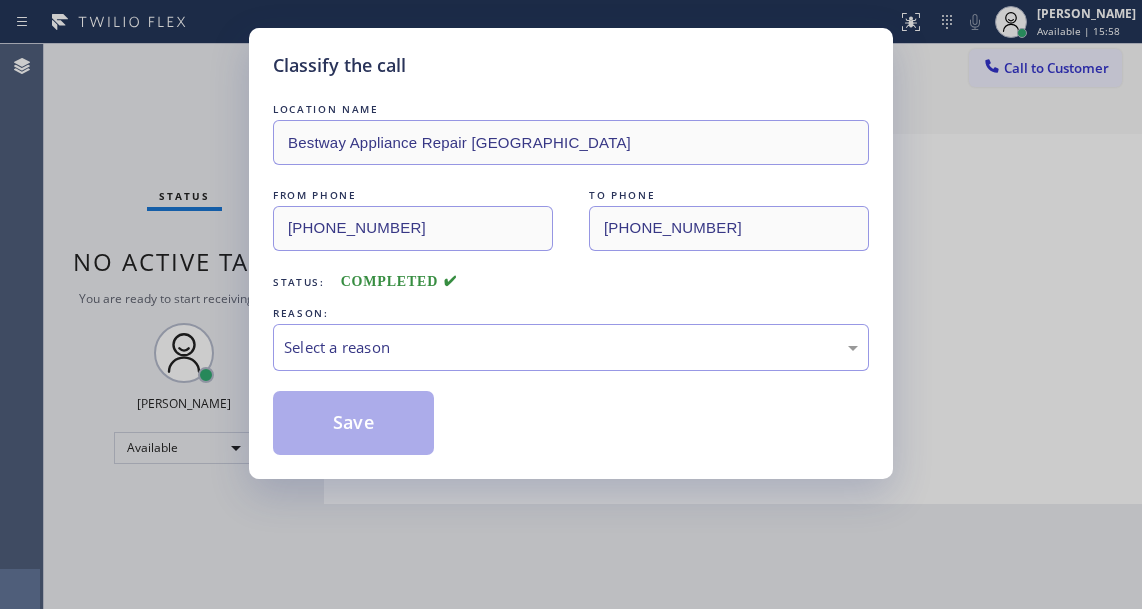 click on "REASON:" at bounding box center [571, 313] 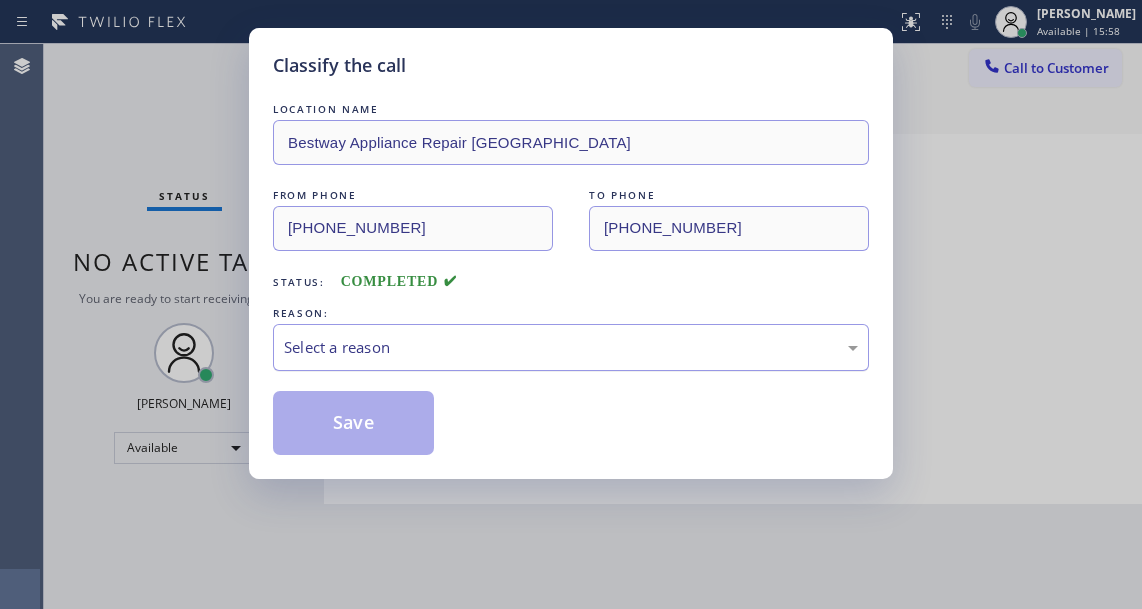 click on "Select a reason" at bounding box center [571, 347] 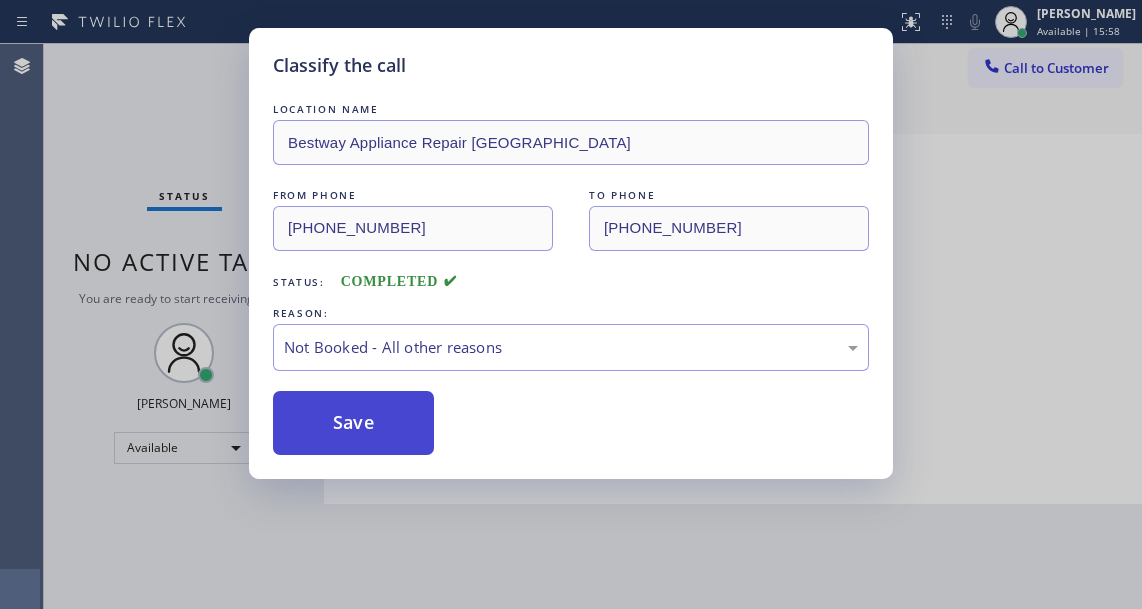 click on "Save" at bounding box center [353, 423] 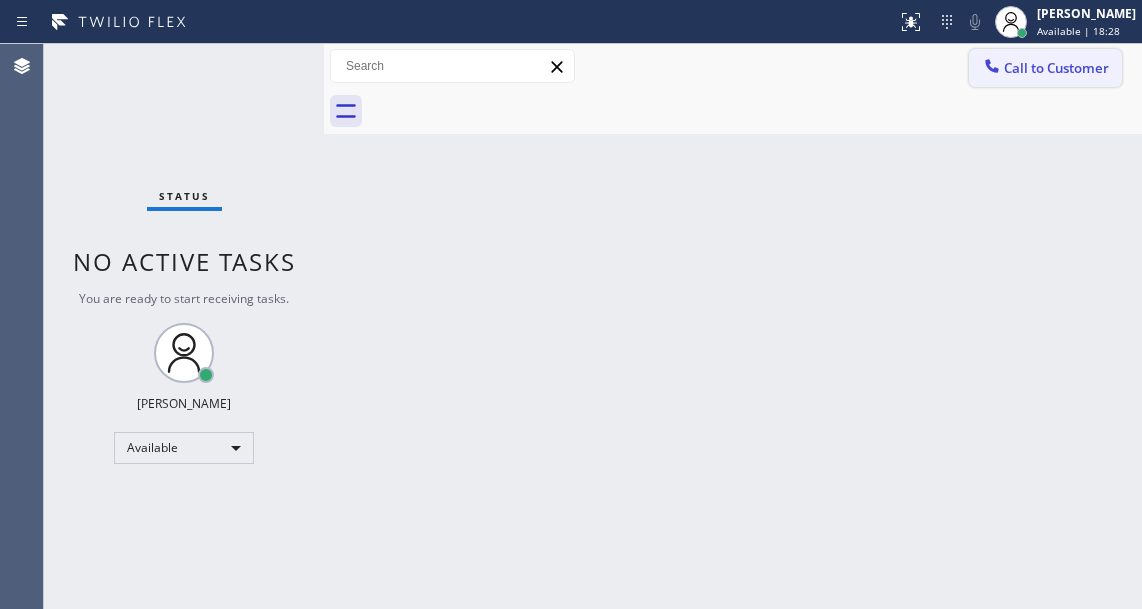 click on "Call to Customer" at bounding box center (1056, 68) 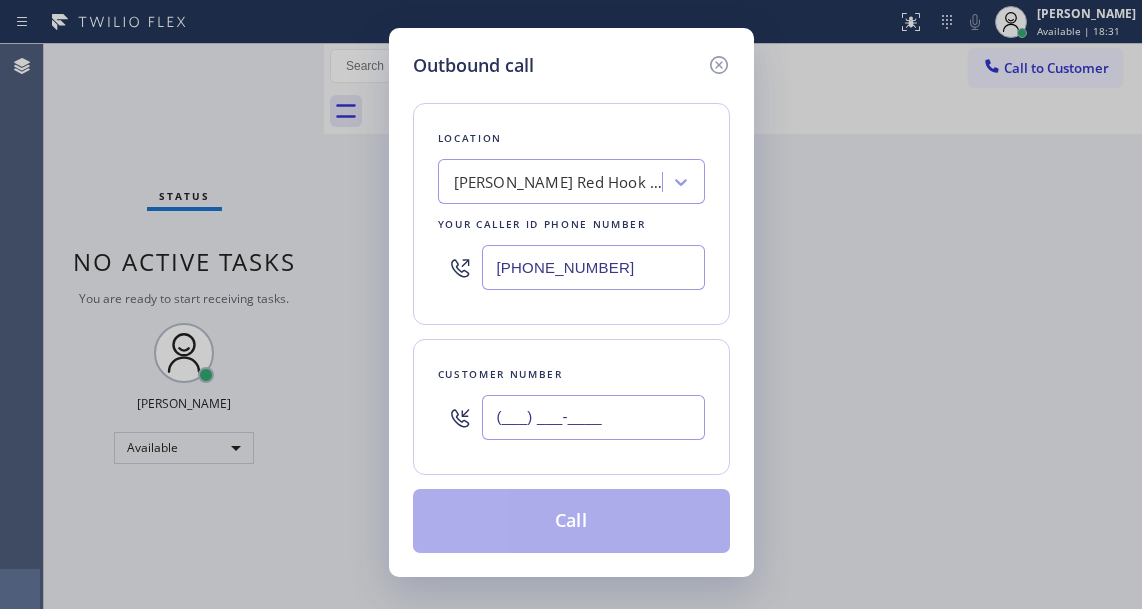 click on "(___) ___-____" at bounding box center [593, 417] 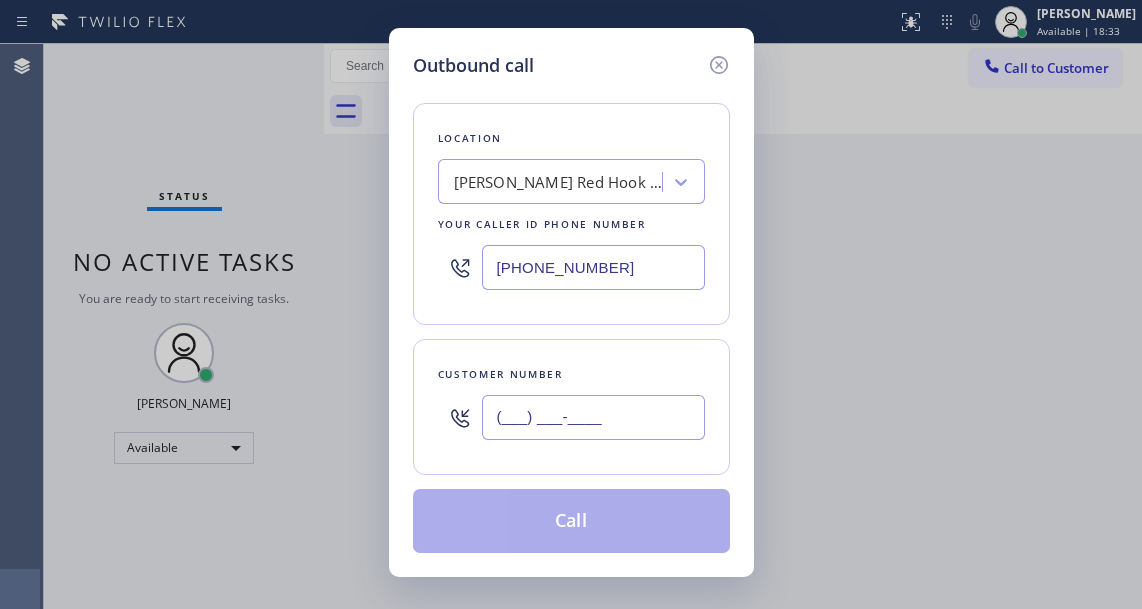 paste on "718) 640-6323" 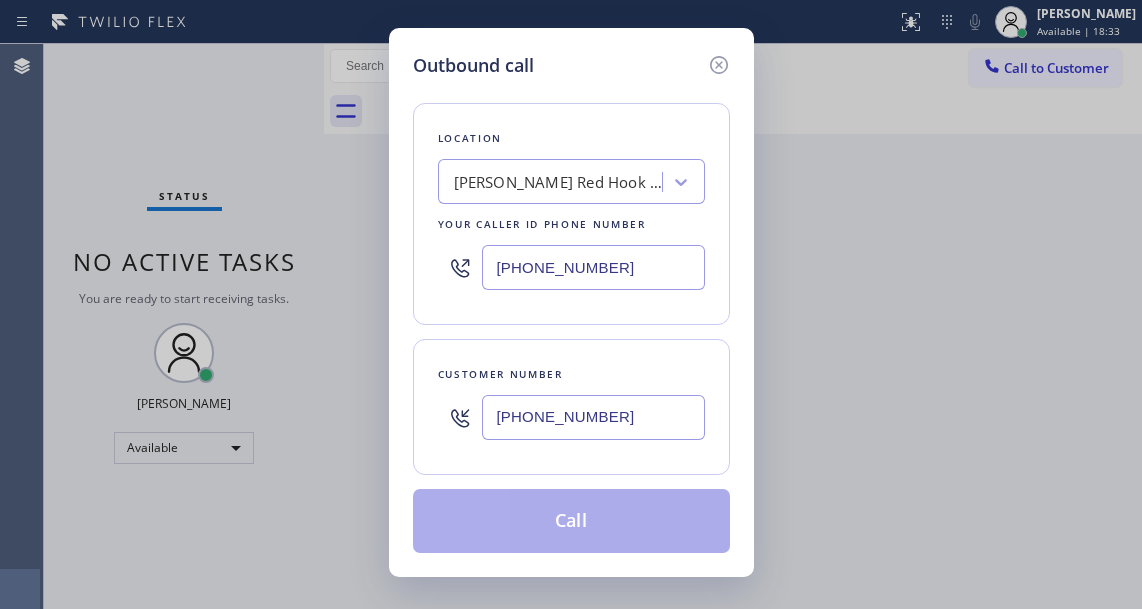 type on "[PHONE_NUMBER]" 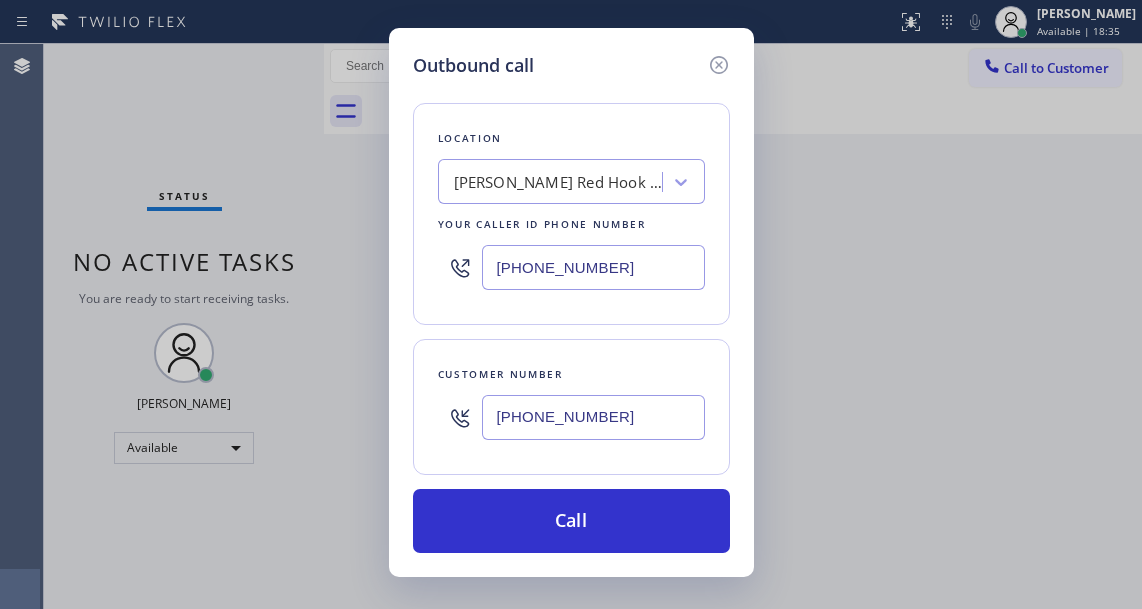 click on "[PHONE_NUMBER]" at bounding box center (593, 267) 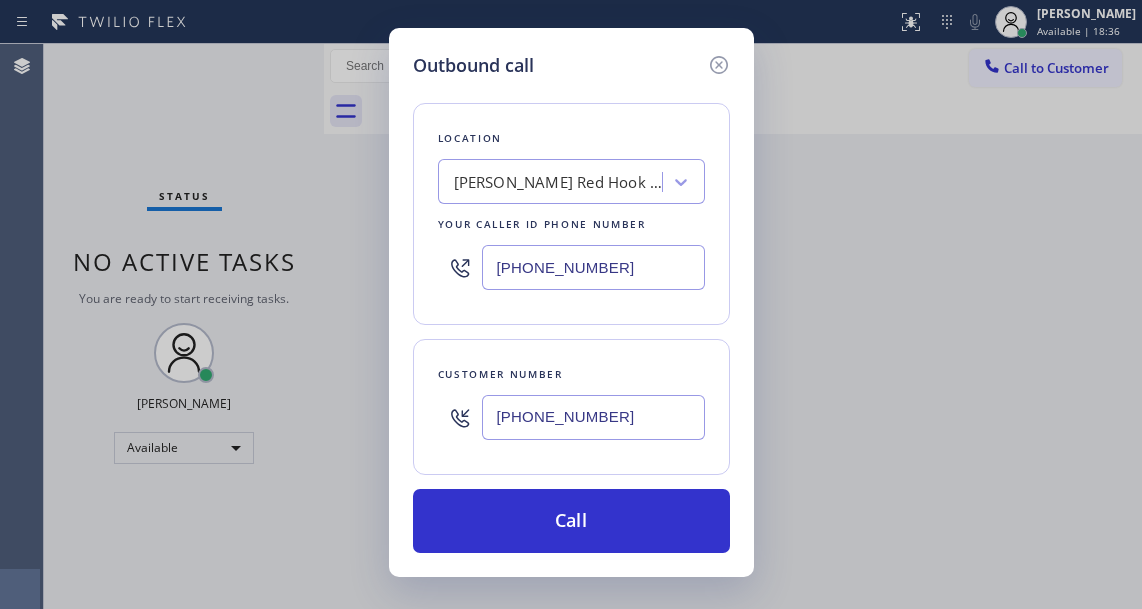 click on "[PHONE_NUMBER]" at bounding box center [593, 267] 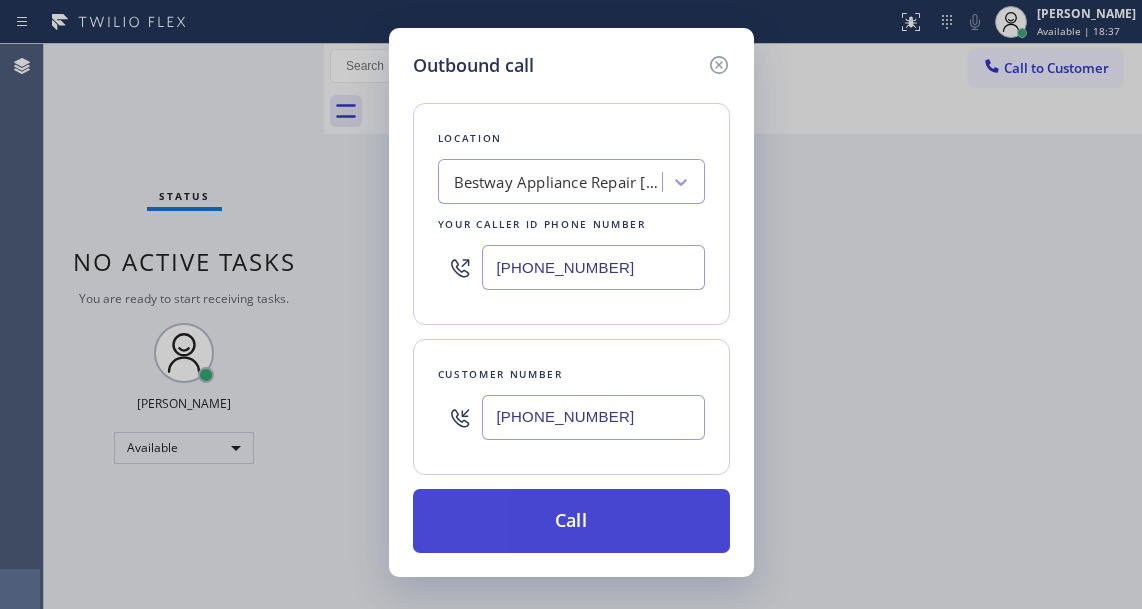 type on "[PHONE_NUMBER]" 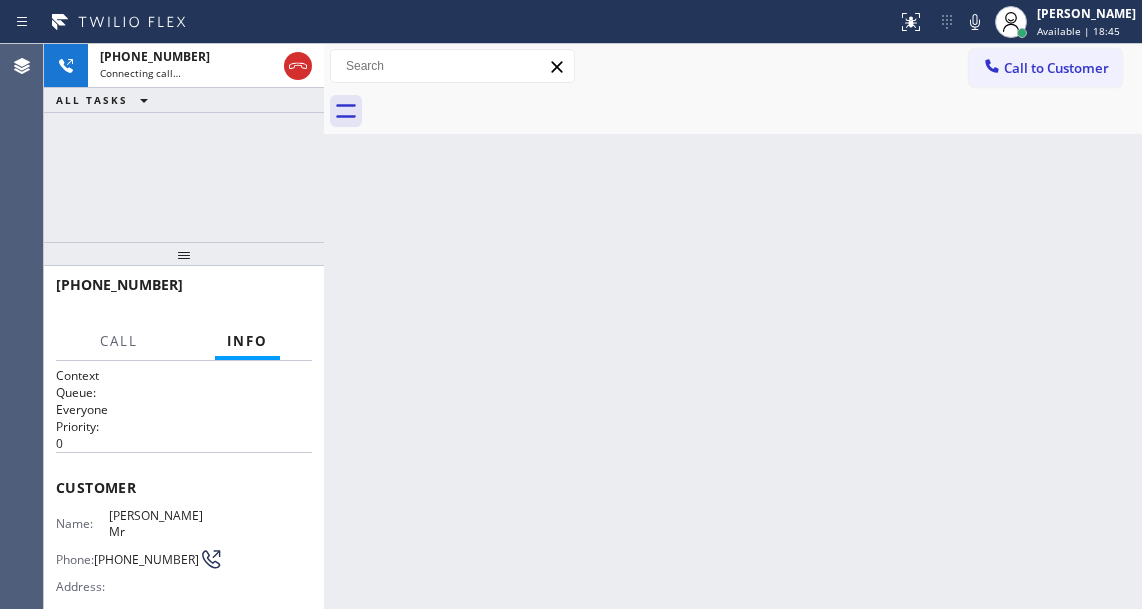 click on "[PHONE_NUMBER] Connecting call… ALL TASKS ALL TASKS ACTIVE TASKS TASKS IN WRAP UP" at bounding box center [184, 143] 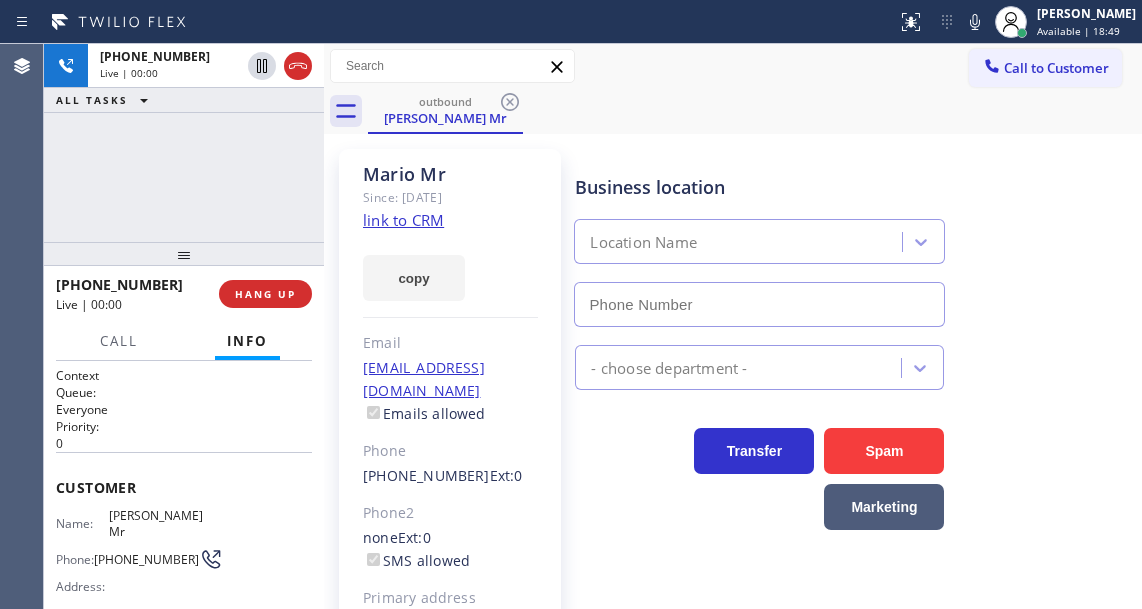 type on "[PHONE_NUMBER]" 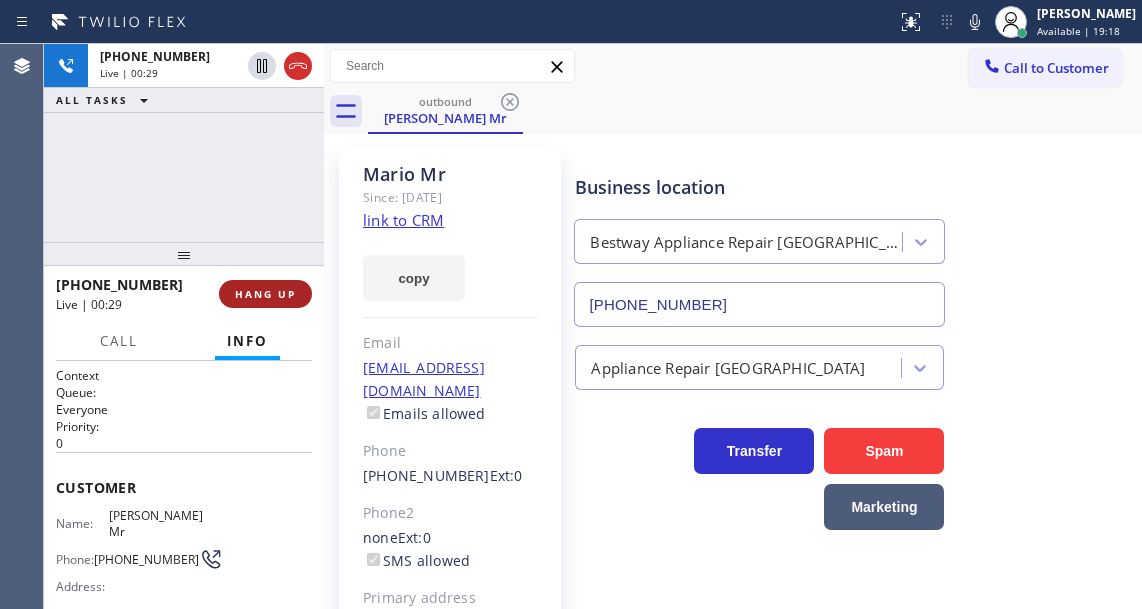 click on "HANG UP" at bounding box center (265, 294) 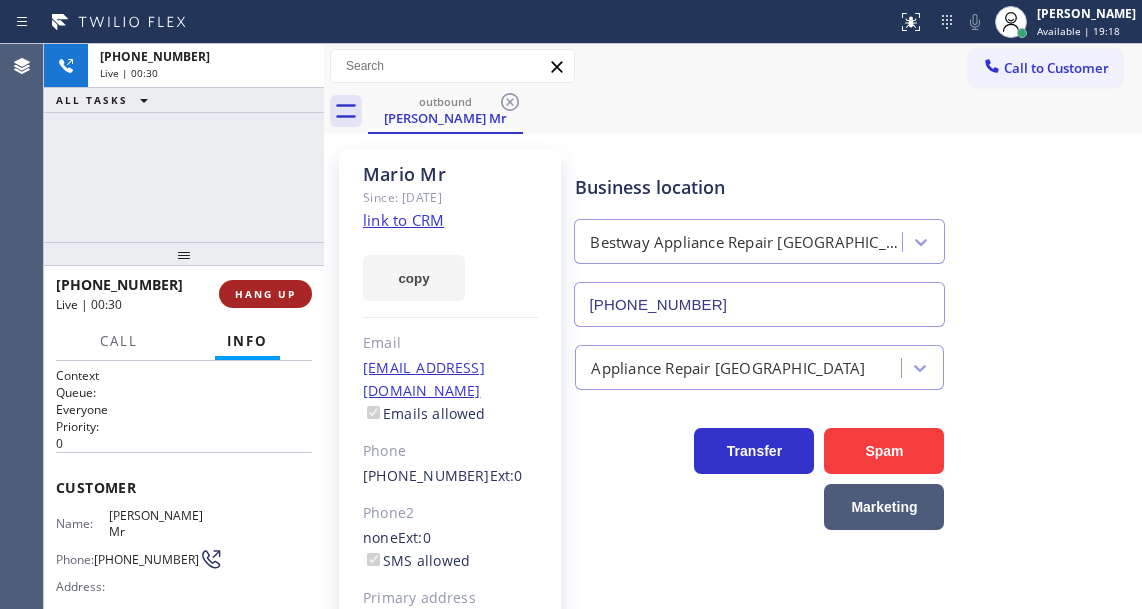 click on "HANG UP" at bounding box center (265, 294) 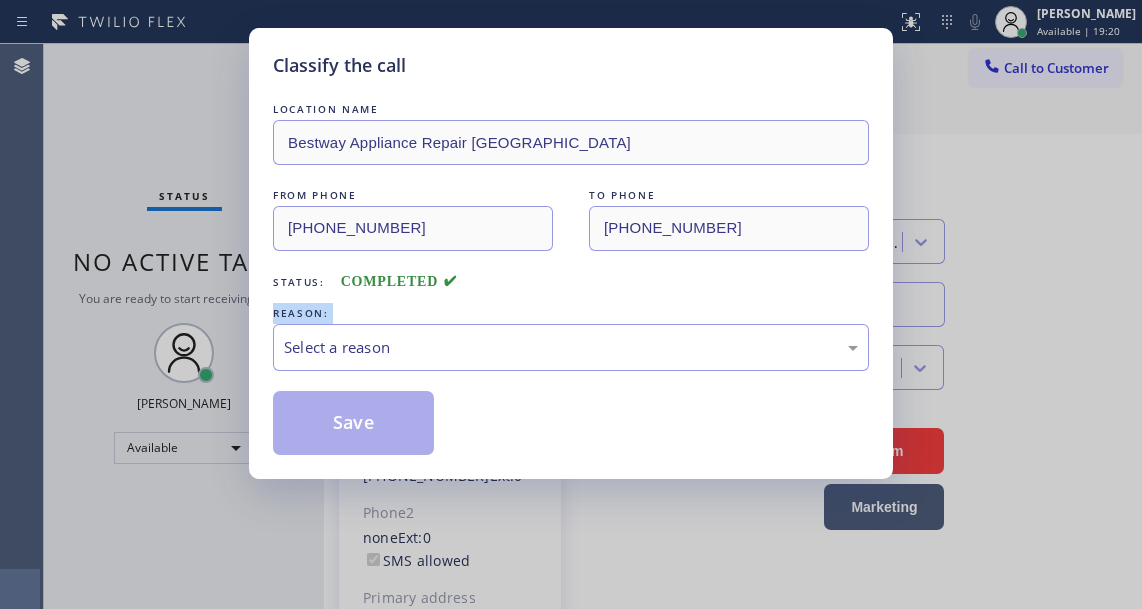 click on "LOCATION NAME Bestway Appliance Repair [GEOGRAPHIC_DATA] FROM PHONE [PHONE_NUMBER] TO PHONE [PHONE_NUMBER] Status: COMPLETED REASON: Select a reason Save" at bounding box center [571, 277] 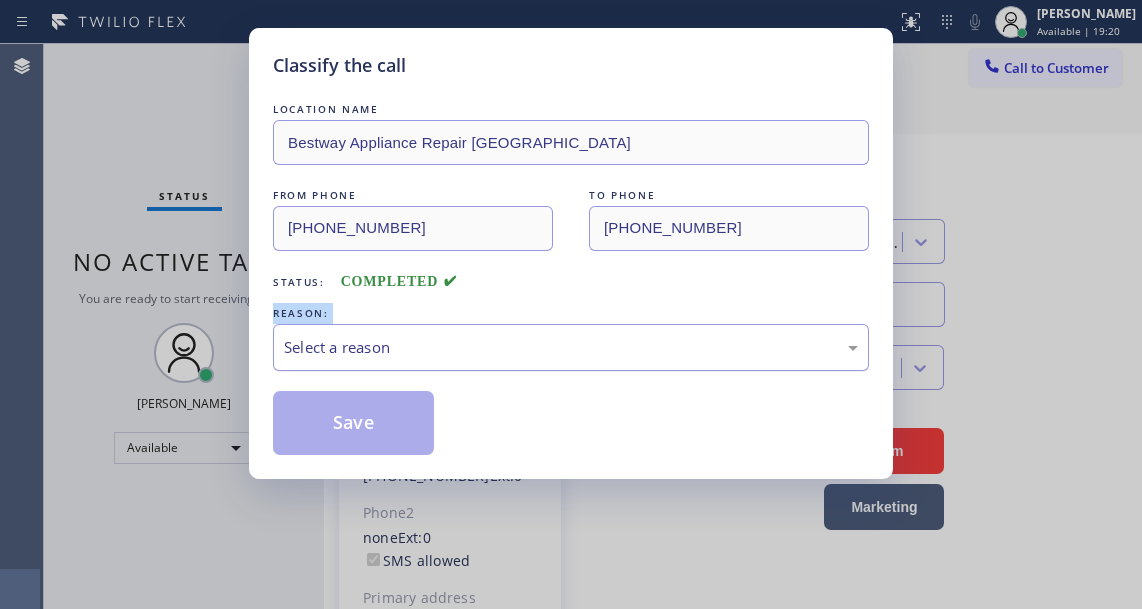 click on "Select a reason" at bounding box center [571, 347] 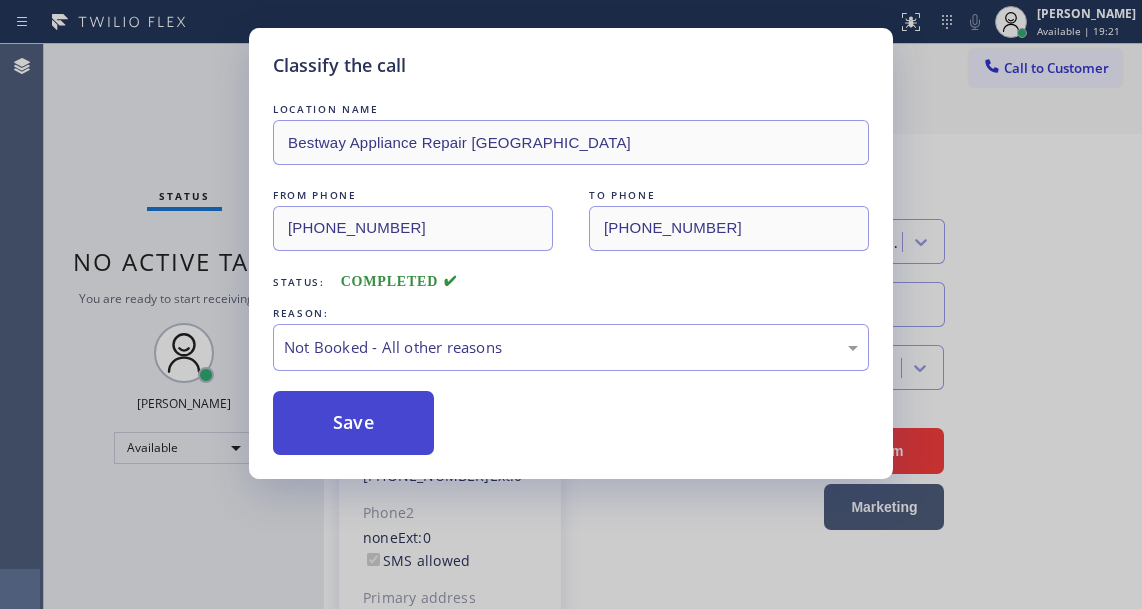 click on "Save" at bounding box center (353, 423) 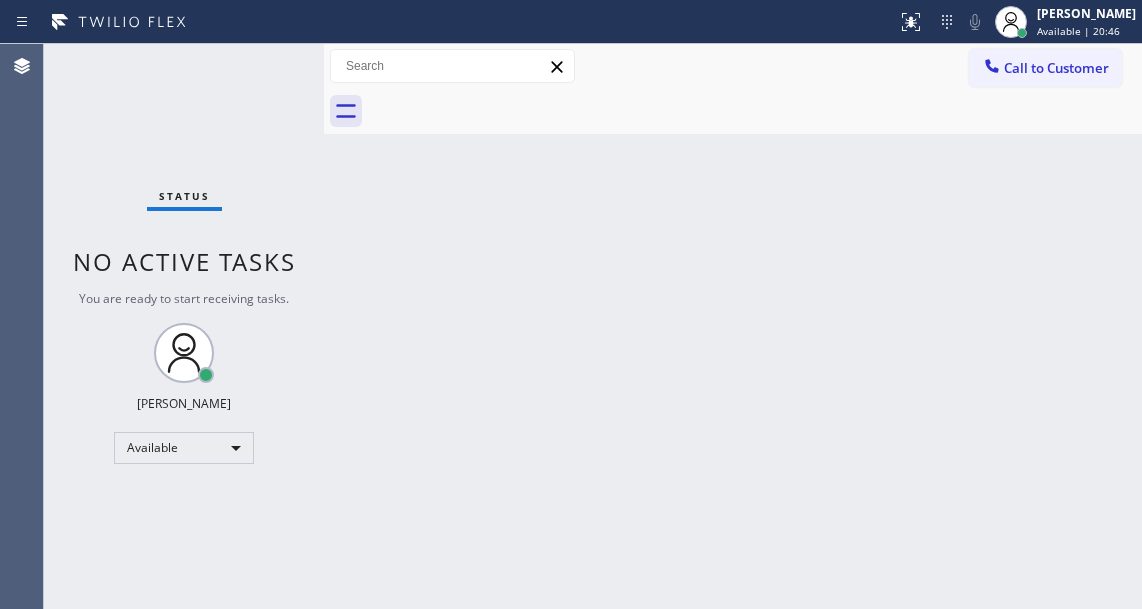 click on "Status   No active tasks     You are ready to start receiving tasks.   [PERSON_NAME]" at bounding box center [184, 326] 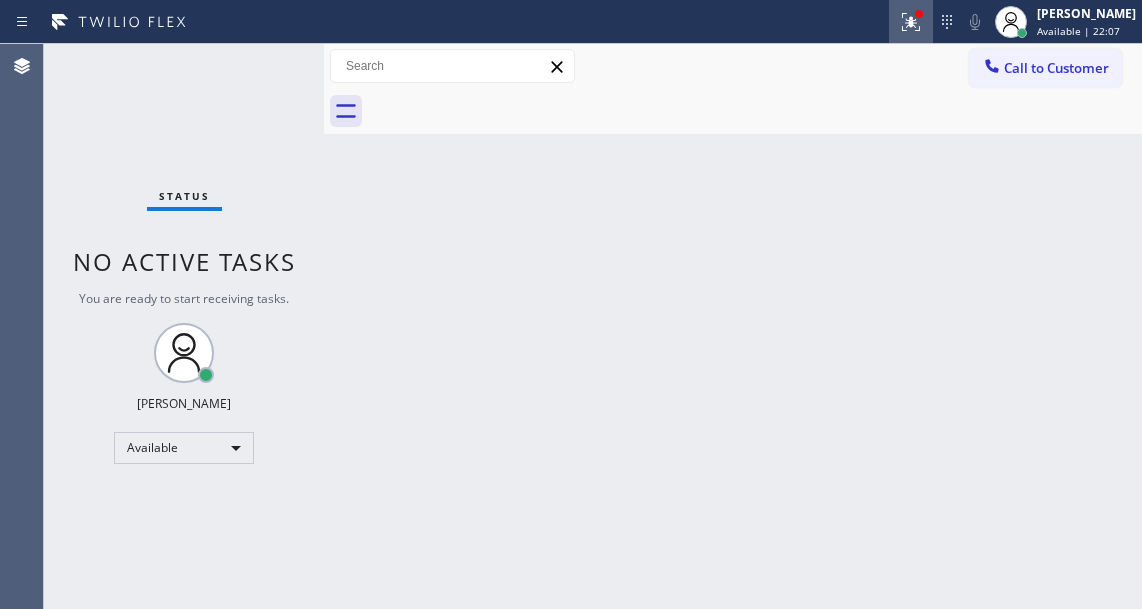 click 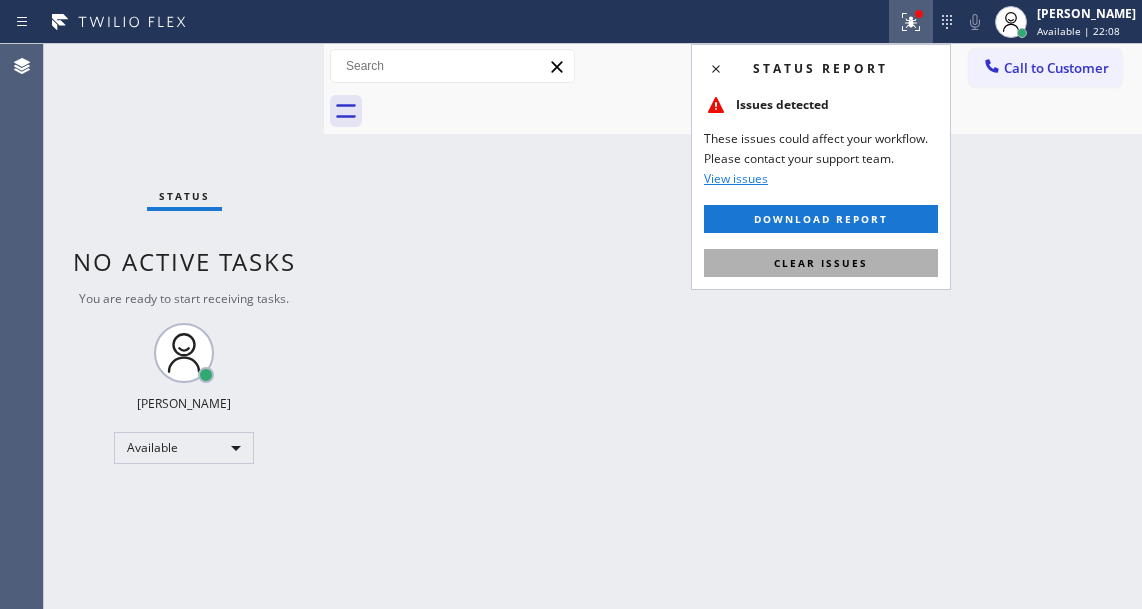 click on "Clear issues" at bounding box center (821, 263) 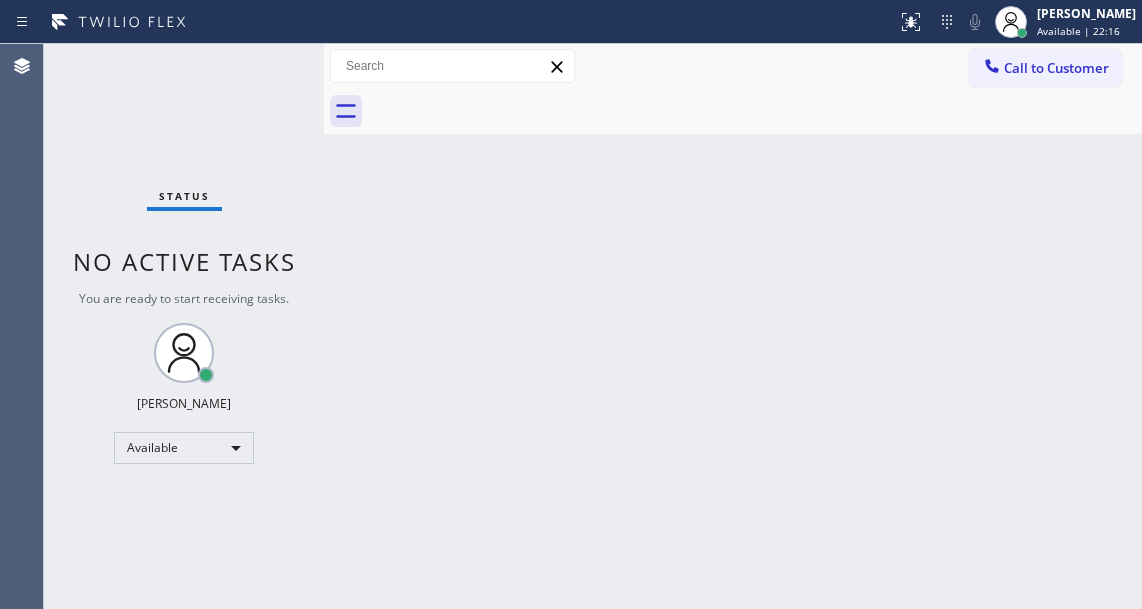 click on "Back to Dashboard Change Sender ID Customers Technicians Select a contact Outbound call Technician Search Technician Your caller id phone number Your caller id phone number Call Technician info Name   Phone none Address none Change Sender ID HVAC [PHONE_NUMBER] 5 Star Appliance [PHONE_NUMBER] Appliance Repair [PHONE_NUMBER] Plumbing [PHONE_NUMBER] Air Duct Cleaning [PHONE_NUMBER]  Electricians [PHONE_NUMBER] Cancel Change Check personal SMS Reset Change No tabs Call to Customer Outbound call Location Bestway Appliance Repair [GEOGRAPHIC_DATA] Your caller id phone number [PHONE_NUMBER] Customer number Call Outbound call Technician Search Technician Your caller id phone number Your caller id phone number Call" at bounding box center [733, 326] 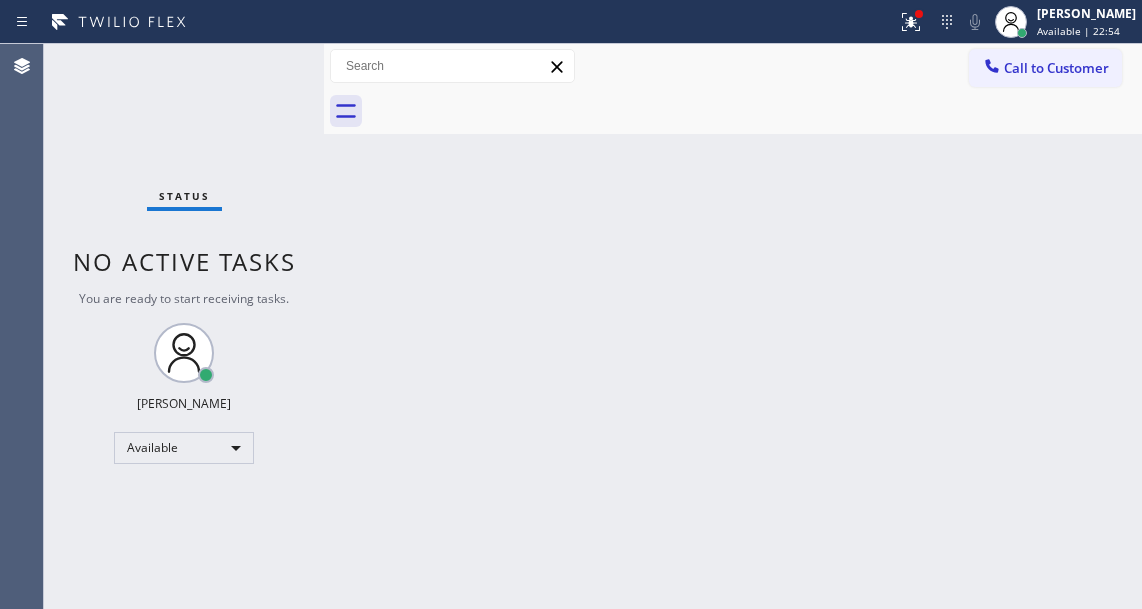 click on "Back to Dashboard Change Sender ID Customers Technicians Select a contact Outbound call Technician Search Technician Your caller id phone number Your caller id phone number Call Technician info Name   Phone none Address none Change Sender ID HVAC [PHONE_NUMBER] 5 Star Appliance [PHONE_NUMBER] Appliance Repair [PHONE_NUMBER] Plumbing [PHONE_NUMBER] Air Duct Cleaning [PHONE_NUMBER]  Electricians [PHONE_NUMBER] Cancel Change Check personal SMS Reset Change No tabs Call to Customer Outbound call Location Bestway Appliance Repair [GEOGRAPHIC_DATA] Your caller id phone number [PHONE_NUMBER] Customer number Call Outbound call Technician Search Technician Your caller id phone number Your caller id phone number Call" at bounding box center (733, 326) 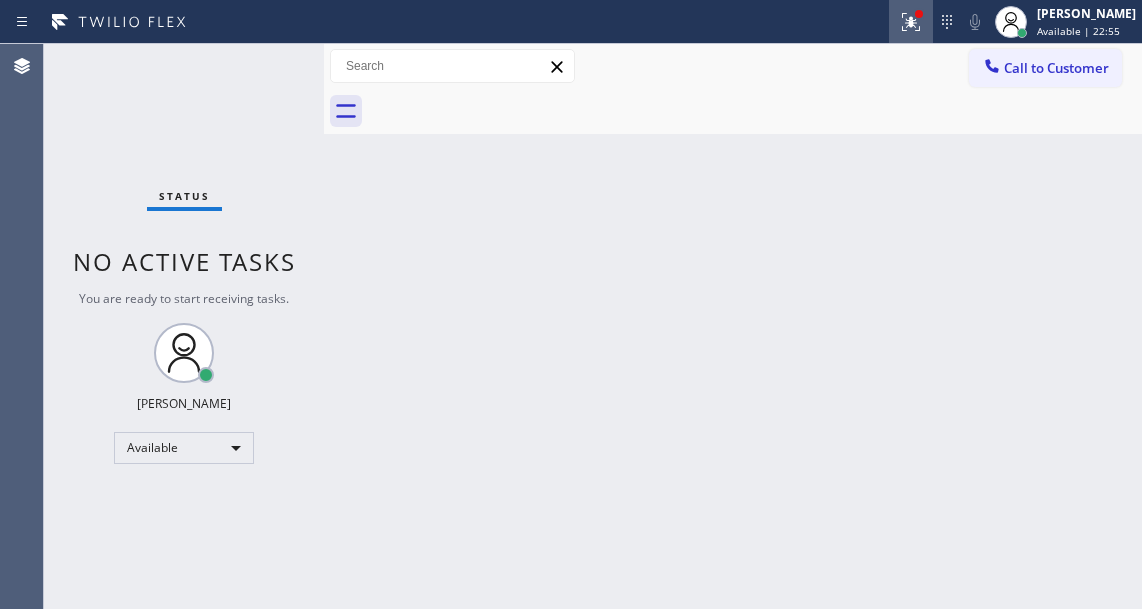 click 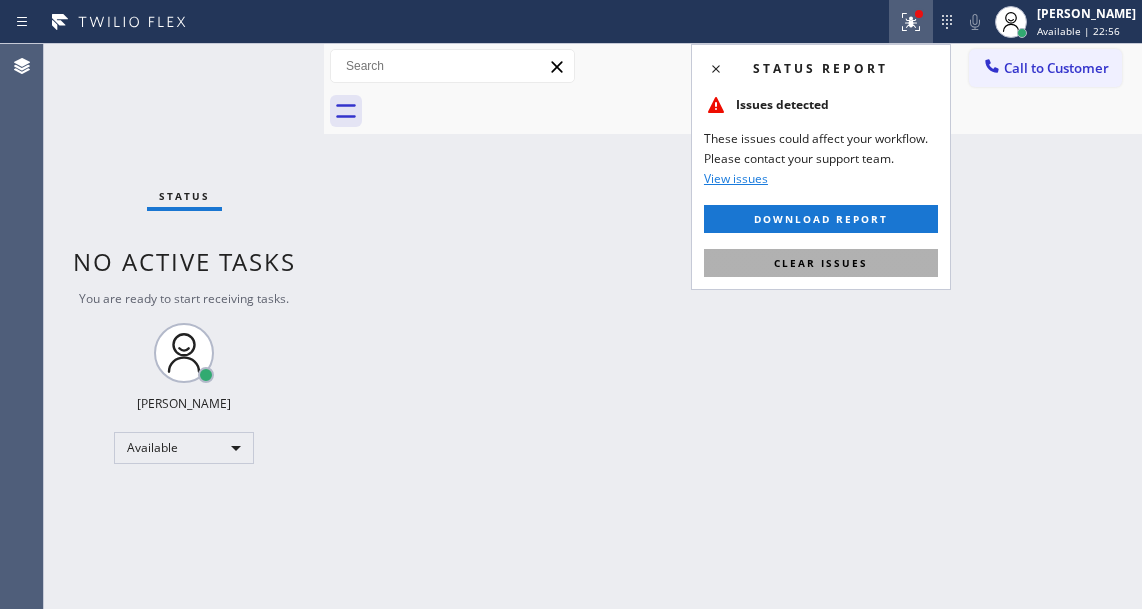 click on "Clear issues" at bounding box center [821, 263] 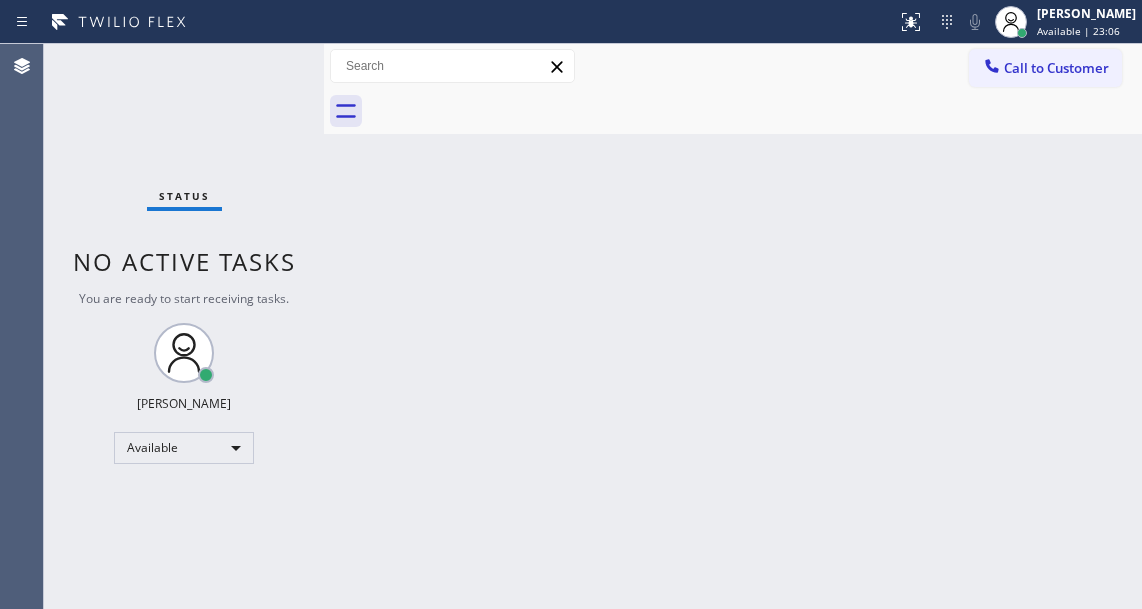click on "Back to Dashboard Change Sender ID Customers Technicians Select a contact Outbound call Technician Search Technician Your caller id phone number Your caller id phone number Call Technician info Name   Phone none Address none Change Sender ID HVAC [PHONE_NUMBER] 5 Star Appliance [PHONE_NUMBER] Appliance Repair [PHONE_NUMBER] Plumbing [PHONE_NUMBER] Air Duct Cleaning [PHONE_NUMBER]  Electricians [PHONE_NUMBER] Cancel Change Check personal SMS Reset Change No tabs Call to Customer Outbound call Location Bestway Appliance Repair [GEOGRAPHIC_DATA] Your caller id phone number [PHONE_NUMBER] Customer number Call Outbound call Technician Search Technician Your caller id phone number Your caller id phone number Call" at bounding box center [733, 326] 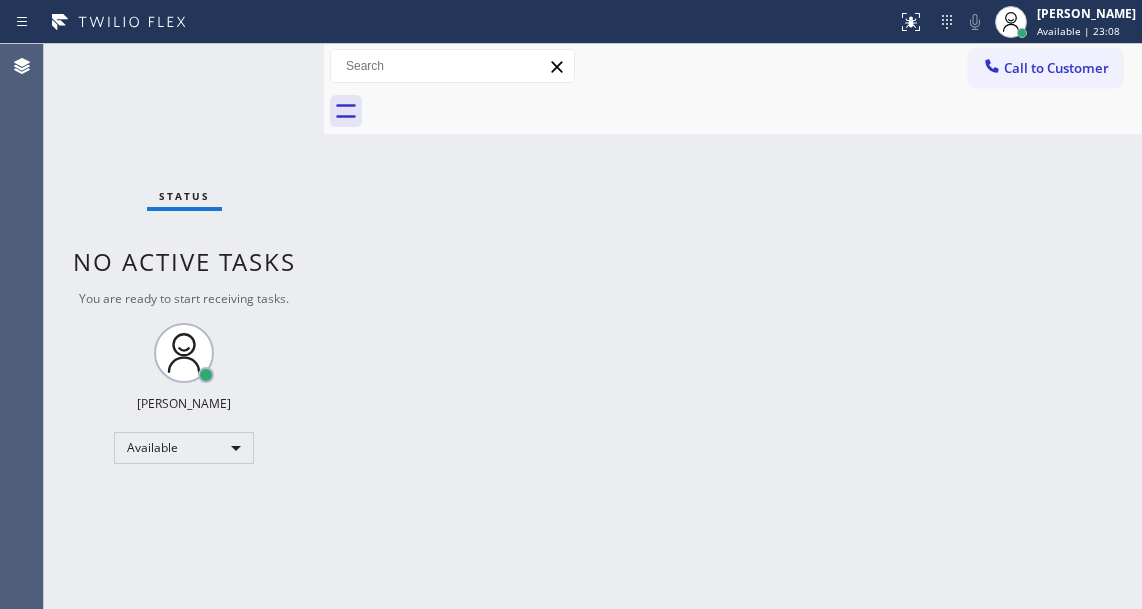 click on "Status   No active tasks     You are ready to start receiving tasks.   [PERSON_NAME]" at bounding box center [184, 326] 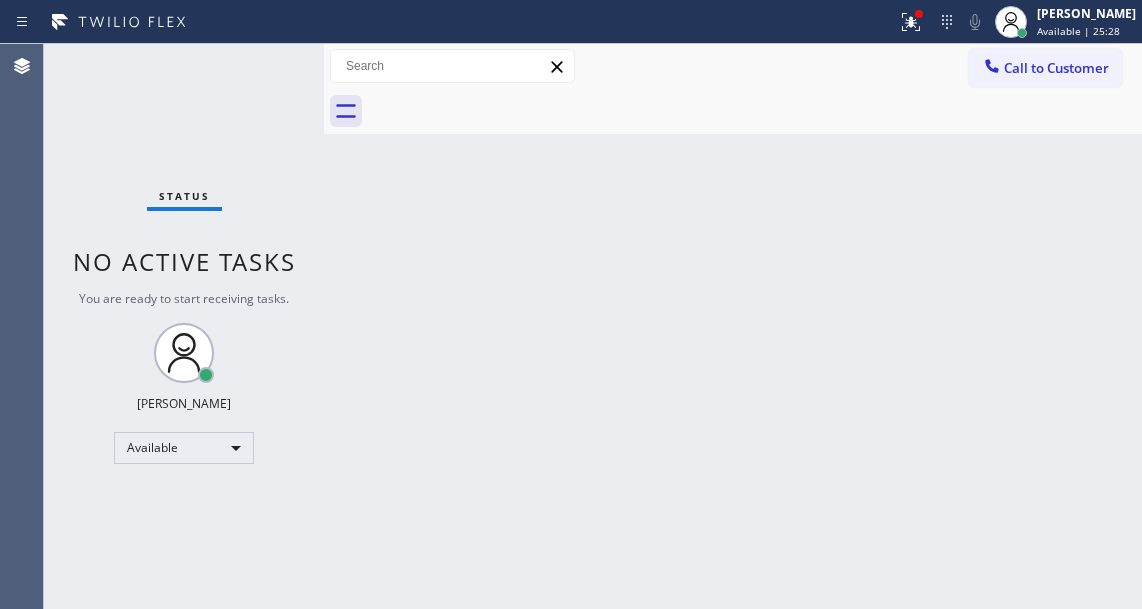 click on "Status   No active tasks     You are ready to start receiving tasks.   [PERSON_NAME]" at bounding box center (184, 326) 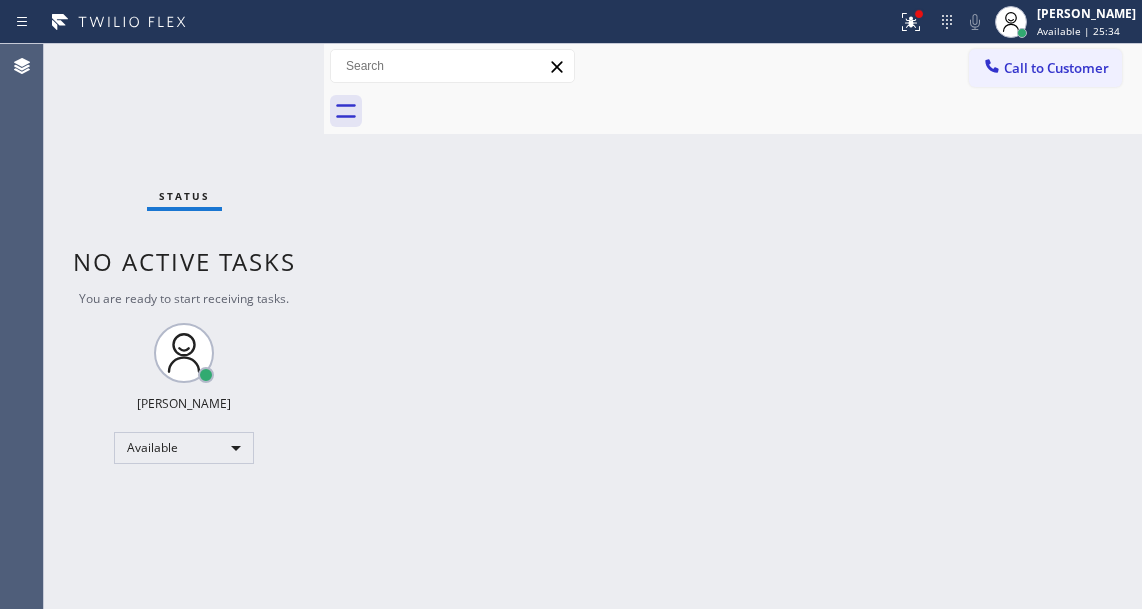 click on "Back to Dashboard Change Sender ID Customers Technicians Select a contact Outbound call Technician Search Technician Your caller id phone number Your caller id phone number Call Technician info Name   Phone none Address none Change Sender ID HVAC [PHONE_NUMBER] 5 Star Appliance [PHONE_NUMBER] Appliance Repair [PHONE_NUMBER] Plumbing [PHONE_NUMBER] Air Duct Cleaning [PHONE_NUMBER]  Electricians [PHONE_NUMBER] Cancel Change Check personal SMS Reset Change No tabs Call to Customer Outbound call Location Bestway Appliance Repair [GEOGRAPHIC_DATA] Your caller id phone number [PHONE_NUMBER] Customer number Call Outbound call Technician Search Technician Your caller id phone number Your caller id phone number Call" at bounding box center (733, 326) 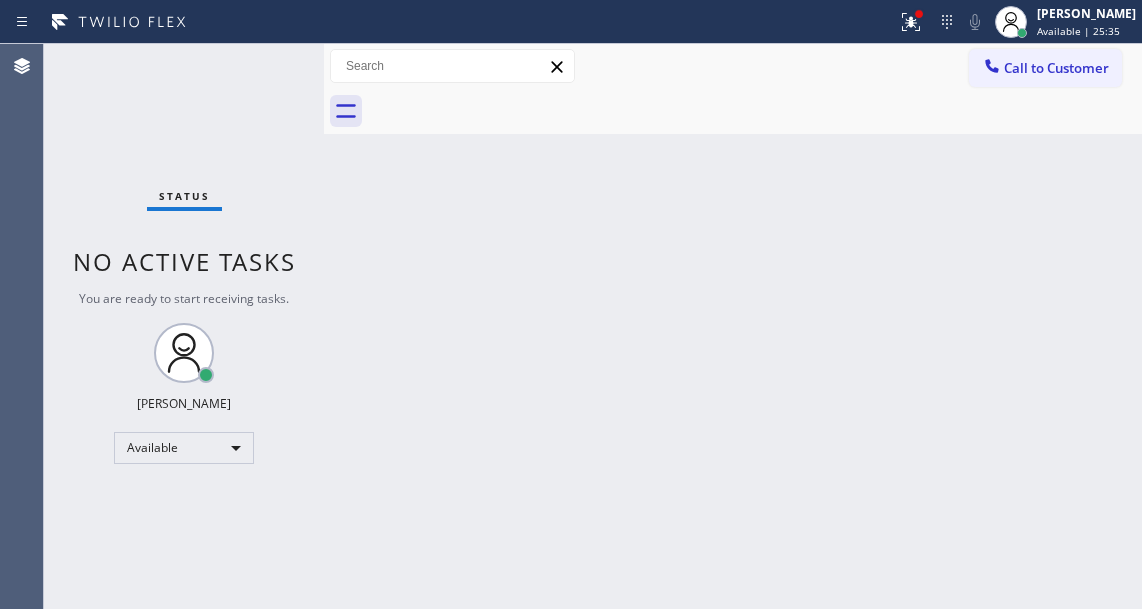click on "Call to Customer Outbound call Location Bestway Appliance Repair [GEOGRAPHIC_DATA] Your caller id phone number [PHONE_NUMBER] Customer number Call Outbound call Technician Search Technician Your caller id phone number Your caller id phone number Call" at bounding box center (733, 66) 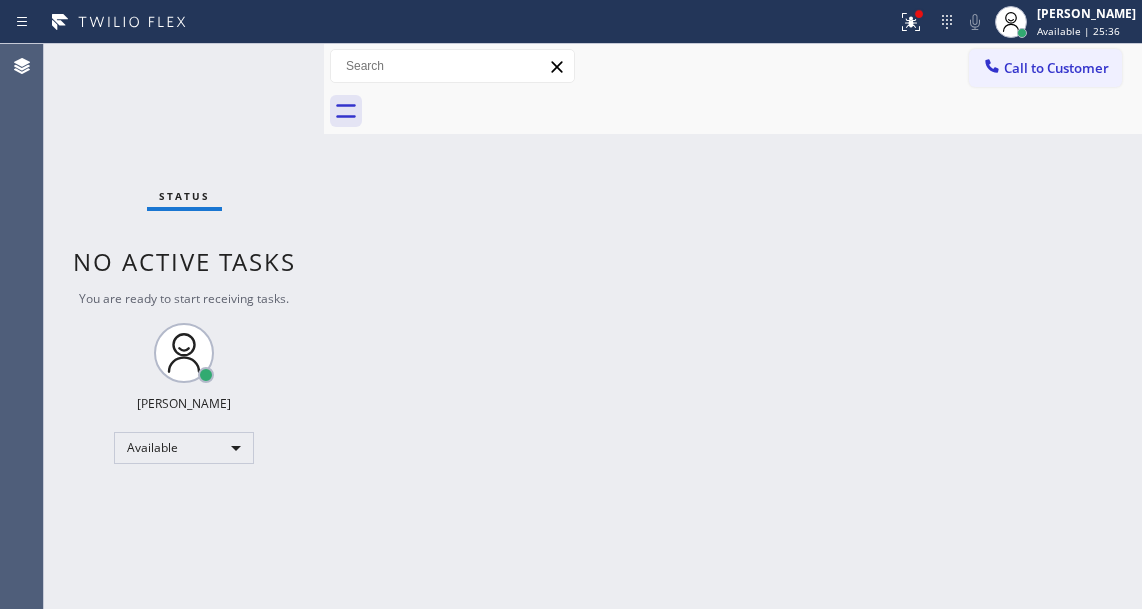 click on "Call to Customer Outbound call Location Bestway Appliance Repair [GEOGRAPHIC_DATA] Your caller id phone number [PHONE_NUMBER] Customer number Call Outbound call Technician Search Technician Your caller id phone number Your caller id phone number Call" at bounding box center [733, 66] 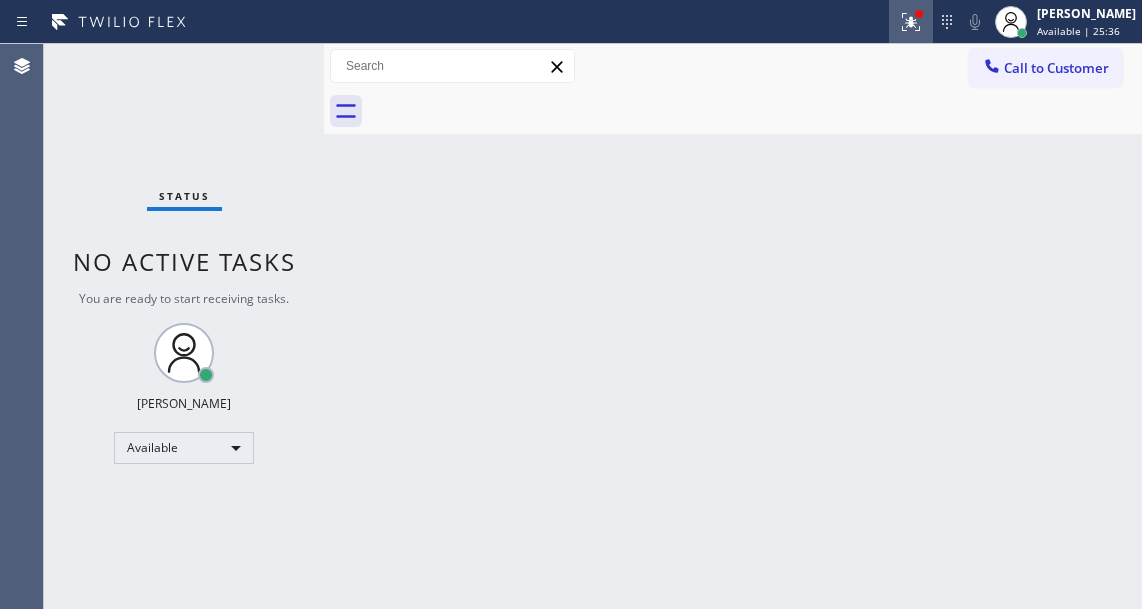 click 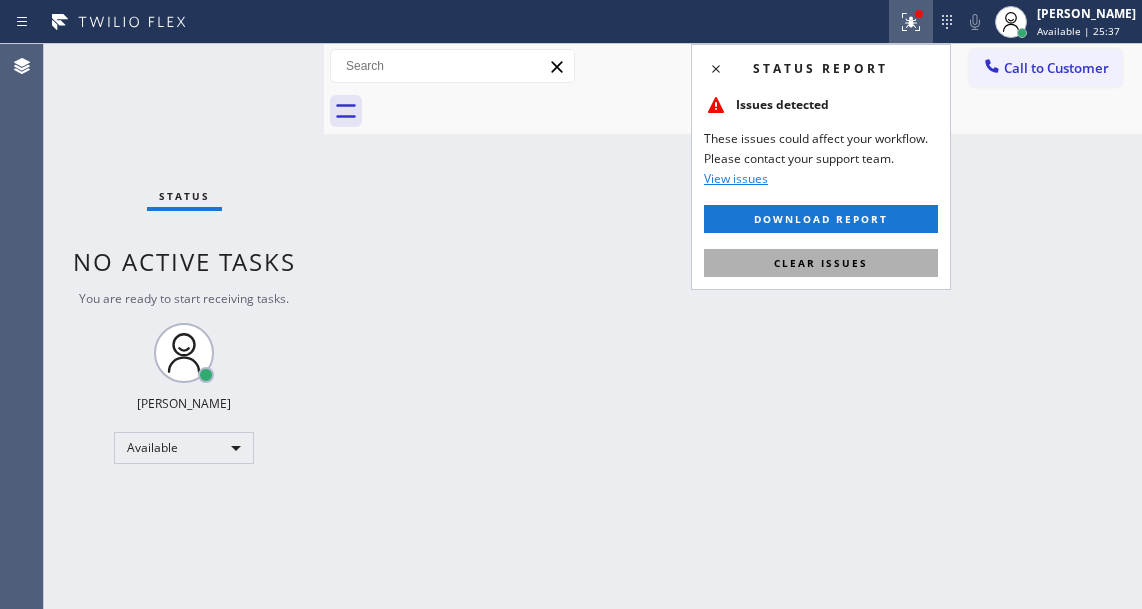 click on "Clear issues" at bounding box center (821, 263) 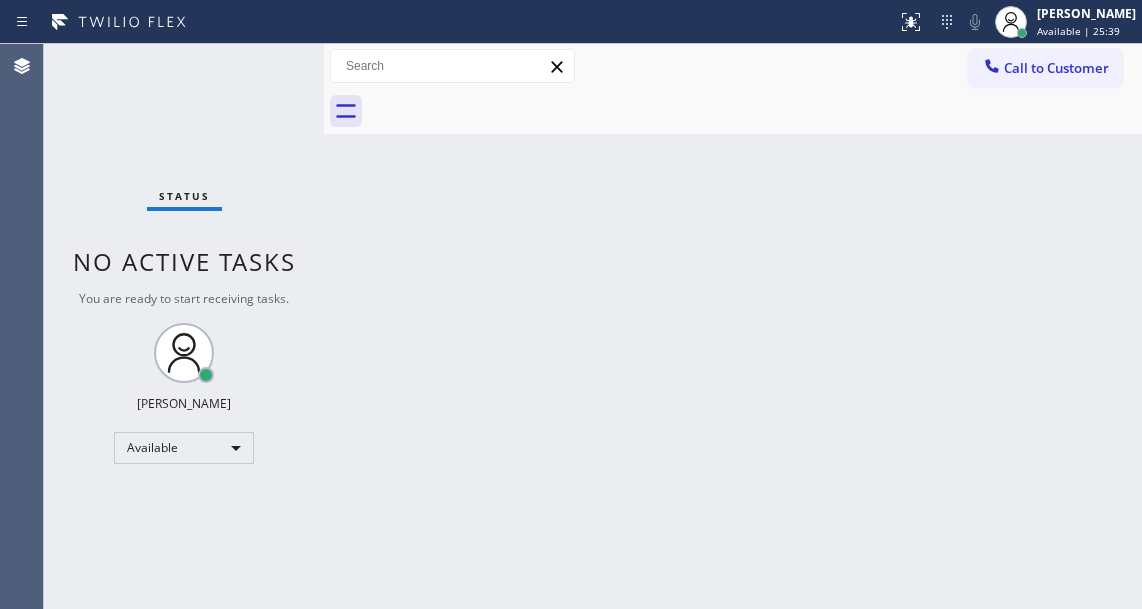 click on "Status   No active tasks     You are ready to start receiving tasks.   [PERSON_NAME]" at bounding box center (184, 326) 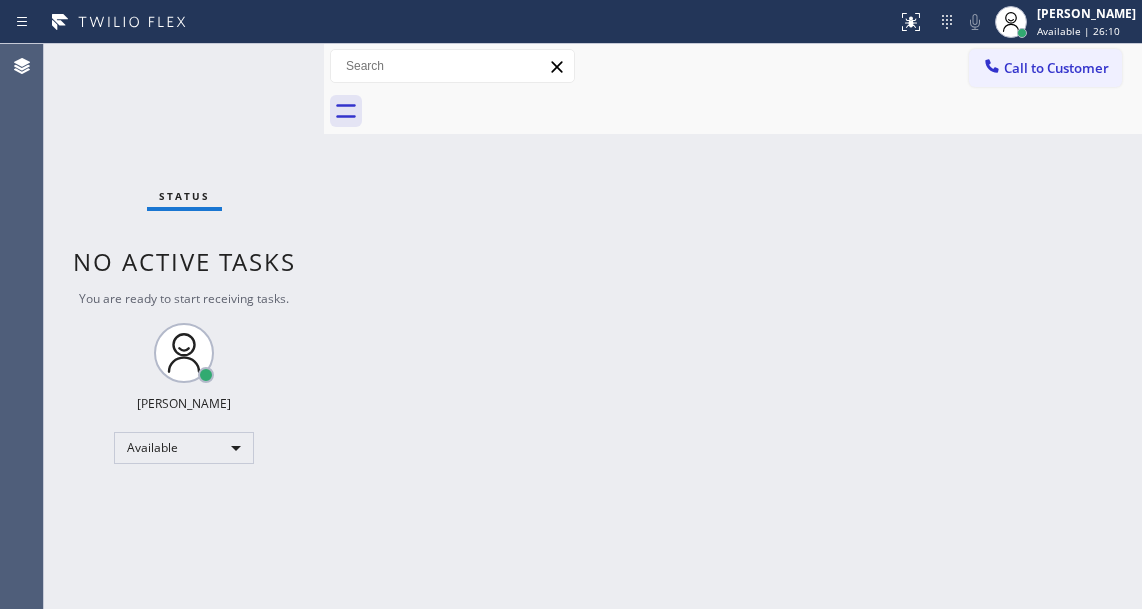 click on "Status   No active tasks     You are ready to start receiving tasks.   [PERSON_NAME]" at bounding box center (184, 326) 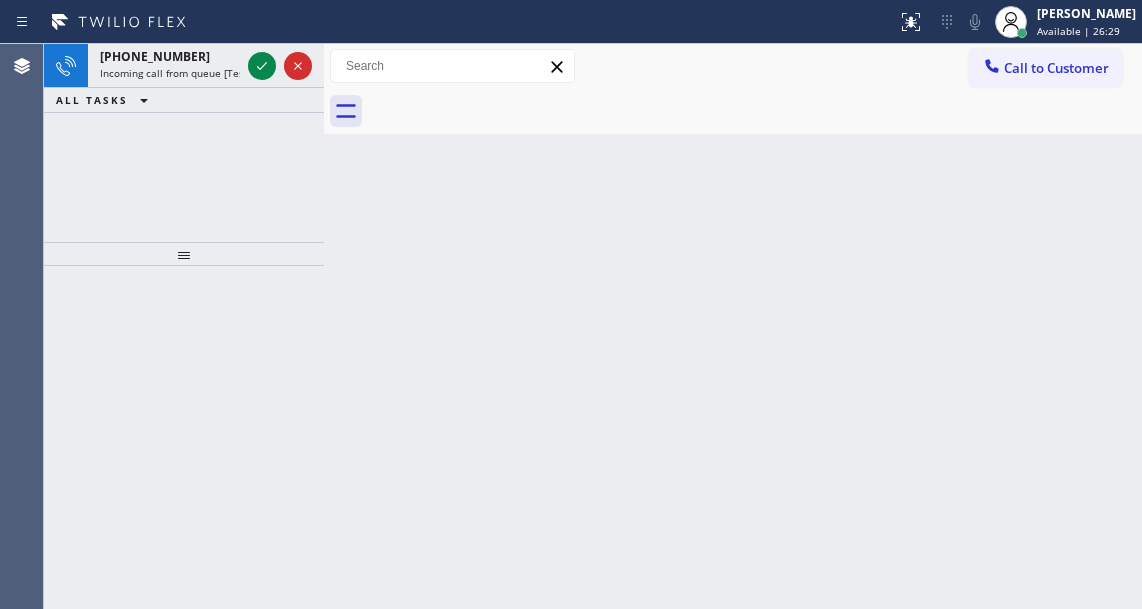 click on "Back to Dashboard Change Sender ID Customers Technicians Select a contact Outbound call Technician Search Technician Your caller id phone number Your caller id phone number Call Technician info Name   Phone none Address none Change Sender ID HVAC [PHONE_NUMBER] 5 Star Appliance [PHONE_NUMBER] Appliance Repair [PHONE_NUMBER] Plumbing [PHONE_NUMBER] Air Duct Cleaning [PHONE_NUMBER]  Electricians [PHONE_NUMBER] Cancel Change Check personal SMS Reset Change No tabs Call to Customer Outbound call Location Bestway Appliance Repair [GEOGRAPHIC_DATA] Your caller id phone number [PHONE_NUMBER] Customer number Call Outbound call Technician Search Technician Your caller id phone number Your caller id phone number Call" at bounding box center [733, 326] 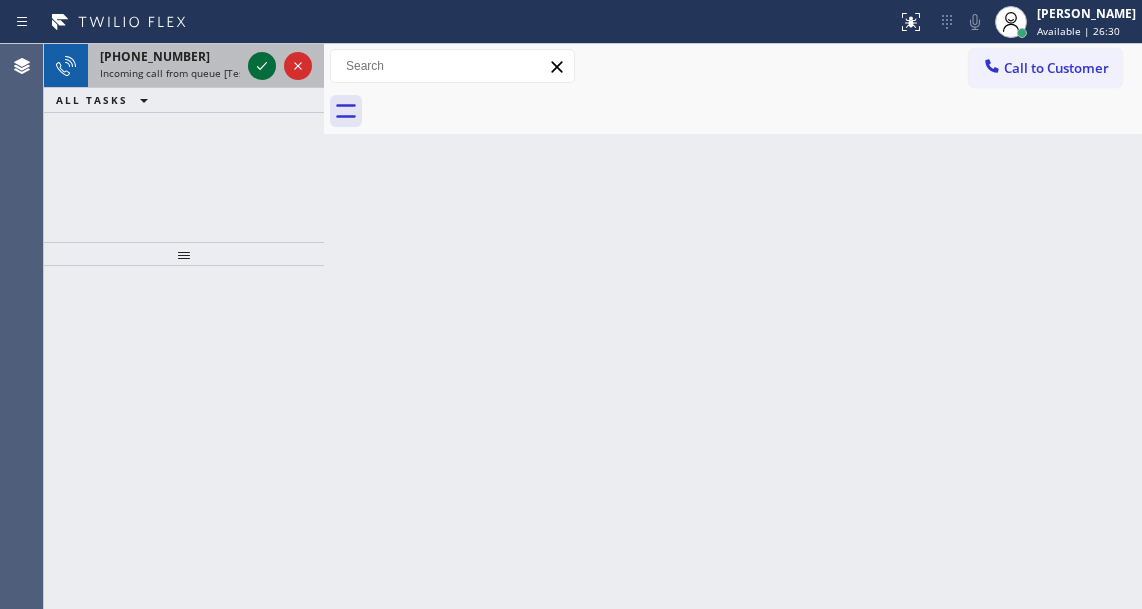 click 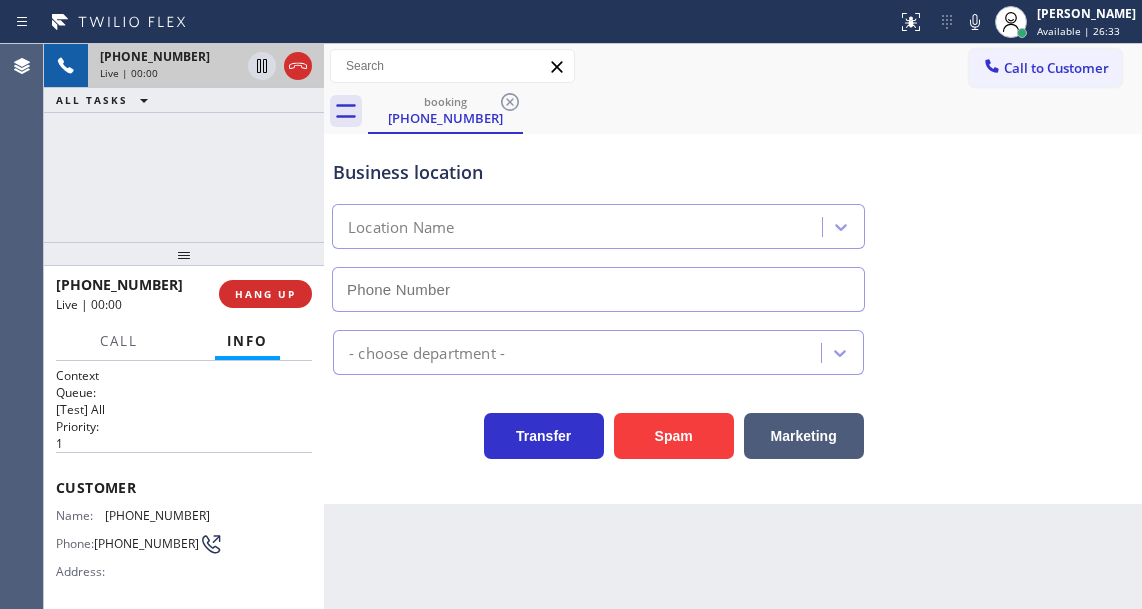 type on "[PHONE_NUMBER]" 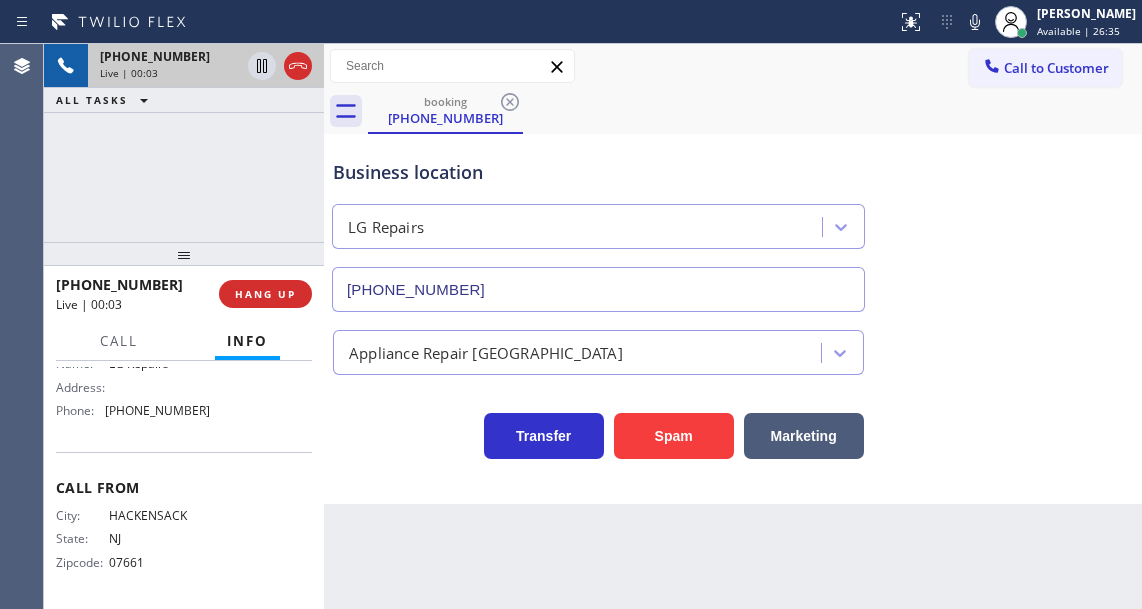 scroll, scrollTop: 319, scrollLeft: 0, axis: vertical 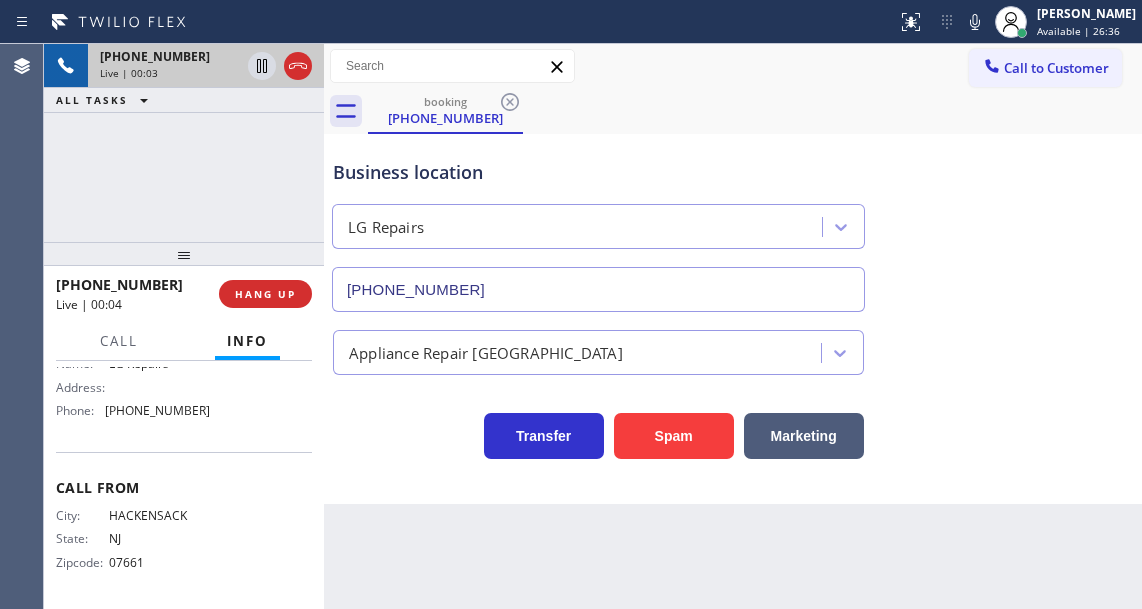 click on "Call From City: [GEOGRAPHIC_DATA] State: [US_STATE] Zipcode: 07661" at bounding box center [184, 527] 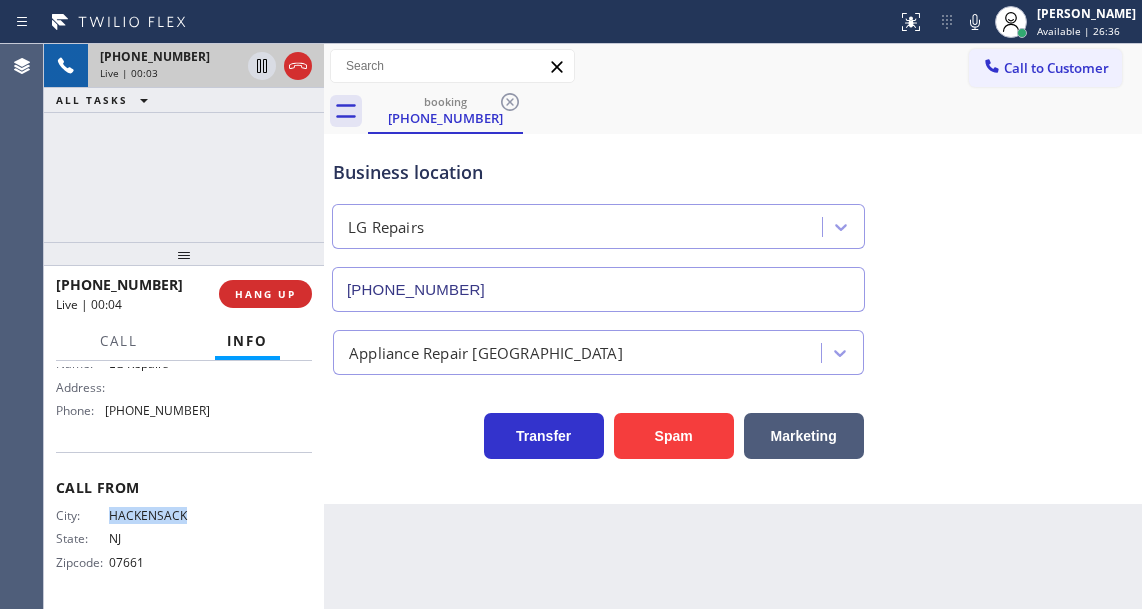 click on "Call From City: [GEOGRAPHIC_DATA] State: [US_STATE] Zipcode: 07661" at bounding box center [184, 527] 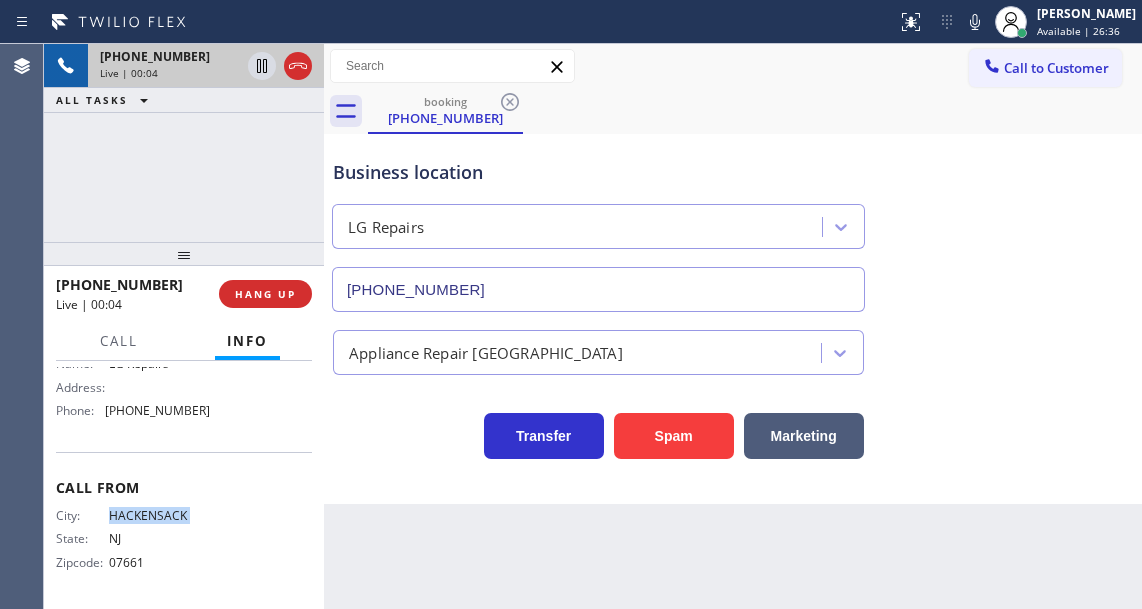 click on "Call From City: [GEOGRAPHIC_DATA] State: [US_STATE] Zipcode: 07661" at bounding box center (184, 527) 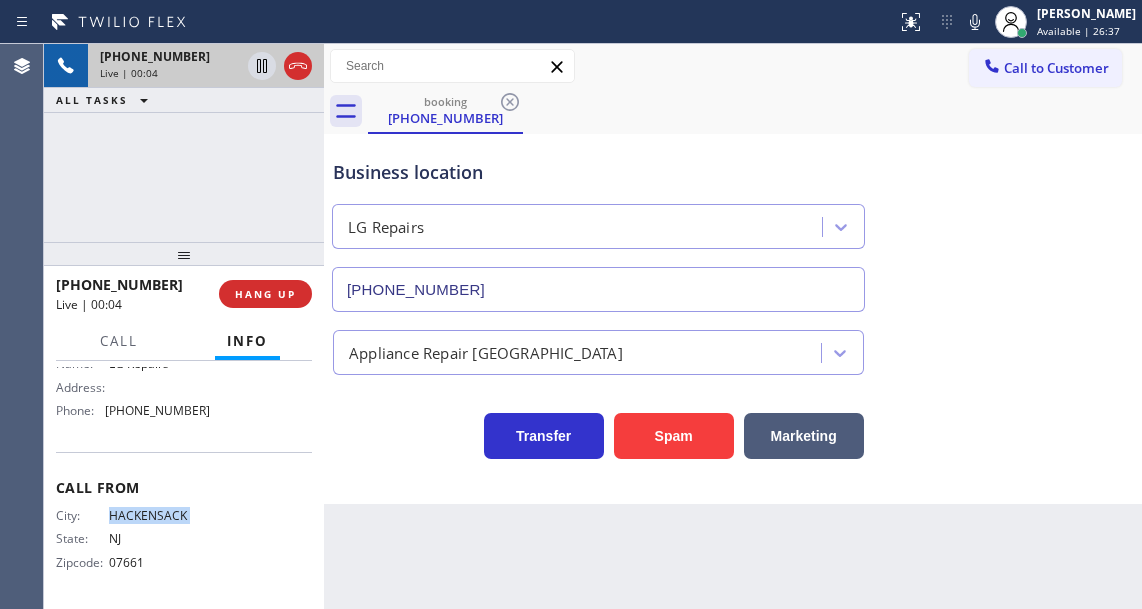 click on "Call From City: [GEOGRAPHIC_DATA] State: [US_STATE] Zipcode: 07661" at bounding box center [184, 527] 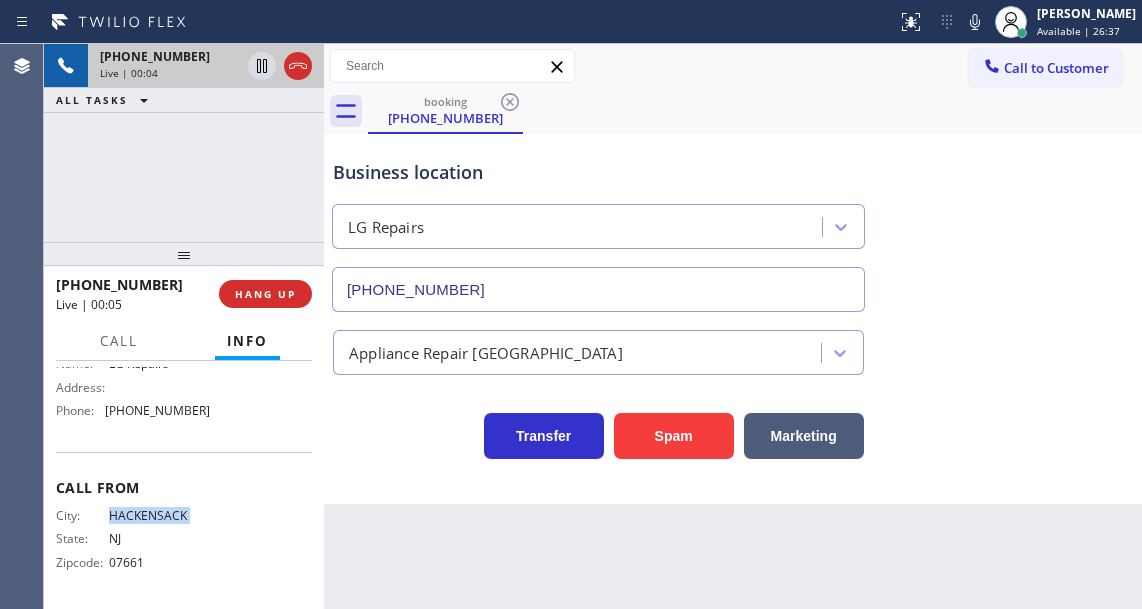 click on "Call From City: [GEOGRAPHIC_DATA] State: [US_STATE] Zipcode: 07661" at bounding box center (184, 527) 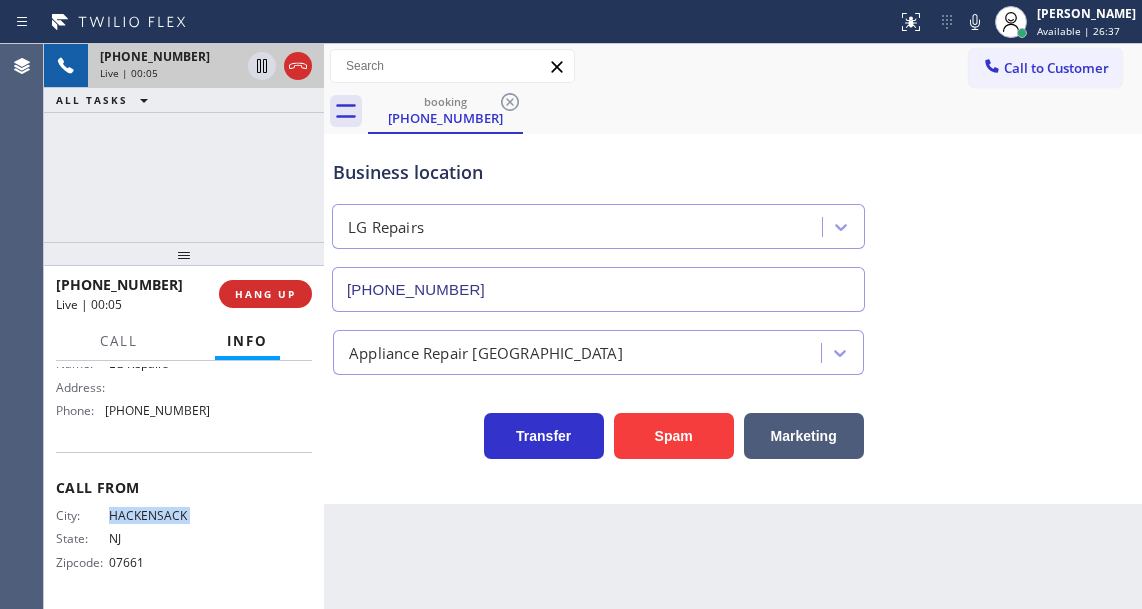 click on "Call From City: [GEOGRAPHIC_DATA] State: [US_STATE] Zipcode: 07661" at bounding box center [184, 527] 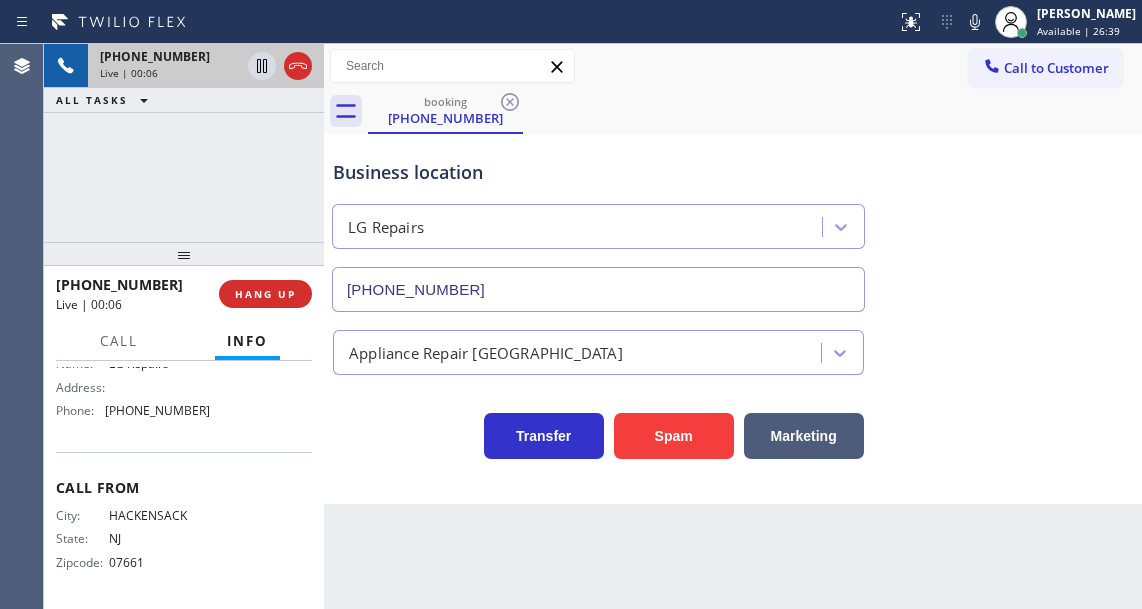 click on "Business location LG Repairs [PHONE_NUMBER]" at bounding box center (733, 221) 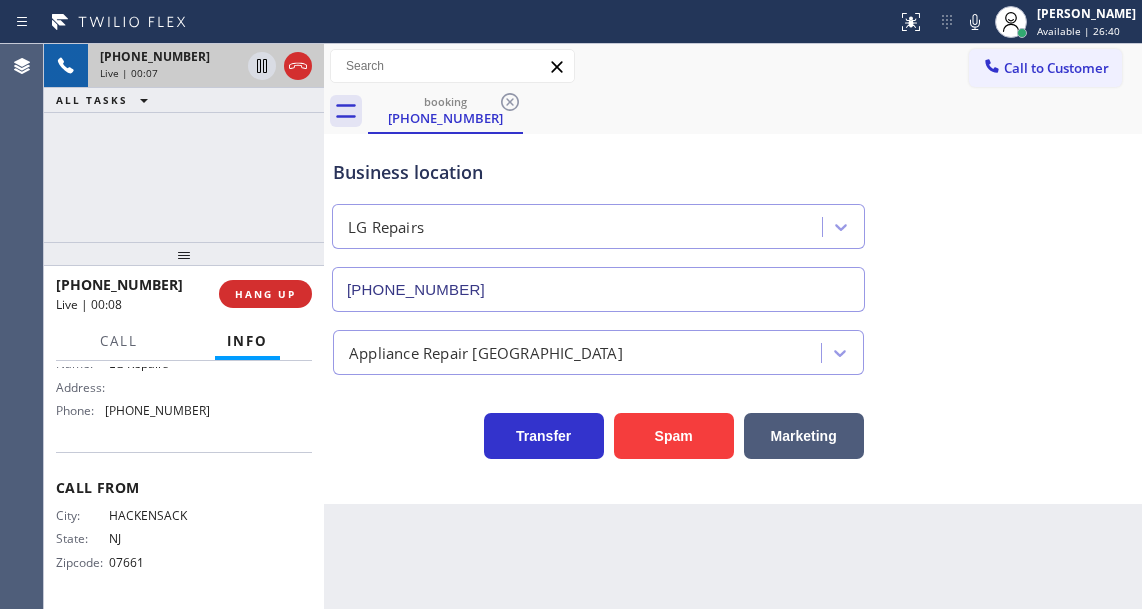 click on "[PHONE_NUMBER]" at bounding box center (157, 410) 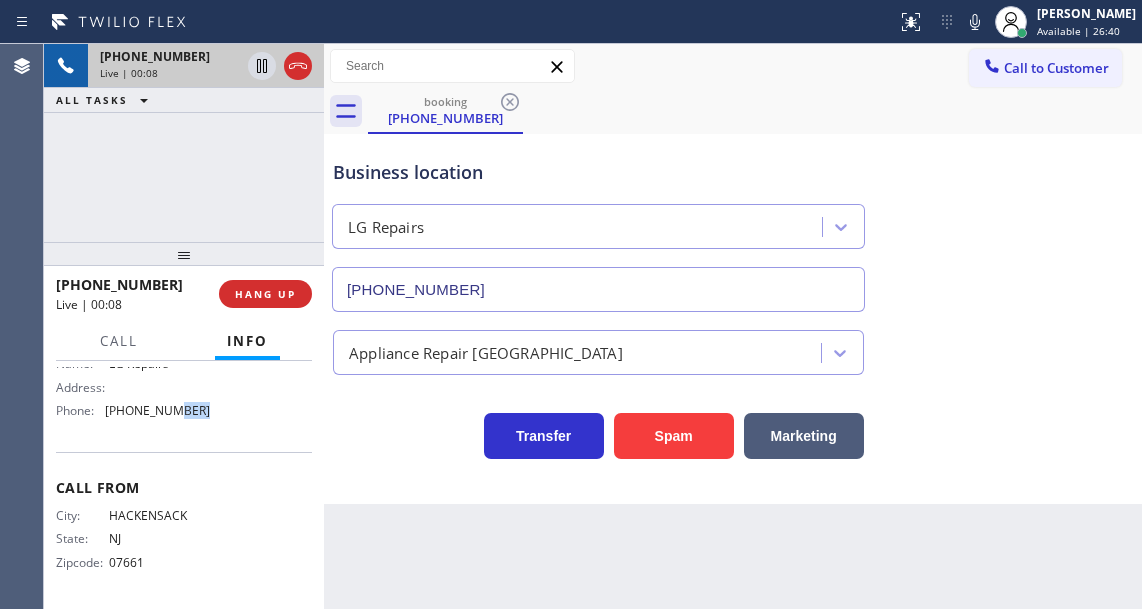 click on "[PHONE_NUMBER]" at bounding box center [157, 410] 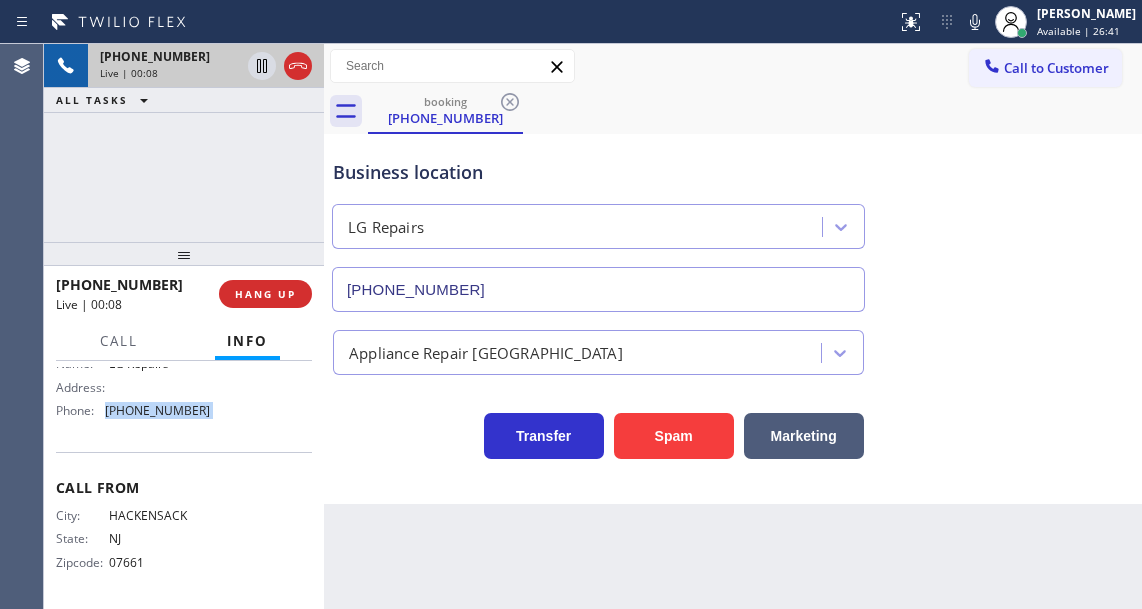 click on "[PHONE_NUMBER]" at bounding box center (157, 410) 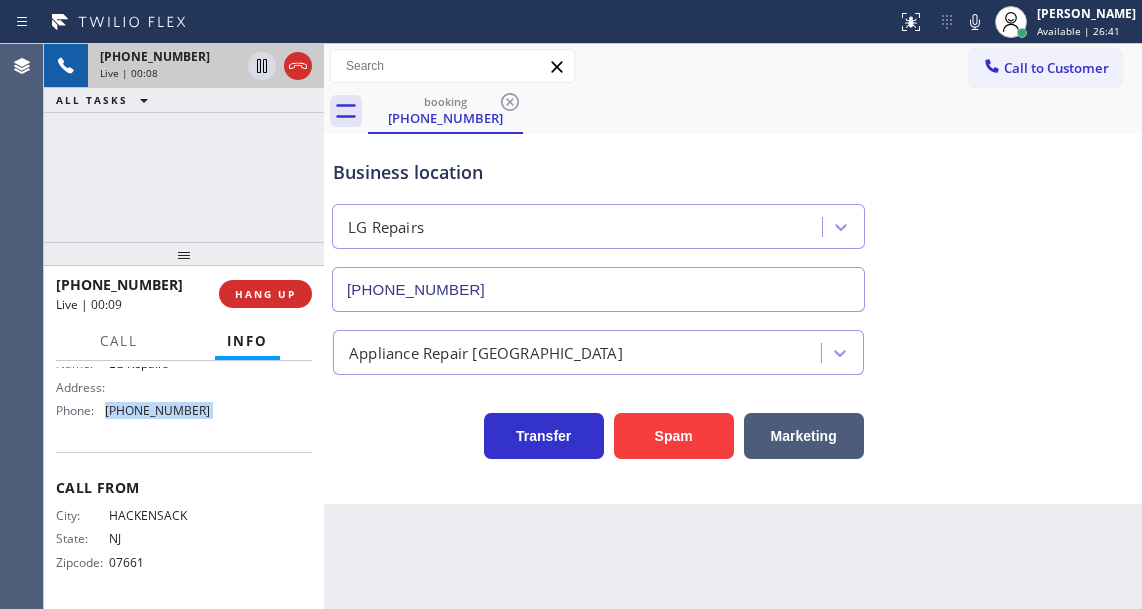 click on "[PHONE_NUMBER]" at bounding box center (157, 410) 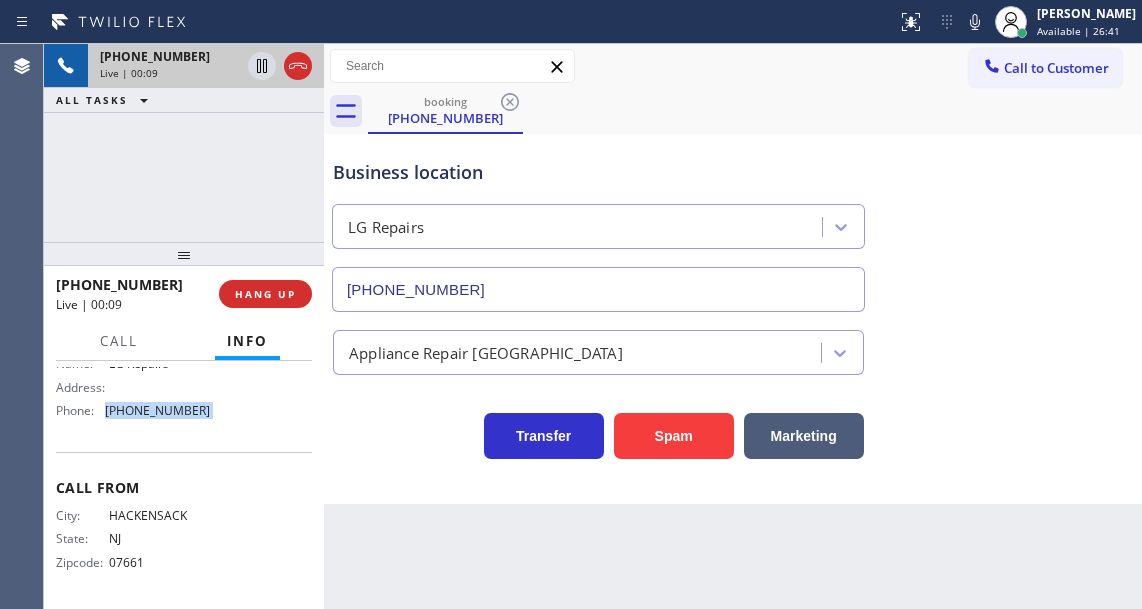 click on "[PHONE_NUMBER]" at bounding box center (157, 410) 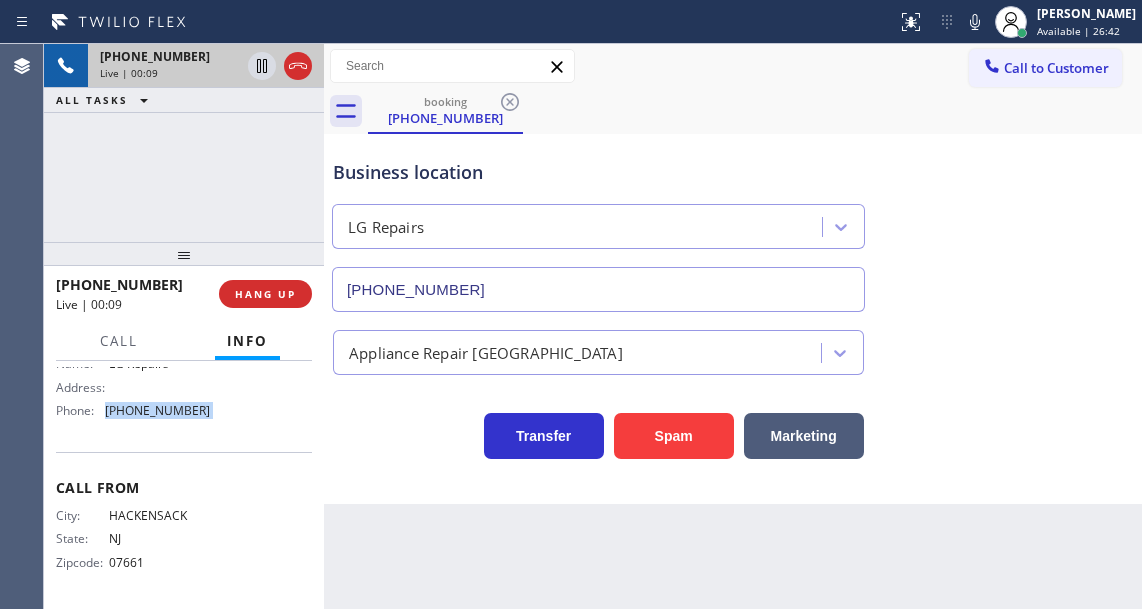 click on "[PHONE_NUMBER]" at bounding box center [157, 410] 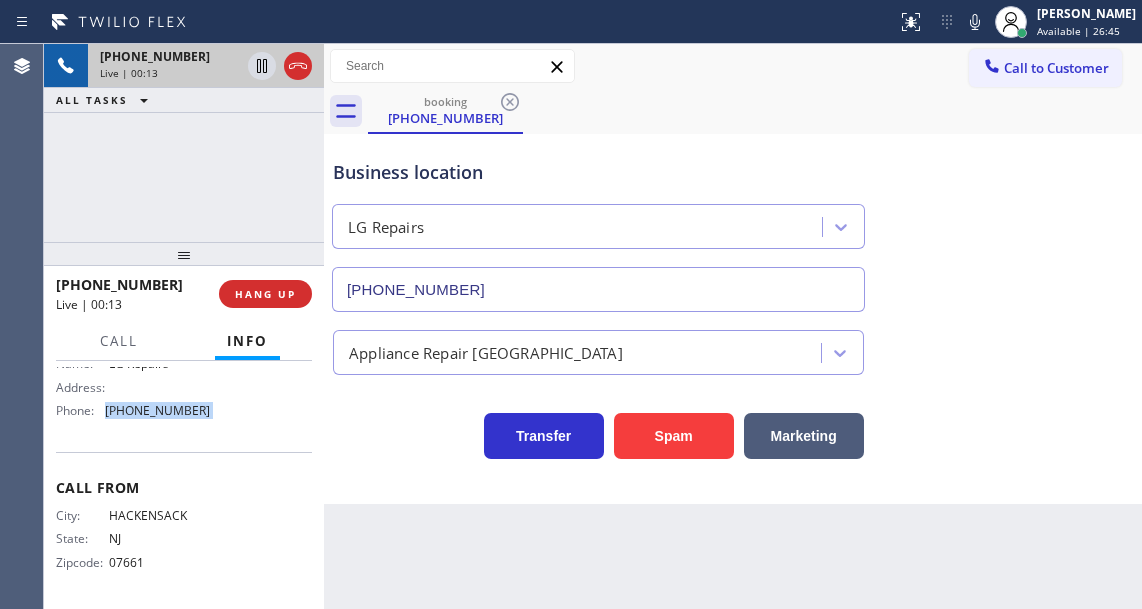 click on "[PHONE_NUMBER]" at bounding box center [157, 410] 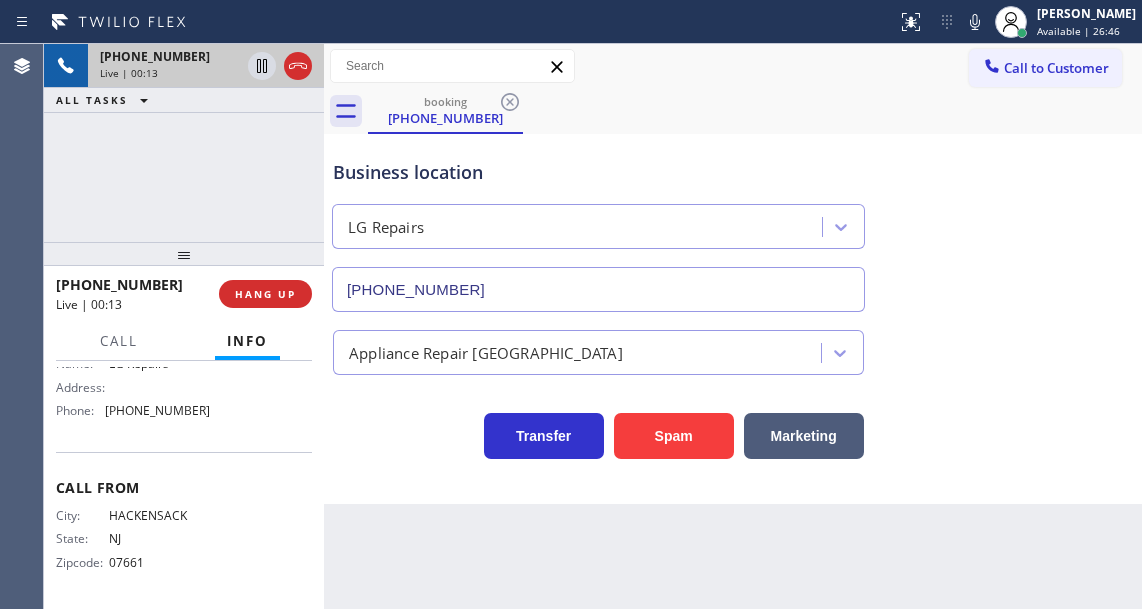 click on "[PHONE_NUMBER]" at bounding box center (157, 410) 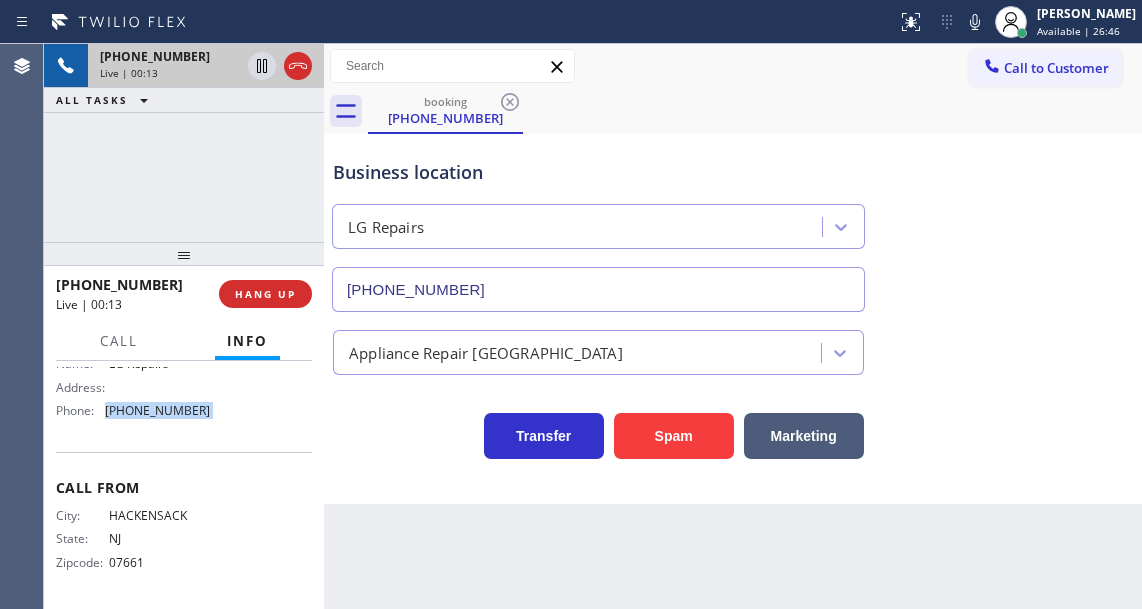 click on "[PHONE_NUMBER]" at bounding box center [157, 410] 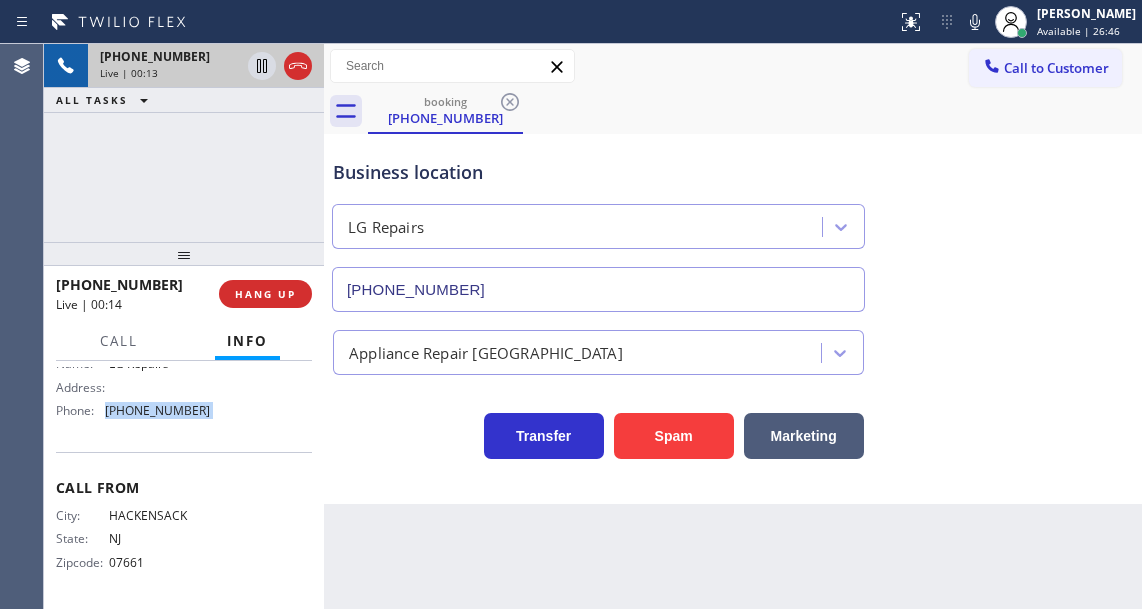 click on "[PHONE_NUMBER]" at bounding box center (157, 410) 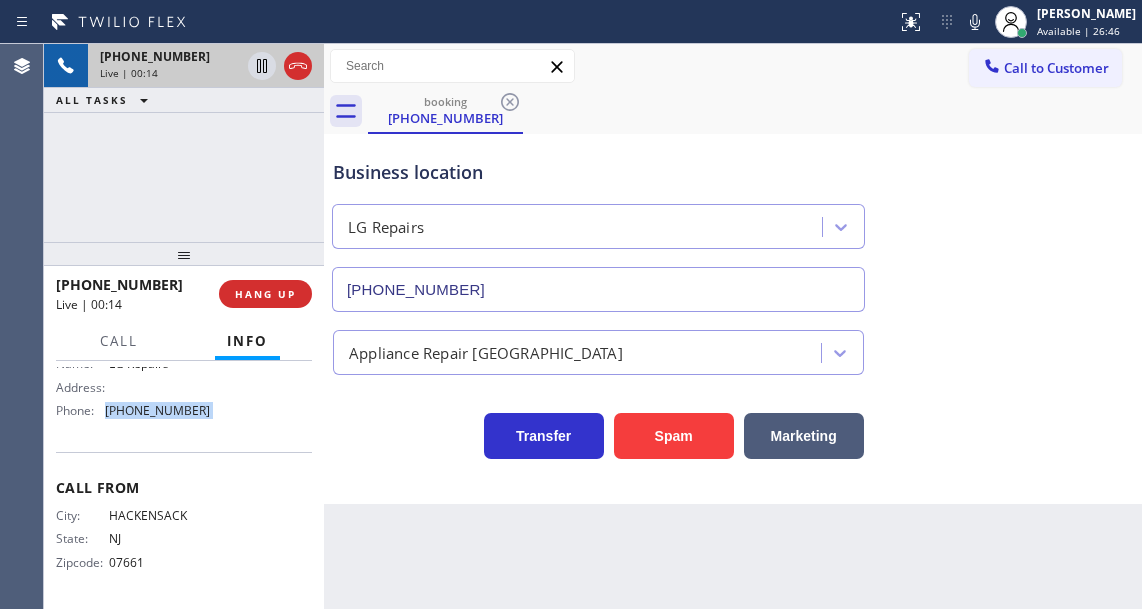 click on "[PHONE_NUMBER]" at bounding box center [157, 410] 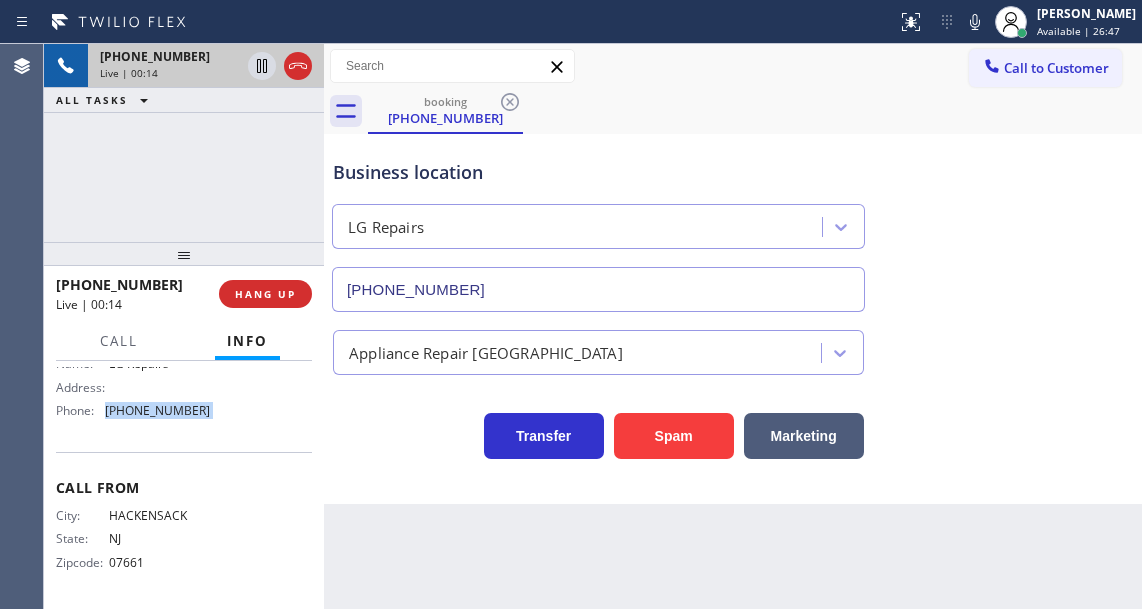 click on "[PHONE_NUMBER]" at bounding box center [157, 410] 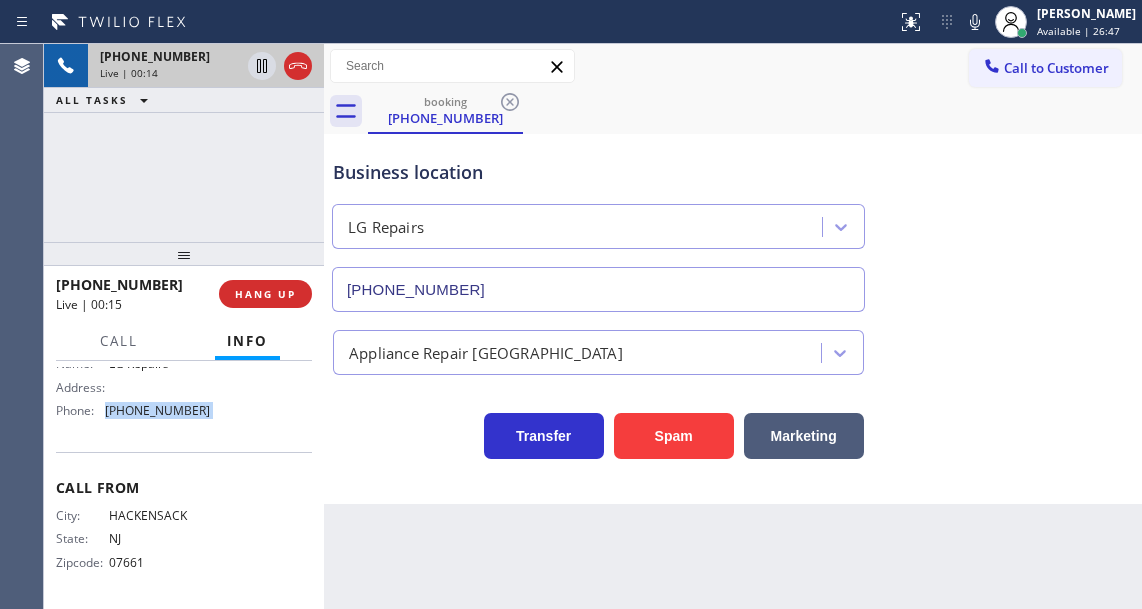 click on "[PHONE_NUMBER]" at bounding box center [157, 410] 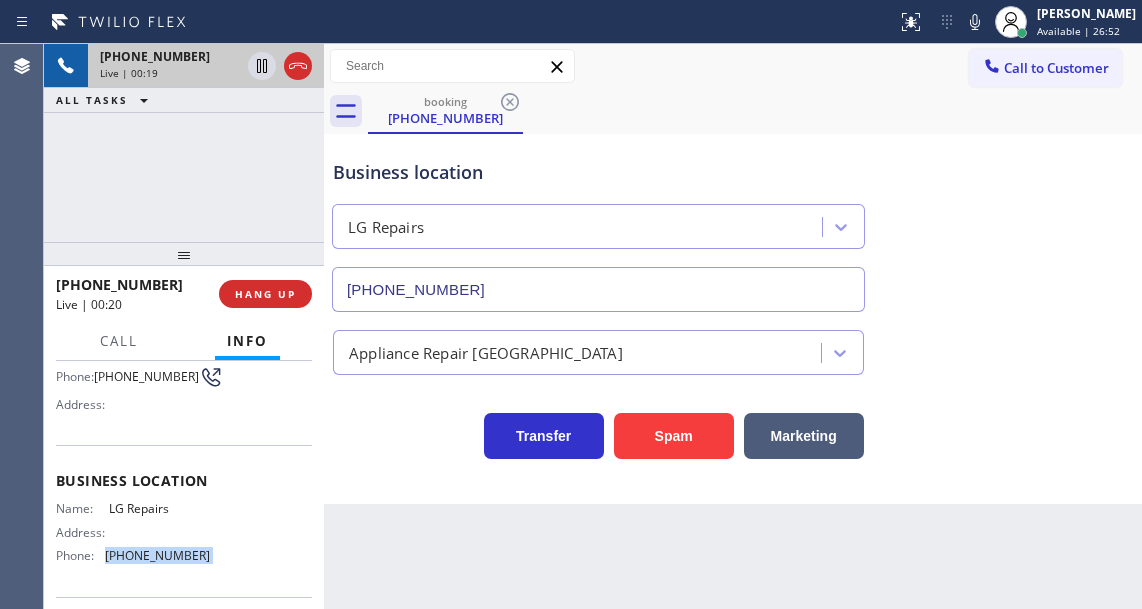 scroll, scrollTop: 119, scrollLeft: 0, axis: vertical 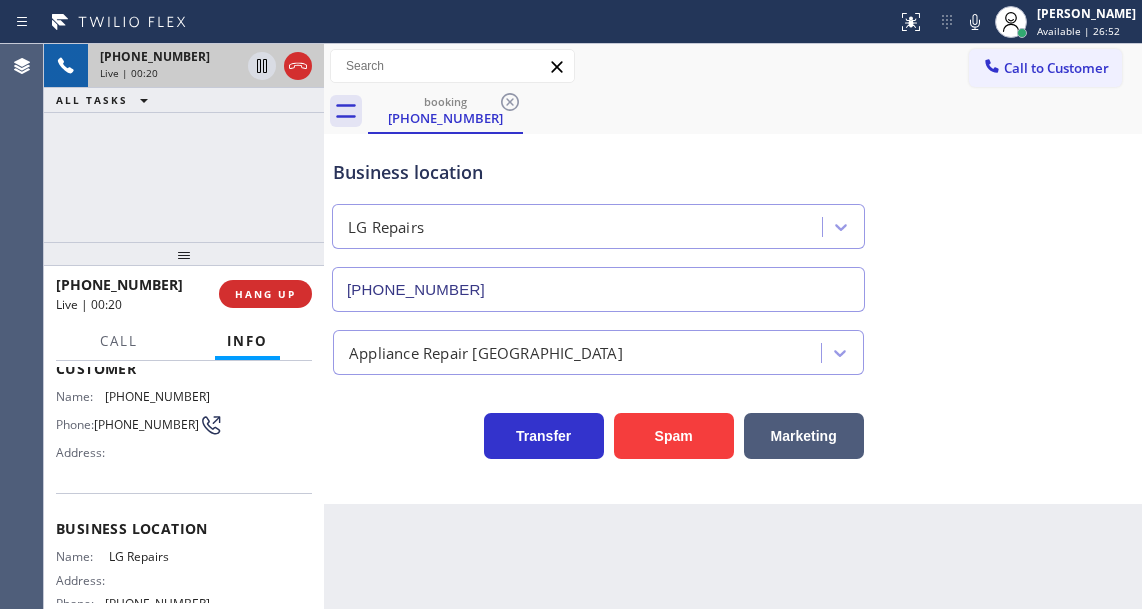 click on "[PHONE_NUMBER]" at bounding box center (146, 424) 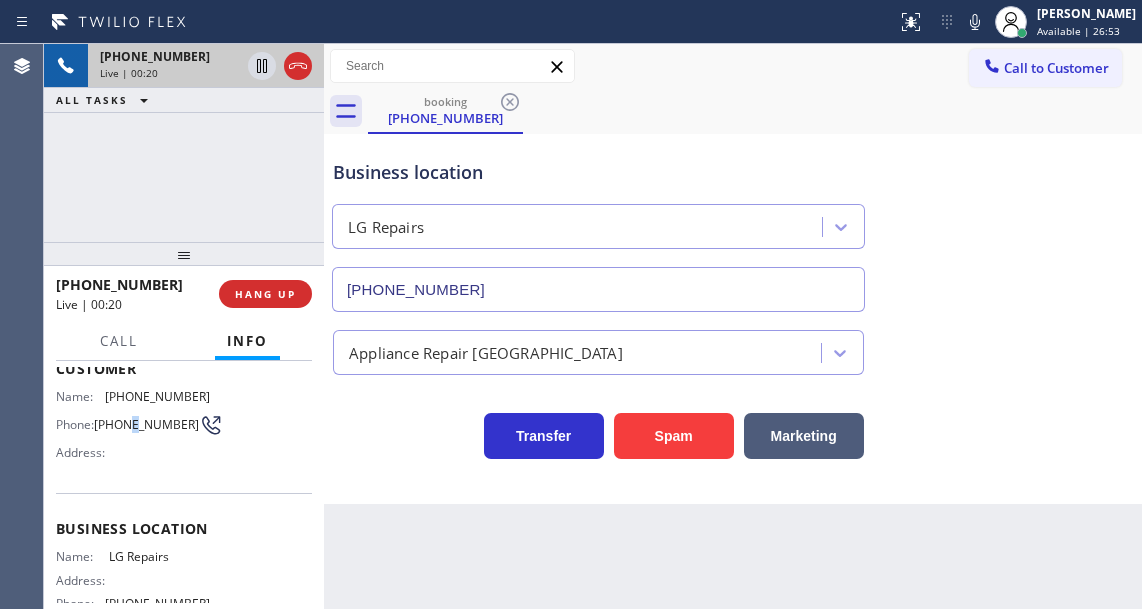 click on "[PHONE_NUMBER]" at bounding box center [146, 424] 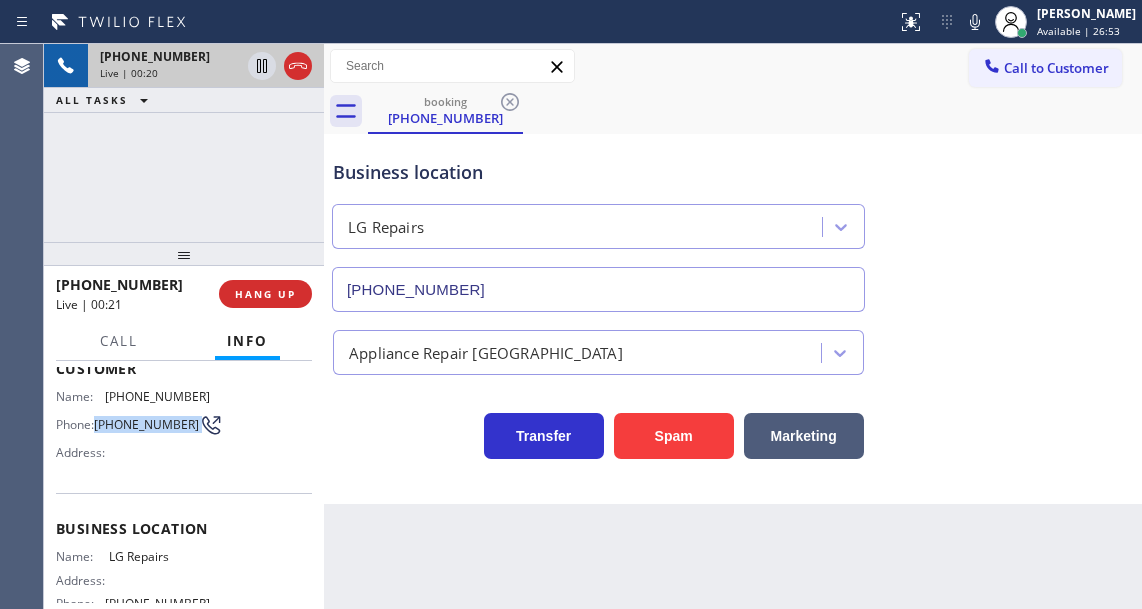 click on "[PHONE_NUMBER]" at bounding box center (146, 424) 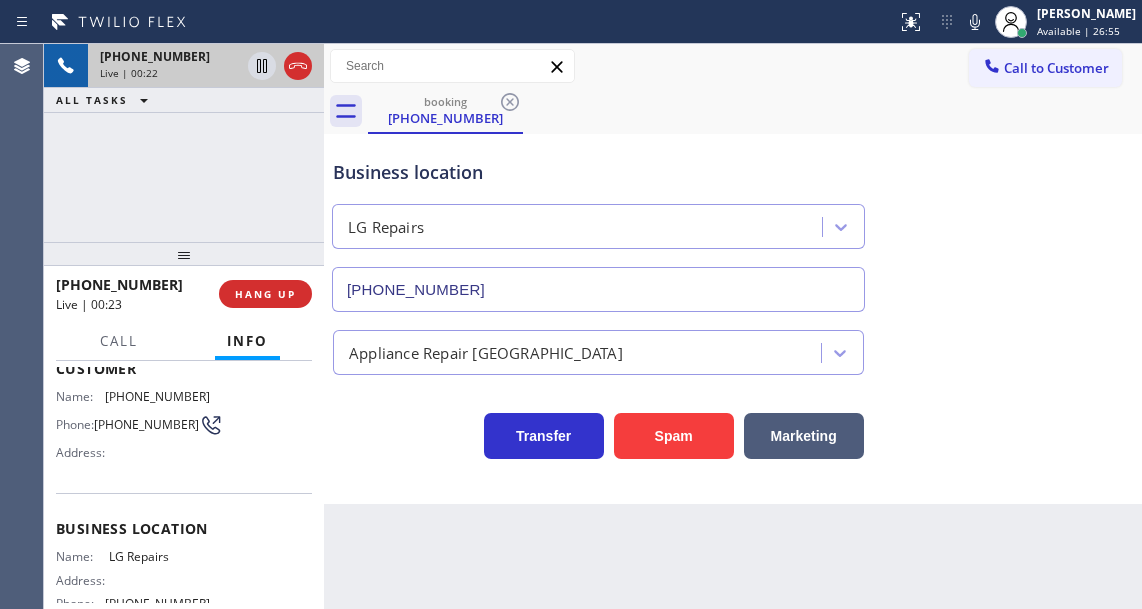 click on "Back to Dashboard Change Sender ID Customers Technicians Select a contact Outbound call Technician Search Technician Your caller id phone number Your caller id phone number Call Technician info Name   Phone none Address none Change Sender ID HVAC [PHONE_NUMBER] 5 Star Appliance [PHONE_NUMBER] Appliance Repair [PHONE_NUMBER] Plumbing [PHONE_NUMBER] Air Duct Cleaning [PHONE_NUMBER]  Electricians [PHONE_NUMBER] Cancel Change Check personal SMS Reset Change booking [PHONE_NUMBER] Call to Customer Outbound call Location Bestway Appliance Repair [GEOGRAPHIC_DATA] Your caller id phone number [PHONE_NUMBER] Customer number Call Outbound call Technician Search Technician Your caller id phone number Your caller id phone number Call booking [PHONE_NUMBER] Business location LG Repairs [PHONE_NUMBER] Appliance Repair High End Transfer Spam Marketing" at bounding box center [733, 326] 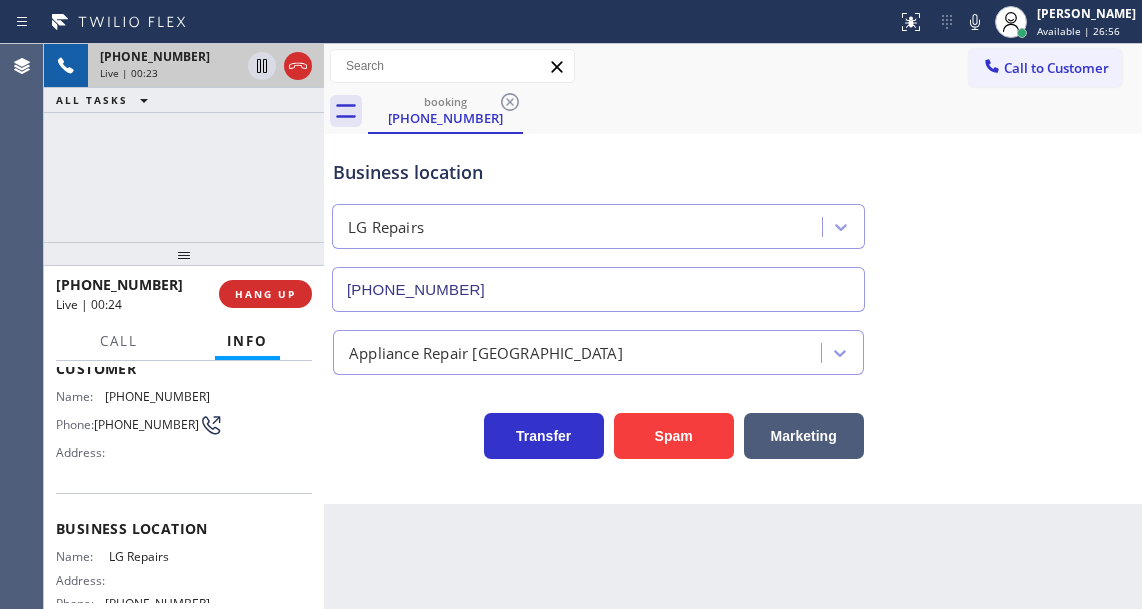 click on "Name: LG Repairs Address:   Phone: [PHONE_NUMBER]" at bounding box center [133, 584] 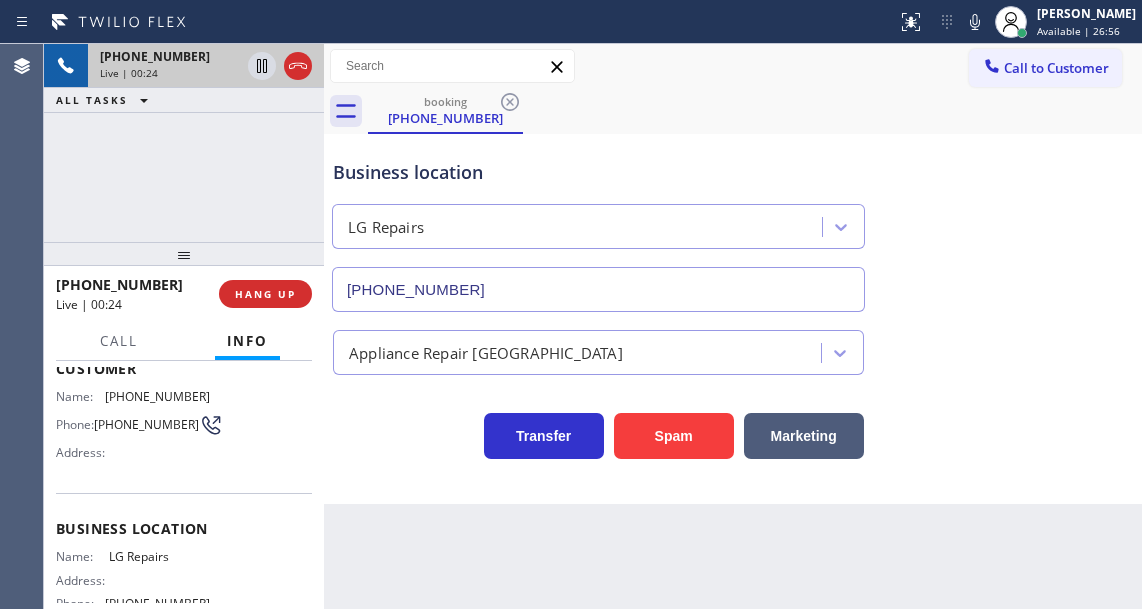 click on "Name: LG Repairs Address:   Phone: [PHONE_NUMBER]" at bounding box center (133, 584) 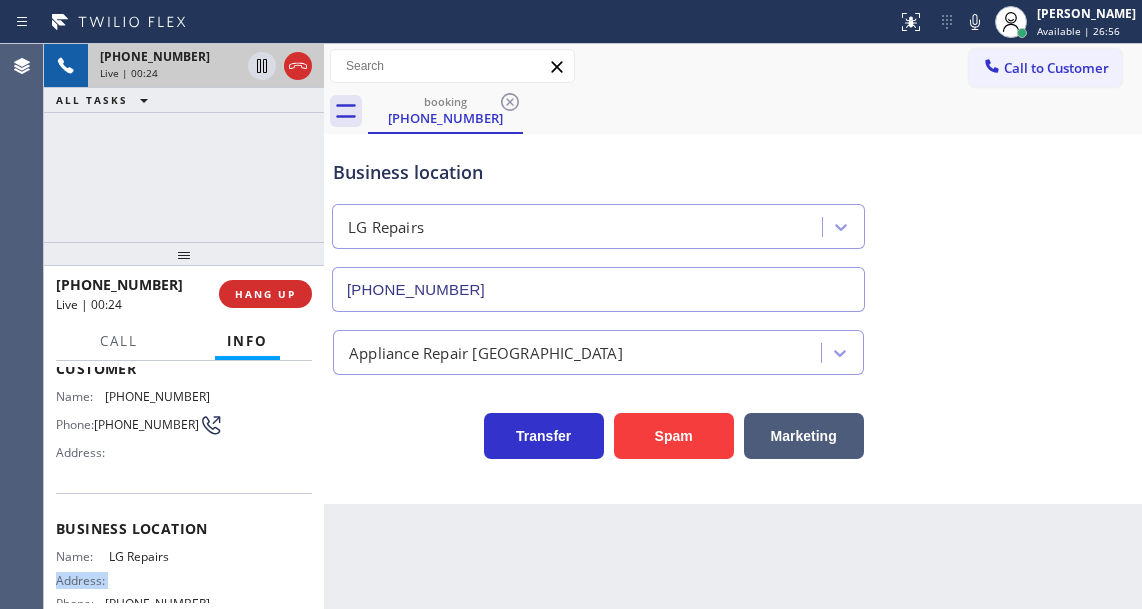 click on "Name: LG Repairs Address:   Phone: [PHONE_NUMBER]" at bounding box center (133, 584) 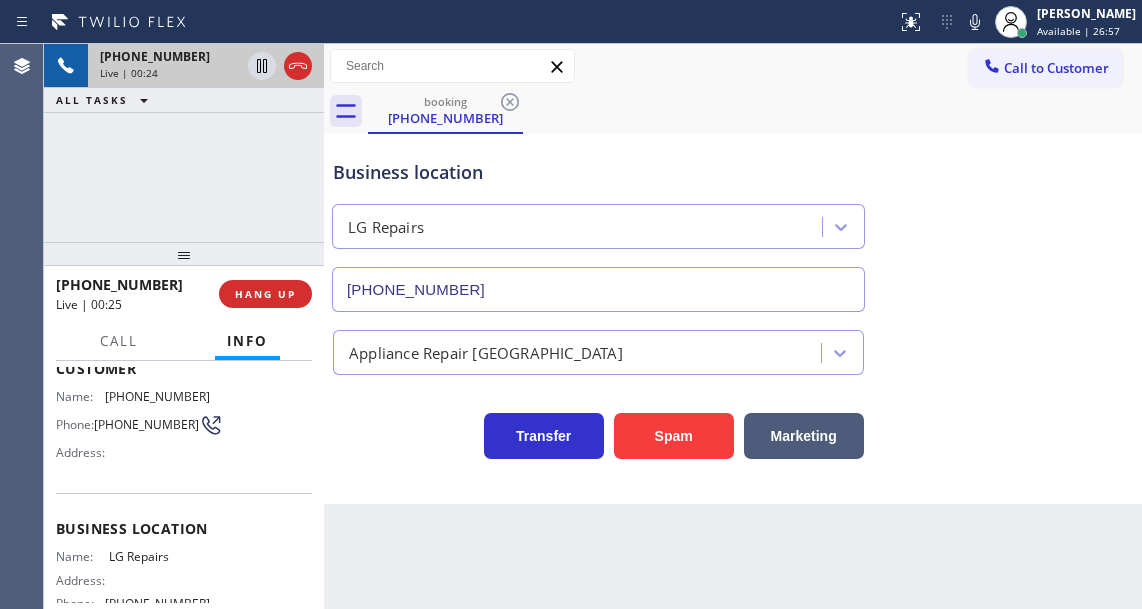 click on "LG Repairs" at bounding box center (159, 556) 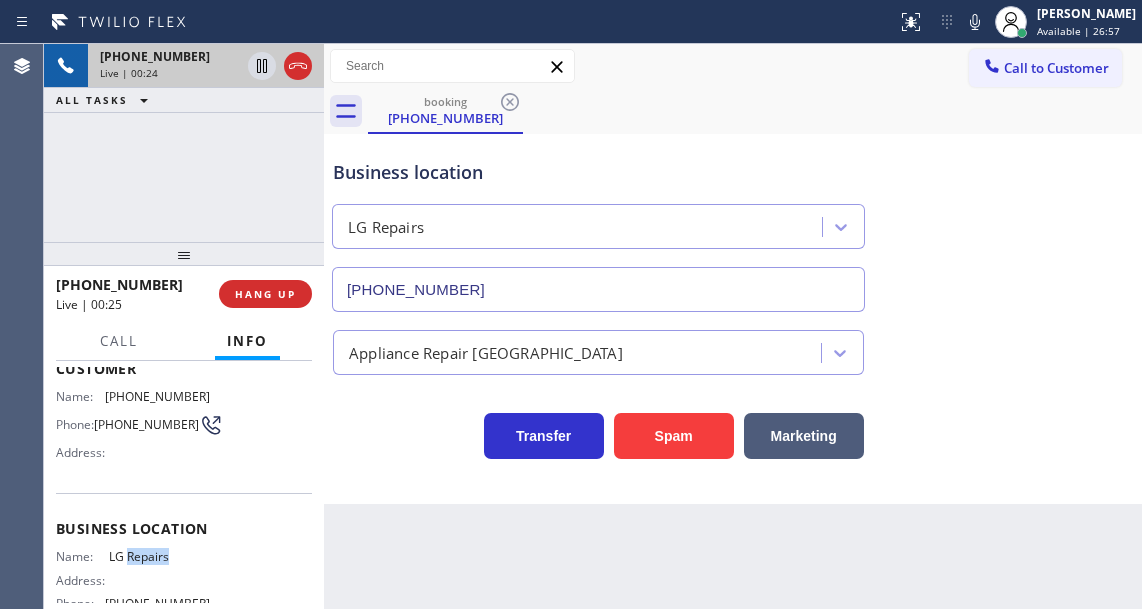 click on "LG Repairs" at bounding box center (159, 556) 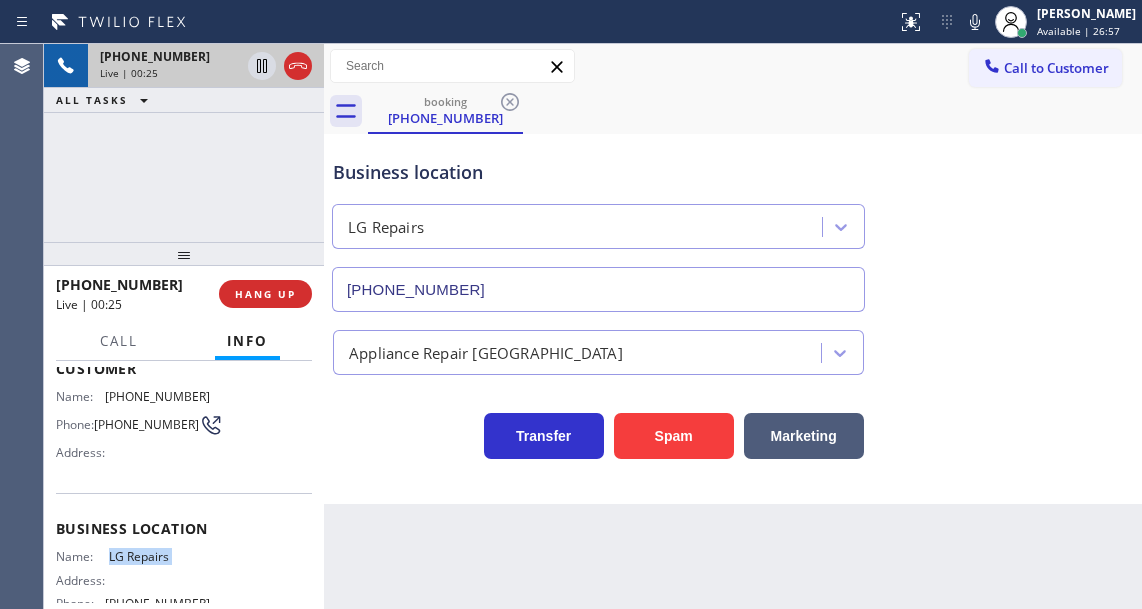click on "LG Repairs" at bounding box center [159, 556] 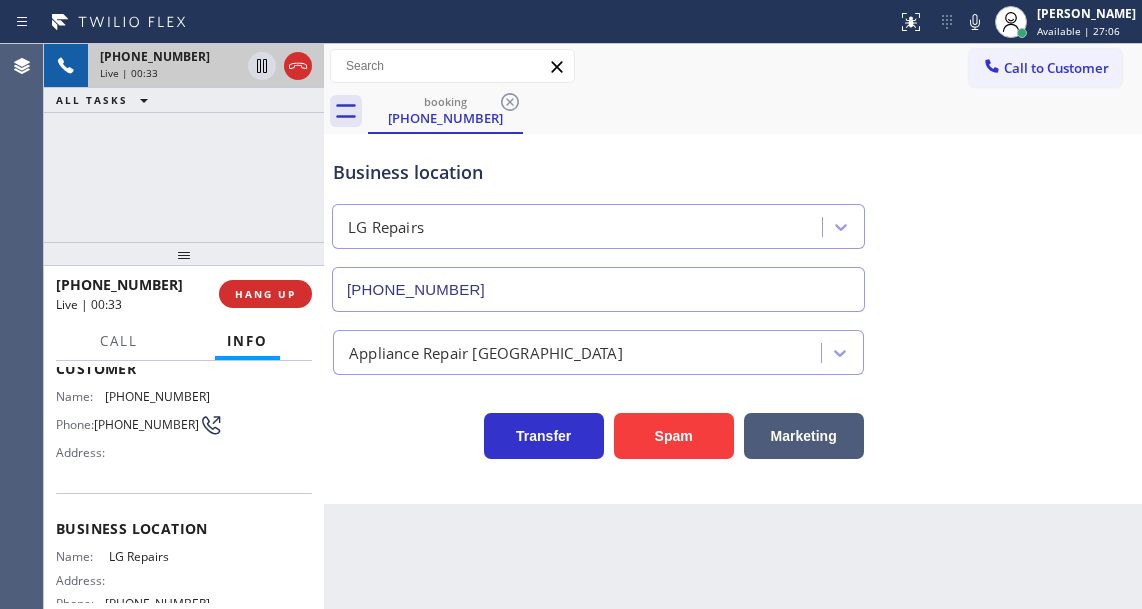 click on "Business location" at bounding box center (598, 172) 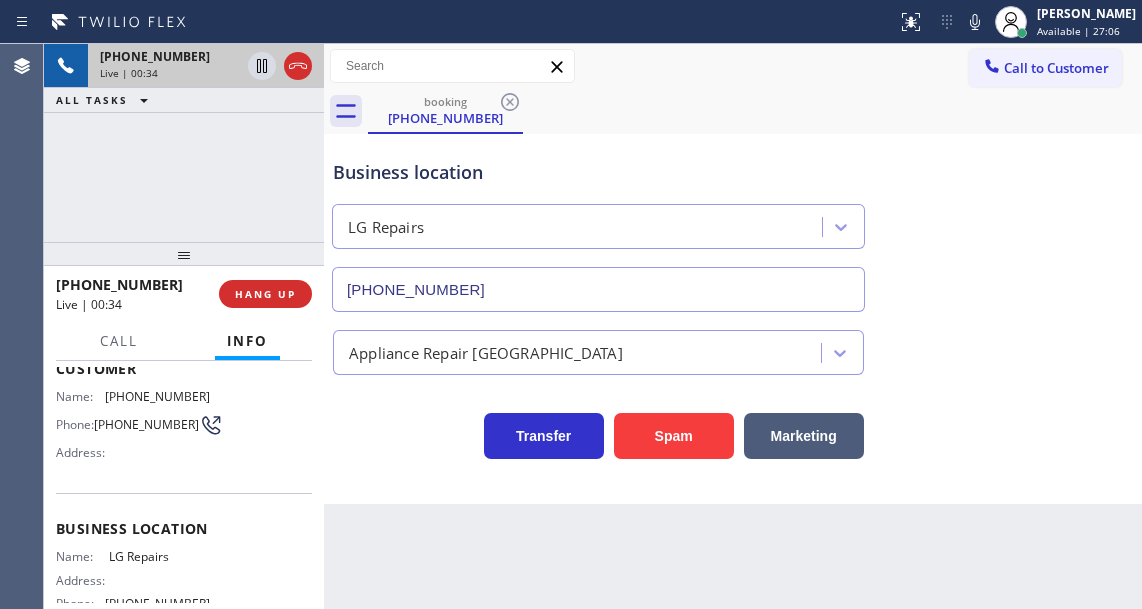 click on "Business location" at bounding box center [598, 172] 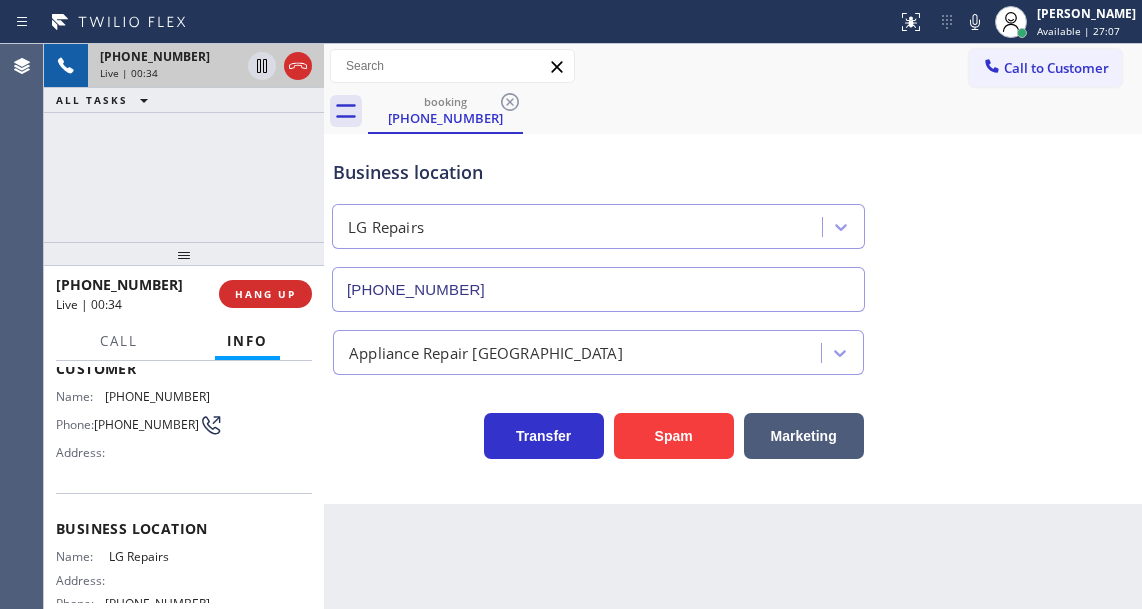 click on "Business location" at bounding box center (598, 172) 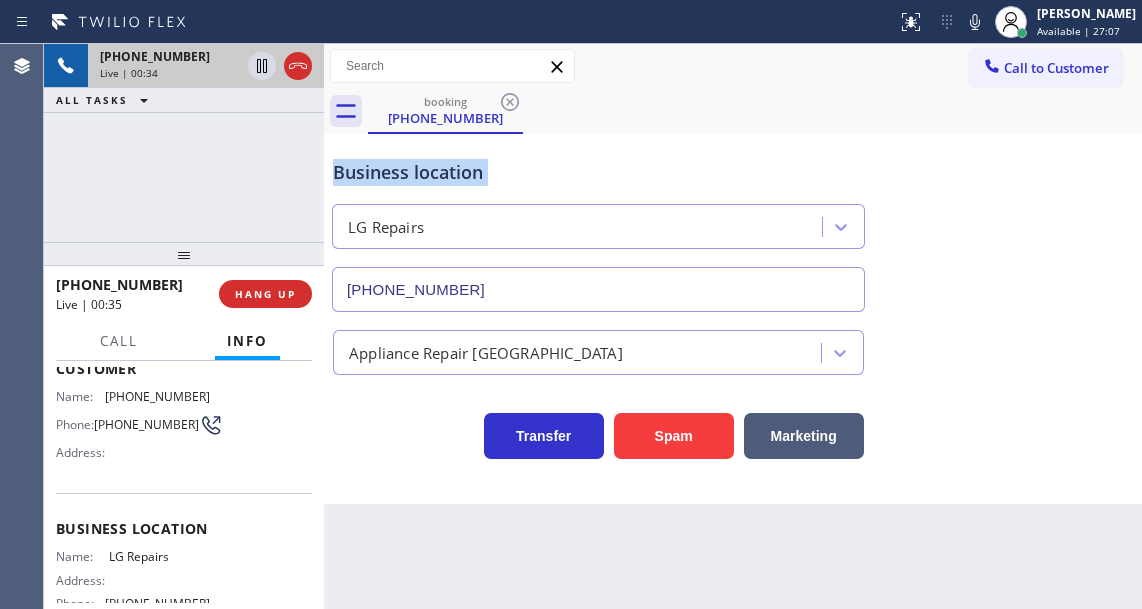 click on "Business location" at bounding box center [598, 172] 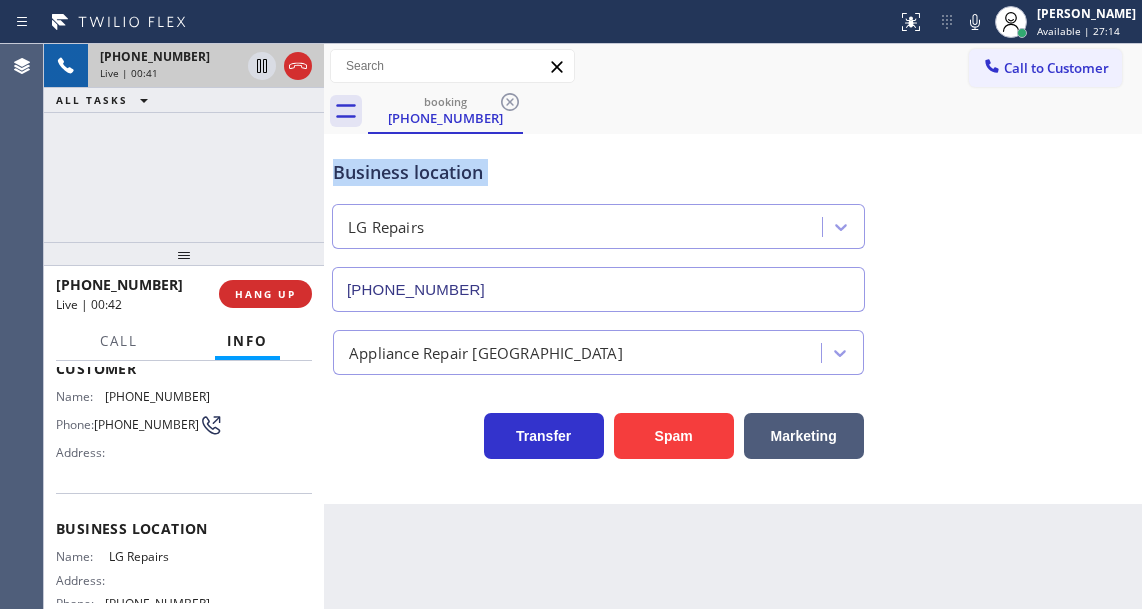 click on "Business location" at bounding box center [598, 172] 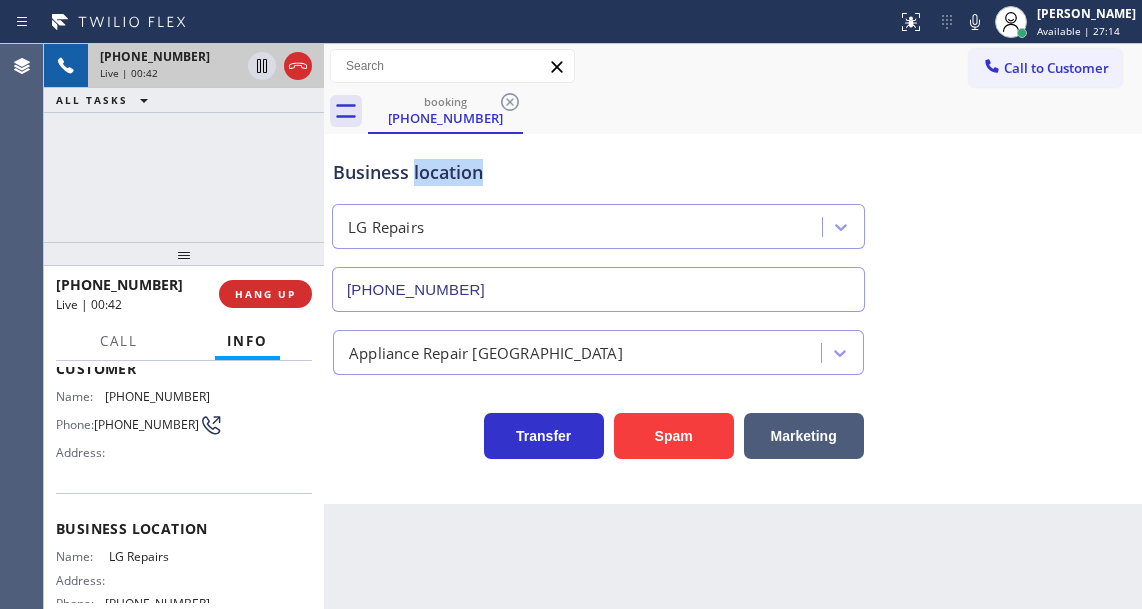 click on "Business location" at bounding box center [598, 172] 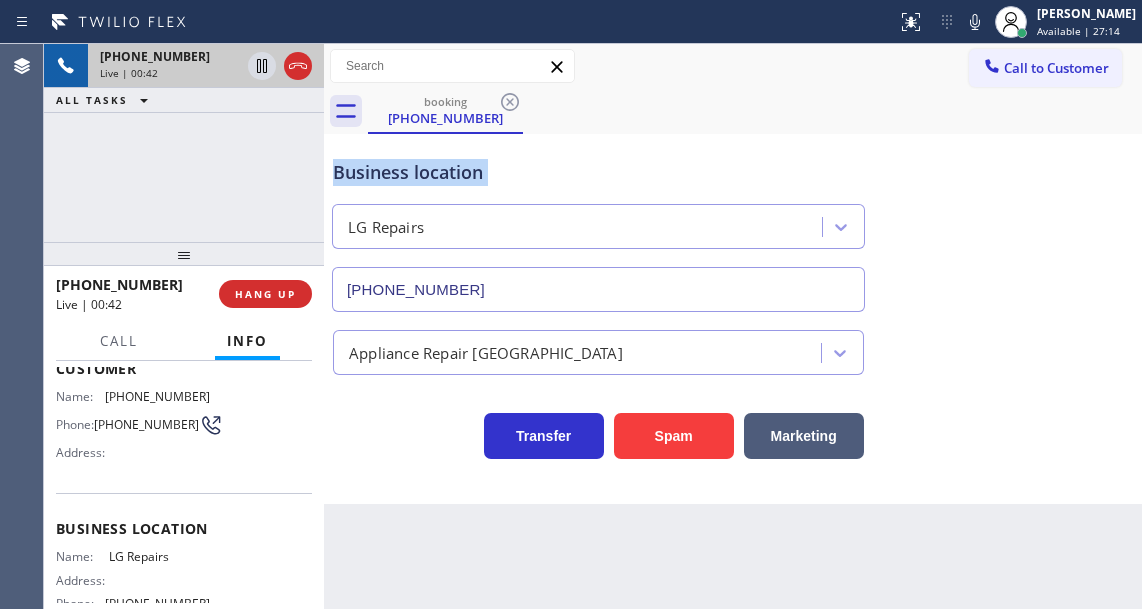 click on "Business location" at bounding box center [598, 172] 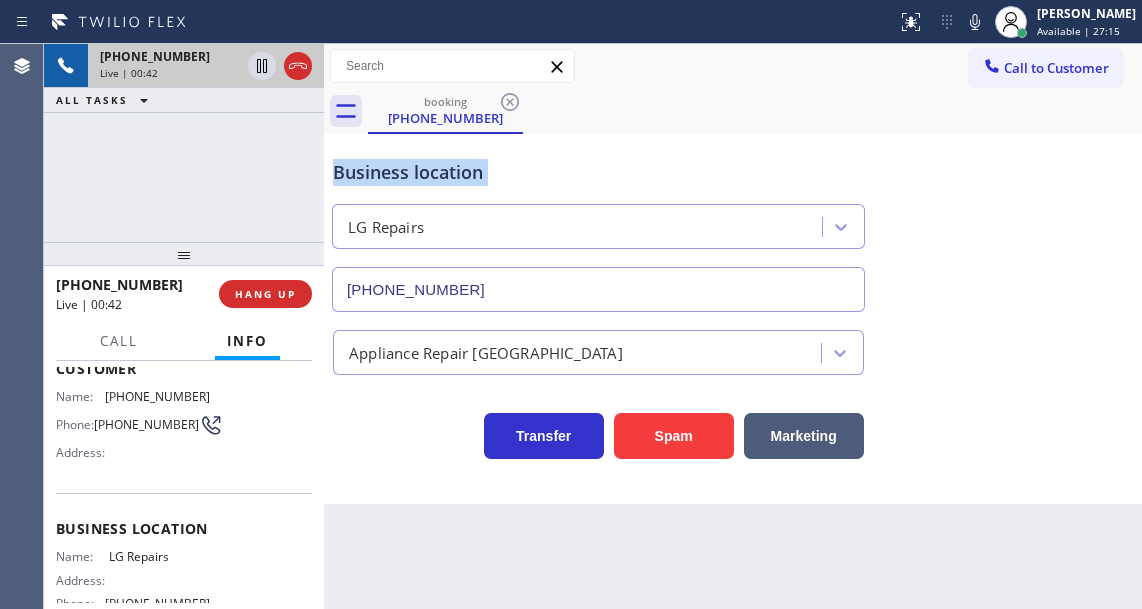 click on "Business location" at bounding box center (598, 172) 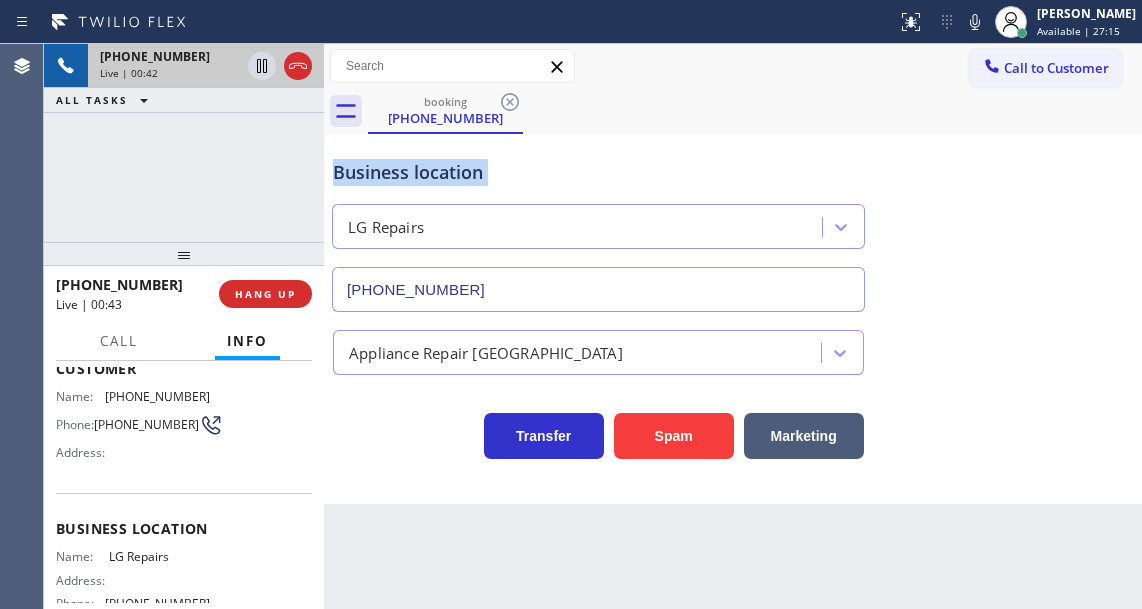 click on "Business location" at bounding box center (598, 172) 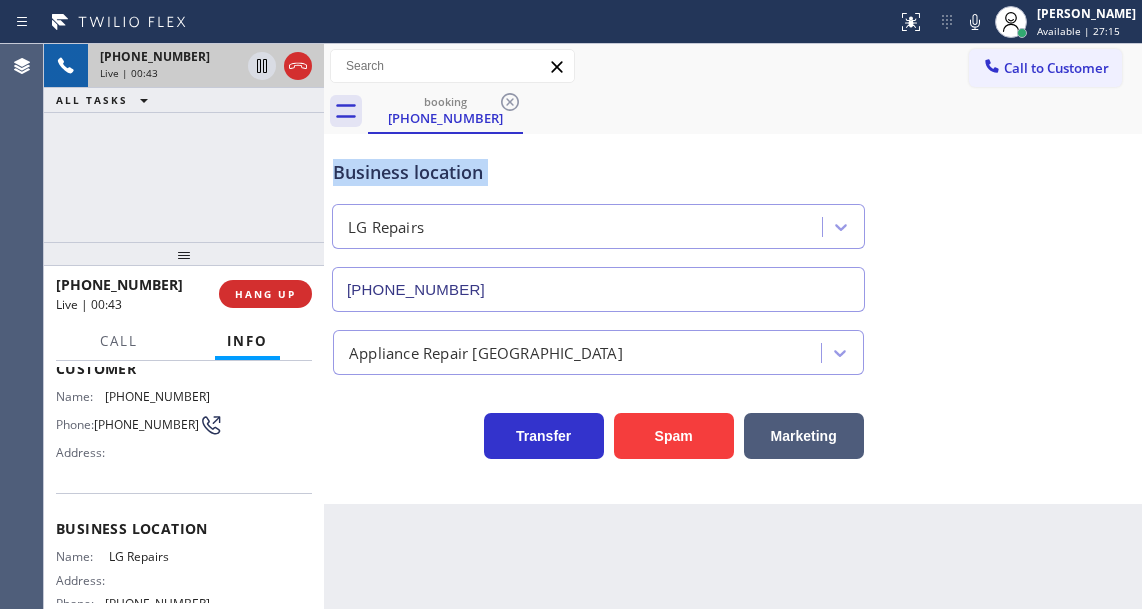 click on "Business location" at bounding box center [598, 172] 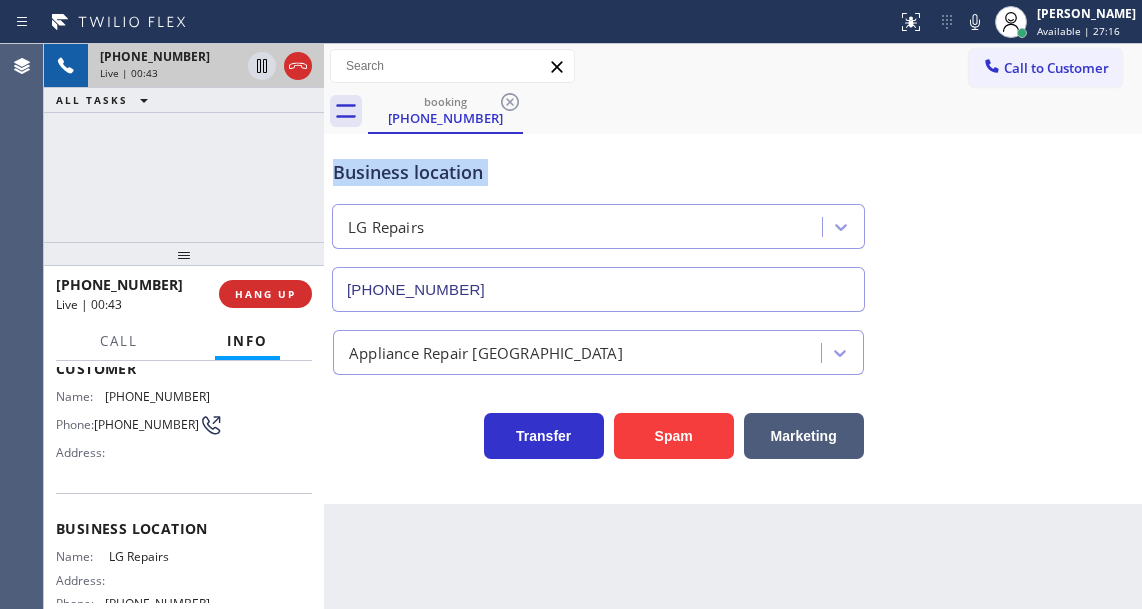 click on "Business location" at bounding box center [598, 172] 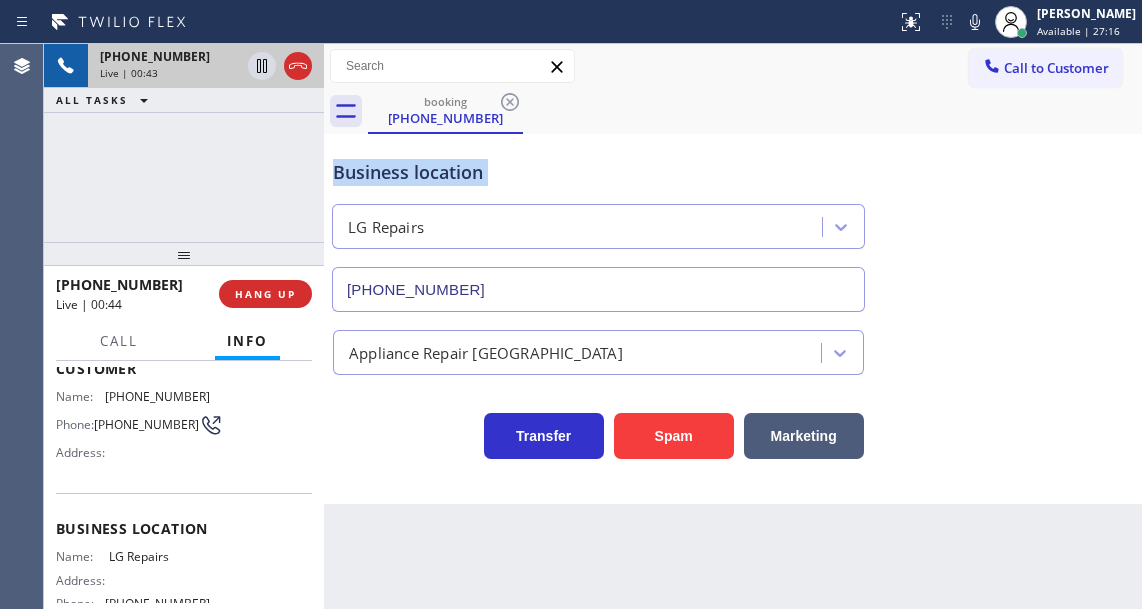 click on "Business location" at bounding box center [598, 172] 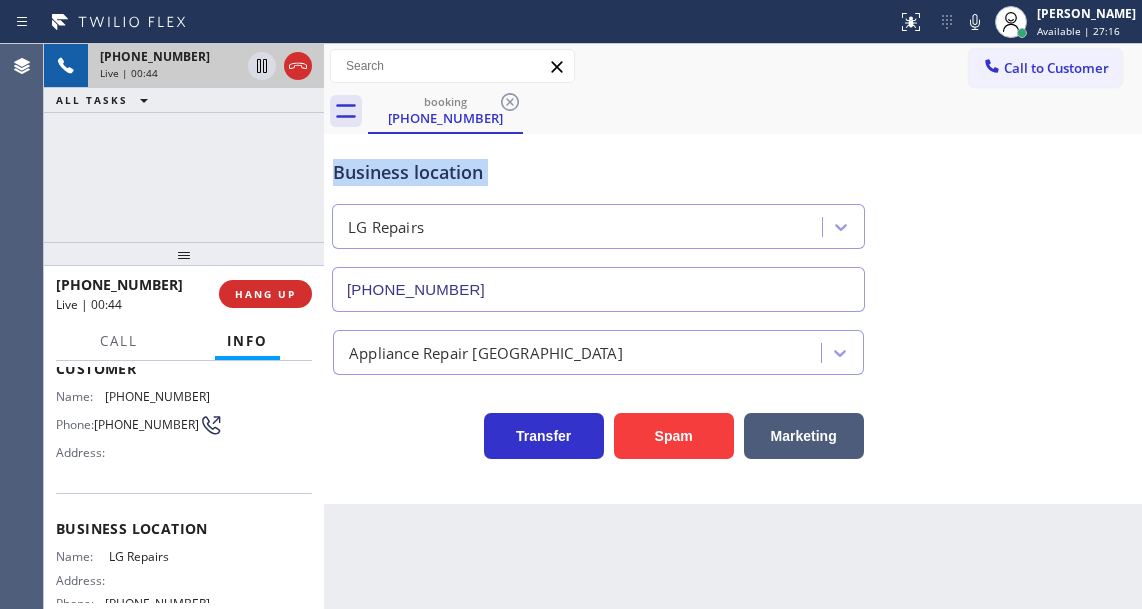 click on "Business location" at bounding box center [598, 172] 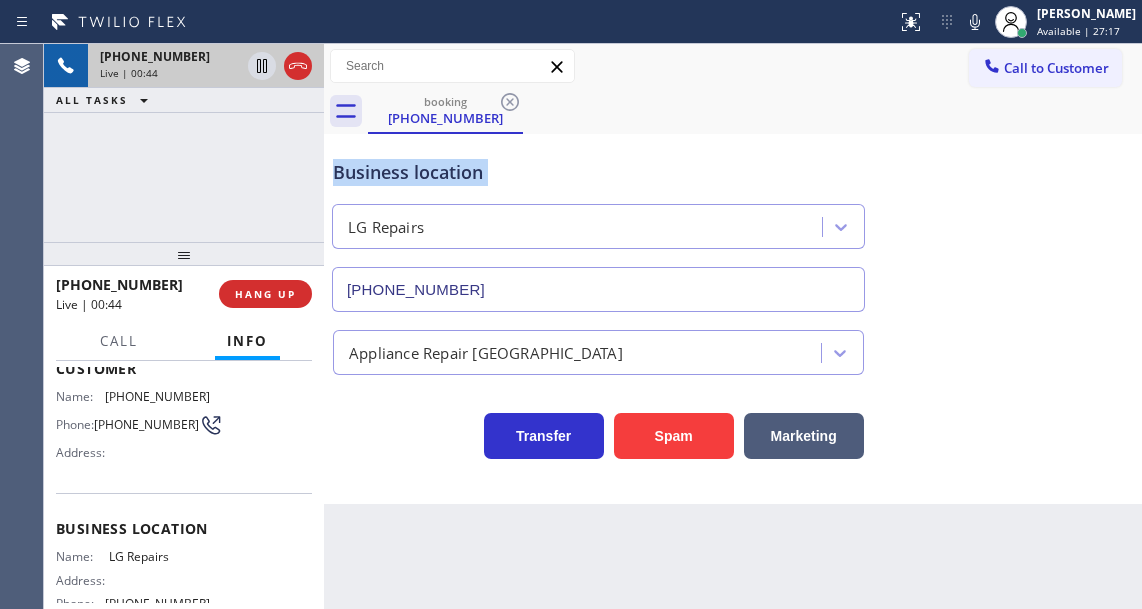 click on "Business location" at bounding box center (598, 172) 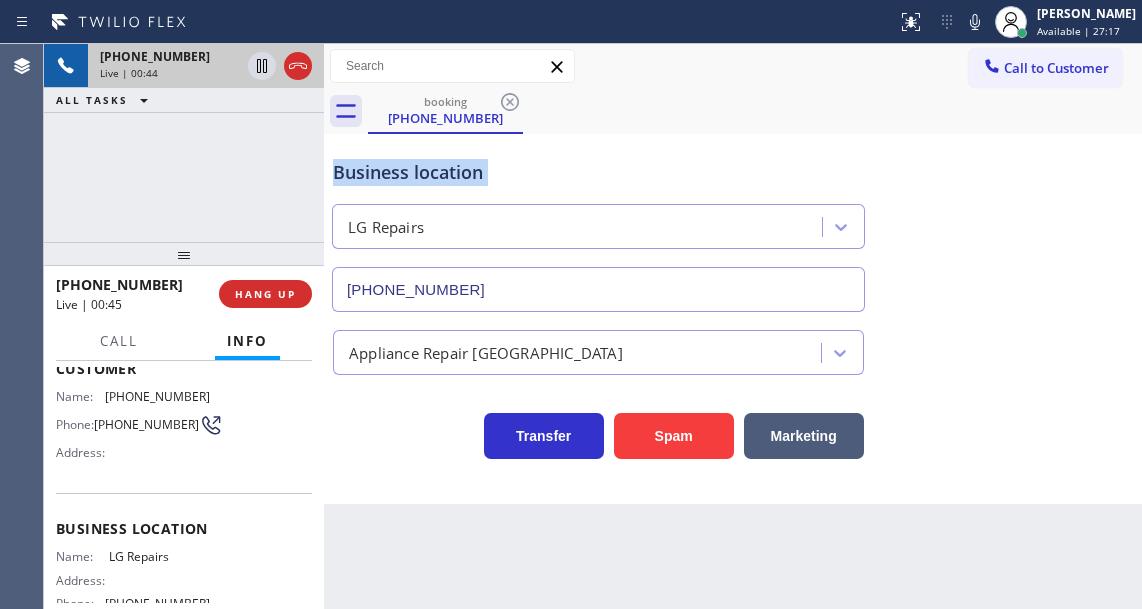click on "Business location" at bounding box center [598, 172] 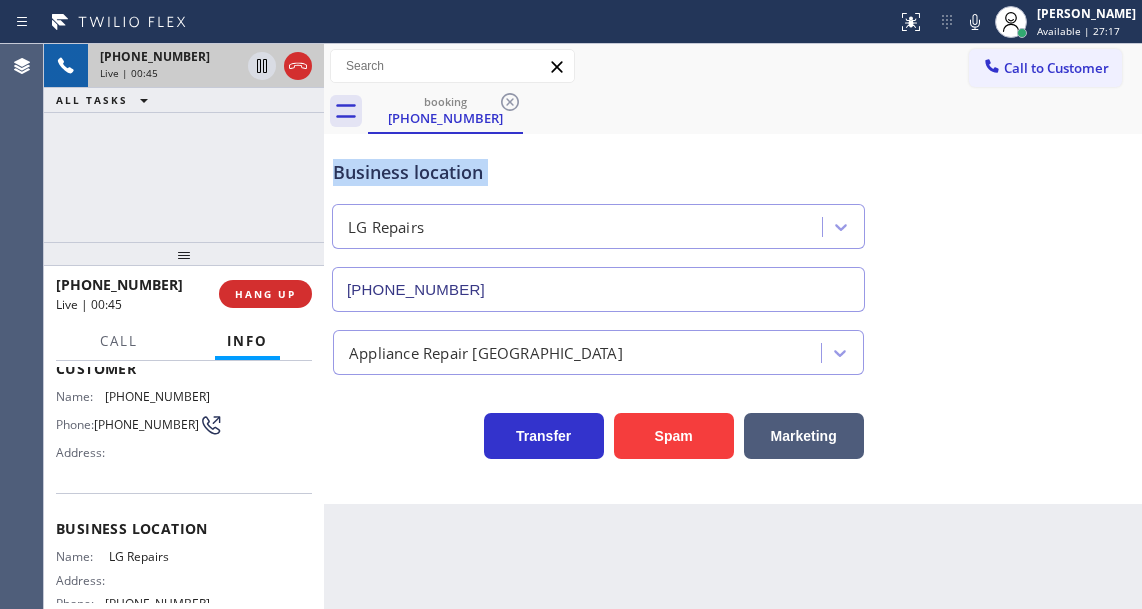 click on "Business location" at bounding box center [598, 172] 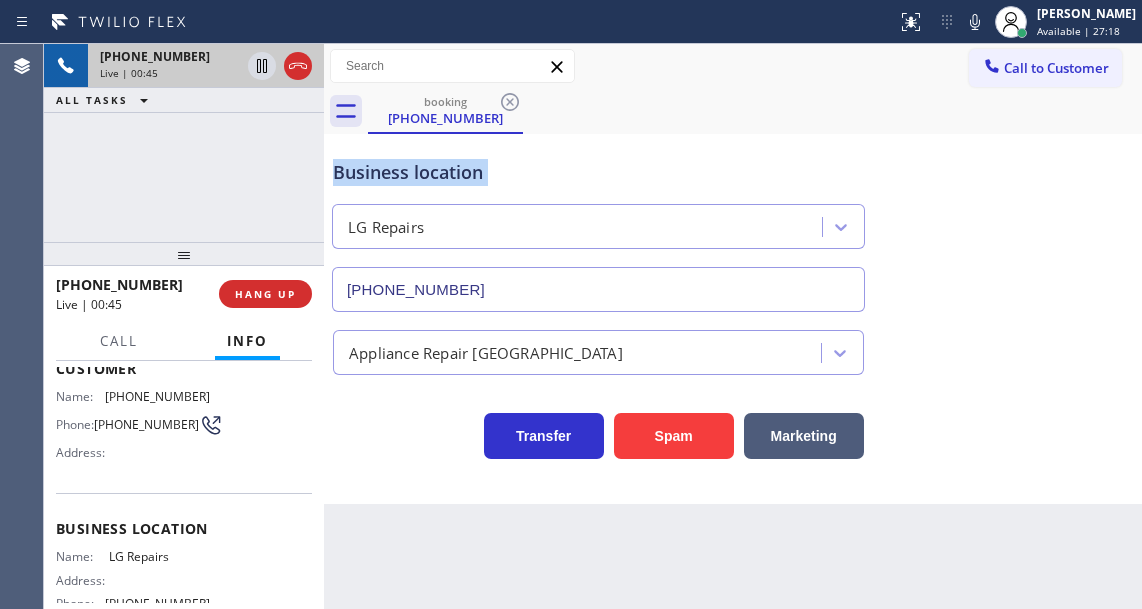 click on "Business location" at bounding box center (598, 172) 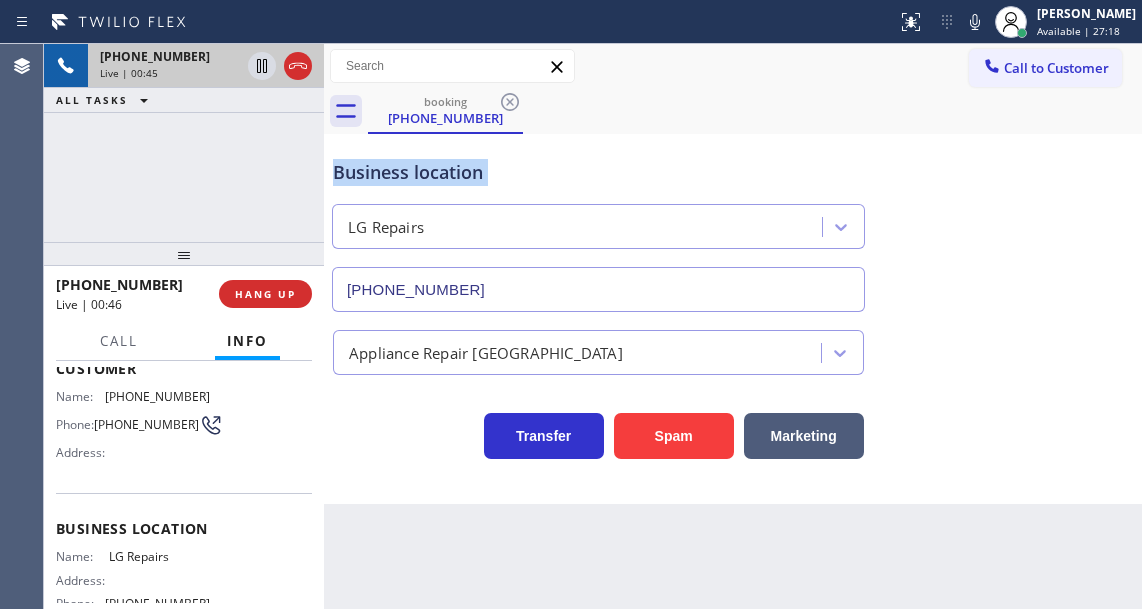 click on "Business location" at bounding box center [598, 172] 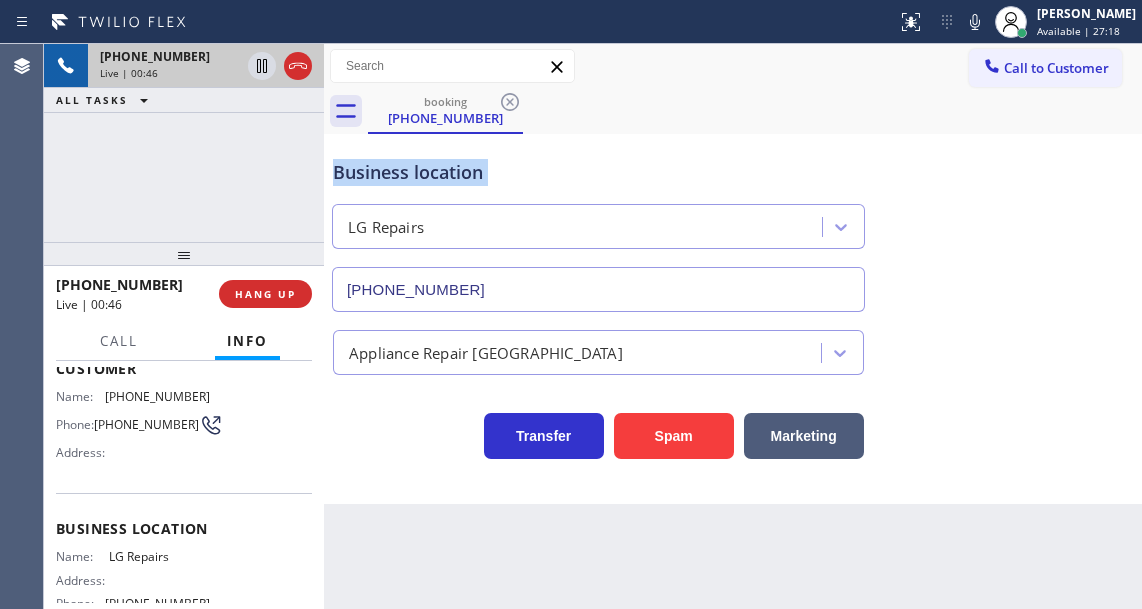 click on "Business location" at bounding box center (598, 172) 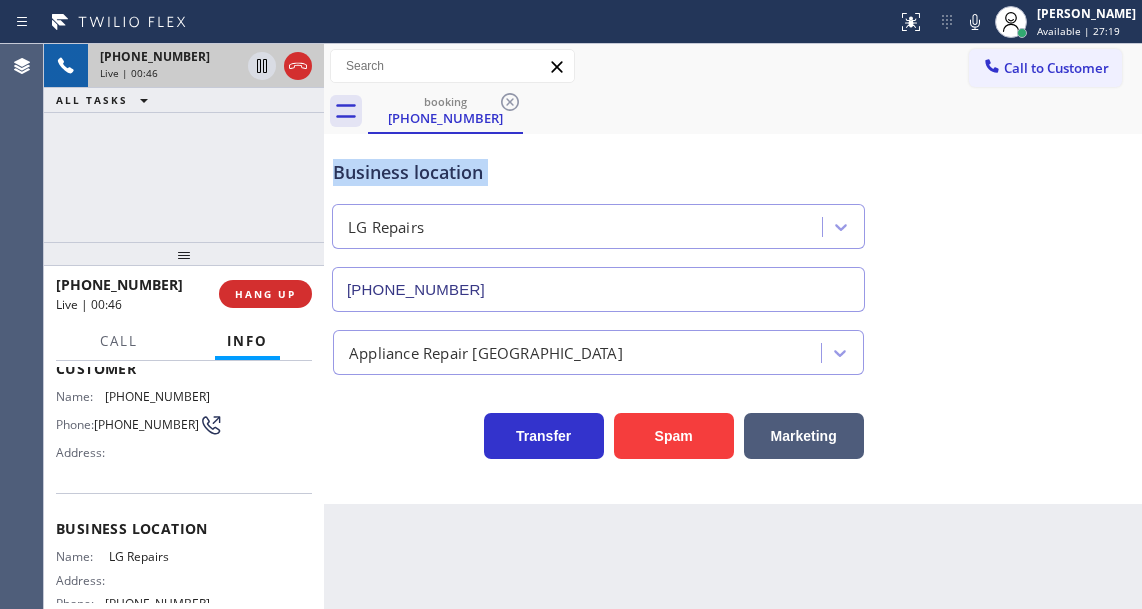 click on "Business location" at bounding box center [598, 172] 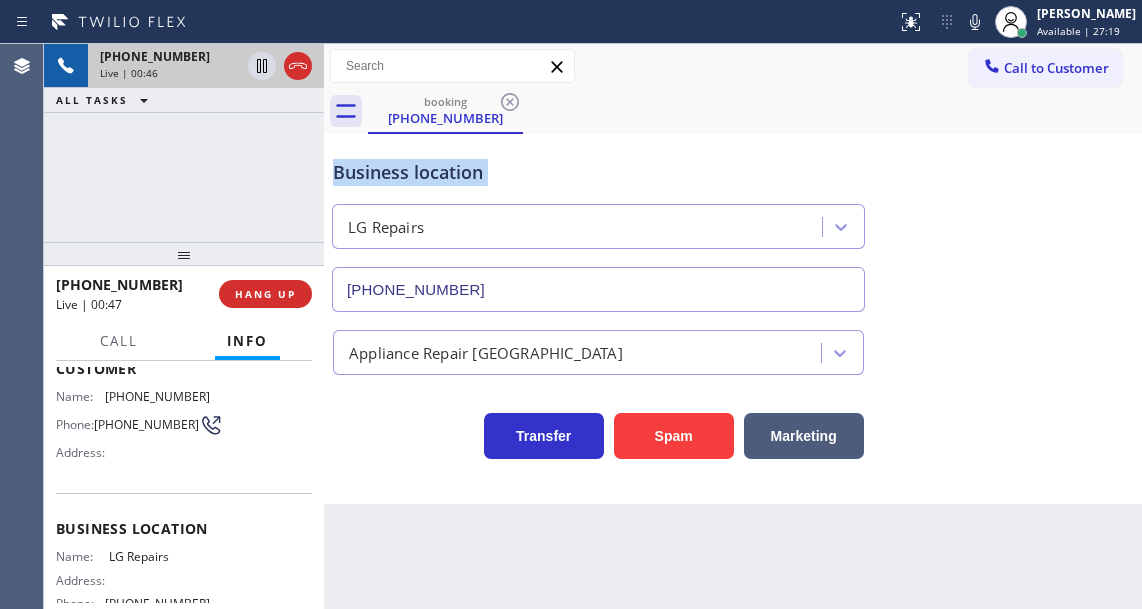 click on "Business location" at bounding box center [598, 172] 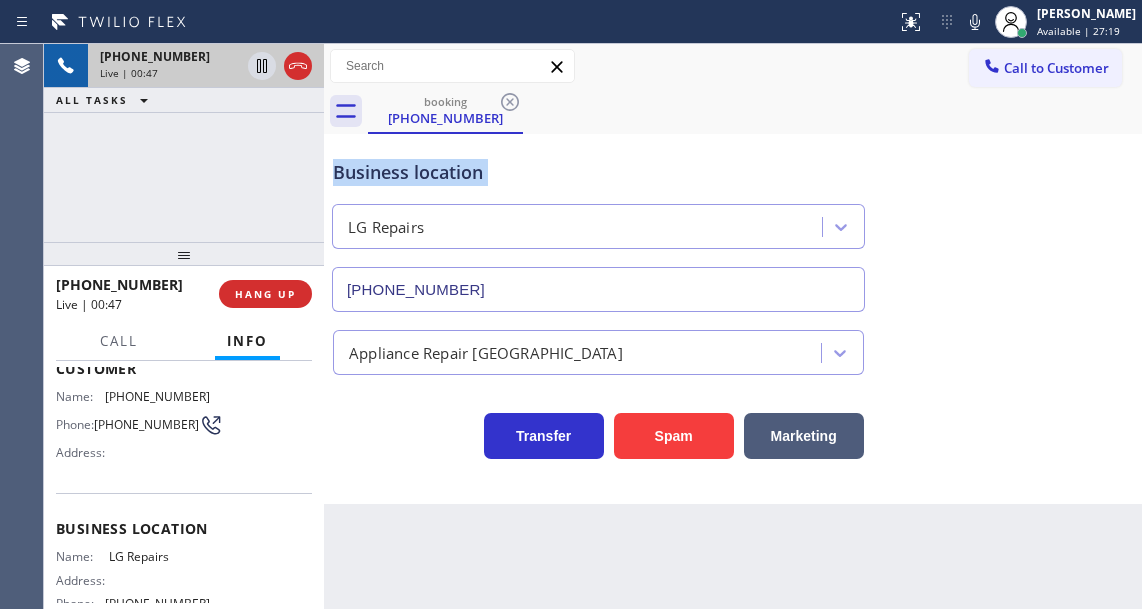 click on "Business location" at bounding box center (598, 172) 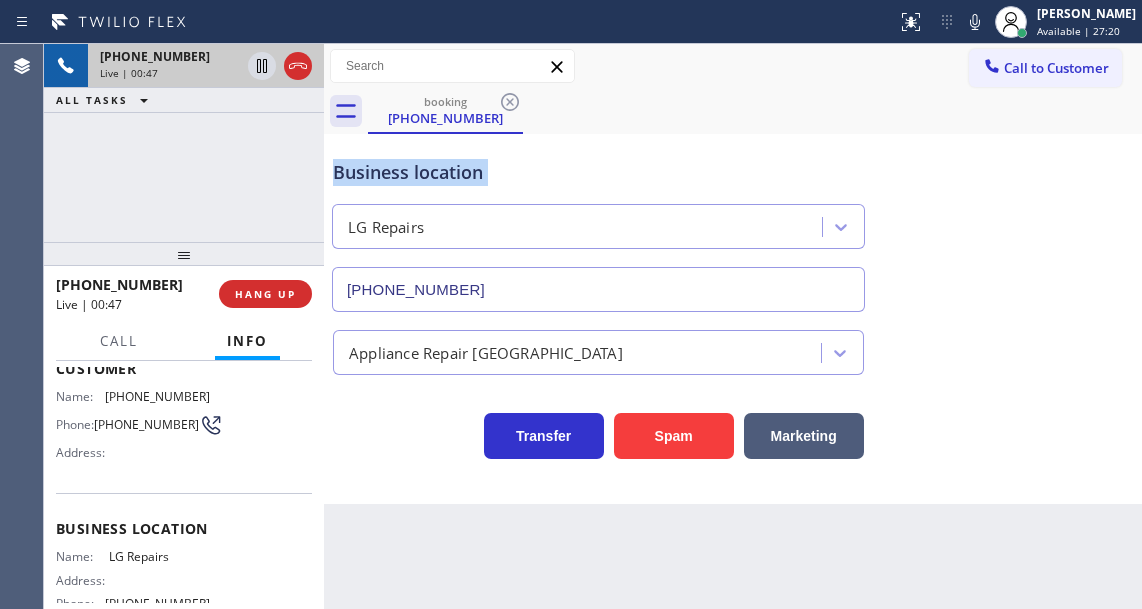 click on "Business location" at bounding box center (598, 172) 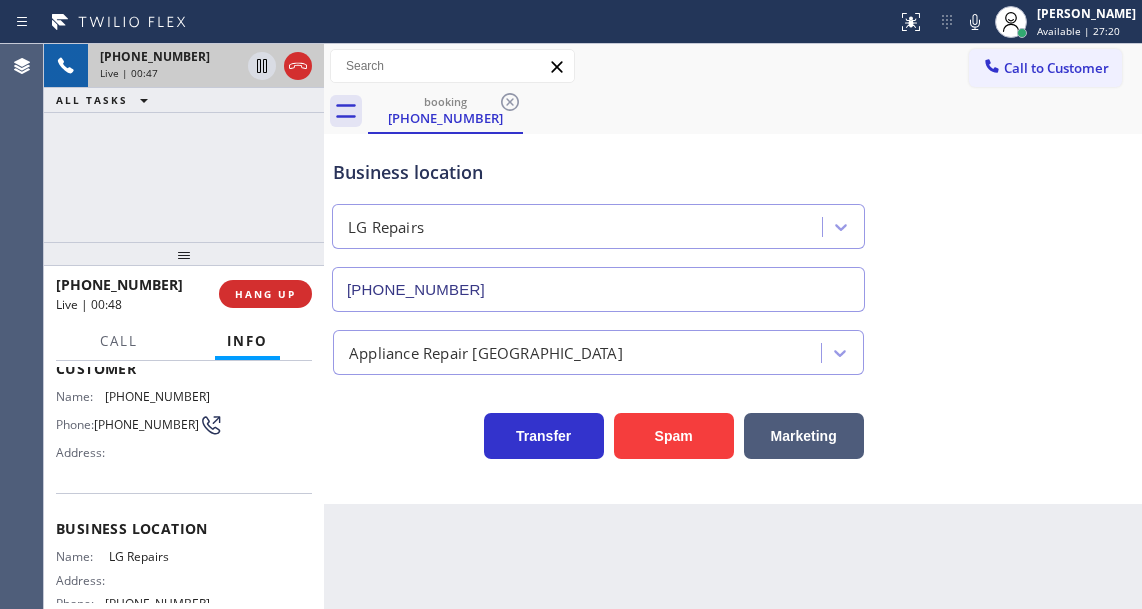 click on "Business location LG Repairs [PHONE_NUMBER]" at bounding box center (598, 225) 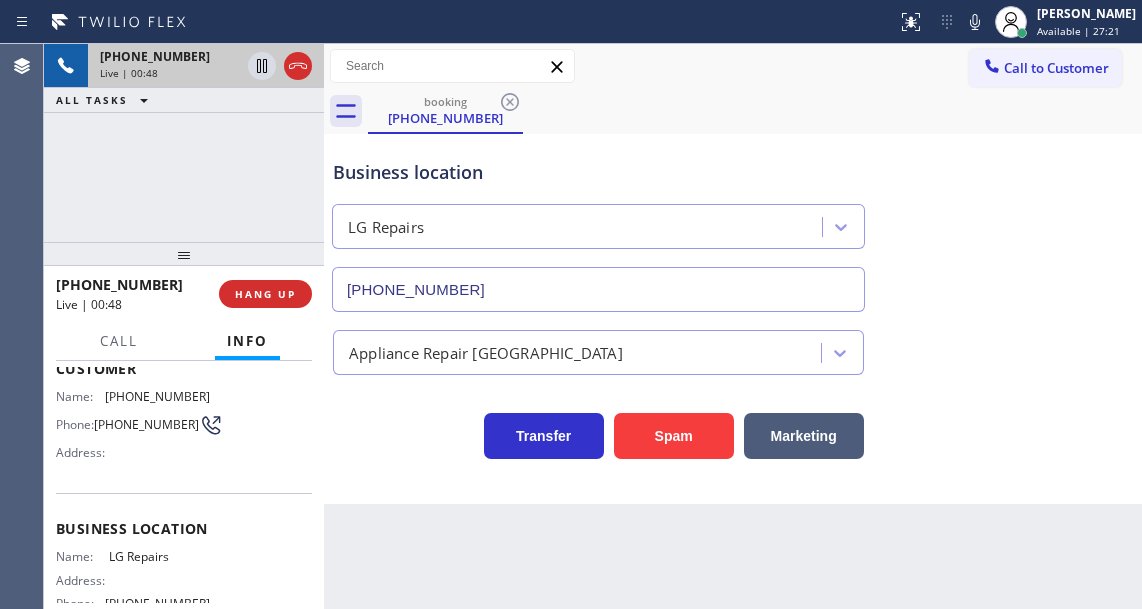 click on "Business location" at bounding box center [598, 172] 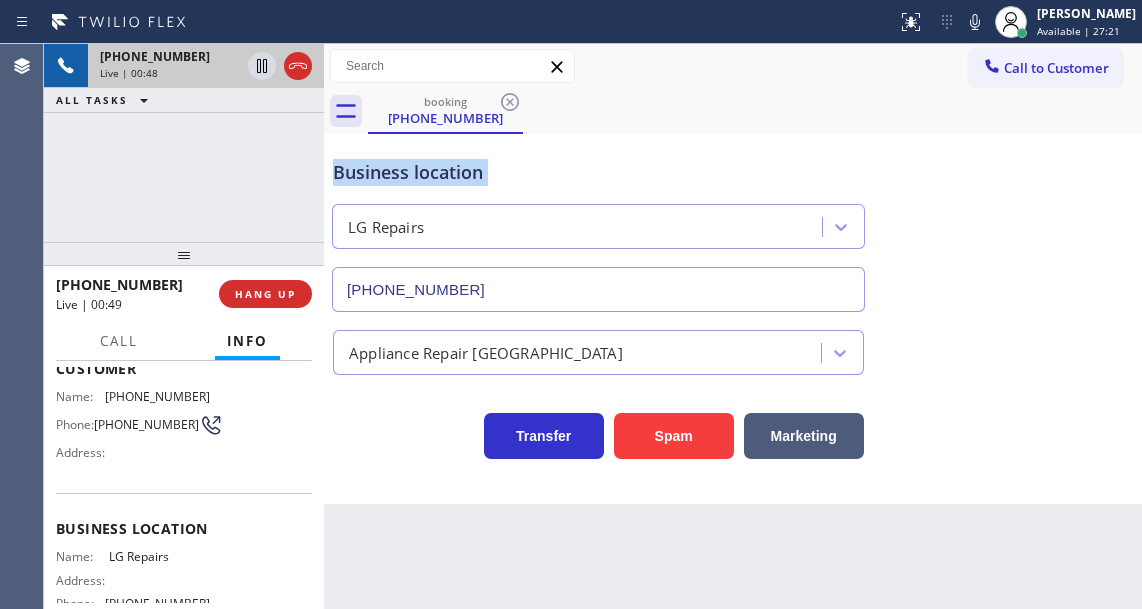 click on "Business location" at bounding box center [598, 172] 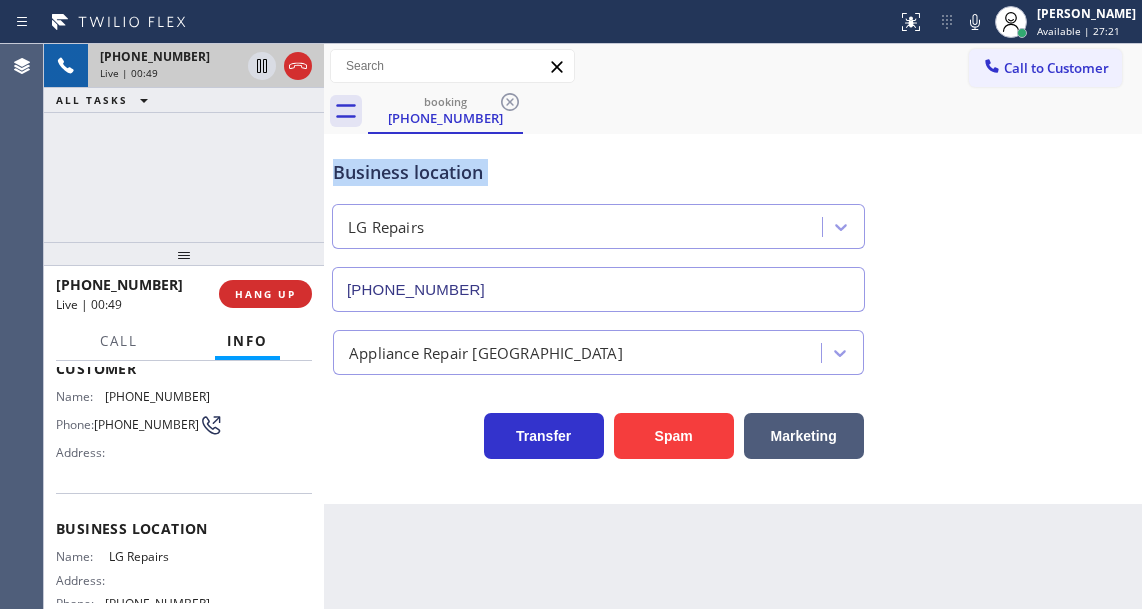 click on "Business location" at bounding box center (598, 172) 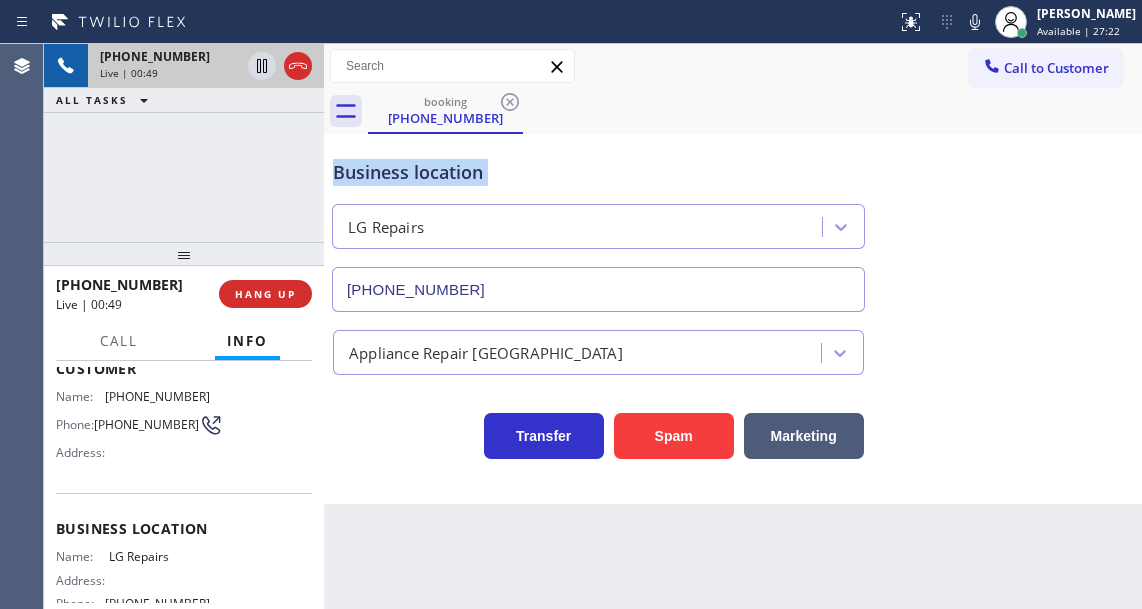 click on "Business location" at bounding box center (598, 172) 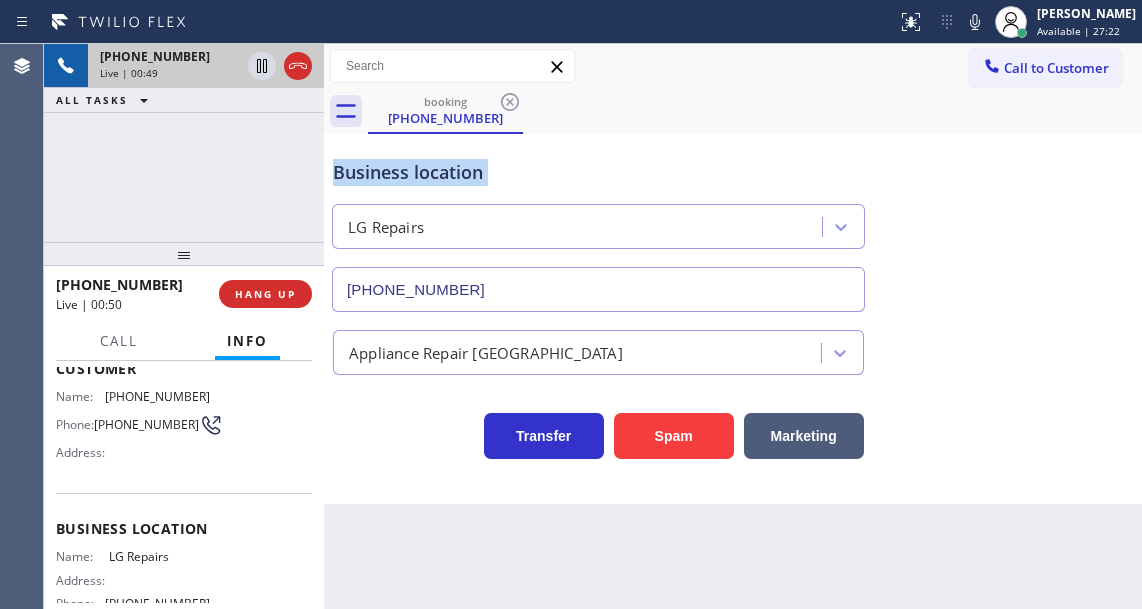 click on "Business location" at bounding box center (598, 172) 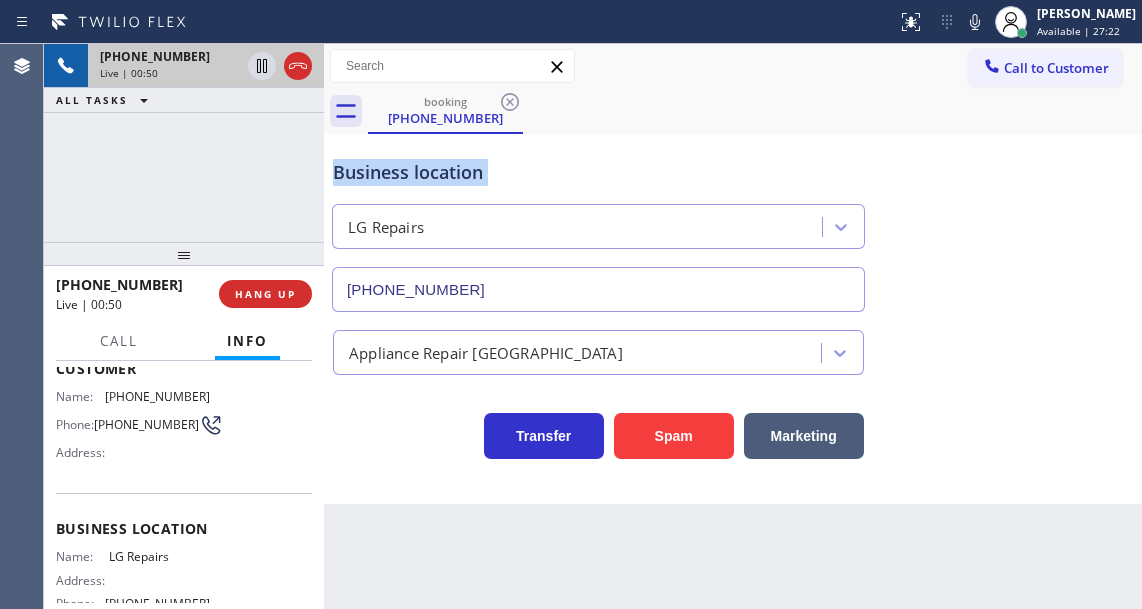 click on "Business location" at bounding box center (598, 172) 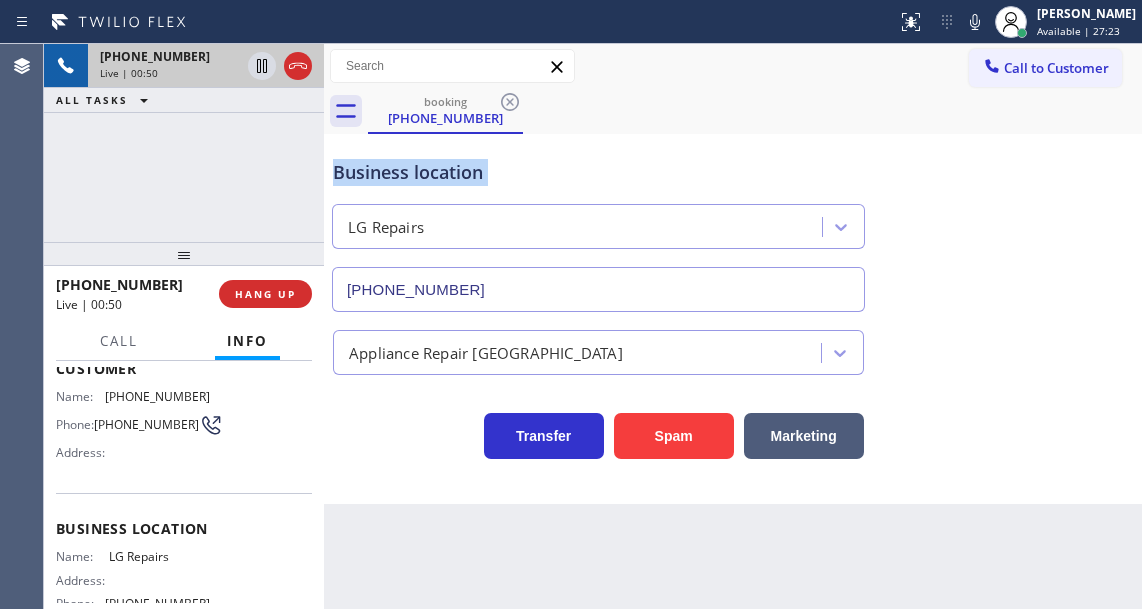 click on "Business location" at bounding box center (598, 172) 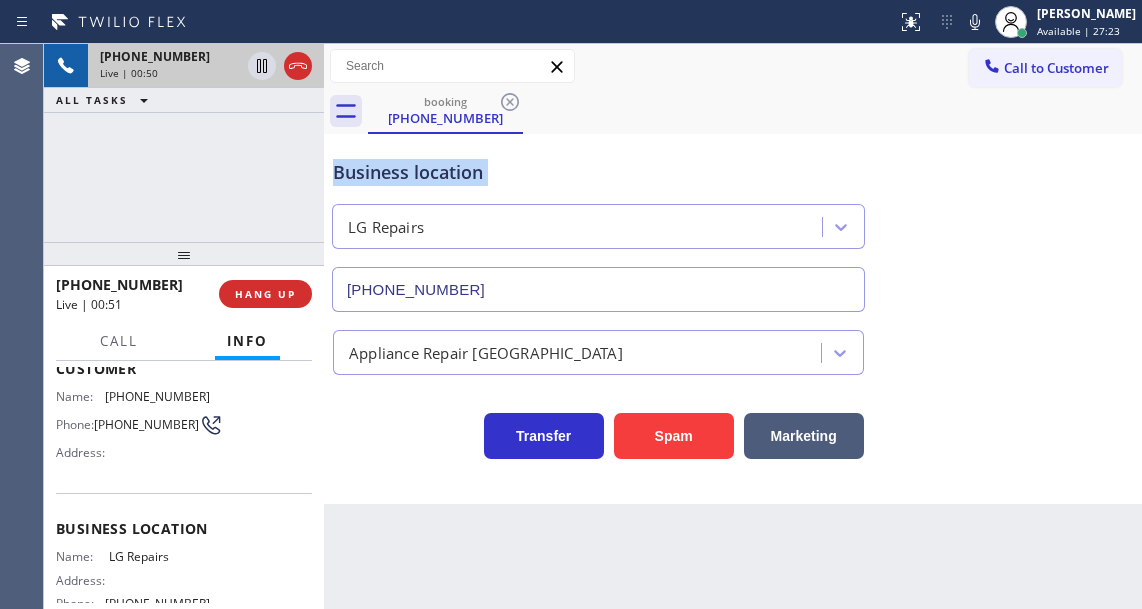click on "Business location" at bounding box center [598, 172] 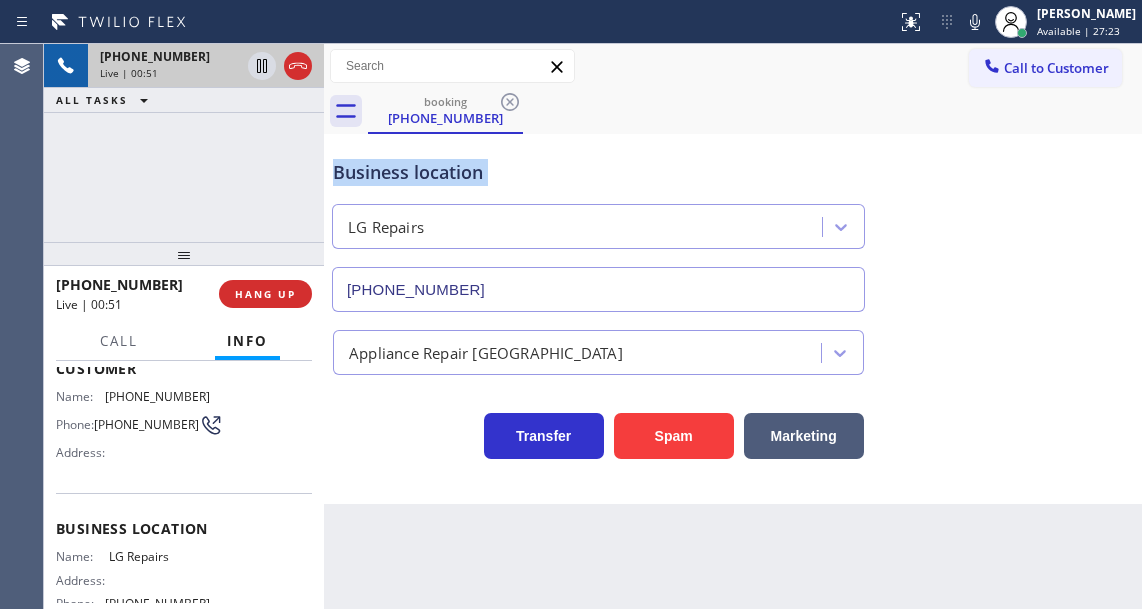 click on "Business location" at bounding box center [598, 172] 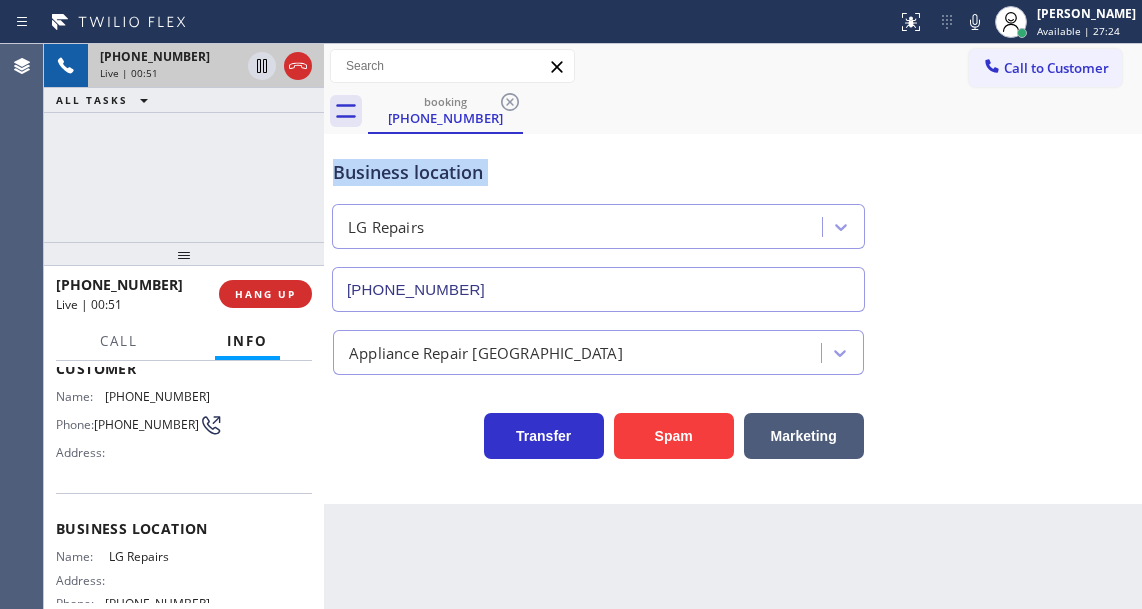 click on "Business location" at bounding box center (598, 172) 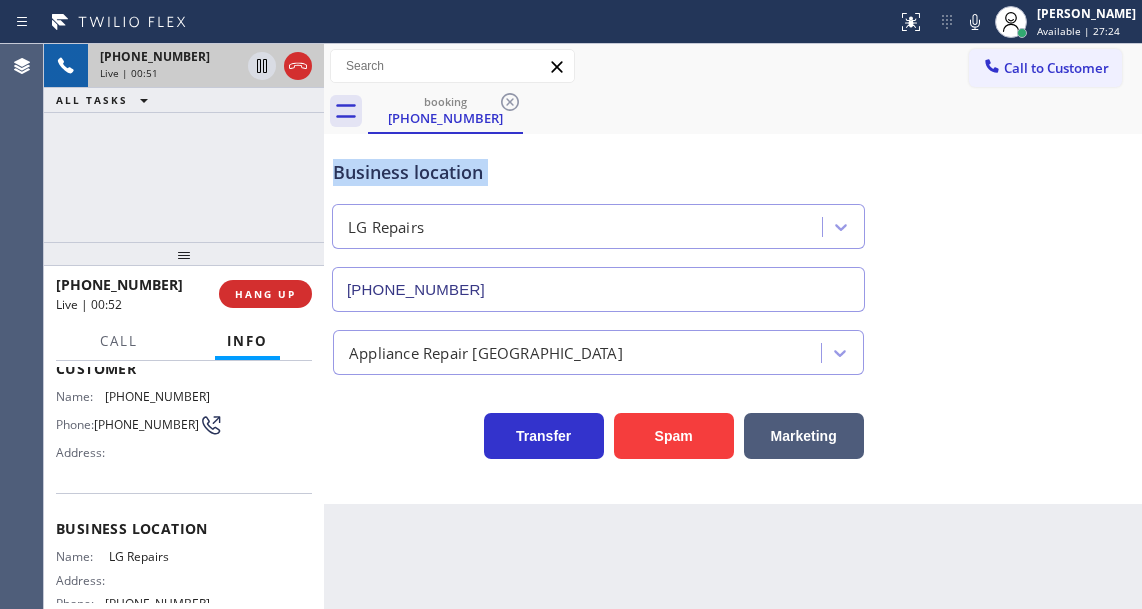 click on "Business location" at bounding box center [598, 172] 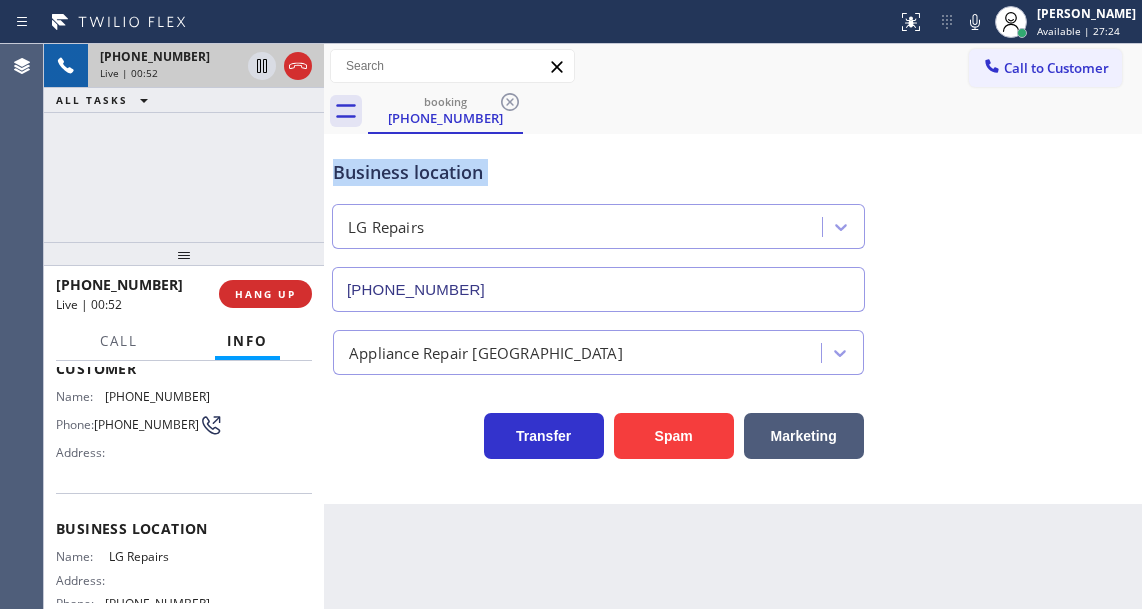 click on "Business location" at bounding box center [598, 172] 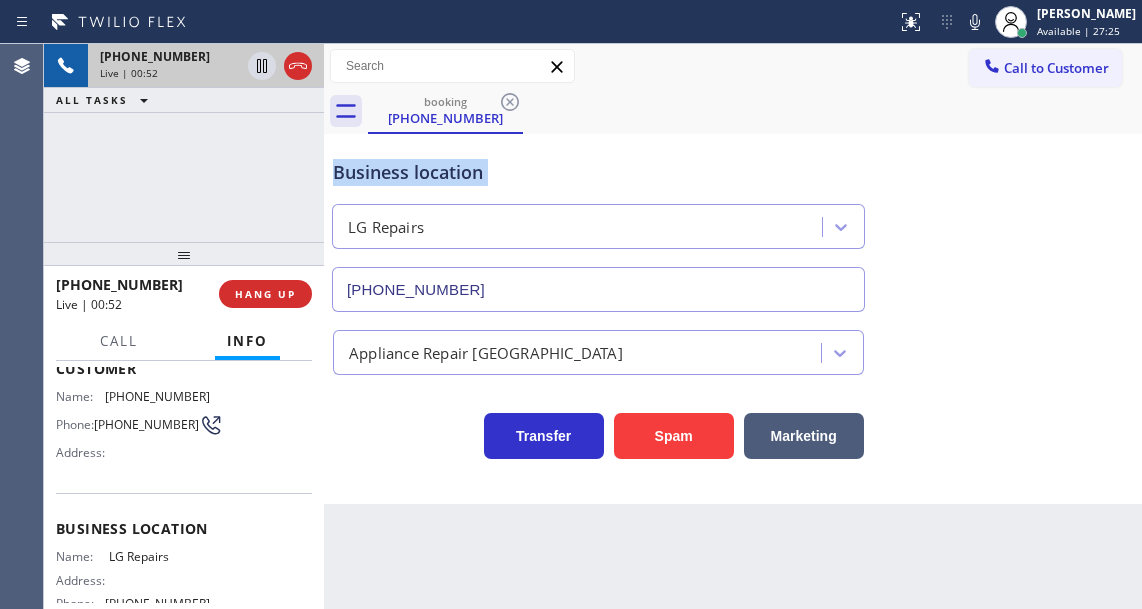 click on "Business location" at bounding box center [598, 172] 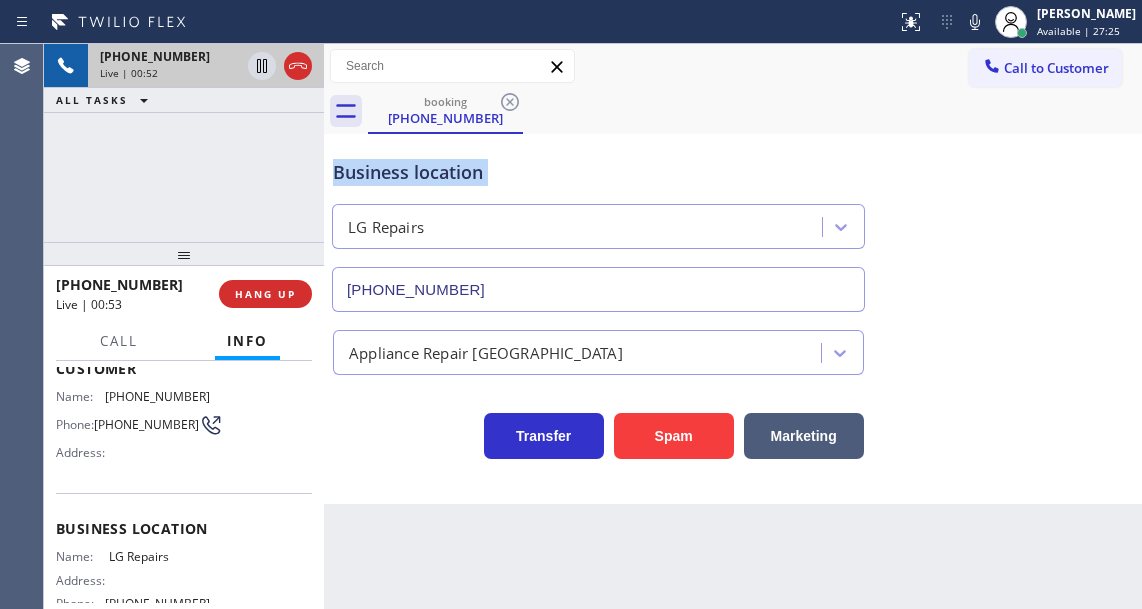 click on "Business location" at bounding box center (598, 172) 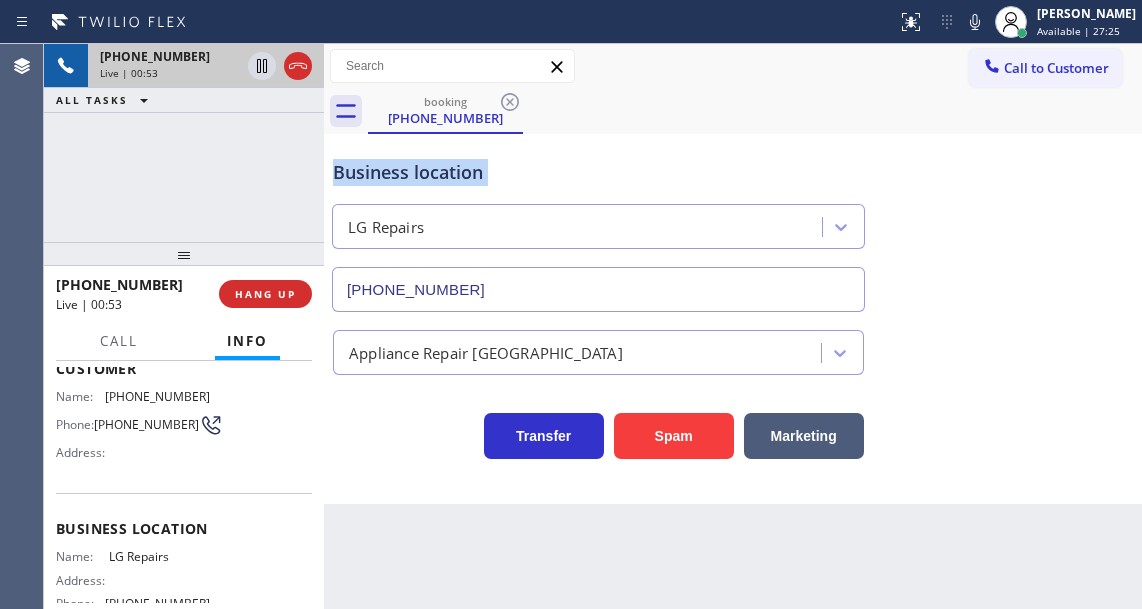 click on "Business location" at bounding box center [598, 172] 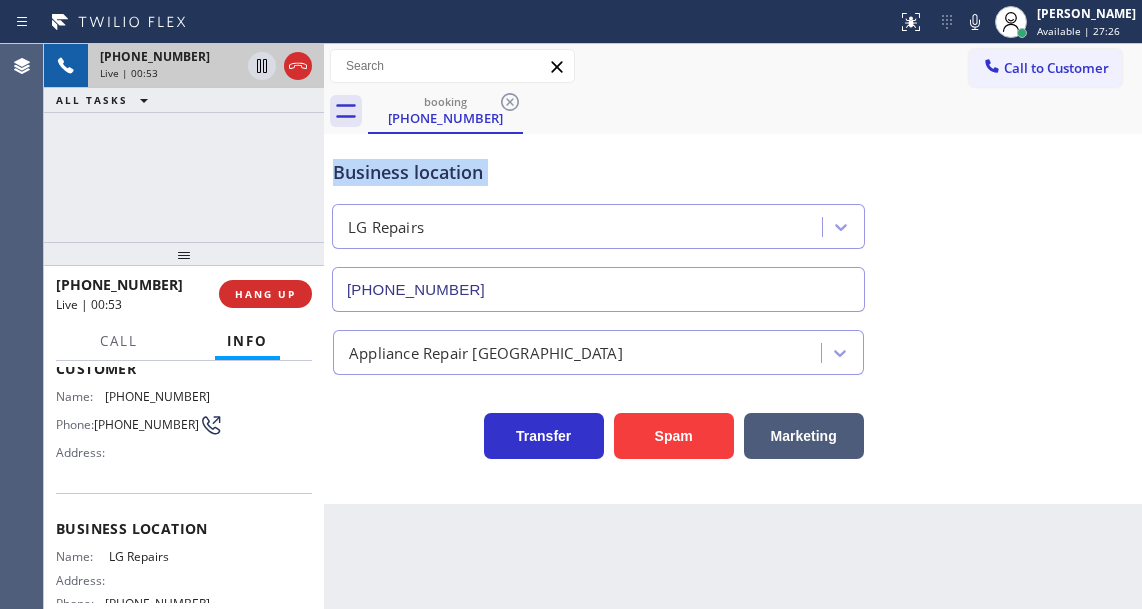 click on "Business location" at bounding box center (598, 172) 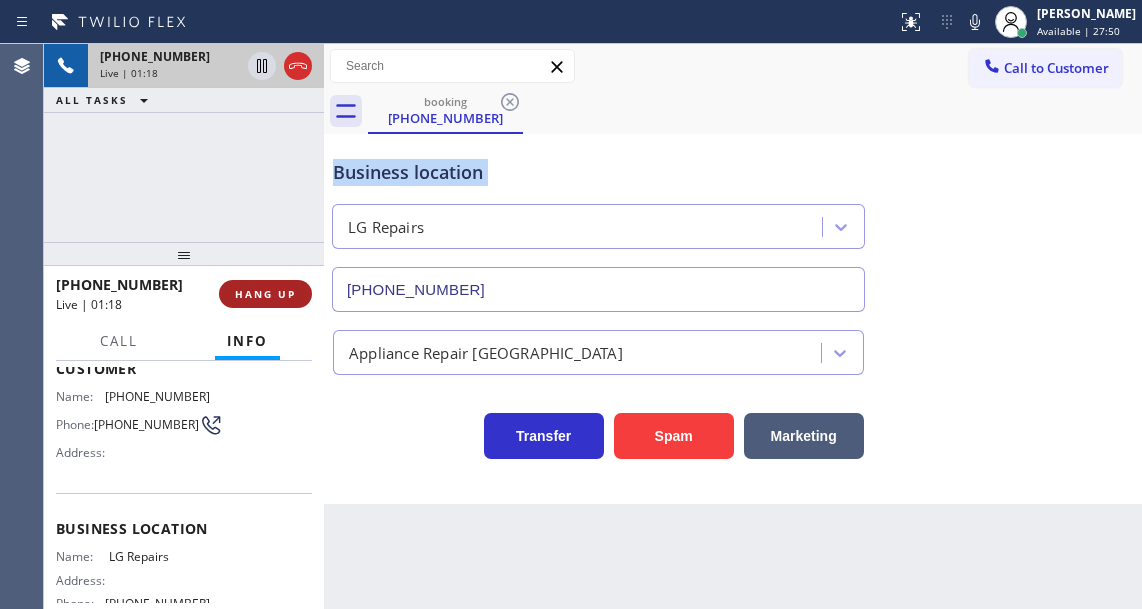 click on "HANG UP" at bounding box center [265, 294] 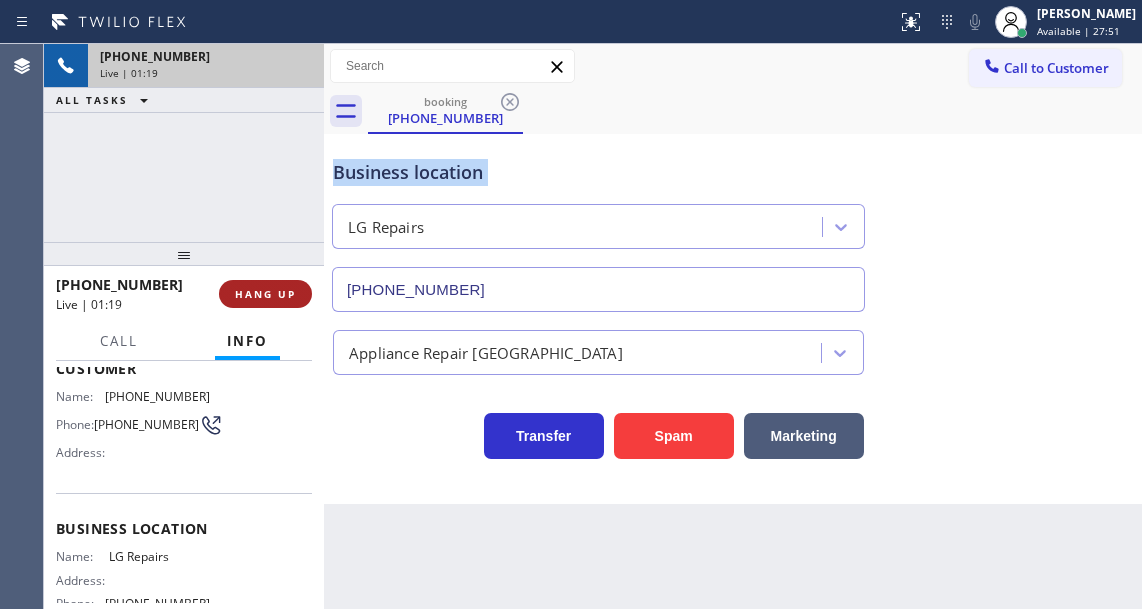 click on "HANG UP" at bounding box center (265, 294) 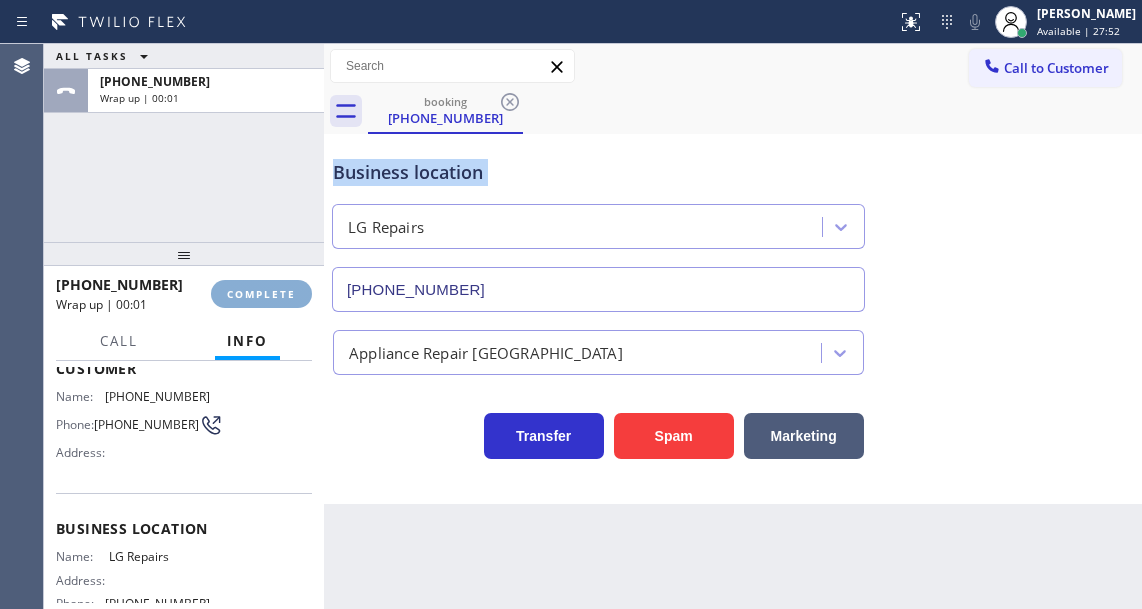 click on "COMPLETE" at bounding box center (261, 294) 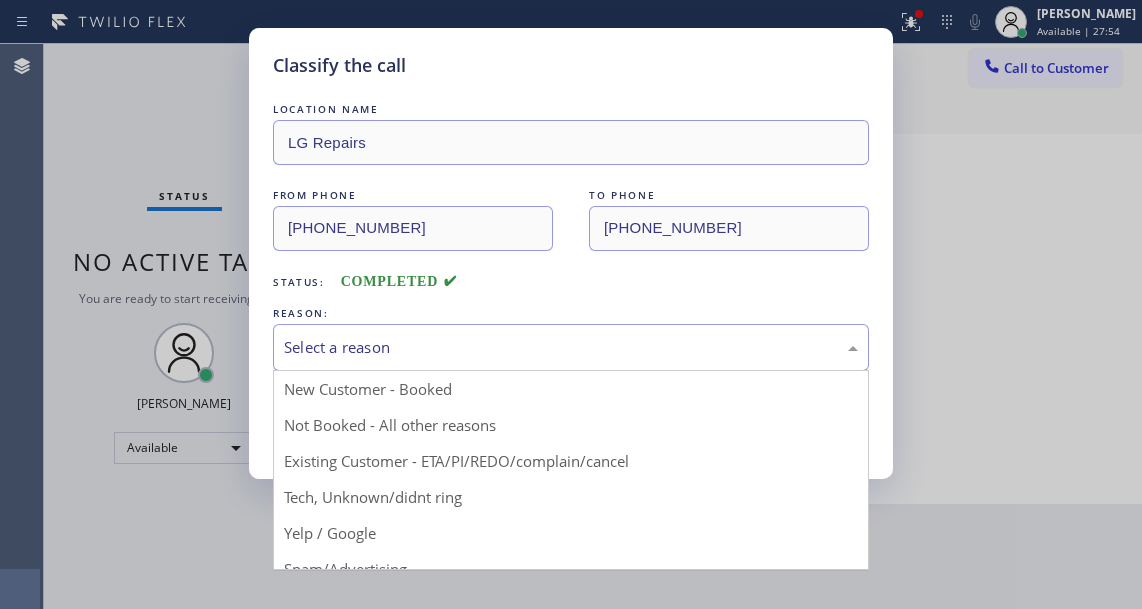 click on "Select a reason" at bounding box center [571, 347] 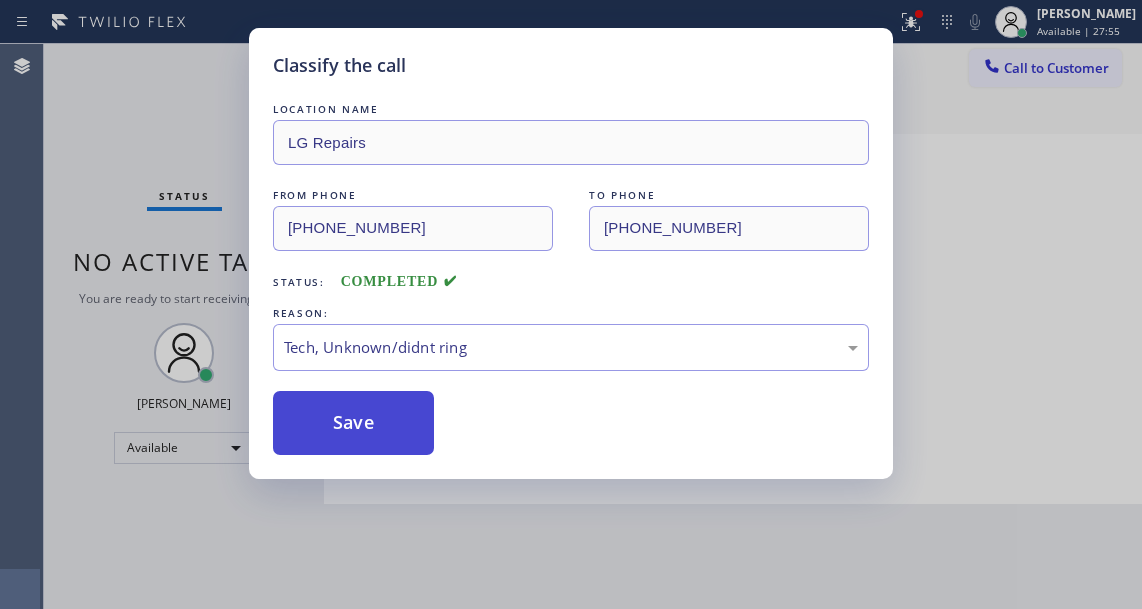 click on "Save" at bounding box center [353, 423] 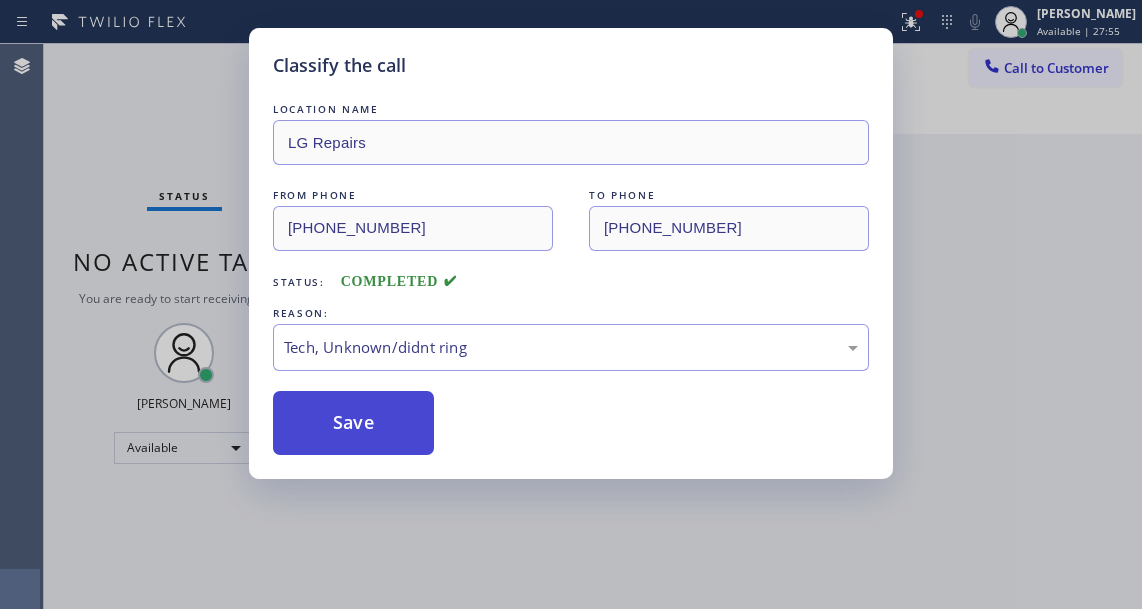 click on "Save" at bounding box center [353, 423] 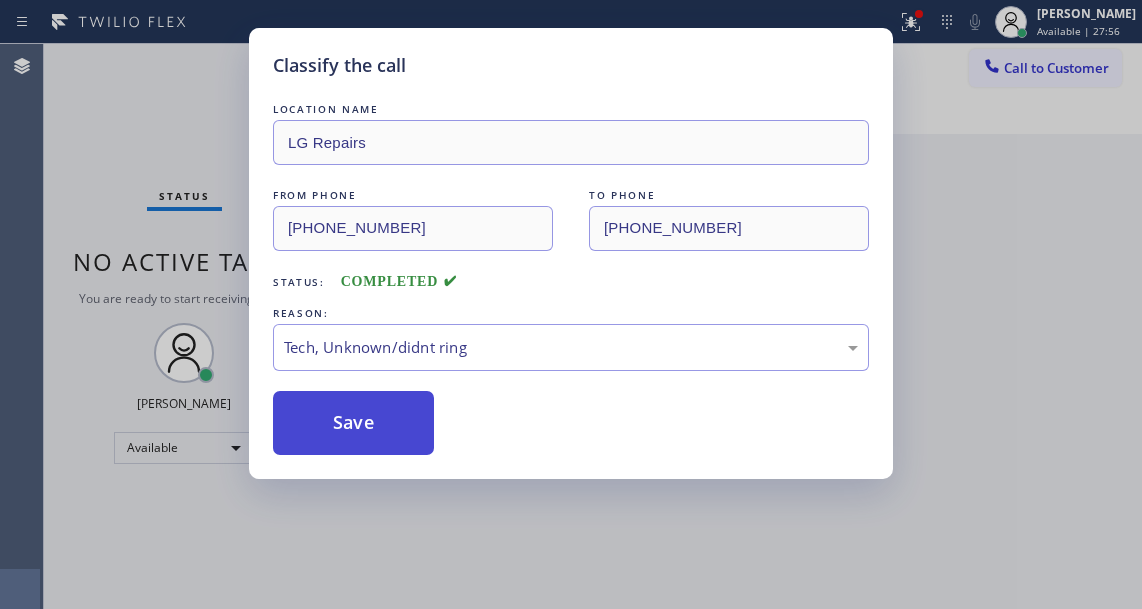 click on "Save" at bounding box center [353, 423] 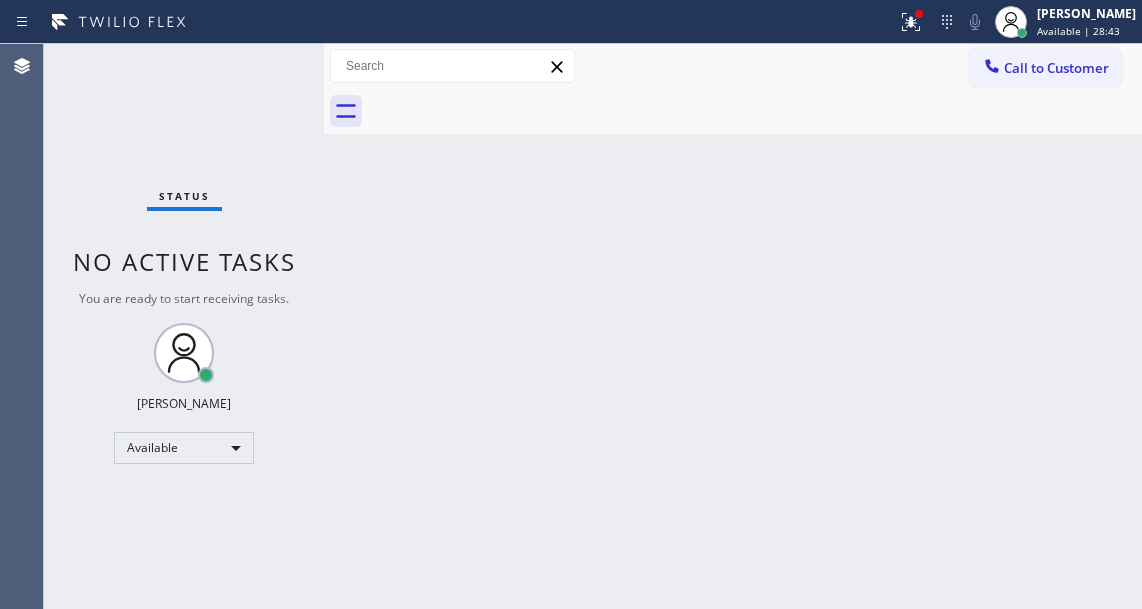 click on "Status   No active tasks     You are ready to start receiving tasks.   [PERSON_NAME]" at bounding box center (184, 326) 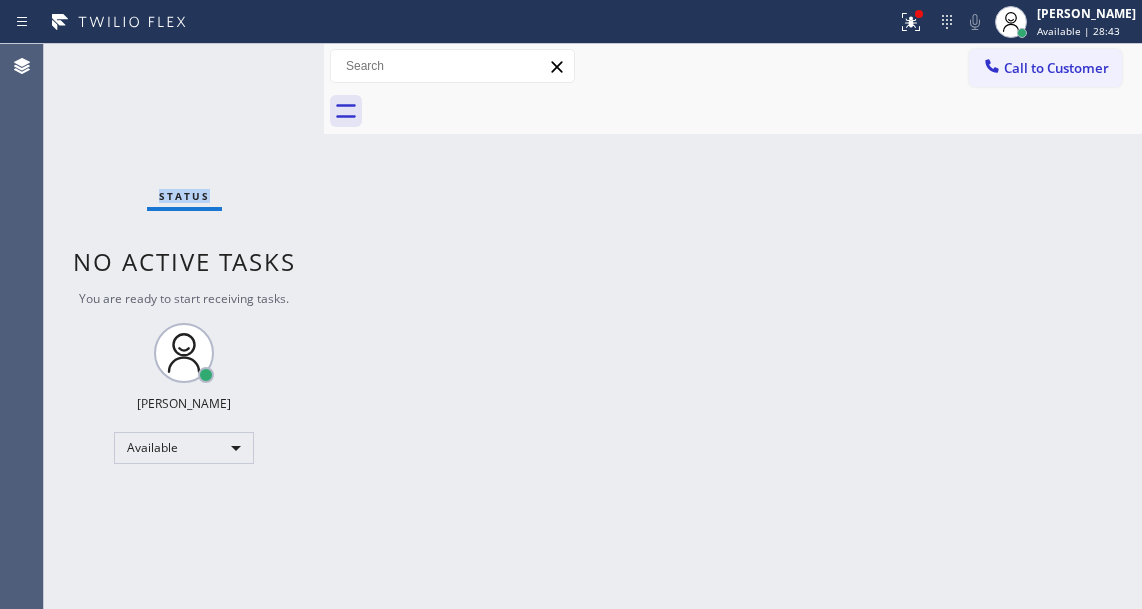 click on "Status   No active tasks     You are ready to start receiving tasks.   [PERSON_NAME]" at bounding box center (184, 326) 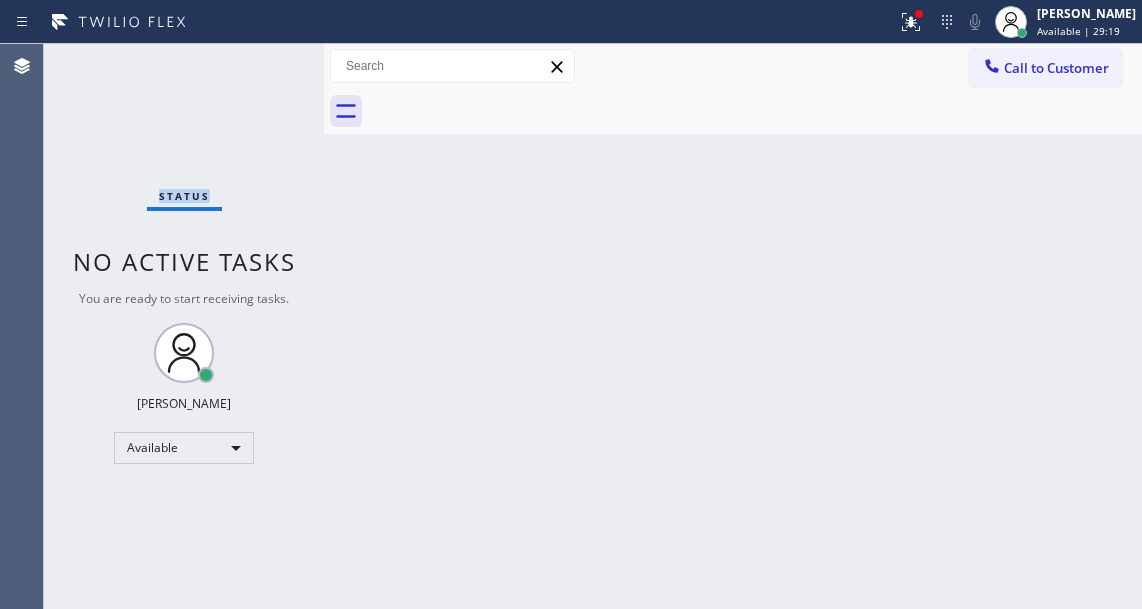 click on "Status   No active tasks     You are ready to start receiving tasks.   [PERSON_NAME]" at bounding box center (184, 326) 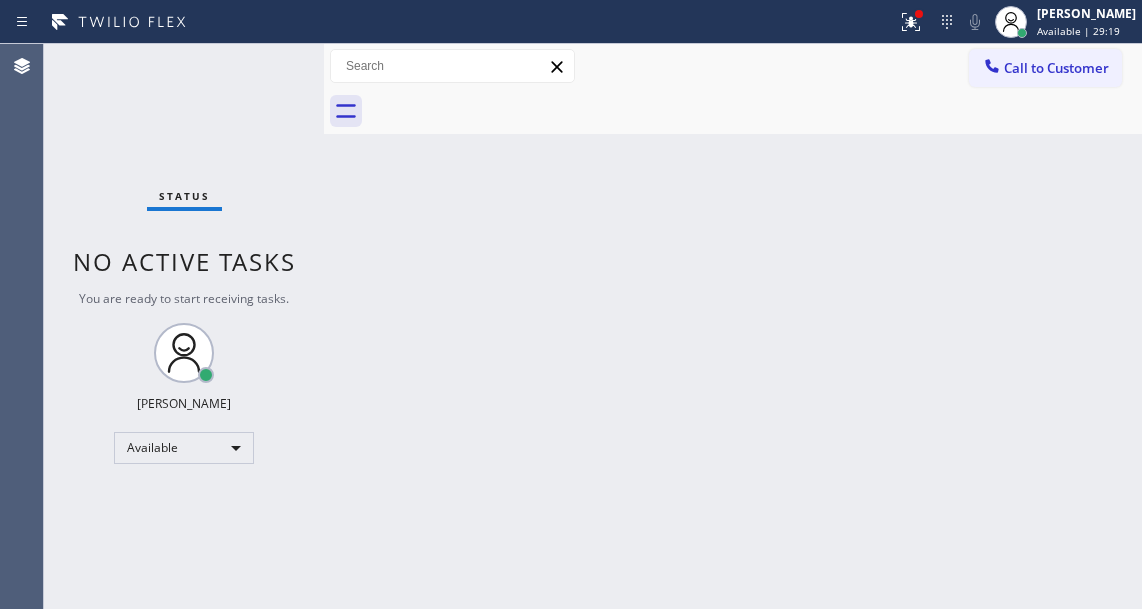 click on "Status   No active tasks     You are ready to start receiving tasks.   [PERSON_NAME]" at bounding box center [184, 326] 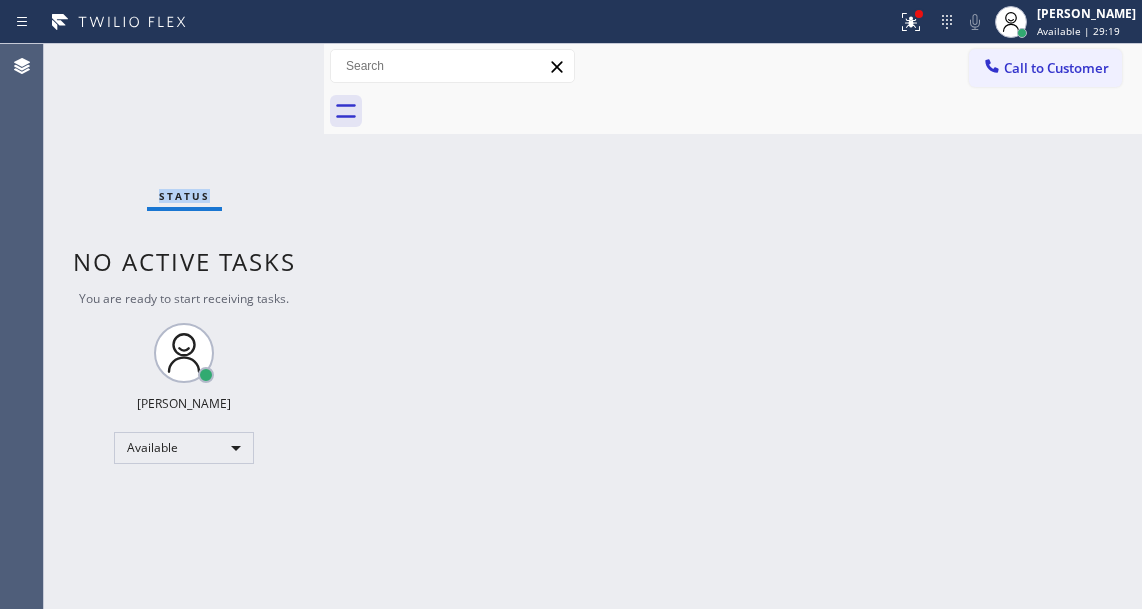 click on "Status   No active tasks     You are ready to start receiving tasks.   [PERSON_NAME]" at bounding box center (184, 326) 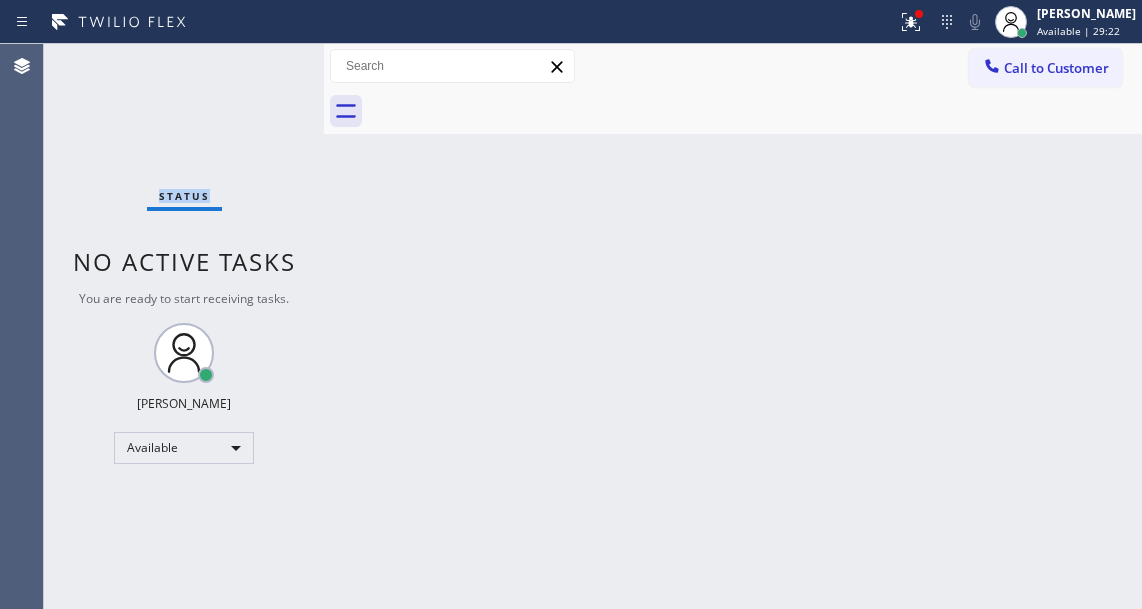 click on "Status   No active tasks     You are ready to start receiving tasks.   [PERSON_NAME]" at bounding box center (184, 326) 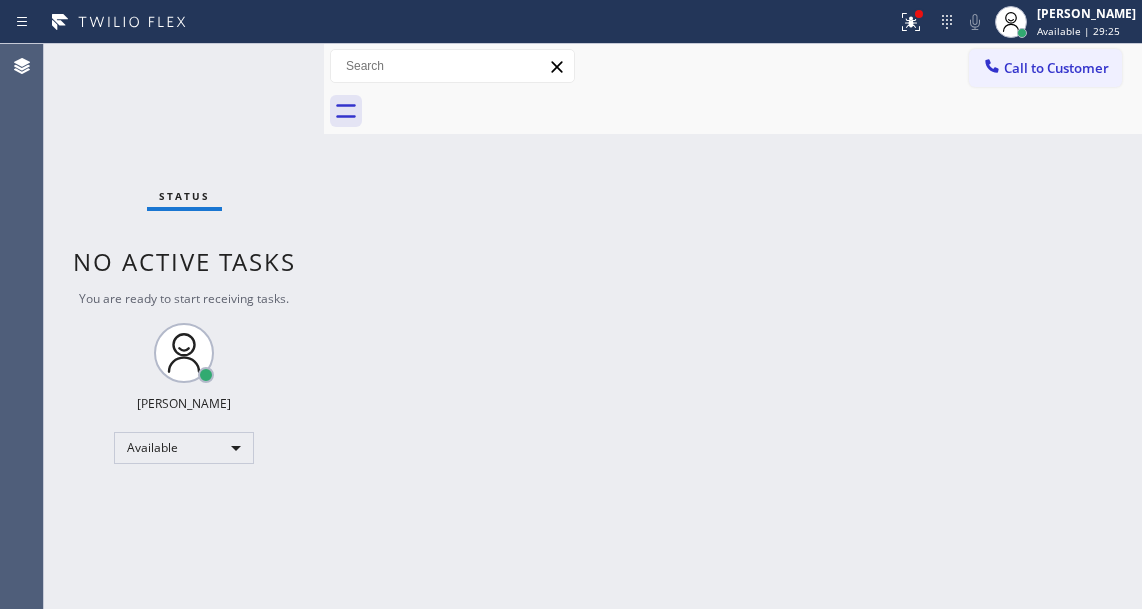 click on "Back to Dashboard Change Sender ID Customers Technicians Select a contact Outbound call Technician Search Technician Your caller id phone number Your caller id phone number Call Technician info Name   Phone none Address none Change Sender ID HVAC [PHONE_NUMBER] 5 Star Appliance [PHONE_NUMBER] Appliance Repair [PHONE_NUMBER] Plumbing [PHONE_NUMBER] Air Duct Cleaning [PHONE_NUMBER]  Electricians [PHONE_NUMBER] Cancel Change Check personal SMS Reset Change No tabs Call to Customer Outbound call Location Bestway Appliance Repair [GEOGRAPHIC_DATA] Your caller id phone number [PHONE_NUMBER] Customer number Call Outbound call Technician Search Technician Your caller id phone number Your caller id phone number Call" at bounding box center (733, 326) 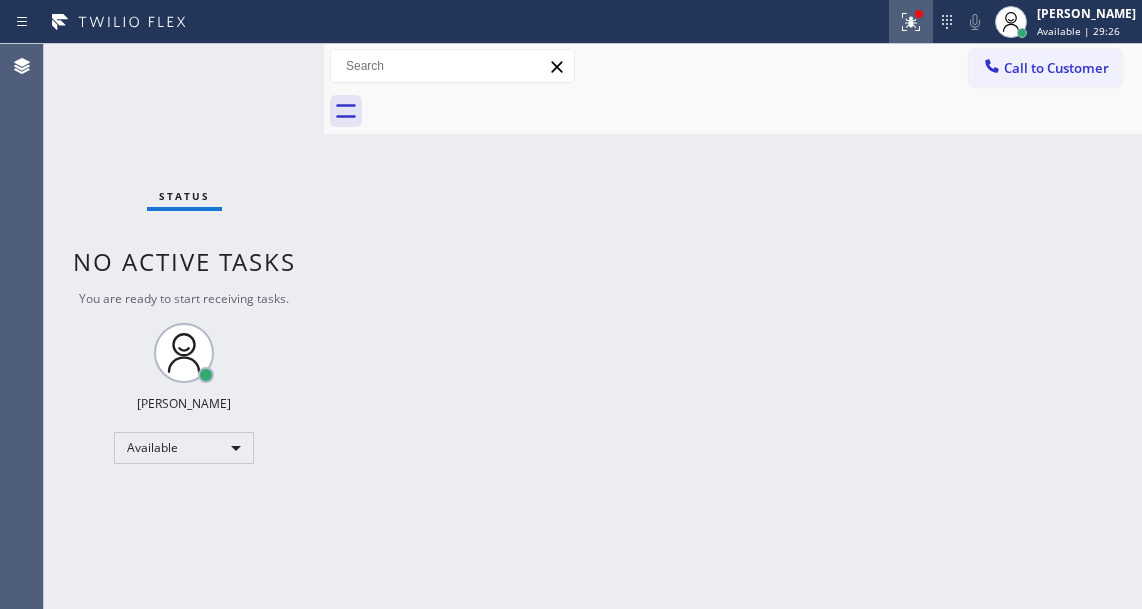 click at bounding box center (911, 22) 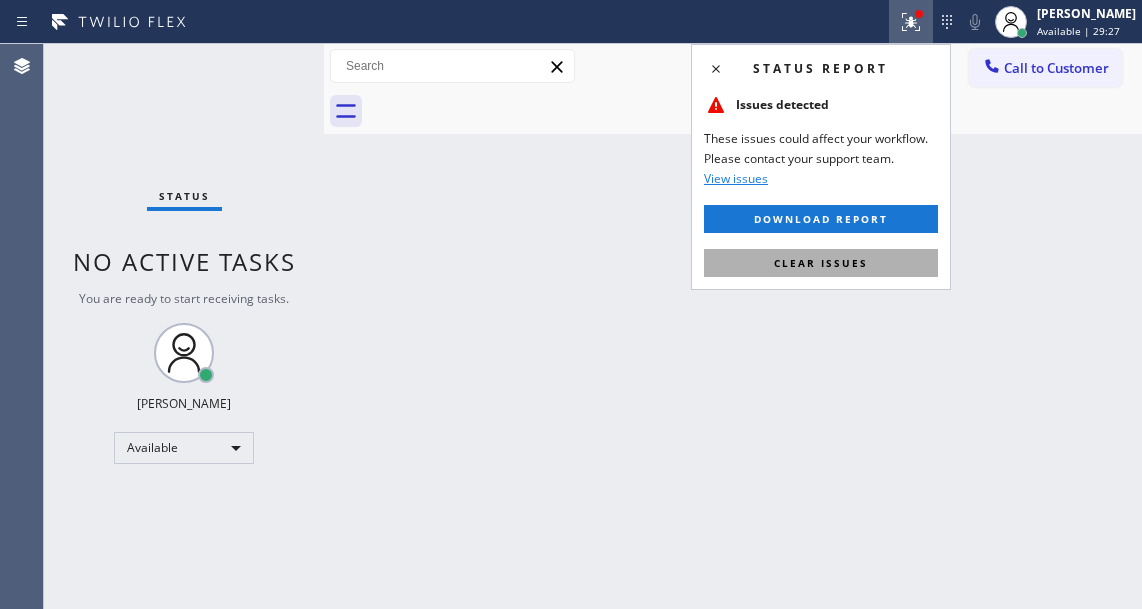 click on "Clear issues" at bounding box center (821, 263) 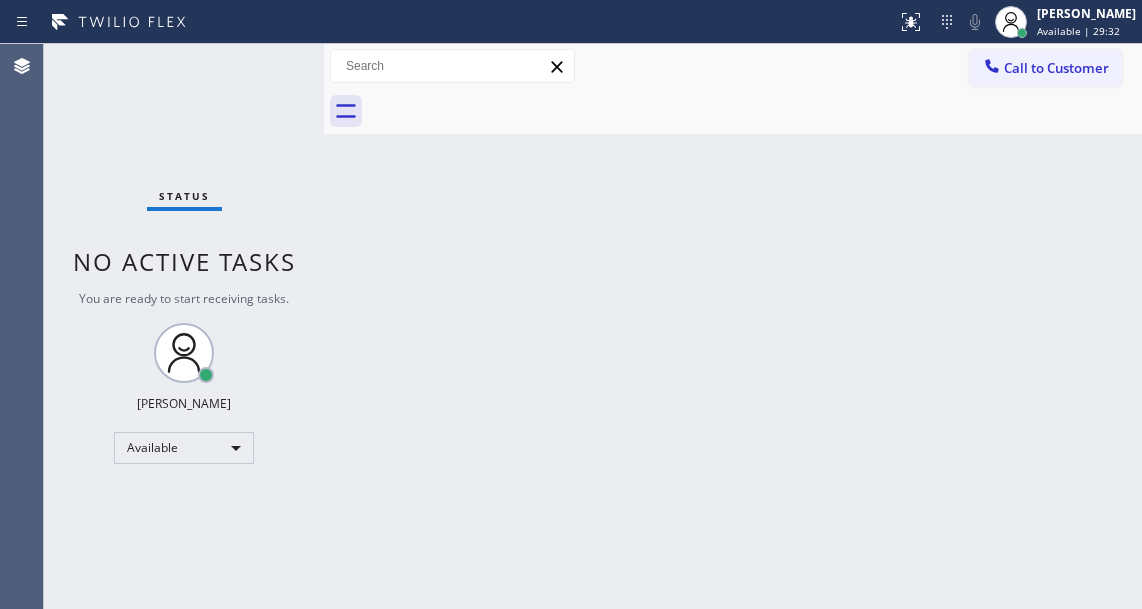 click on "Status   No active tasks     You are ready to start receiving tasks.   [PERSON_NAME]" at bounding box center [184, 326] 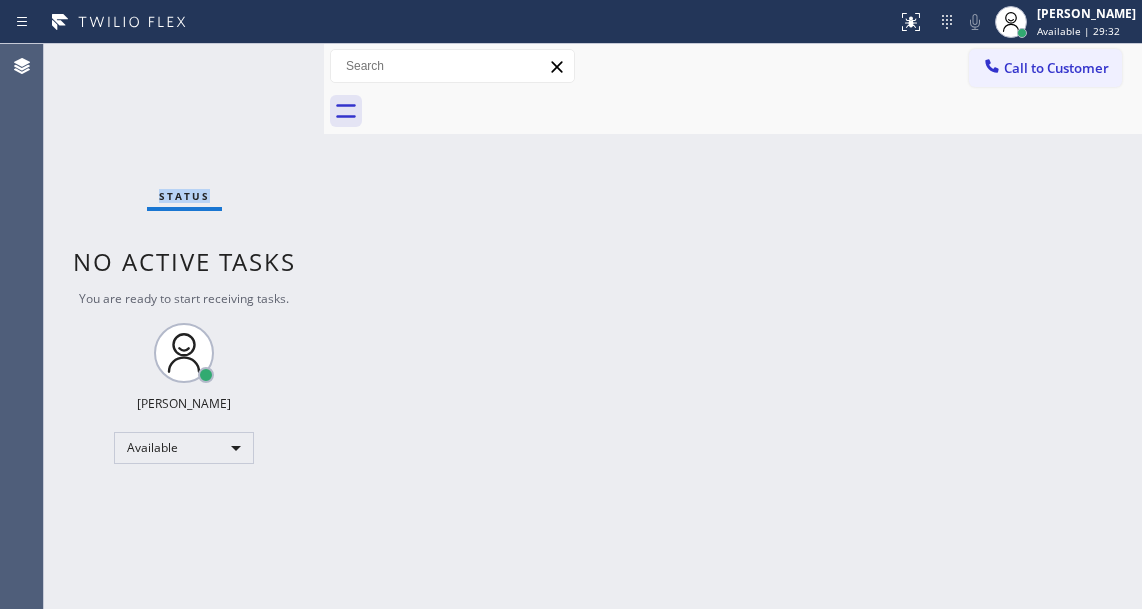 click on "Status   No active tasks     You are ready to start receiving tasks.   [PERSON_NAME]" at bounding box center (184, 326) 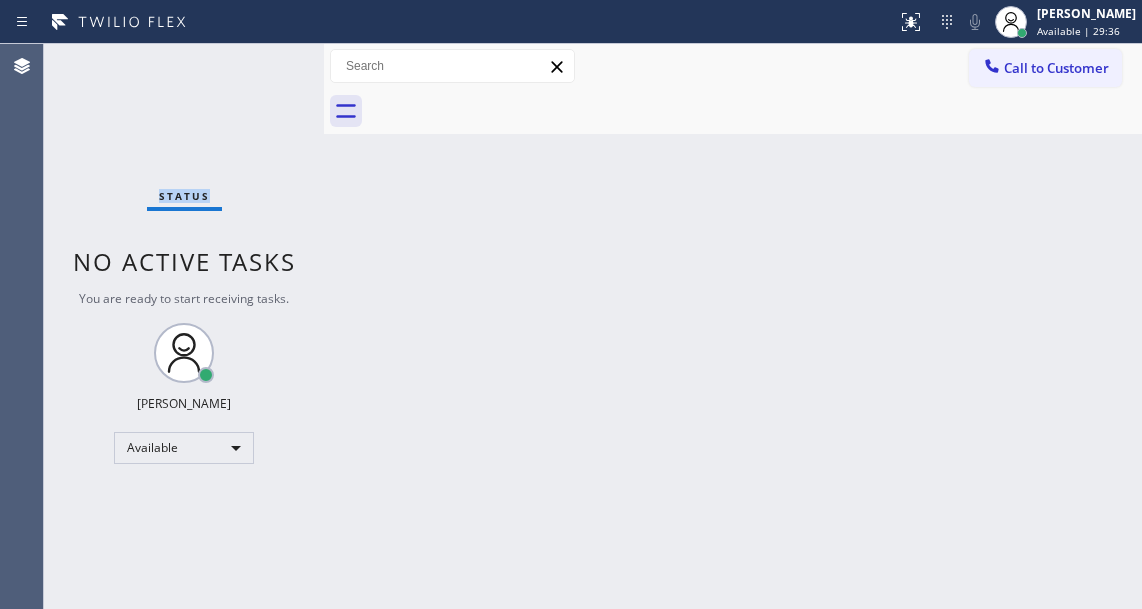 click on "Status   No active tasks     You are ready to start receiving tasks.   [PERSON_NAME]" at bounding box center [184, 326] 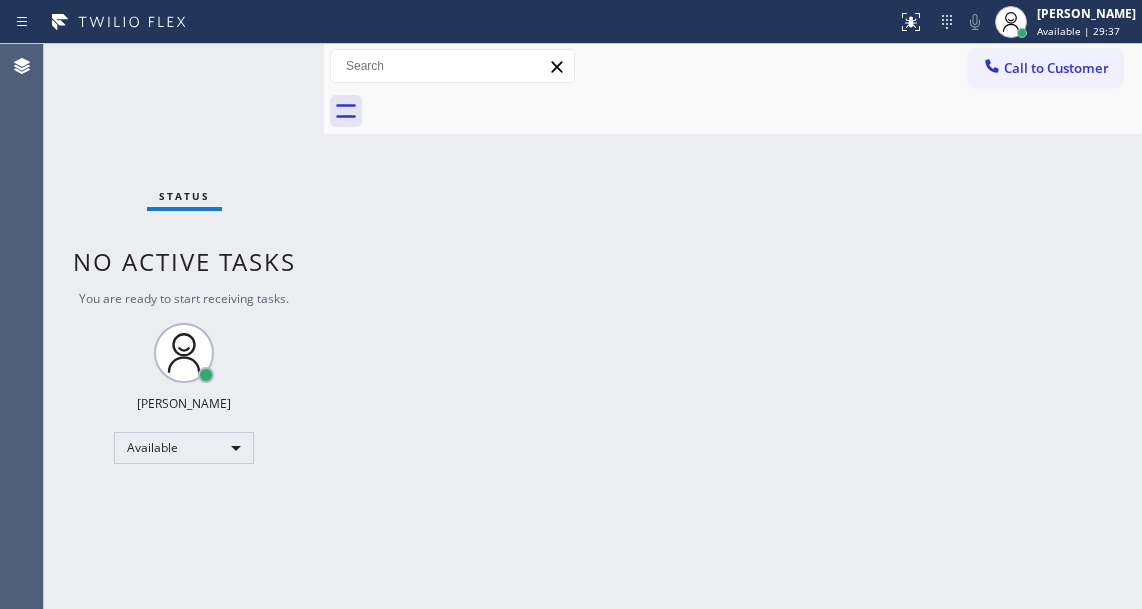 click on "Status   No active tasks     You are ready to start receiving tasks.   [PERSON_NAME]" at bounding box center (184, 326) 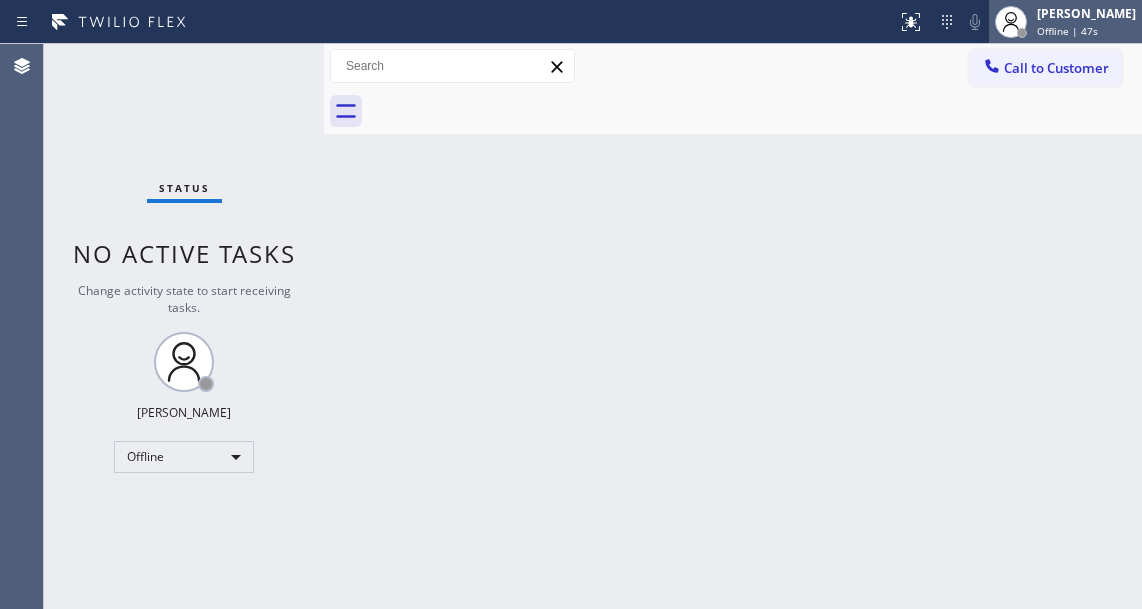 click on "Offline | 47s" at bounding box center (1067, 31) 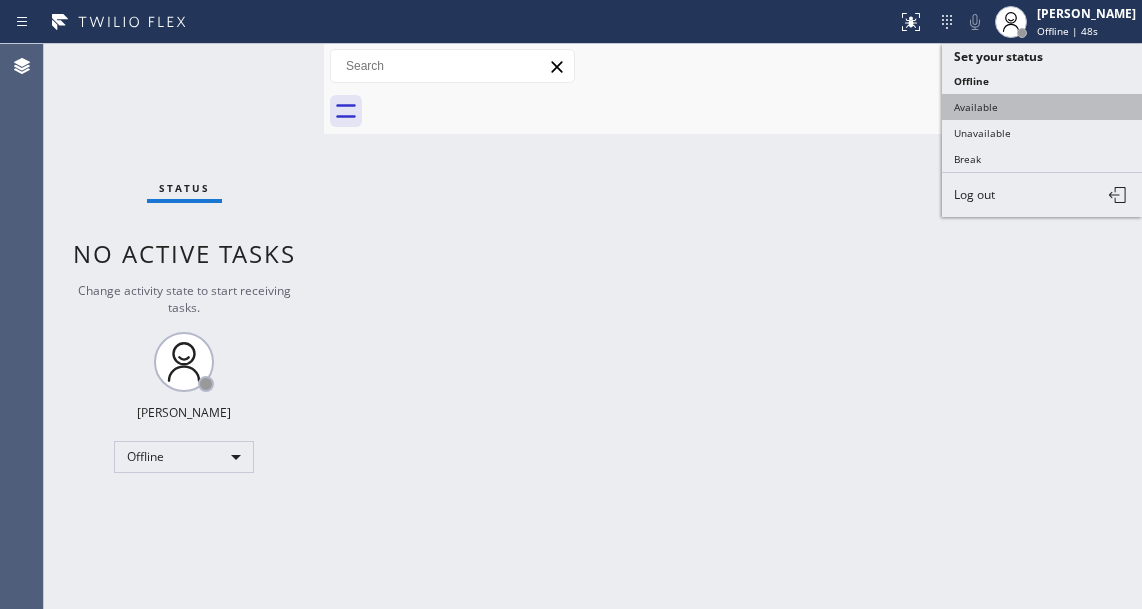 click on "Available" at bounding box center (1042, 107) 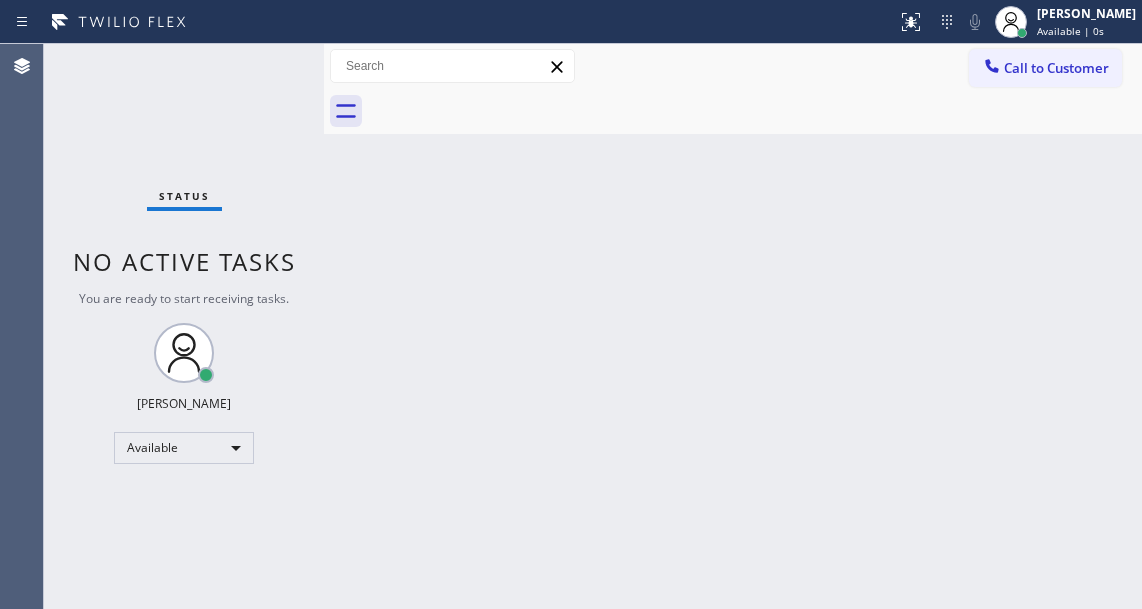 click on "Status   No active tasks     You are ready to start receiving tasks.   [PERSON_NAME]" at bounding box center (184, 326) 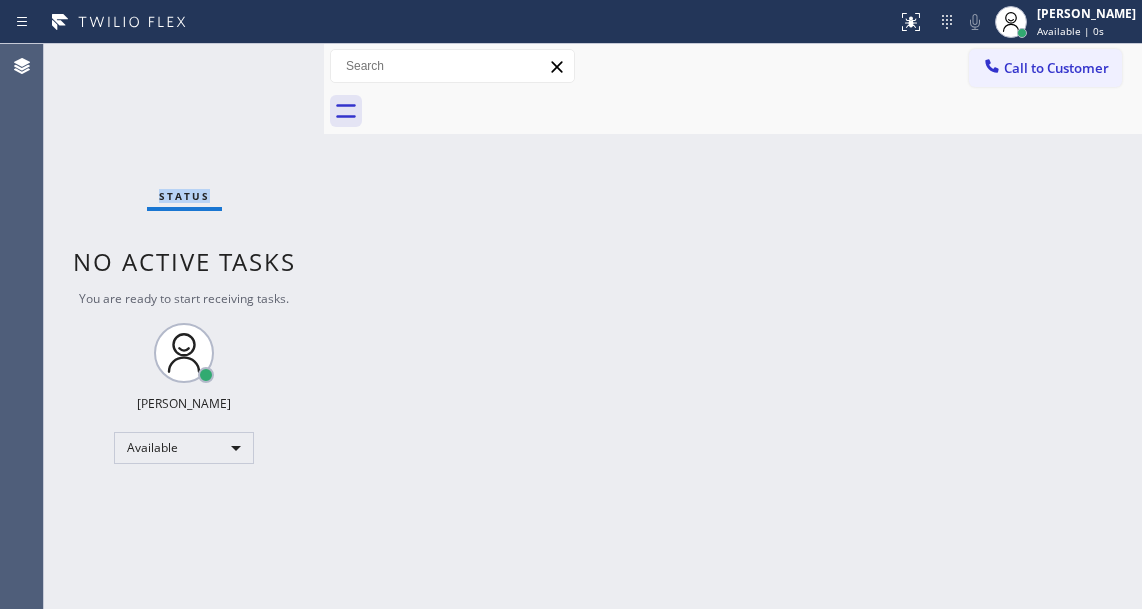 click on "Status   No active tasks     You are ready to start receiving tasks.   [PERSON_NAME]" at bounding box center [184, 326] 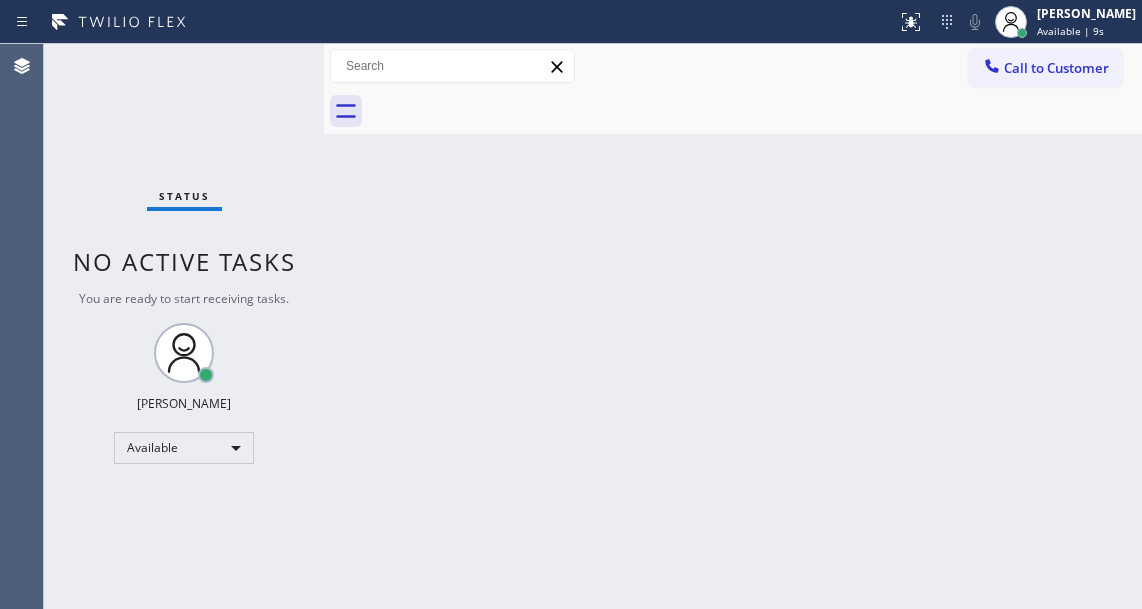 click on "Back to Dashboard Change Sender ID Customers Technicians Select a contact Outbound call Technician Search Technician Your caller id phone number Your caller id phone number Call Technician info Name   Phone none Address none Change Sender ID HVAC [PHONE_NUMBER] 5 Star Appliance [PHONE_NUMBER] Appliance Repair [PHONE_NUMBER] Plumbing [PHONE_NUMBER] Air Duct Cleaning [PHONE_NUMBER]  Electricians [PHONE_NUMBER] Cancel Change Check personal SMS Reset Change No tabs Call to Customer Outbound call Location Bestway Appliance Repair [GEOGRAPHIC_DATA] Your caller id phone number [PHONE_NUMBER] Customer number Call Outbound call Technician Search Technician Your caller id phone number Your caller id phone number Call" at bounding box center [733, 326] 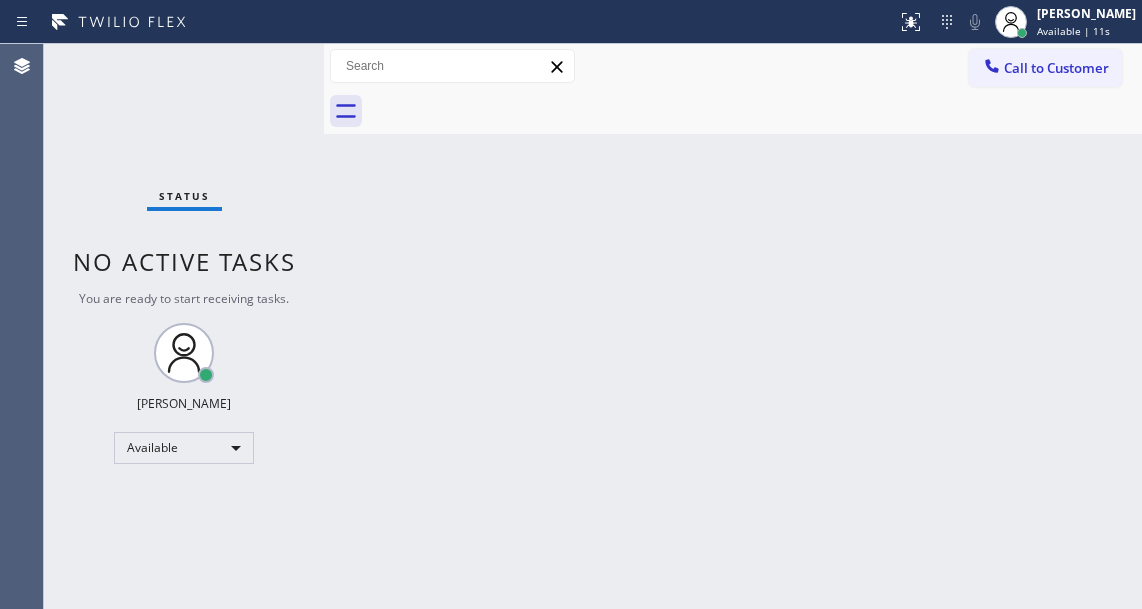 click on "Status   No active tasks     You are ready to start receiving tasks.   [PERSON_NAME]" at bounding box center [184, 326] 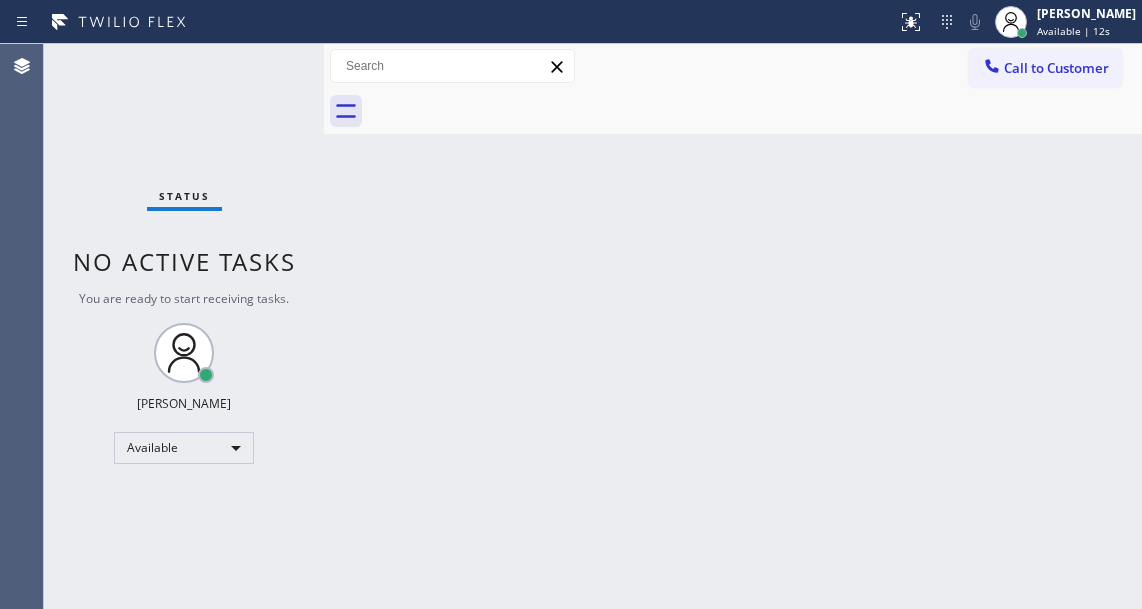 click on "Status   No active tasks     You are ready to start receiving tasks.   [PERSON_NAME]" at bounding box center [184, 326] 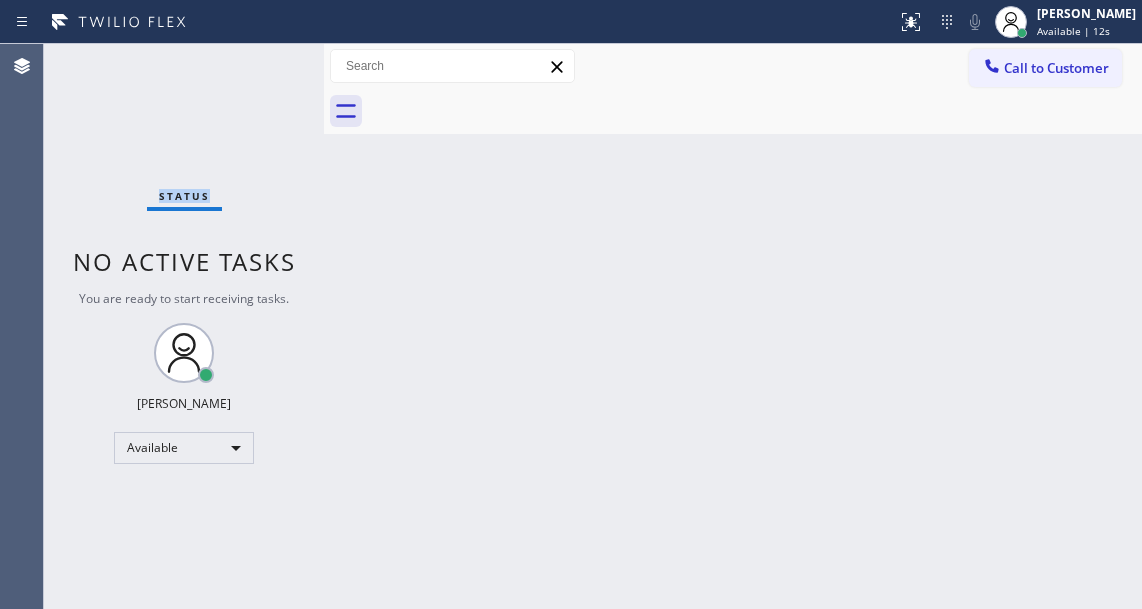 click on "Status   No active tasks     You are ready to start receiving tasks.   [PERSON_NAME]" at bounding box center (184, 326) 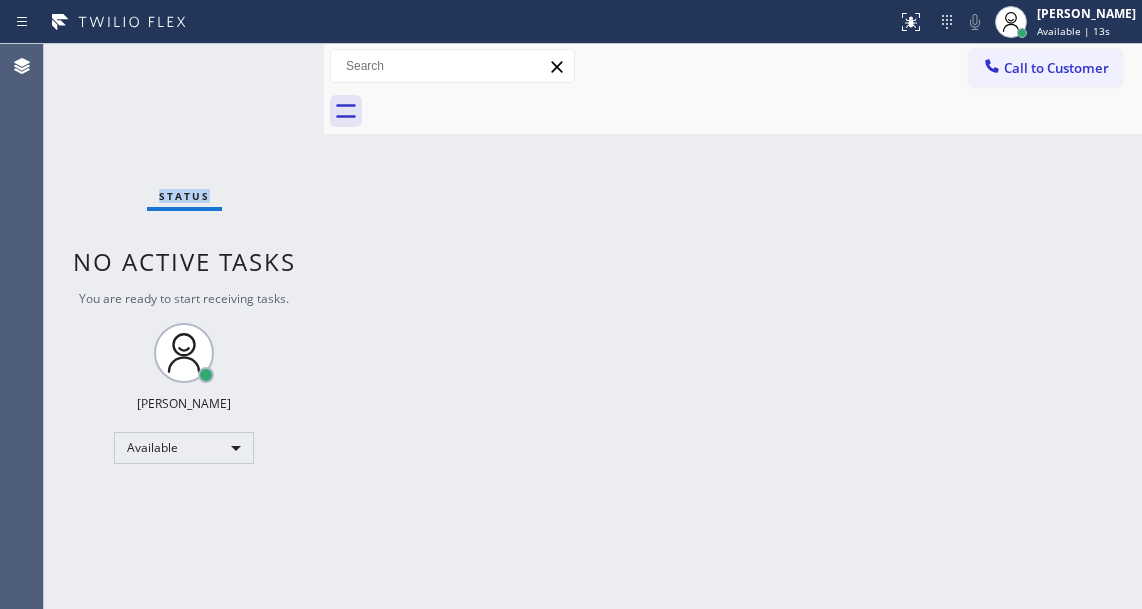 click on "Status   No active tasks     You are ready to start receiving tasks.   [PERSON_NAME]" at bounding box center [184, 326] 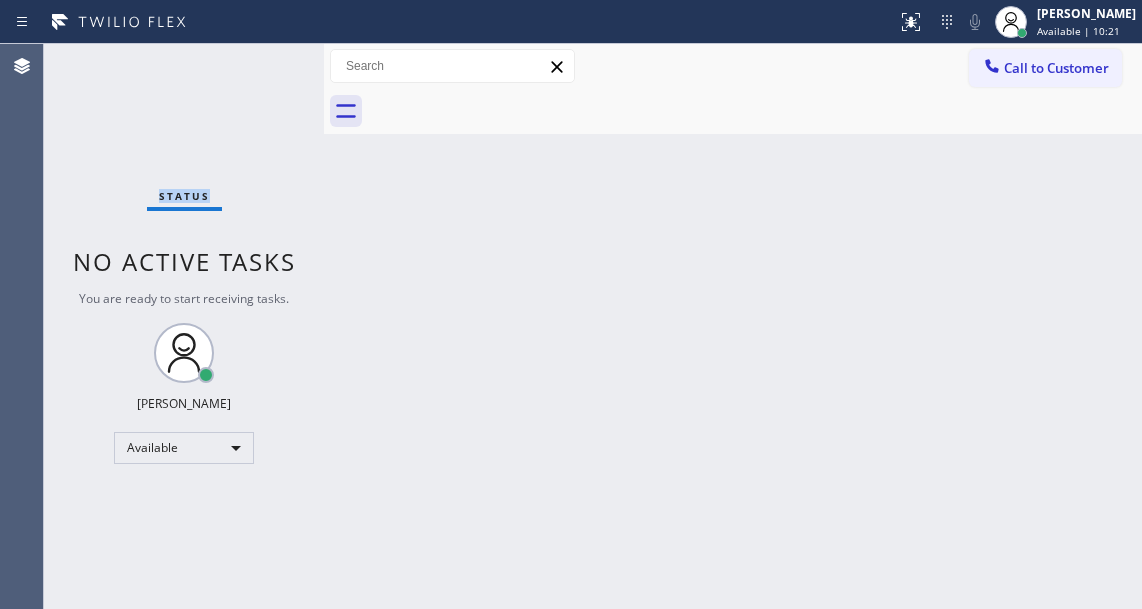 click on "Status   No active tasks     You are ready to start receiving tasks.   [PERSON_NAME]" at bounding box center (184, 326) 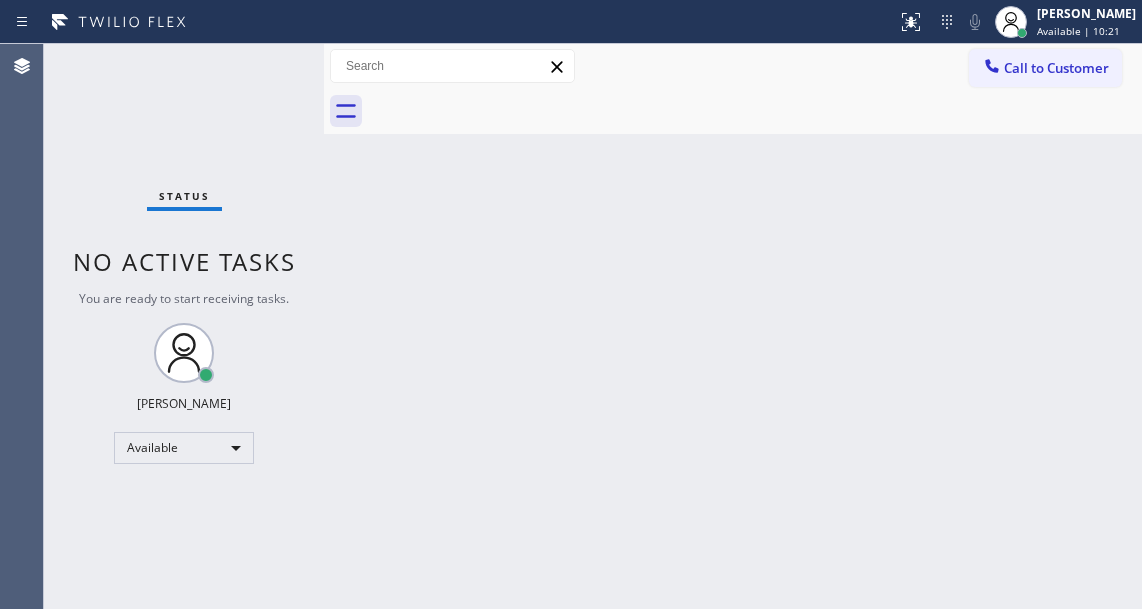 click on "Status   No active tasks     You are ready to start receiving tasks.   [PERSON_NAME]" at bounding box center (184, 326) 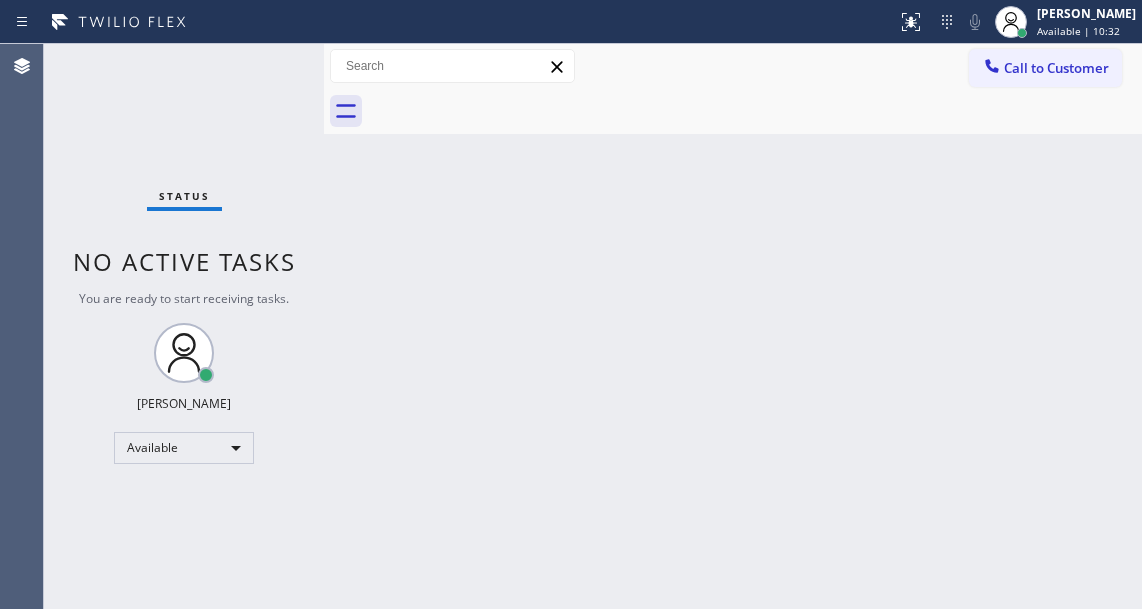 click on "Back to Dashboard Change Sender ID Customers Technicians Select a contact Outbound call Technician Search Technician Your caller id phone number Your caller id phone number Call Technician info Name   Phone none Address none Change Sender ID HVAC [PHONE_NUMBER] 5 Star Appliance [PHONE_NUMBER] Appliance Repair [PHONE_NUMBER] Plumbing [PHONE_NUMBER] Air Duct Cleaning [PHONE_NUMBER]  Electricians [PHONE_NUMBER] Cancel Change Check personal SMS Reset Change No tabs Call to Customer Outbound call Location Bestway Appliance Repair [GEOGRAPHIC_DATA] Your caller id phone number [PHONE_NUMBER] Customer number Call Outbound call Technician Search Technician Your caller id phone number Your caller id phone number Call" at bounding box center (733, 326) 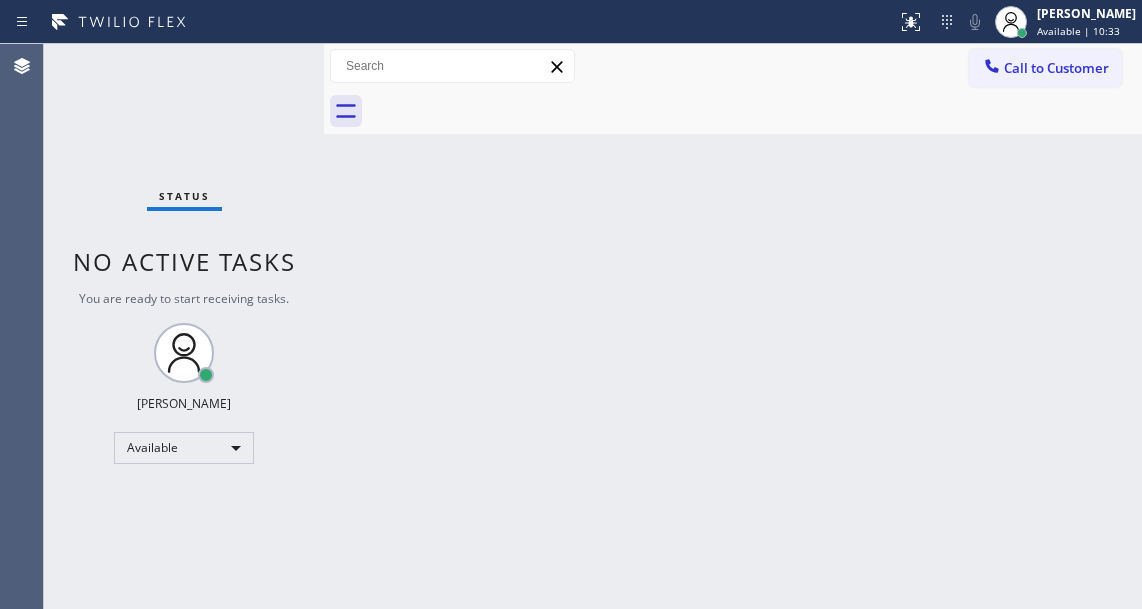 click on "Status   No active tasks     You are ready to start receiving tasks.   [PERSON_NAME]" at bounding box center (184, 326) 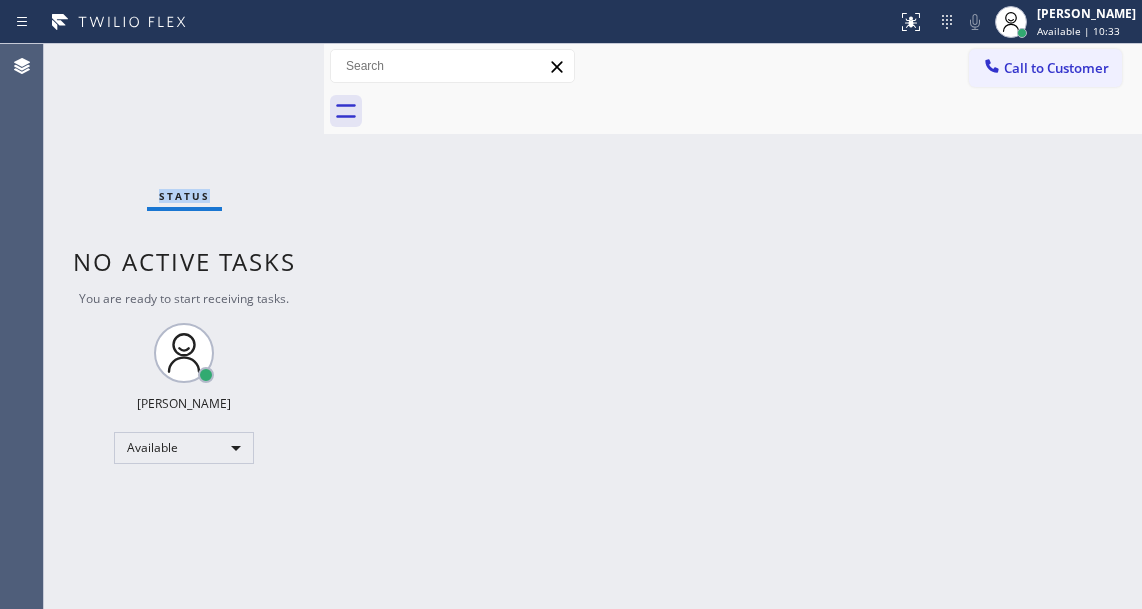 click on "Status   No active tasks     You are ready to start receiving tasks.   [PERSON_NAME]" at bounding box center (184, 326) 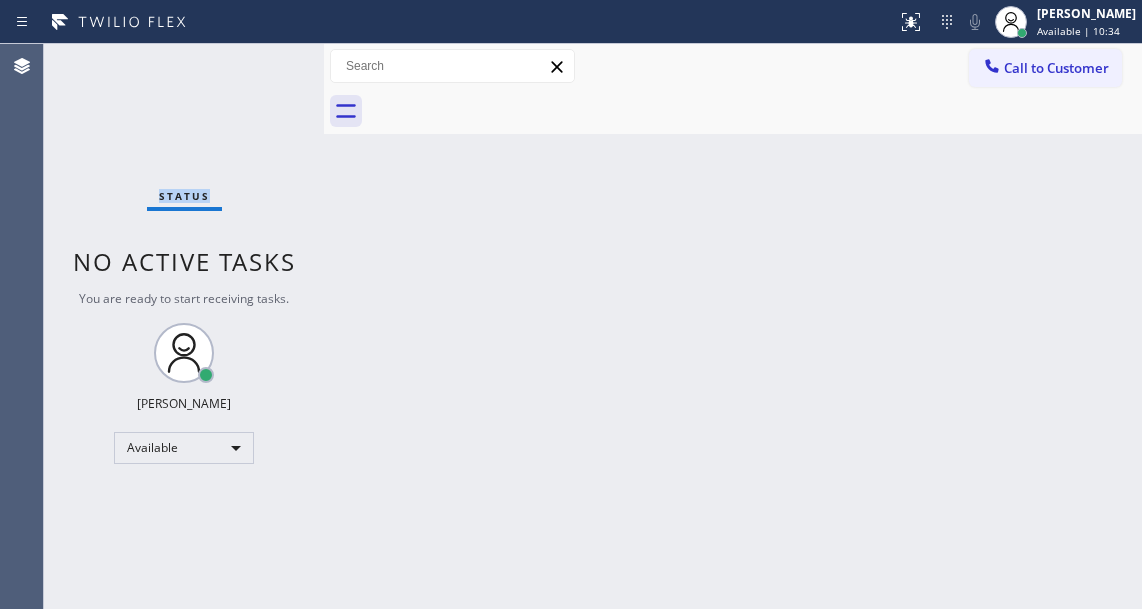 click on "Status   No active tasks     You are ready to start receiving tasks.   [PERSON_NAME]" at bounding box center (184, 326) 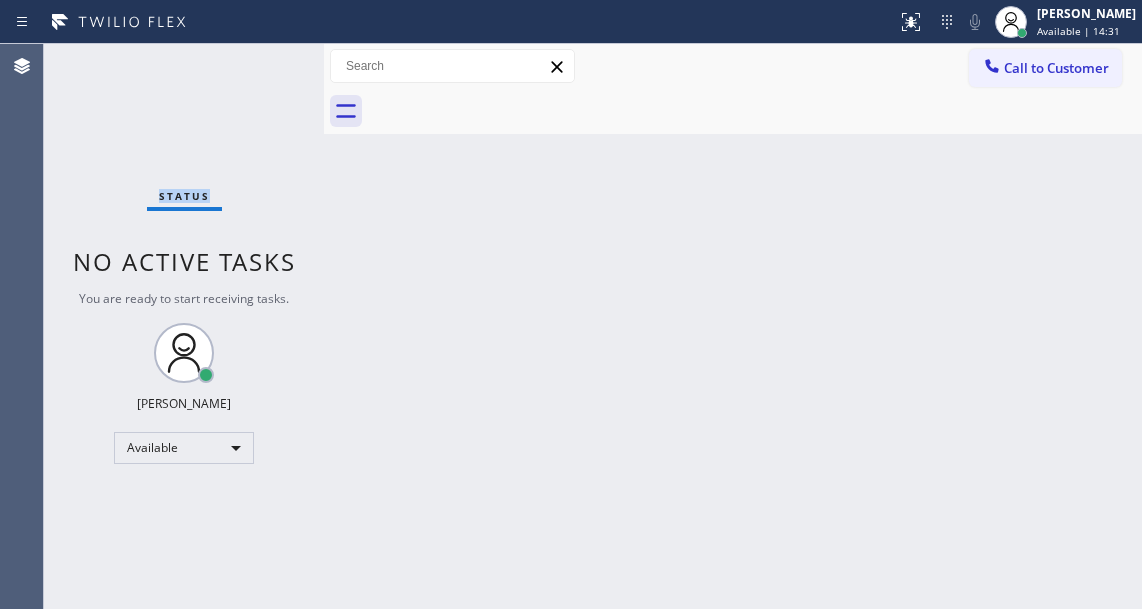click on "Status   No active tasks     You are ready to start receiving tasks.   [PERSON_NAME]" at bounding box center (184, 326) 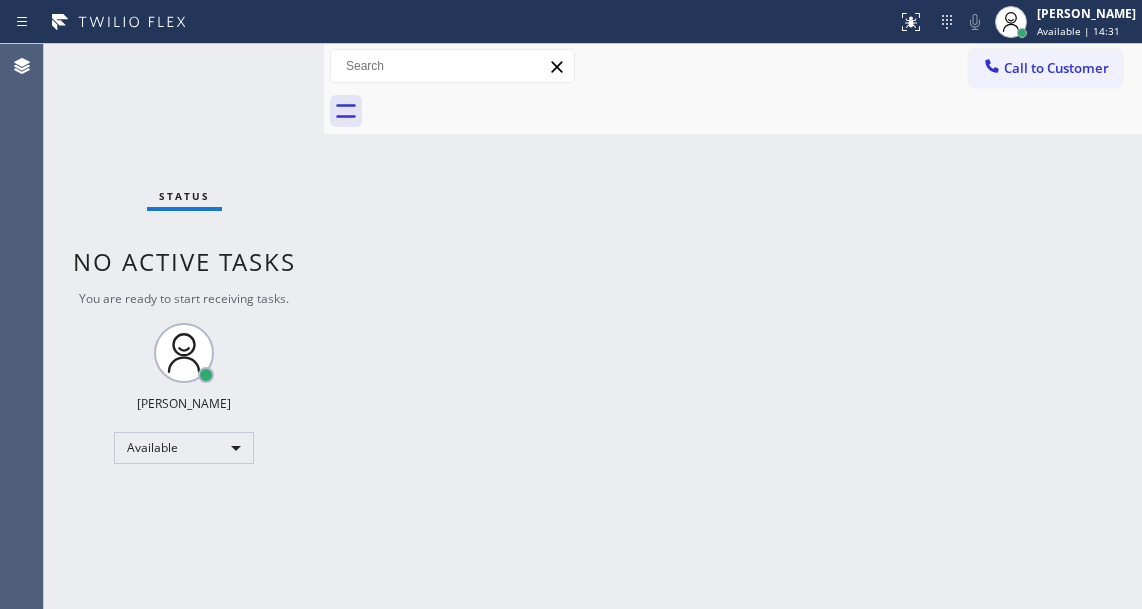 click on "Status   No active tasks     You are ready to start receiving tasks.   [PERSON_NAME]" at bounding box center (184, 326) 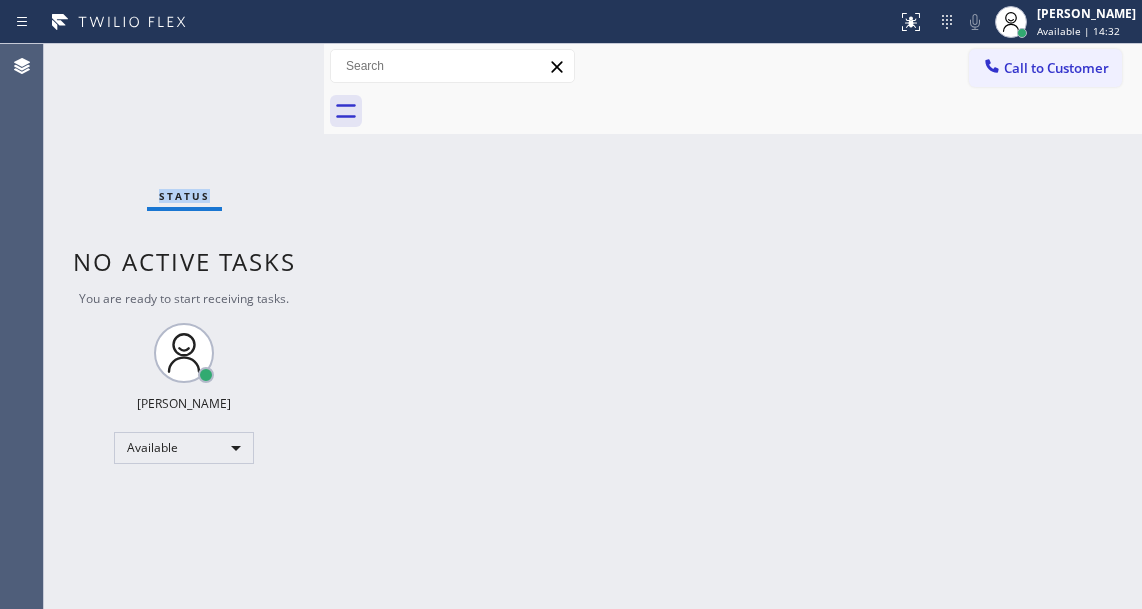 click on "Status   No active tasks     You are ready to start receiving tasks.   [PERSON_NAME]" at bounding box center [184, 326] 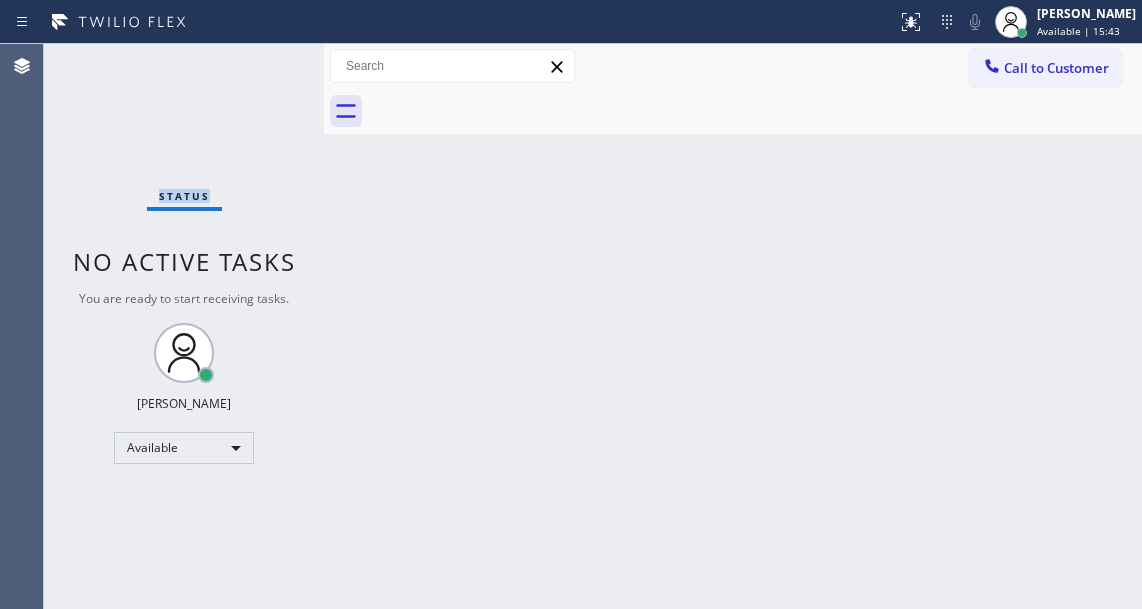 click on "Status   No active tasks     You are ready to start receiving tasks.   [PERSON_NAME]" at bounding box center [184, 326] 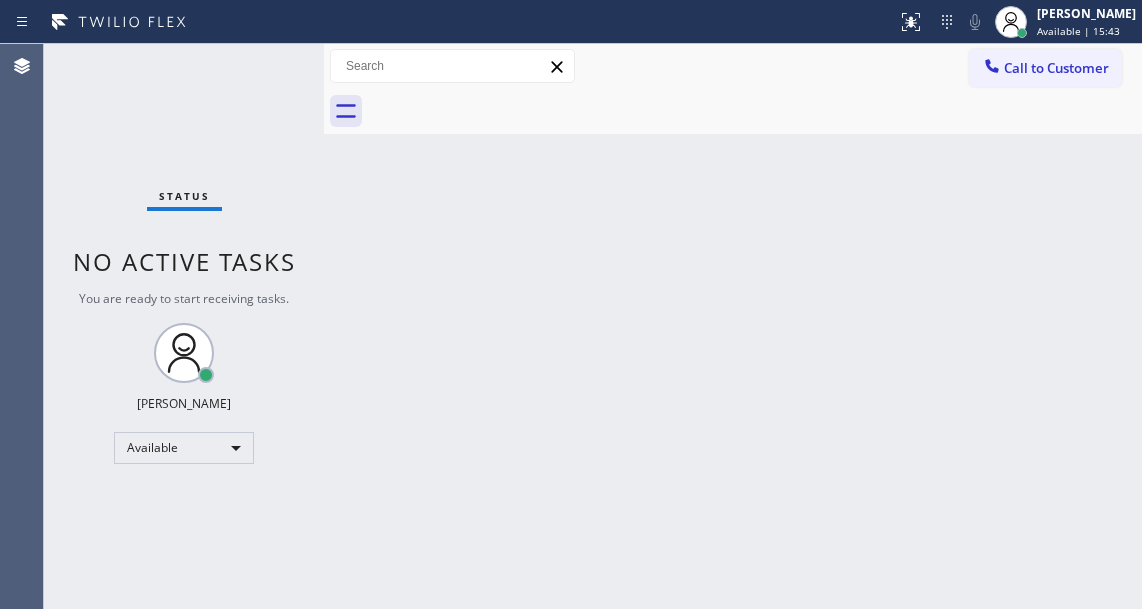 click on "Status   No active tasks     You are ready to start receiving tasks.   [PERSON_NAME]" at bounding box center [184, 326] 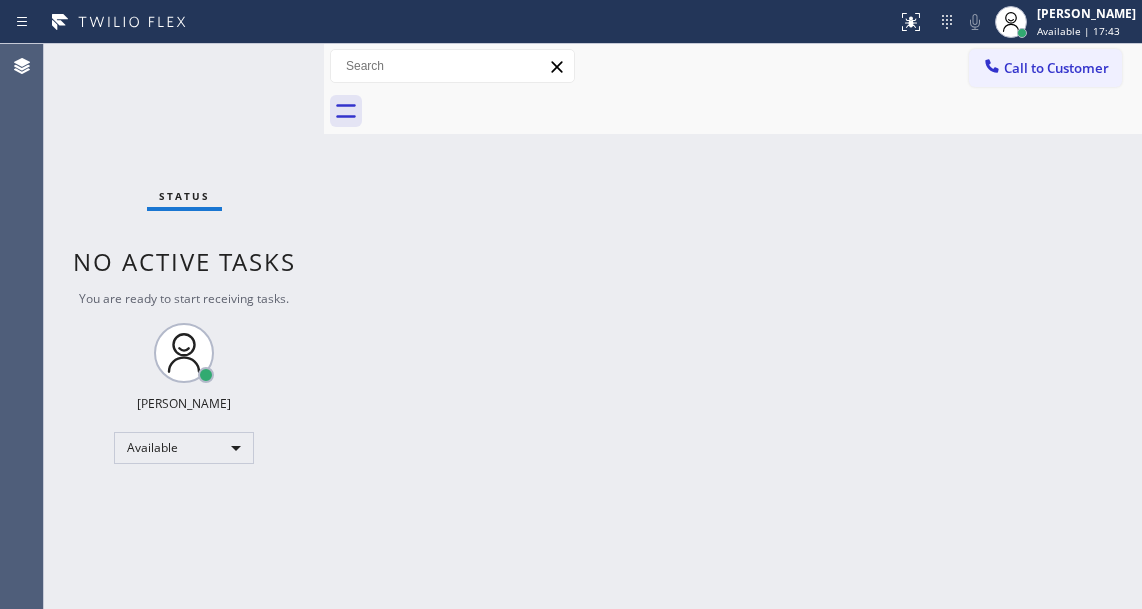 click on "Status   No active tasks     You are ready to start receiving tasks.   [PERSON_NAME]" at bounding box center [184, 326] 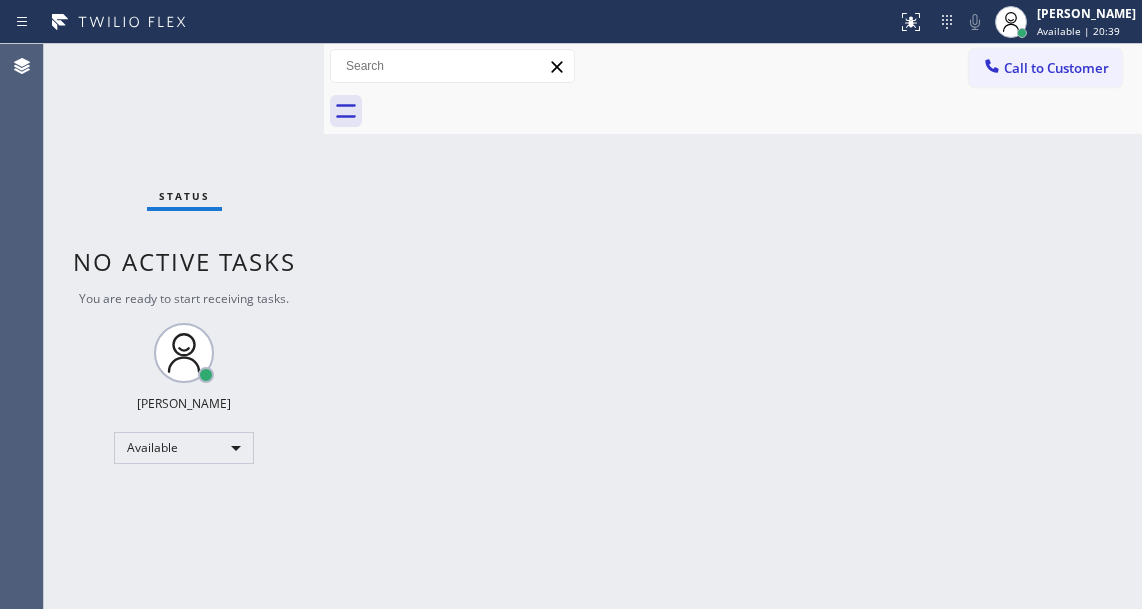click on "Back to Dashboard Change Sender ID Customers Technicians Select a contact Outbound call Technician Search Technician Your caller id phone number Your caller id phone number Call Technician info Name   Phone none Address none Change Sender ID HVAC [PHONE_NUMBER] 5 Star Appliance [PHONE_NUMBER] Appliance Repair [PHONE_NUMBER] Plumbing [PHONE_NUMBER] Air Duct Cleaning [PHONE_NUMBER]  Electricians [PHONE_NUMBER] Cancel Change Check personal SMS Reset Change No tabs Call to Customer Outbound call Location Bestway Appliance Repair [GEOGRAPHIC_DATA] Your caller id phone number [PHONE_NUMBER] Customer number Call Outbound call Technician Search Technician Your caller id phone number Your caller id phone number Call" at bounding box center (733, 326) 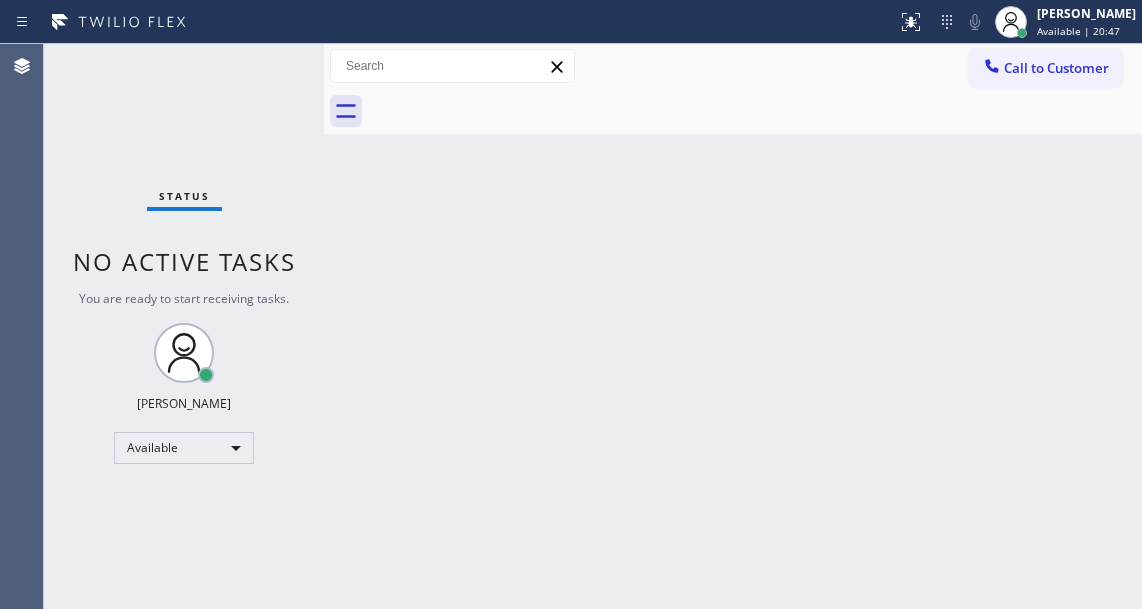 click on "Status   No active tasks     You are ready to start receiving tasks.   [PERSON_NAME]" at bounding box center (184, 326) 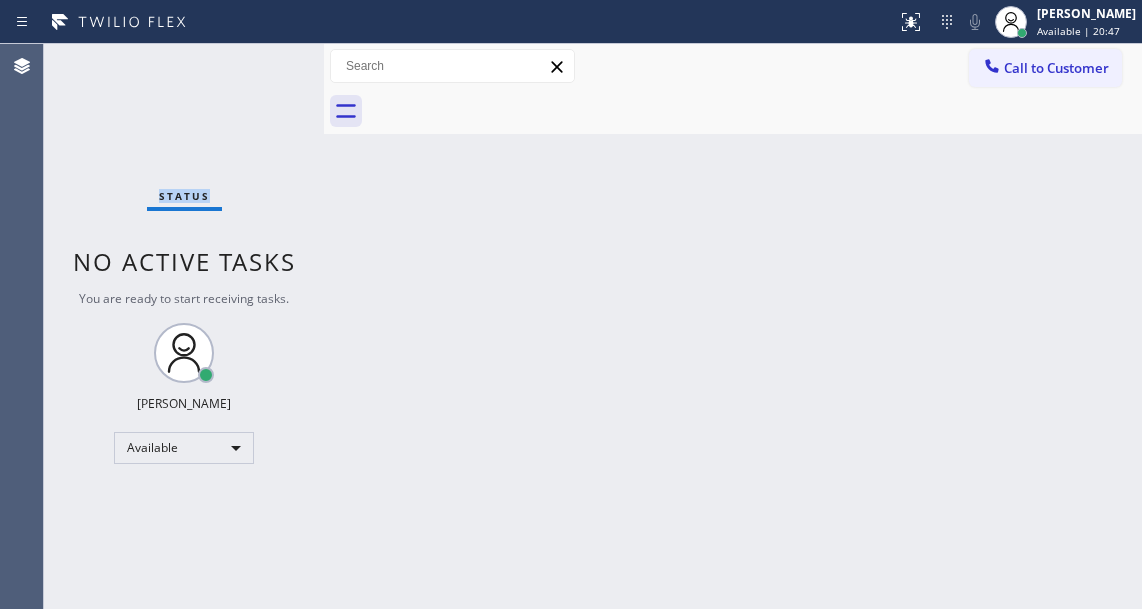 click on "Status   No active tasks     You are ready to start receiving tasks.   [PERSON_NAME]" at bounding box center [184, 326] 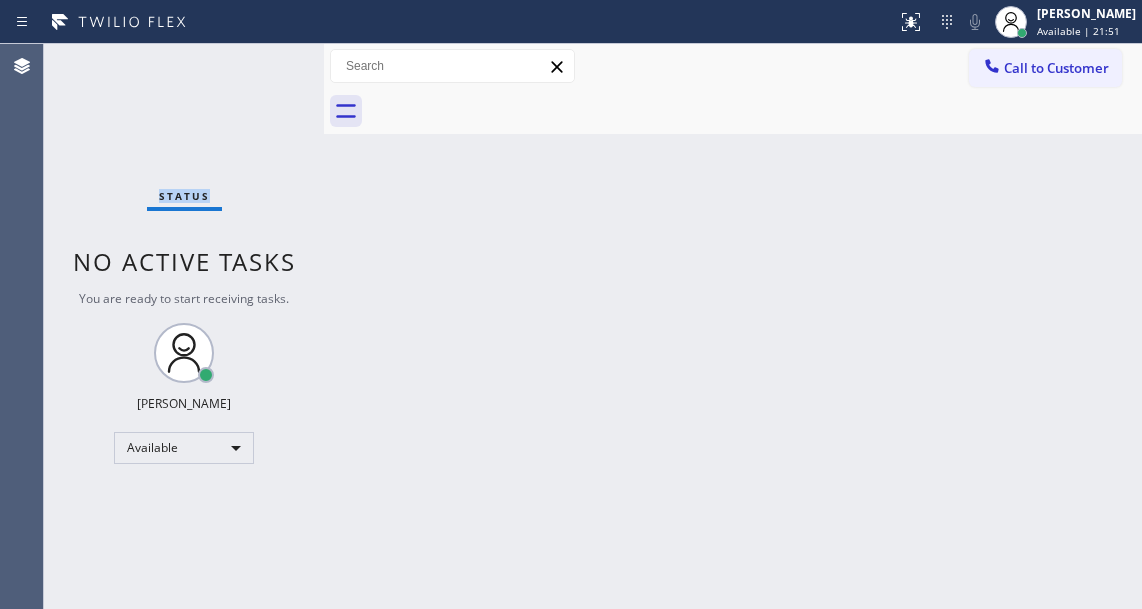 click on "Status   No active tasks     You are ready to start receiving tasks.   [PERSON_NAME]" at bounding box center (184, 326) 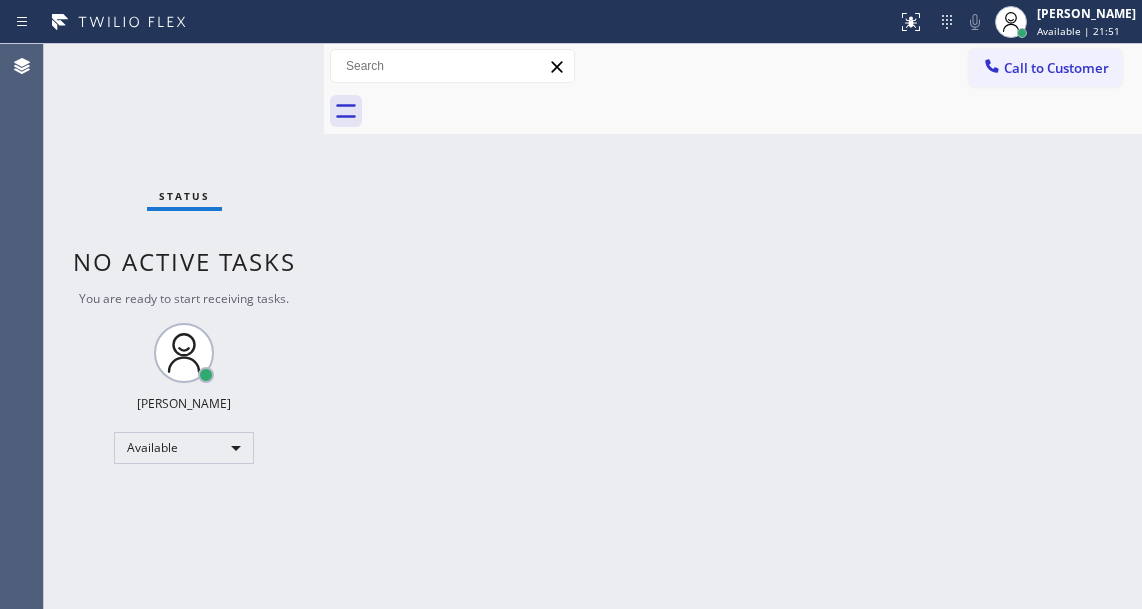 click on "Status   No active tasks     You are ready to start receiving tasks.   [PERSON_NAME]" at bounding box center (184, 326) 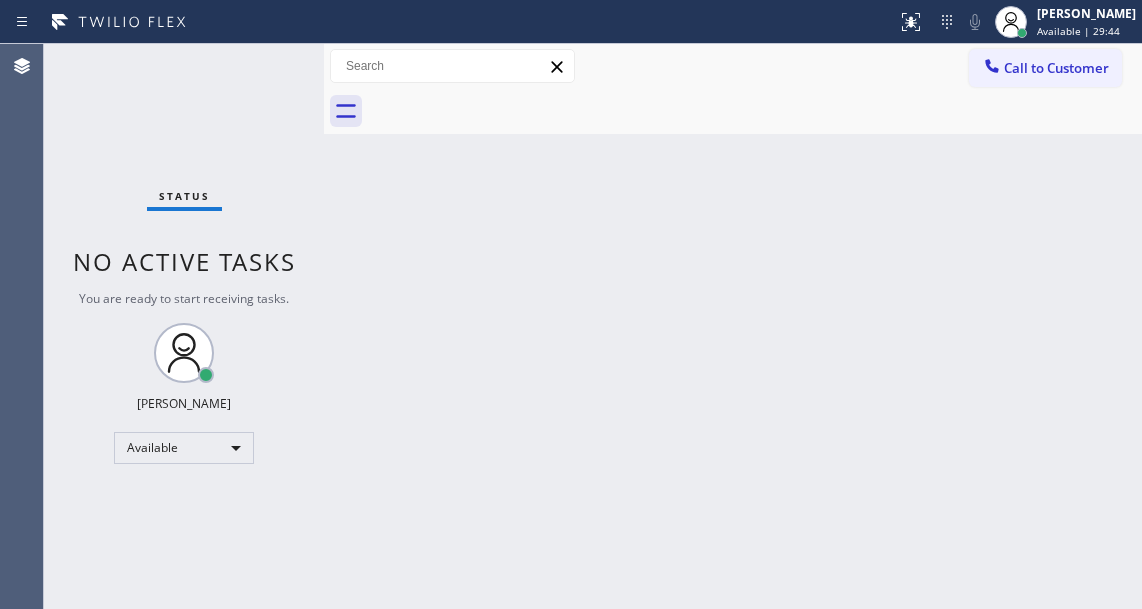 click on "Status   No active tasks     You are ready to start receiving tasks.   [PERSON_NAME]" at bounding box center (184, 326) 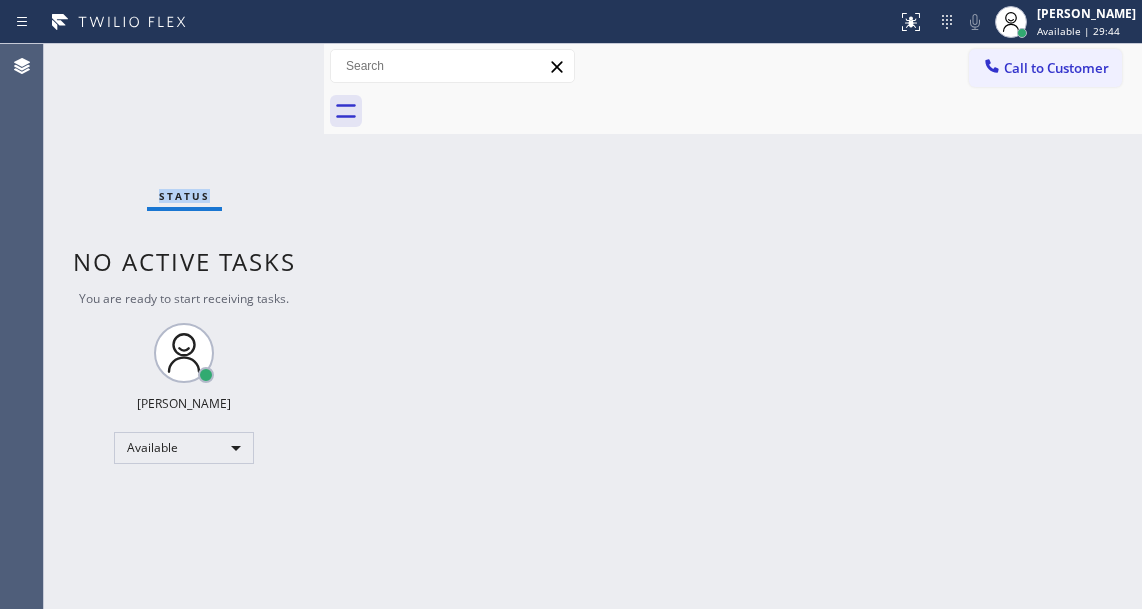click on "Status   No active tasks     You are ready to start receiving tasks.   [PERSON_NAME]" at bounding box center (184, 326) 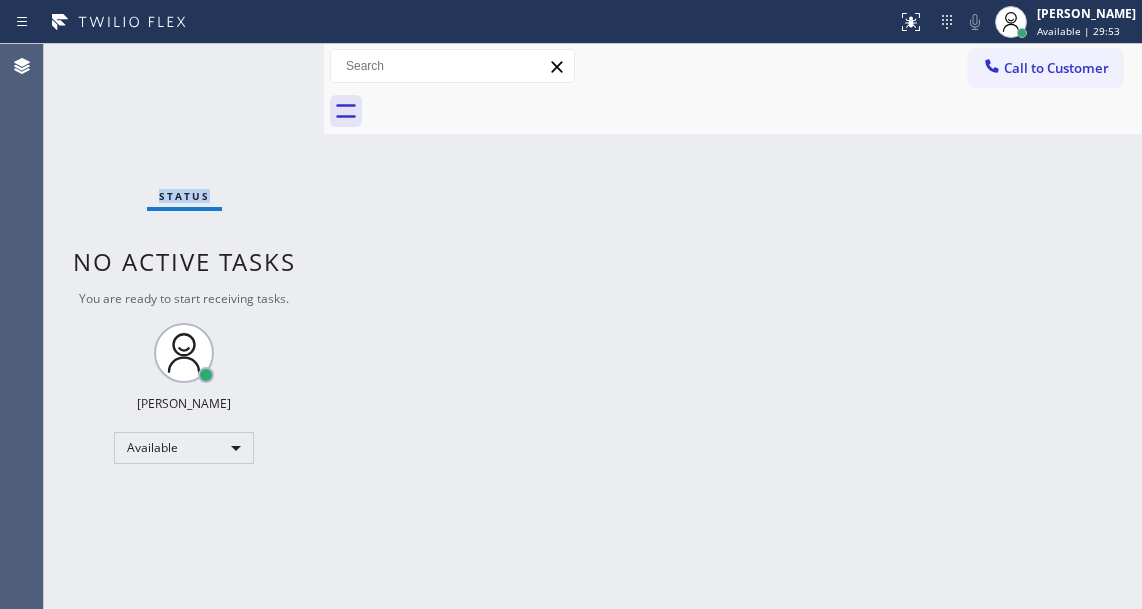 click on "Status   No active tasks     You are ready to start receiving tasks.   [PERSON_NAME]" at bounding box center [184, 326] 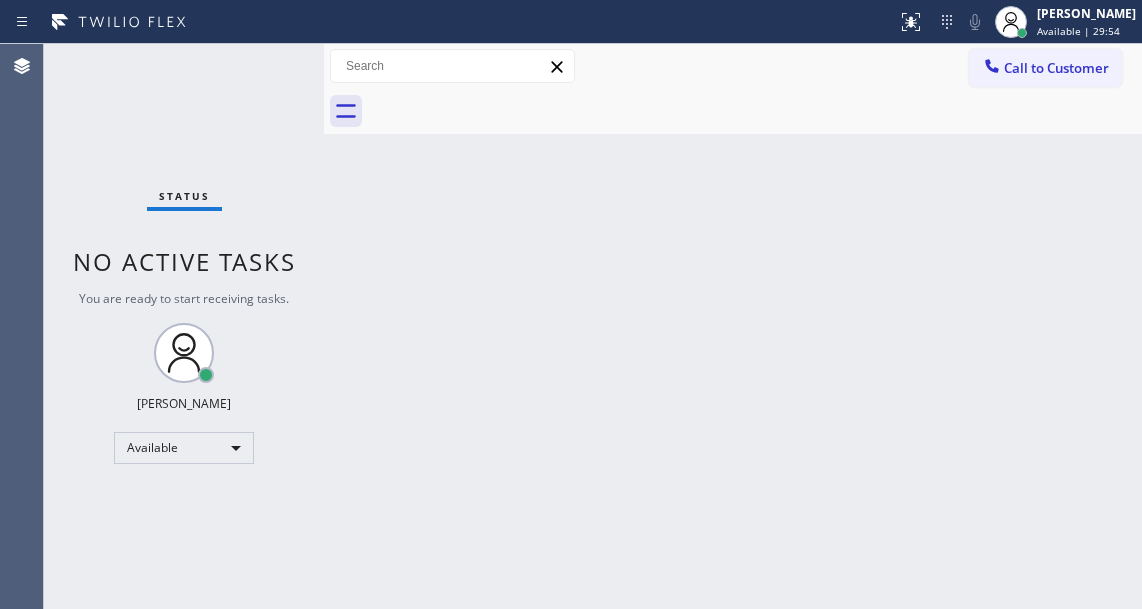 click on "Status   No active tasks     You are ready to start receiving tasks.   [PERSON_NAME]" at bounding box center (184, 326) 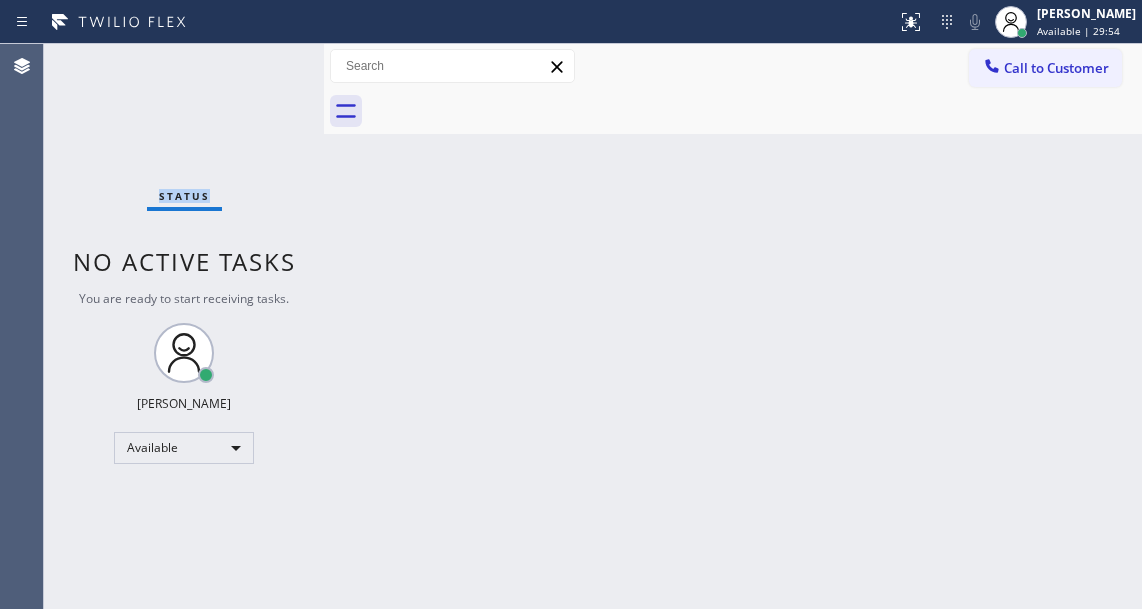 click on "Status   No active tasks     You are ready to start receiving tasks.   [PERSON_NAME]" at bounding box center (184, 326) 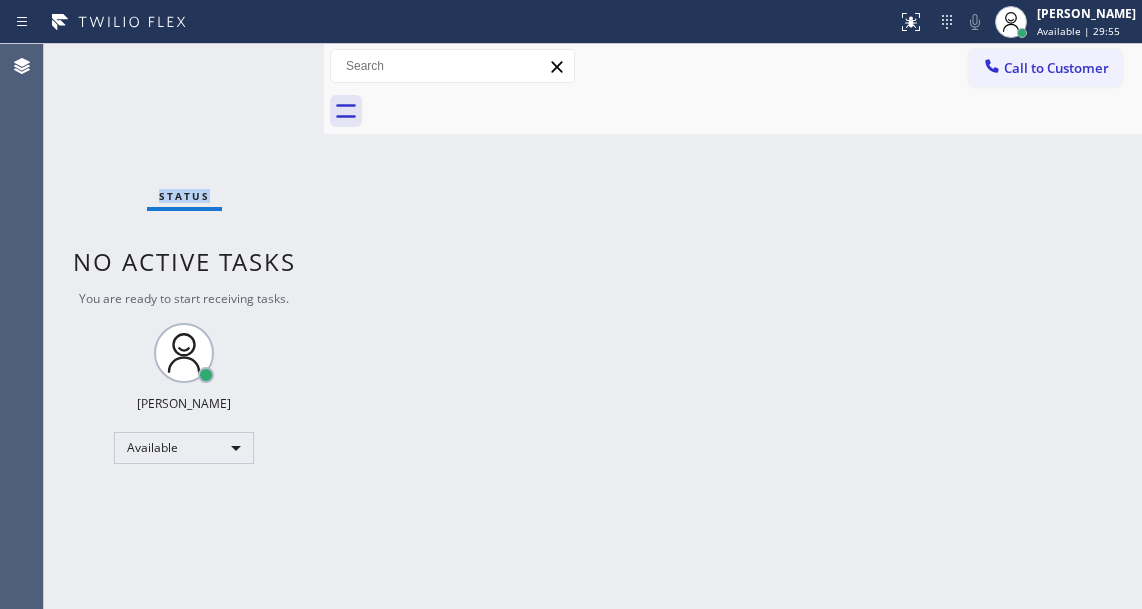 click on "Status   No active tasks     You are ready to start receiving tasks.   [PERSON_NAME]" at bounding box center [184, 326] 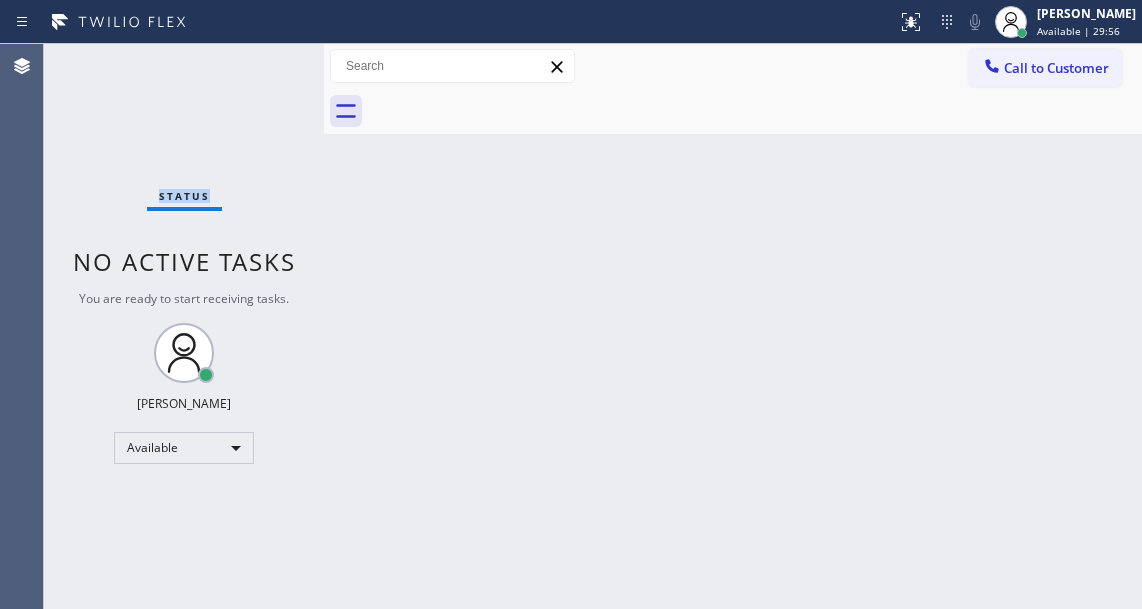 click on "Status   No active tasks     You are ready to start receiving tasks.   [PERSON_NAME]" at bounding box center (184, 326) 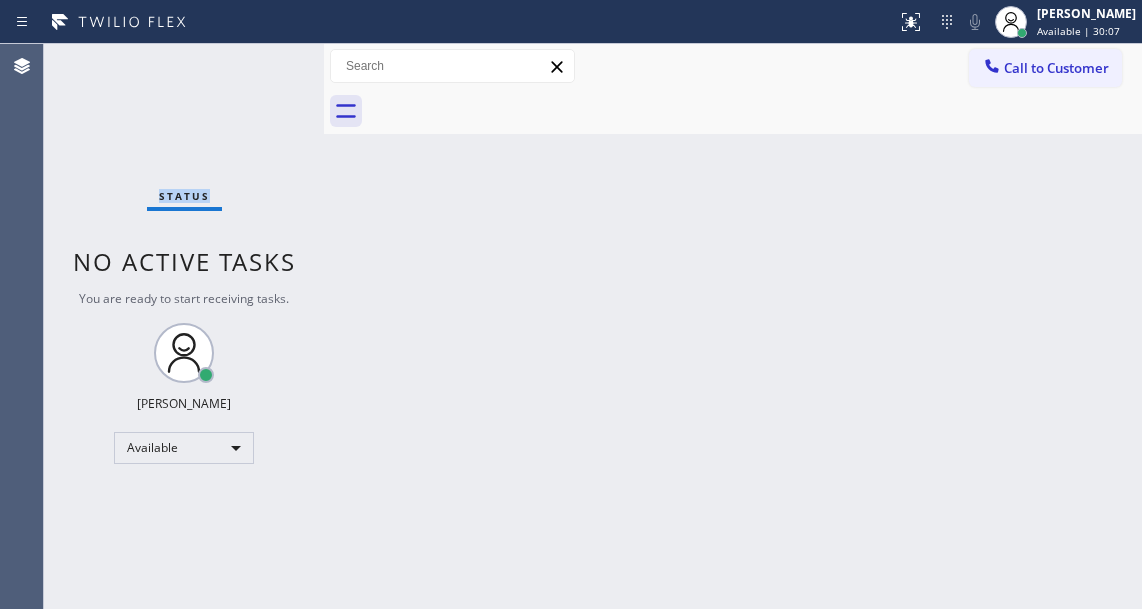 click on "Status   No active tasks     You are ready to start receiving tasks.   [PERSON_NAME]" at bounding box center (184, 326) 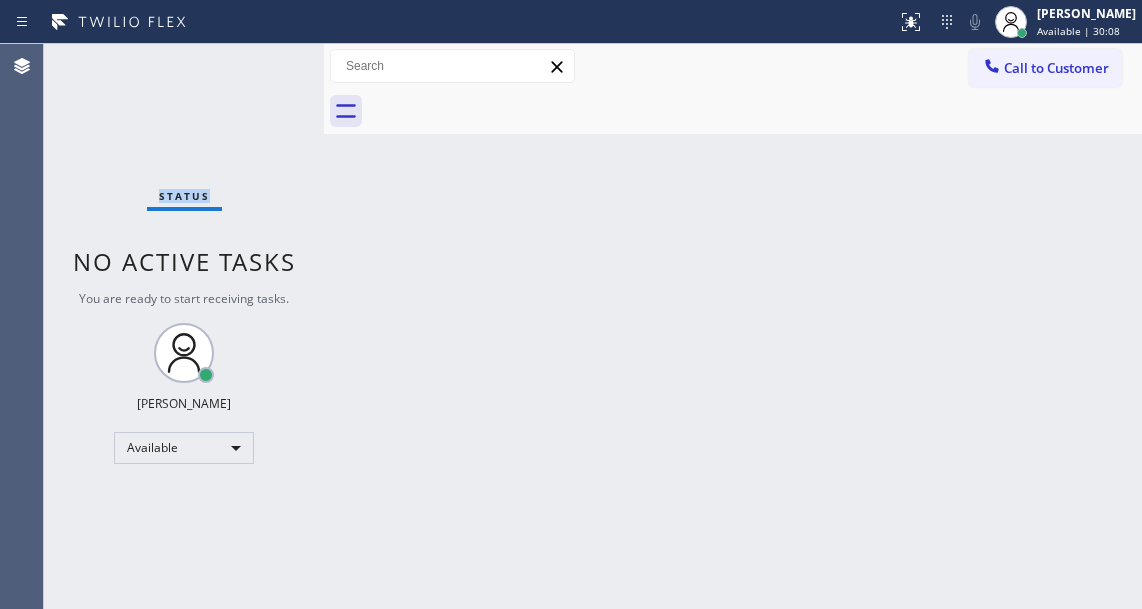 click on "Status   No active tasks     You are ready to start receiving tasks.   [PERSON_NAME]" at bounding box center [184, 326] 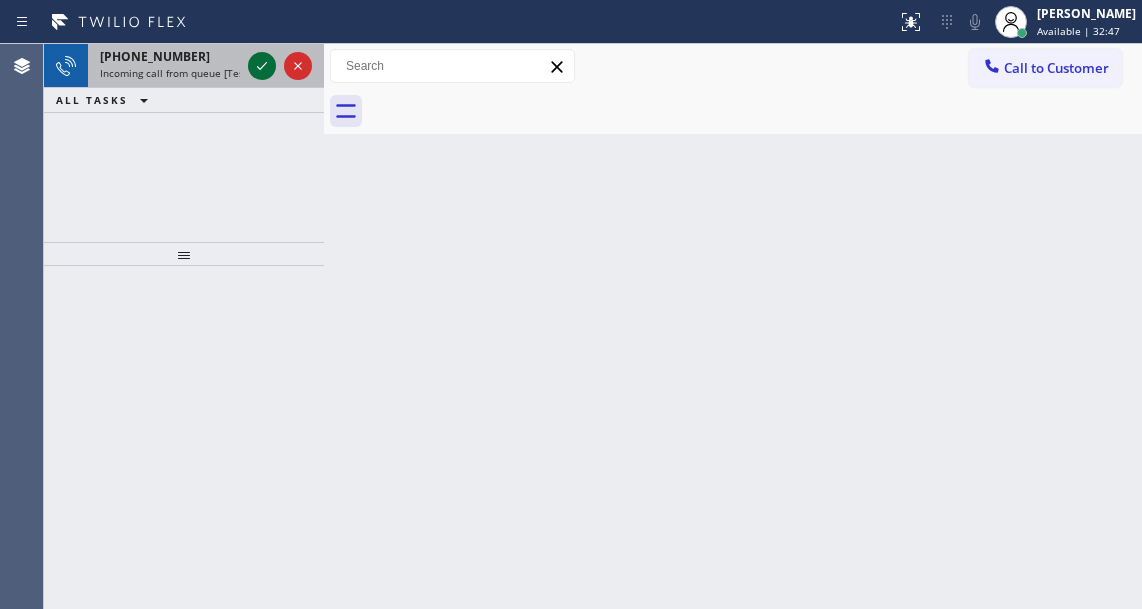 click 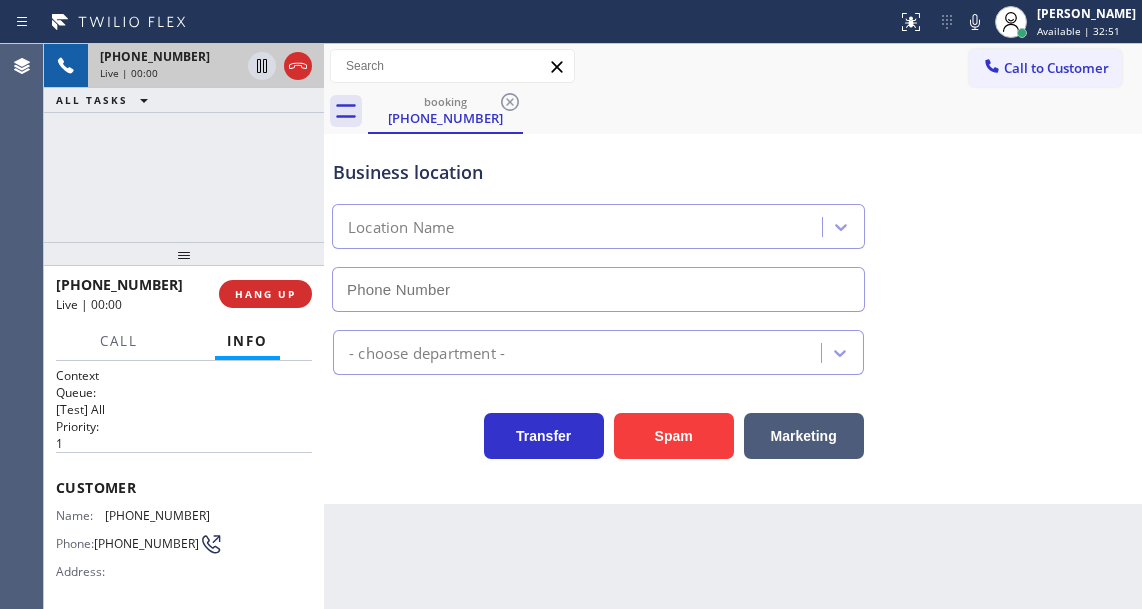 type on "[PHONE_NUMBER]" 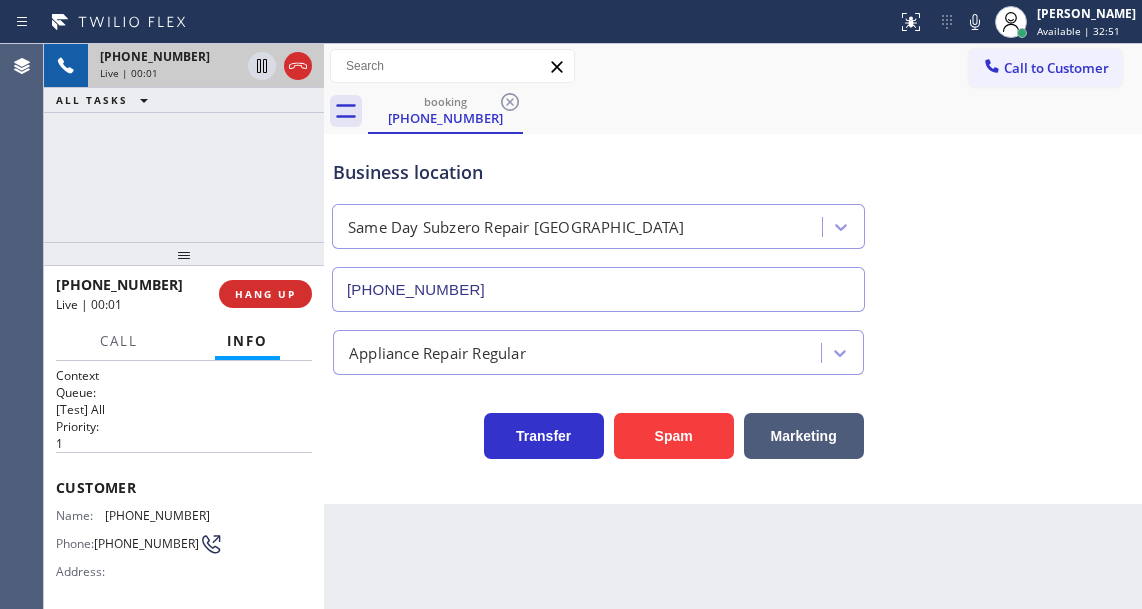 click on "Business location" at bounding box center [598, 172] 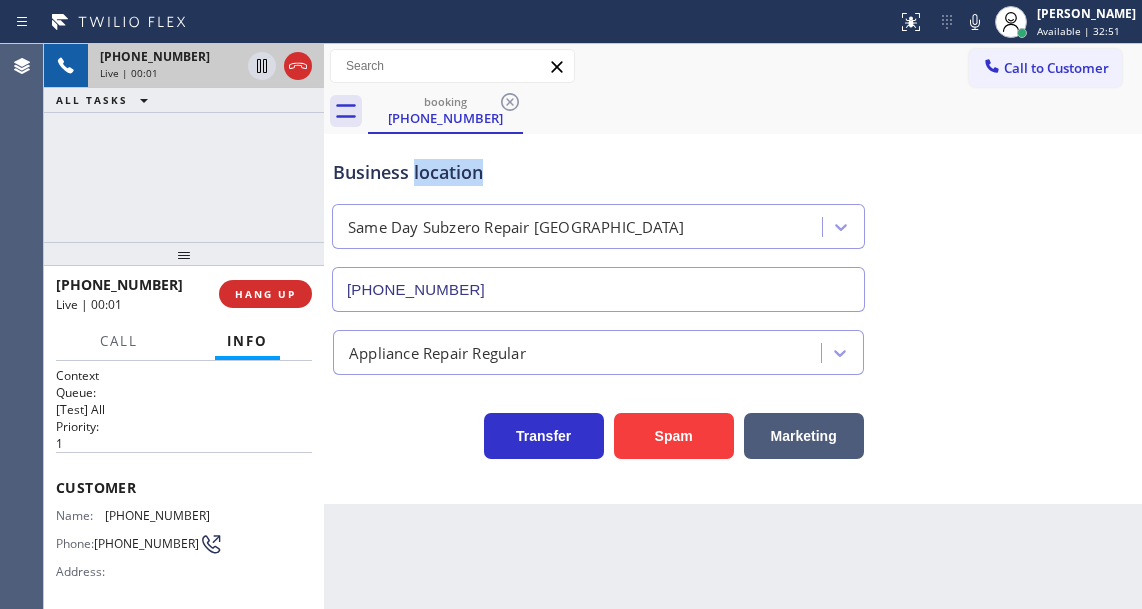 click on "Business location" at bounding box center [598, 172] 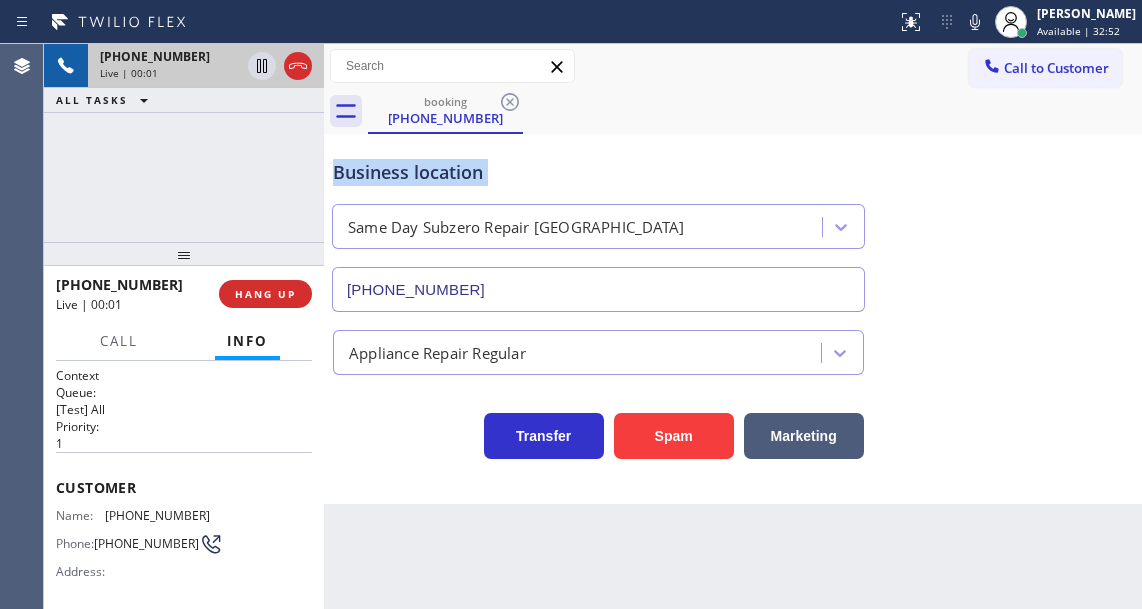 click on "Business location" at bounding box center (598, 172) 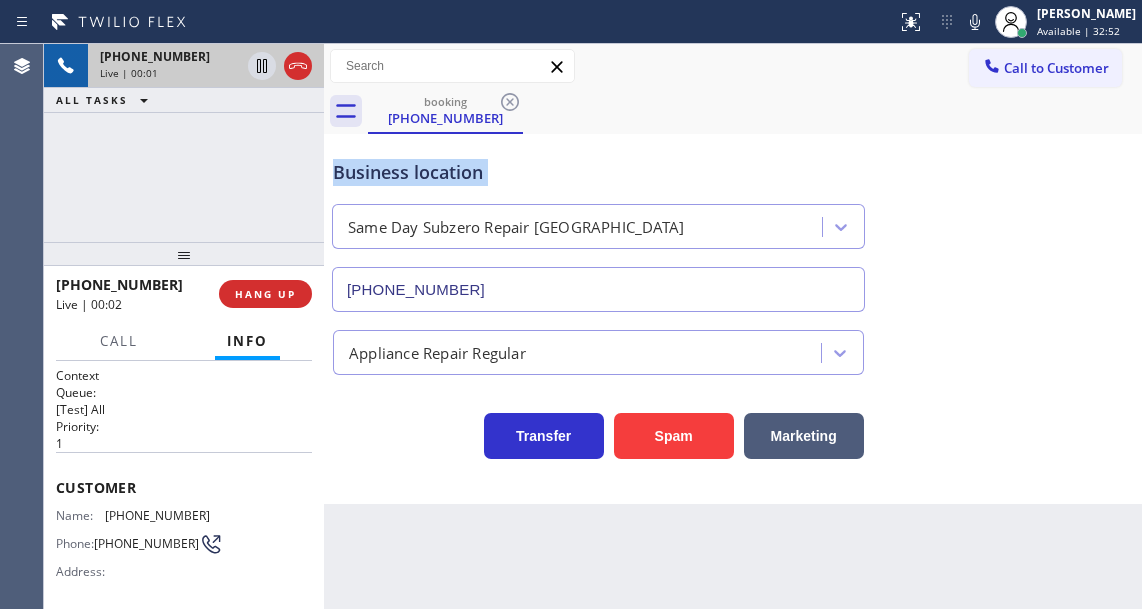click on "Business location" at bounding box center (598, 172) 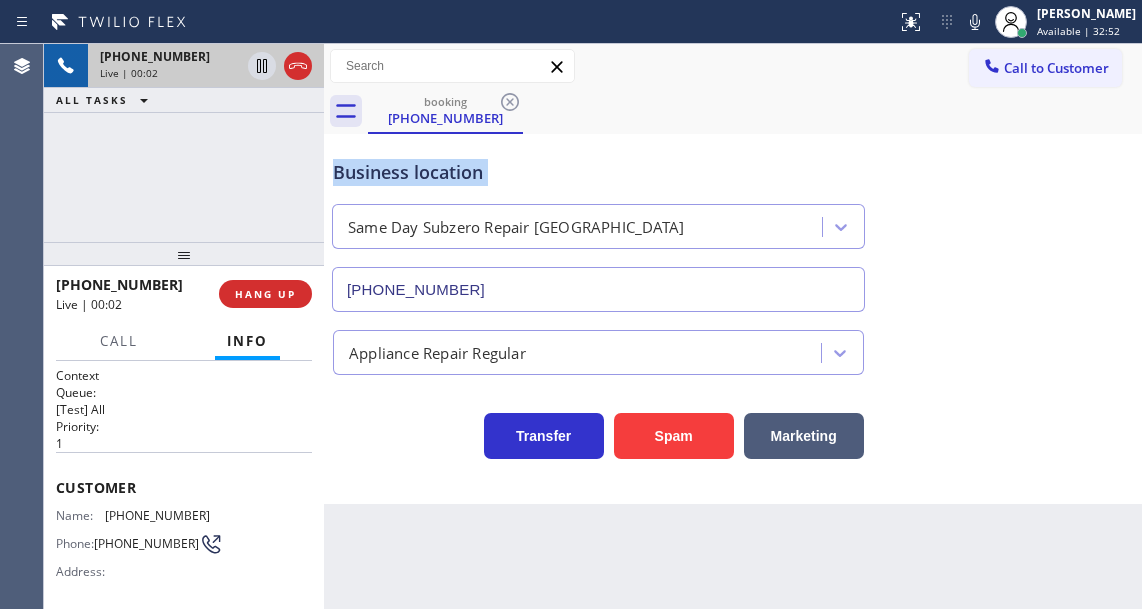 click on "Business location" at bounding box center [598, 172] 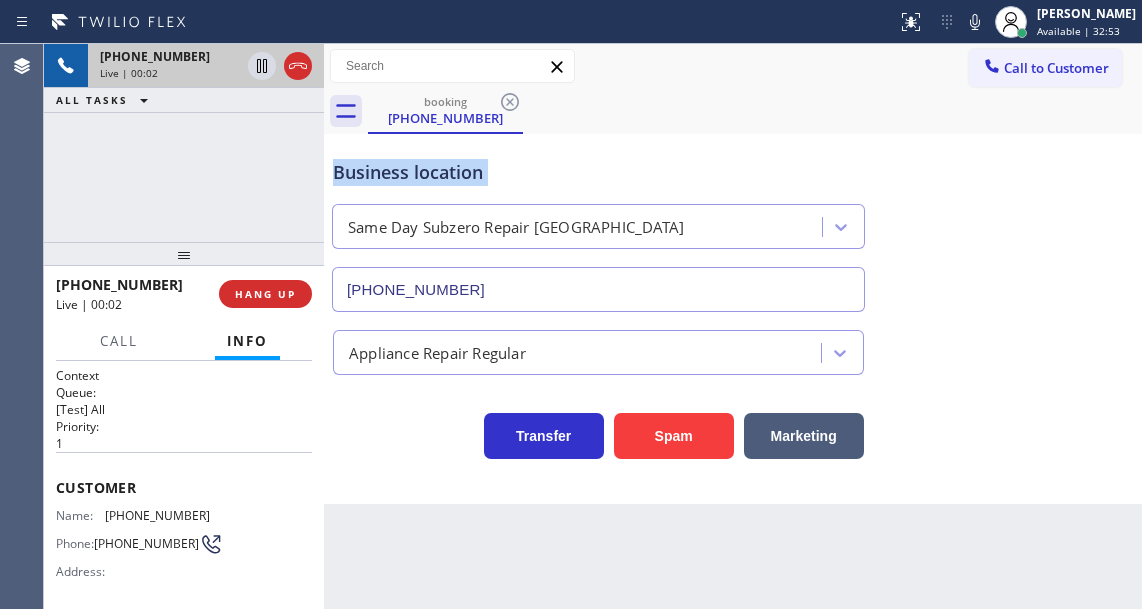 click on "Business location" at bounding box center [598, 172] 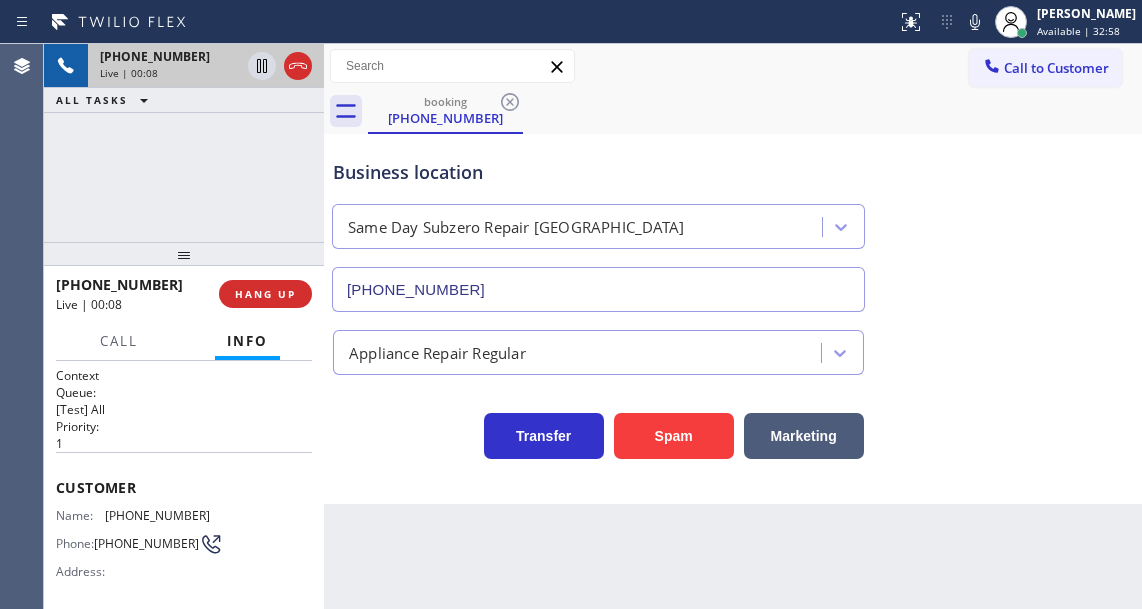 click on "[PHONE_NUMBER]" at bounding box center (157, 515) 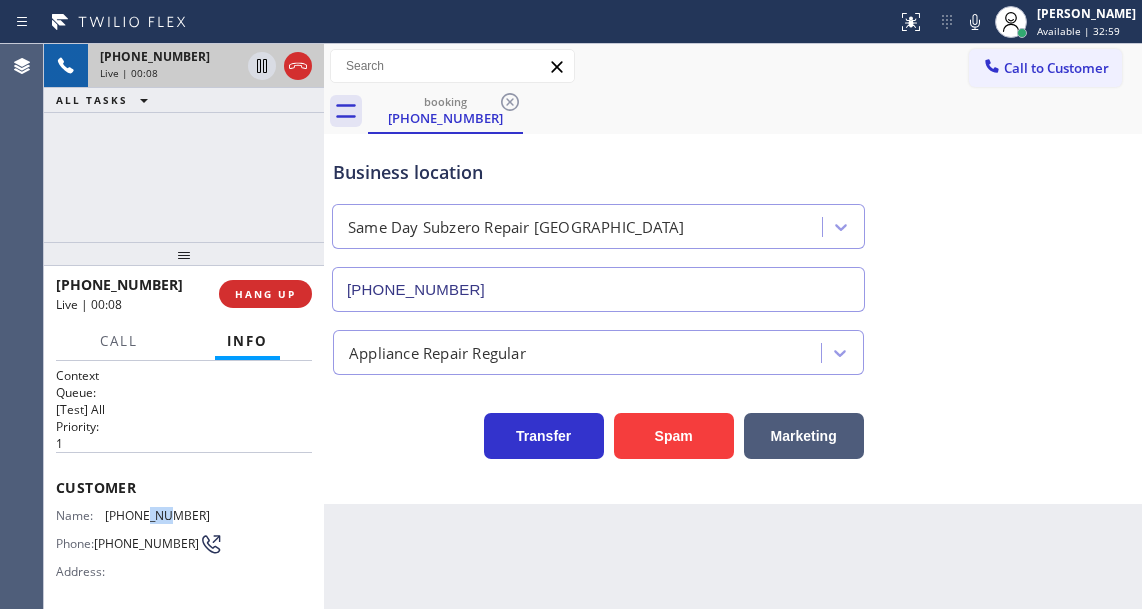 click on "[PHONE_NUMBER]" at bounding box center [157, 515] 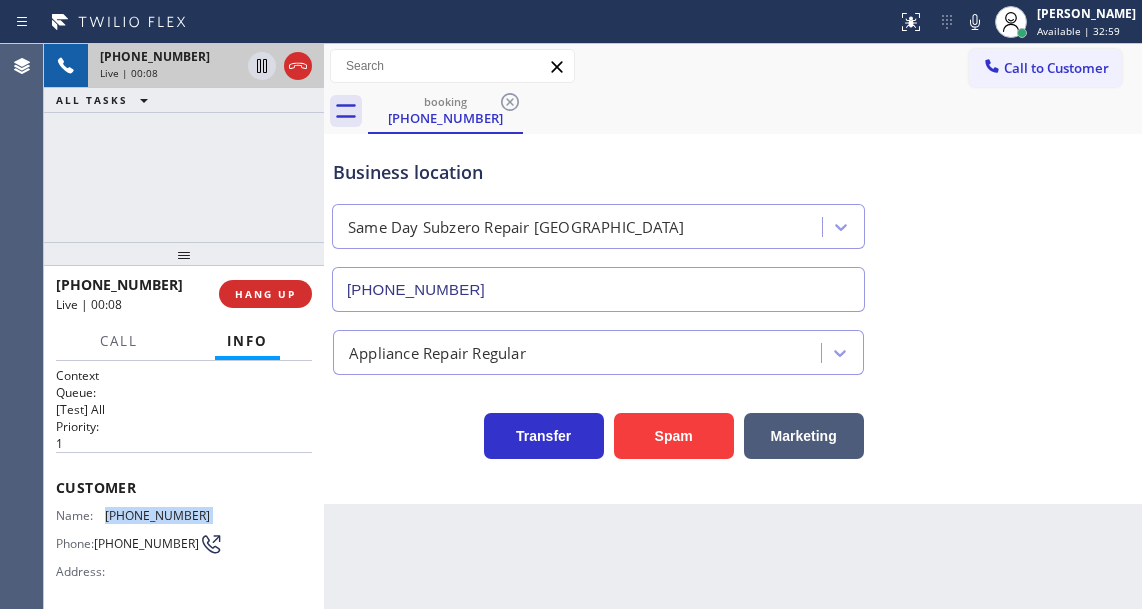 click on "[PHONE_NUMBER]" at bounding box center (157, 515) 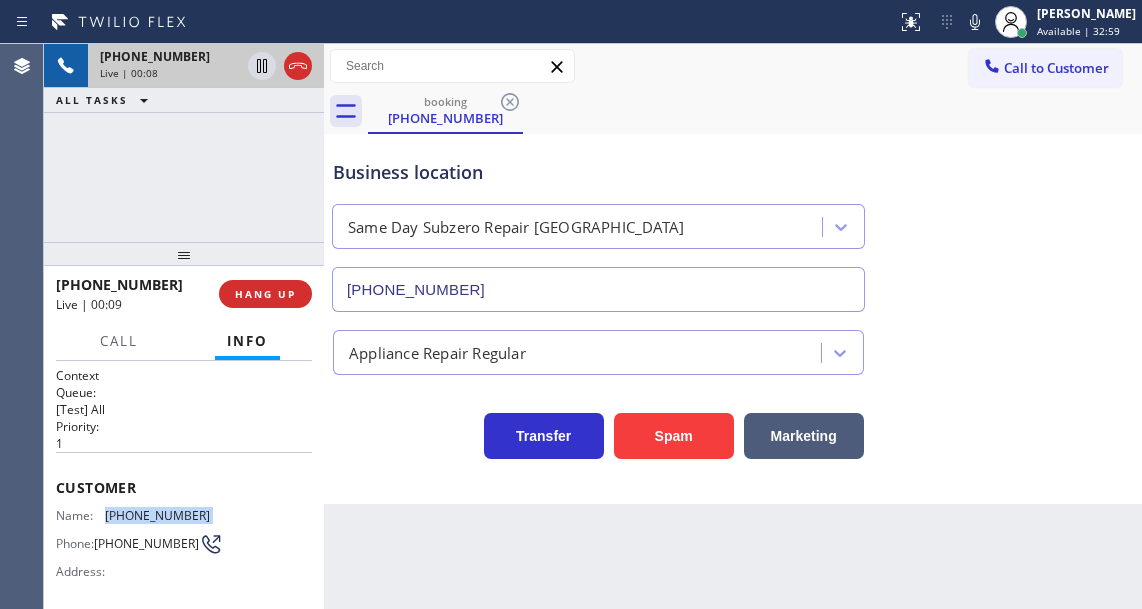 copy on "[PHONE_NUMBER]" 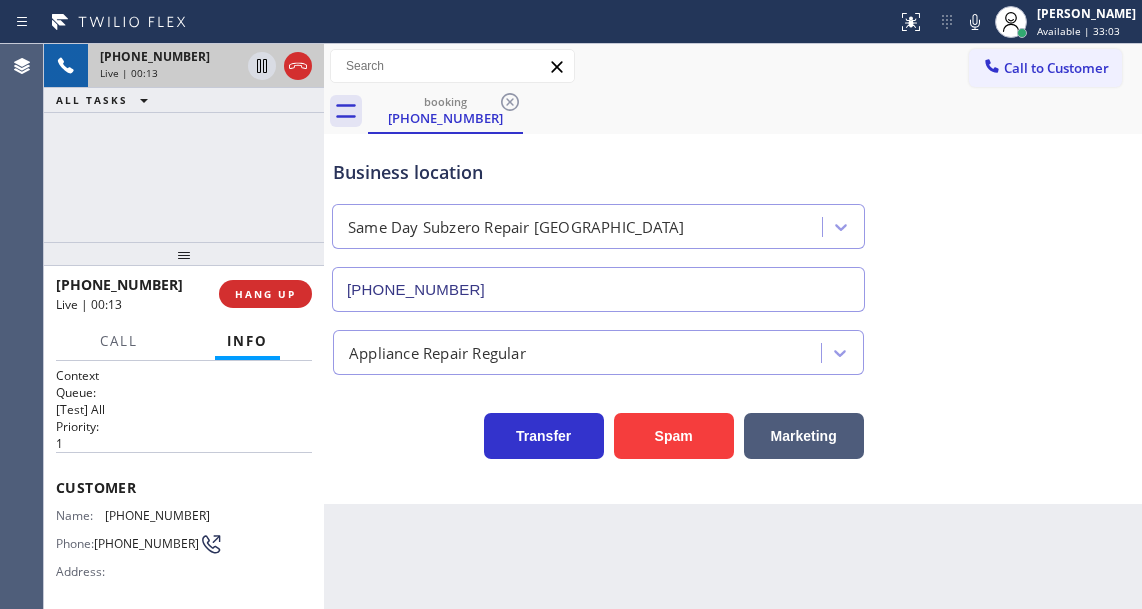 click on "Back to Dashboard Change Sender ID Customers Technicians Select a contact Outbound call Technician Search Technician Your caller id phone number Your caller id phone number Call Technician info Name   Phone none Address none Change Sender ID HVAC [PHONE_NUMBER] 5 Star Appliance [PHONE_NUMBER] Appliance Repair [PHONE_NUMBER] Plumbing [PHONE_NUMBER] Air Duct Cleaning [PHONE_NUMBER]  Electricians [PHONE_NUMBER] Cancel Change Check personal SMS Reset Change booking [PHONE_NUMBER] Call to Customer Outbound call Location Bestway Appliance Repair [GEOGRAPHIC_DATA] Your caller id phone number [PHONE_NUMBER] Customer number Call Outbound call Technician Search Technician Your caller id phone number Your caller id phone number Call booking [PHONE_NUMBER] Business location Same Day Subzero Repair [GEOGRAPHIC_DATA] [PHONE_NUMBER] Appliance Repair Regular Transfer Spam Marketing" at bounding box center (733, 326) 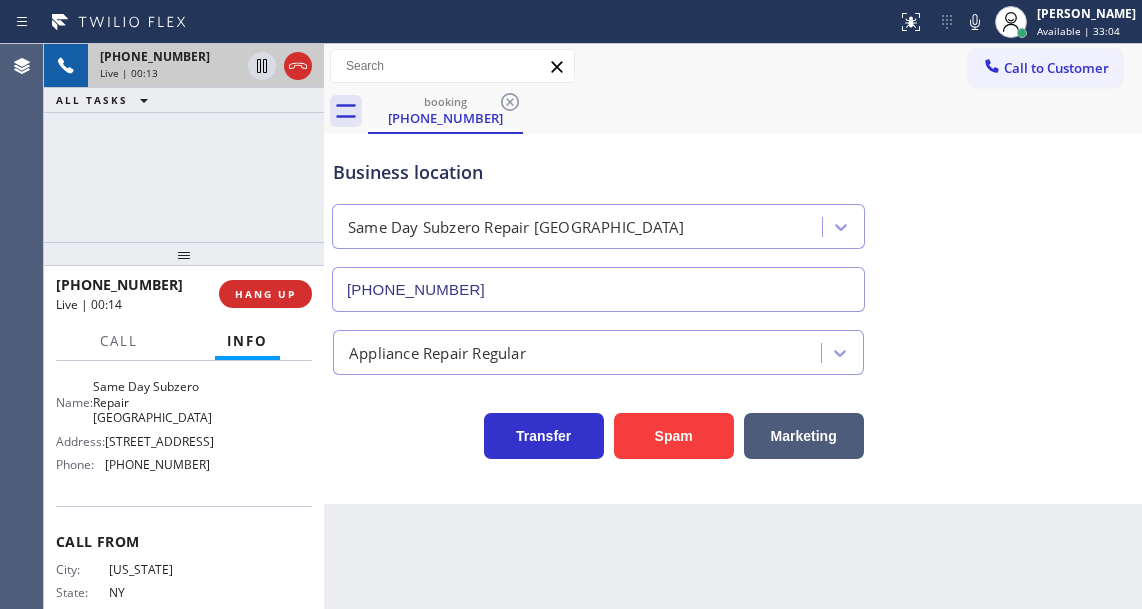 scroll, scrollTop: 300, scrollLeft: 0, axis: vertical 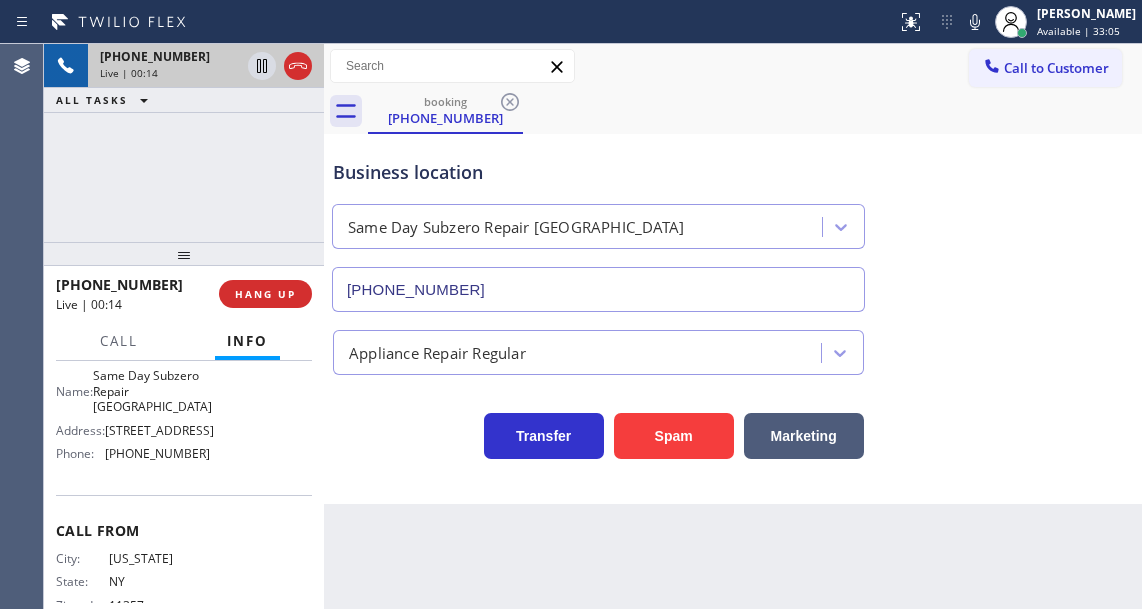 click on "Same Day Subzero Repair [GEOGRAPHIC_DATA]" at bounding box center [152, 391] 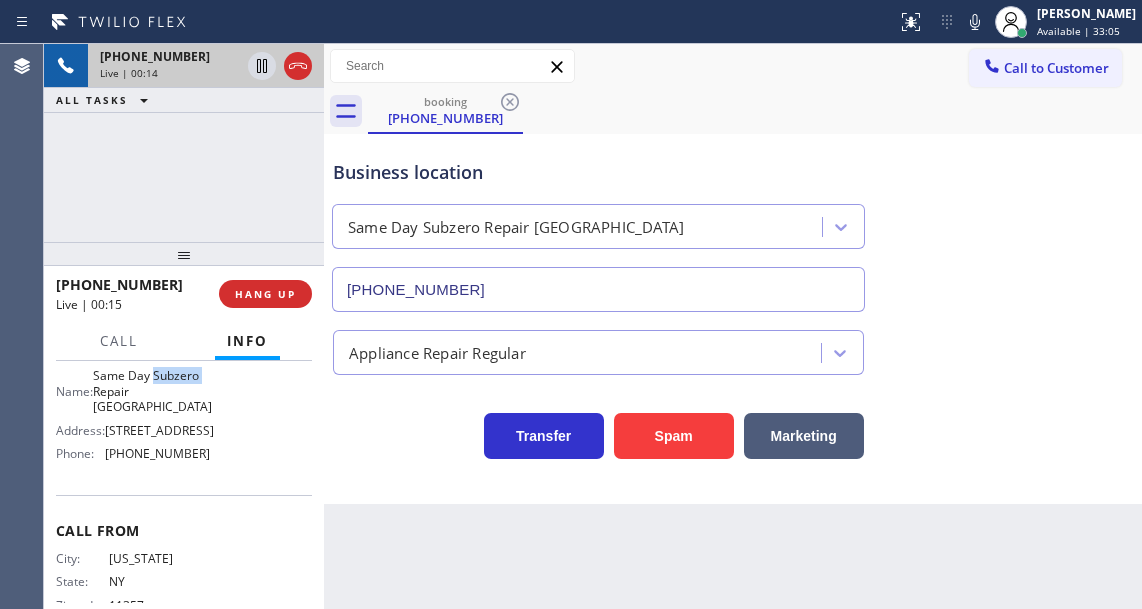 click on "Same Day Subzero Repair [GEOGRAPHIC_DATA]" at bounding box center [152, 391] 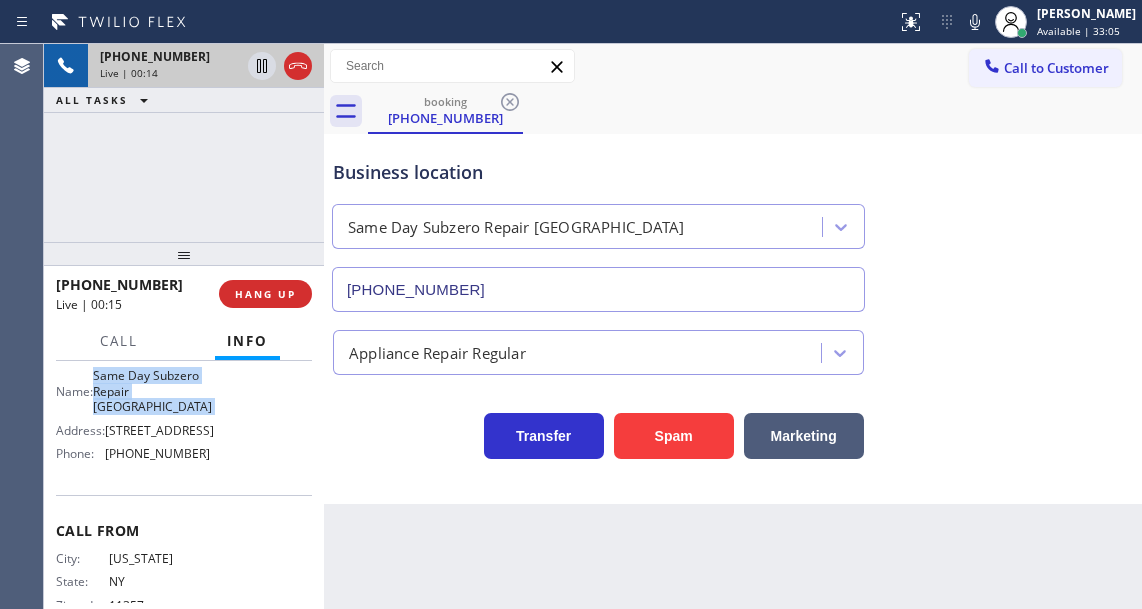 click on "Same Day Subzero Repair [GEOGRAPHIC_DATA]" at bounding box center [152, 391] 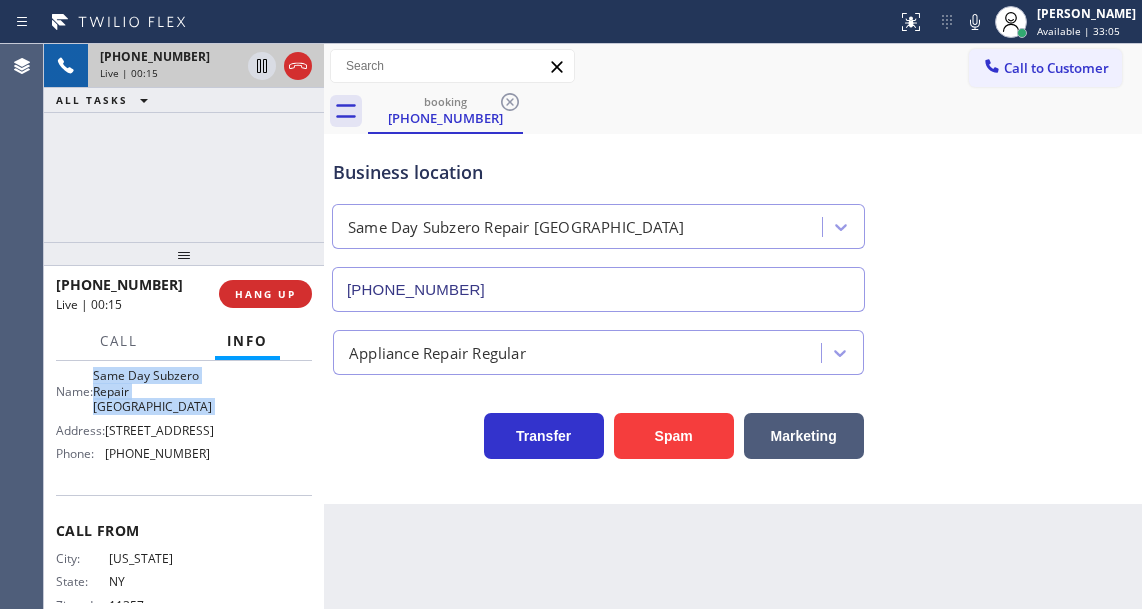 copy on "Same Day Subzero Repair [GEOGRAPHIC_DATA]" 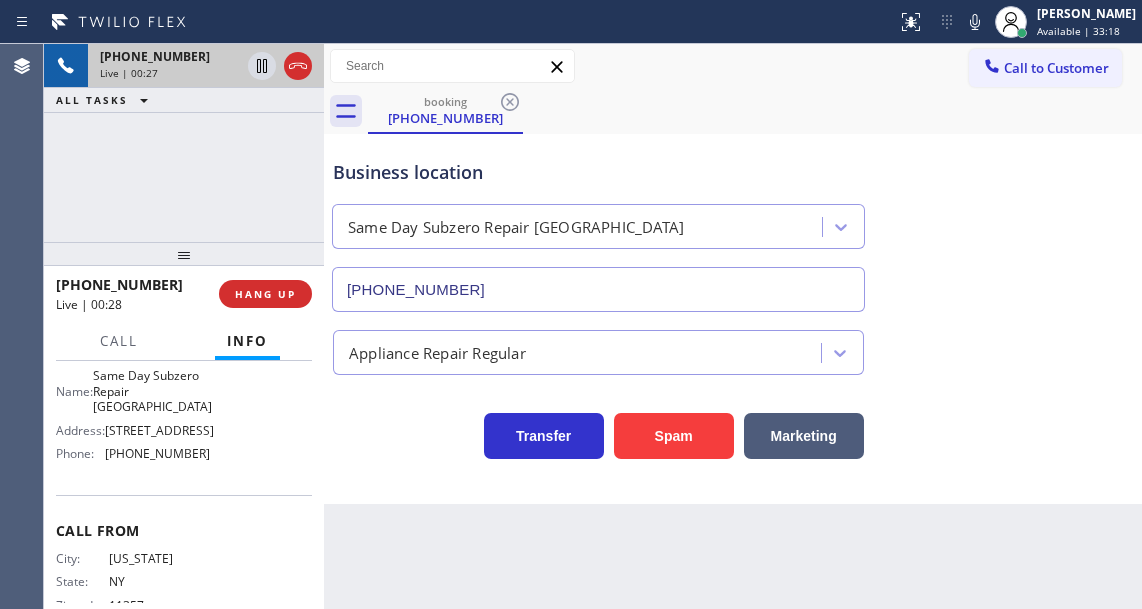 click on "Back to Dashboard Change Sender ID Customers Technicians Select a contact Outbound call Technician Search Technician Your caller id phone number Your caller id phone number Call Technician info Name   Phone none Address none Change Sender ID HVAC [PHONE_NUMBER] 5 Star Appliance [PHONE_NUMBER] Appliance Repair [PHONE_NUMBER] Plumbing [PHONE_NUMBER] Air Duct Cleaning [PHONE_NUMBER]  Electricians [PHONE_NUMBER] Cancel Change Check personal SMS Reset Change booking [PHONE_NUMBER] Call to Customer Outbound call Location Bestway Appliance Repair [GEOGRAPHIC_DATA] Your caller id phone number [PHONE_NUMBER] Customer number Call Outbound call Technician Search Technician Your caller id phone number Your caller id phone number Call booking [PHONE_NUMBER] Business location Same Day Subzero Repair [GEOGRAPHIC_DATA] [PHONE_NUMBER] Appliance Repair Regular Transfer Spam Marketing" at bounding box center (733, 326) 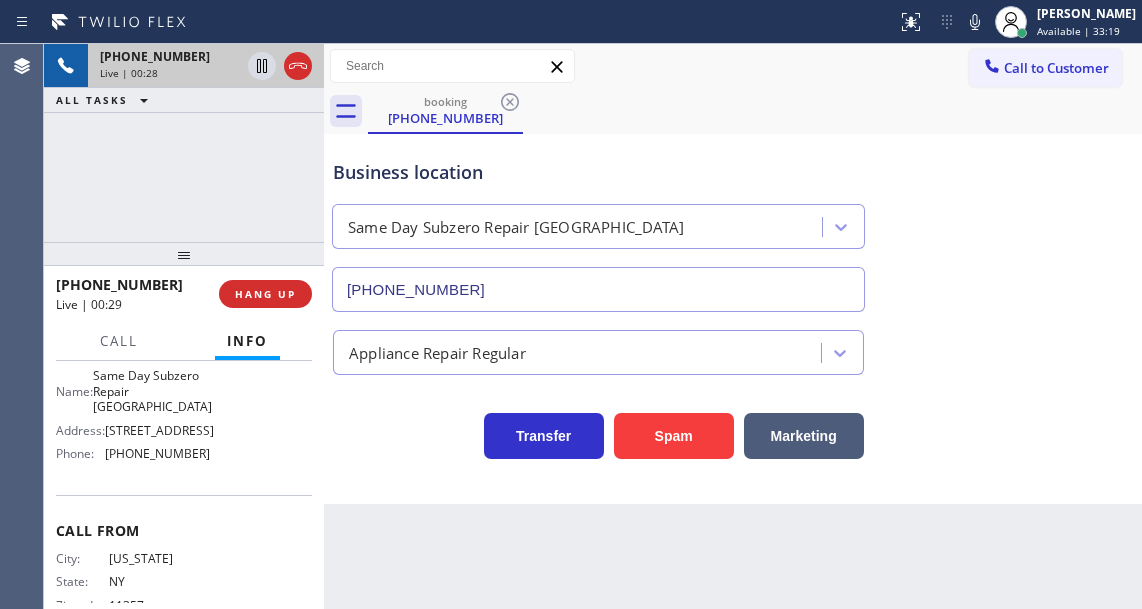 click on "[PHONE_NUMBER]" at bounding box center [157, 453] 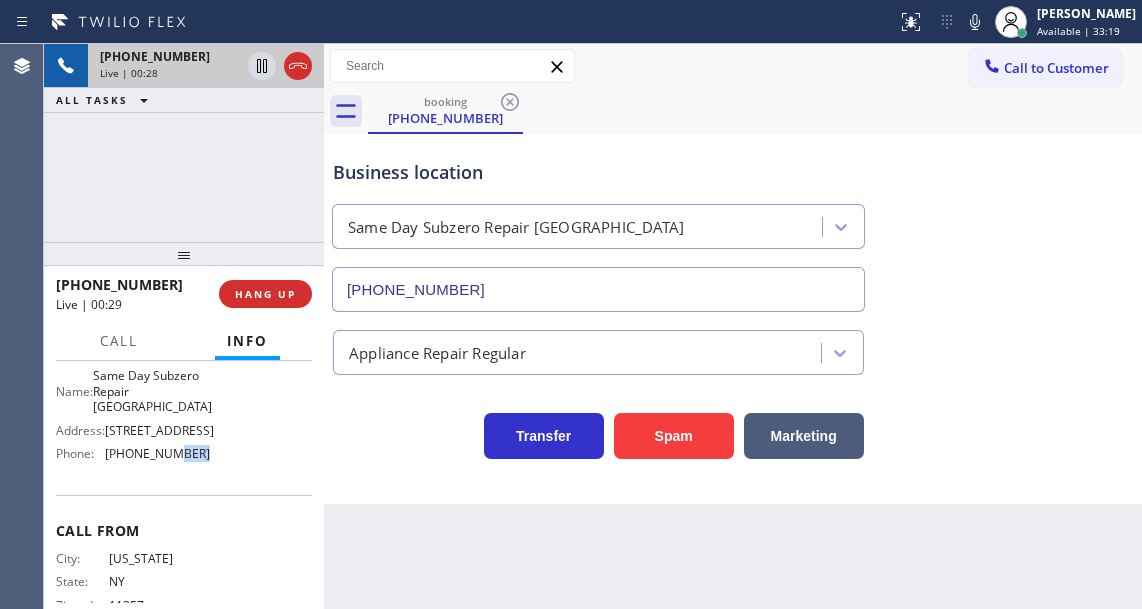 click on "[PHONE_NUMBER]" at bounding box center (157, 453) 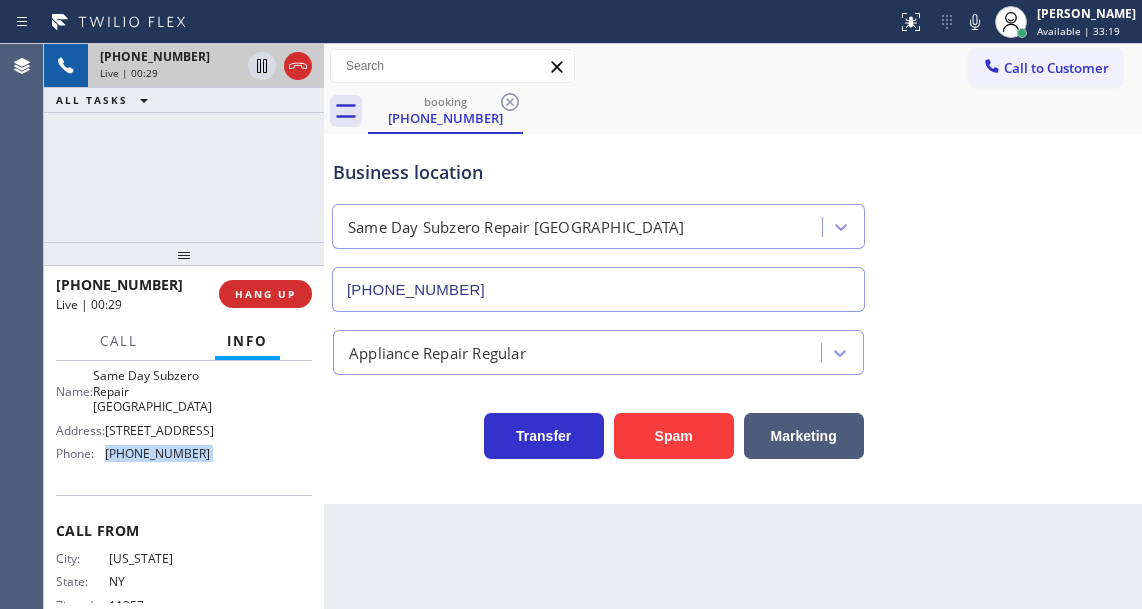click on "[PHONE_NUMBER]" at bounding box center (157, 453) 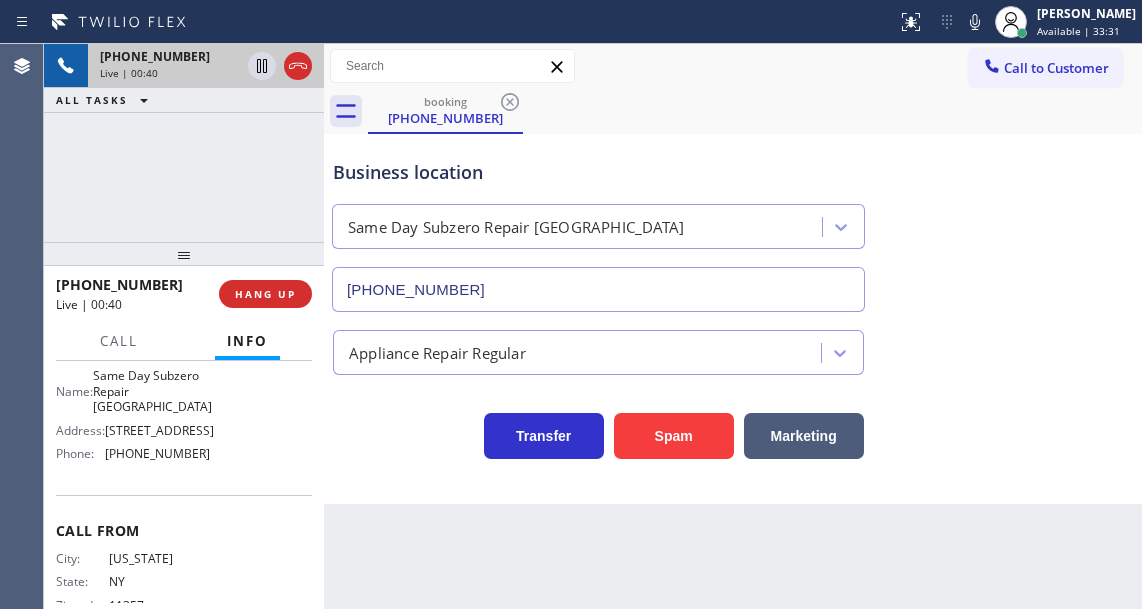 click on "Business location Same Day Subzero Repair [GEOGRAPHIC_DATA] [PHONE_NUMBER]" at bounding box center [598, 225] 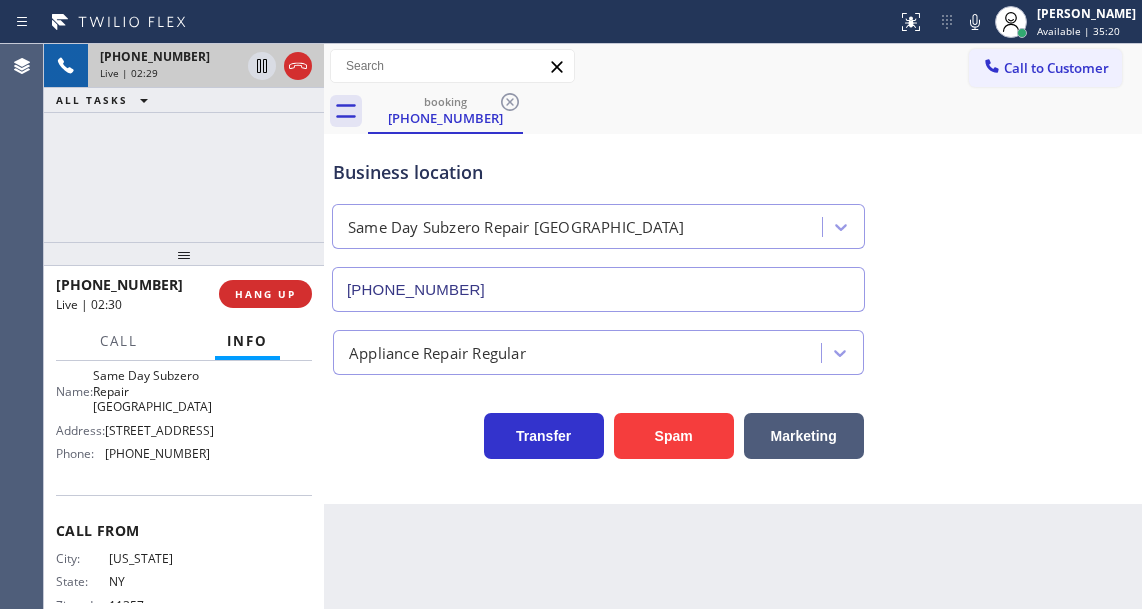 click on "[PHONE_NUMBER] Live | 02:29 ALL TASKS ALL TASKS ACTIVE TASKS TASKS IN WRAP UP" at bounding box center [184, 143] 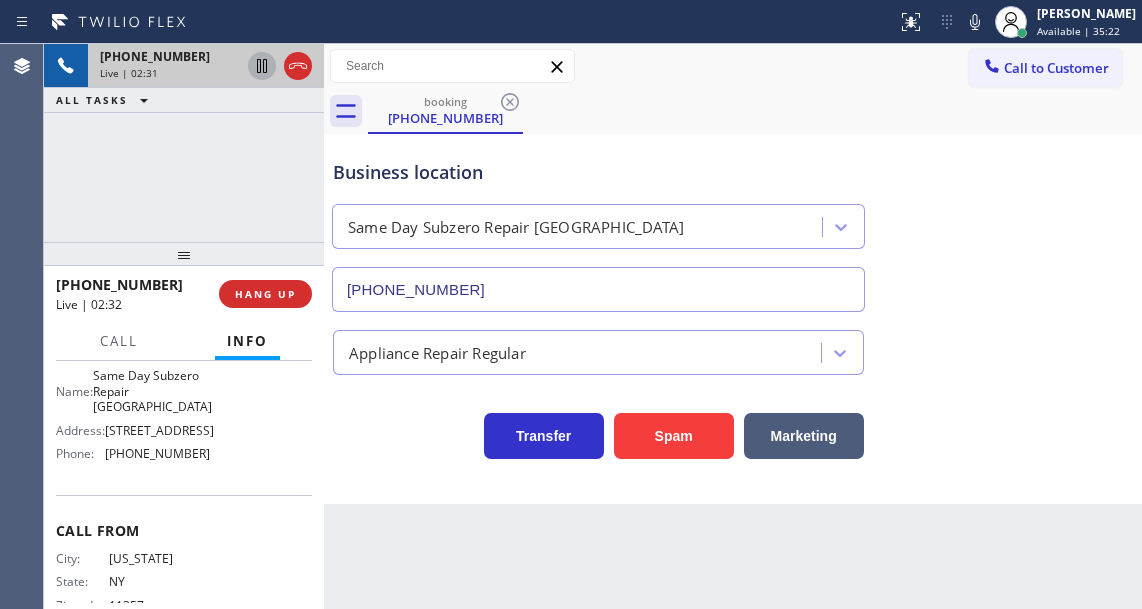 click 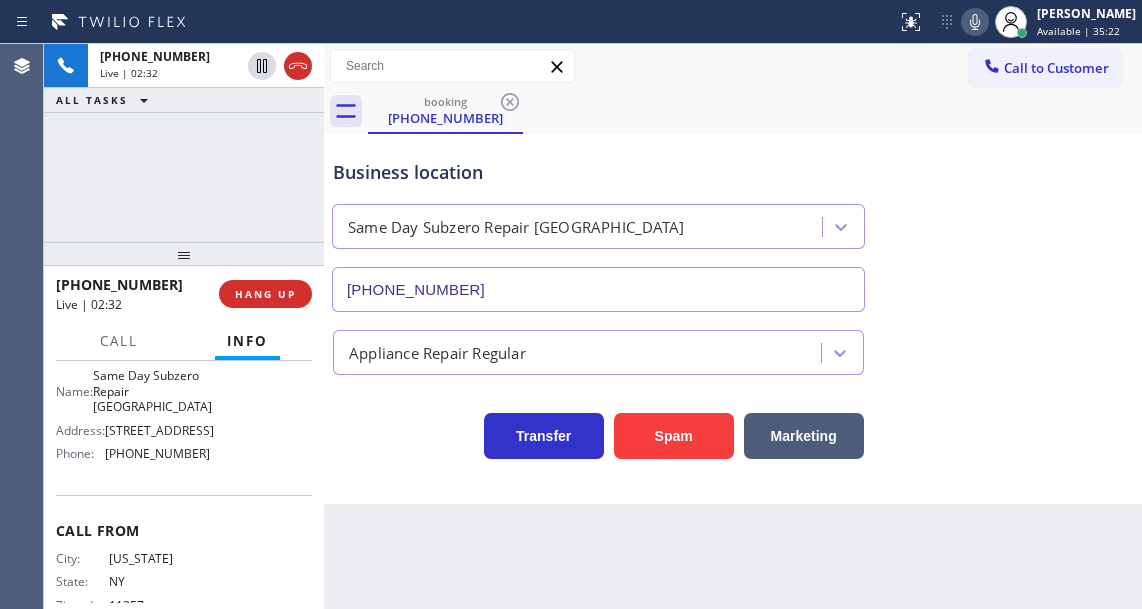 click 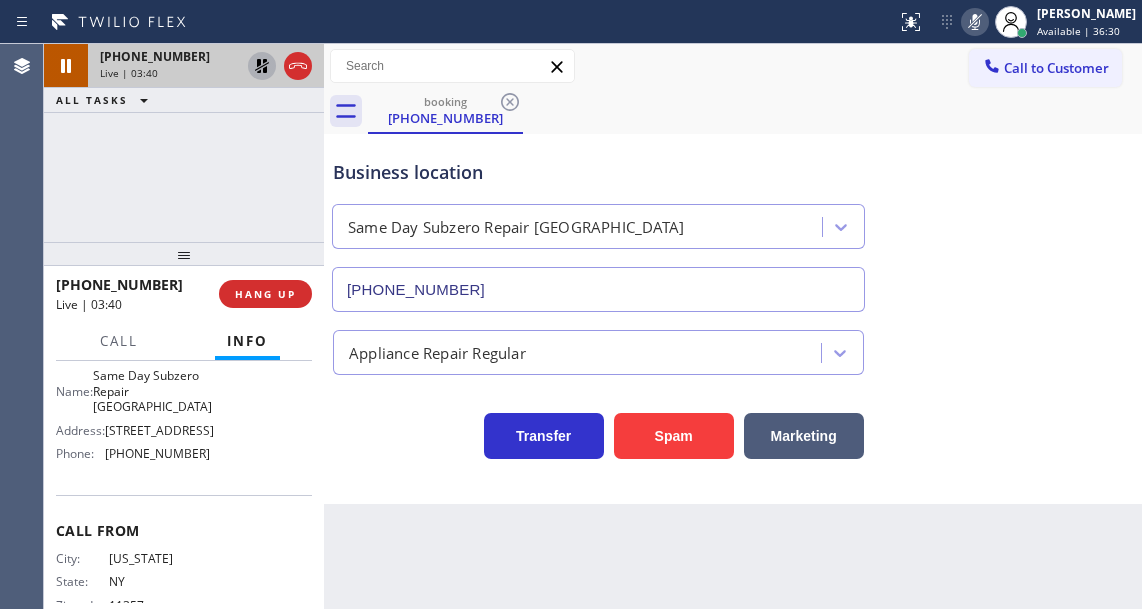 click 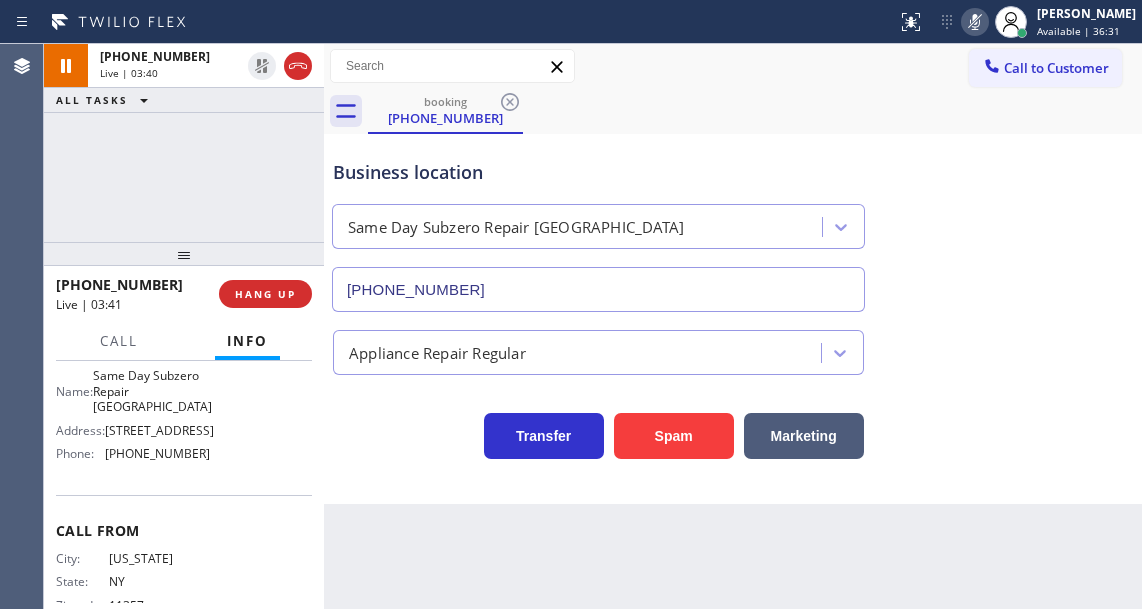 click 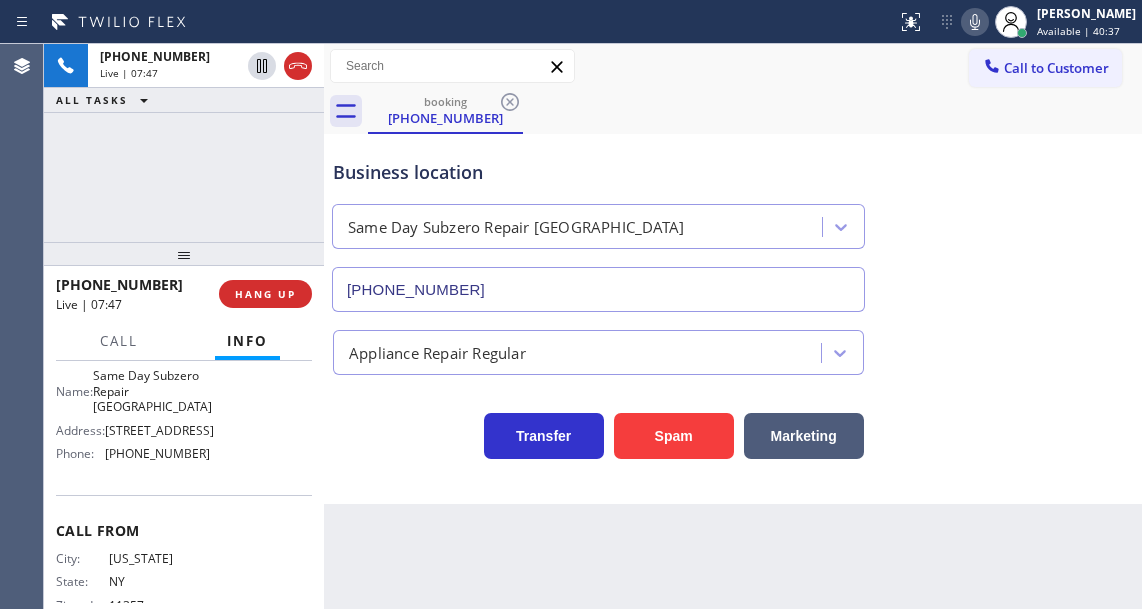 drag, startPoint x: 271, startPoint y: 294, endPoint x: 193, endPoint y: 351, distance: 96.60745 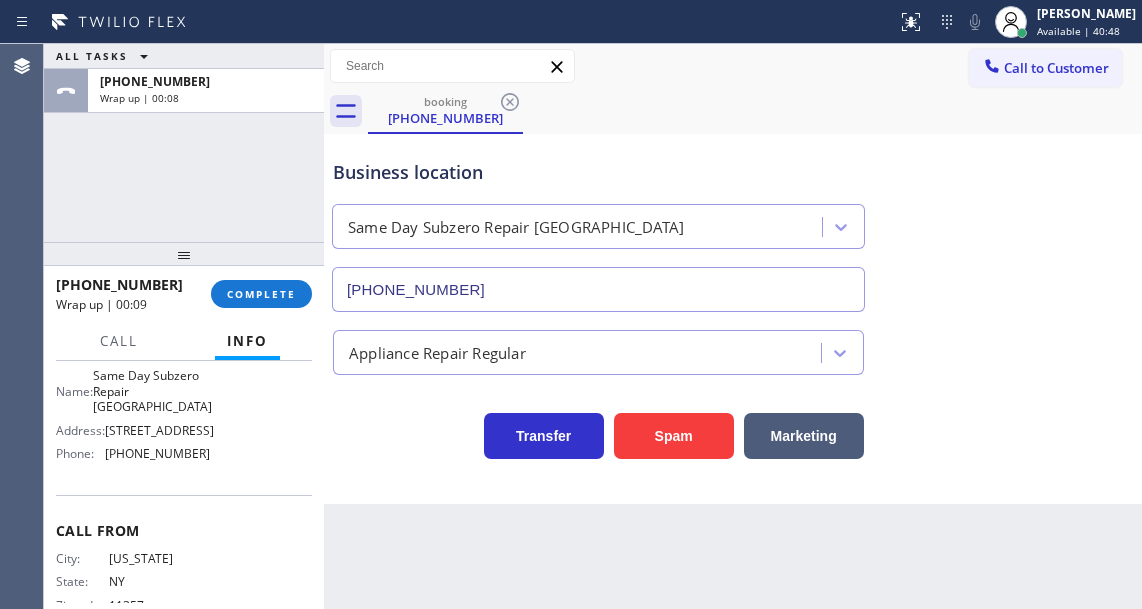 click on "Business location" at bounding box center [598, 172] 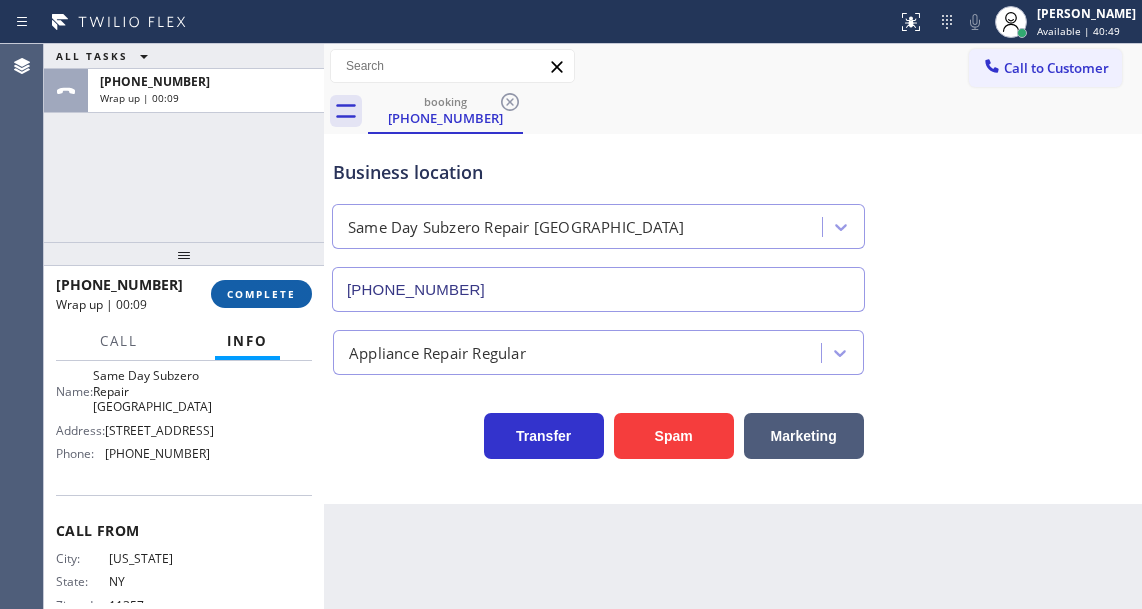 click on "COMPLETE" at bounding box center (261, 294) 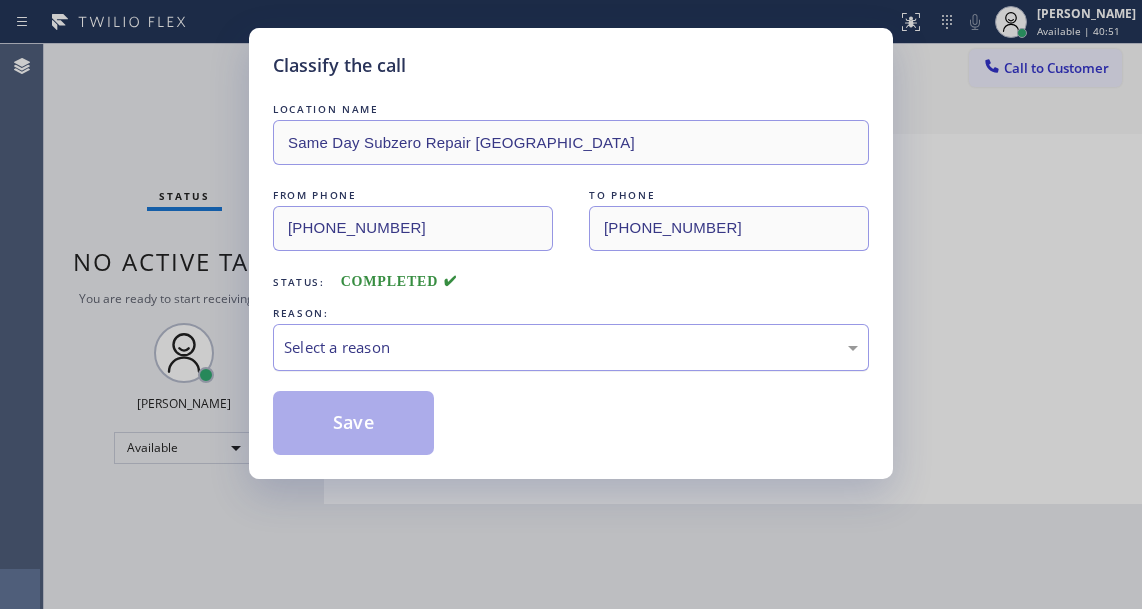 click on "Select a reason" at bounding box center (571, 347) 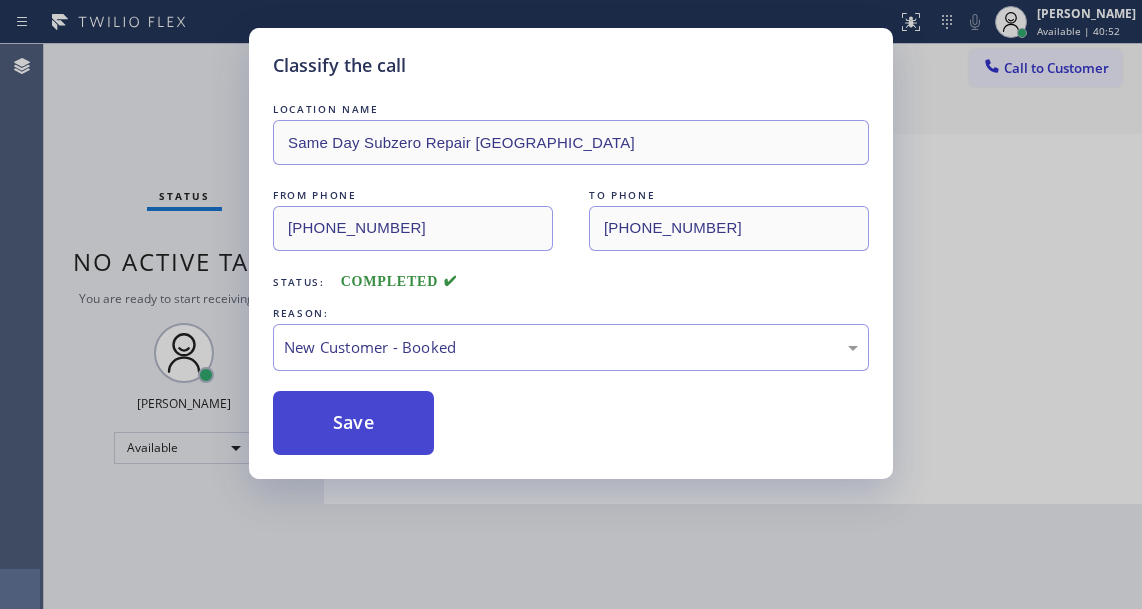 click on "Save" at bounding box center (353, 423) 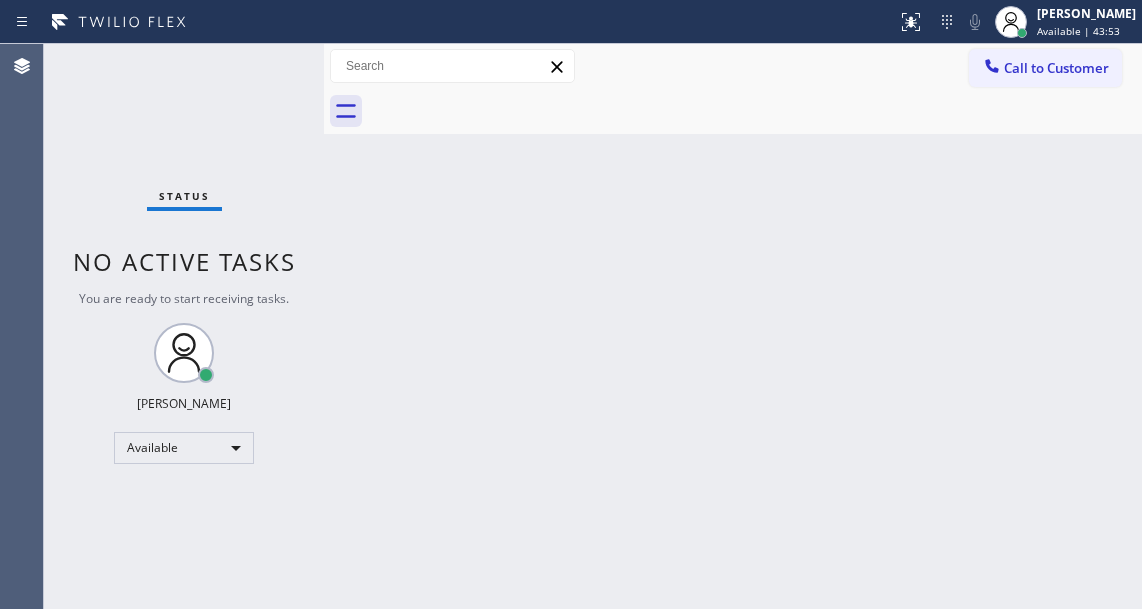 drag, startPoint x: 1065, startPoint y: 284, endPoint x: 1003, endPoint y: 209, distance: 97.308784 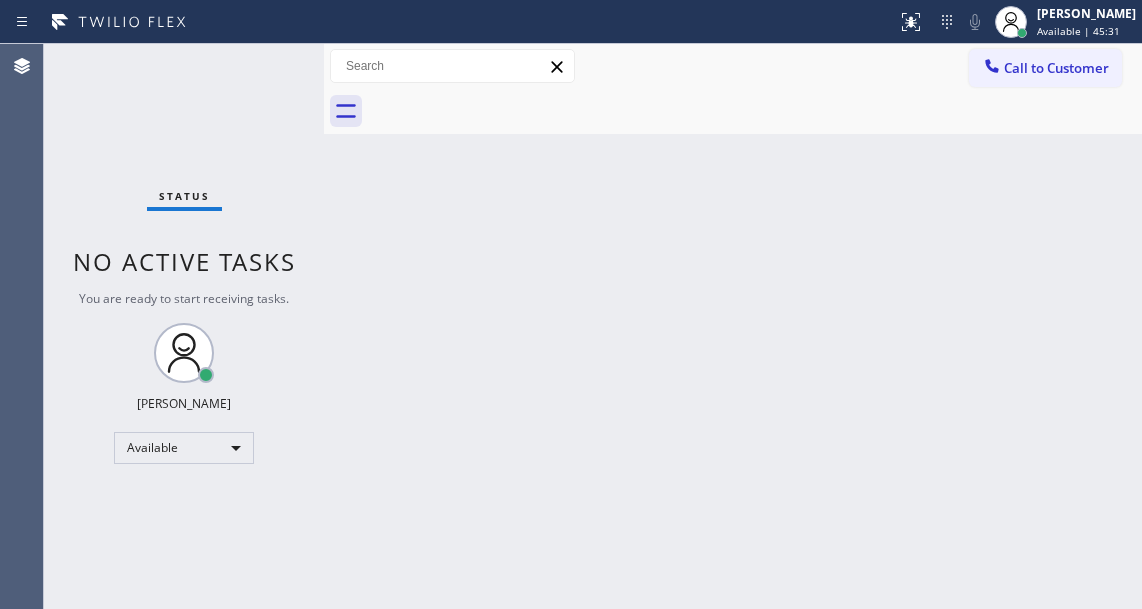 click on "Back to Dashboard Change Sender ID Customers Technicians Select a contact Outbound call Technician Search Technician Your caller id phone number Your caller id phone number Call Technician info Name   Phone none Address none Change Sender ID HVAC [PHONE_NUMBER] 5 Star Appliance [PHONE_NUMBER] Appliance Repair [PHONE_NUMBER] Plumbing [PHONE_NUMBER] Air Duct Cleaning [PHONE_NUMBER]  Electricians [PHONE_NUMBER] Cancel Change Check personal SMS Reset Change No tabs Call to Customer Outbound call Location Bestway Appliance Repair [GEOGRAPHIC_DATA] Your caller id phone number [PHONE_NUMBER] Customer number Call Outbound call Technician Search Technician Your caller id phone number Your caller id phone number Call" at bounding box center [733, 326] 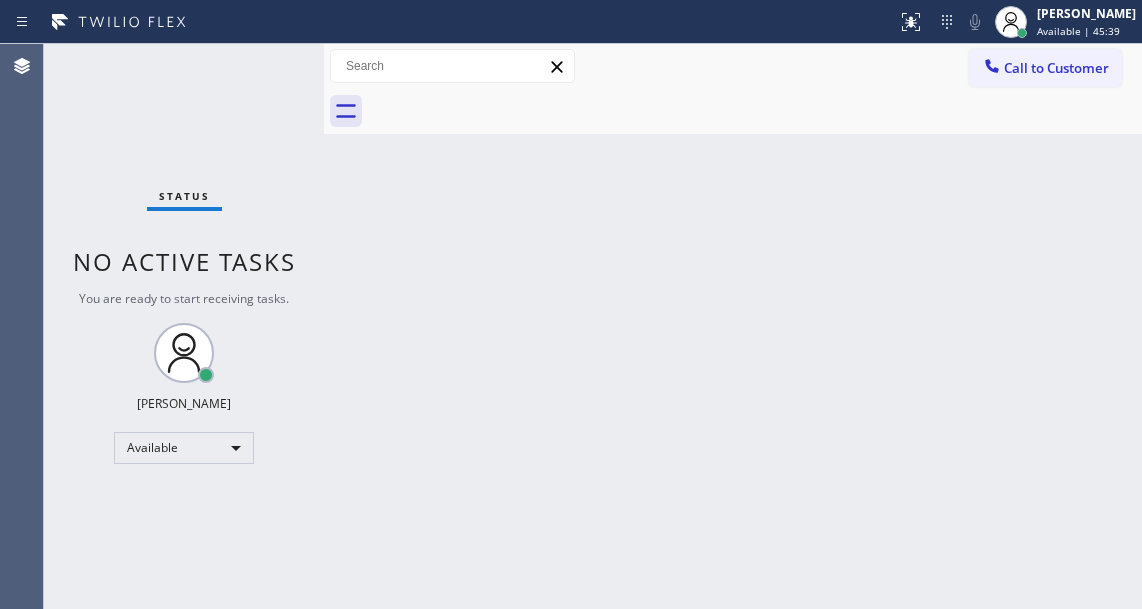click on "Status   No active tasks     You are ready to start receiving tasks.   [PERSON_NAME]" at bounding box center [184, 326] 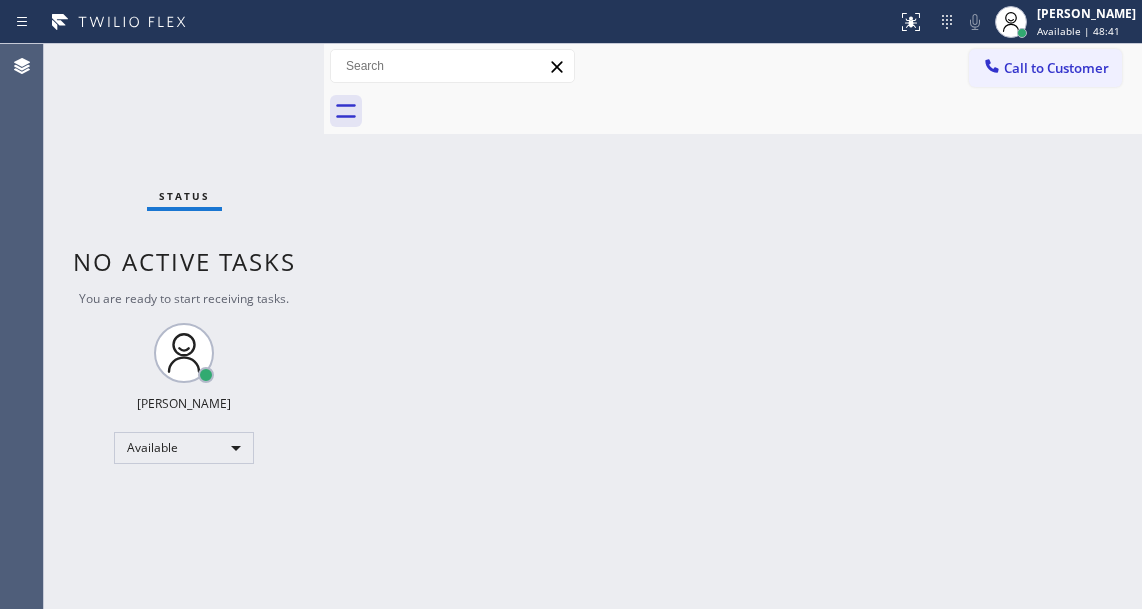 click on "Status   No active tasks     You are ready to start receiving tasks.   [PERSON_NAME]" at bounding box center [184, 326] 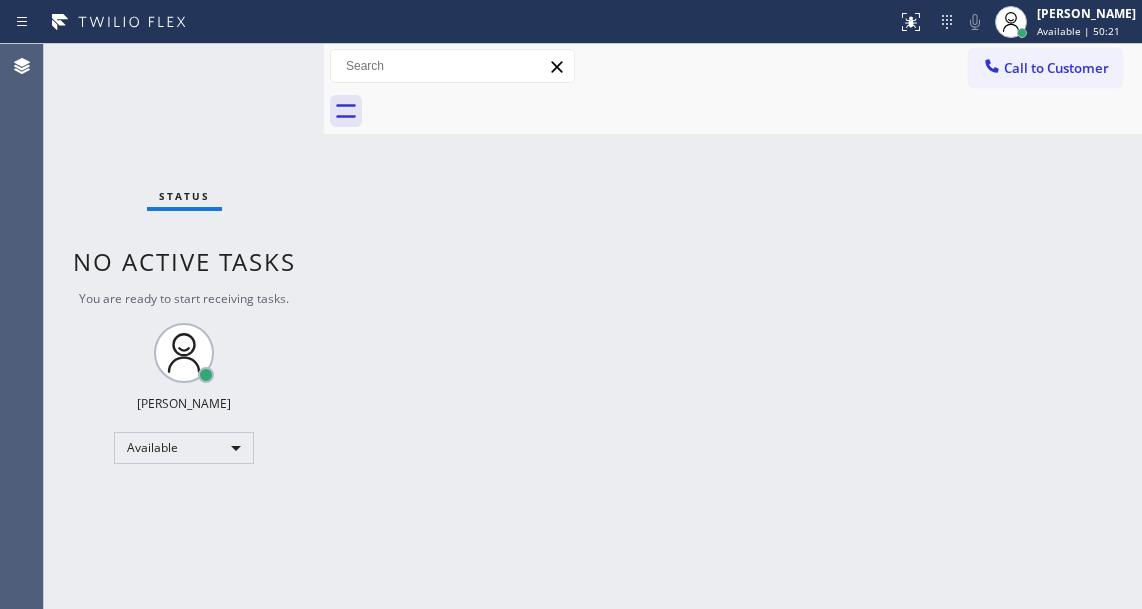 click on "Back to Dashboard Change Sender ID Customers Technicians Select a contact Outbound call Technician Search Technician Your caller id phone number Your caller id phone number Call Technician info Name   Phone none Address none Change Sender ID HVAC [PHONE_NUMBER] 5 Star Appliance [PHONE_NUMBER] Appliance Repair [PHONE_NUMBER] Plumbing [PHONE_NUMBER] Air Duct Cleaning [PHONE_NUMBER]  Electricians [PHONE_NUMBER] Cancel Change Check personal SMS Reset Change No tabs Call to Customer Outbound call Location Bestway Appliance Repair [GEOGRAPHIC_DATA] Your caller id phone number [PHONE_NUMBER] Customer number Call Outbound call Technician Search Technician Your caller id phone number Your caller id phone number Call" at bounding box center [733, 326] 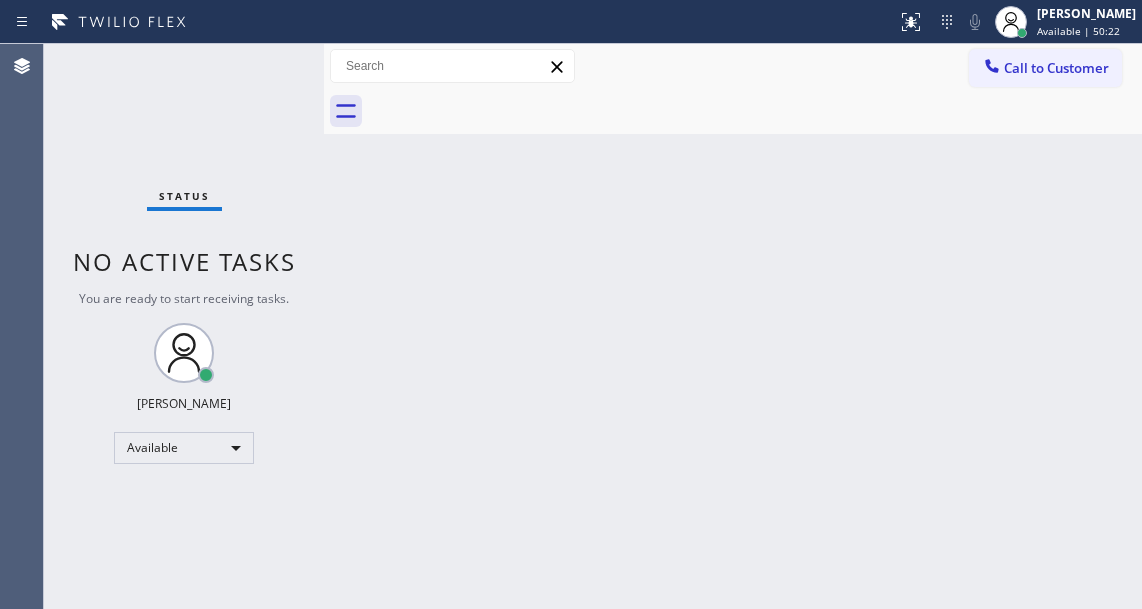 click on "Status   No active tasks     You are ready to start receiving tasks.   [PERSON_NAME]" at bounding box center [184, 326] 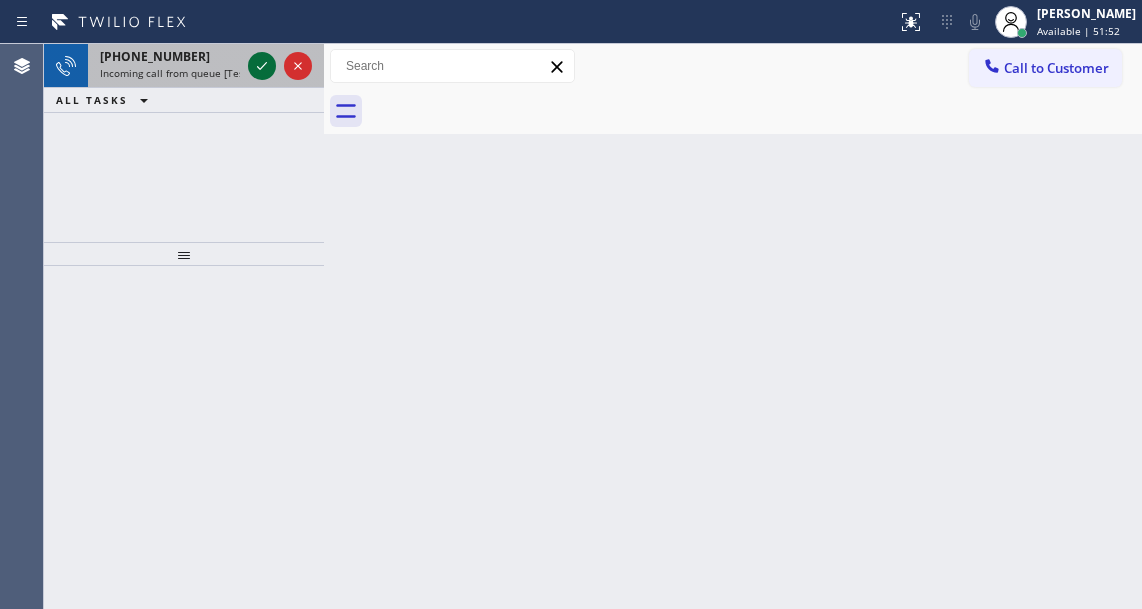 click 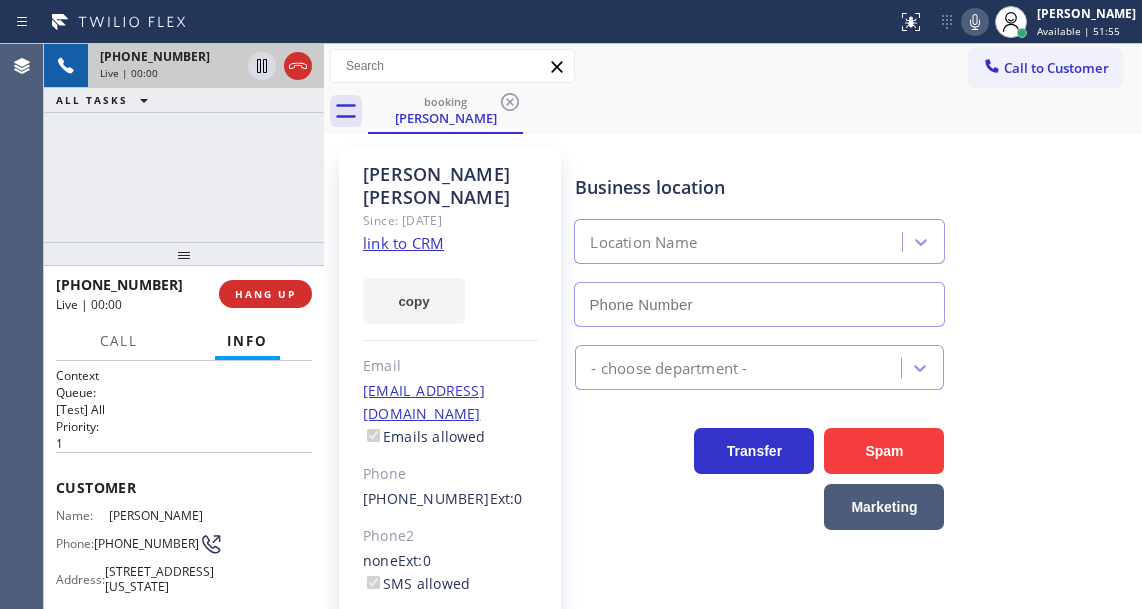type on "[PHONE_NUMBER]" 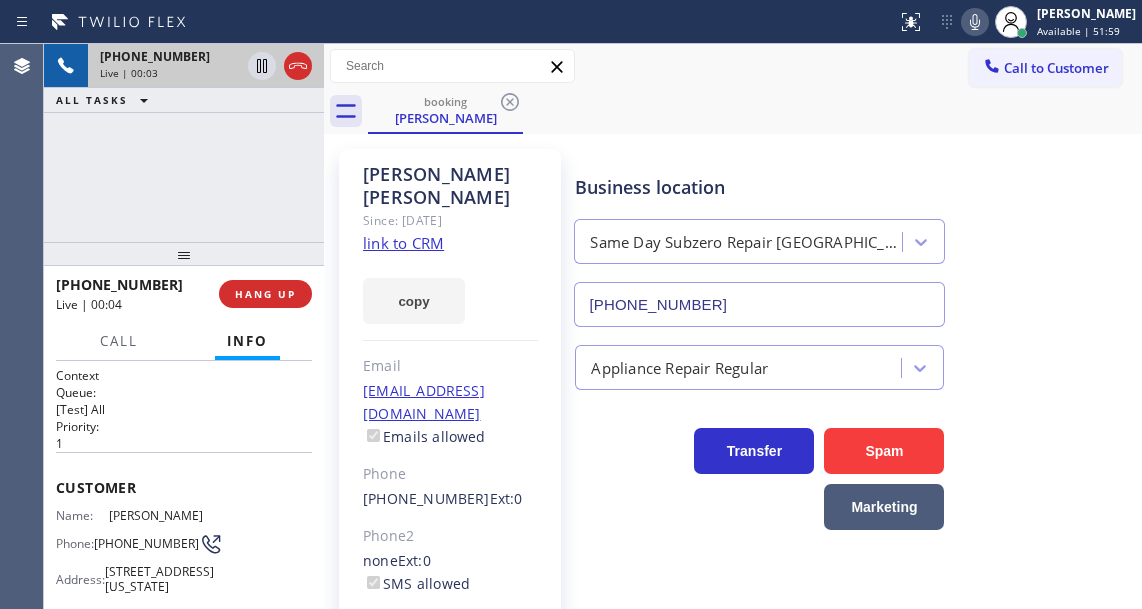 click on "link to CRM" 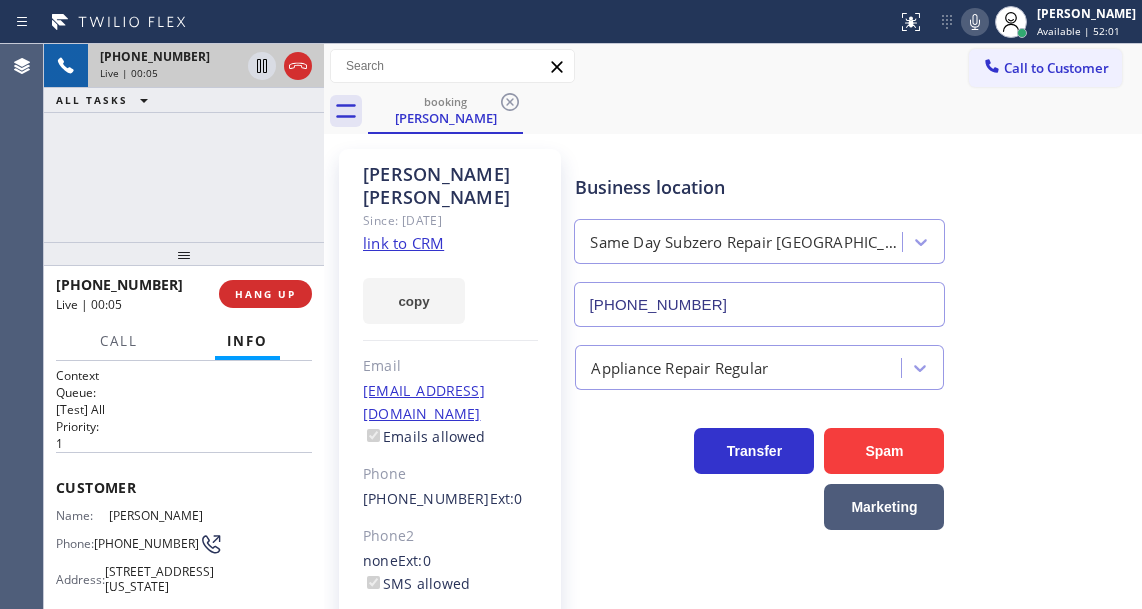 click on "[PHONE_NUMBER]" at bounding box center [146, 543] 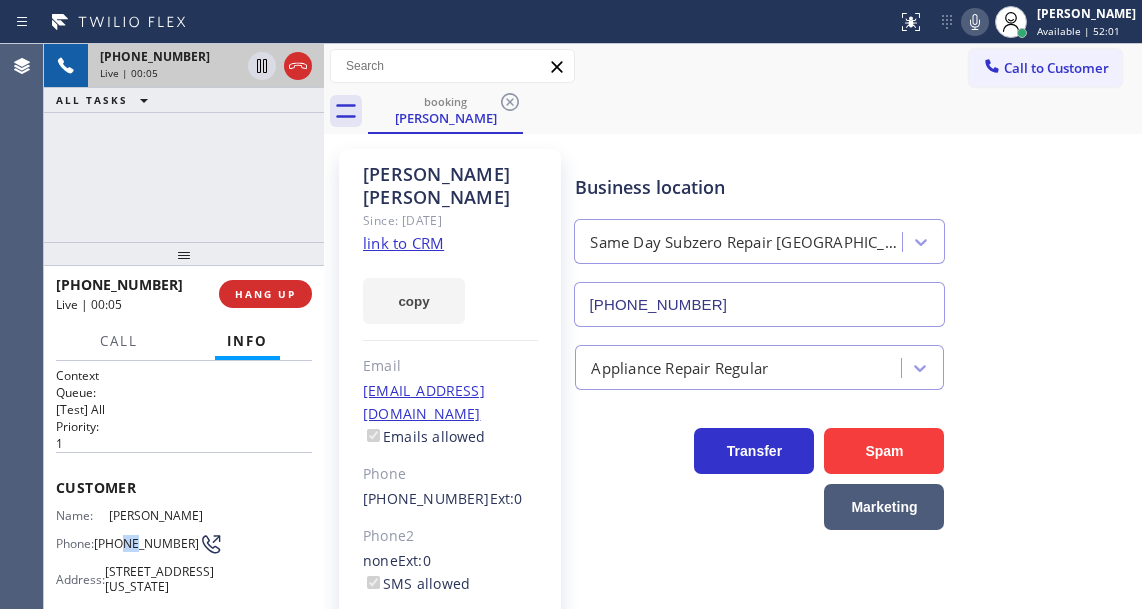 click on "[PHONE_NUMBER]" at bounding box center [146, 543] 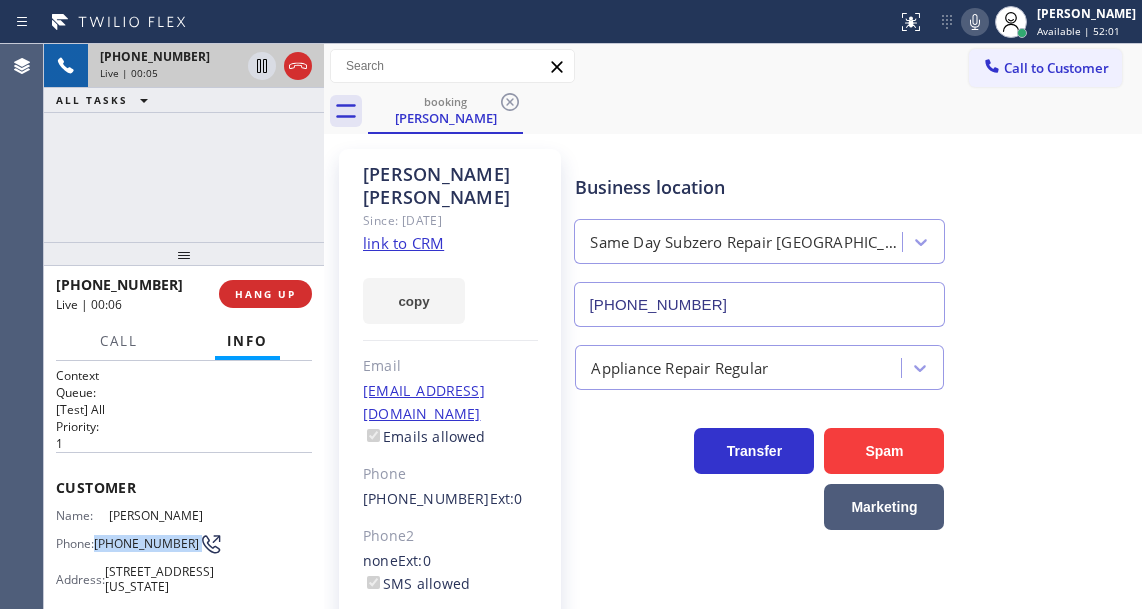 click on "[PHONE_NUMBER]" at bounding box center [146, 543] 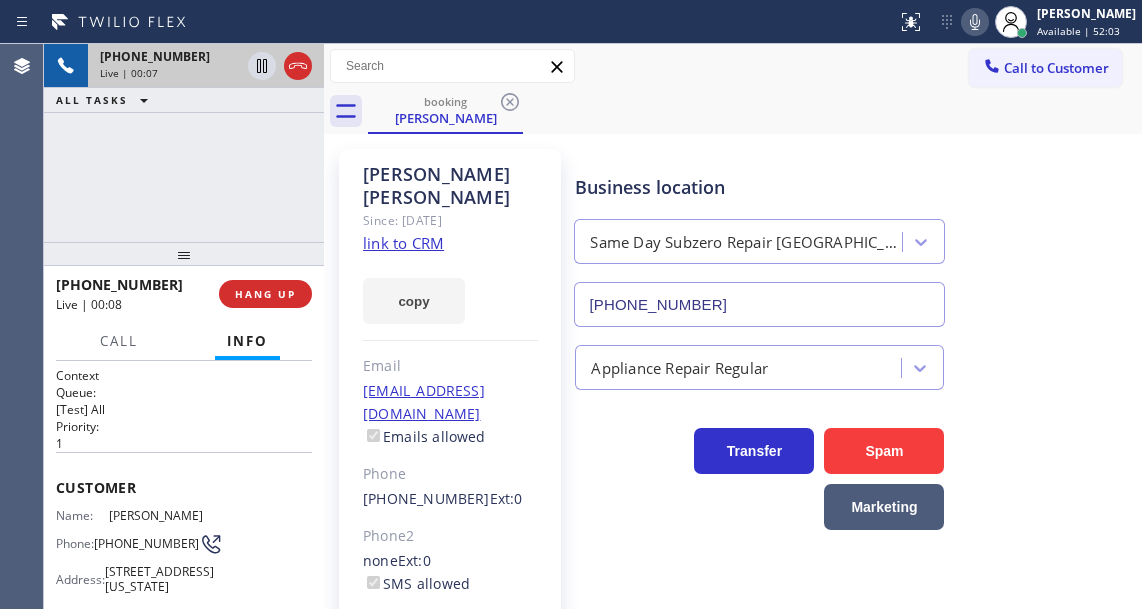 click on "[PERSON_NAME] Since: [DATE] link to CRM copy Email [PERSON_NAME][EMAIL_ADDRESS][DOMAIN_NAME]  Emails allowed Phone [PHONE_NUMBER]  Ext:  0 Phone2 none  Ext:  0  SMS allowed Primary address  [STREET_ADDRESS][US_STATE] EDIT Outbound call Location Same Day Subzero Repair [GEOGRAPHIC_DATA] Your caller id phone number [PHONE_NUMBER] Customer number Call Benefits  Business location Same Day Subzero Repair [GEOGRAPHIC_DATA] [PHONE_NUMBER] Appliance Repair Regular Transfer Spam Marketing" at bounding box center (733, 469) 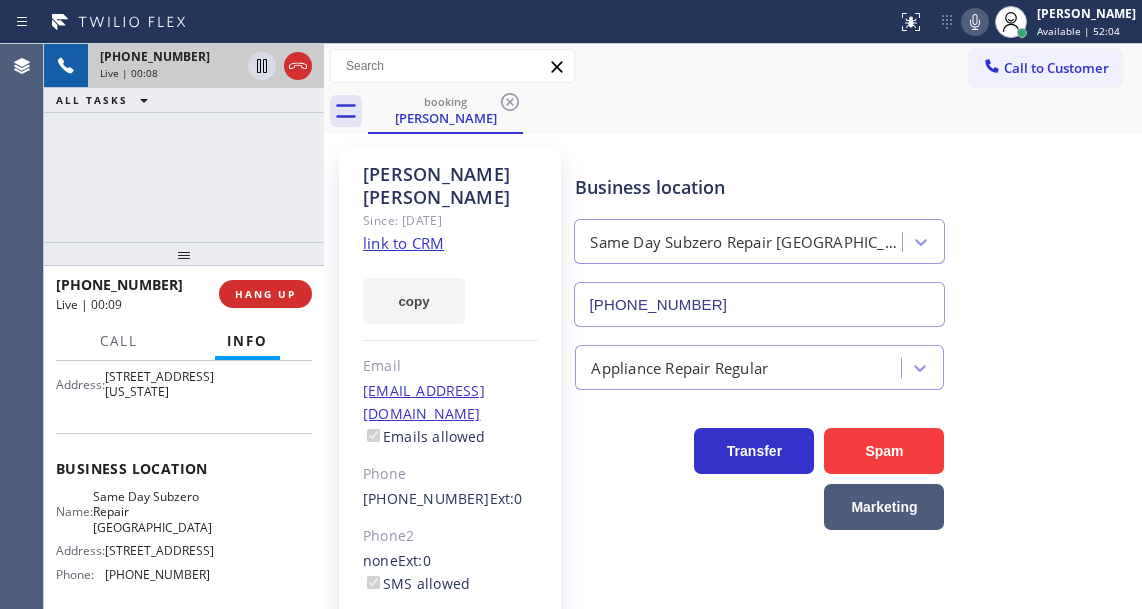 scroll, scrollTop: 200, scrollLeft: 0, axis: vertical 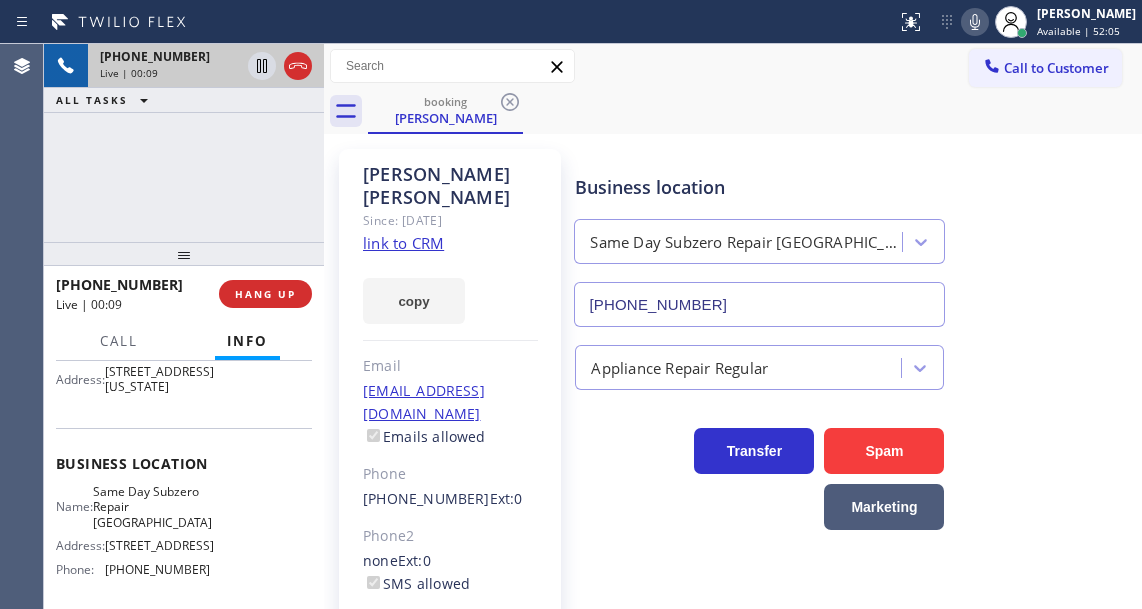 click on "Same Day Subzero Repair [GEOGRAPHIC_DATA]" at bounding box center (152, 507) 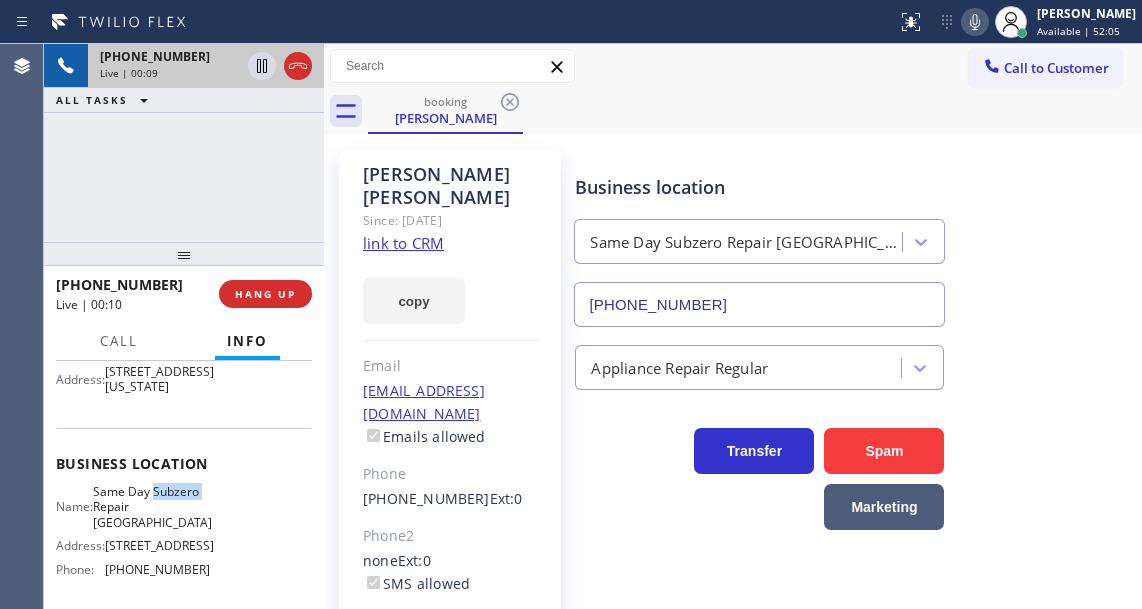 click on "Same Day Subzero Repair [GEOGRAPHIC_DATA]" at bounding box center [152, 507] 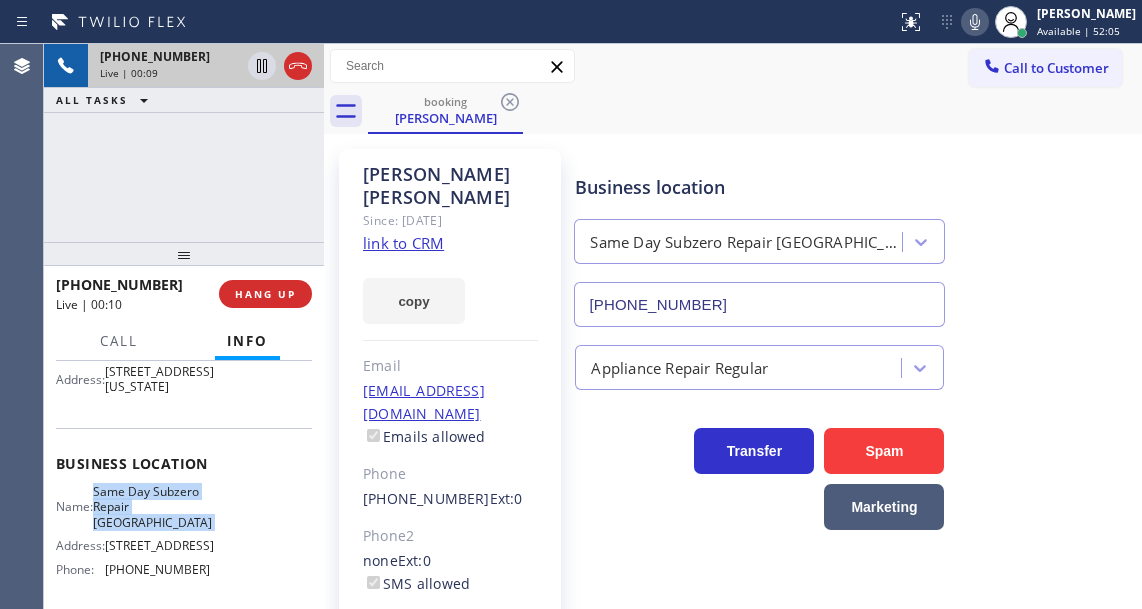 click on "Same Day Subzero Repair [GEOGRAPHIC_DATA]" at bounding box center [152, 507] 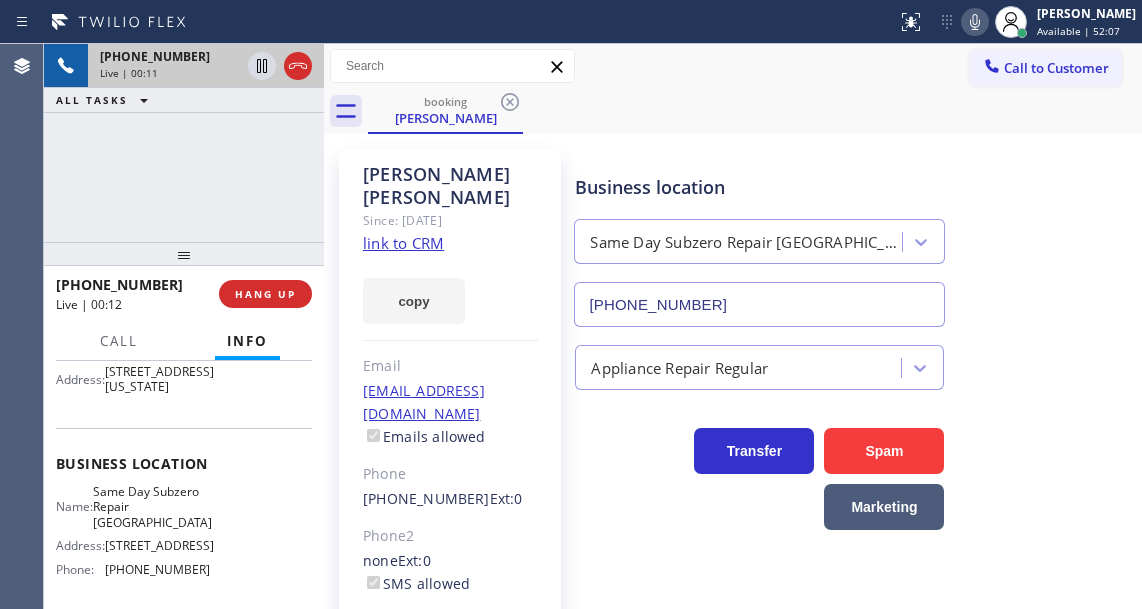 click on "Business location Same Day Subzero Repair [GEOGRAPHIC_DATA] [PHONE_NUMBER]" at bounding box center [759, 240] 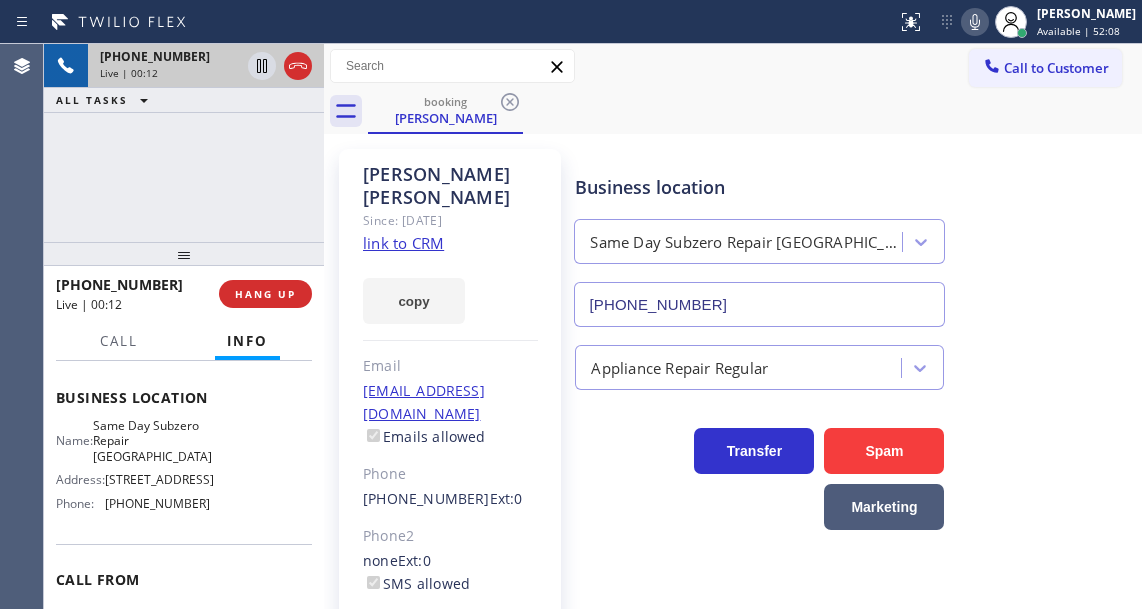 scroll, scrollTop: 300, scrollLeft: 0, axis: vertical 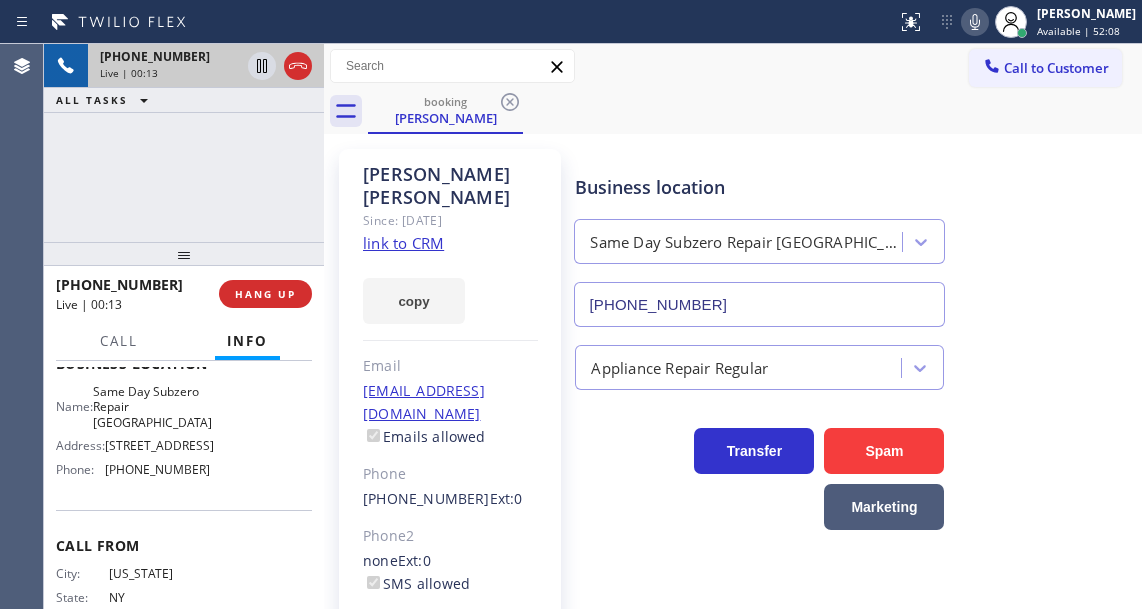click on "[PHONE_NUMBER]" at bounding box center (157, 469) 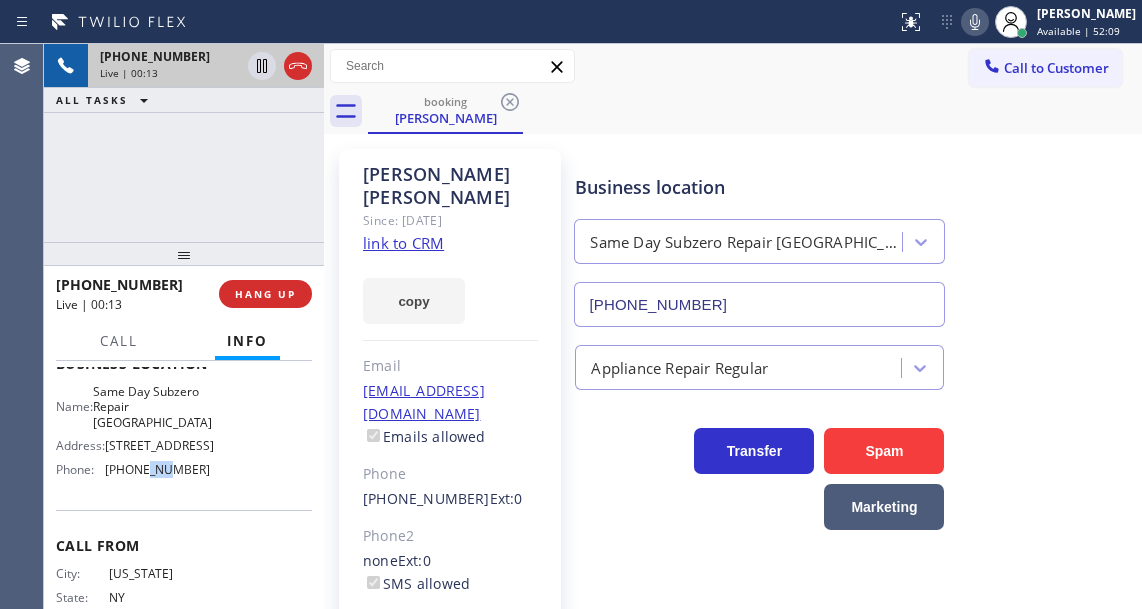 click on "[PHONE_NUMBER]" at bounding box center (157, 469) 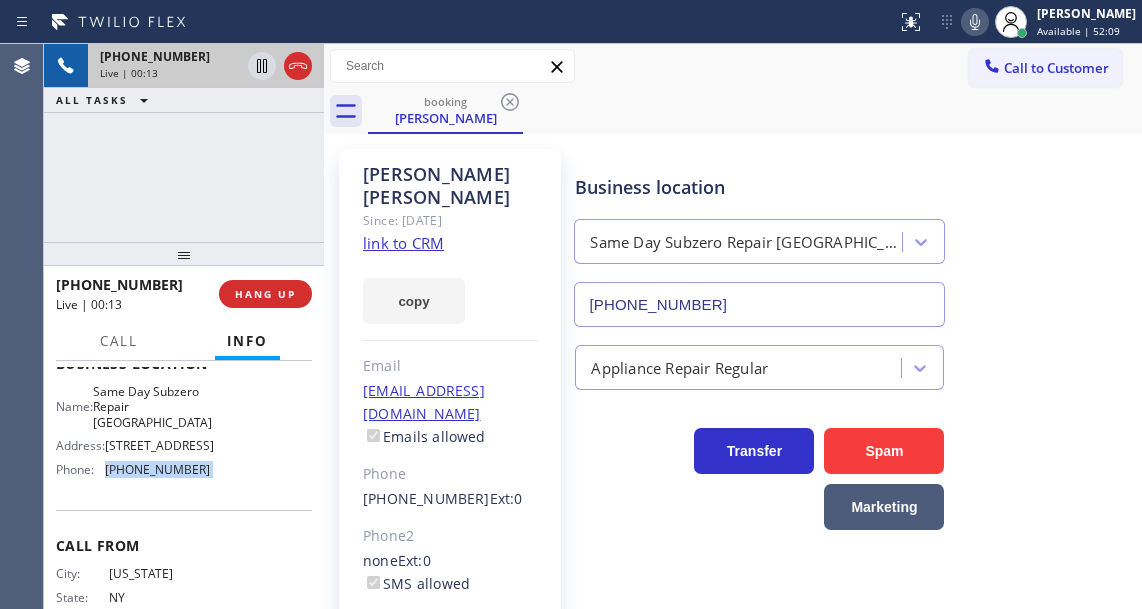 click on "[PHONE_NUMBER]" at bounding box center (157, 469) 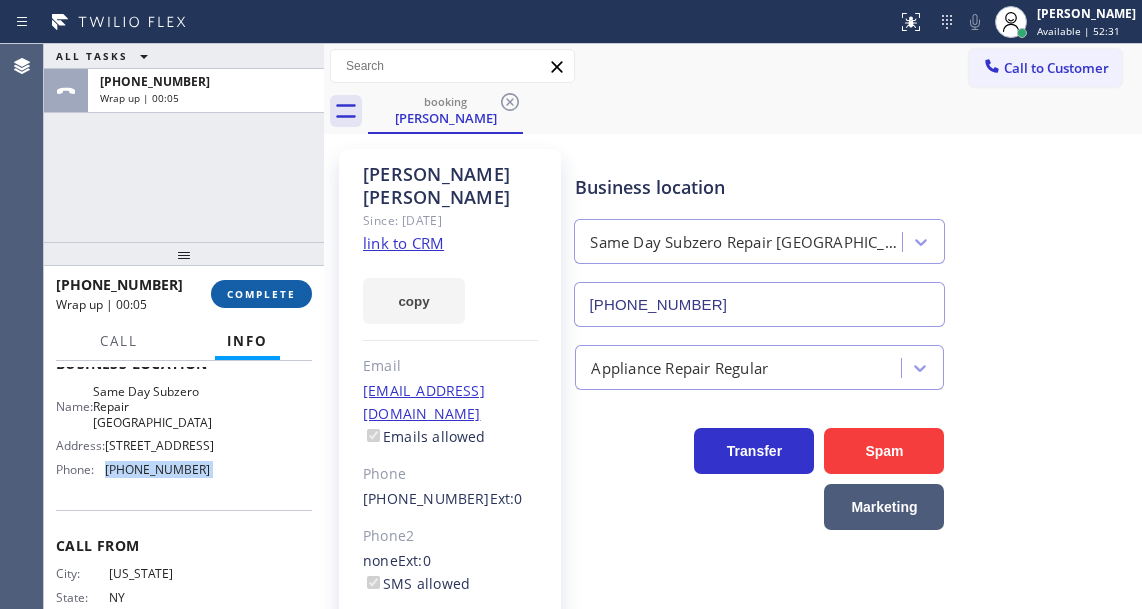 click on "COMPLETE" at bounding box center [261, 294] 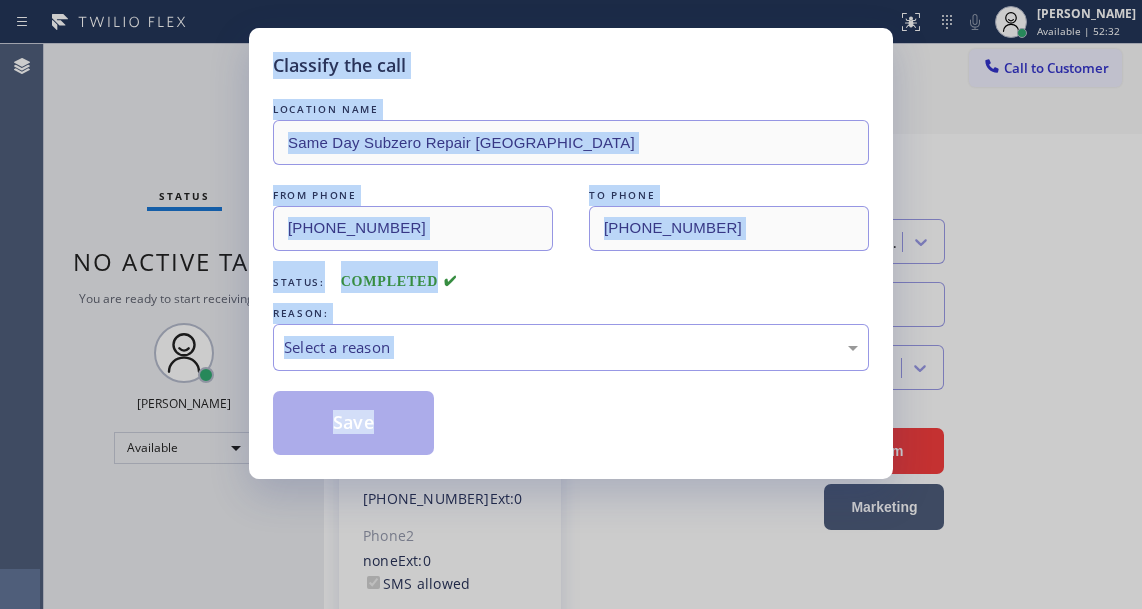 click on "Status: COMPLETED" at bounding box center (571, 277) 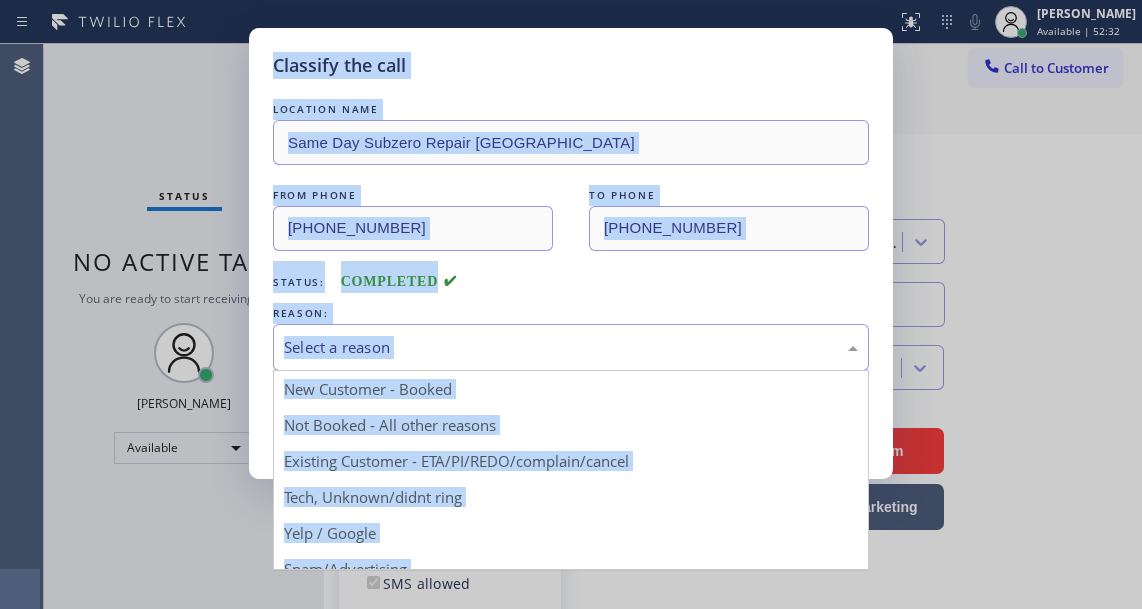 click on "Select a reason" at bounding box center (571, 347) 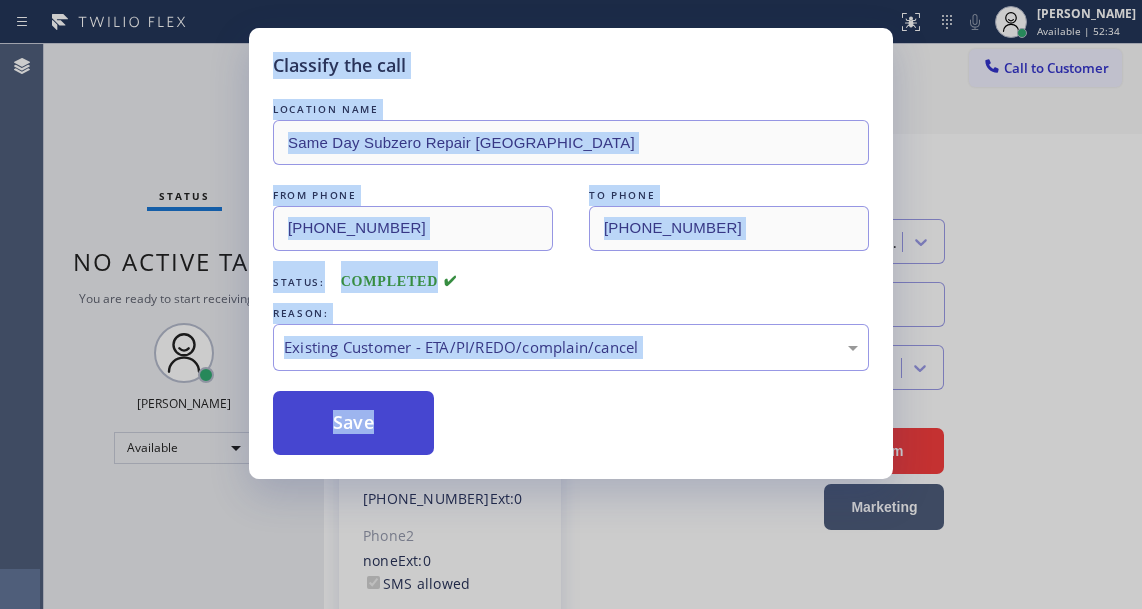click on "Save" at bounding box center [353, 423] 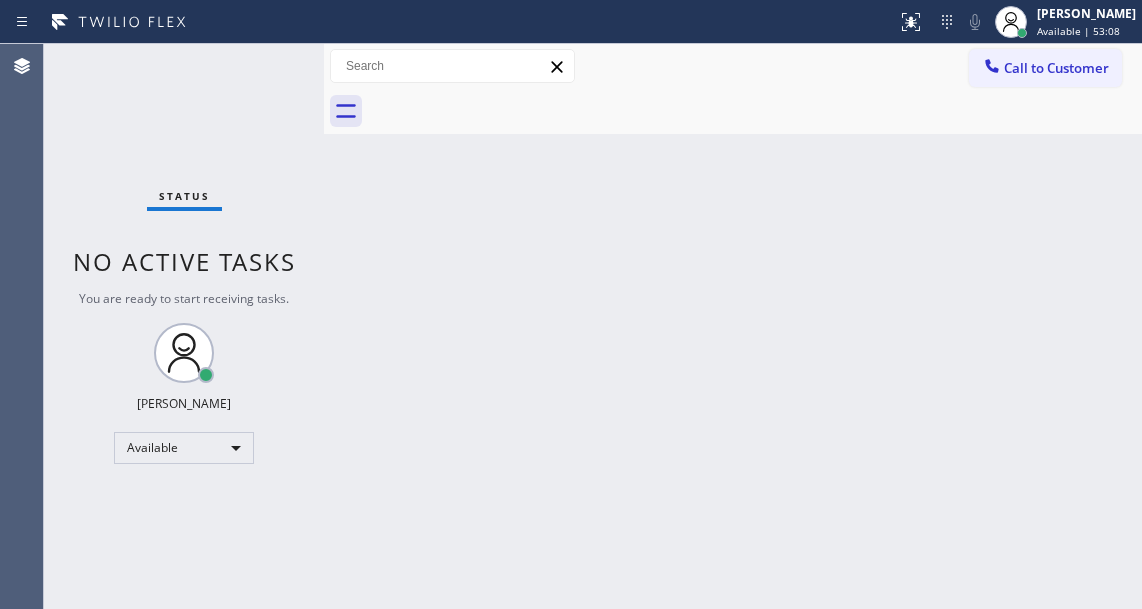 click on "Status   No active tasks     You are ready to start receiving tasks.   [PERSON_NAME]" at bounding box center [184, 326] 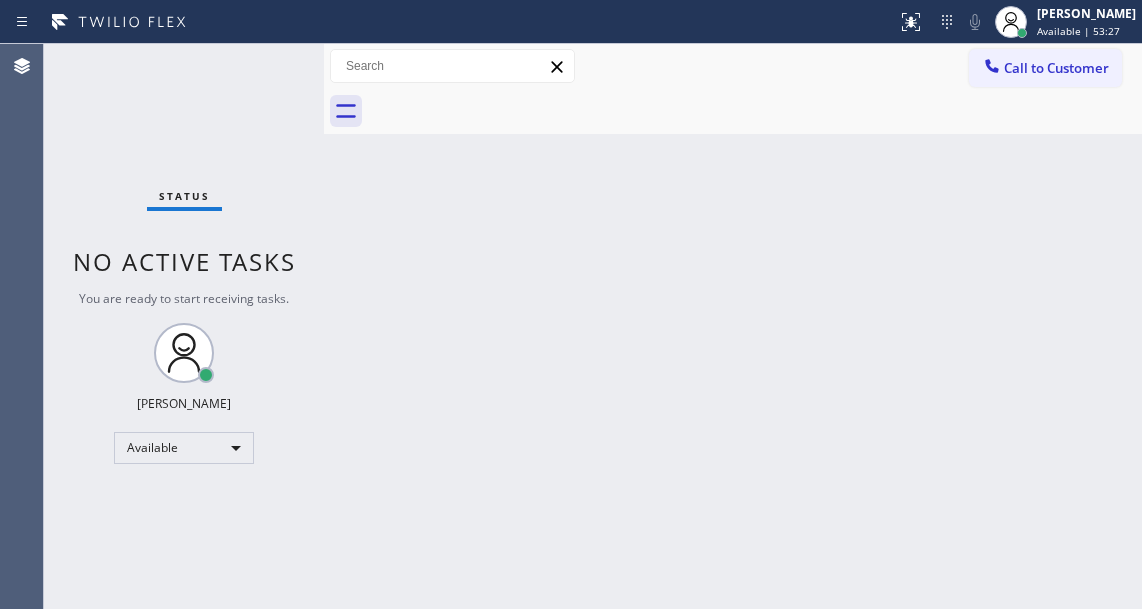 drag, startPoint x: 1090, startPoint y: 221, endPoint x: 1038, endPoint y: 224, distance: 52.086468 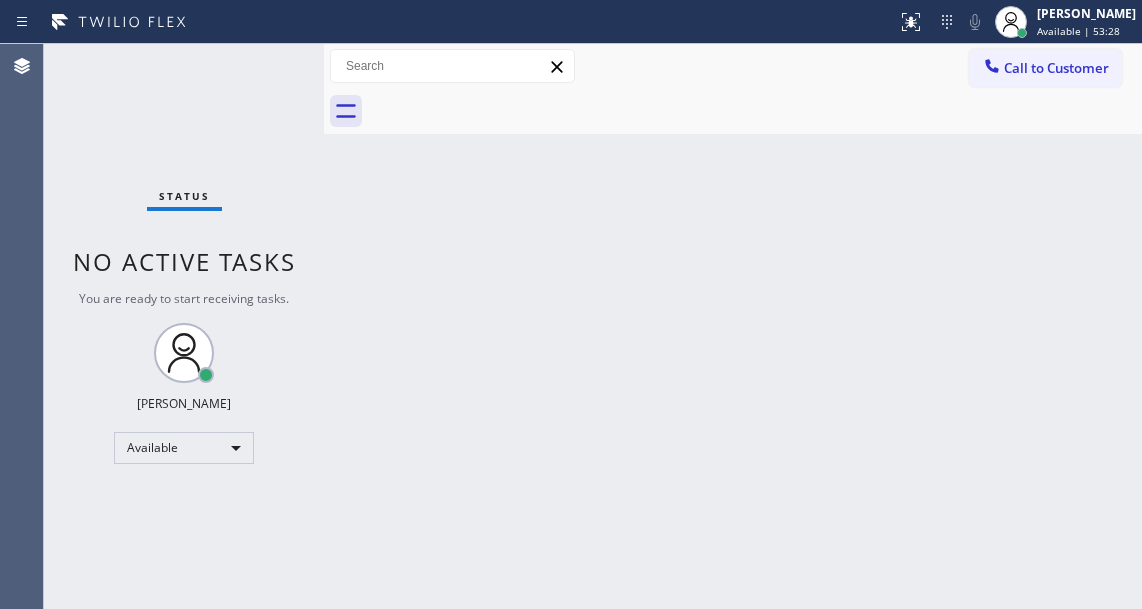 click on "Status   No active tasks     You are ready to start receiving tasks.   [PERSON_NAME]" at bounding box center [184, 326] 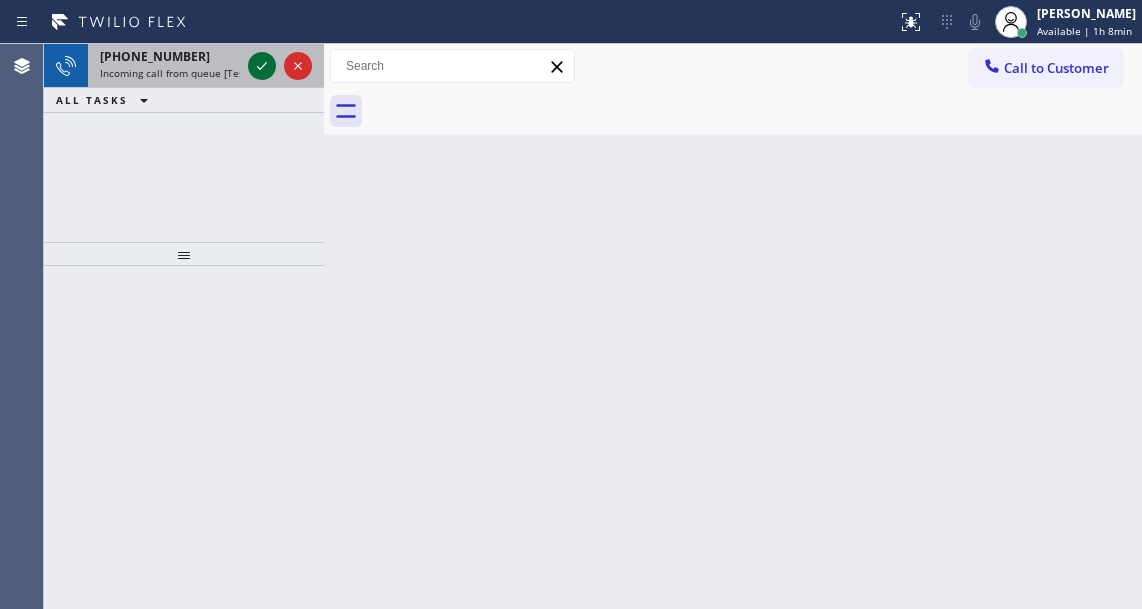 click 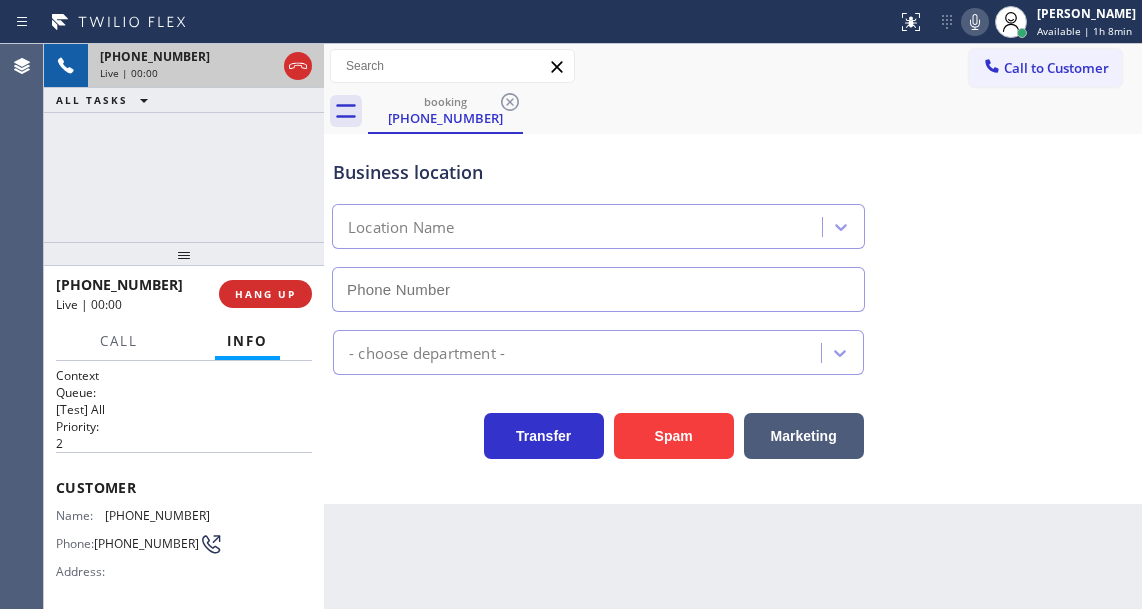 type on "[PHONE_NUMBER]" 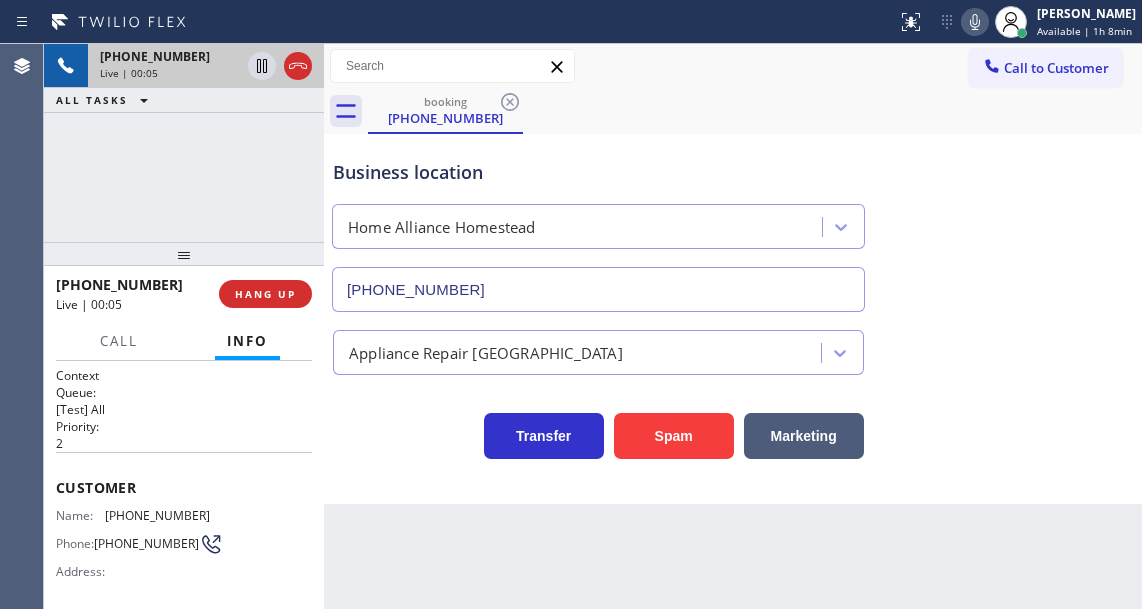 click on "[PHONE_NUMBER]" at bounding box center (157, 515) 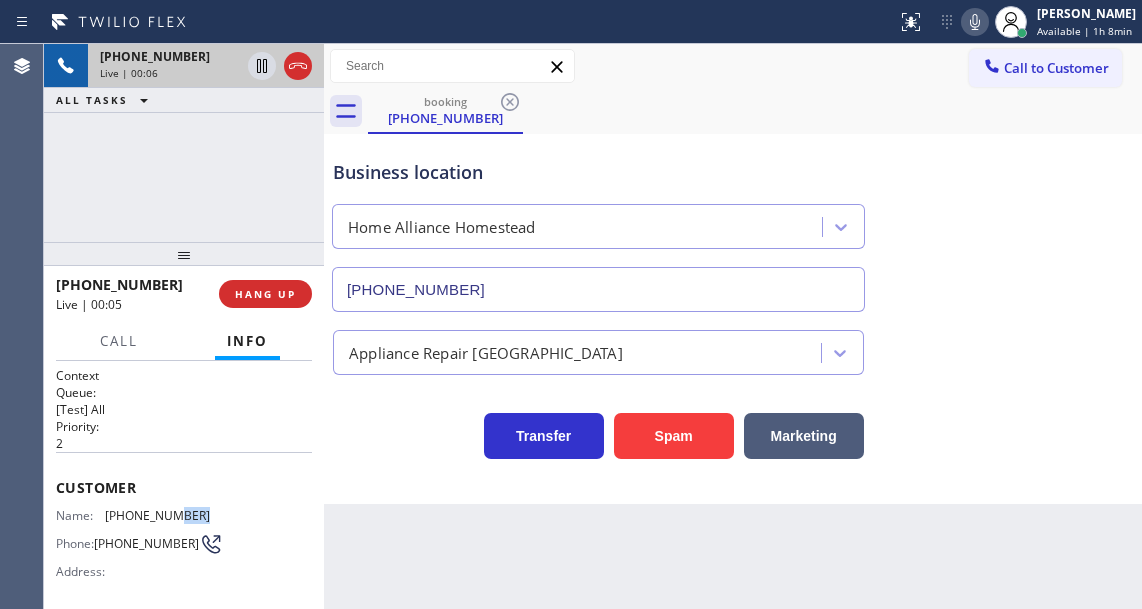 click on "[PHONE_NUMBER]" at bounding box center (157, 515) 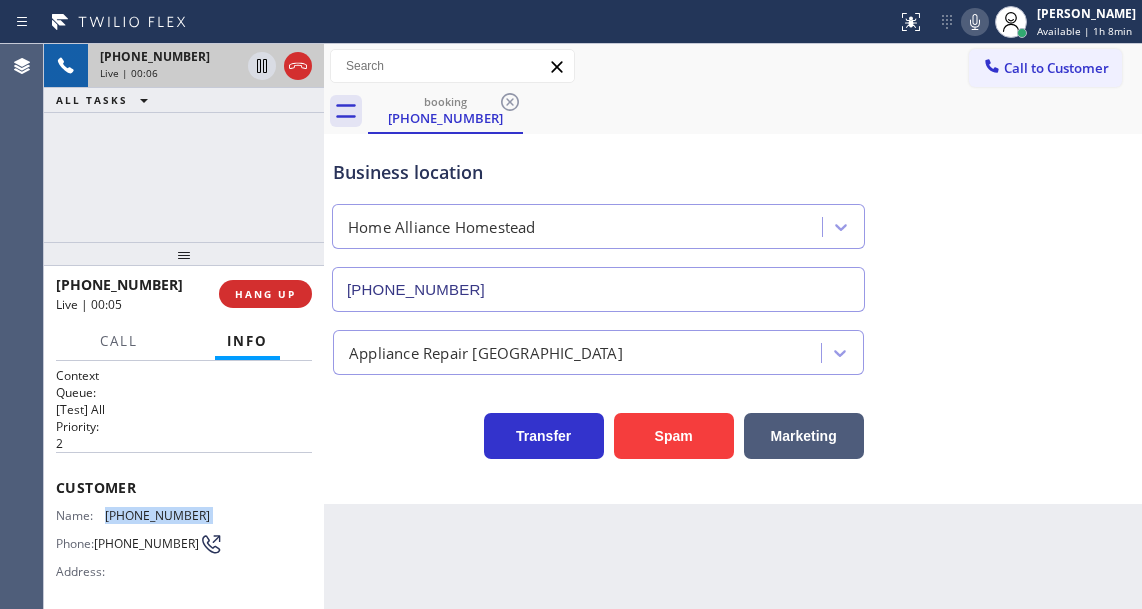 click on "[PHONE_NUMBER]" at bounding box center [157, 515] 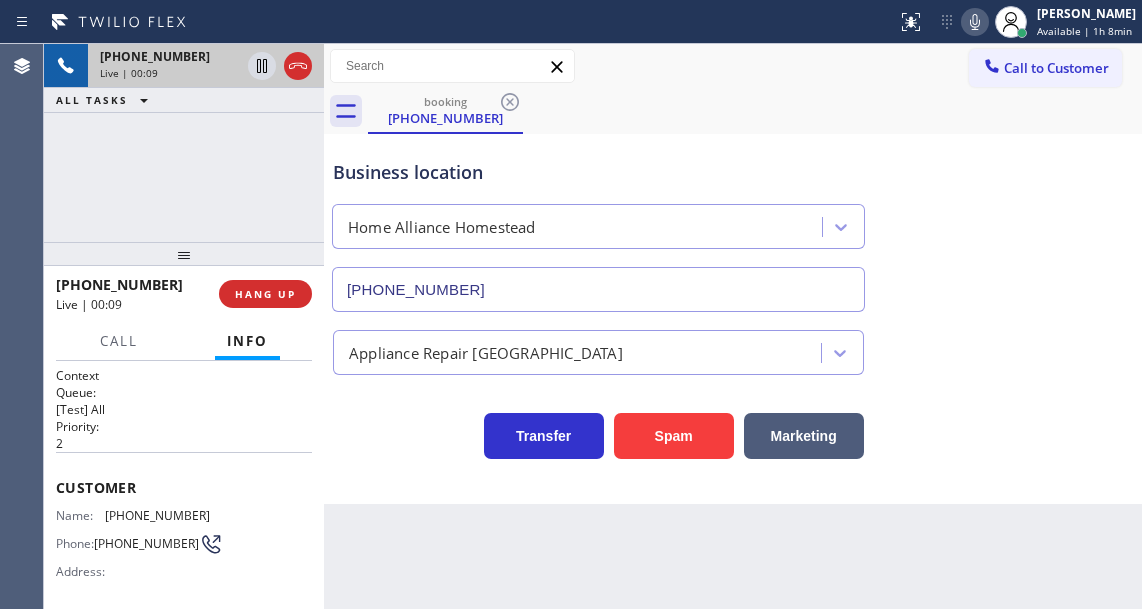 click on "Back to Dashboard Change Sender ID Customers Technicians Select a contact Outbound call Technician Search Technician Your caller id phone number Your caller id phone number Call Technician info Name   Phone none Address none Change Sender ID HVAC [PHONE_NUMBER] 5 Star Appliance [PHONE_NUMBER] Appliance Repair [PHONE_NUMBER] Plumbing [PHONE_NUMBER] Air Duct Cleaning [PHONE_NUMBER]  Electricians [PHONE_NUMBER] Cancel Change Check personal SMS Reset Change booking [PHONE_NUMBER] Call to Customer Outbound call Location Bestway Appliance Repair [GEOGRAPHIC_DATA] Your caller id phone number [PHONE_NUMBER] Customer number Call Outbound call Technician Search Technician Your caller id phone number Your caller id phone number Call booking [PHONE_NUMBER] Business location Home Alliance Homestead [PHONE_NUMBER] Appliance Repair High End Transfer Spam Marketing" at bounding box center (733, 326) 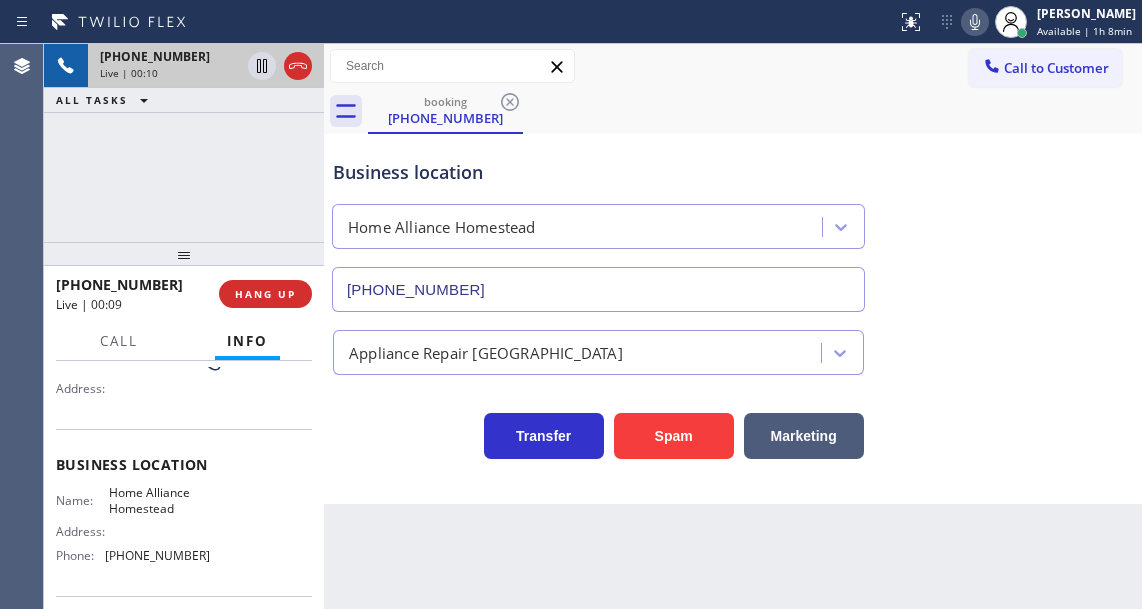 scroll, scrollTop: 200, scrollLeft: 0, axis: vertical 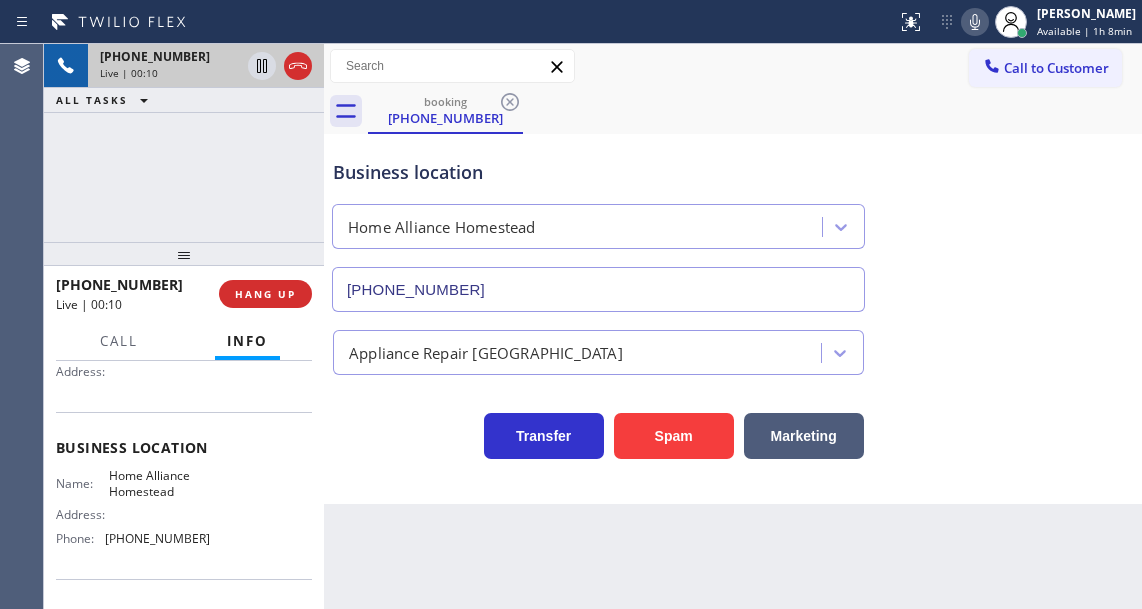 click on "Home Alliance Homestead" at bounding box center (159, 483) 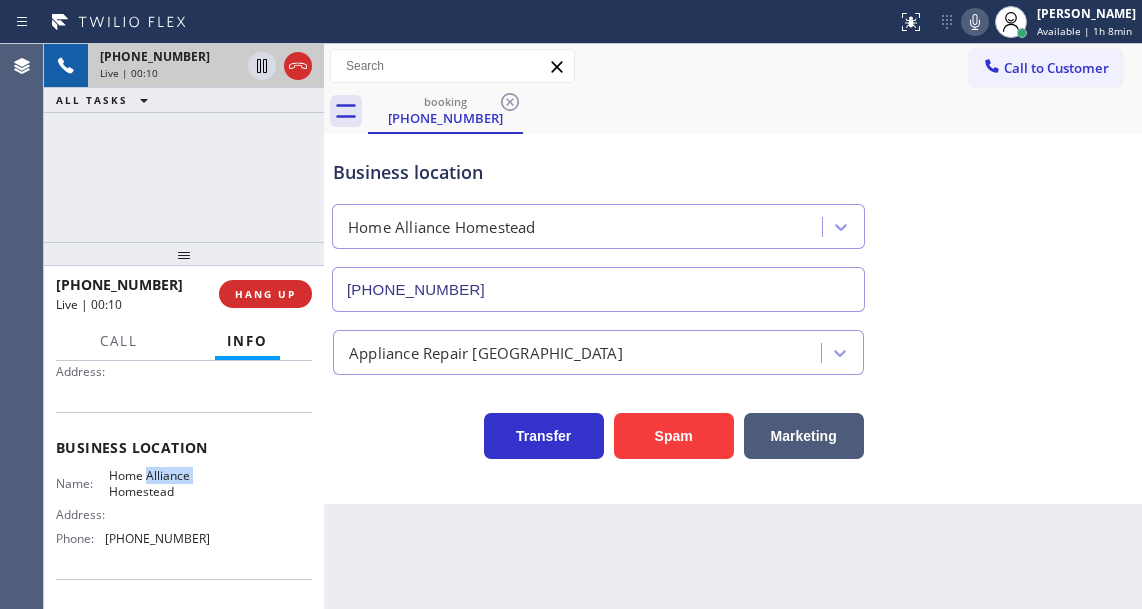 click on "Home Alliance Homestead" at bounding box center (159, 483) 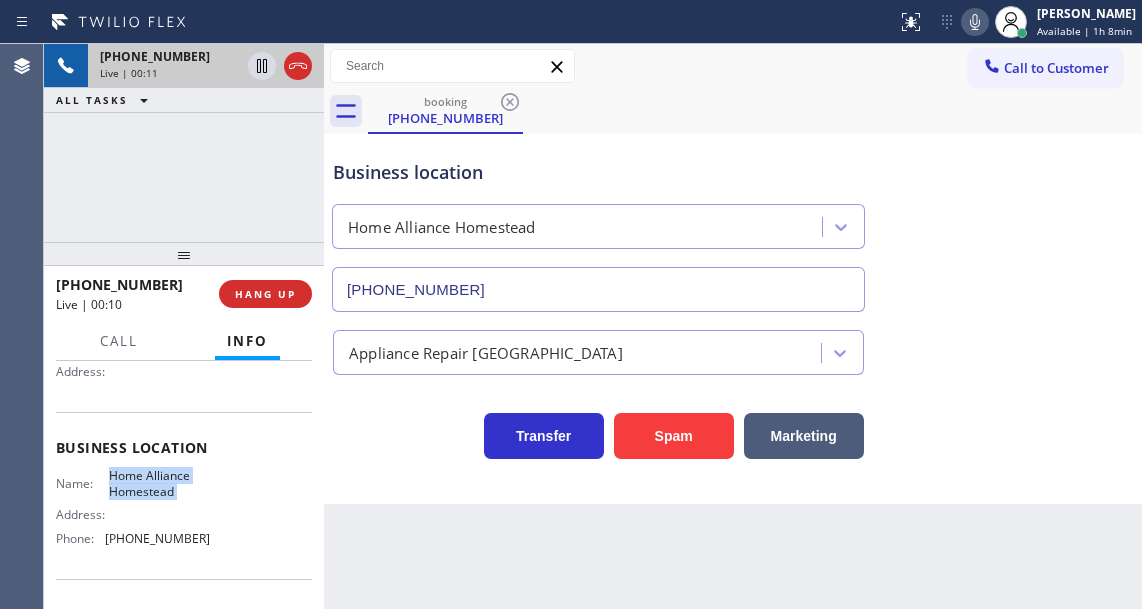 click on "Home Alliance Homestead" at bounding box center [159, 483] 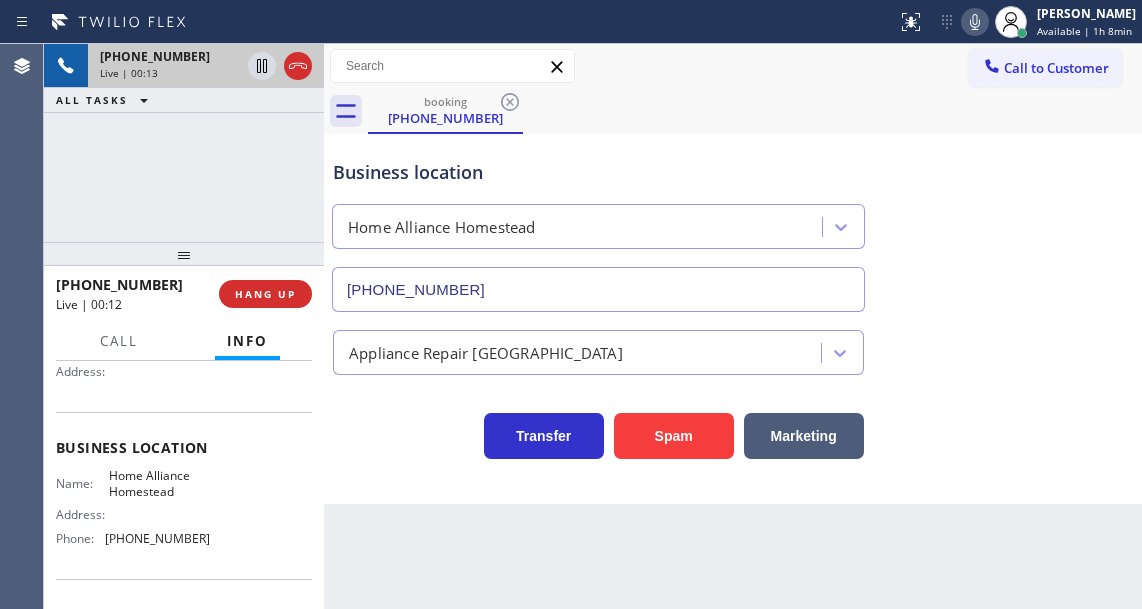 click on "Back to Dashboard Change Sender ID Customers Technicians Select a contact Outbound call Technician Search Technician Your caller id phone number Your caller id phone number Call Technician info Name   Phone none Address none Change Sender ID HVAC [PHONE_NUMBER] 5 Star Appliance [PHONE_NUMBER] Appliance Repair [PHONE_NUMBER] Plumbing [PHONE_NUMBER] Air Duct Cleaning [PHONE_NUMBER]  Electricians [PHONE_NUMBER] Cancel Change Check personal SMS Reset Change booking [PHONE_NUMBER] Call to Customer Outbound call Location Bestway Appliance Repair [GEOGRAPHIC_DATA] Your caller id phone number [PHONE_NUMBER] Customer number Call Outbound call Technician Search Technician Your caller id phone number Your caller id phone number Call booking [PHONE_NUMBER] Business location Home Alliance Homestead [PHONE_NUMBER] Appliance Repair High End Transfer Spam Marketing" at bounding box center (733, 326) 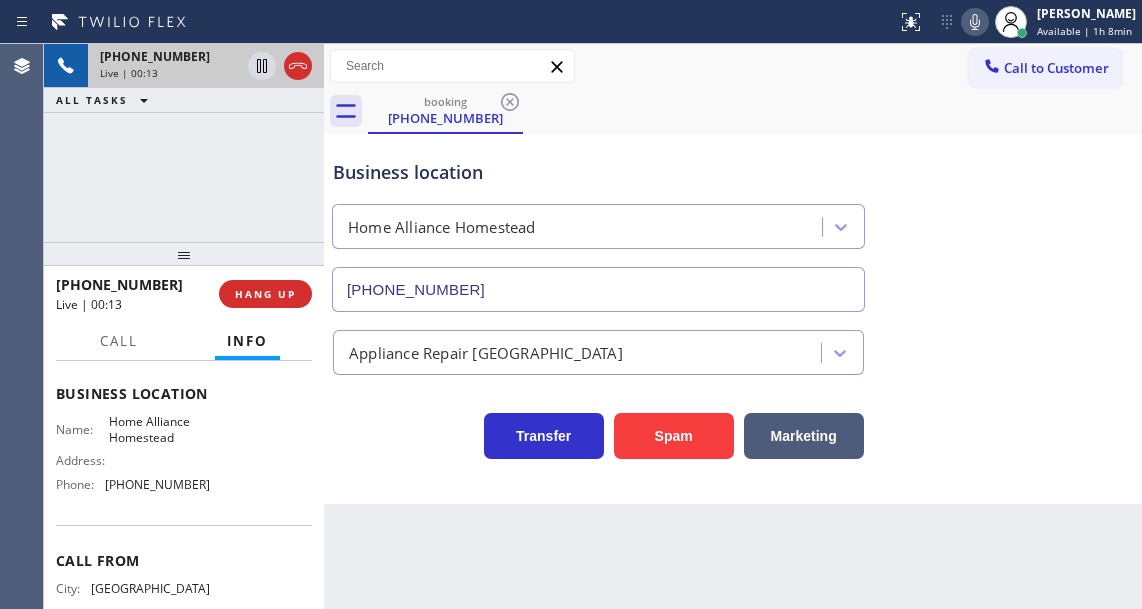 scroll, scrollTop: 300, scrollLeft: 0, axis: vertical 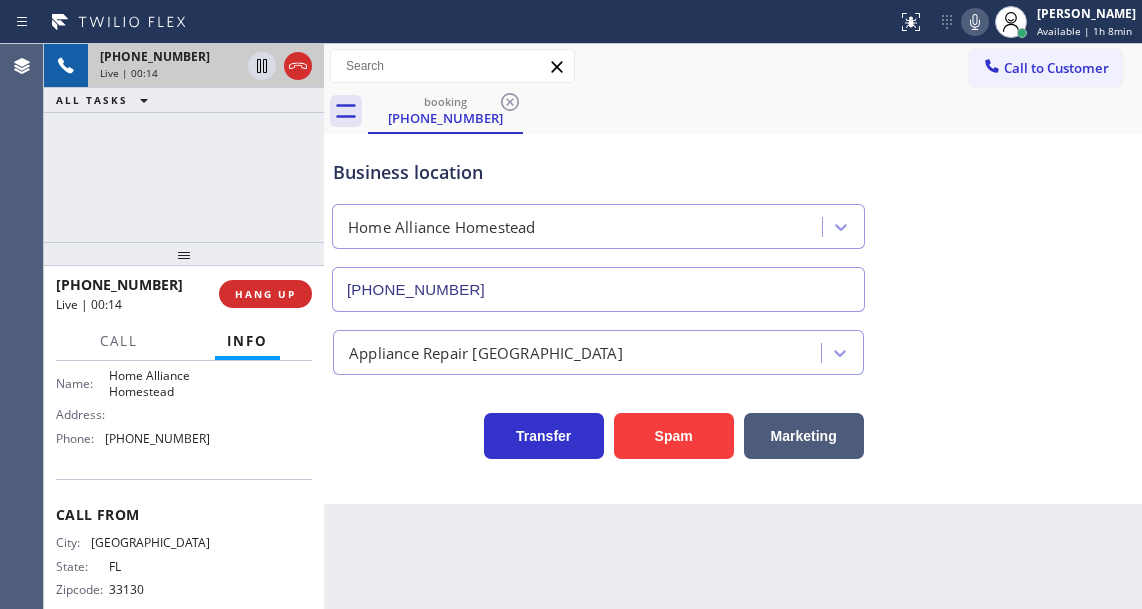 click on "Name: Home Alliance Homestead Address:   Phone: [PHONE_NUMBER]" at bounding box center (133, 411) 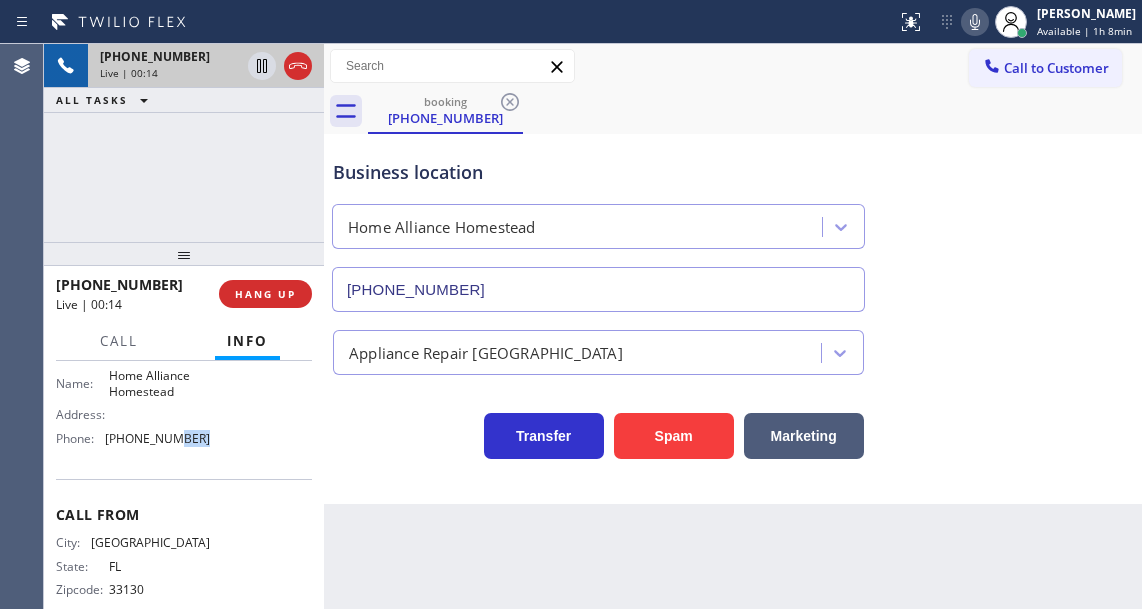 click on "Name: Home Alliance Homestead Address:   Phone: [PHONE_NUMBER]" at bounding box center [133, 411] 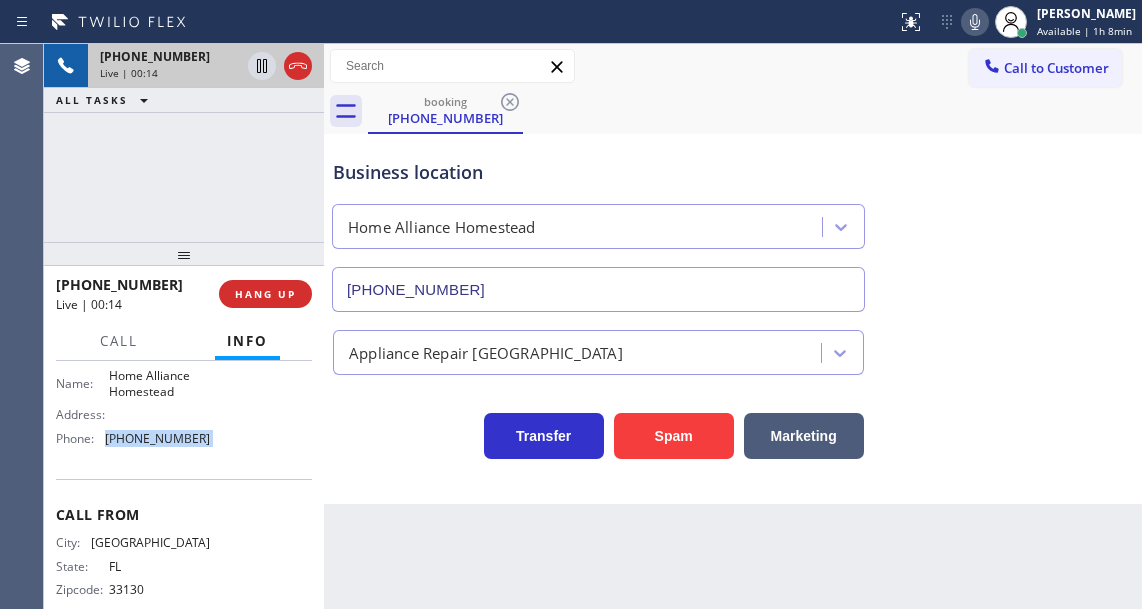 click on "Name: Home Alliance Homestead Address:   Phone: [PHONE_NUMBER]" at bounding box center (133, 411) 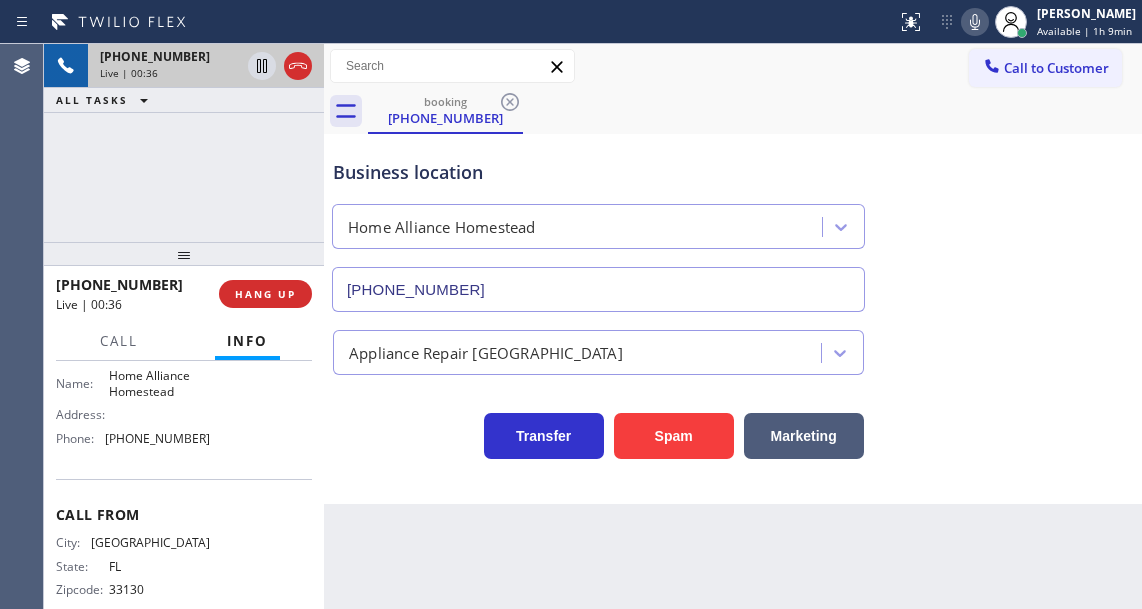 click on "Business location" at bounding box center (598, 172) 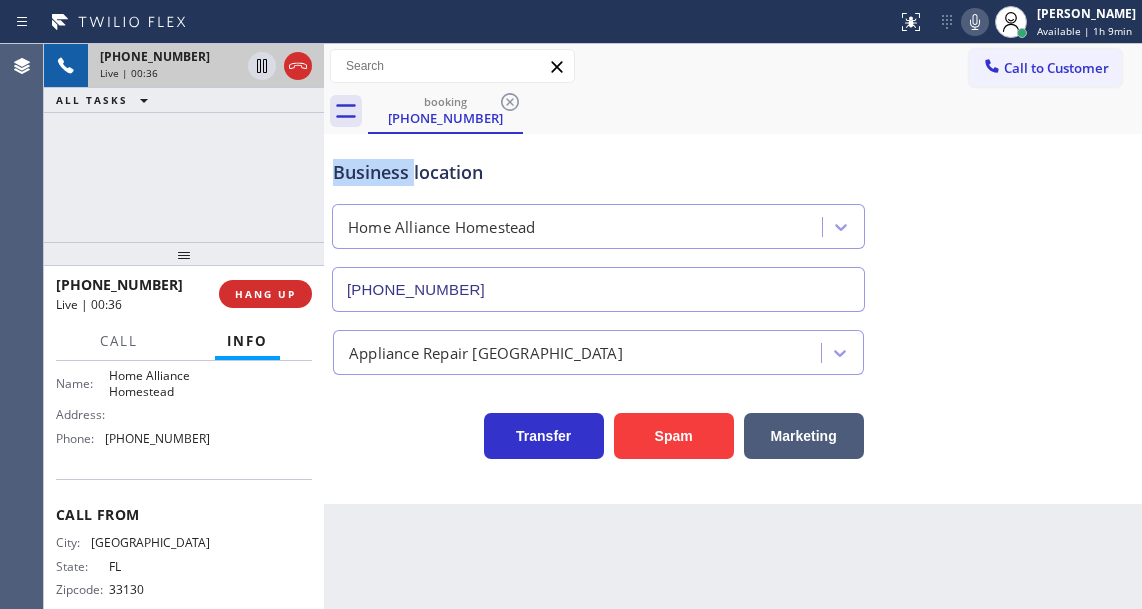 click on "Business location" at bounding box center (598, 172) 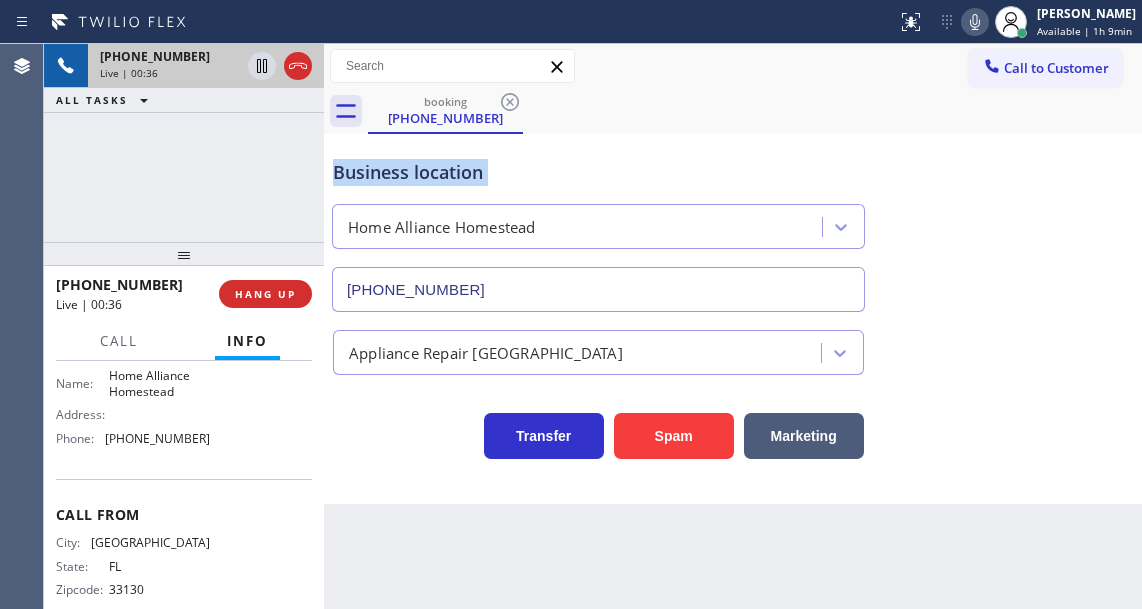 click on "Business location" at bounding box center (598, 172) 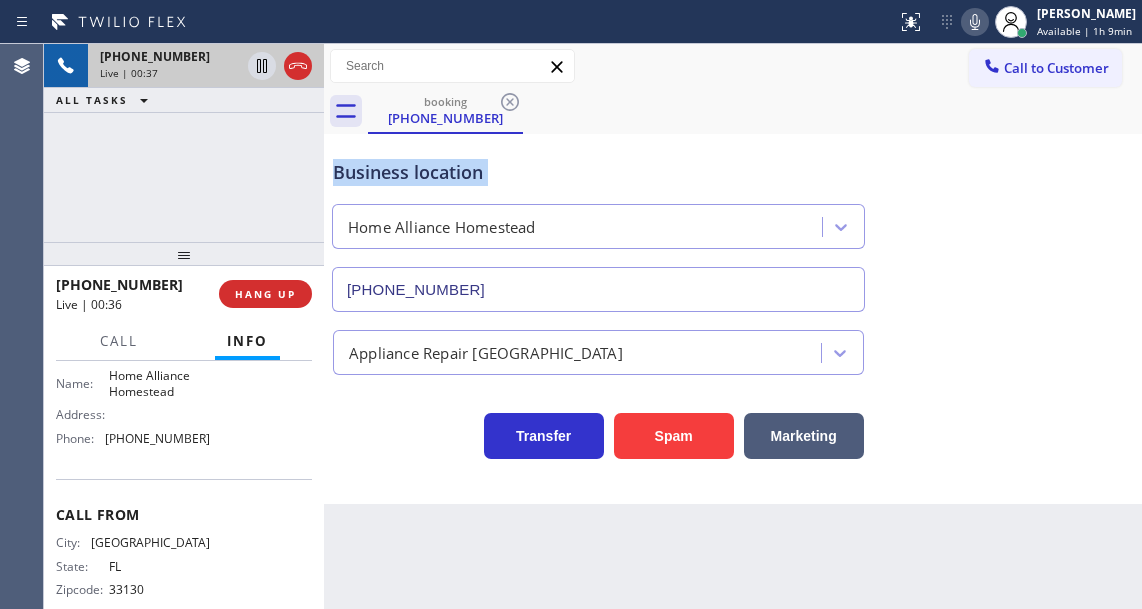 click on "Business location" at bounding box center (598, 172) 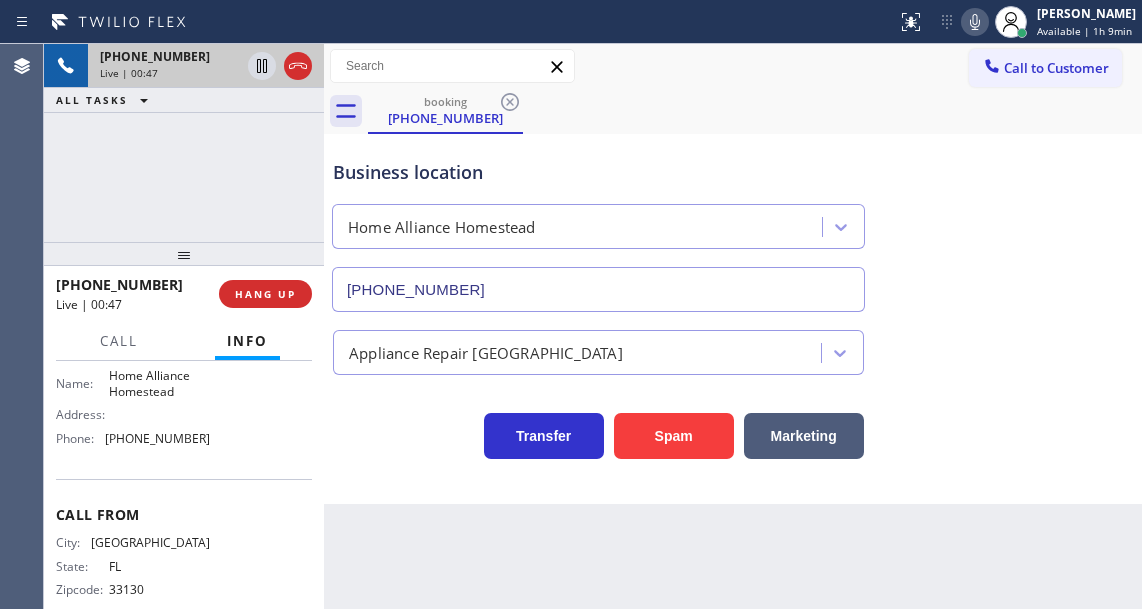 click on "Home Alliance Homestead" at bounding box center [159, 383] 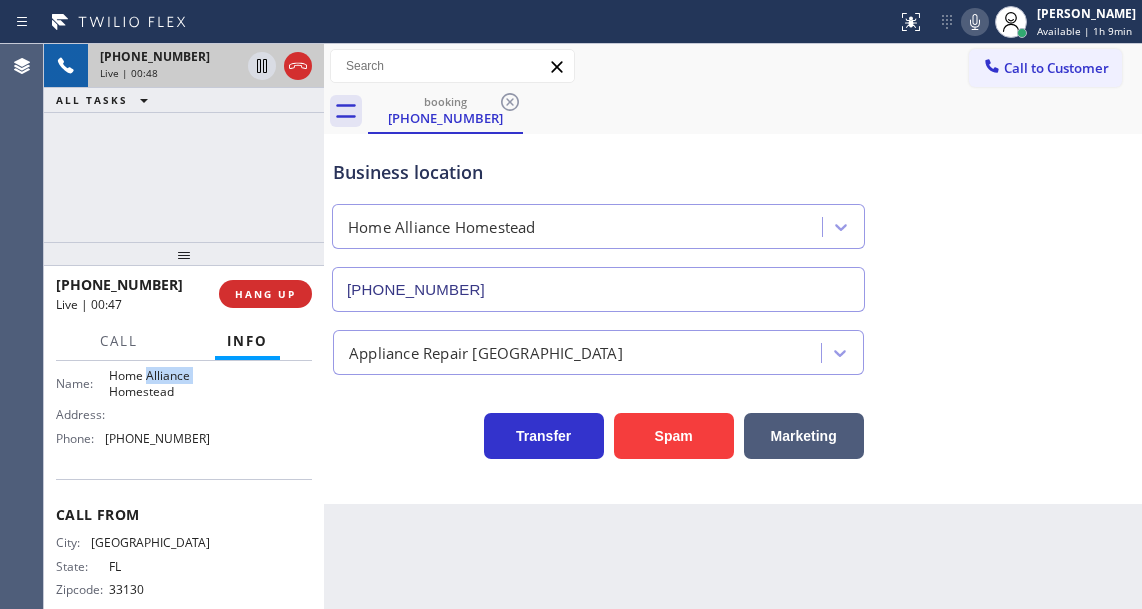 click on "Home Alliance Homestead" at bounding box center (159, 383) 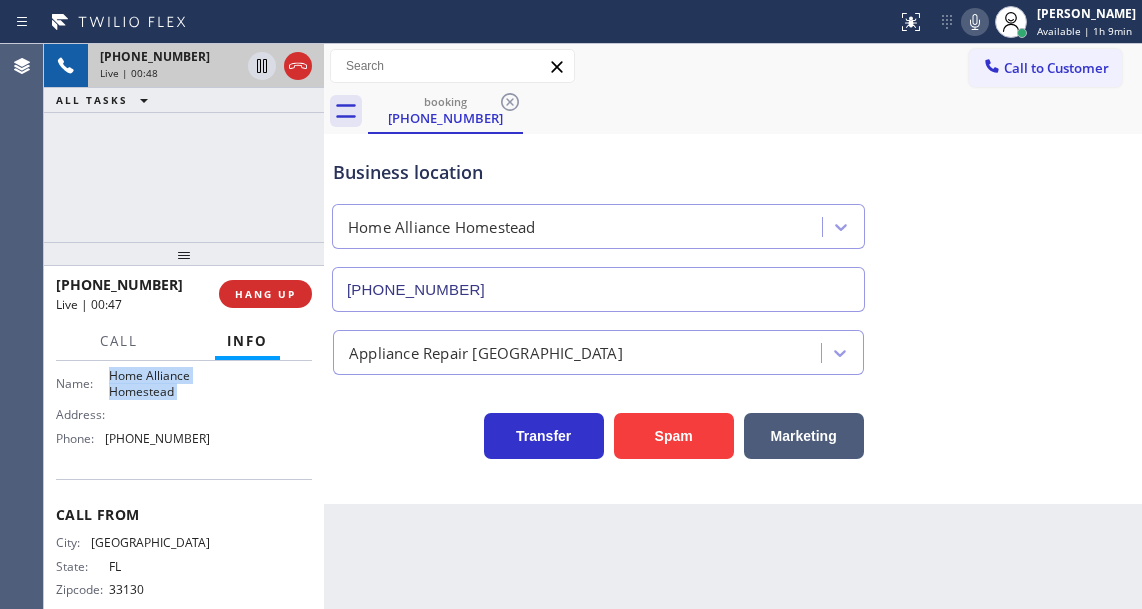 click on "Home Alliance Homestead" at bounding box center [159, 383] 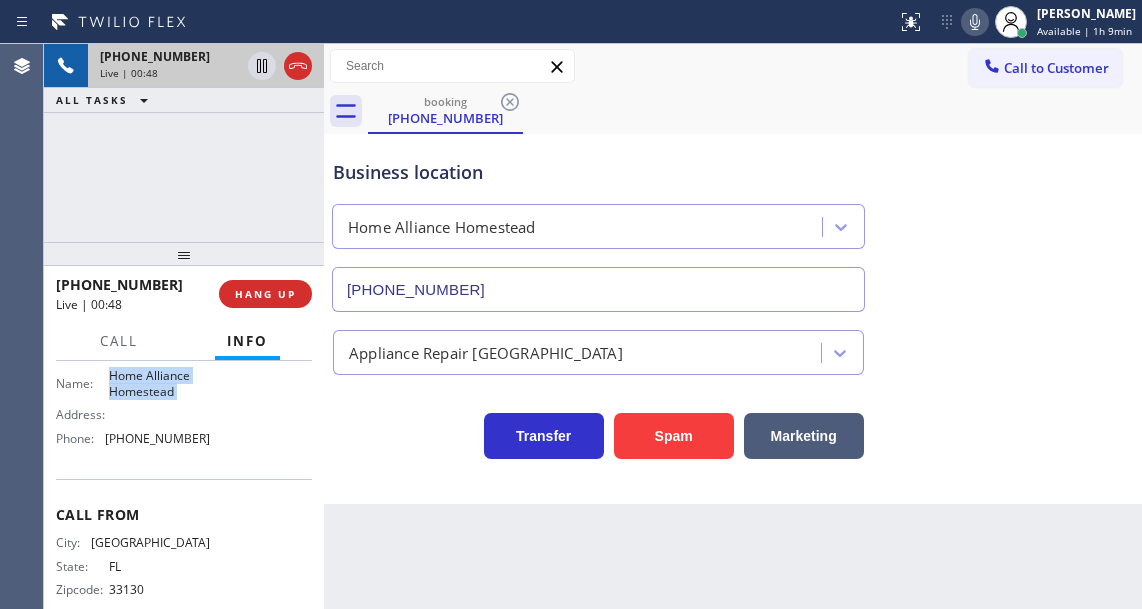click on "Home Alliance Homestead" at bounding box center (159, 383) 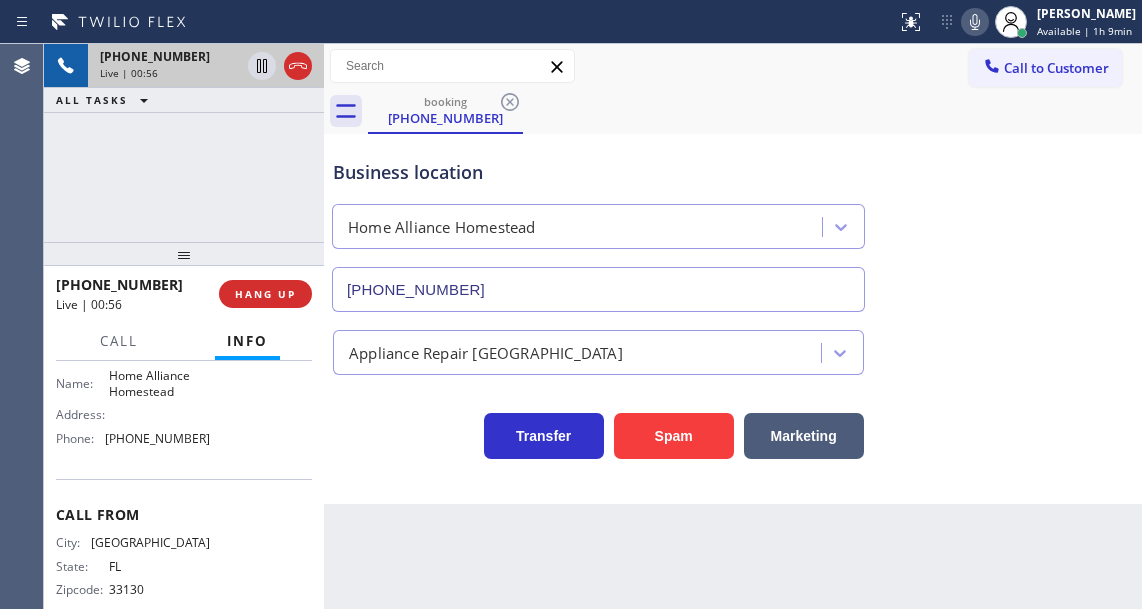 drag, startPoint x: 1086, startPoint y: 162, endPoint x: 1023, endPoint y: 142, distance: 66.09841 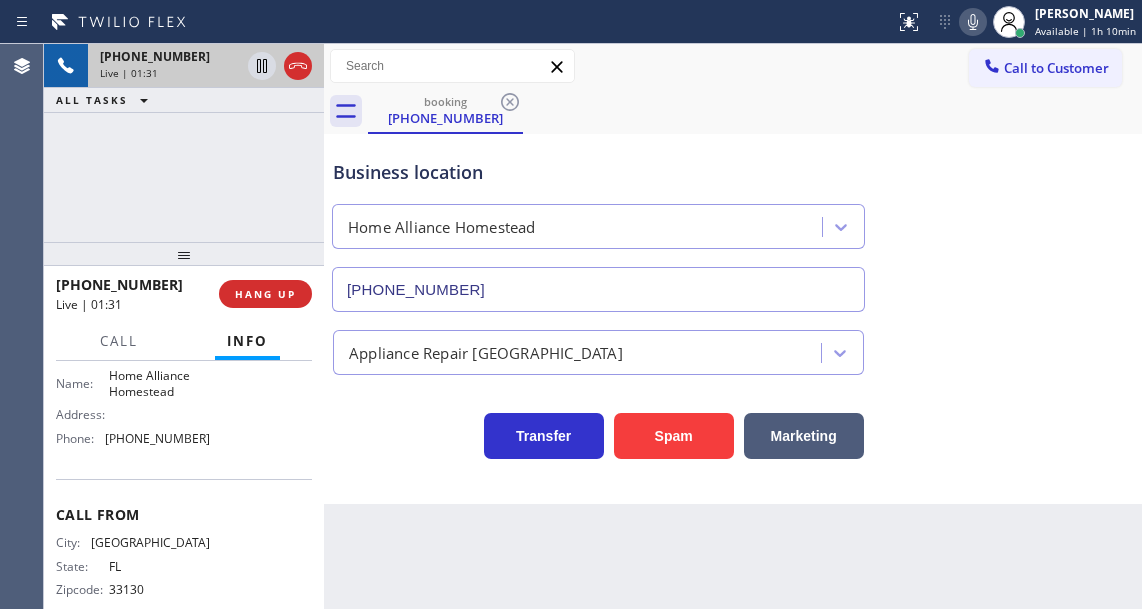 click on "Business location Home Alliance Homestead [PHONE_NUMBER]" at bounding box center (733, 221) 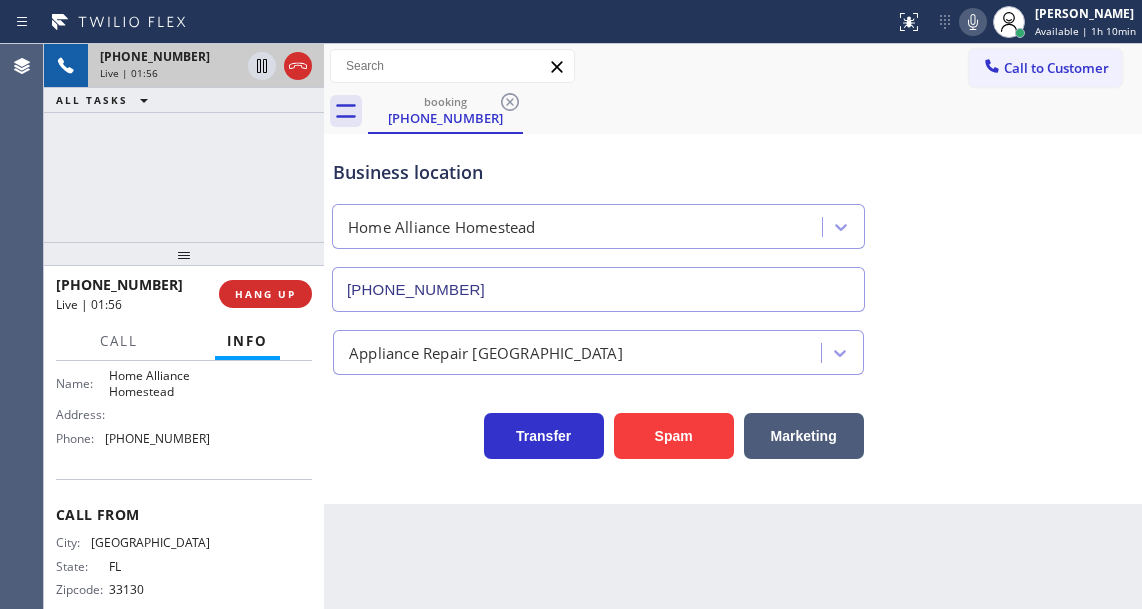 click on "Business location Home Alliance Homestead [PHONE_NUMBER]" at bounding box center (733, 221) 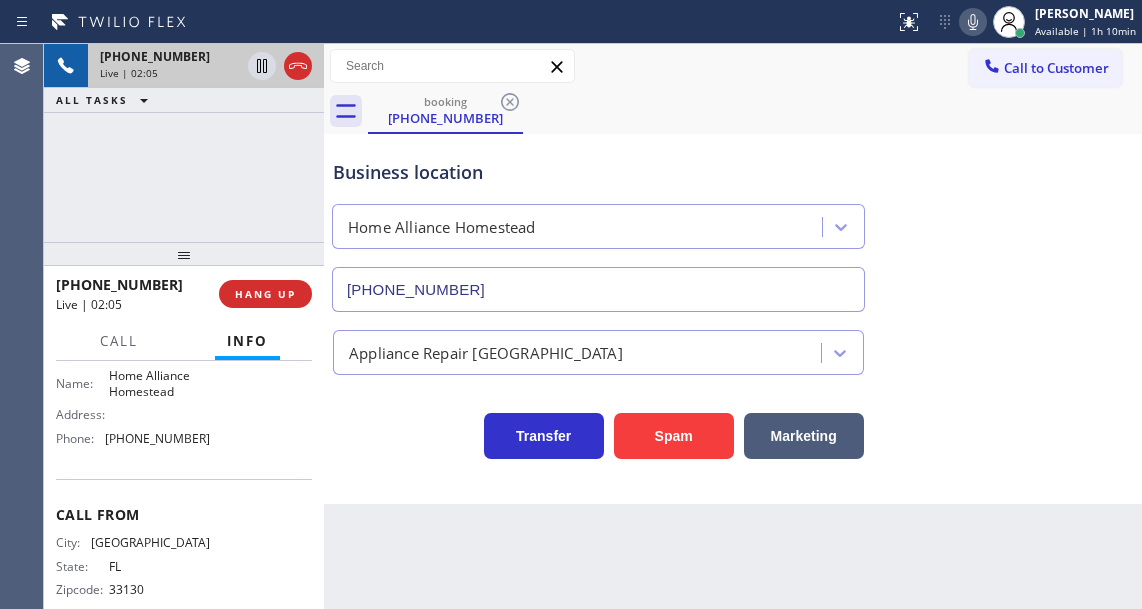 click on "Business location" at bounding box center (598, 172) 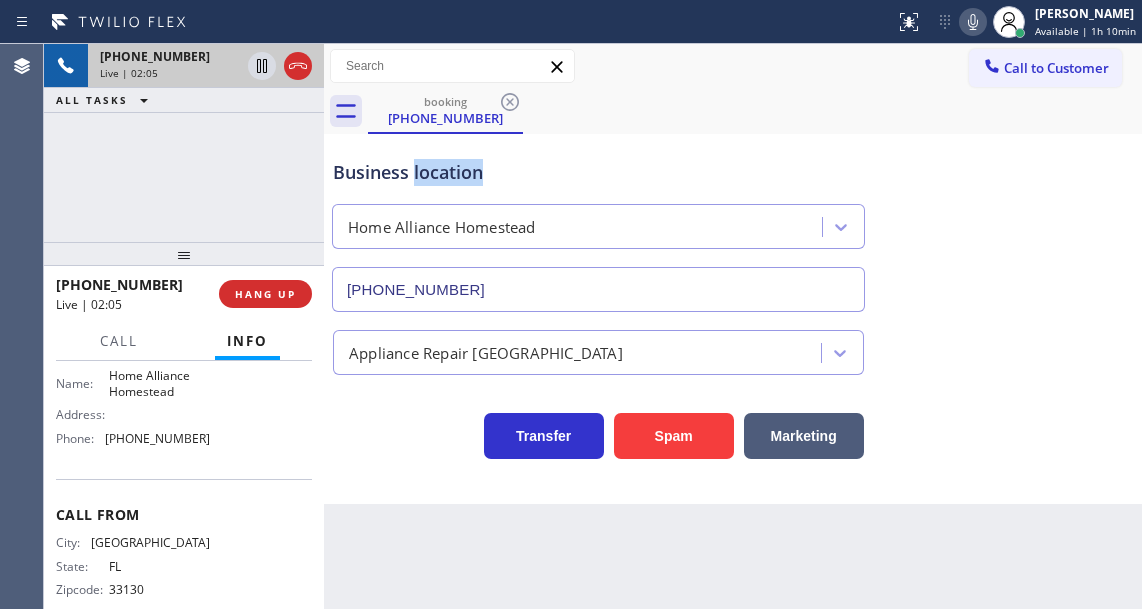 click on "Business location" at bounding box center (598, 172) 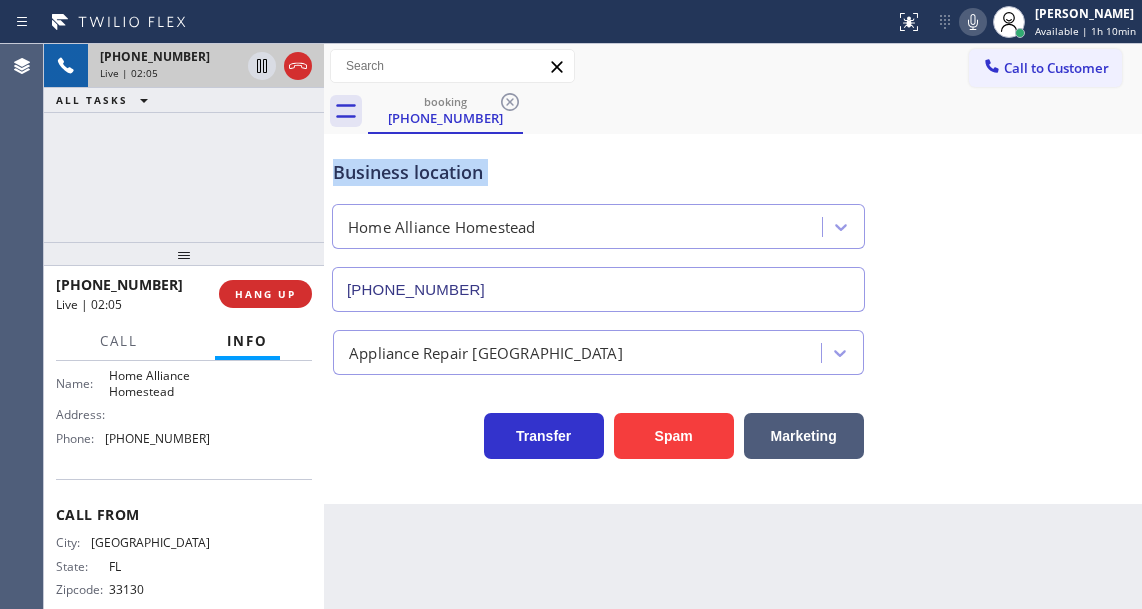 click on "Business location" at bounding box center [598, 172] 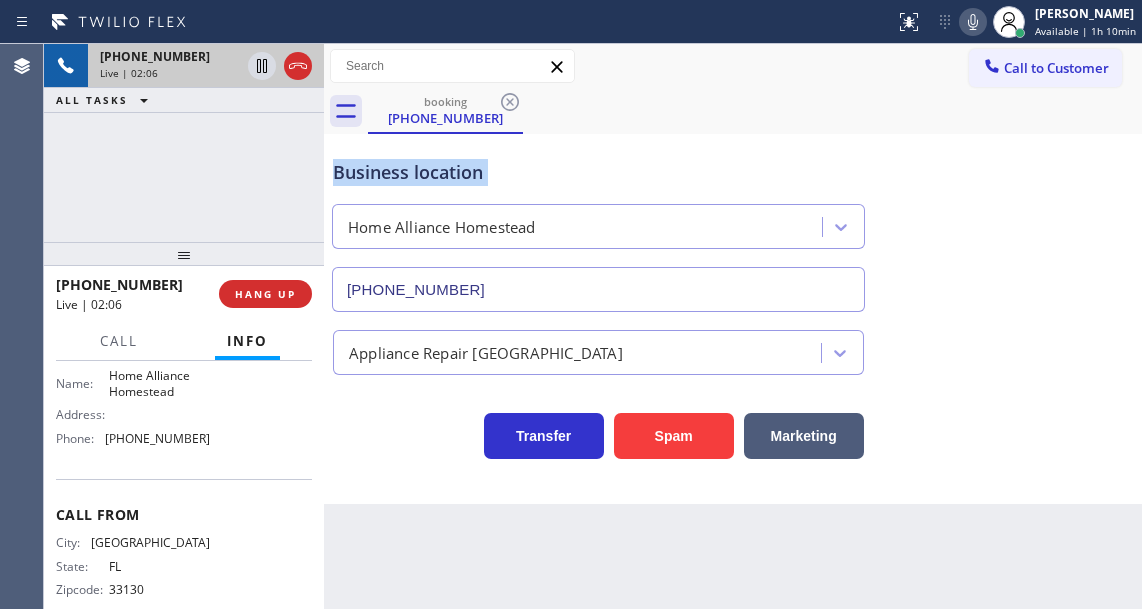 click on "Business location" at bounding box center [598, 172] 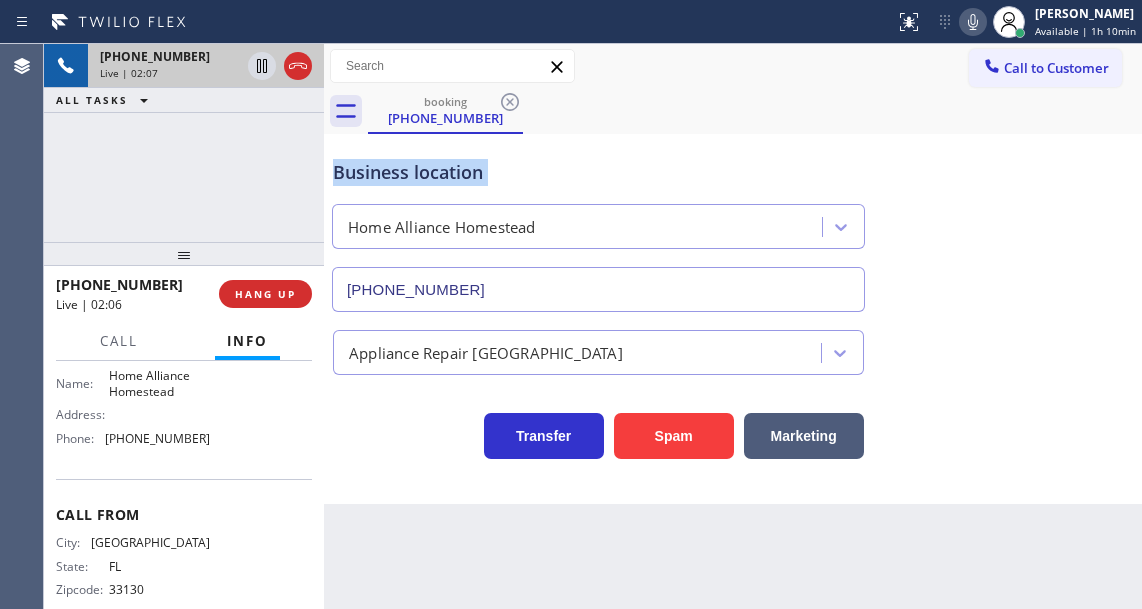 click on "Business location" at bounding box center (598, 172) 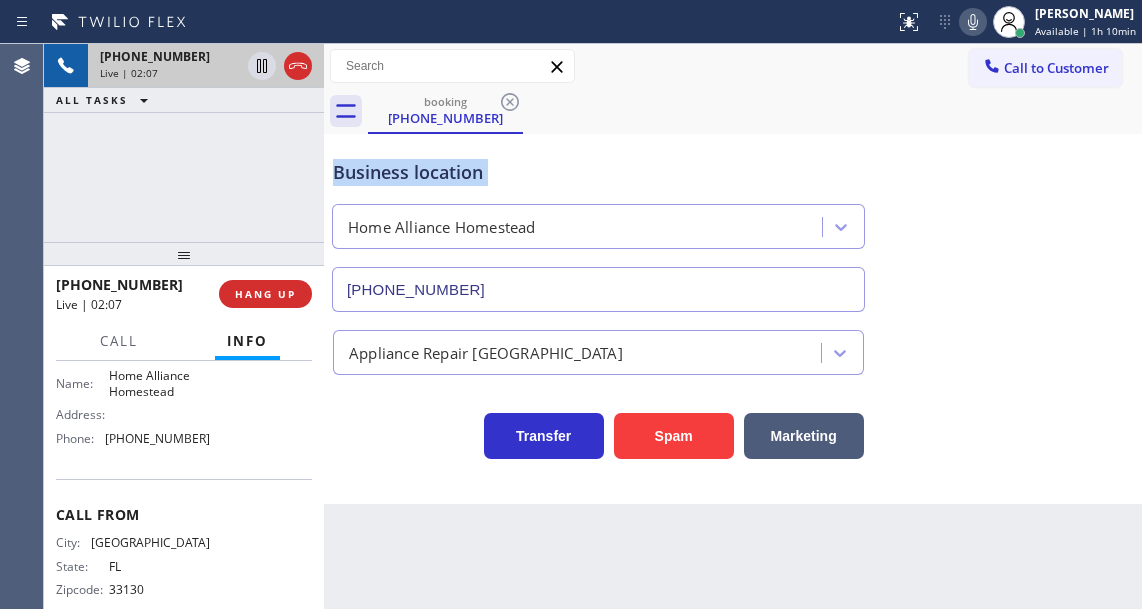 click on "Business location" at bounding box center (598, 172) 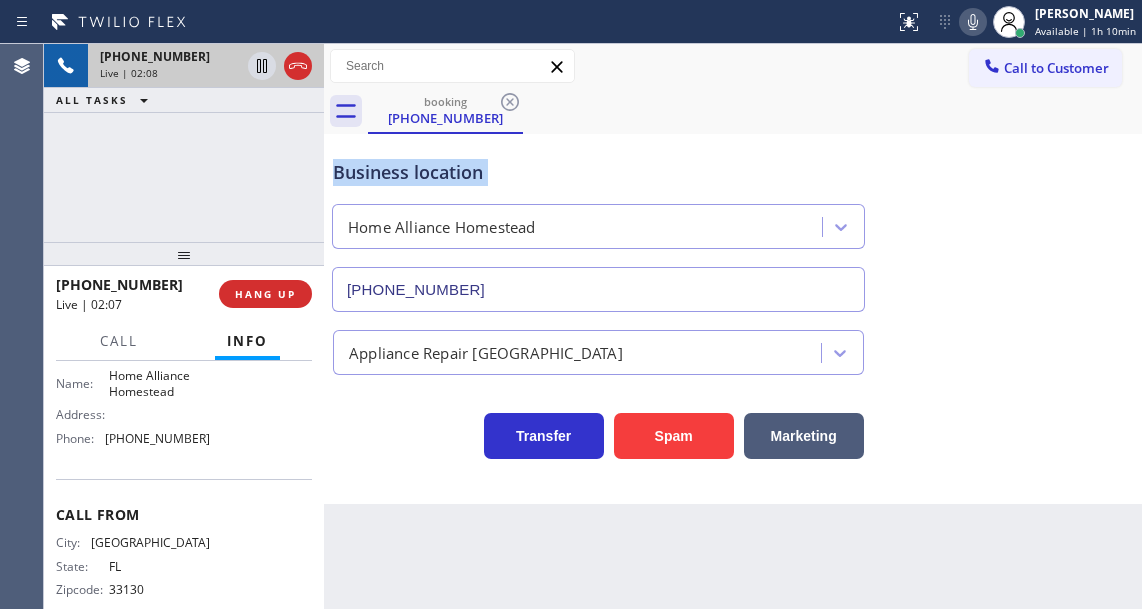 click on "Business location" at bounding box center (598, 172) 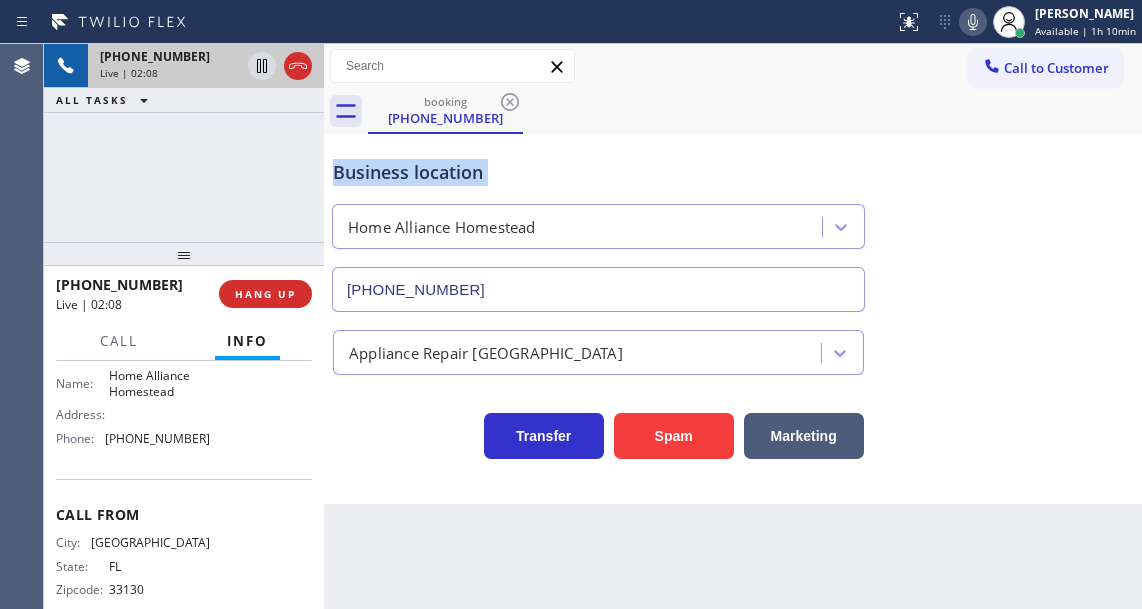 click on "Business location" at bounding box center [598, 172] 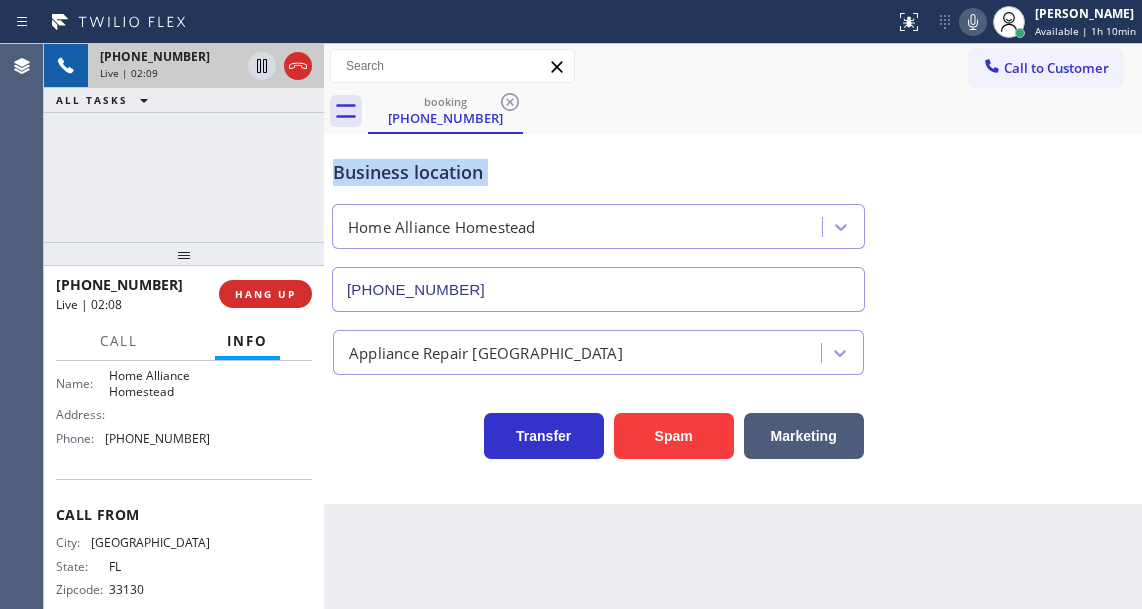 click on "Business location" at bounding box center [598, 172] 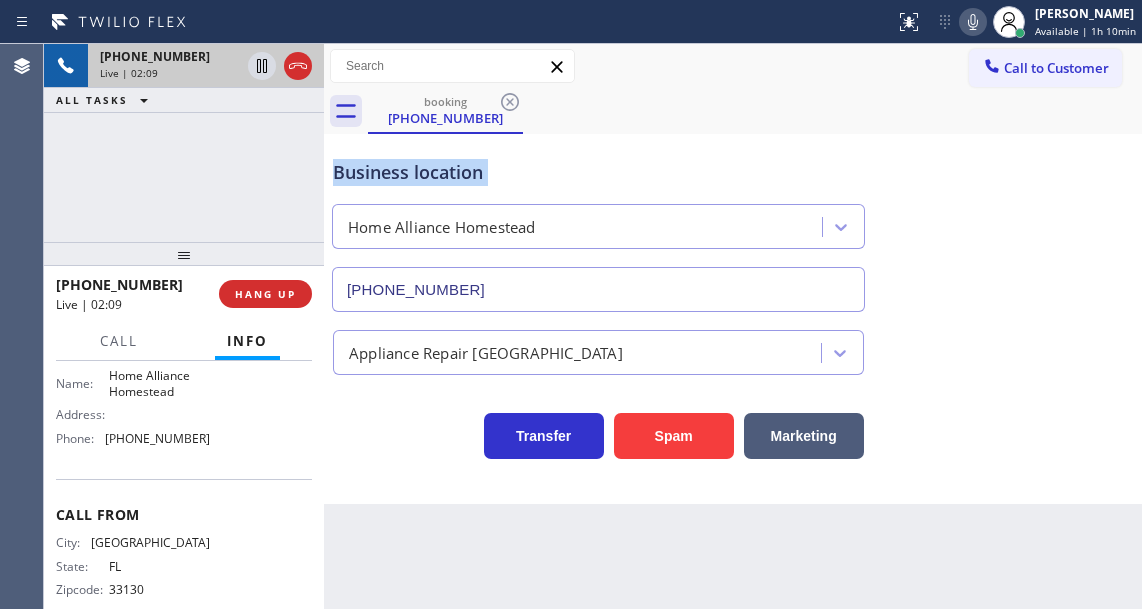 click on "Business location" at bounding box center (598, 172) 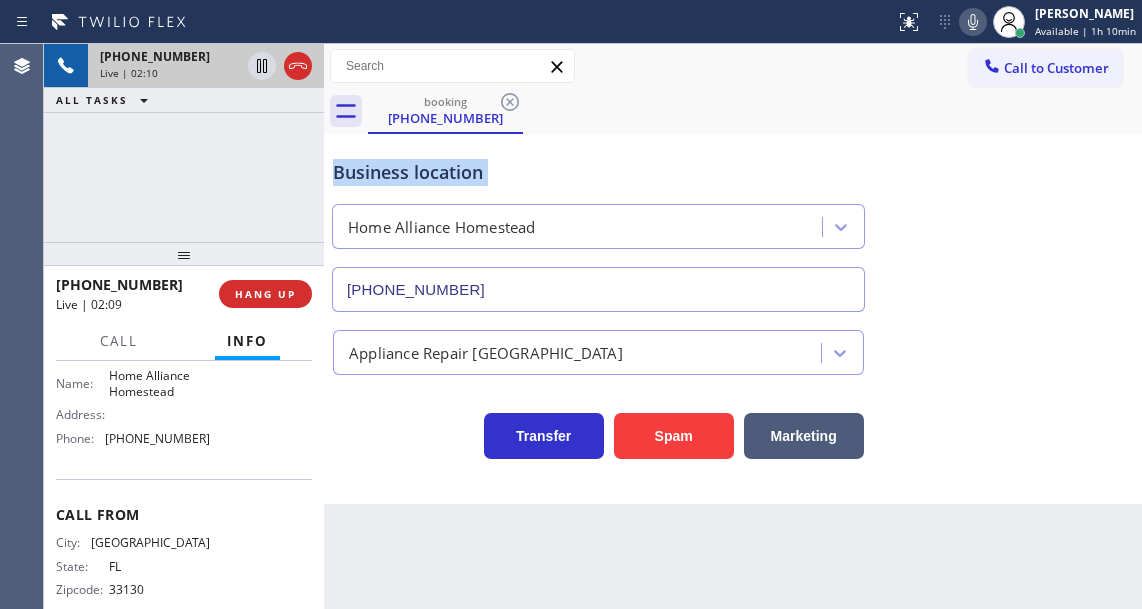 click on "Business location" at bounding box center (598, 172) 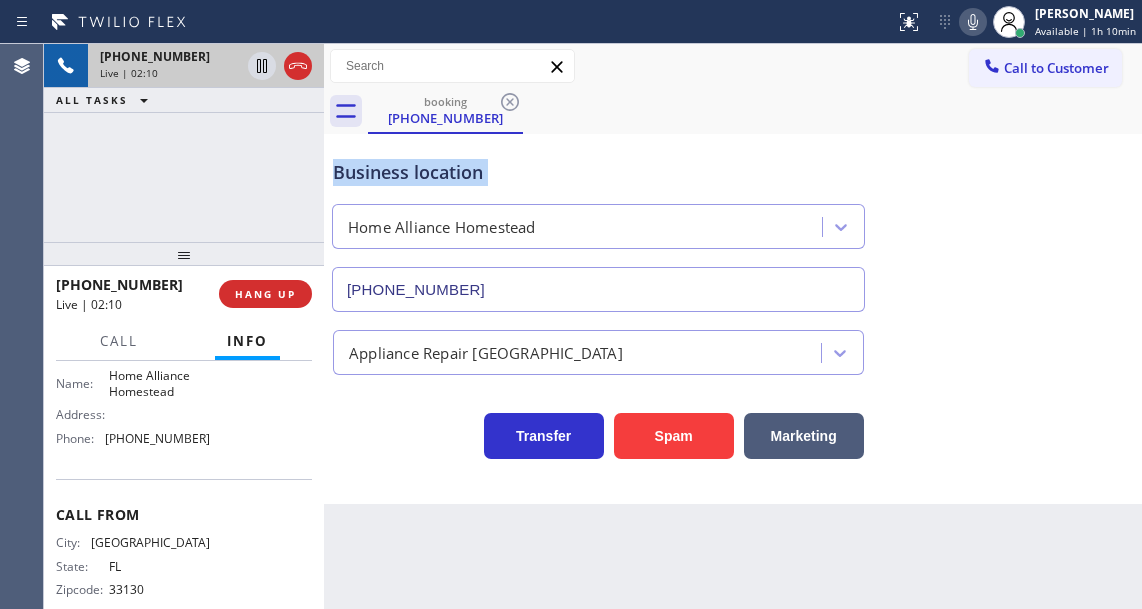 click on "Business location" at bounding box center (598, 172) 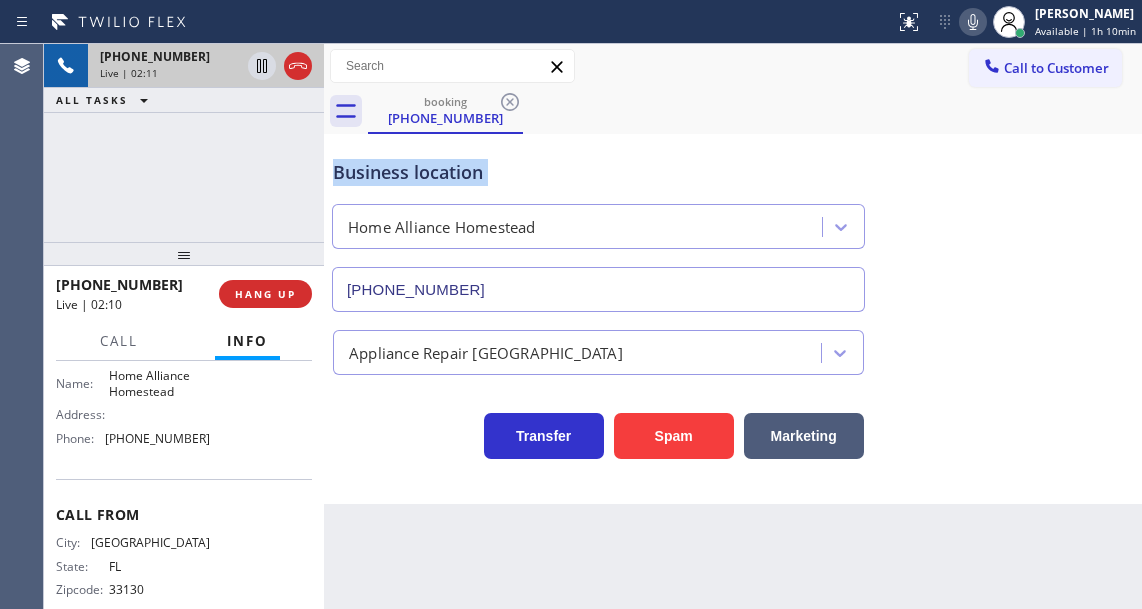 click on "Business location" at bounding box center (598, 172) 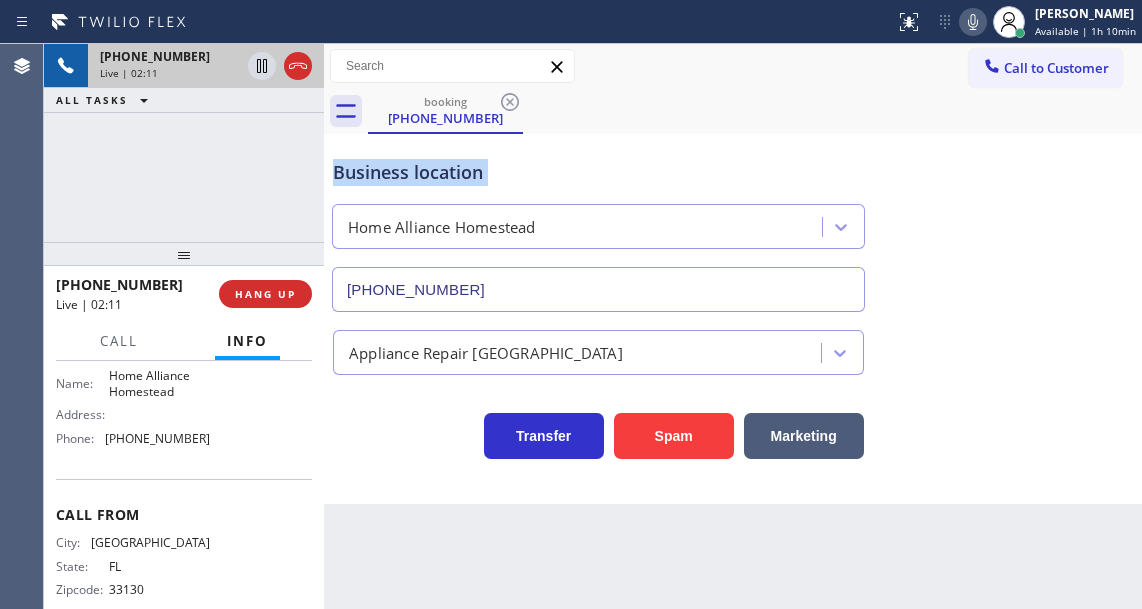 click on "Business location" at bounding box center [598, 172] 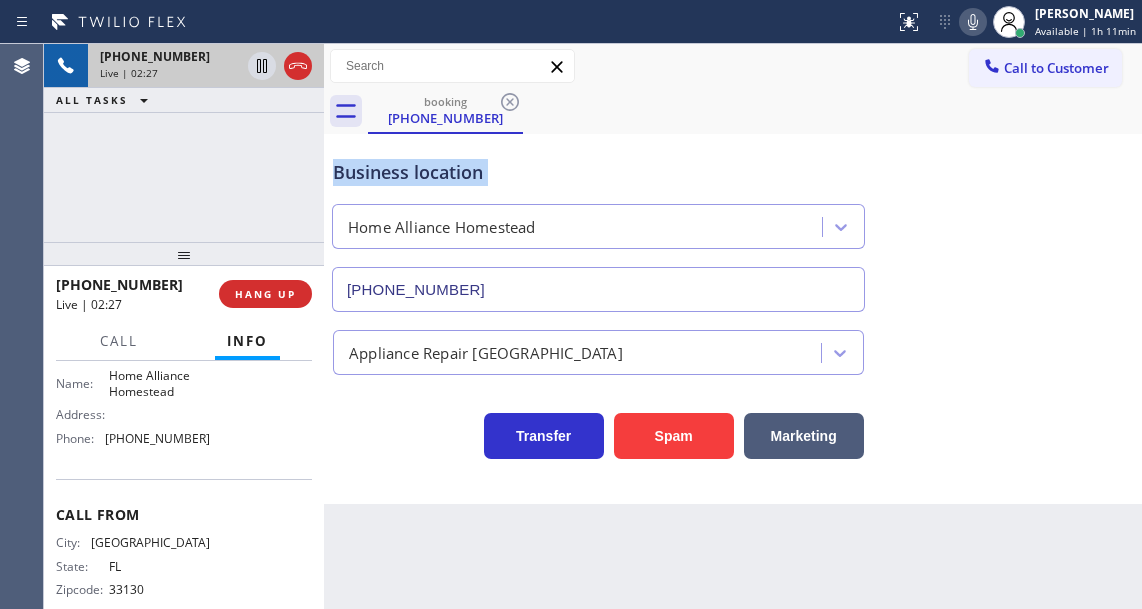 click on "Business location Home Alliance Homestead [PHONE_NUMBER]" at bounding box center [733, 221] 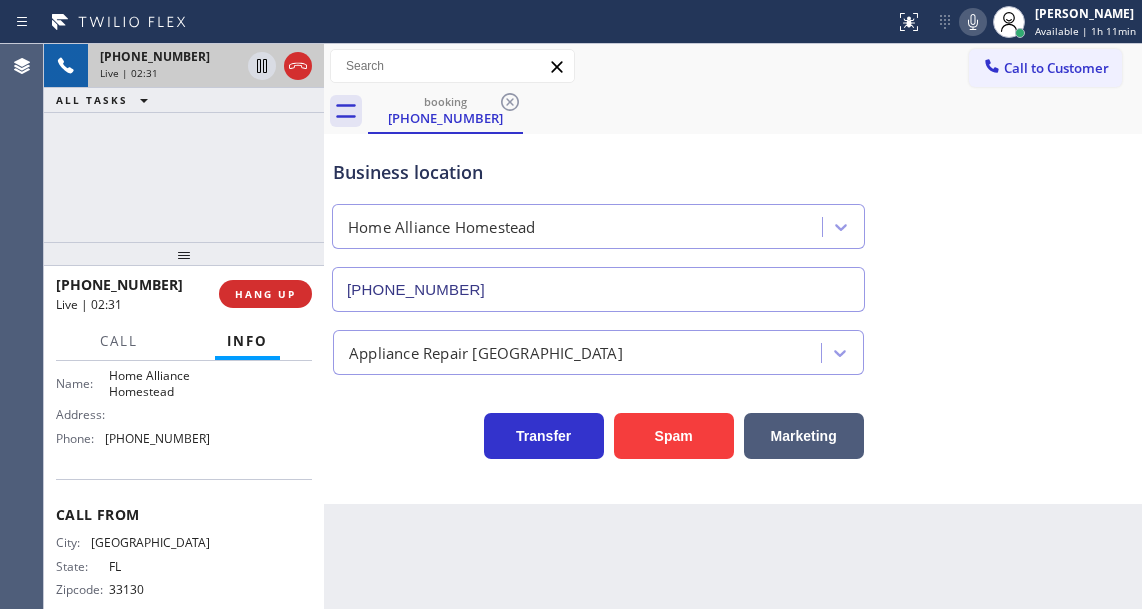 click on "[PHONE_NUMBER] Live | 02:31 ALL TASKS ALL TASKS ACTIVE TASKS TASKS IN WRAP UP" at bounding box center (184, 143) 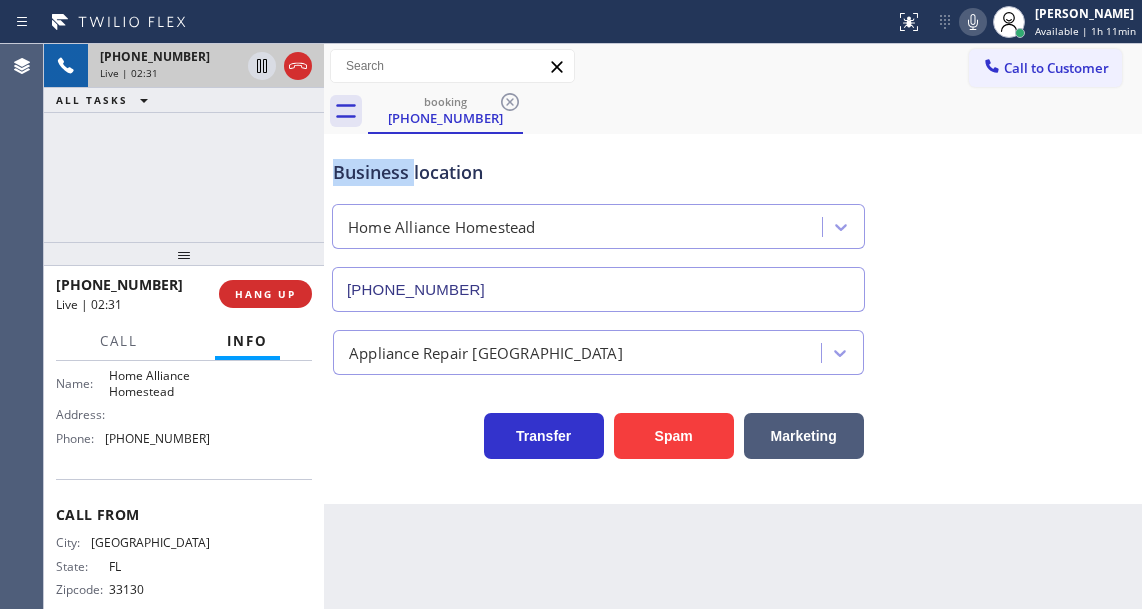 click on "Business location" at bounding box center [598, 172] 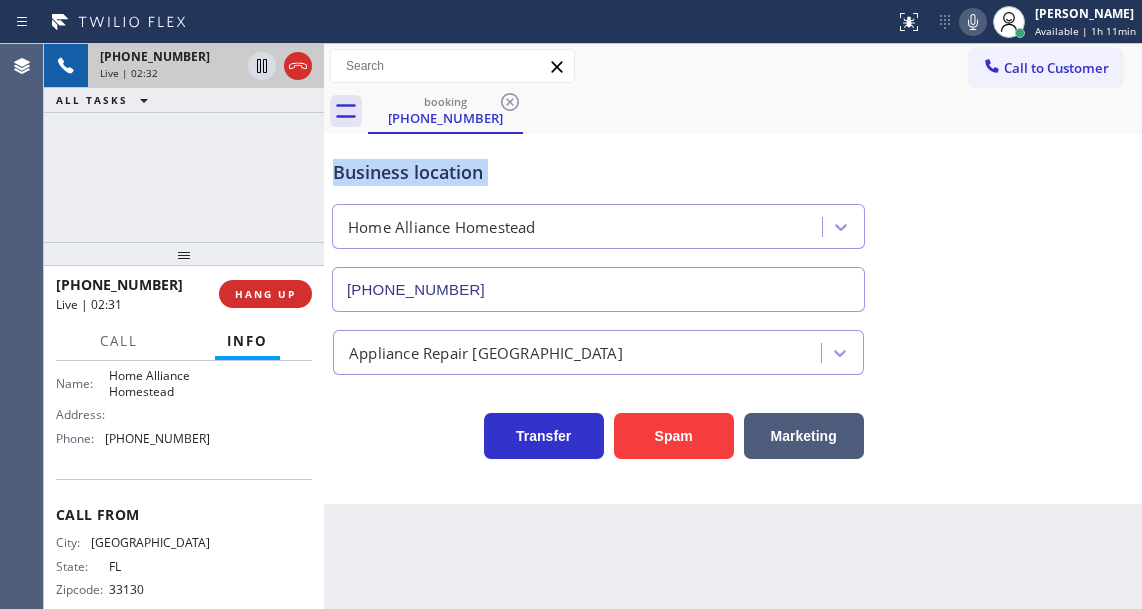 click on "Business location" at bounding box center (598, 172) 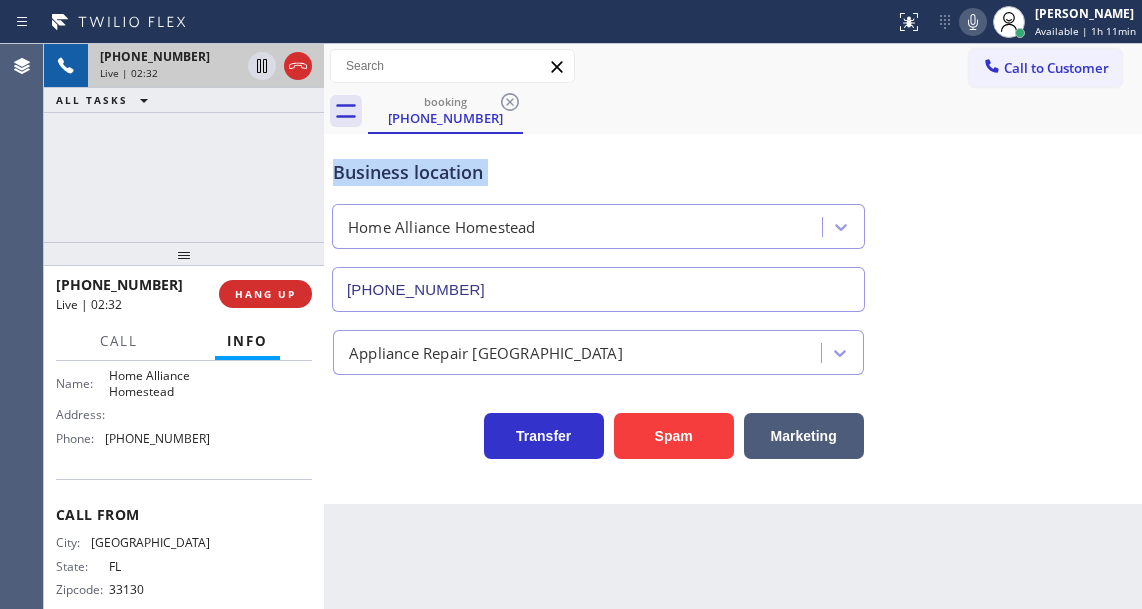 click on "Business location" at bounding box center (598, 172) 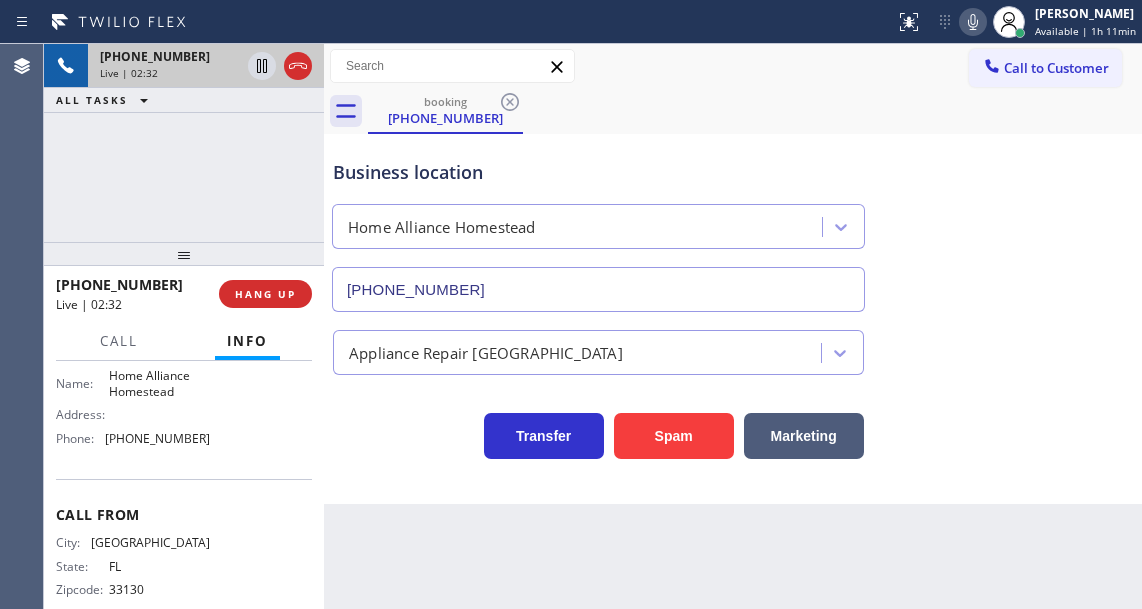 click on "Business location" at bounding box center (598, 172) 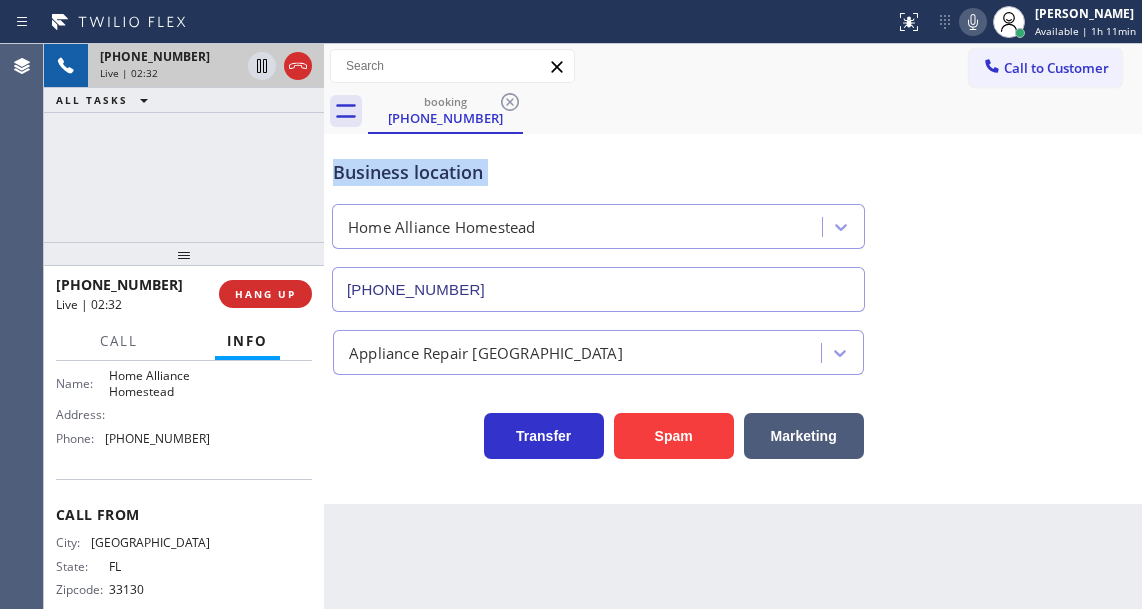 click on "Business location" at bounding box center [598, 172] 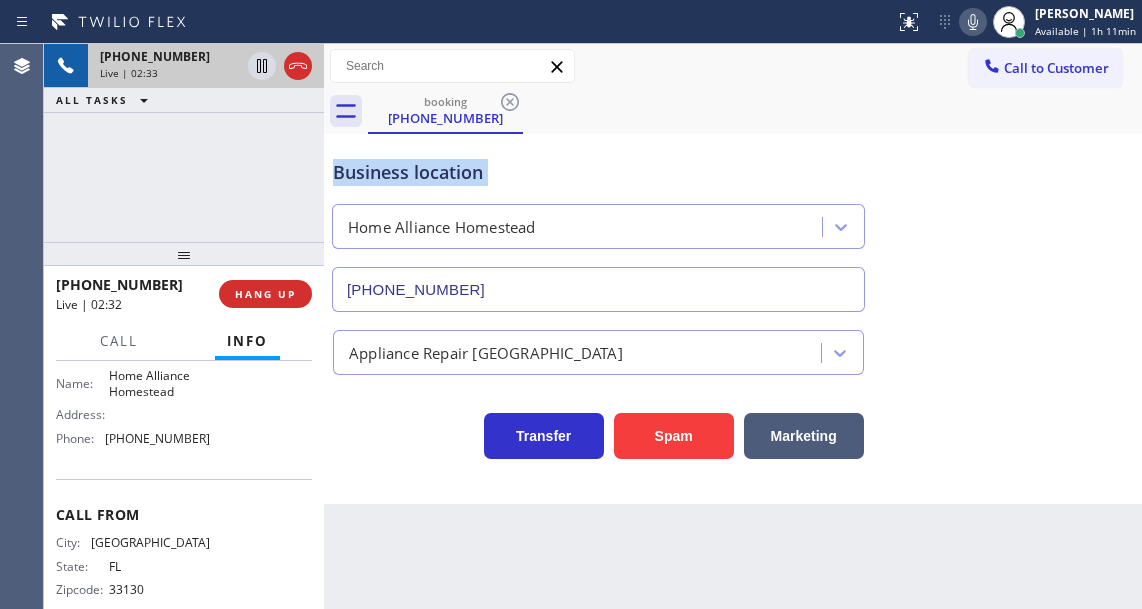 click on "Business location" at bounding box center (598, 172) 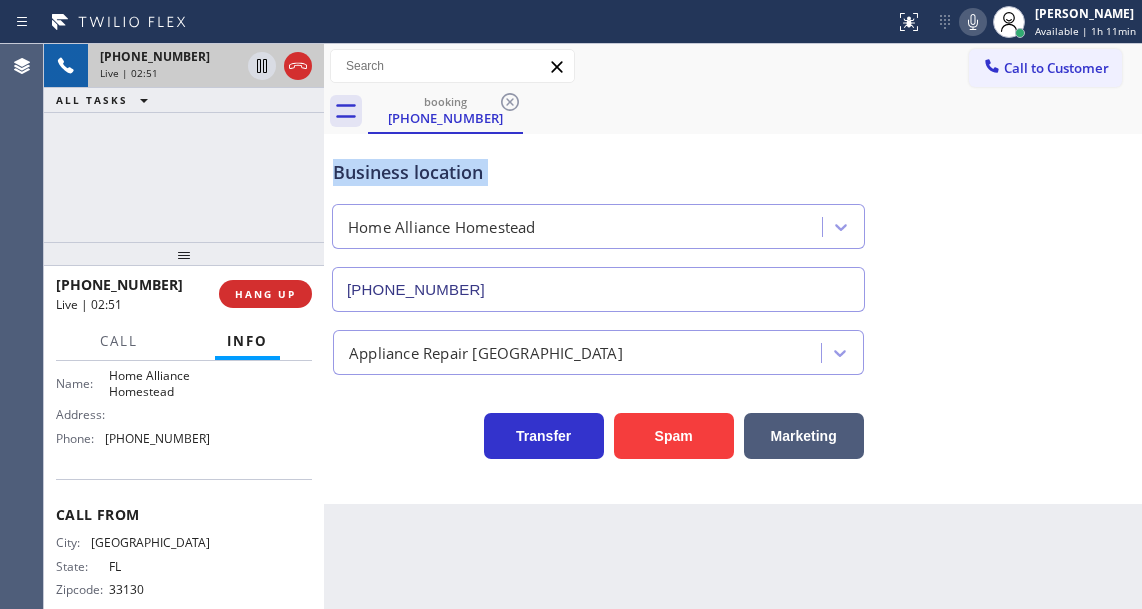 click on "Business location" at bounding box center (598, 172) 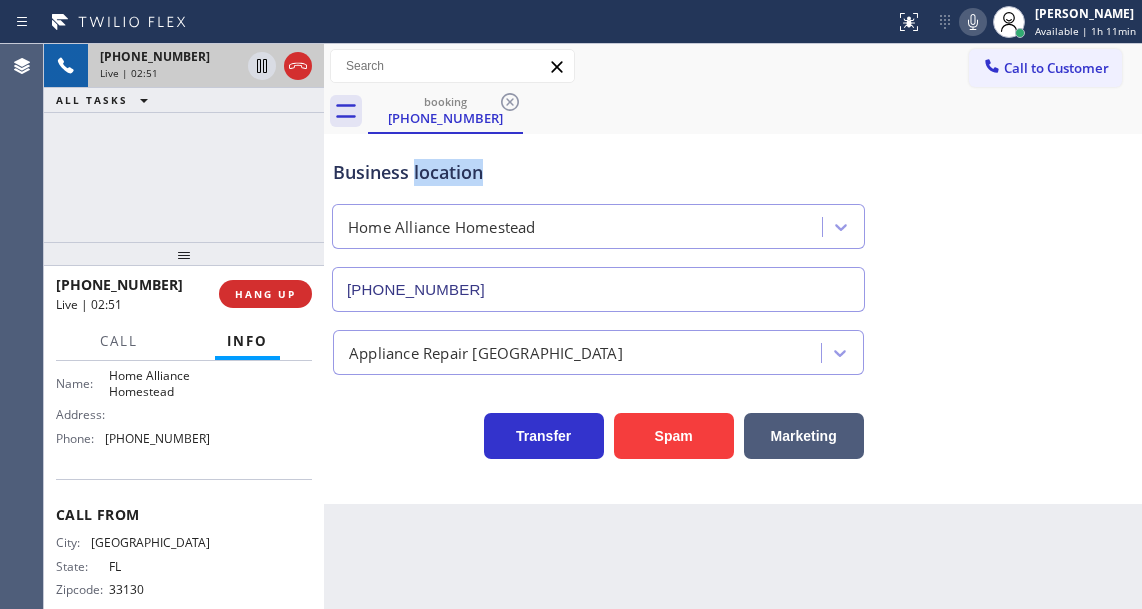 click on "Business location" at bounding box center (598, 172) 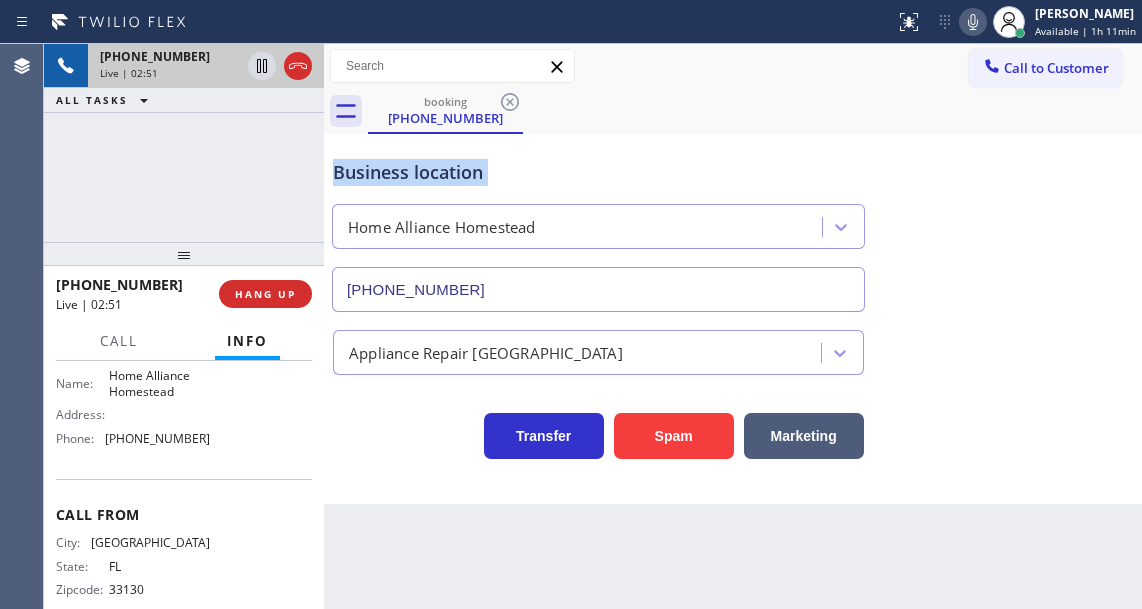 click on "Business location" at bounding box center [598, 172] 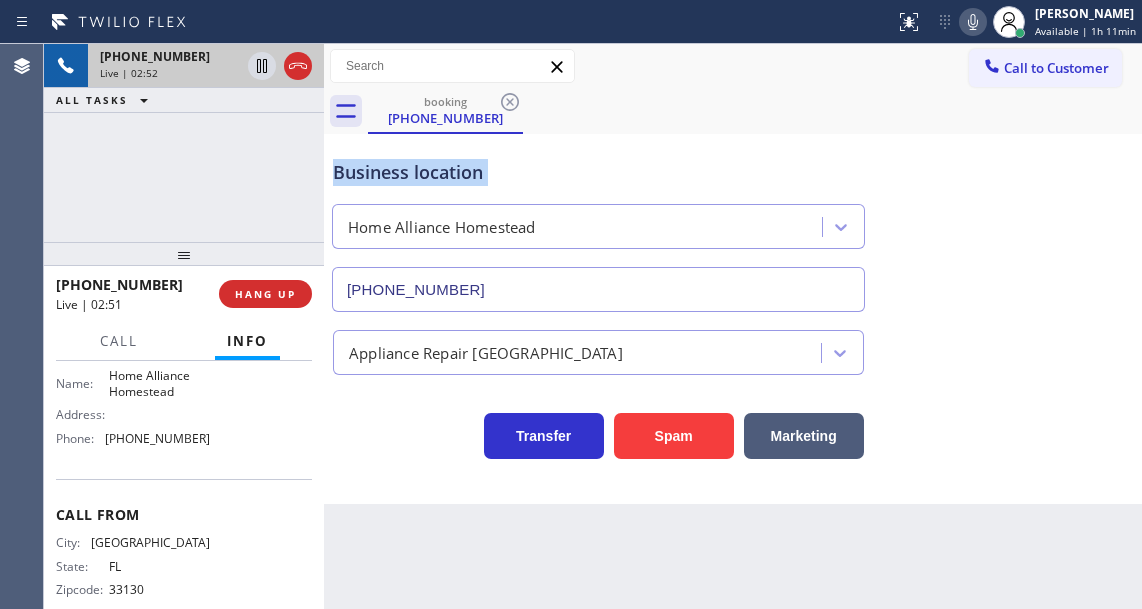 click on "Business location" at bounding box center [598, 172] 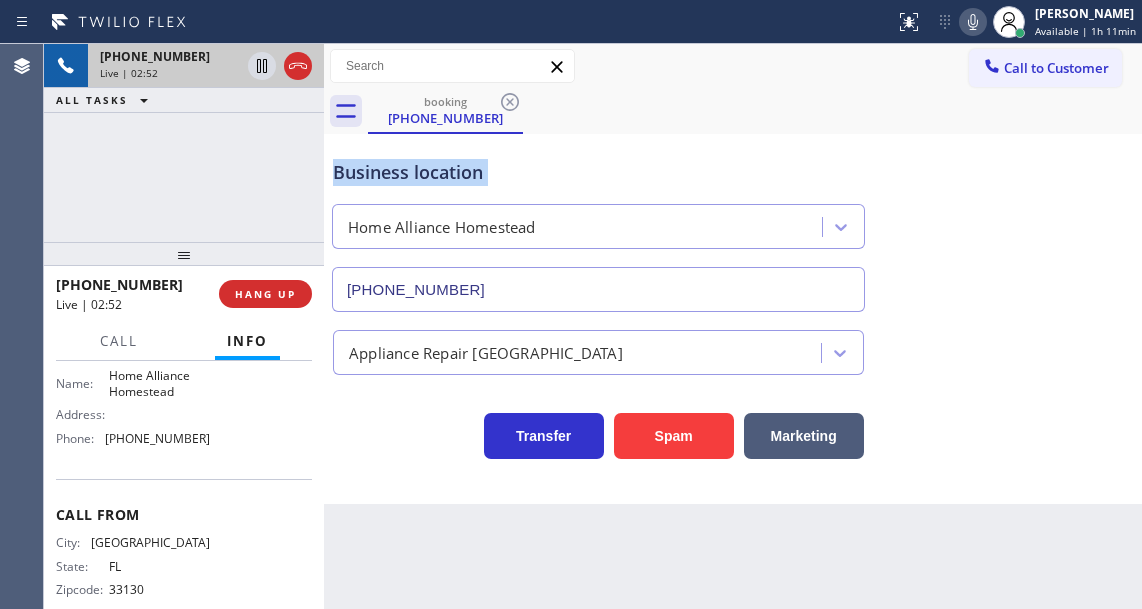 click on "Business location" at bounding box center (598, 172) 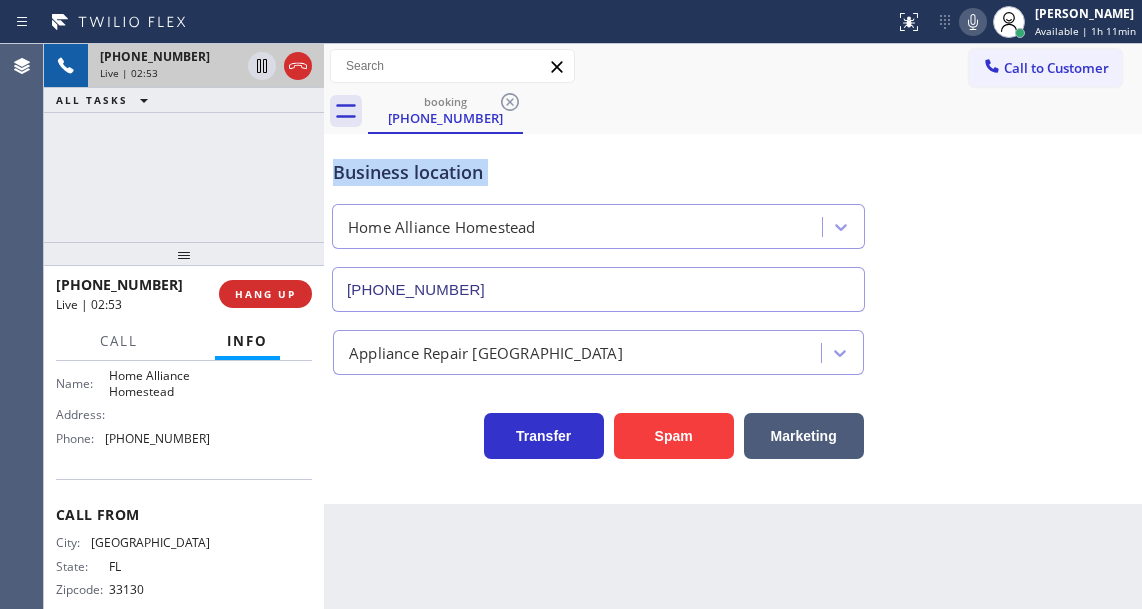 click on "Business location" at bounding box center [598, 172] 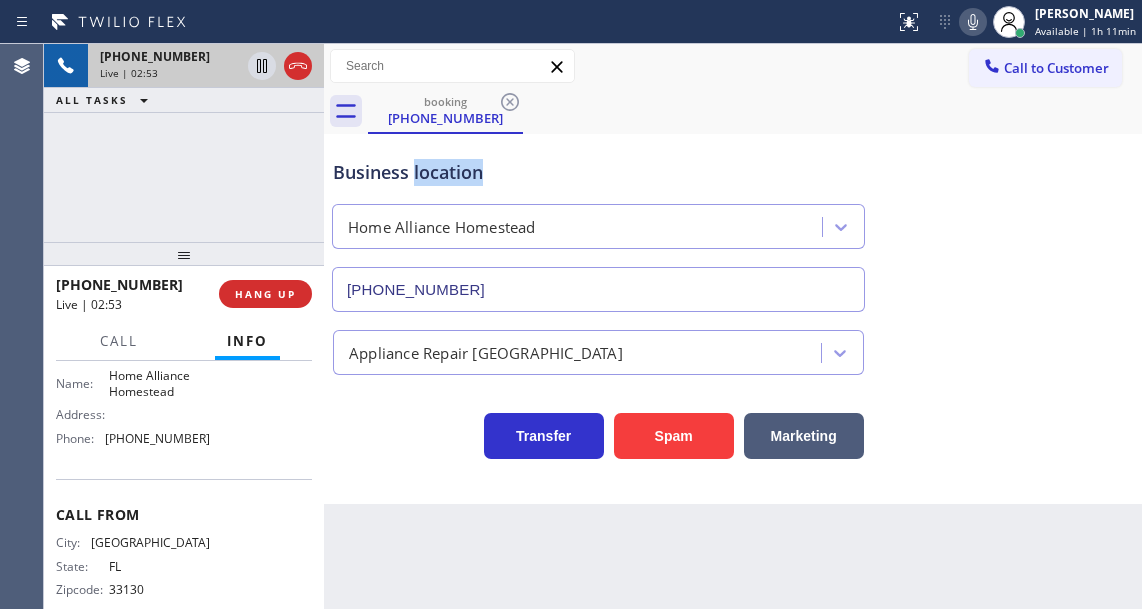 click on "Business location" at bounding box center (598, 172) 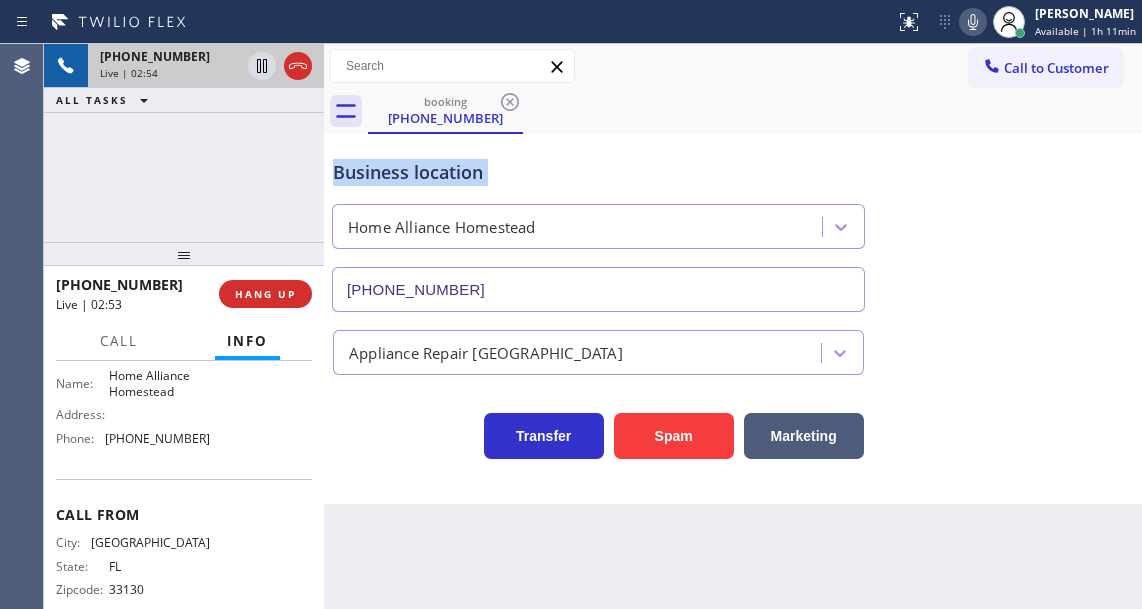 click on "Business location" at bounding box center (598, 172) 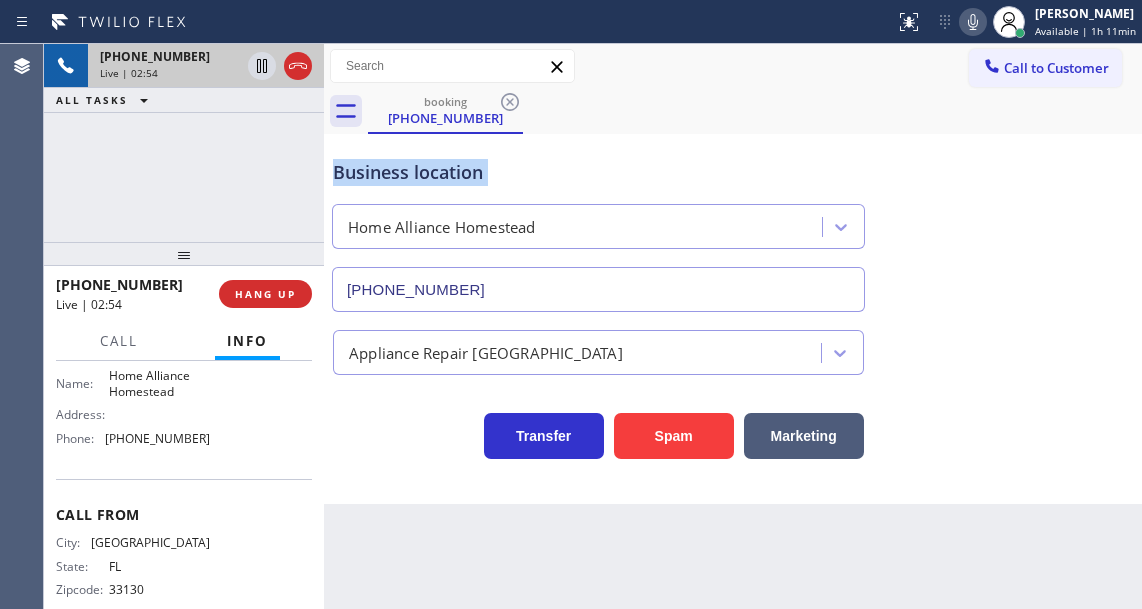 click on "Business location" at bounding box center (598, 172) 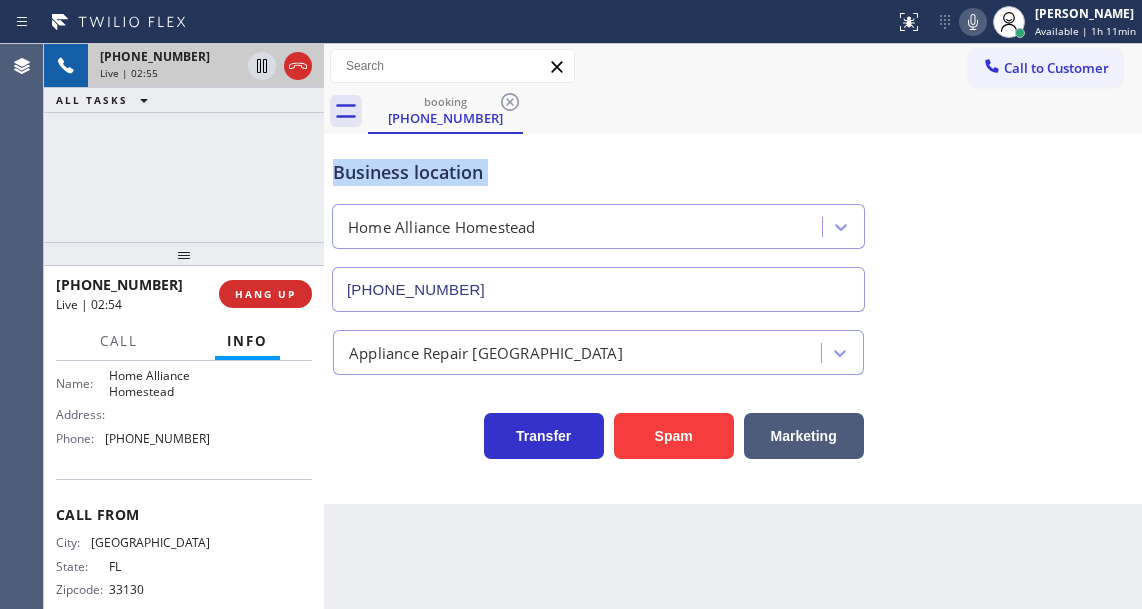 click on "Business location" at bounding box center (598, 172) 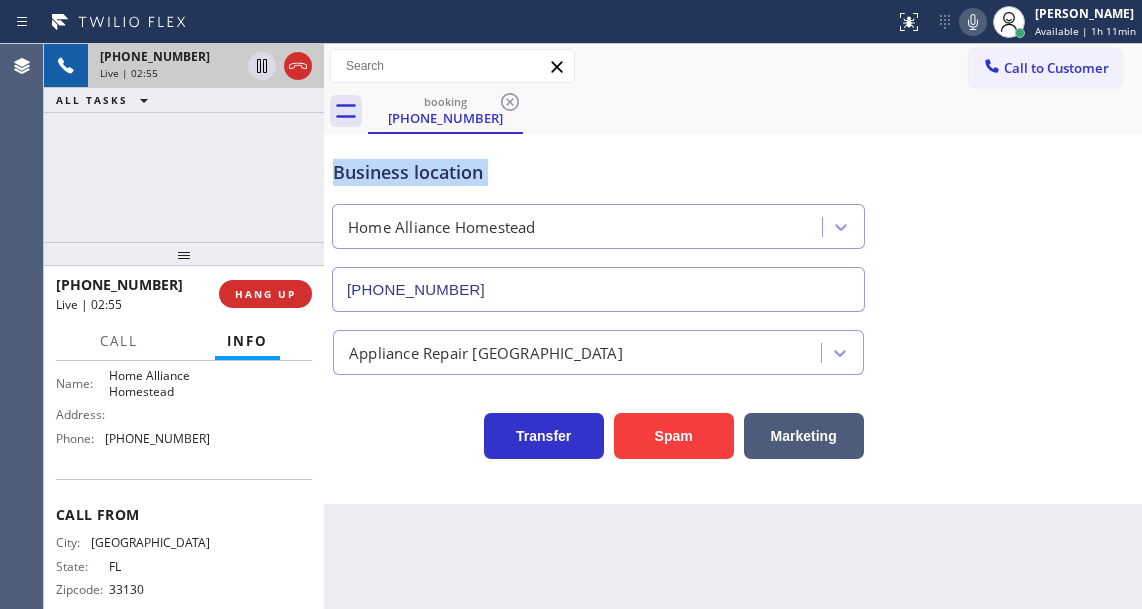 click on "Business location" at bounding box center [598, 172] 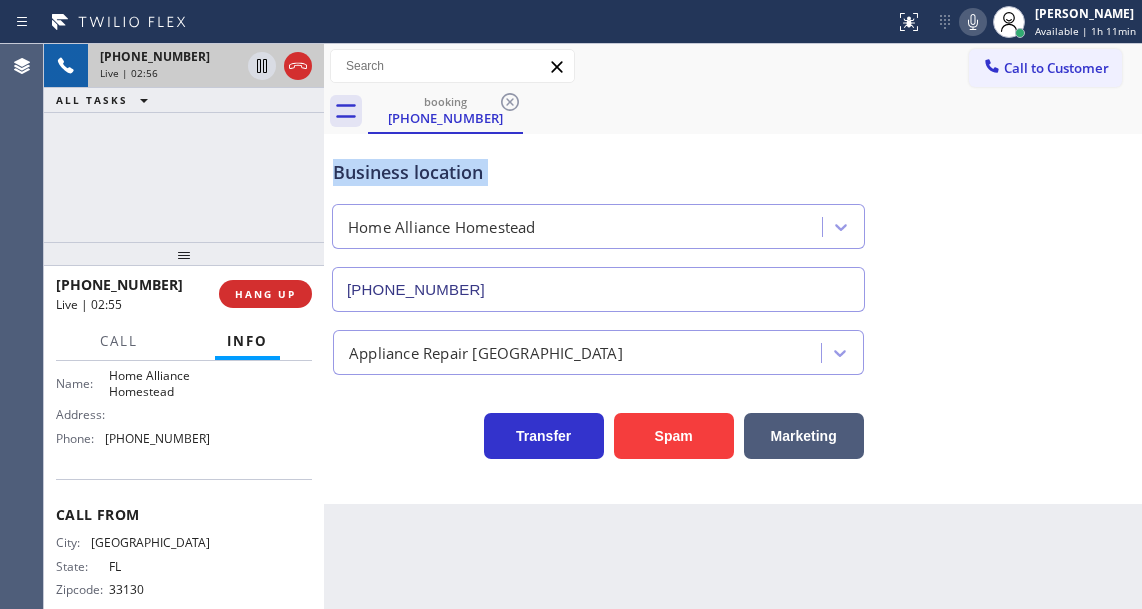 click on "Business location" at bounding box center [598, 172] 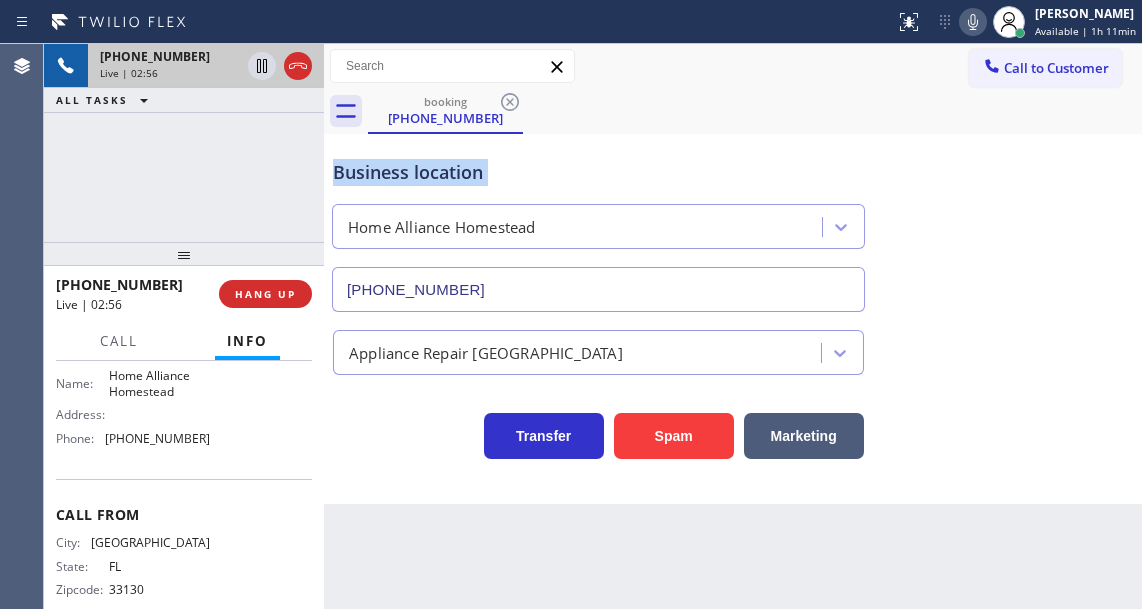 click on "Business location" at bounding box center [598, 172] 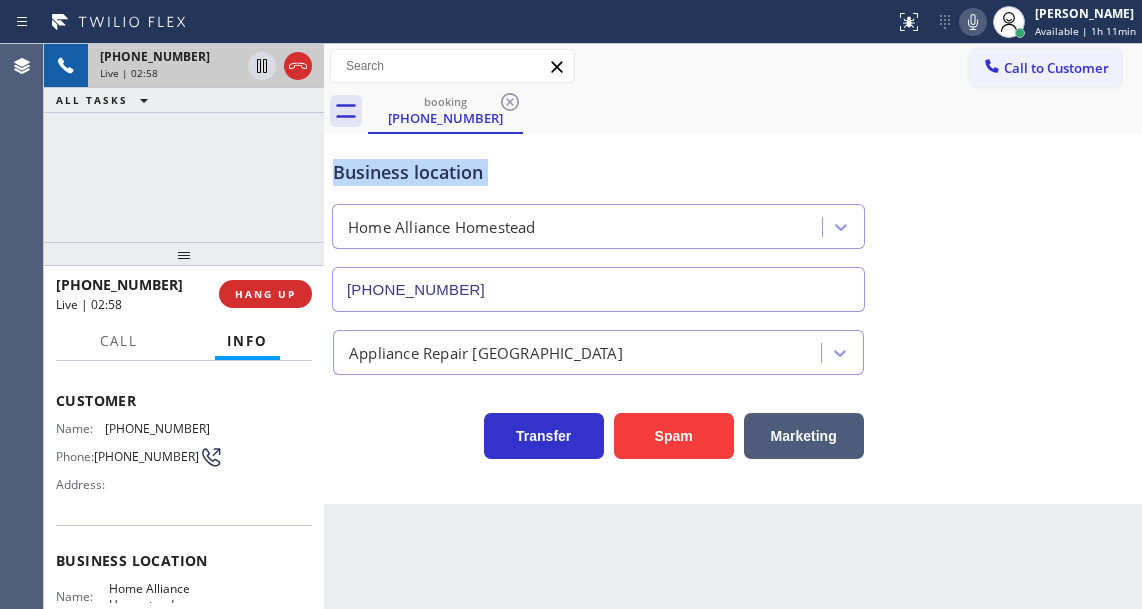 scroll, scrollTop: 47, scrollLeft: 0, axis: vertical 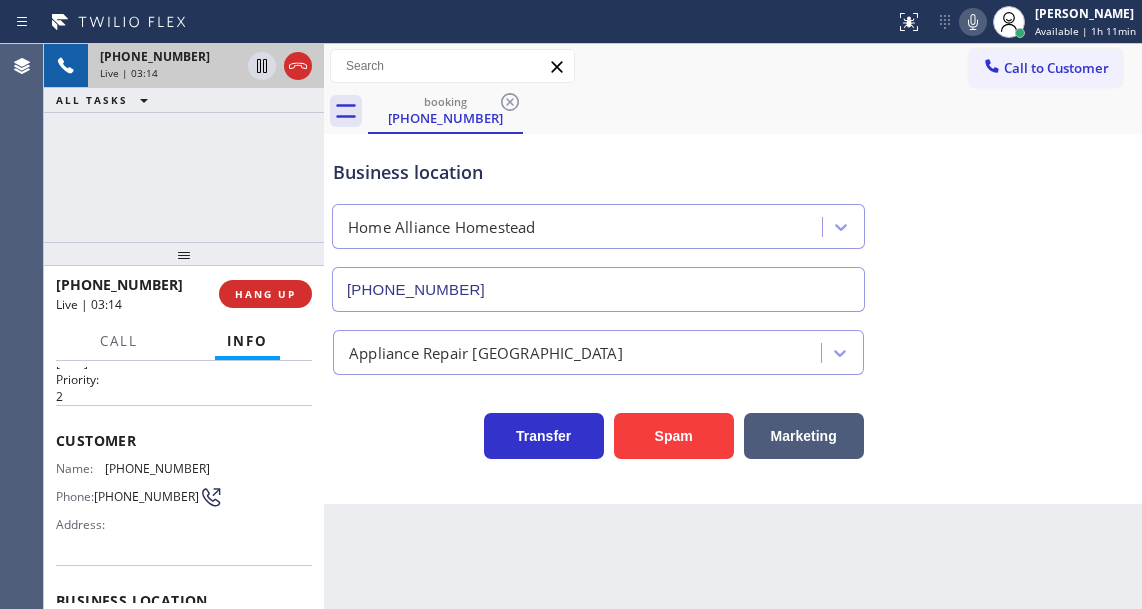 click on "booking [PHONE_NUMBER]" at bounding box center (755, 111) 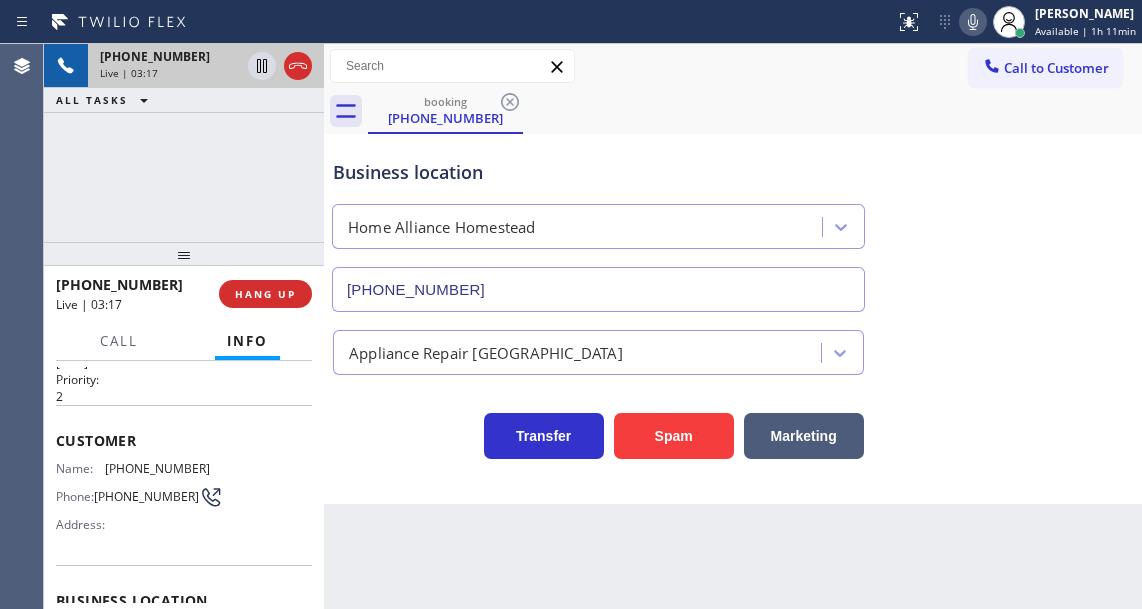 click on "Business location" at bounding box center [598, 172] 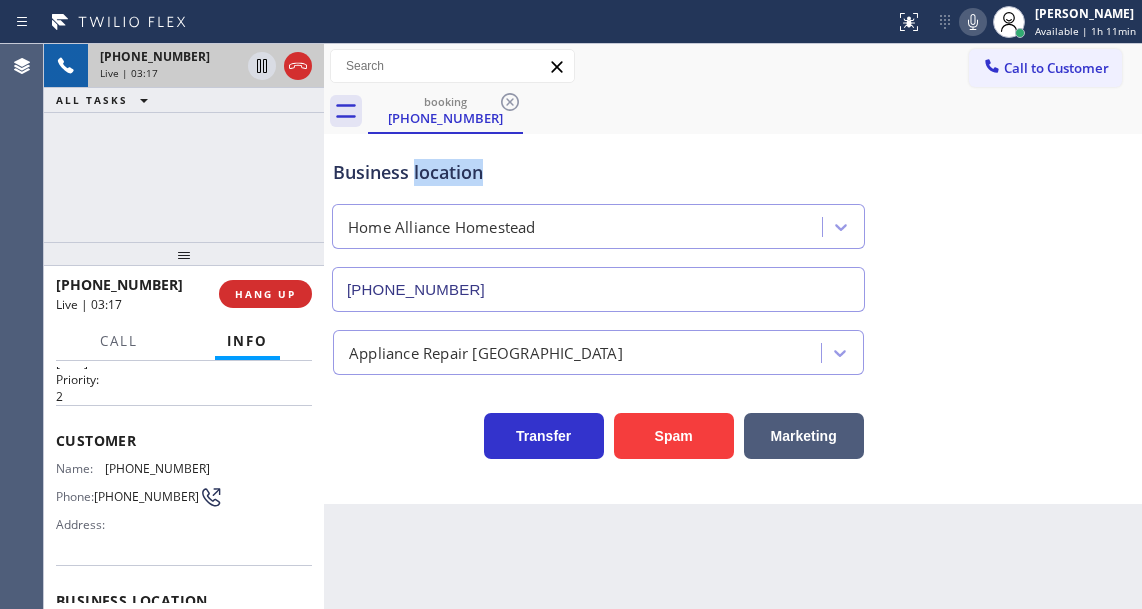 click on "Business location" at bounding box center (598, 172) 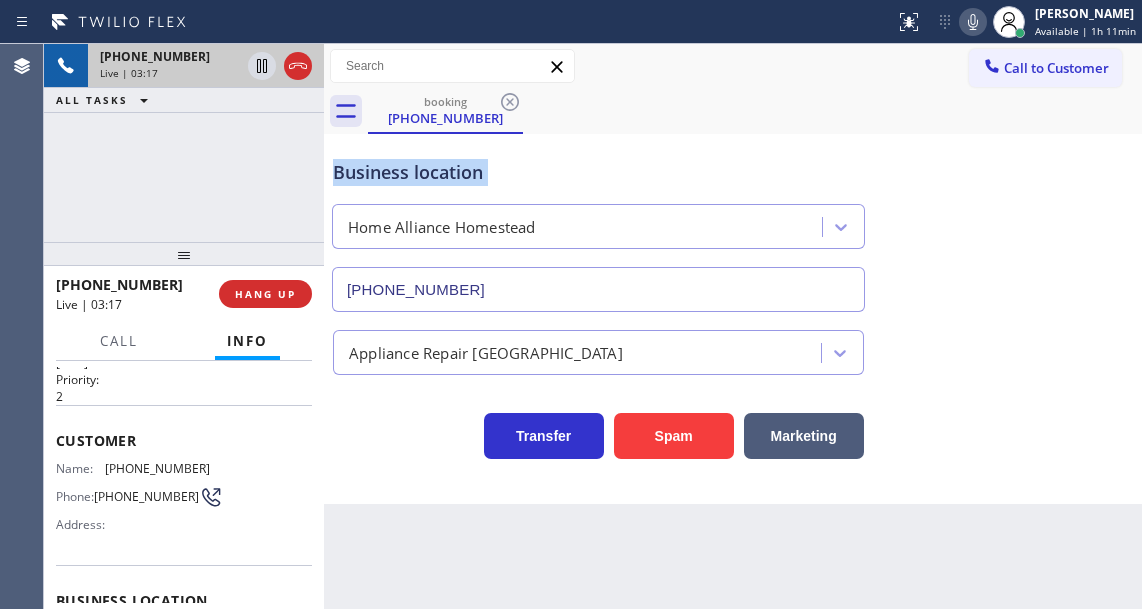 click on "Business location" at bounding box center (598, 172) 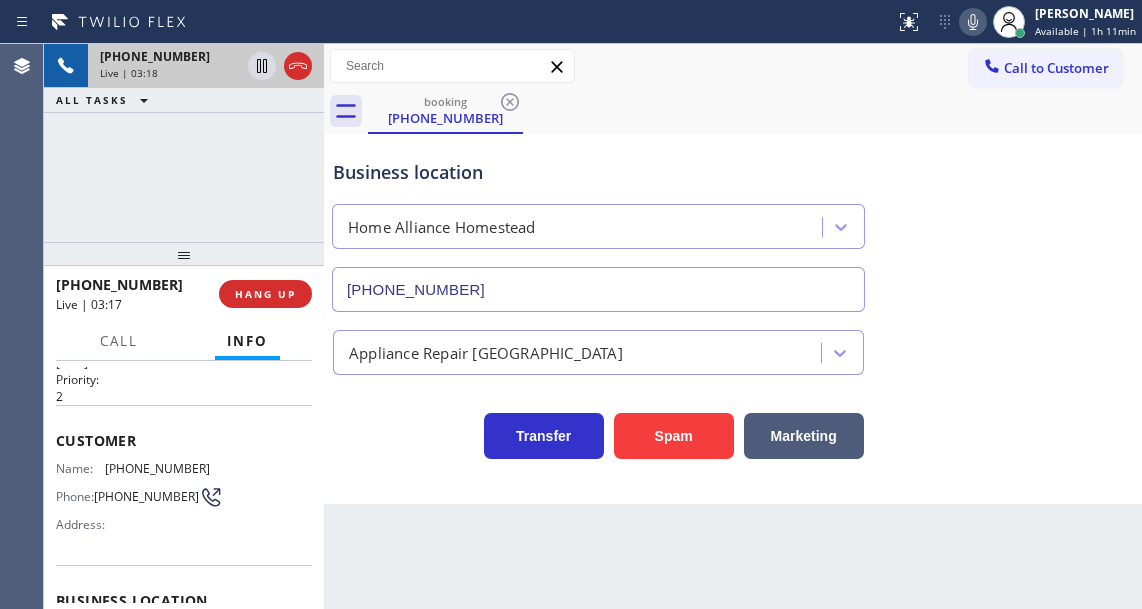 click on "Business location Home Alliance Homestead [PHONE_NUMBER]" at bounding box center [598, 225] 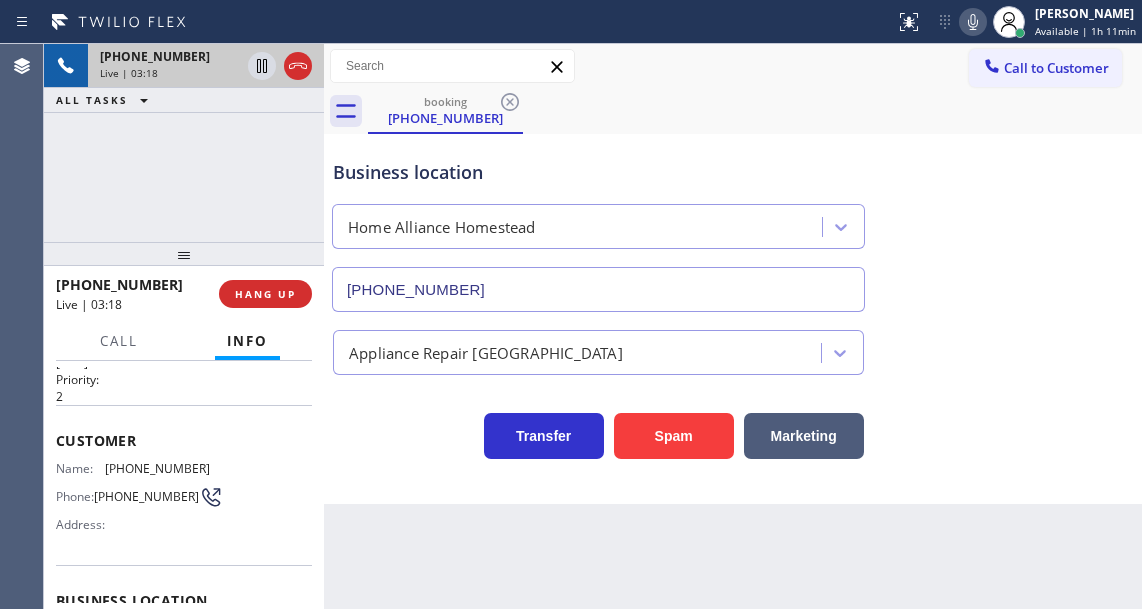 click on "Business location" at bounding box center (598, 172) 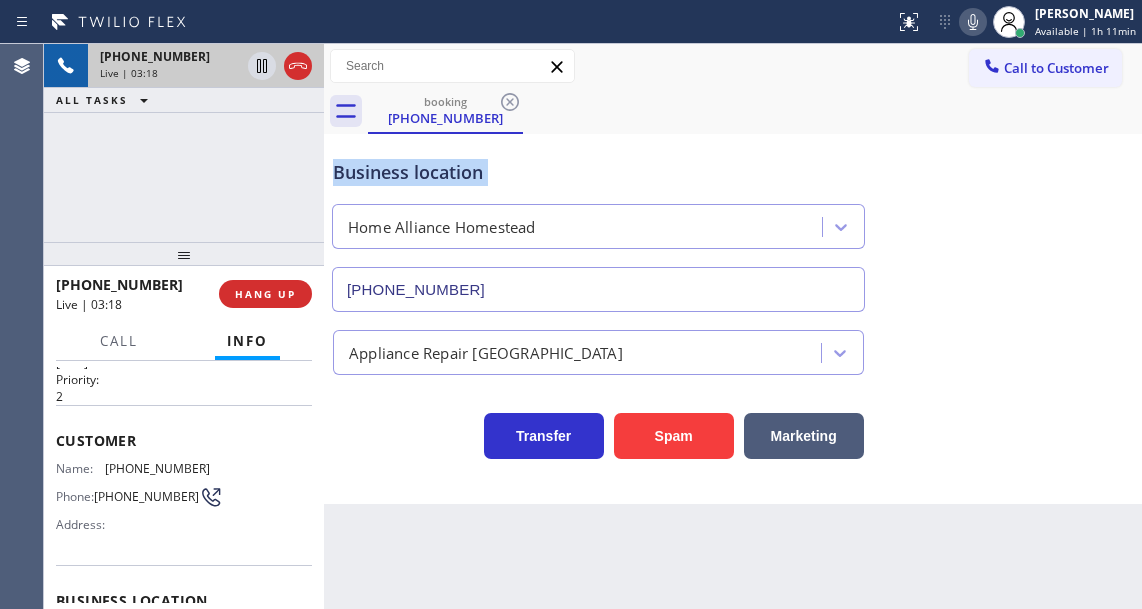click on "Business location" at bounding box center (598, 172) 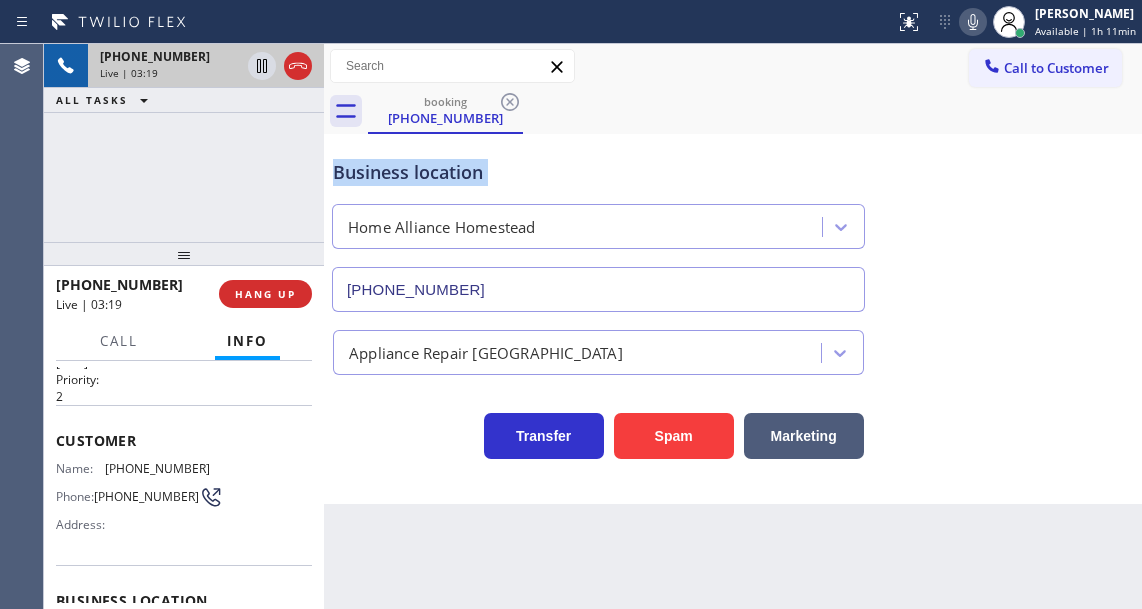 click on "Business location" at bounding box center [598, 172] 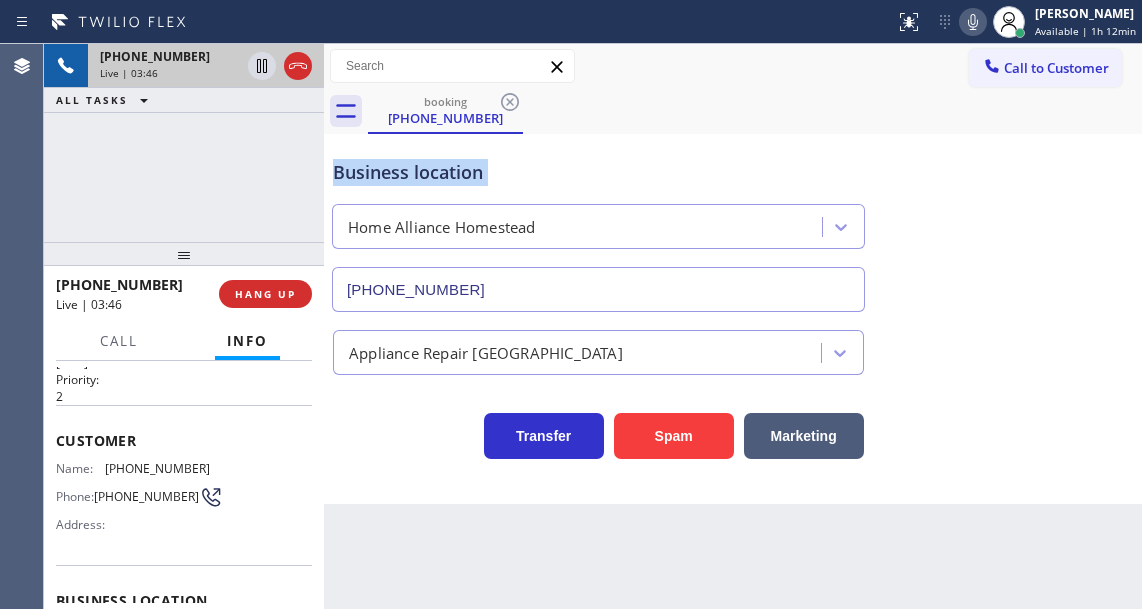 click on "Business location" at bounding box center (598, 172) 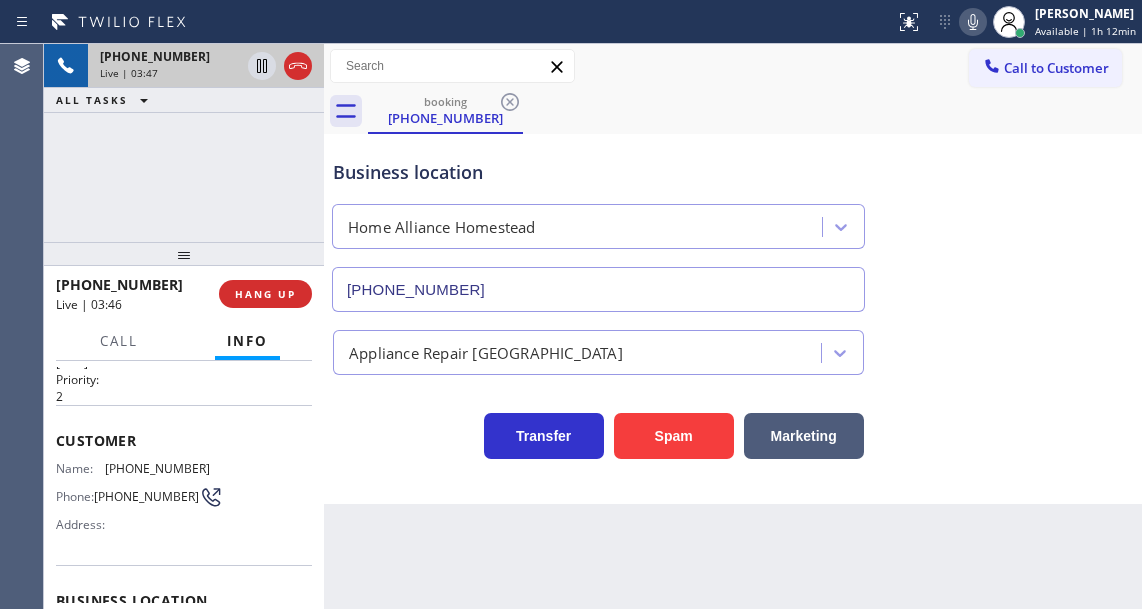 click on "Business location" at bounding box center (598, 172) 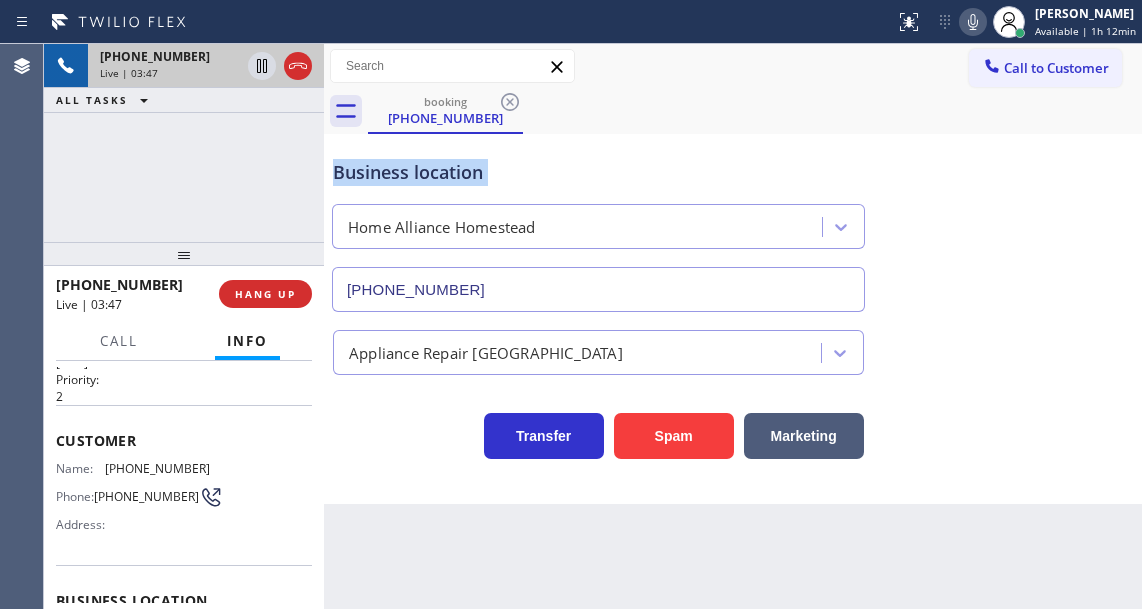 click on "Business location" at bounding box center (598, 172) 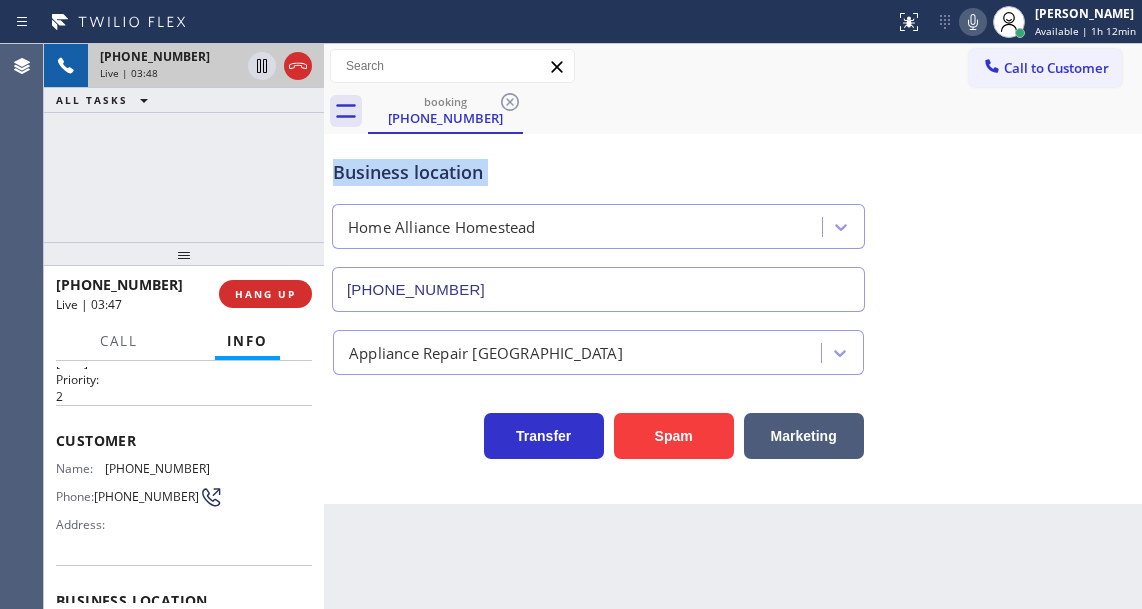 click on "Business location" at bounding box center [598, 172] 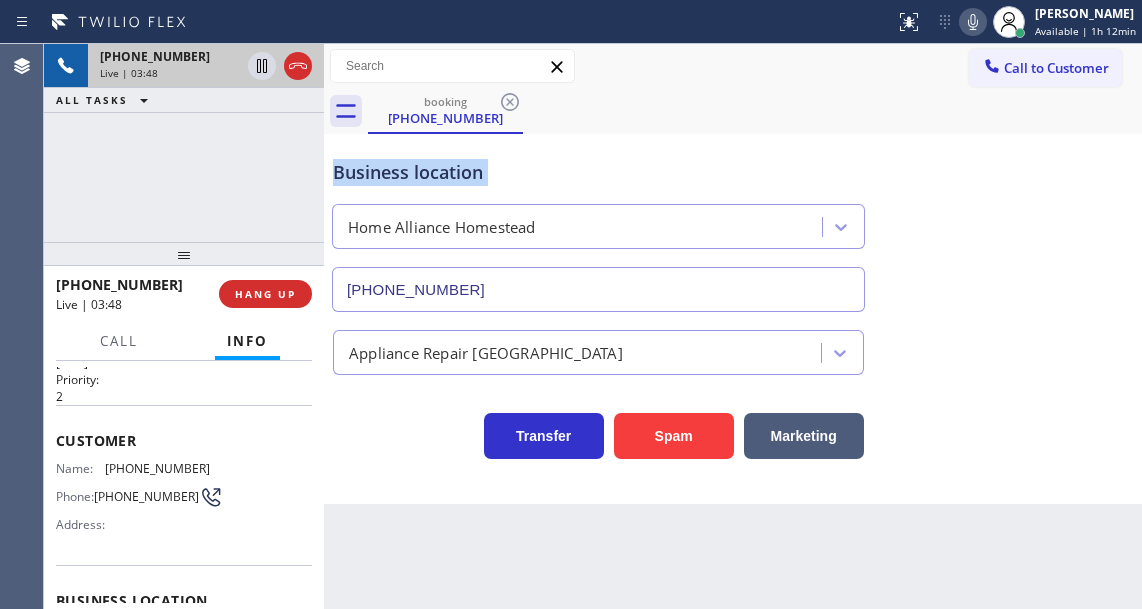 click on "Business location" at bounding box center (598, 172) 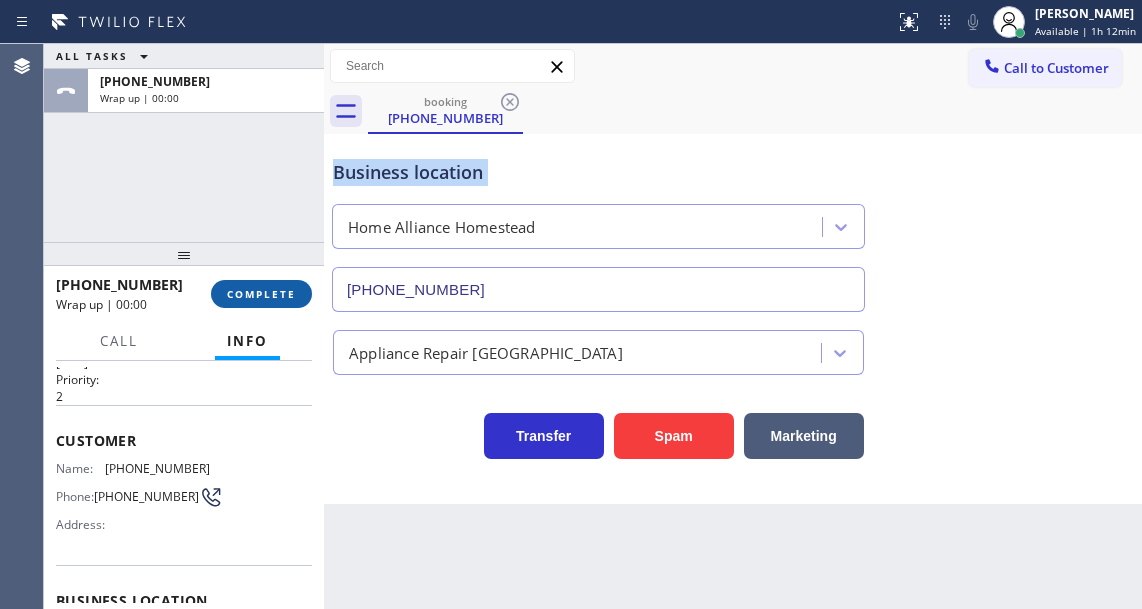 click on "COMPLETE" at bounding box center [261, 294] 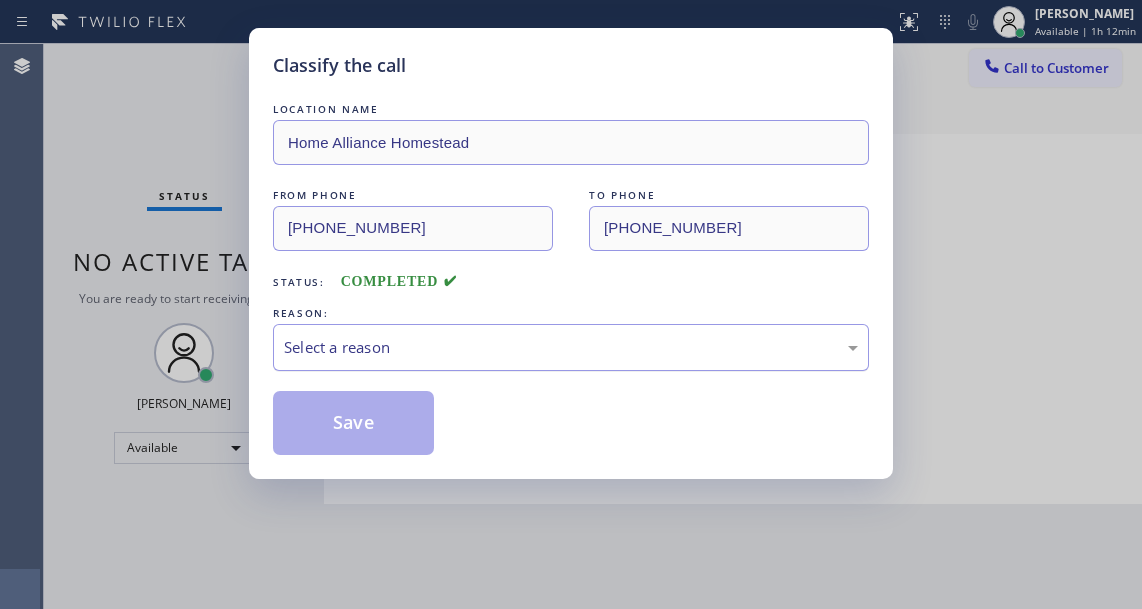 click on "Select a reason" at bounding box center (571, 347) 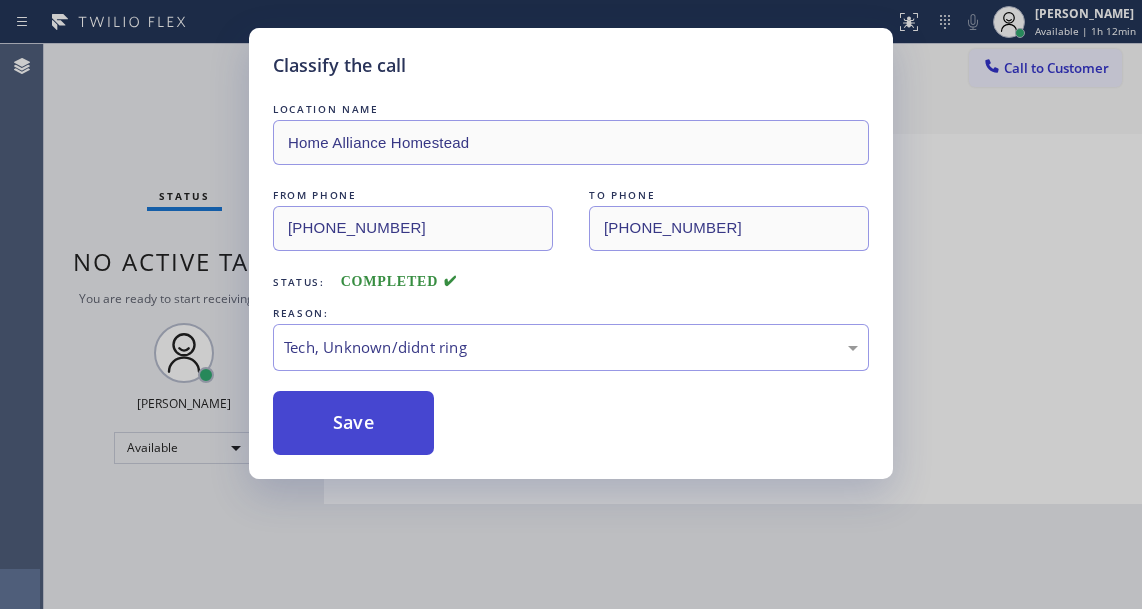 click on "Save" at bounding box center [353, 423] 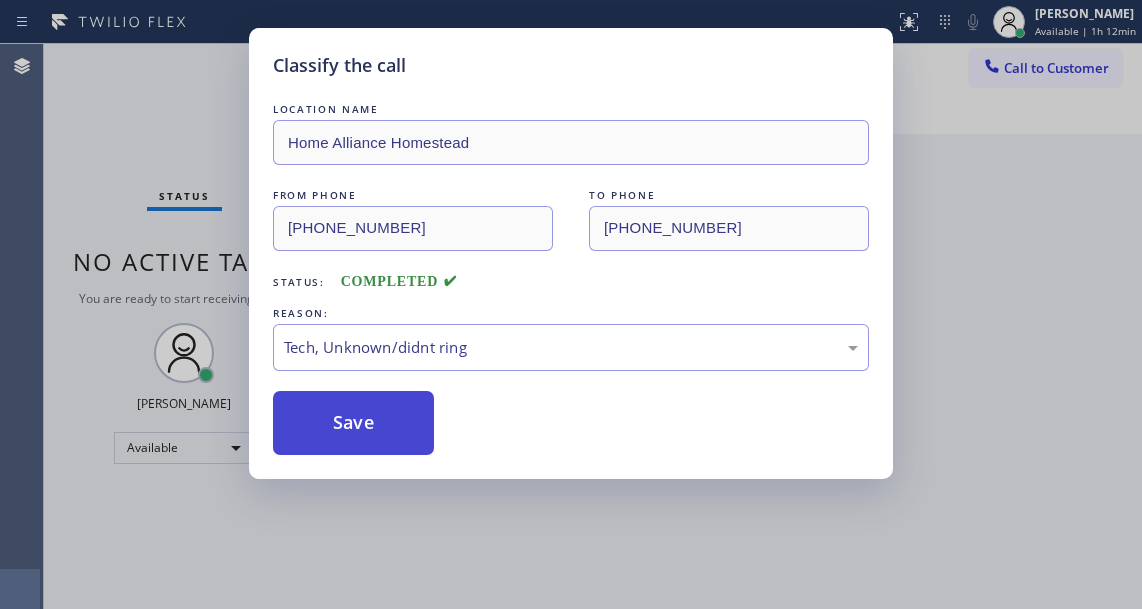 click on "Save" at bounding box center (353, 423) 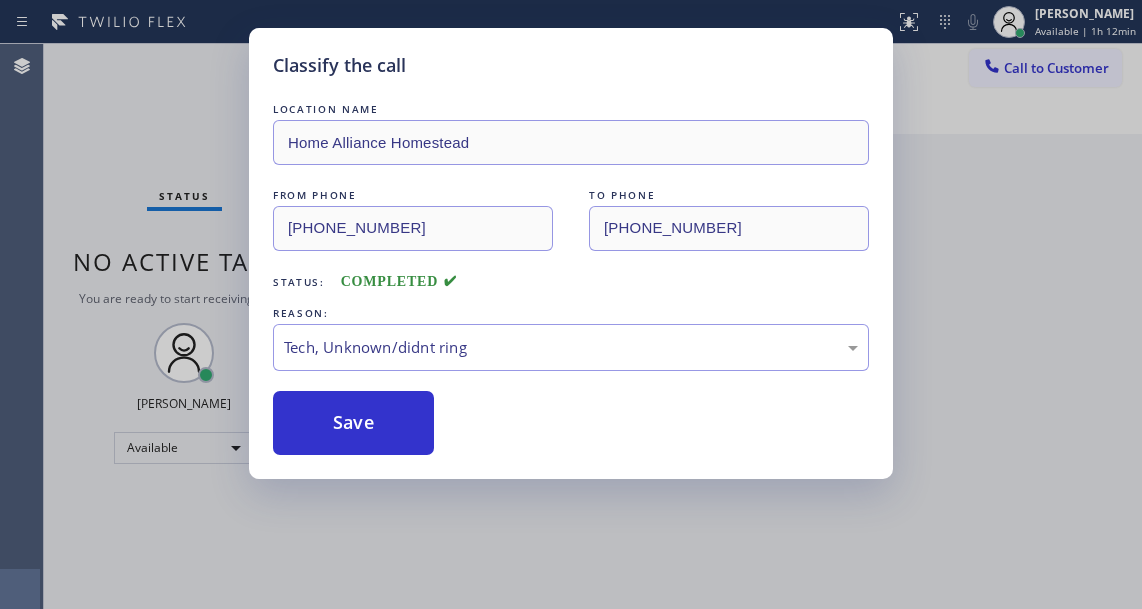 click on "Classify the call LOCATION NAME Home Alliance Homestead FROM PHONE [PHONE_NUMBER] TO PHONE [PHONE_NUMBER] Status: COMPLETED REASON: Tech, Unknown/didnt ring Save" at bounding box center (571, 304) 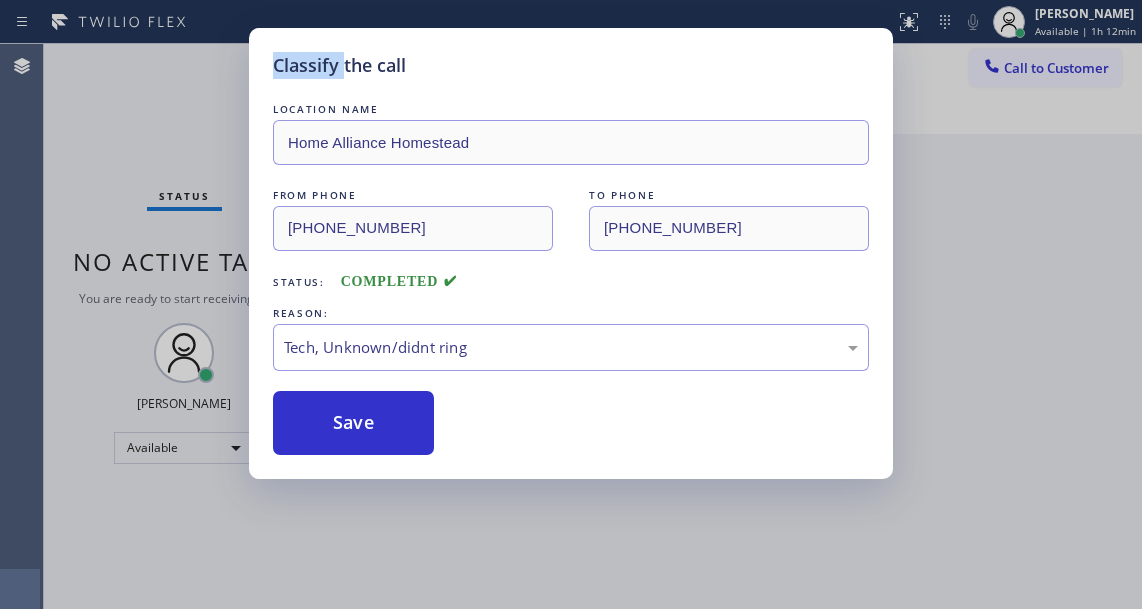 click on "Classify the call LOCATION NAME Home Alliance Homestead FROM PHONE [PHONE_NUMBER] TO PHONE [PHONE_NUMBER] Status: COMPLETED REASON: Tech, Unknown/didnt ring Save" at bounding box center [571, 304] 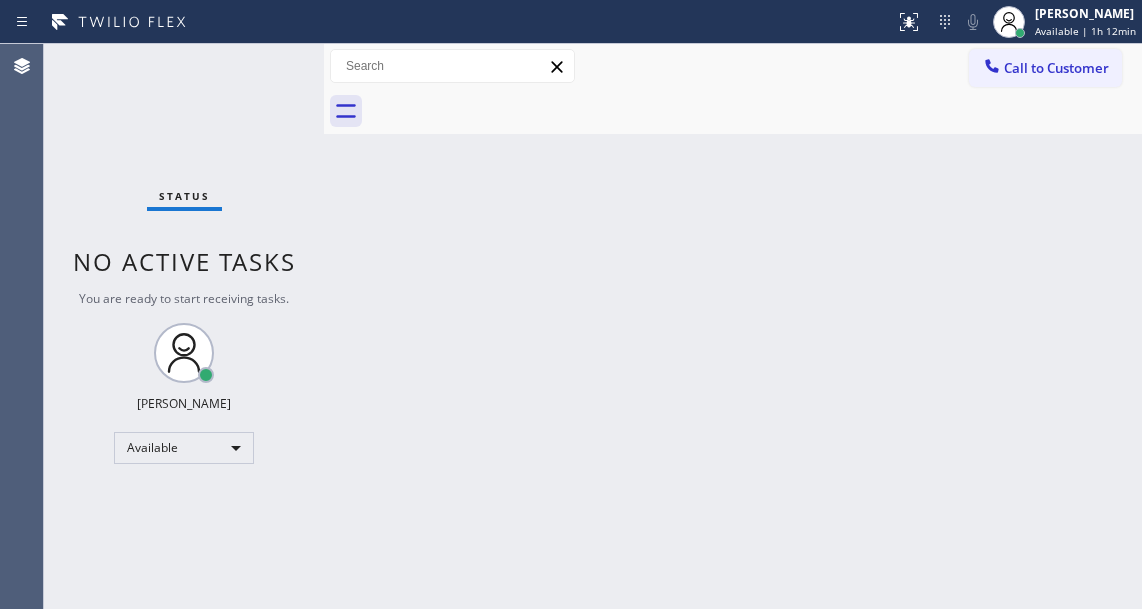 click on "Status   No active tasks     You are ready to start receiving tasks.   [PERSON_NAME]" at bounding box center (184, 326) 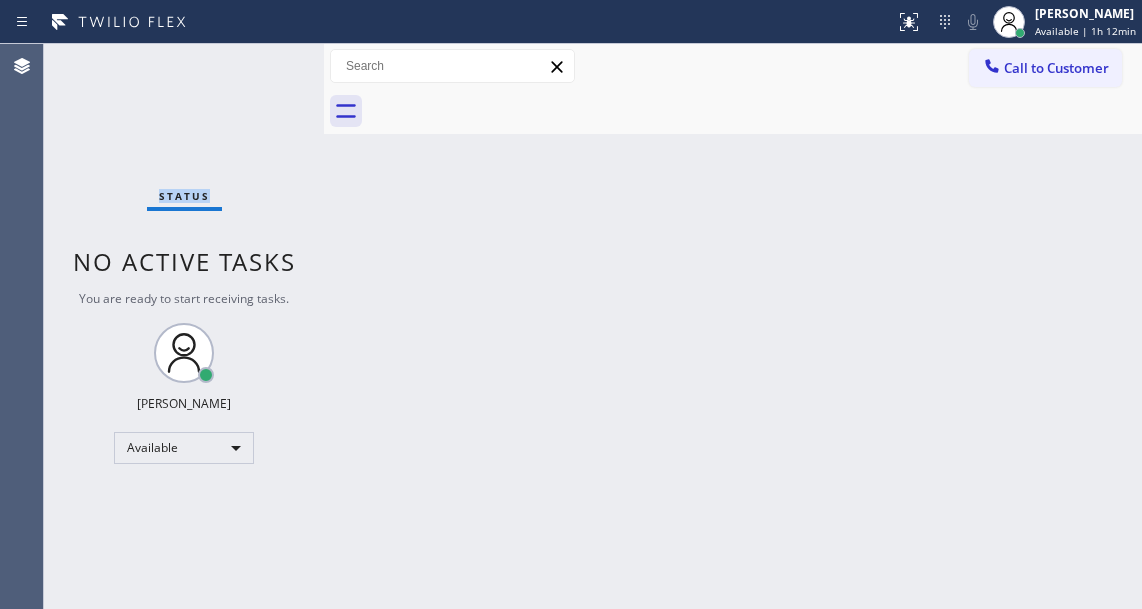 click on "Status   No active tasks     You are ready to start receiving tasks.   [PERSON_NAME]" at bounding box center [184, 326] 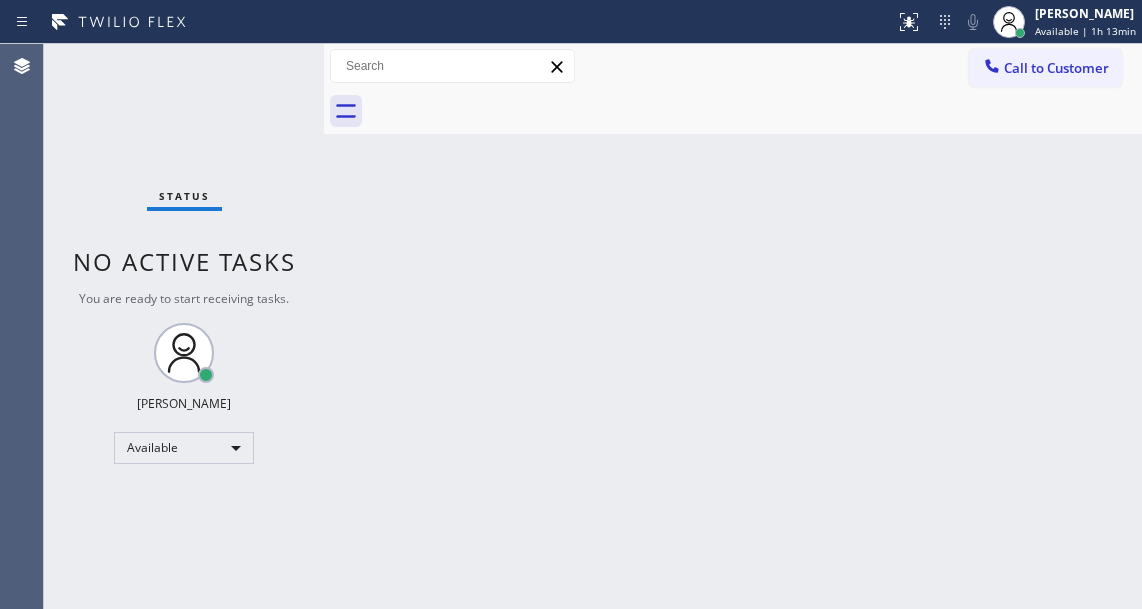 click on "Back to Dashboard Change Sender ID Customers Technicians Select a contact Outbound call Technician Search Technician Your caller id phone number Your caller id phone number Call Technician info Name   Phone none Address none Change Sender ID HVAC [PHONE_NUMBER] 5 Star Appliance [PHONE_NUMBER] Appliance Repair [PHONE_NUMBER] Plumbing [PHONE_NUMBER] Air Duct Cleaning [PHONE_NUMBER]  Electricians [PHONE_NUMBER] Cancel Change Check personal SMS Reset Change No tabs Call to Customer Outbound call Location Bestway Appliance Repair [GEOGRAPHIC_DATA] Your caller id phone number [PHONE_NUMBER] Customer number Call Outbound call Technician Search Technician Your caller id phone number Your caller id phone number Call" at bounding box center (733, 326) 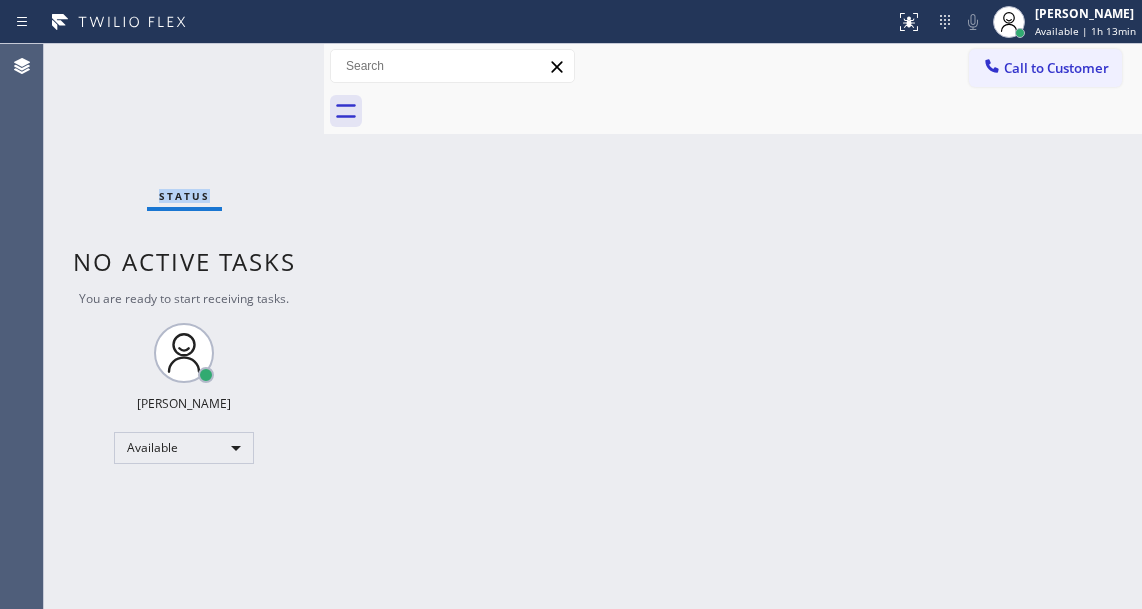 click on "Status   No active tasks     You are ready to start receiving tasks.   [PERSON_NAME]" at bounding box center [184, 326] 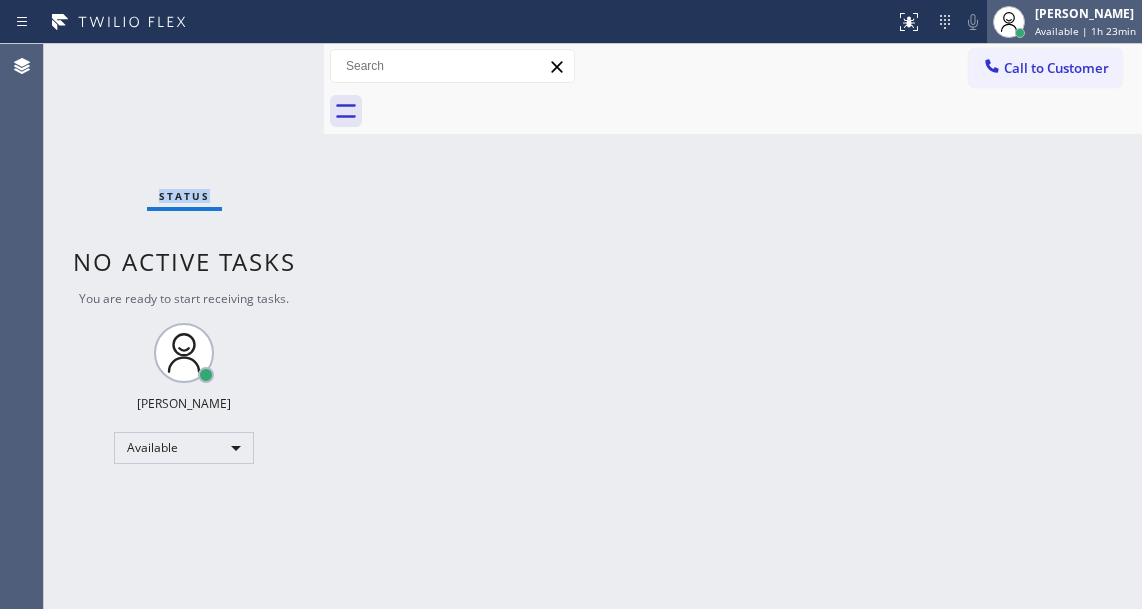 click on "Available | 1h 23min" at bounding box center (1085, 31) 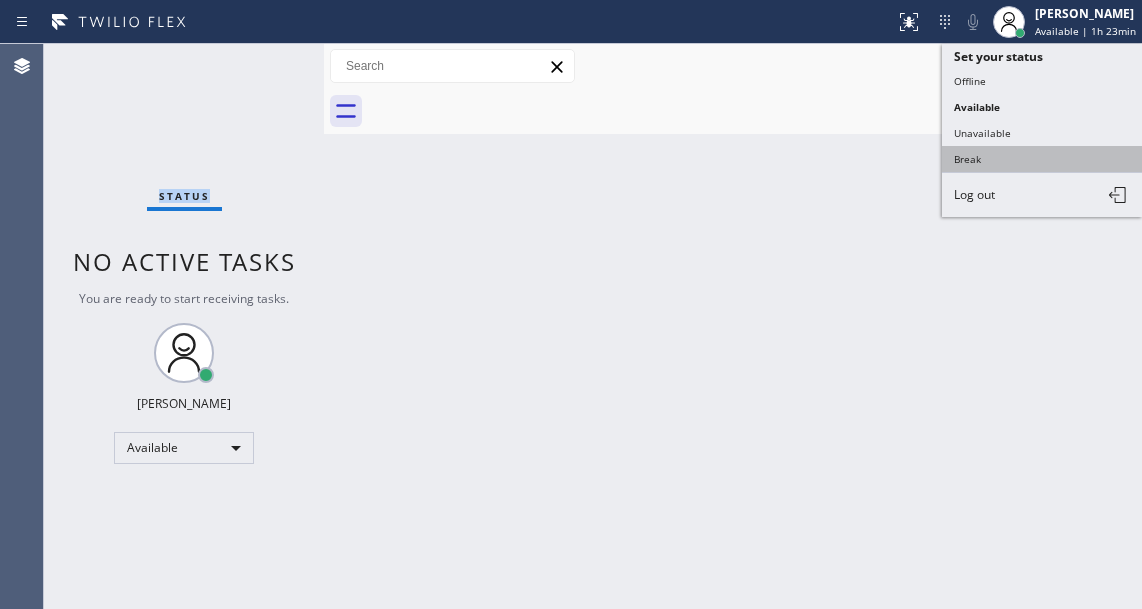 click on "Break" at bounding box center (1042, 159) 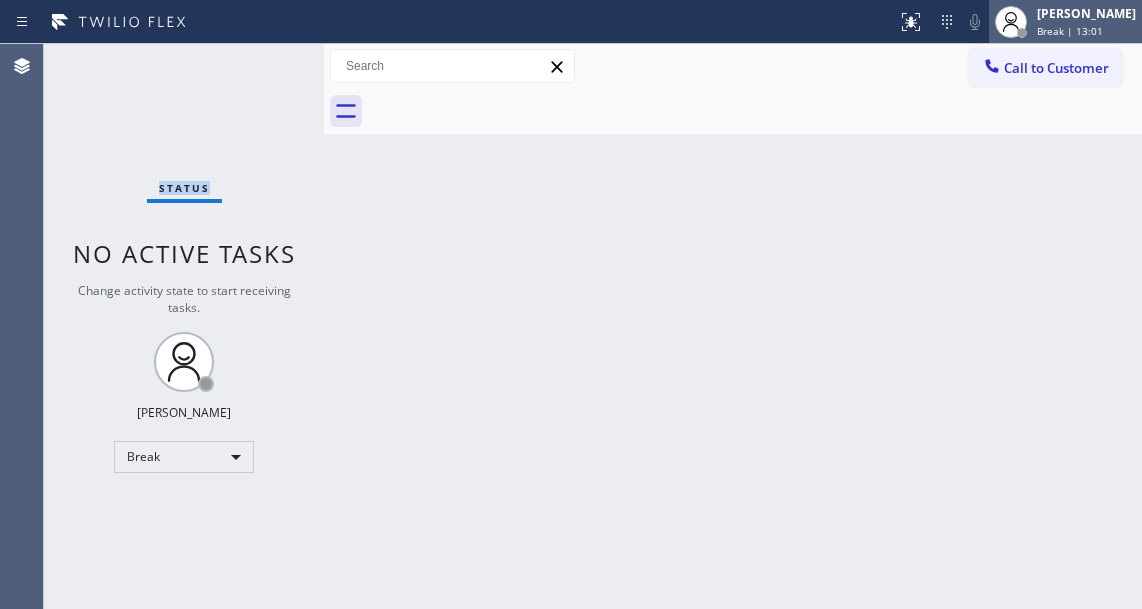 click on "[PERSON_NAME] Break | 13:01" at bounding box center [1065, 22] 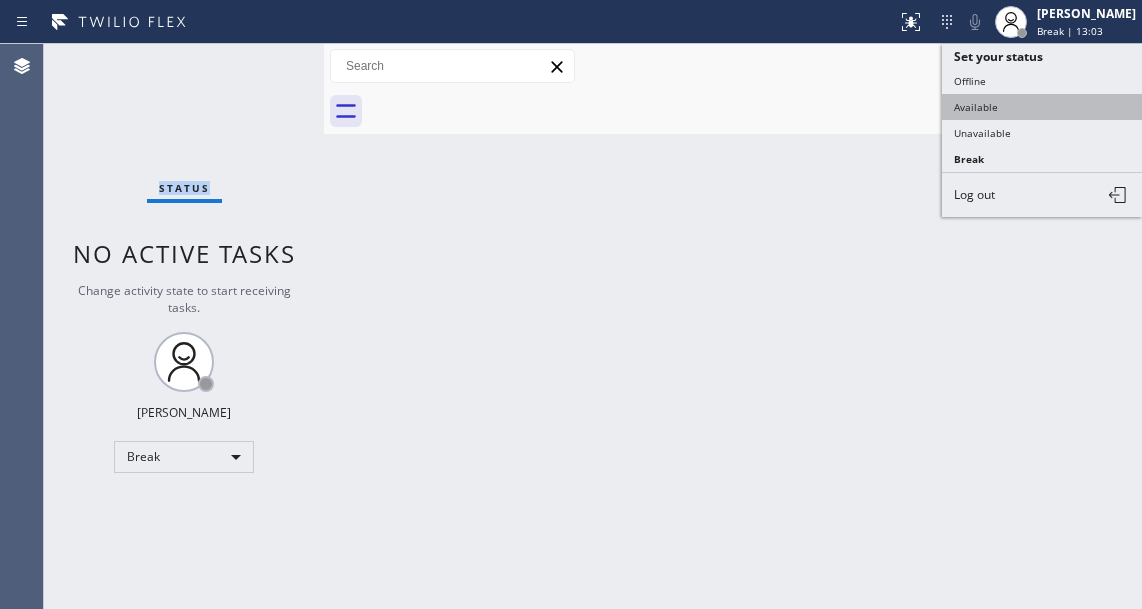 click on "Available" at bounding box center [1042, 107] 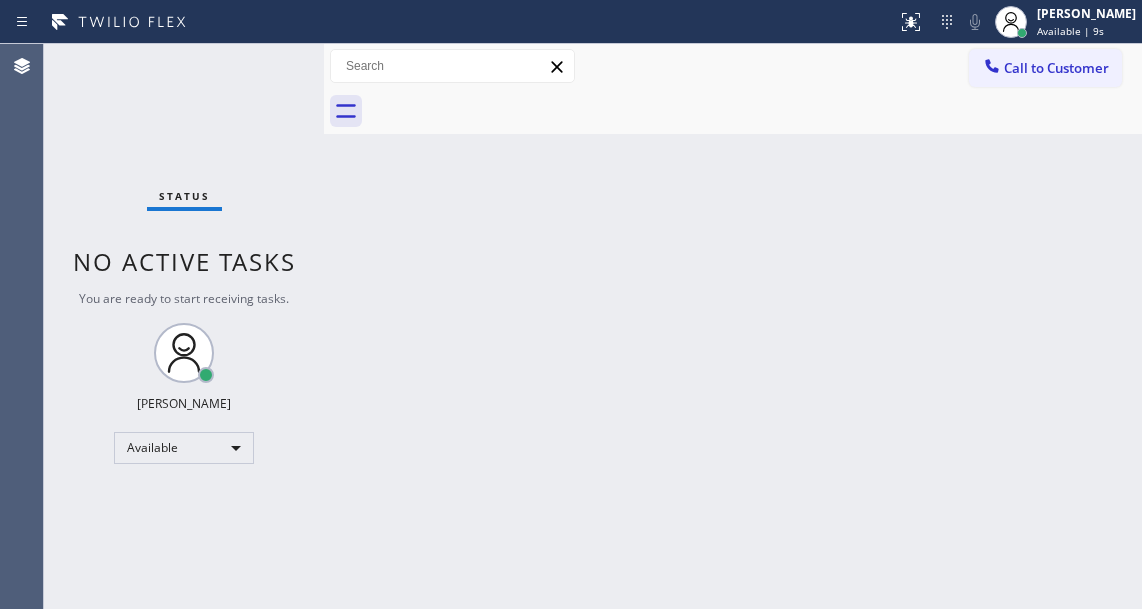 click on "Back to Dashboard Change Sender ID Customers Technicians Select a contact Outbound call Technician Search Technician Your caller id phone number Your caller id phone number Call Technician info Name   Phone none Address none Change Sender ID HVAC [PHONE_NUMBER] 5 Star Appliance [PHONE_NUMBER] Appliance Repair [PHONE_NUMBER] Plumbing [PHONE_NUMBER] Air Duct Cleaning [PHONE_NUMBER]  Electricians [PHONE_NUMBER] Cancel Change Check personal SMS Reset Change No tabs Call to Customer Outbound call Location Bestway Appliance Repair [GEOGRAPHIC_DATA] Your caller id phone number [PHONE_NUMBER] Customer number Call Outbound call Technician Search Technician Your caller id phone number Your caller id phone number Call" at bounding box center [733, 326] 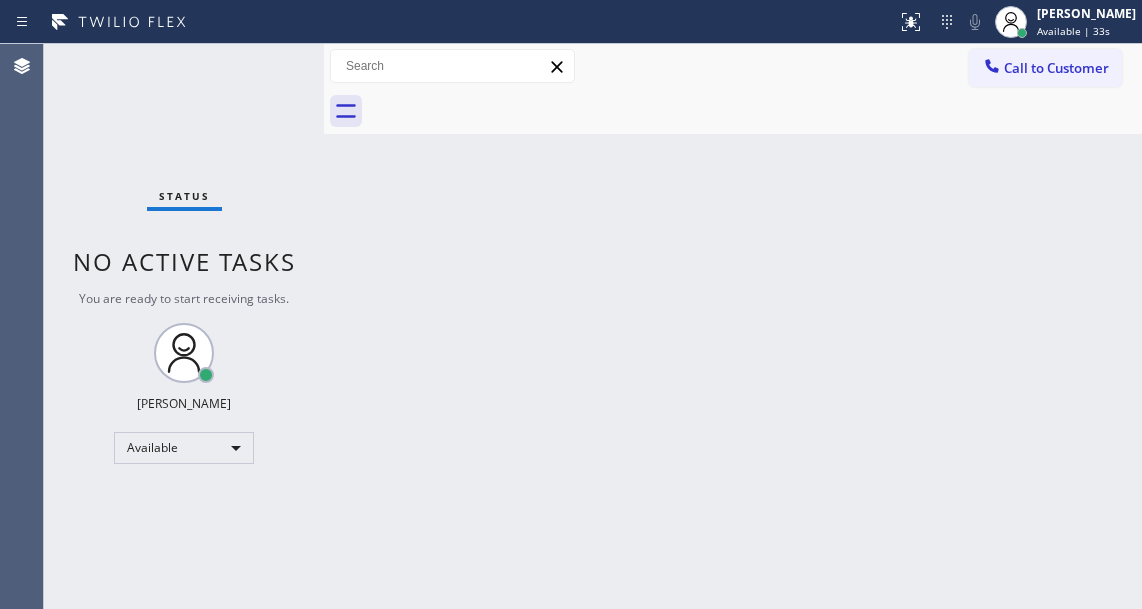 click on "Status   No active tasks     You are ready to start receiving tasks.   [PERSON_NAME]" at bounding box center [184, 326] 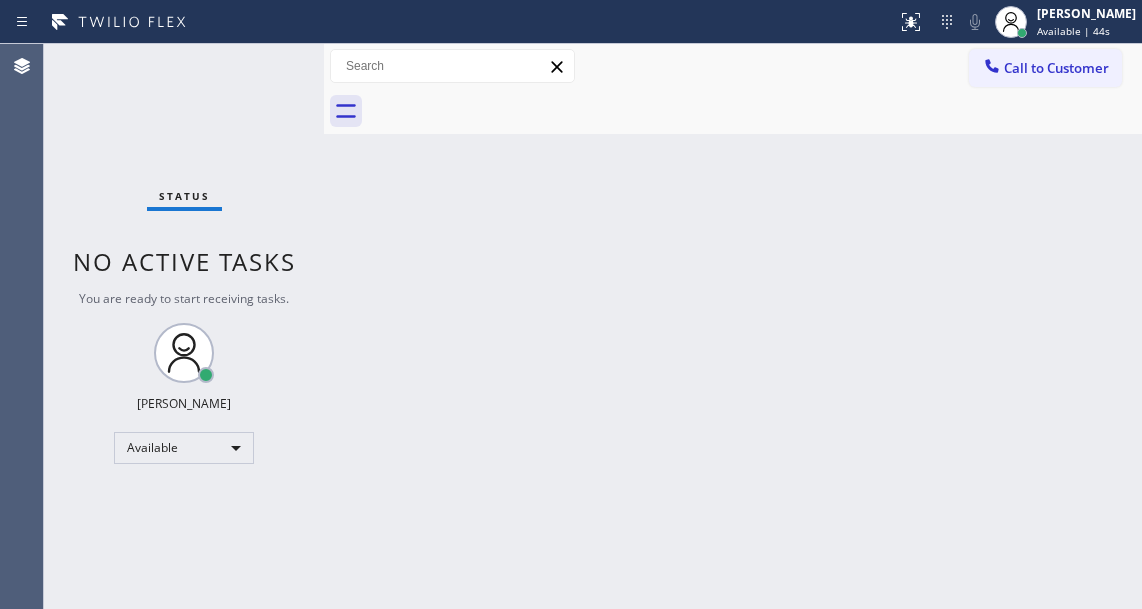 click on "Status   No active tasks     You are ready to start receiving tasks.   [PERSON_NAME]" at bounding box center [184, 326] 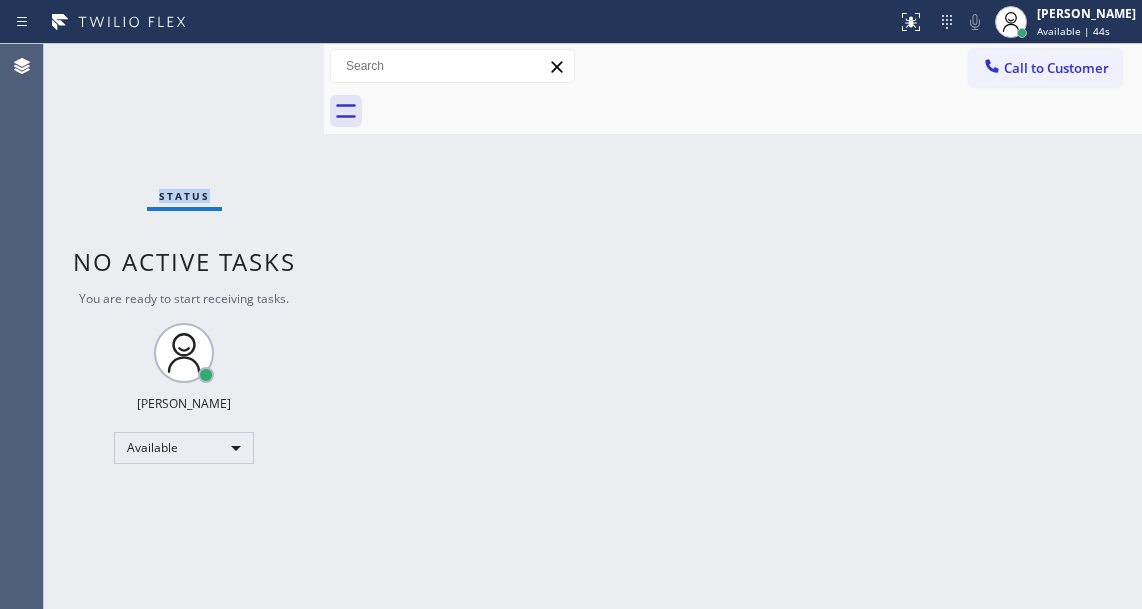 click on "Status   No active tasks     You are ready to start receiving tasks.   [PERSON_NAME]" at bounding box center [184, 326] 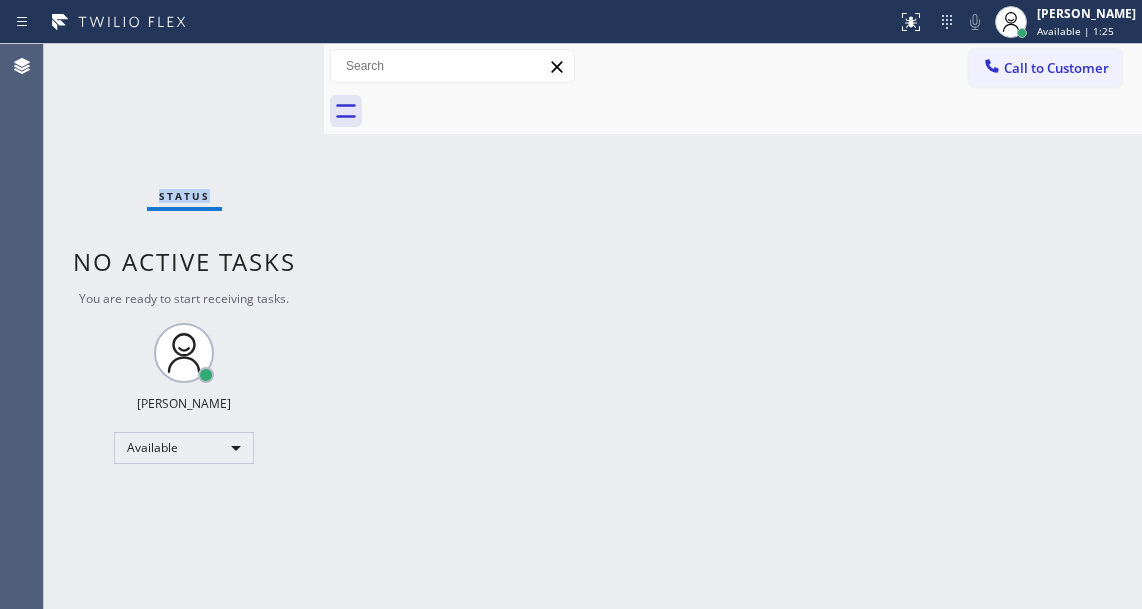 click on "Status   No active tasks     You are ready to start receiving tasks.   [PERSON_NAME]" at bounding box center (184, 326) 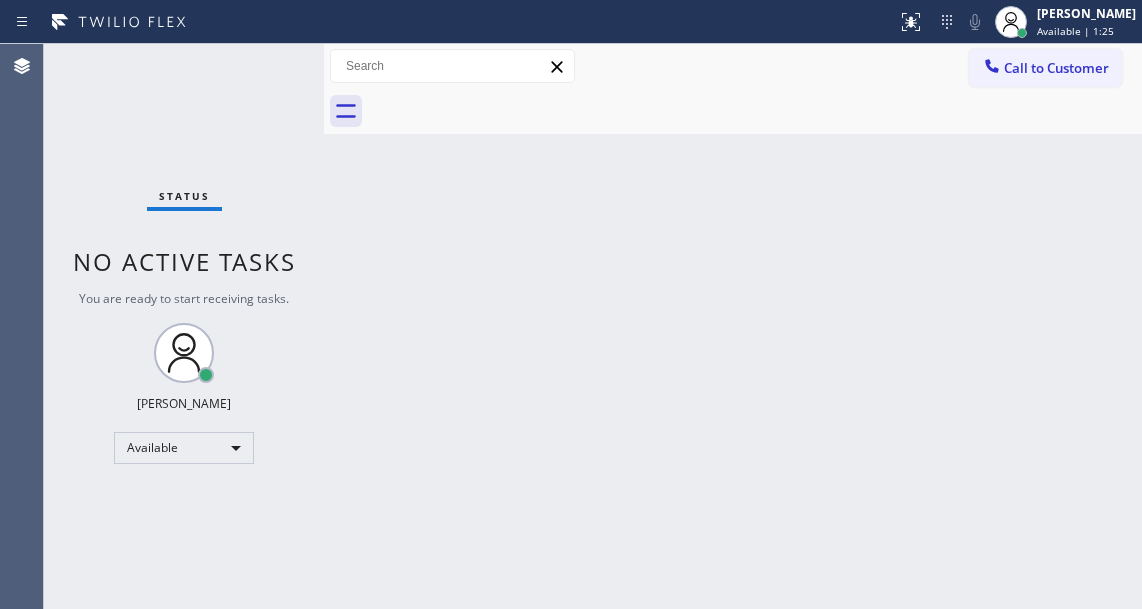 click on "Status   No active tasks     You are ready to start receiving tasks.   [PERSON_NAME]" at bounding box center (184, 326) 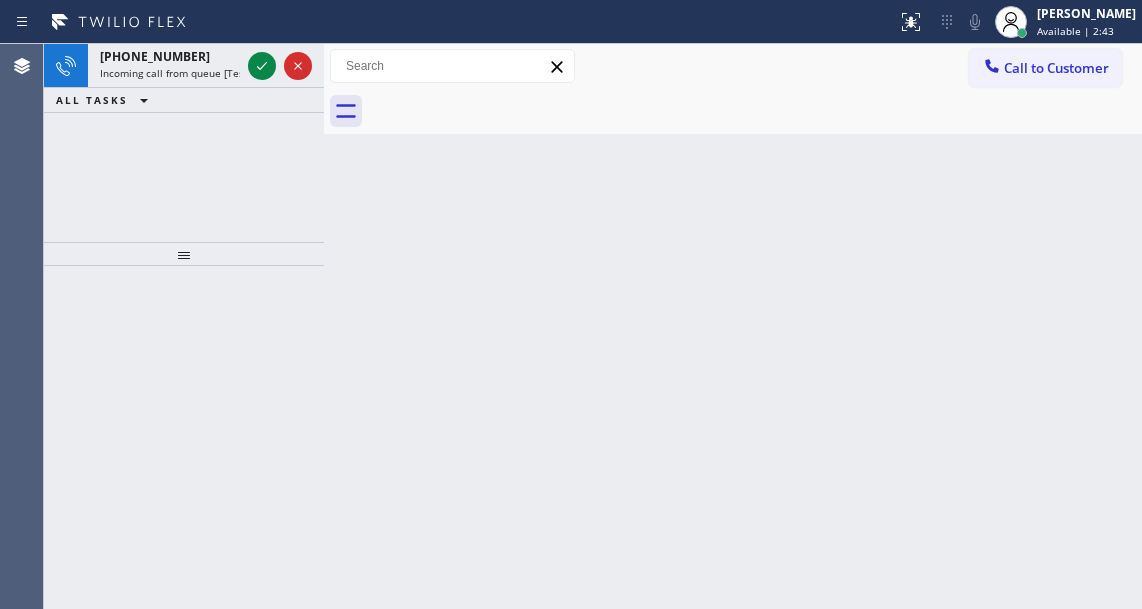 click at bounding box center [280, 66] 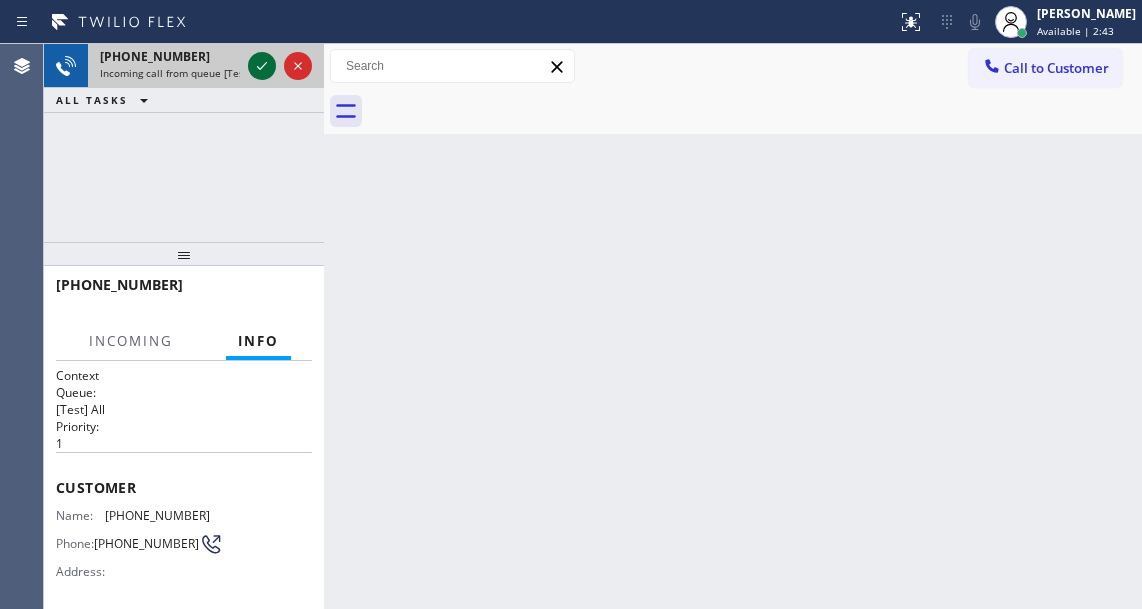 click 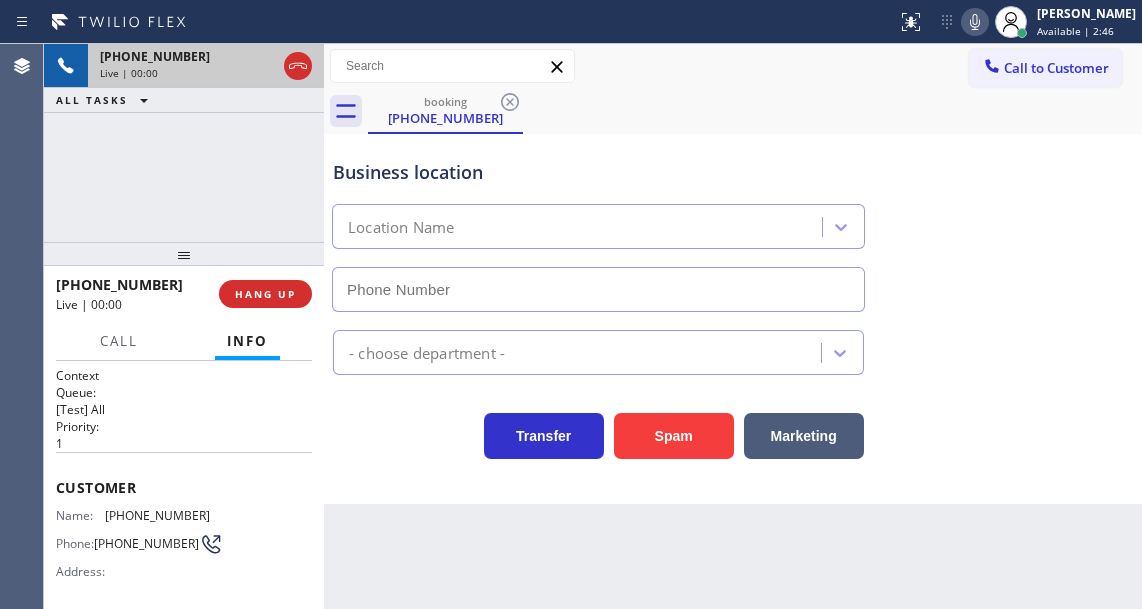 type on "[PHONE_NUMBER]" 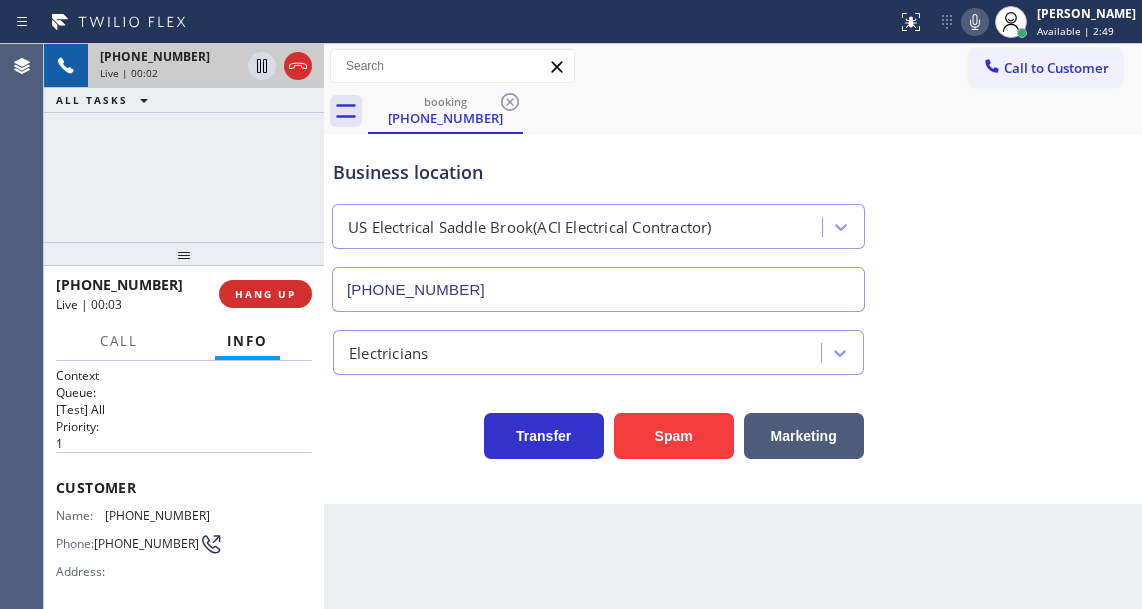 click on "[PHONE_NUMBER]" at bounding box center [157, 515] 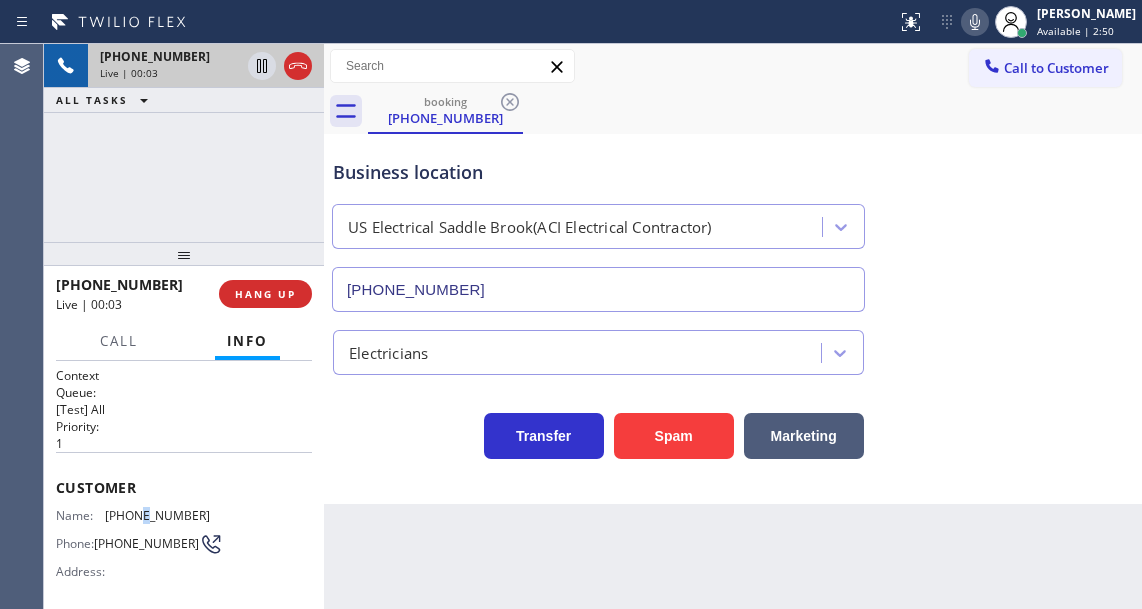 click on "[PHONE_NUMBER]" at bounding box center [157, 515] 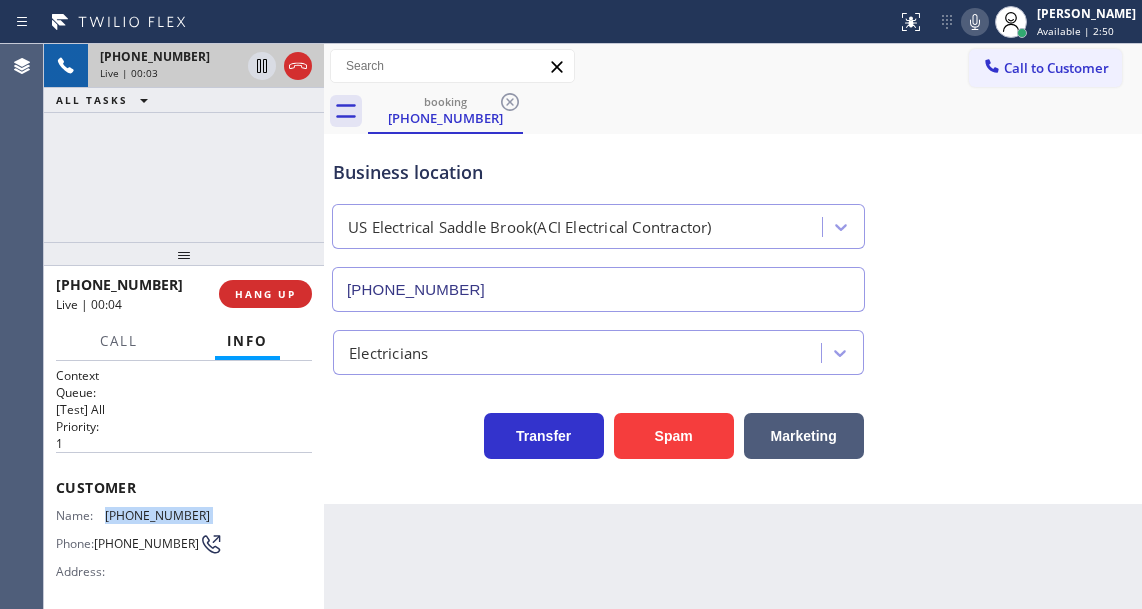 click on "[PHONE_NUMBER]" at bounding box center [157, 515] 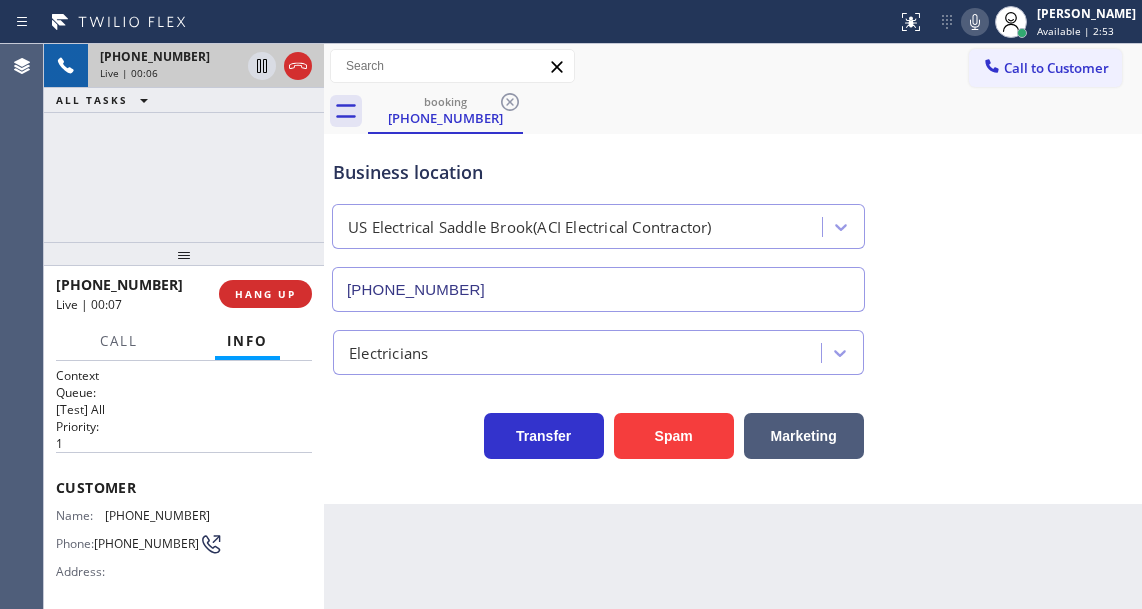click on "Back to Dashboard Change Sender ID Customers Technicians Select a contact Outbound call Technician Search Technician Your caller id phone number Your caller id phone number Call Technician info Name   Phone none Address none Change Sender ID HVAC [PHONE_NUMBER] 5 Star Appliance [PHONE_NUMBER] Appliance Repair [PHONE_NUMBER] Plumbing [PHONE_NUMBER] Air Duct Cleaning [PHONE_NUMBER]  Electricians [PHONE_NUMBER] Cancel Change Check personal SMS Reset Change booking [PHONE_NUMBER] Call to Customer Outbound call Location Bestway Appliance Repair [GEOGRAPHIC_DATA] Your caller id phone number [PHONE_NUMBER] Customer number Call Outbound call Technician Search Technician Your caller id phone number Your caller id phone number Call booking [PHONE_NUMBER] Business location US Electrical Saddle Brook(ACI Electrical Contractor) [PHONE_NUMBER] Electricians Transfer Spam Marketing" at bounding box center [733, 326] 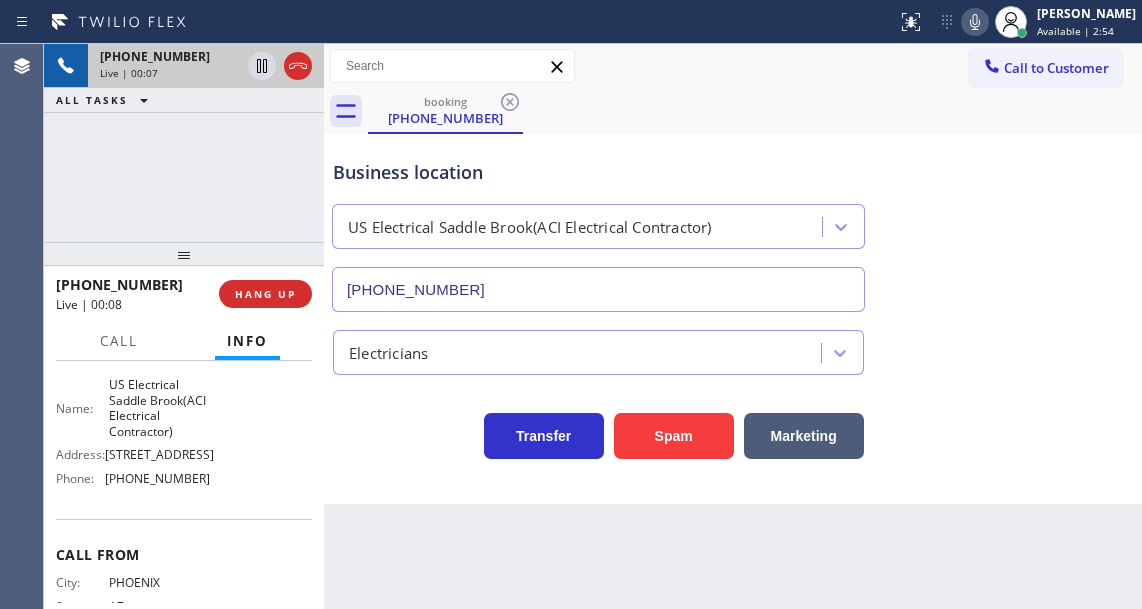 scroll, scrollTop: 300, scrollLeft: 0, axis: vertical 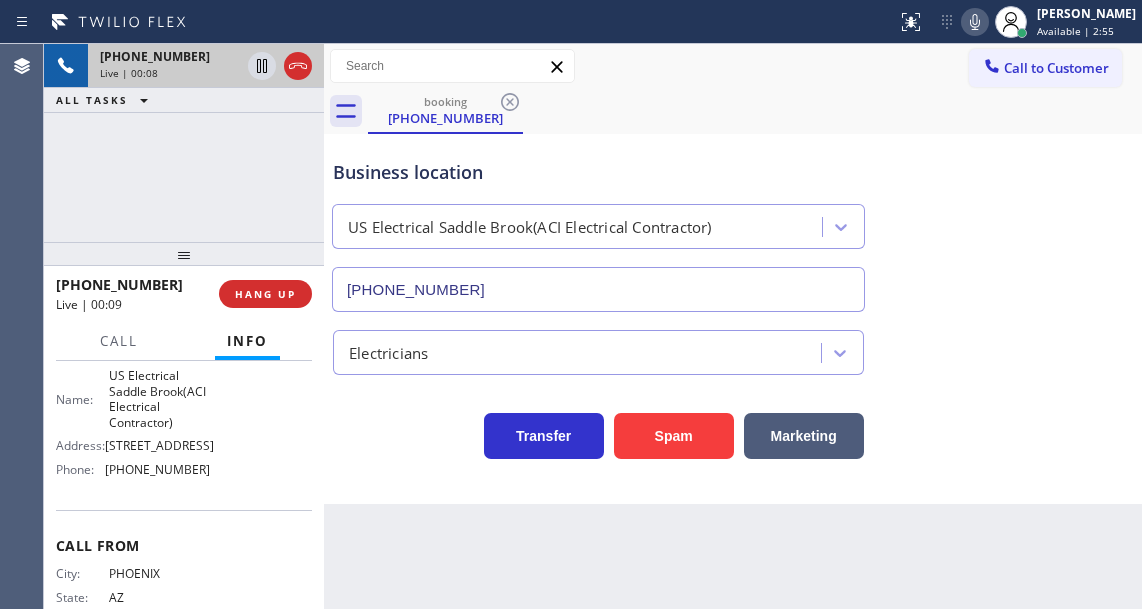 click on "US Electrical Saddle Brook(ACI Electrical Contractor)" at bounding box center [159, 399] 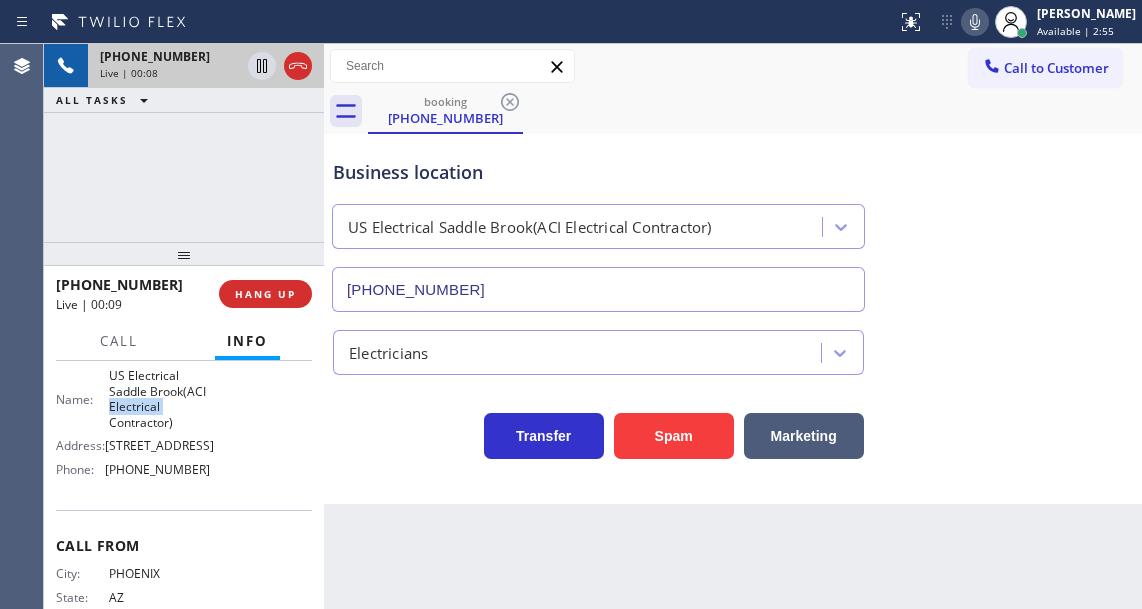 click on "US Electrical Saddle Brook(ACI Electrical Contractor)" at bounding box center (159, 399) 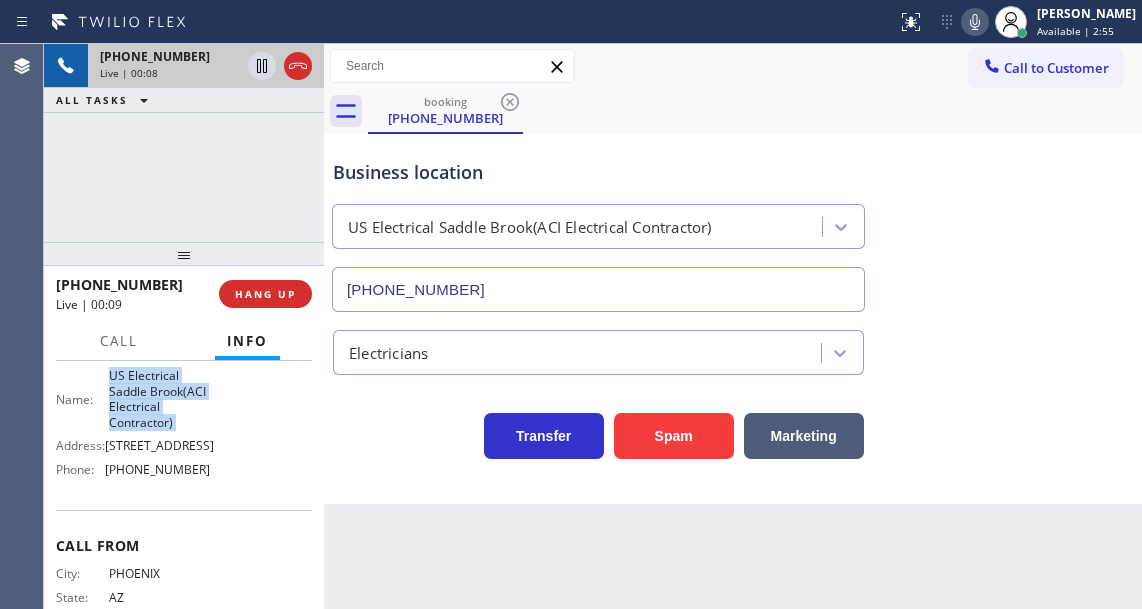 click on "US Electrical Saddle Brook(ACI Electrical Contractor)" at bounding box center (159, 399) 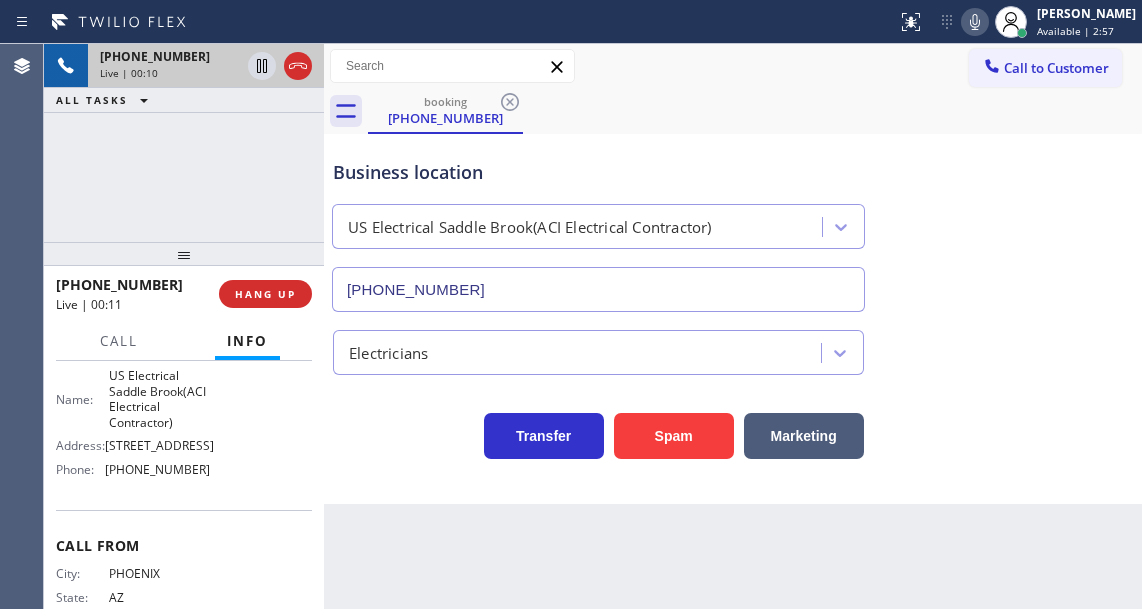 drag, startPoint x: 407, startPoint y: 521, endPoint x: 374, endPoint y: 522, distance: 33.01515 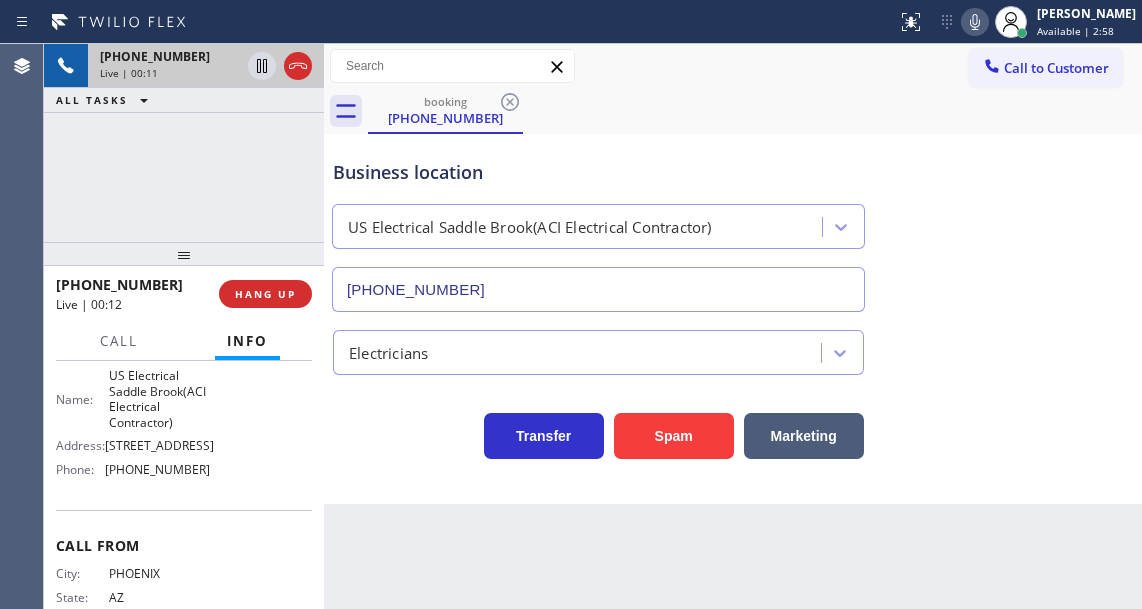 click on "[PHONE_NUMBER]" at bounding box center (157, 469) 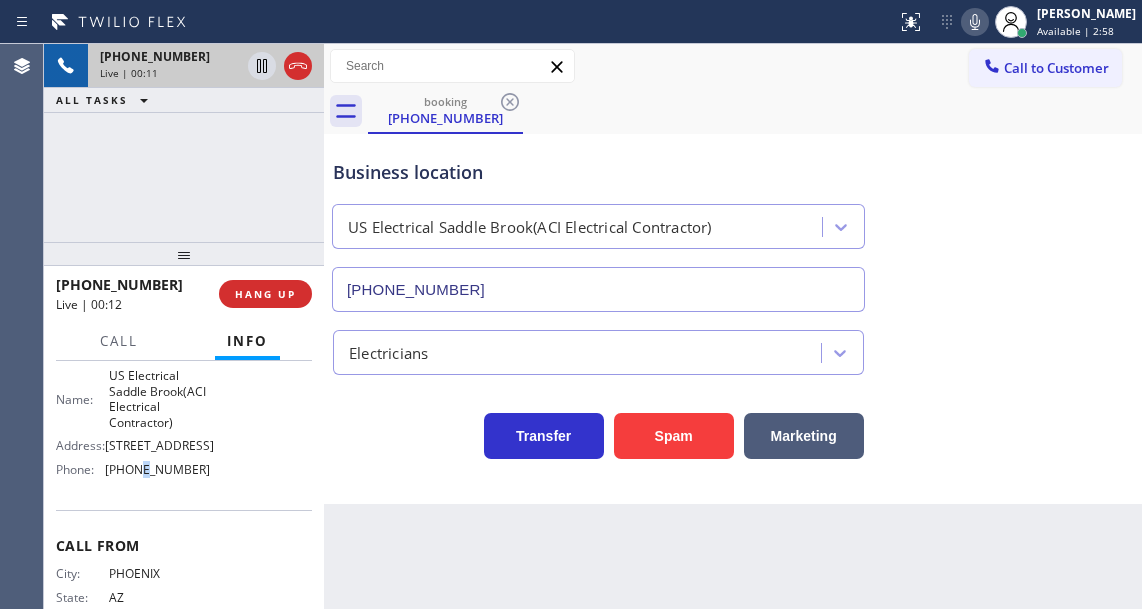 click on "[PHONE_NUMBER]" at bounding box center [157, 469] 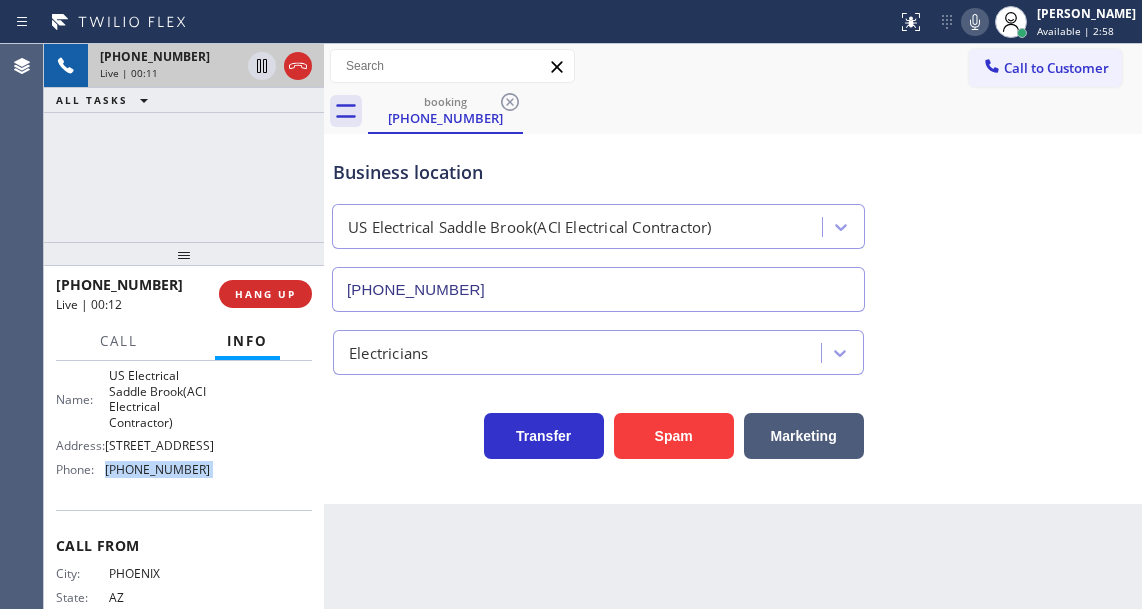 click on "[PHONE_NUMBER]" at bounding box center (157, 469) 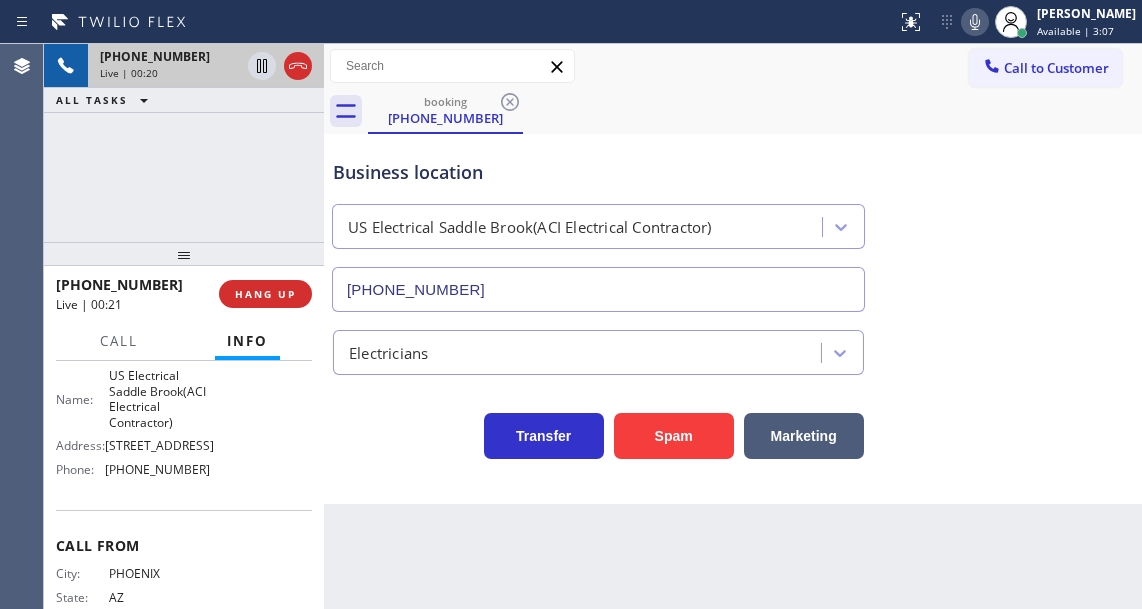 click on "Back to Dashboard Change Sender ID Customers Technicians Select a contact Outbound call Technician Search Technician Your caller id phone number Your caller id phone number Call Technician info Name   Phone none Address none Change Sender ID HVAC [PHONE_NUMBER] 5 Star Appliance [PHONE_NUMBER] Appliance Repair [PHONE_NUMBER] Plumbing [PHONE_NUMBER] Air Duct Cleaning [PHONE_NUMBER]  Electricians [PHONE_NUMBER] Cancel Change Check personal SMS Reset Change booking [PHONE_NUMBER] Call to Customer Outbound call Location Bestway Appliance Repair [GEOGRAPHIC_DATA] Your caller id phone number [PHONE_NUMBER] Customer number Call Outbound call Technician Search Technician Your caller id phone number Your caller id phone number Call booking [PHONE_NUMBER] Business location US Electrical Saddle Brook(ACI Electrical Contractor) [PHONE_NUMBER] Electricians Transfer Spam Marketing" at bounding box center [733, 326] 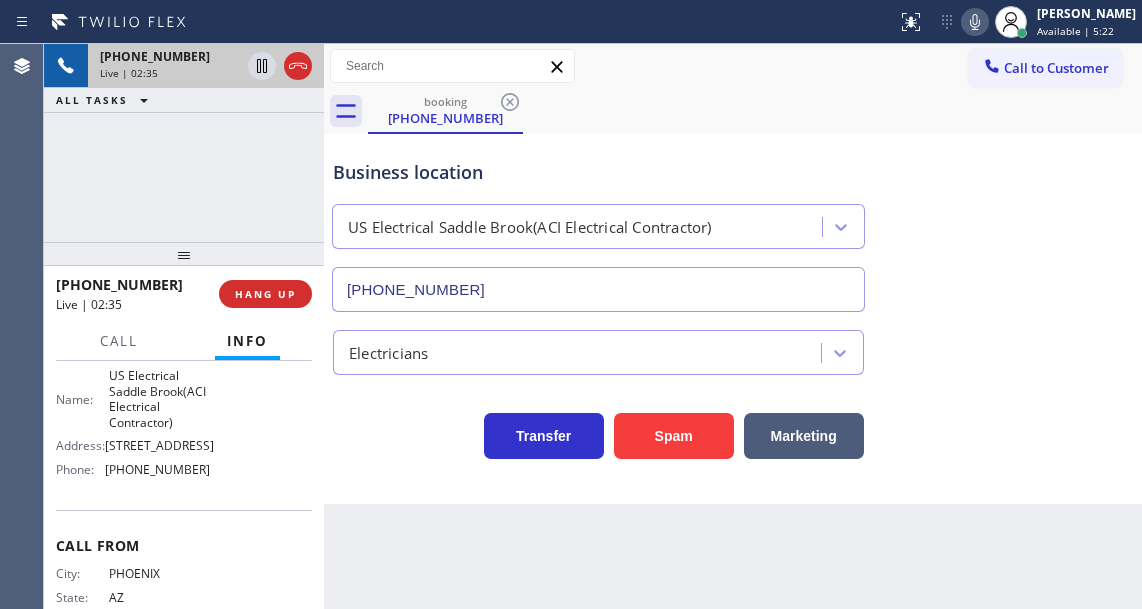 click on "Business location" at bounding box center [598, 172] 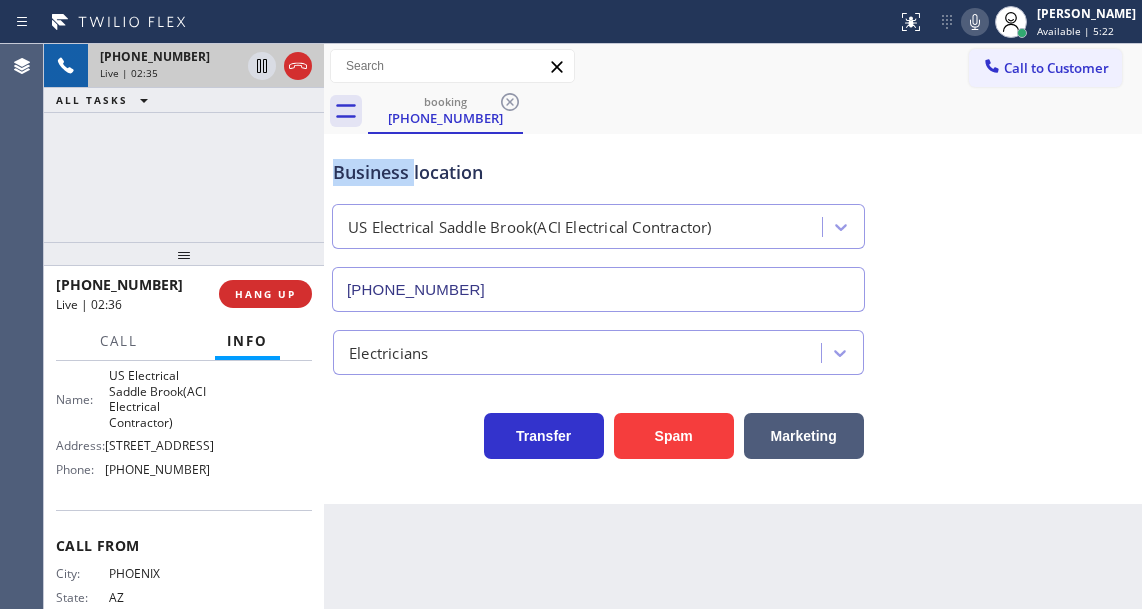 click on "Business location" at bounding box center (598, 172) 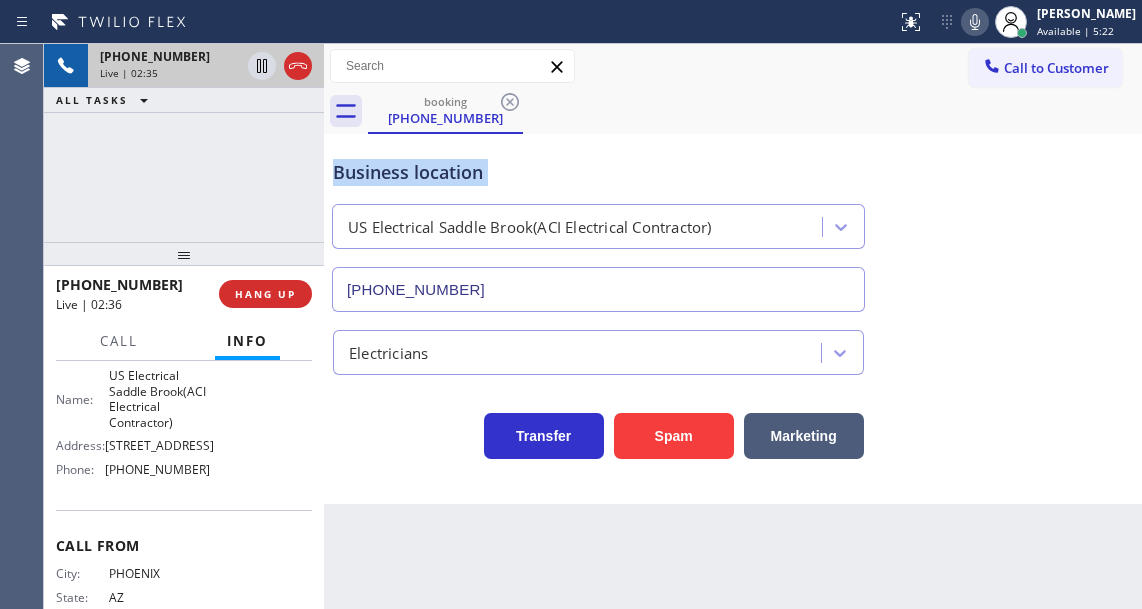 click on "Business location" at bounding box center [598, 172] 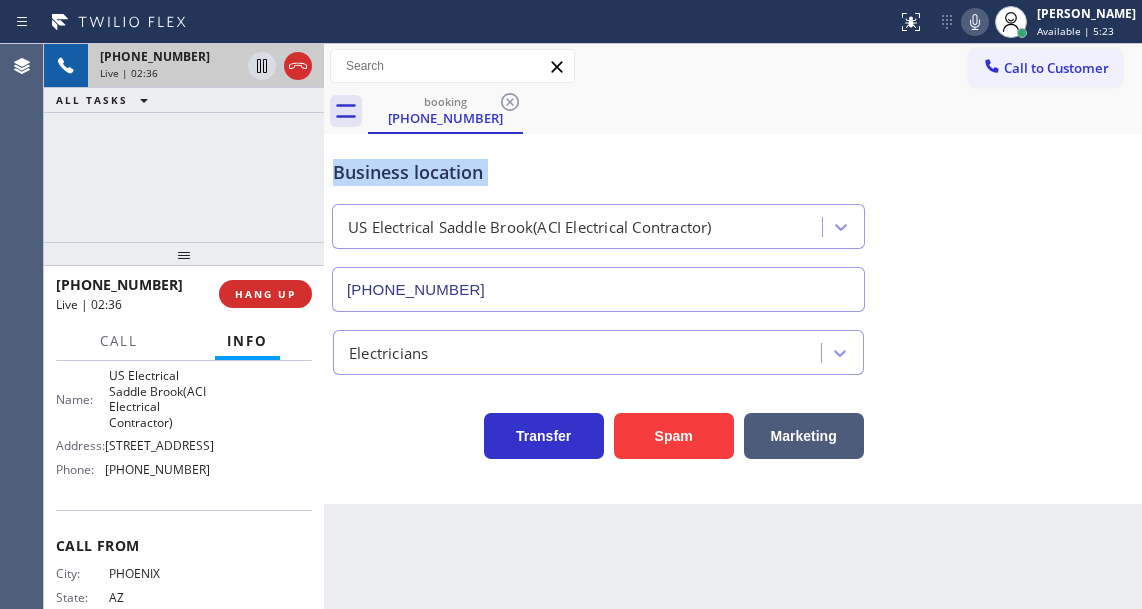 click on "Business location" at bounding box center (598, 172) 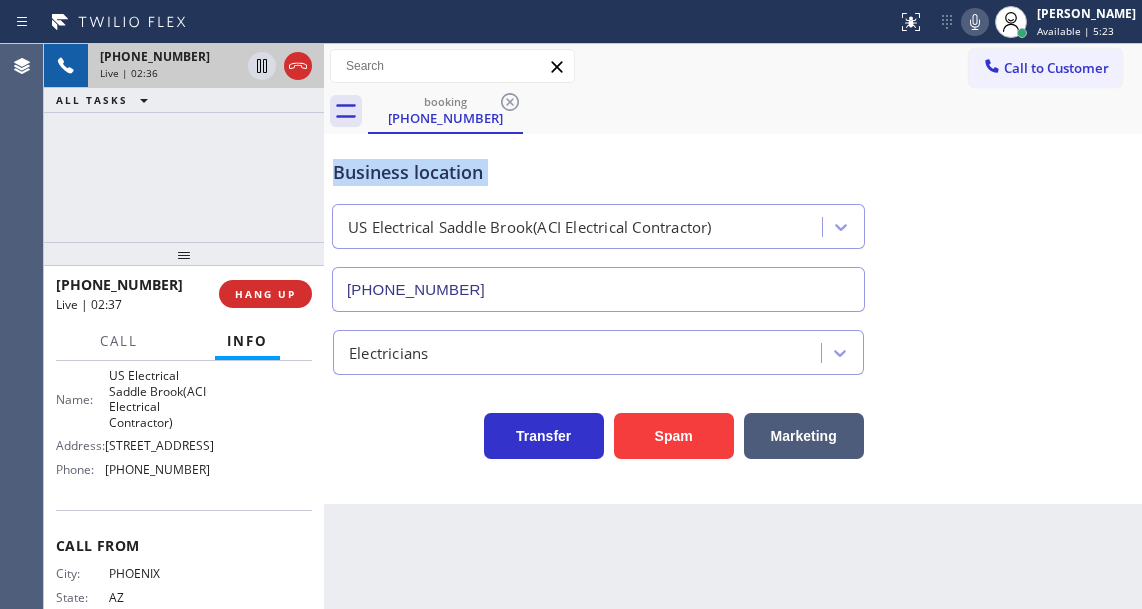 click on "Business location" at bounding box center [598, 172] 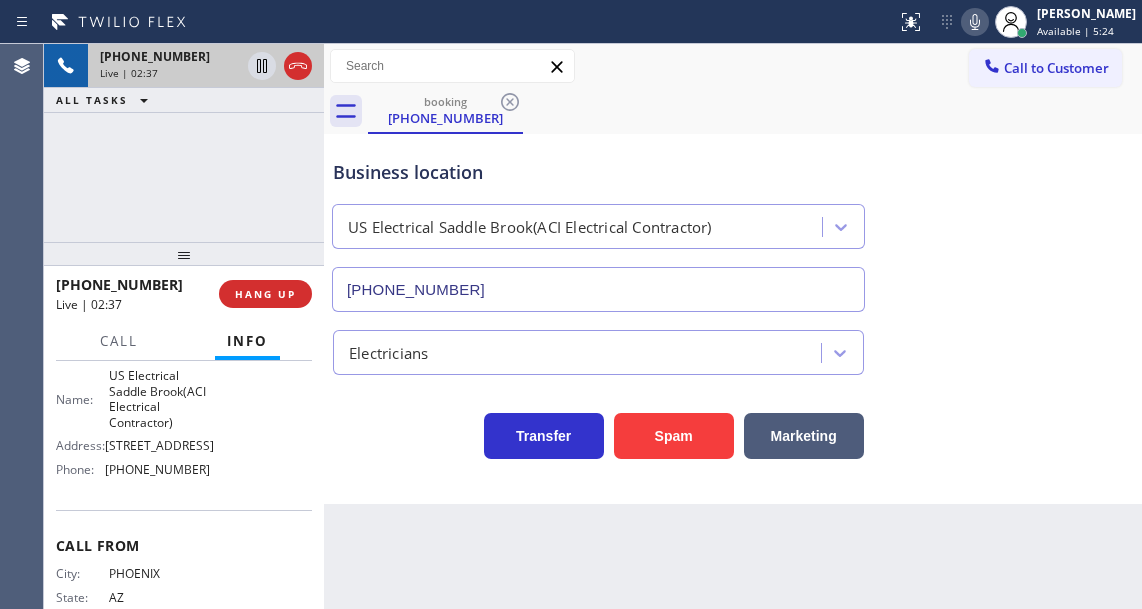 click on "[PHONE_NUMBER] Live | 02:37 ALL TASKS ALL TASKS ACTIVE TASKS TASKS IN WRAP UP" at bounding box center (184, 143) 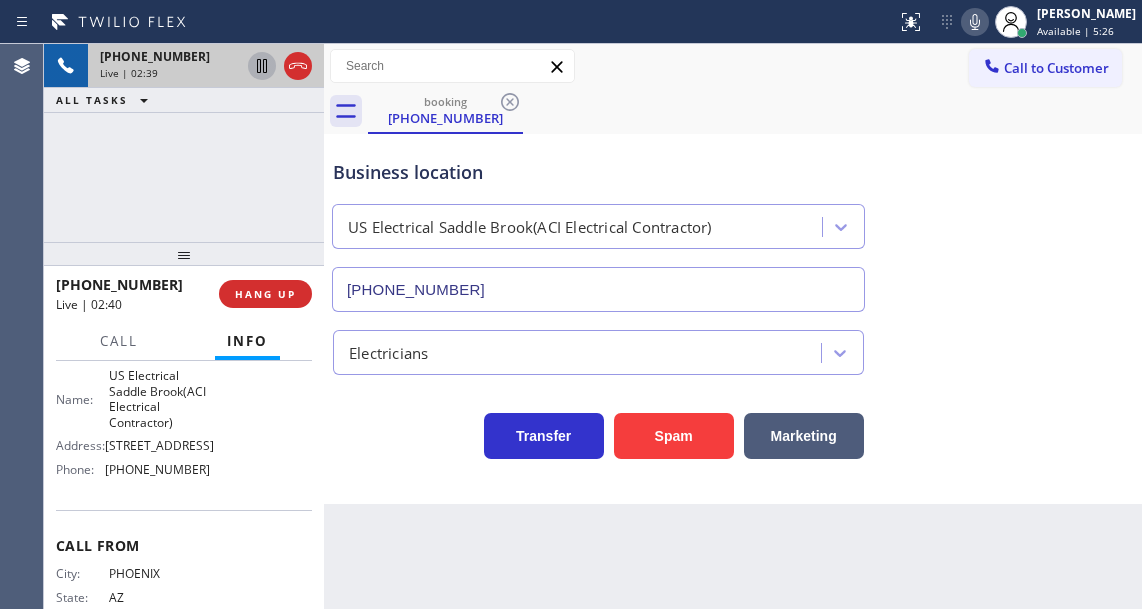 click 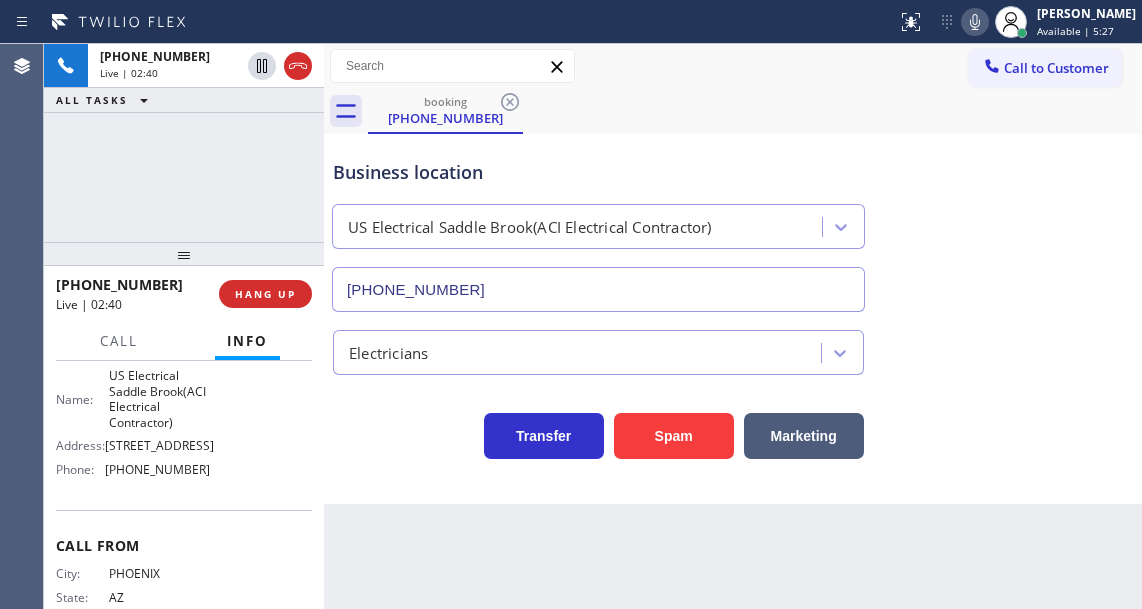 click 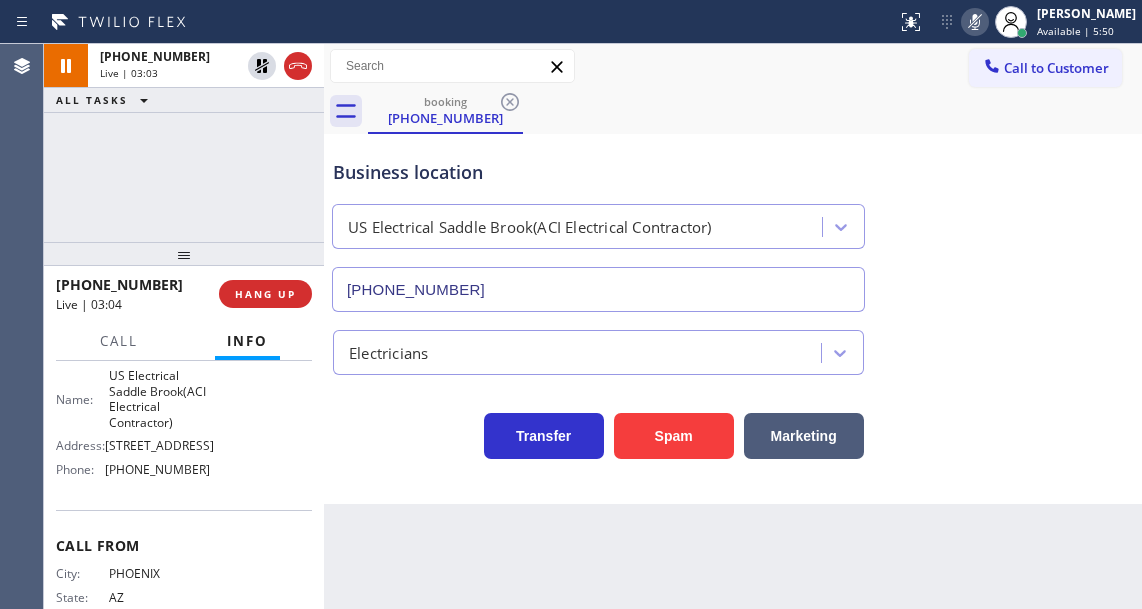 click on "Business location US Electrical [GEOGRAPHIC_DATA](ACI Electrical Contractor) [PHONE_NUMBER]" at bounding box center [733, 221] 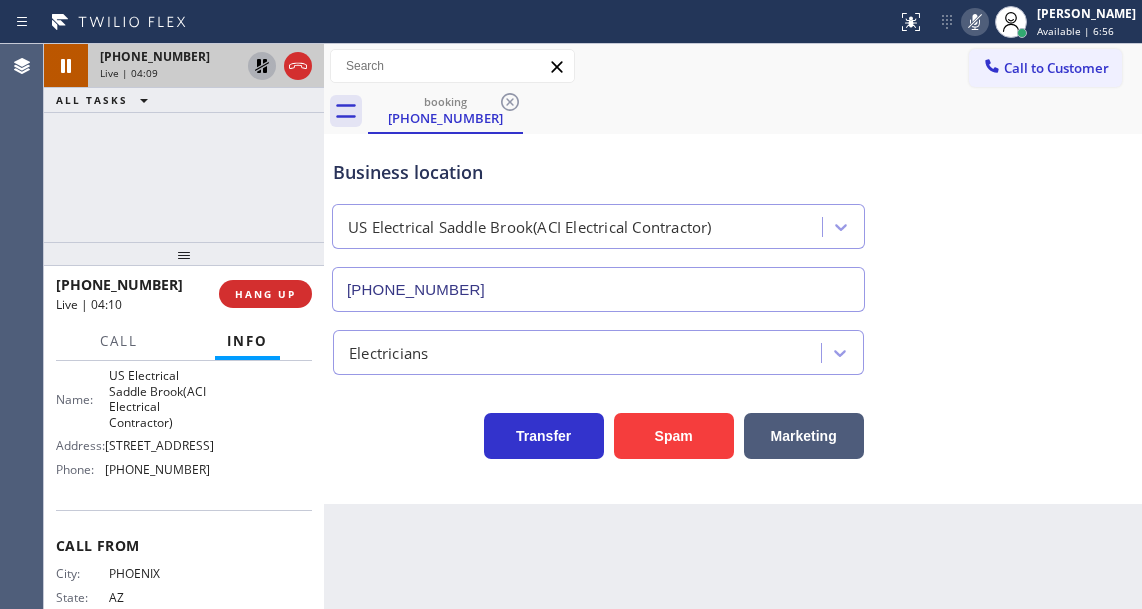 click 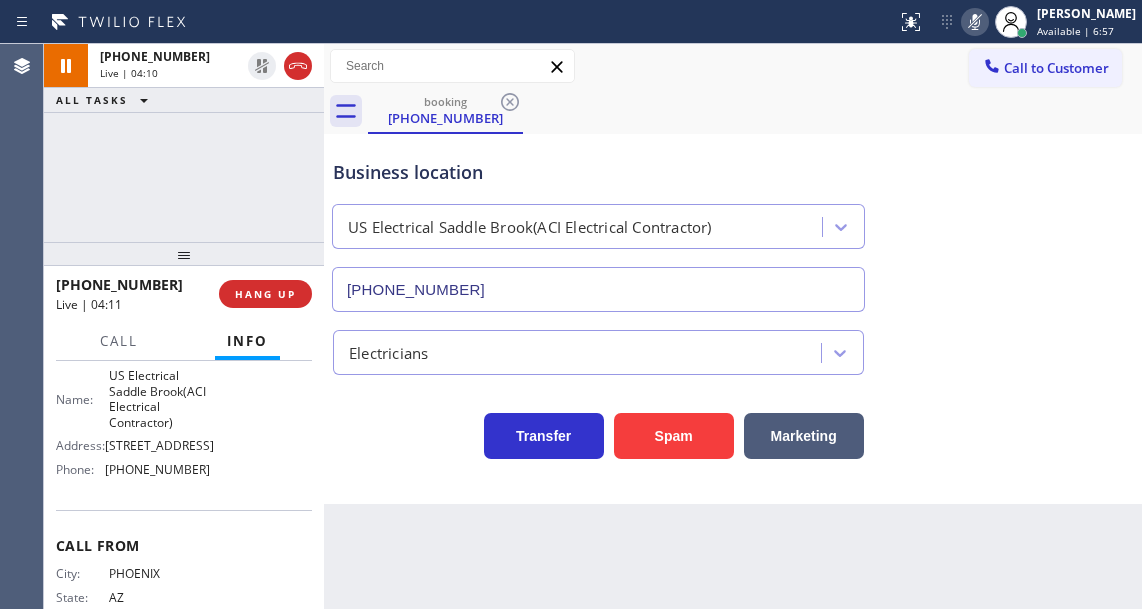 click 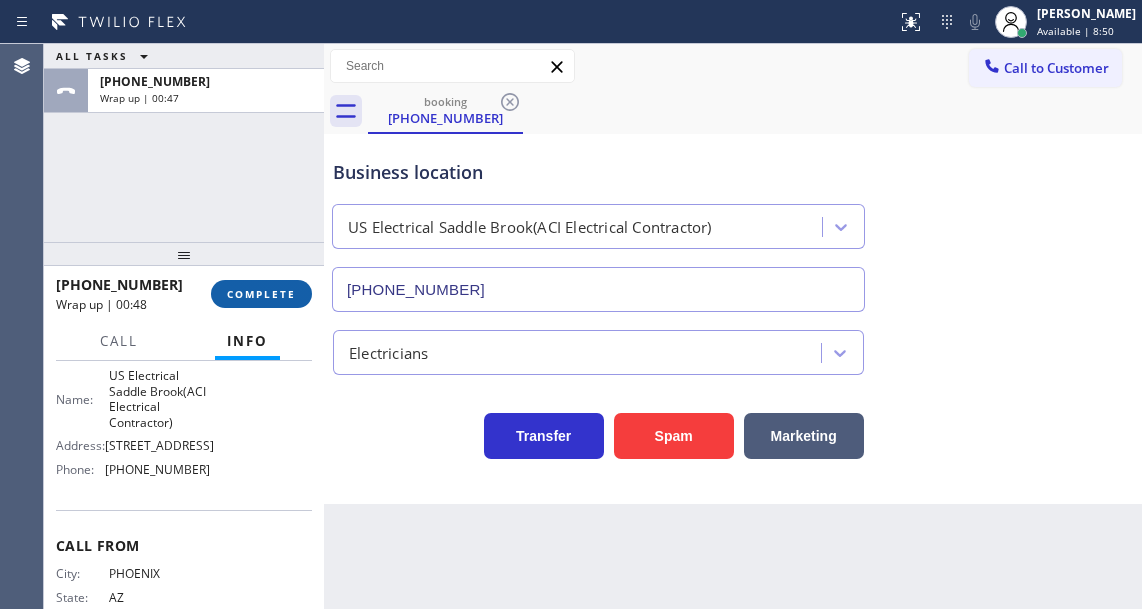 click on "COMPLETE" at bounding box center [261, 294] 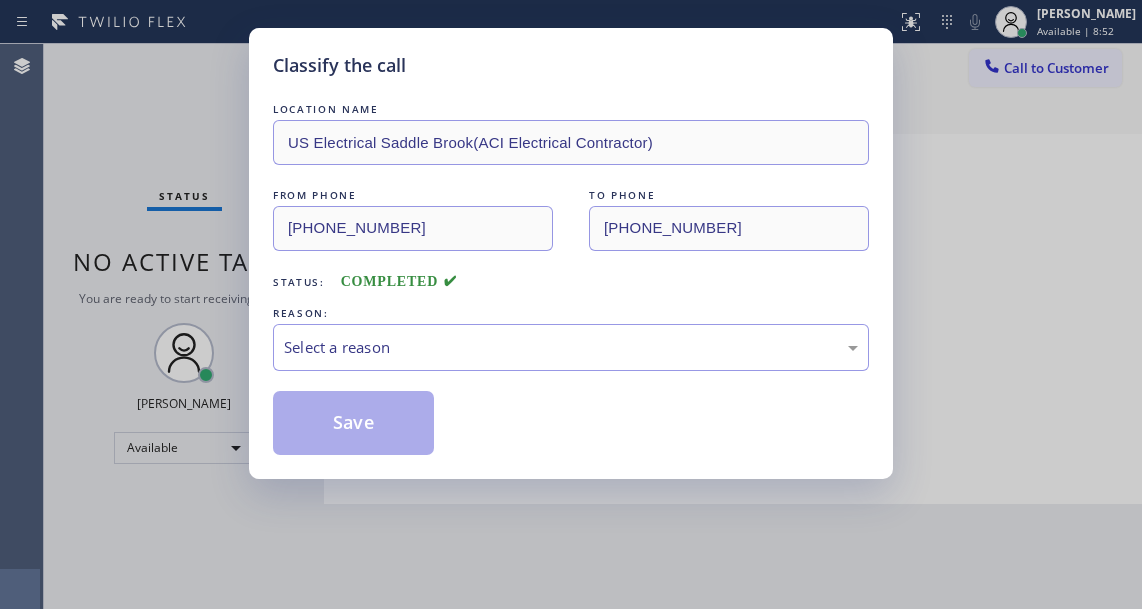 click on "LOCATION NAME US Electrical Saddle Brook(ACI Electrical Contractor) FROM PHONE [PHONE_NUMBER] TO PHONE [PHONE_NUMBER] Status: COMPLETED REASON: Select a reason Save" at bounding box center (571, 277) 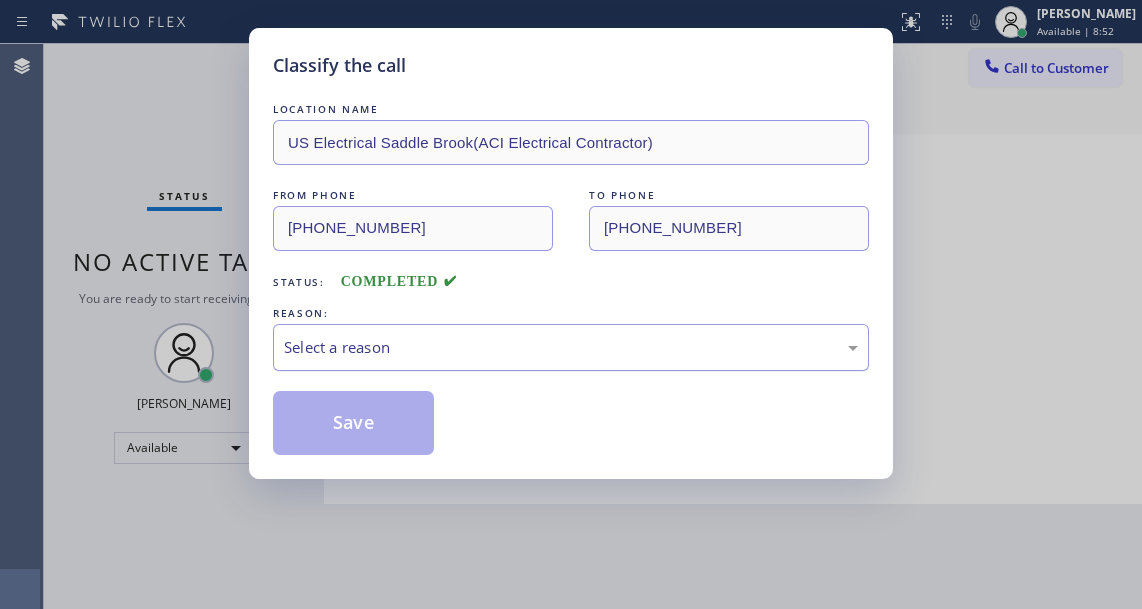 click on "Select a reason" at bounding box center (571, 347) 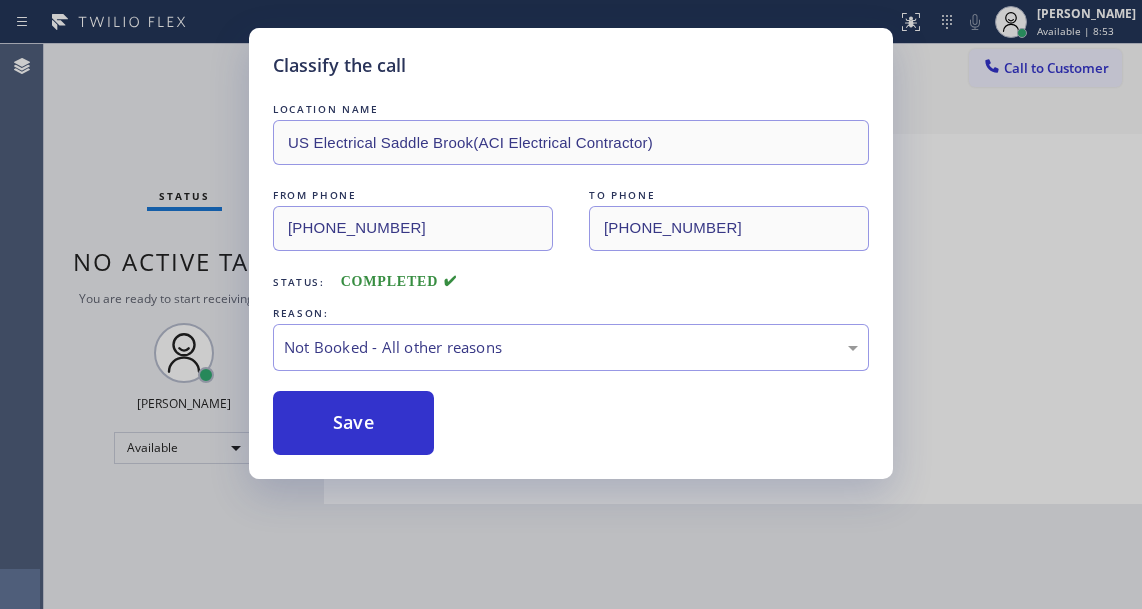 click on "Save" at bounding box center [353, 423] 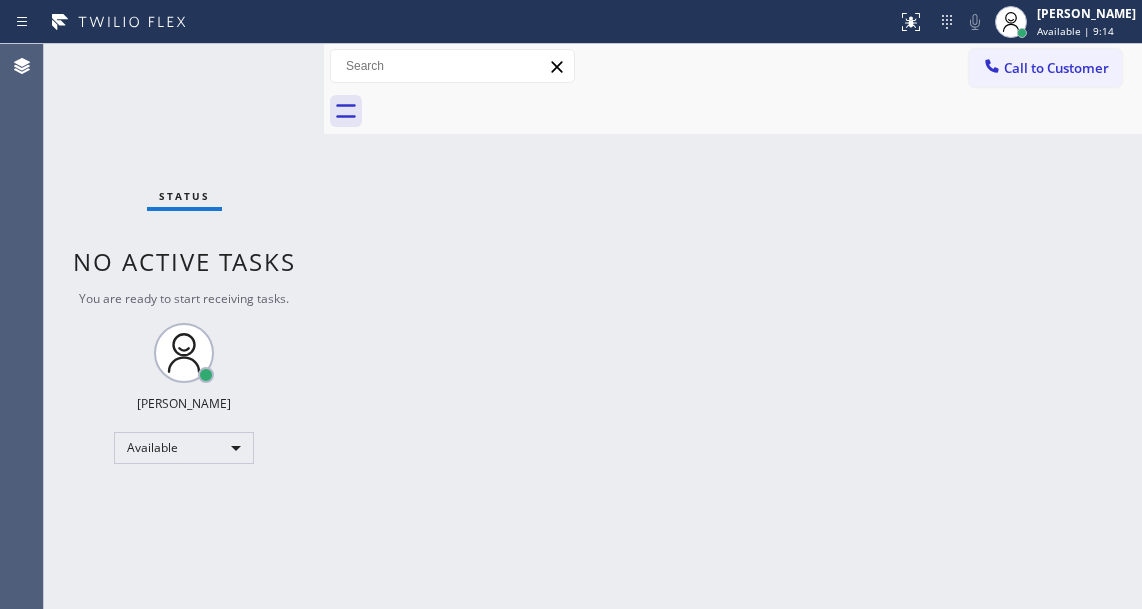 click on "Back to Dashboard Change Sender ID Customers Technicians Select a contact Outbound call Technician Search Technician Your caller id phone number Your caller id phone number Call Technician info Name   Phone none Address none Change Sender ID HVAC [PHONE_NUMBER] 5 Star Appliance [PHONE_NUMBER] Appliance Repair [PHONE_NUMBER] Plumbing [PHONE_NUMBER] Air Duct Cleaning [PHONE_NUMBER]  Electricians [PHONE_NUMBER] Cancel Change Check personal SMS Reset Change No tabs Call to Customer Outbound call Location Bestway Appliance Repair [GEOGRAPHIC_DATA] Your caller id phone number [PHONE_NUMBER] Customer number Call Outbound call Technician Search Technician Your caller id phone number Your caller id phone number Call" at bounding box center (733, 326) 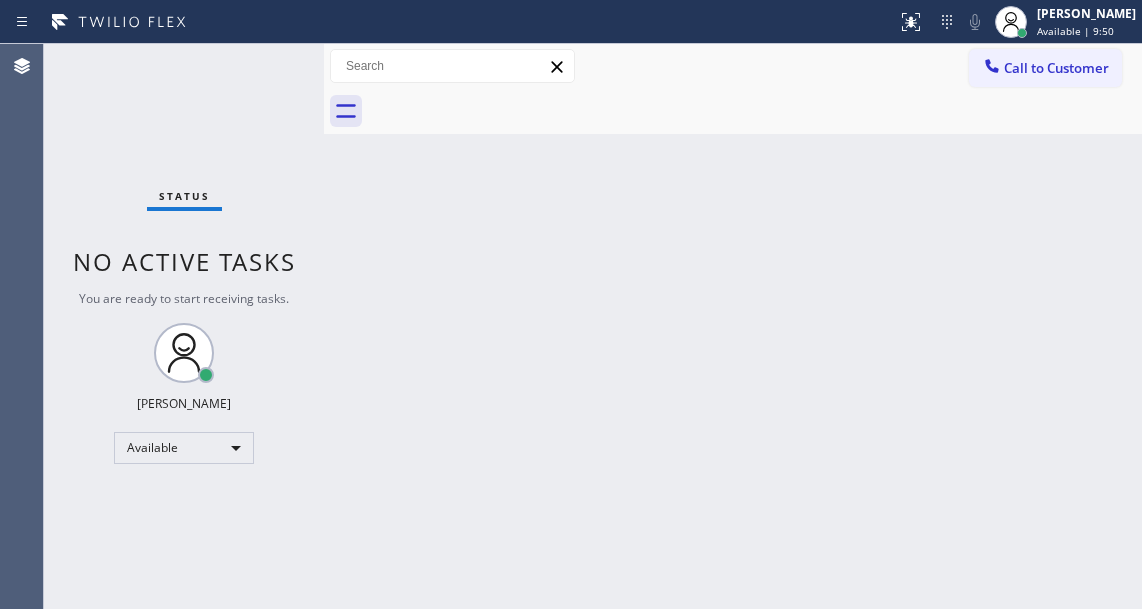 click on "Back to Dashboard Change Sender ID Customers Technicians Select a contact Outbound call Technician Search Technician Your caller id phone number Your caller id phone number Call Technician info Name   Phone none Address none Change Sender ID HVAC [PHONE_NUMBER] 5 Star Appliance [PHONE_NUMBER] Appliance Repair [PHONE_NUMBER] Plumbing [PHONE_NUMBER] Air Duct Cleaning [PHONE_NUMBER]  Electricians [PHONE_NUMBER] Cancel Change Check personal SMS Reset Change No tabs Call to Customer Outbound call Location Bestway Appliance Repair [GEOGRAPHIC_DATA] Your caller id phone number [PHONE_NUMBER] Customer number Call Outbound call Technician Search Technician Your caller id phone number Your caller id phone number Call" at bounding box center (733, 326) 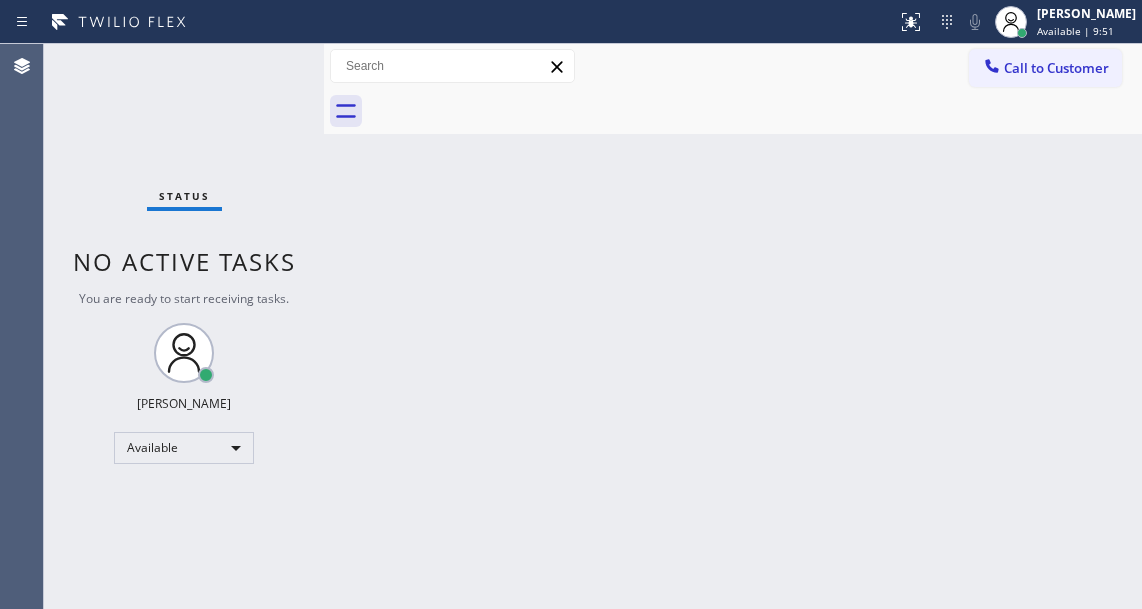 click on "Status   No active tasks     You are ready to start receiving tasks.   [PERSON_NAME]" at bounding box center [184, 326] 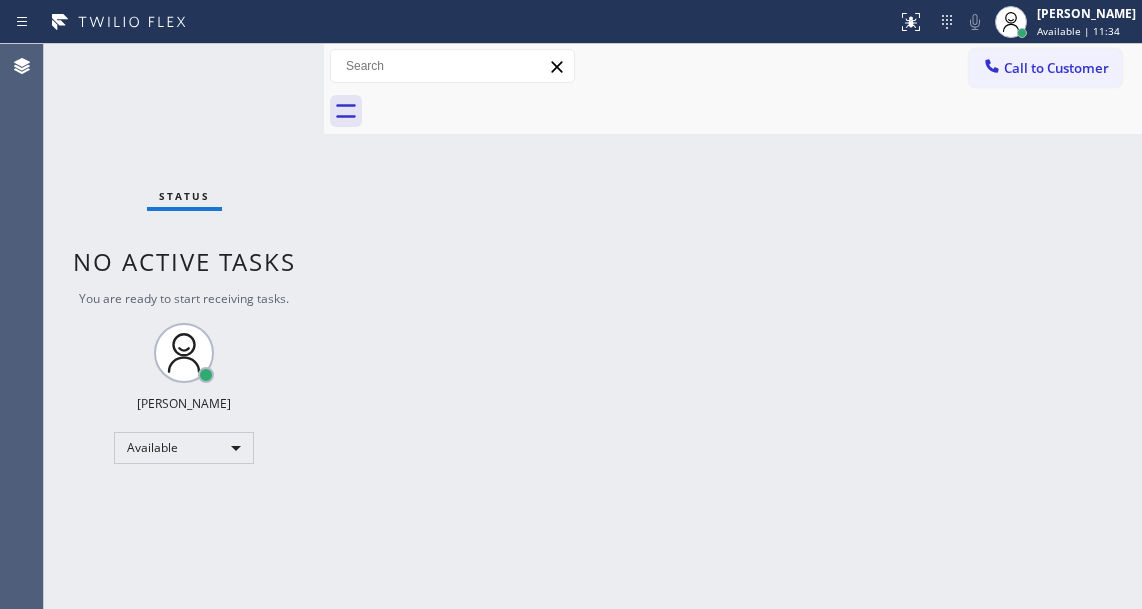 click on "Status   No active tasks     You are ready to start receiving tasks.   [PERSON_NAME]" at bounding box center [184, 326] 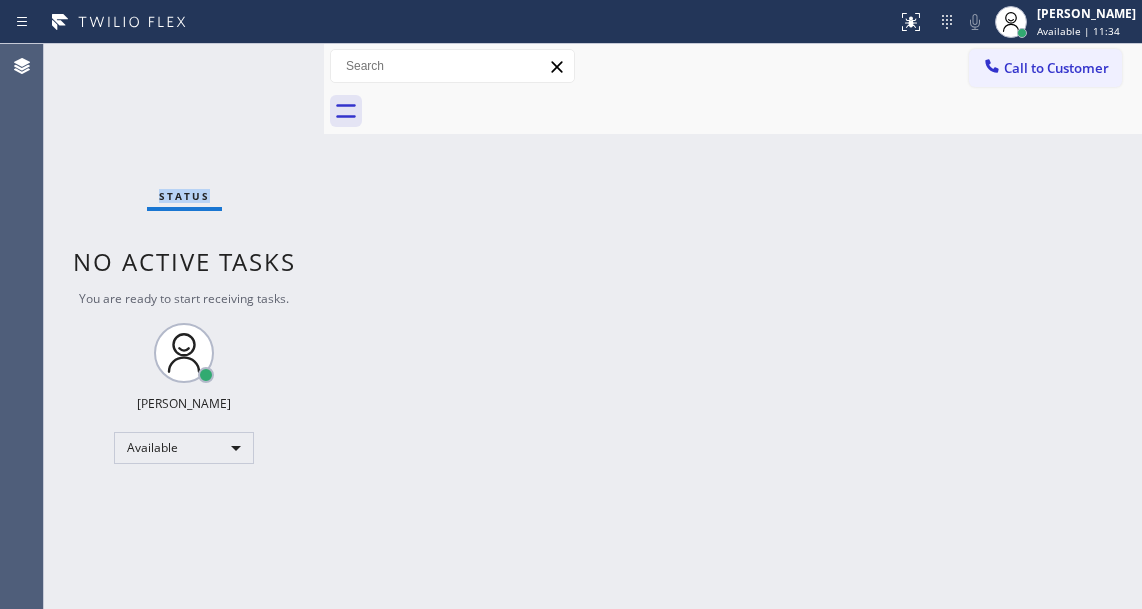 click on "Status   No active tasks     You are ready to start receiving tasks.   [PERSON_NAME]" at bounding box center [184, 326] 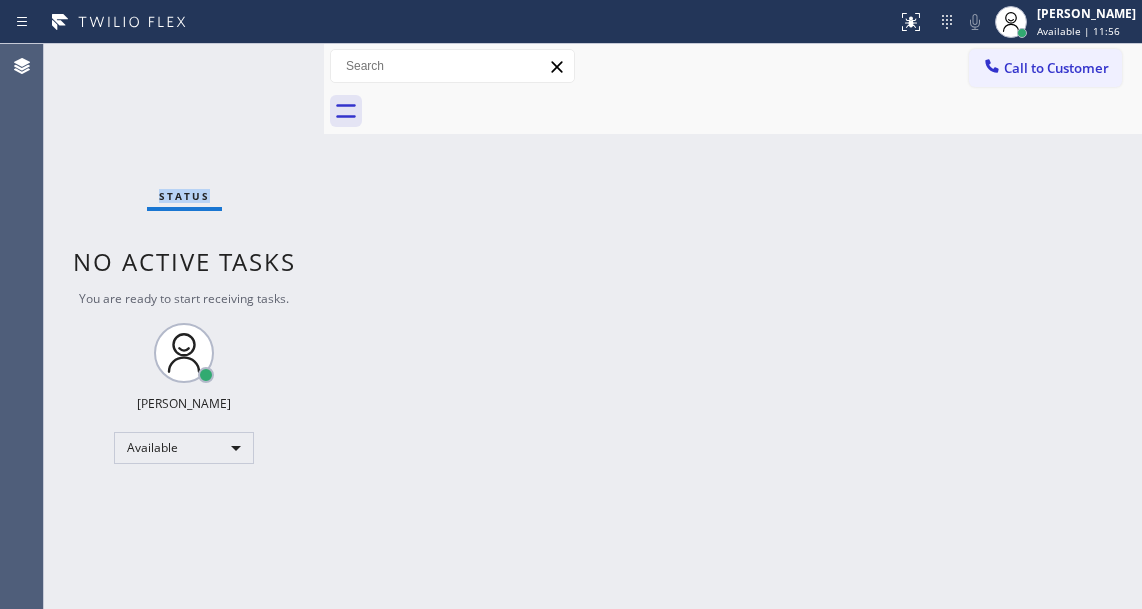 click on "Status   No active tasks     You are ready to start receiving tasks.   [PERSON_NAME]" at bounding box center (184, 326) 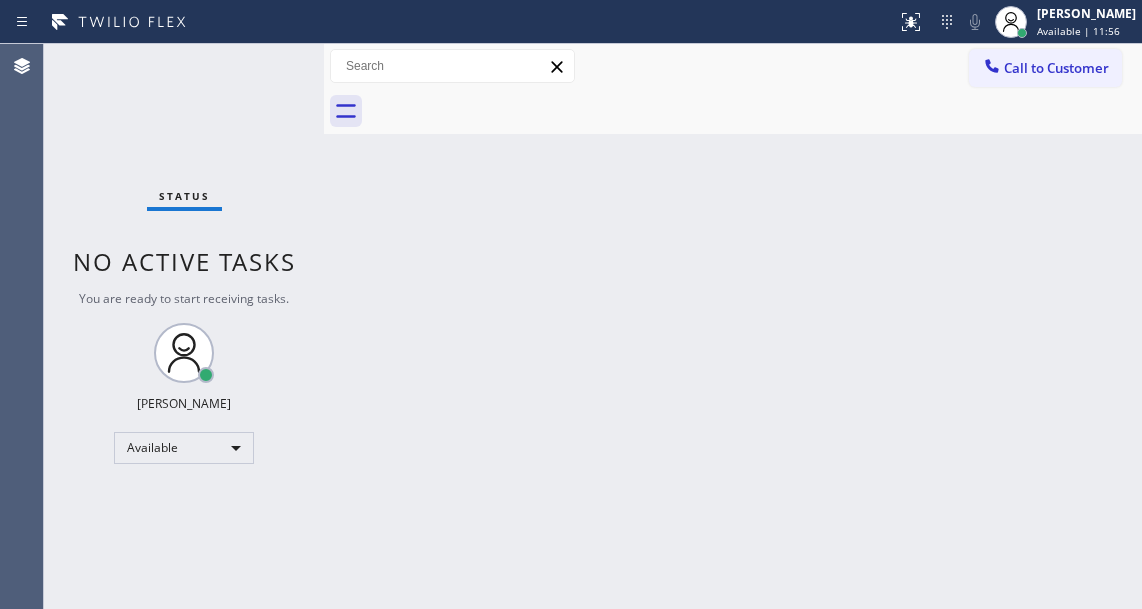 click on "Status   No active tasks     You are ready to start receiving tasks.   [PERSON_NAME]" at bounding box center [184, 326] 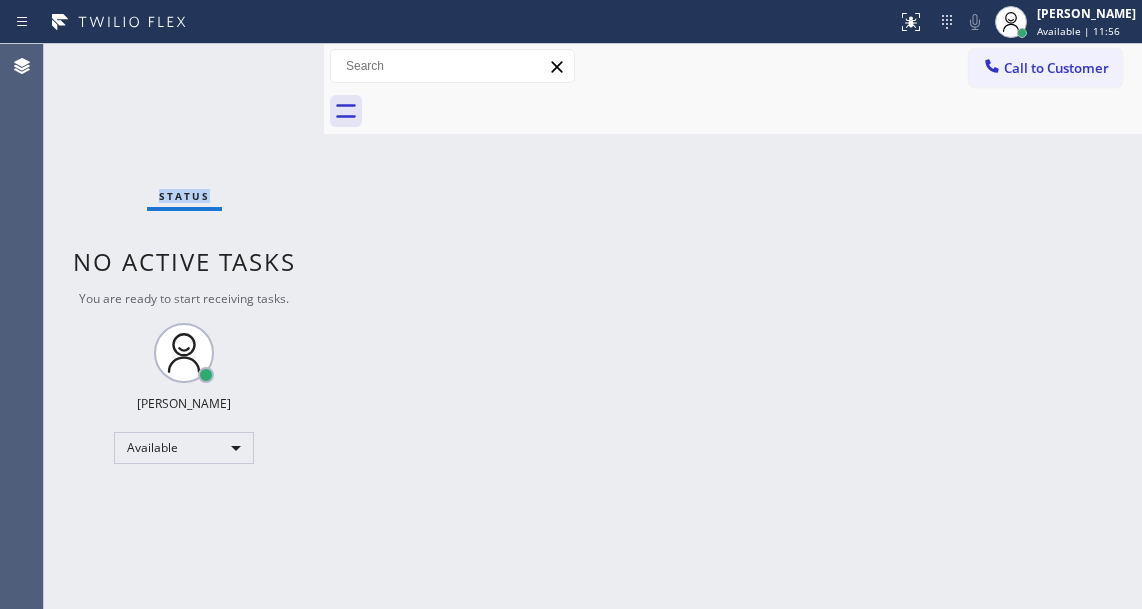 click on "Status   No active tasks     You are ready to start receiving tasks.   [PERSON_NAME]" at bounding box center [184, 326] 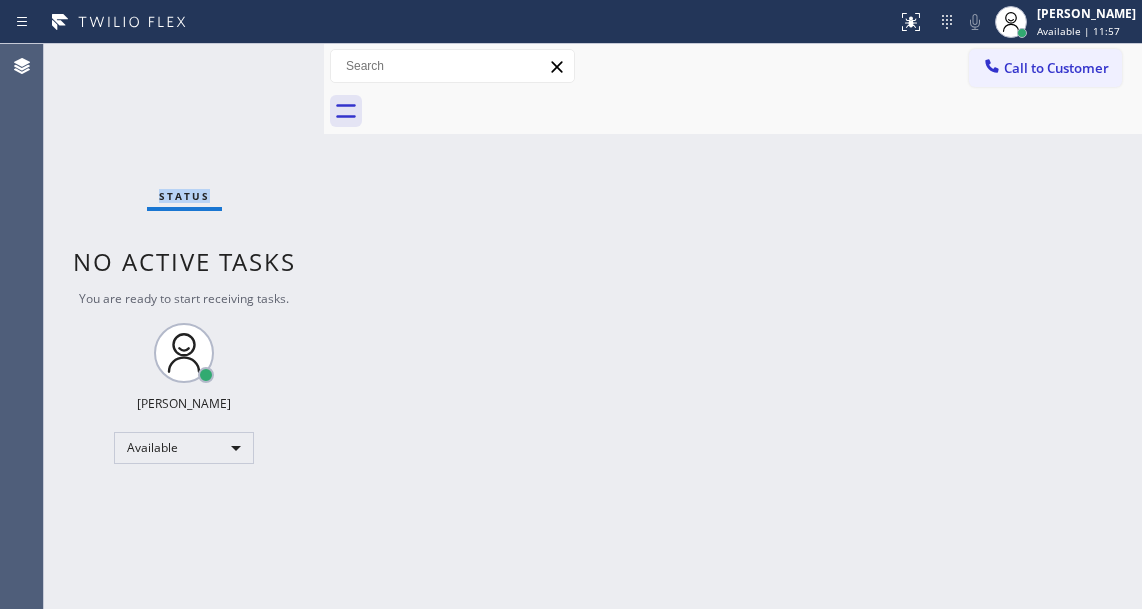 click on "Status   No active tasks     You are ready to start receiving tasks.   [PERSON_NAME]" at bounding box center (184, 326) 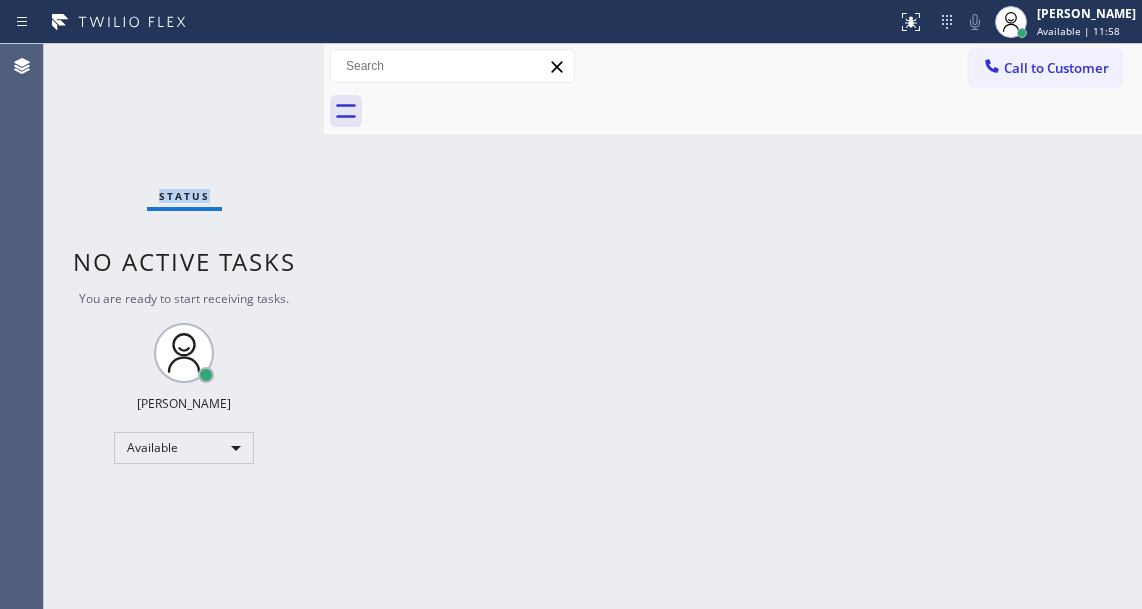 click on "Status   No active tasks     You are ready to start receiving tasks.   [PERSON_NAME]" at bounding box center [184, 326] 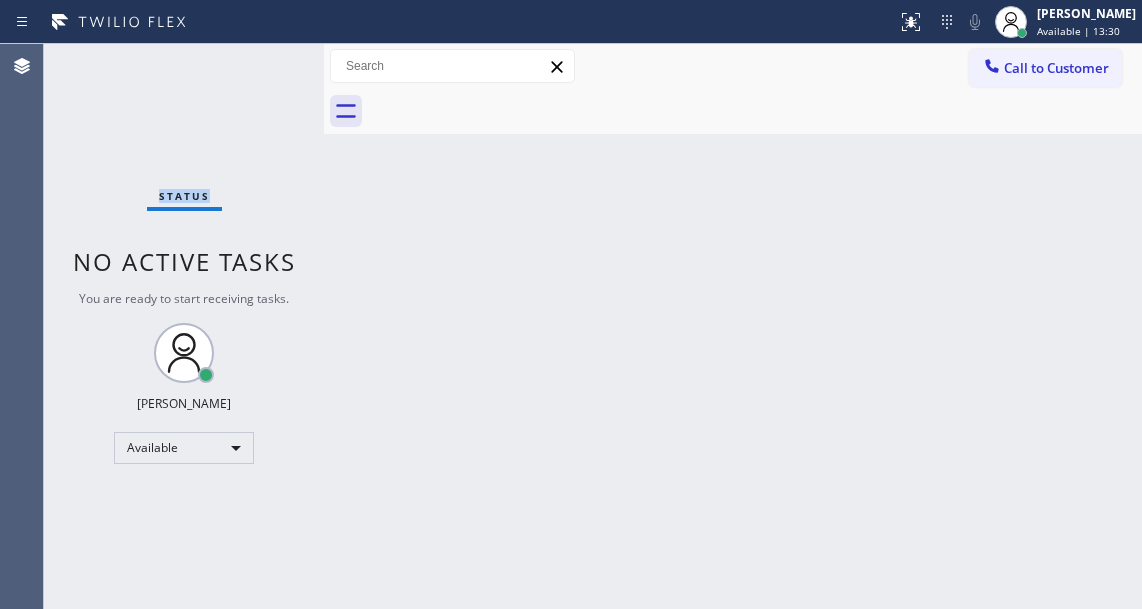 click on "Status   No active tasks     You are ready to start receiving tasks.   [PERSON_NAME]" at bounding box center [184, 326] 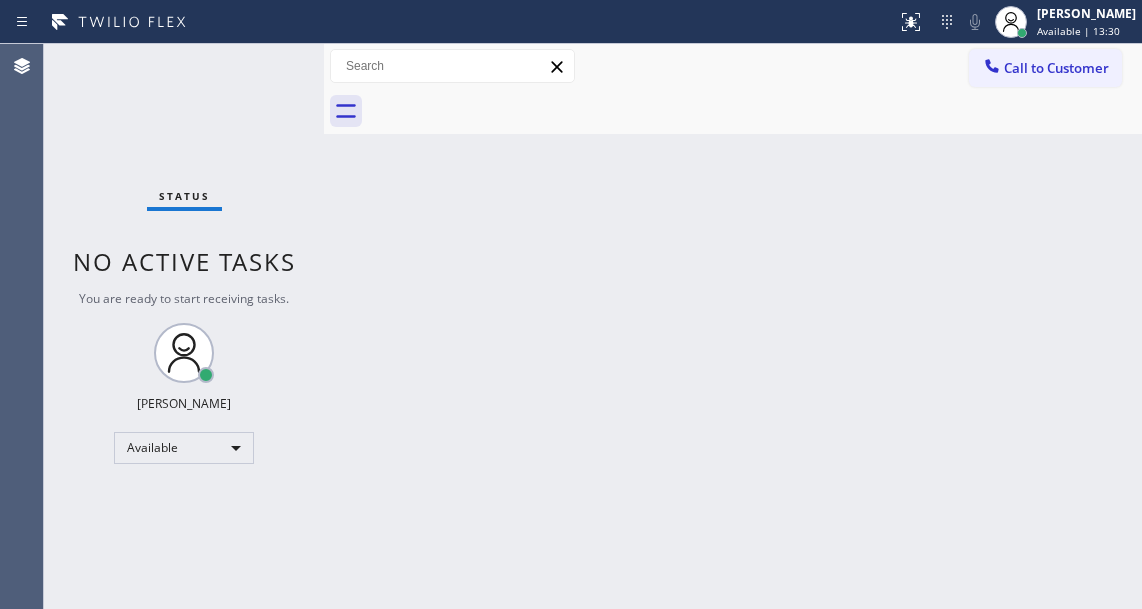 click on "Status   No active tasks     You are ready to start receiving tasks.   [PERSON_NAME]" at bounding box center (184, 326) 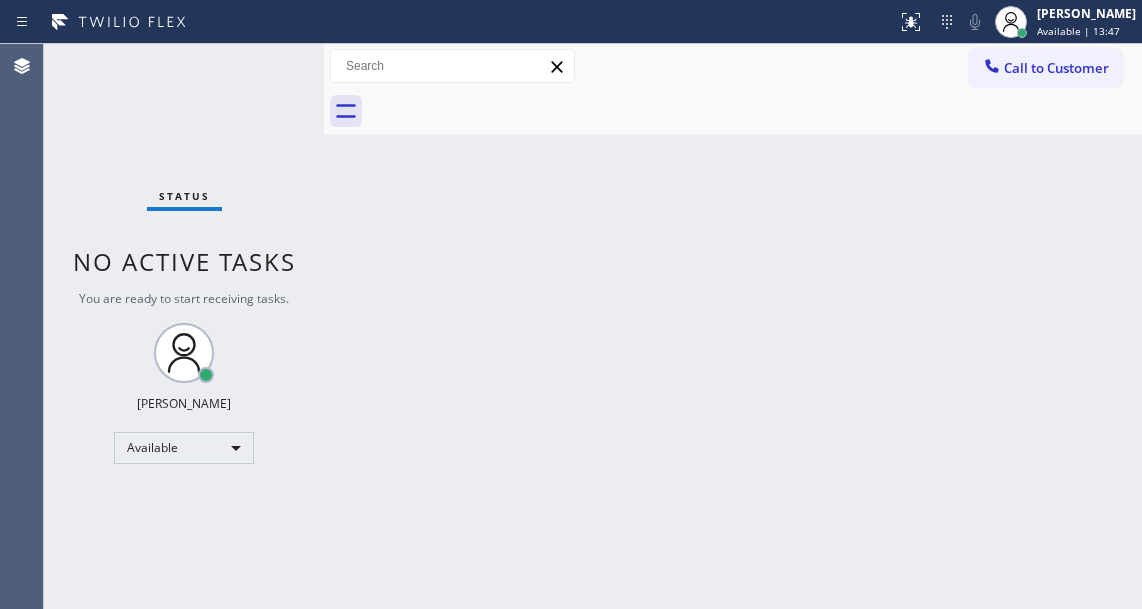 click on "Back to Dashboard Change Sender ID Customers Technicians Select a contact Outbound call Technician Search Technician Your caller id phone number Your caller id phone number Call Technician info Name   Phone none Address none Change Sender ID HVAC [PHONE_NUMBER] 5 Star Appliance [PHONE_NUMBER] Appliance Repair [PHONE_NUMBER] Plumbing [PHONE_NUMBER] Air Duct Cleaning [PHONE_NUMBER]  Electricians [PHONE_NUMBER] Cancel Change Check personal SMS Reset Change No tabs Call to Customer Outbound call Location Bestway Appliance Repair [GEOGRAPHIC_DATA] Your caller id phone number [PHONE_NUMBER] Customer number Call Outbound call Technician Search Technician Your caller id phone number Your caller id phone number Call" at bounding box center [733, 326] 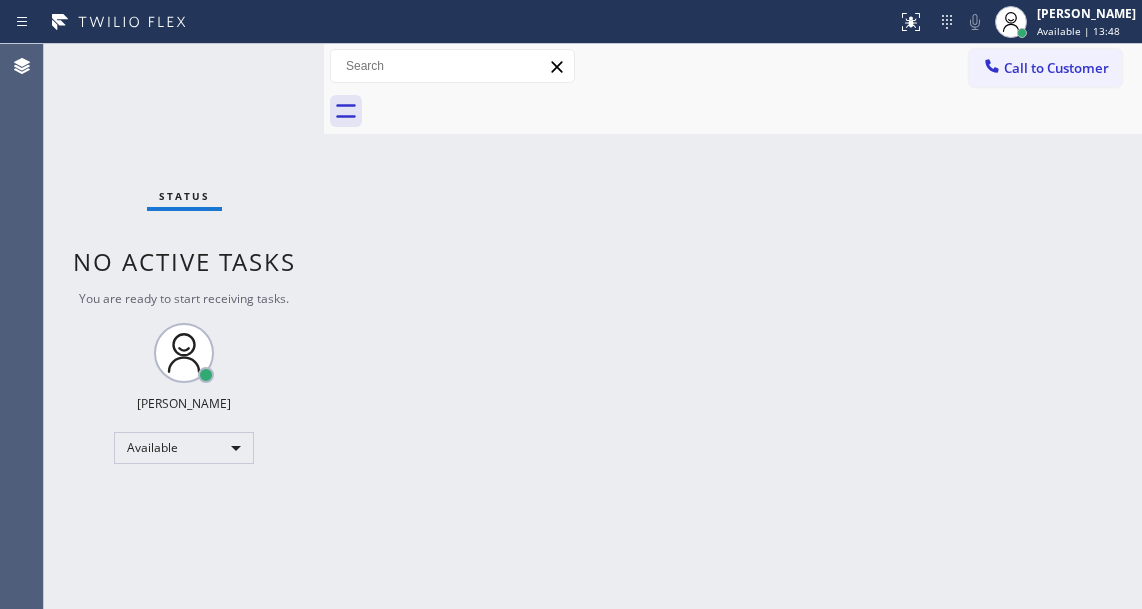 click on "Status   No active tasks     You are ready to start receiving tasks.   [PERSON_NAME]" at bounding box center [184, 326] 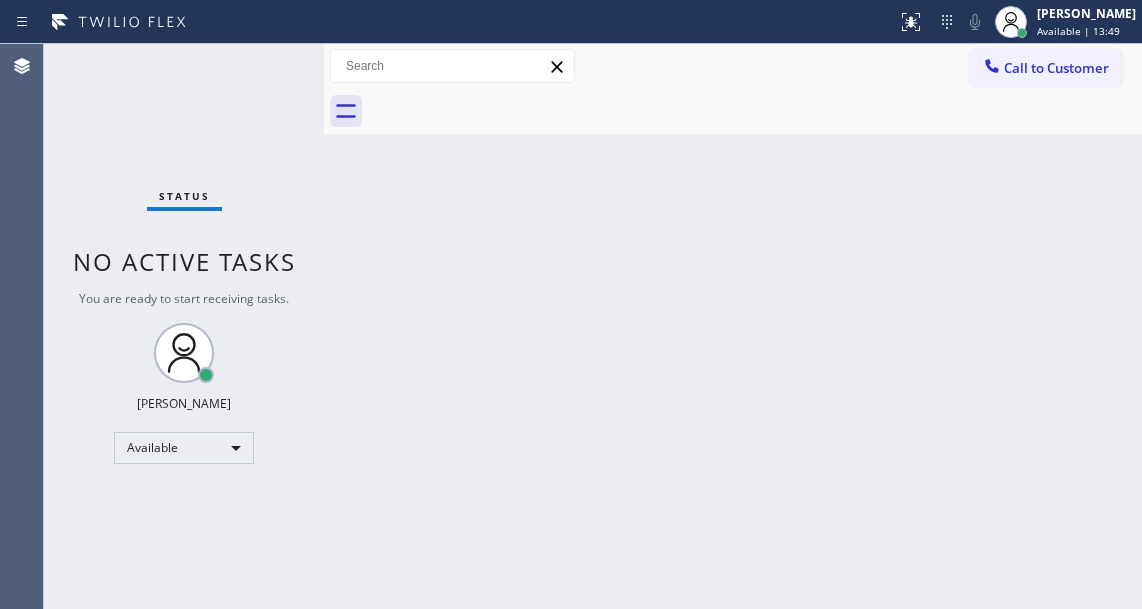 click on "Status   No active tasks     You are ready to start receiving tasks.   [PERSON_NAME]" at bounding box center (184, 326) 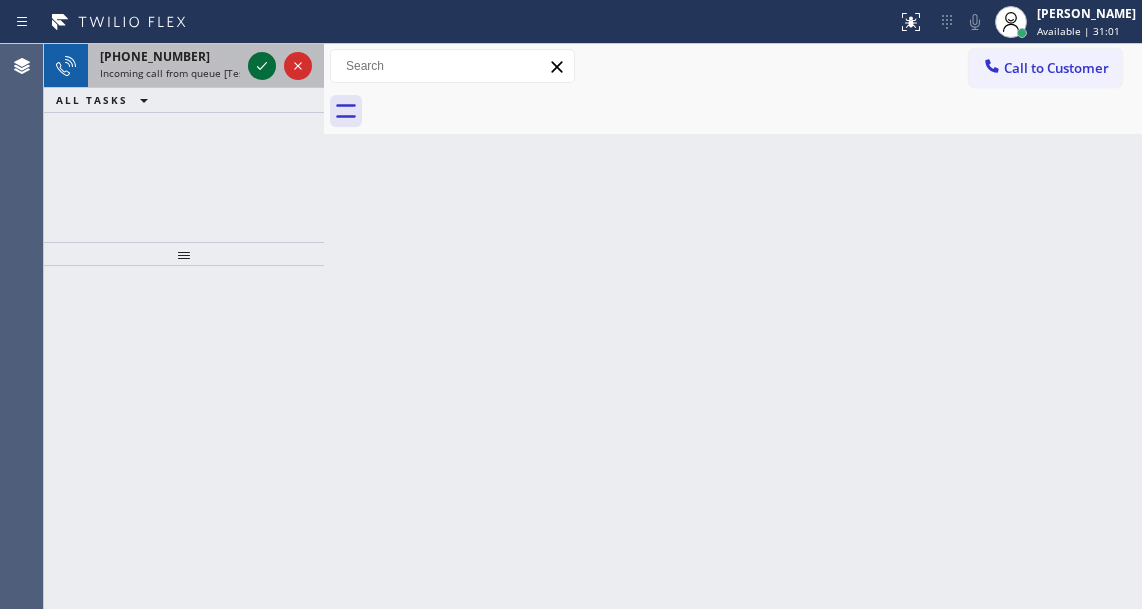 click 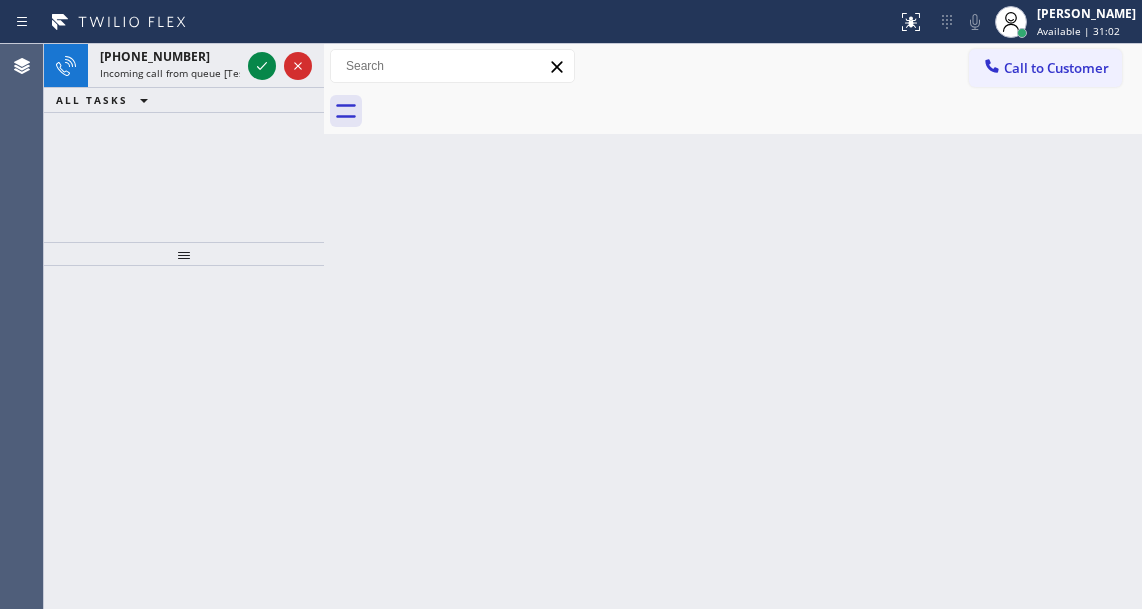 click 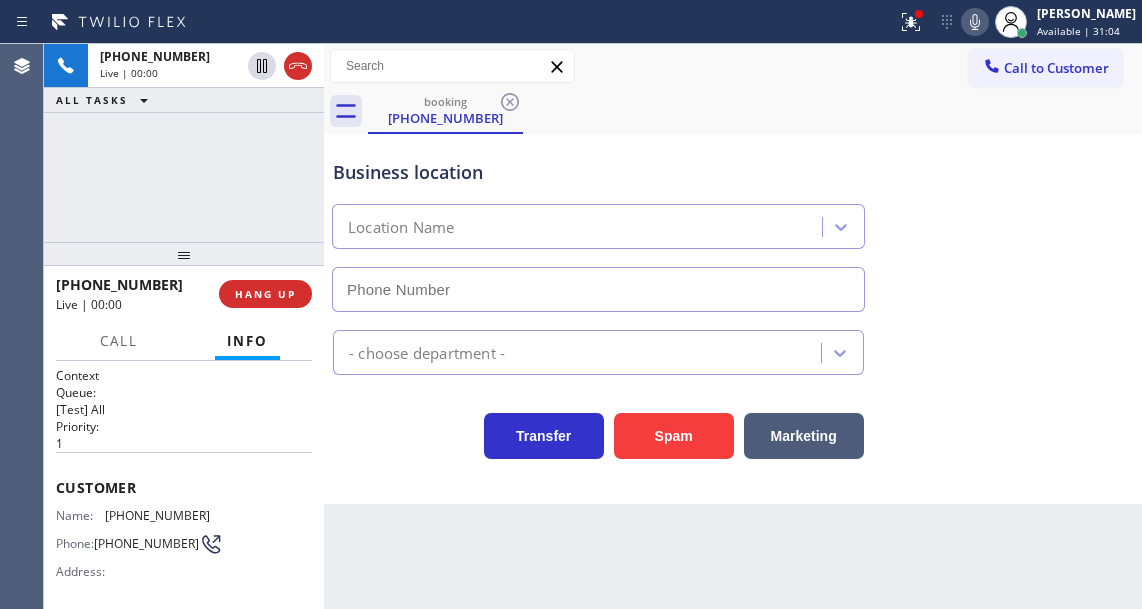type on "[PHONE_NUMBER]" 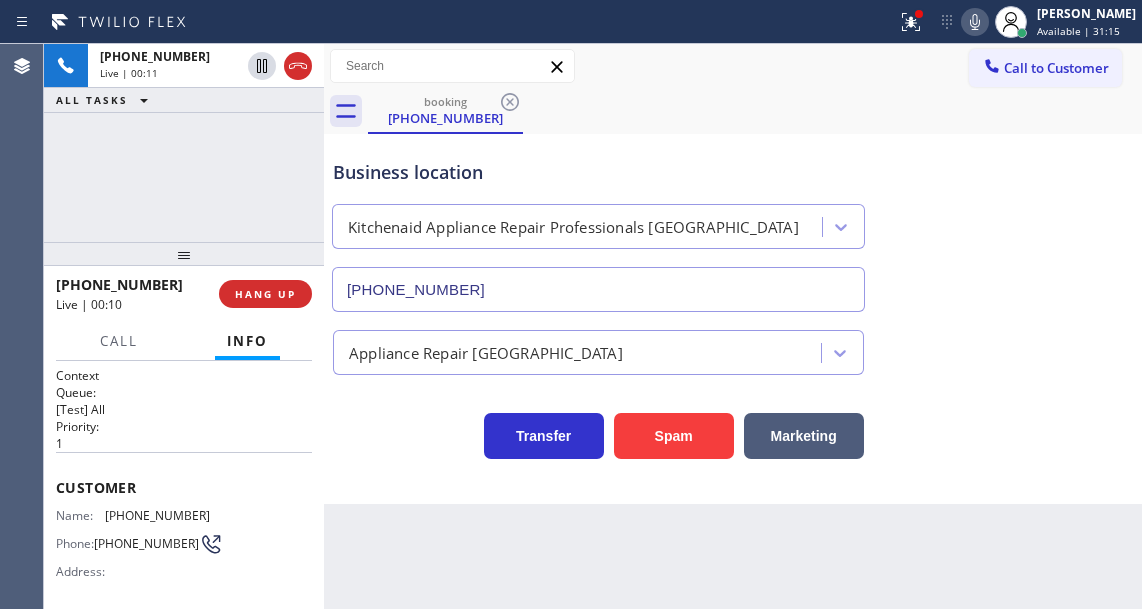 click on "Name: [PHONE_NUMBER] Phone: [PHONE_NUMBER] Address:" at bounding box center (133, 547) 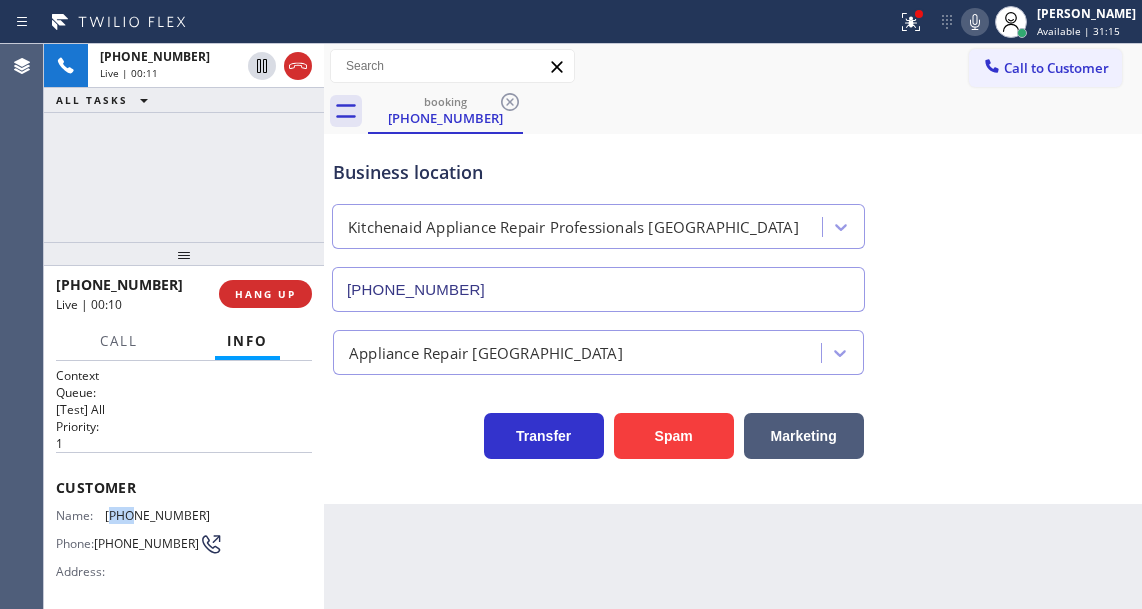 click on "Name: [PHONE_NUMBER] Phone: [PHONE_NUMBER] Address:" at bounding box center [133, 547] 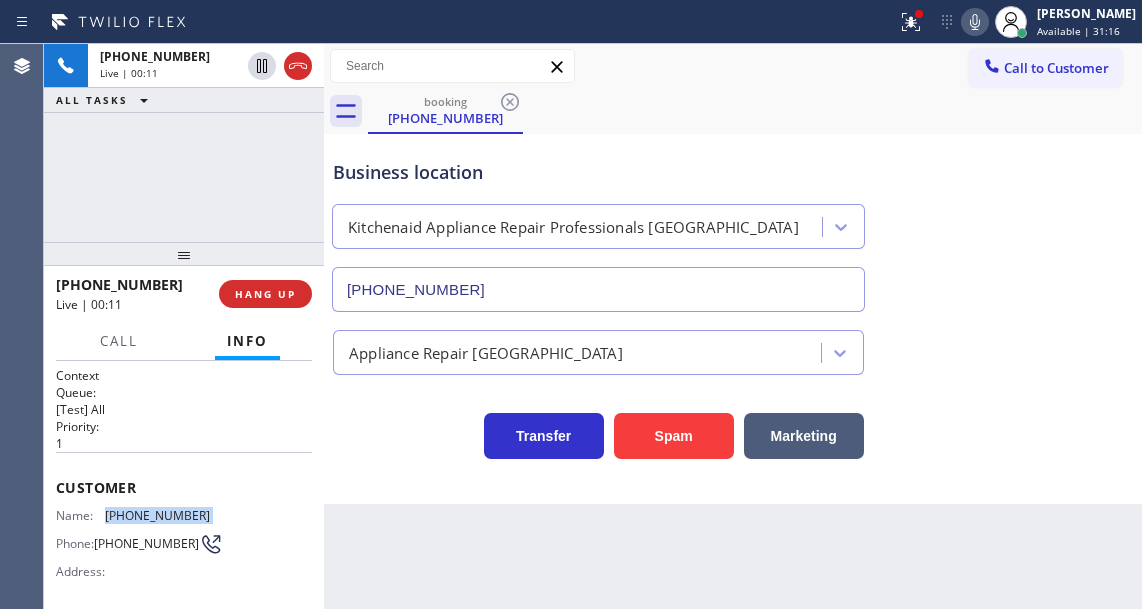 click on "Name: [PHONE_NUMBER] Phone: [PHONE_NUMBER] Address:" at bounding box center (133, 547) 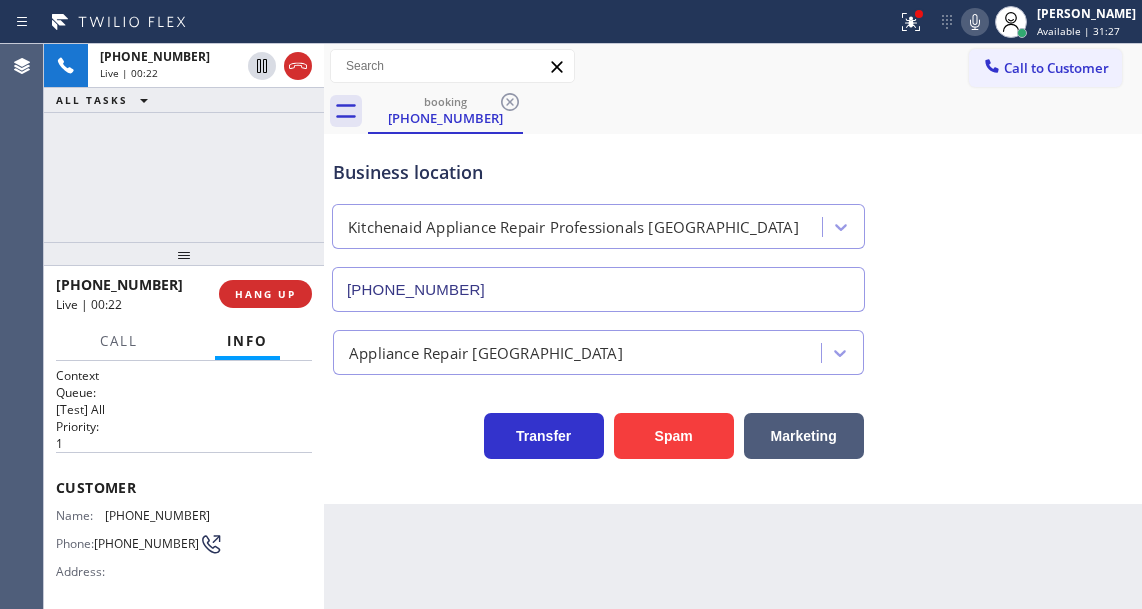 click on "Back to Dashboard Change Sender ID Customers Technicians Select a contact Outbound call Technician Search Technician Your caller id phone number Your caller id phone number Call Technician info Name   Phone none Address none Change Sender ID HVAC [PHONE_NUMBER] 5 Star Appliance [PHONE_NUMBER] Appliance Repair [PHONE_NUMBER] Plumbing [PHONE_NUMBER] Air Duct Cleaning [PHONE_NUMBER]  Electricians [PHONE_NUMBER] Cancel Change Check personal SMS Reset Change booking [PHONE_NUMBER] Call to Customer Outbound call Location Bestway Appliance Repair [GEOGRAPHIC_DATA] Your caller id phone number [PHONE_NUMBER] Customer number Call Outbound call Technician Search Technician Your caller id phone number Your caller id phone number Call booking [PHONE_NUMBER] Business location Kitchenaid Appliance Repair Professionals [GEOGRAPHIC_DATA] [PHONE_NUMBER] Appliance Repair High End Transfer Spam Marketing" at bounding box center [733, 326] 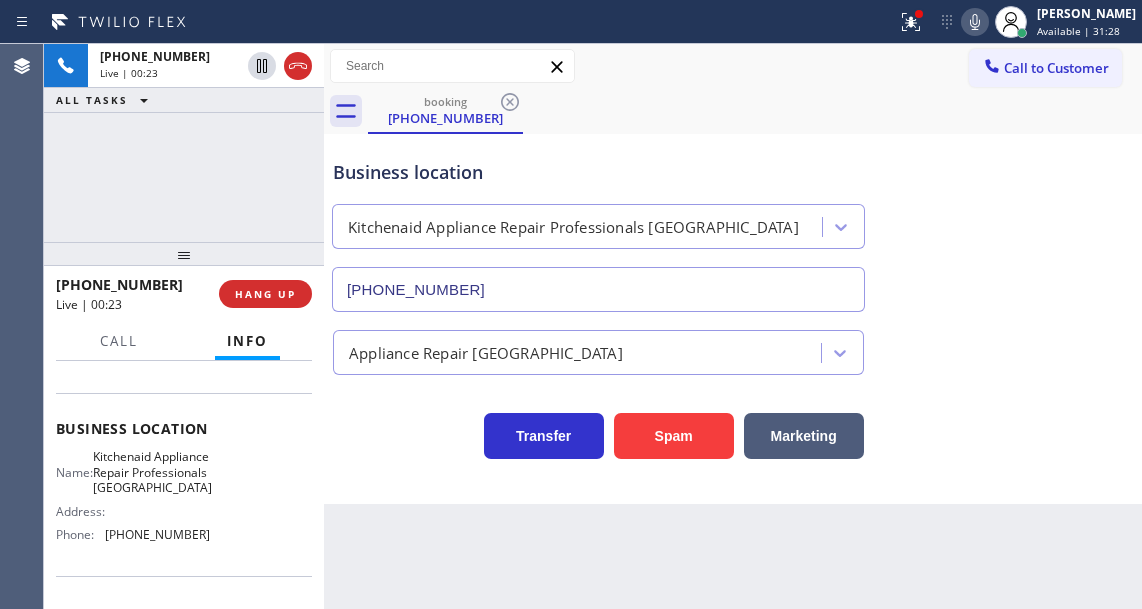 scroll, scrollTop: 300, scrollLeft: 0, axis: vertical 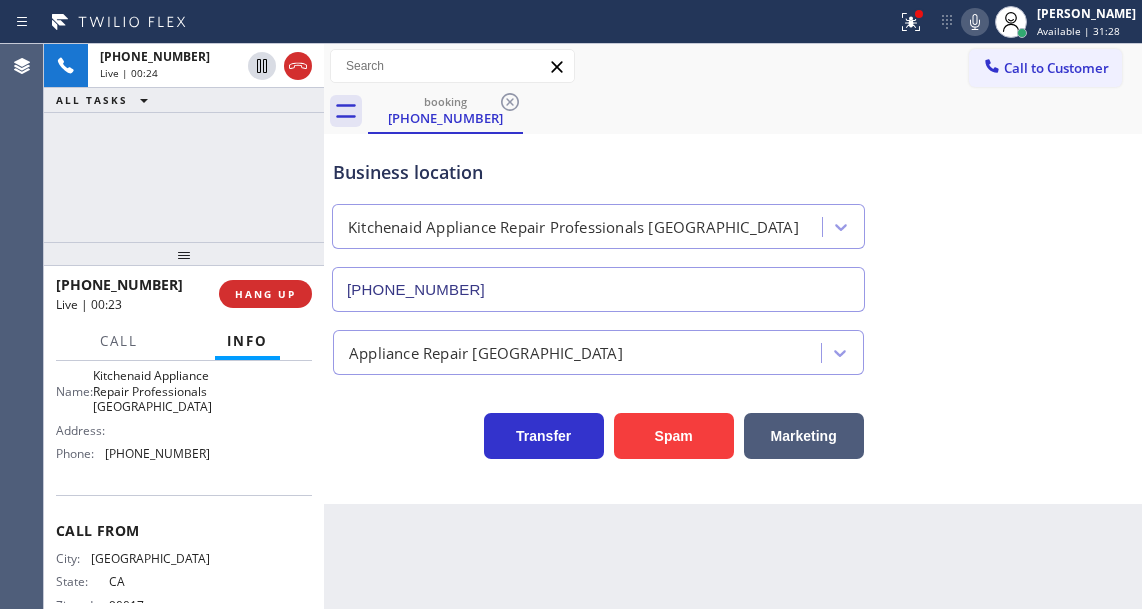 click on "Kitchenaid Appliance Repair Professionals [GEOGRAPHIC_DATA]" at bounding box center [152, 391] 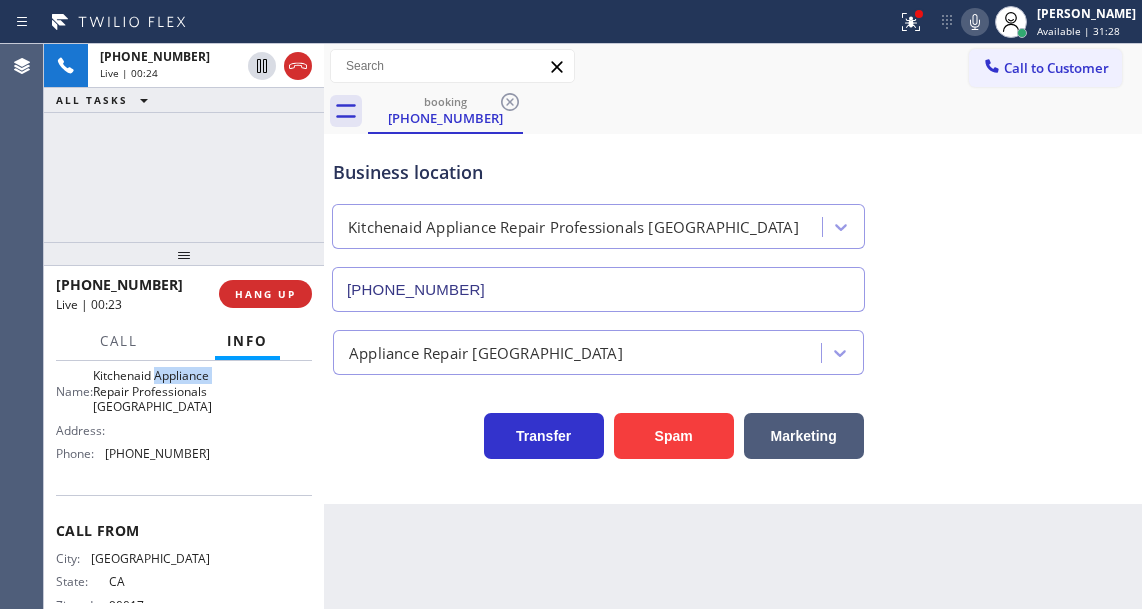 click on "Kitchenaid Appliance Repair Professionals [GEOGRAPHIC_DATA]" at bounding box center (152, 391) 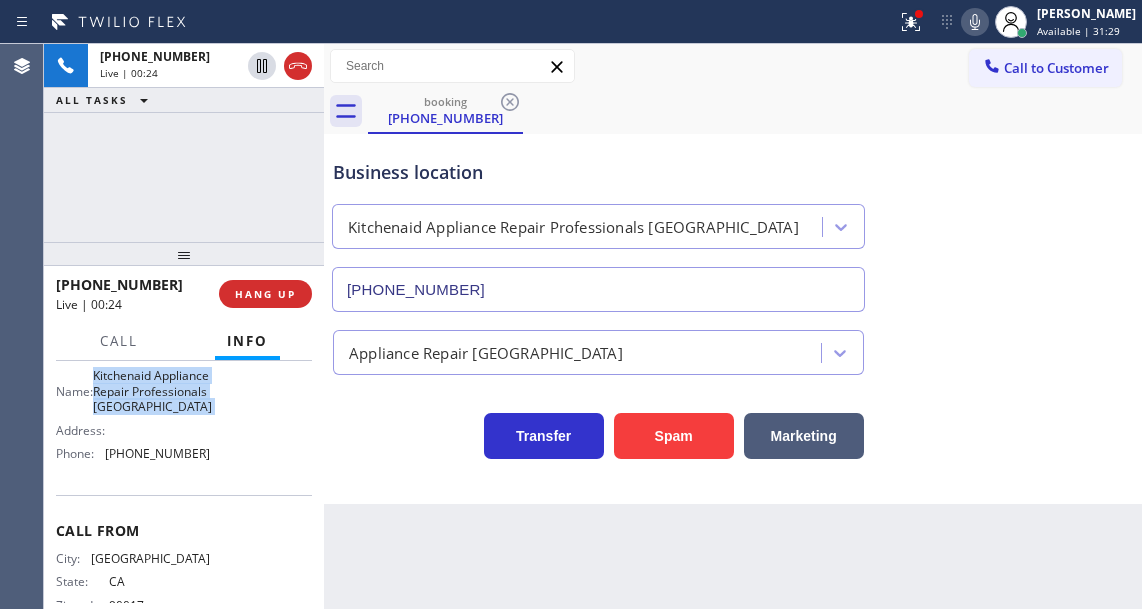 click on "Kitchenaid Appliance Repair Professionals [GEOGRAPHIC_DATA]" at bounding box center (152, 391) 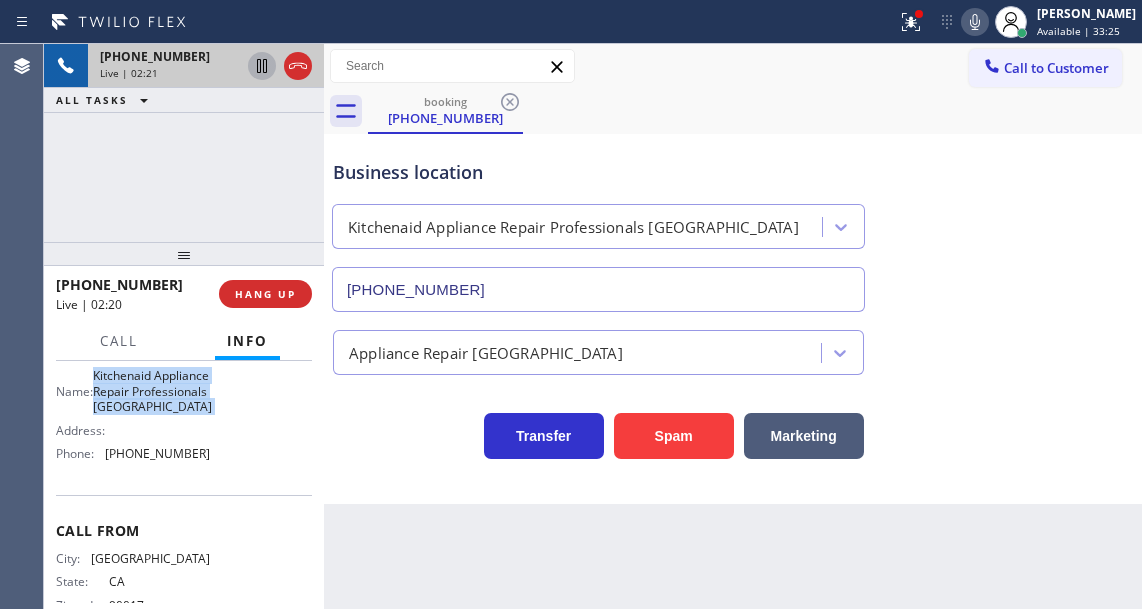 click 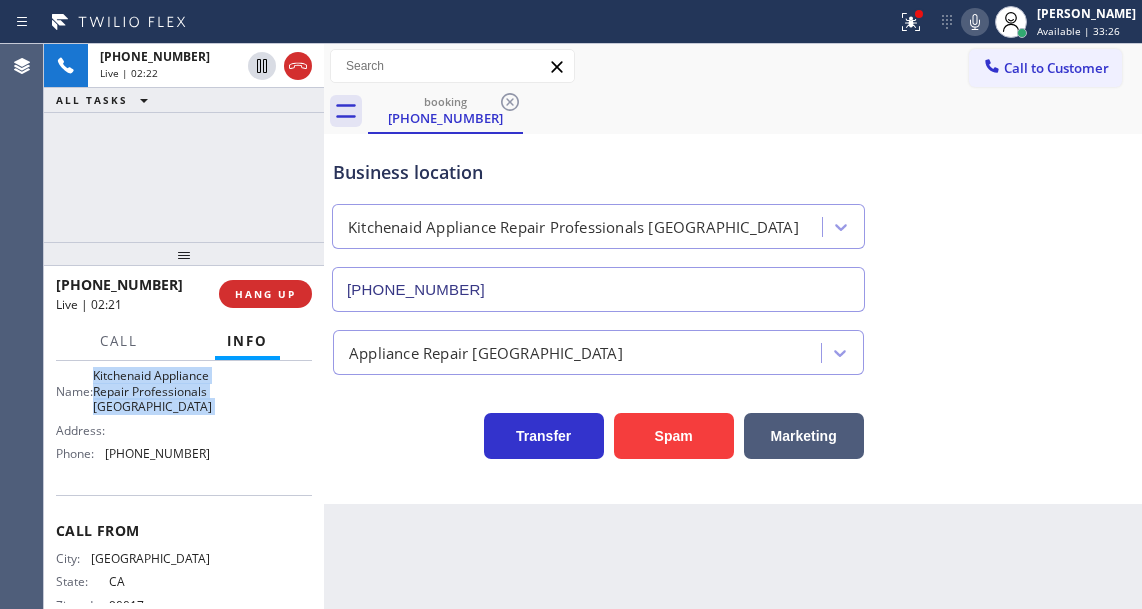 click 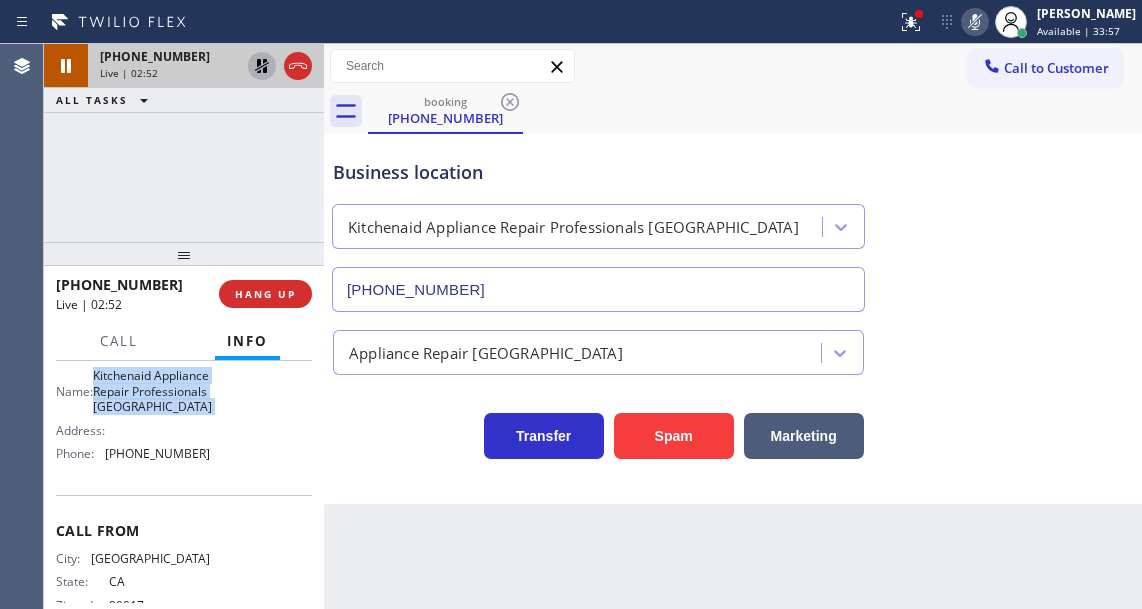 click 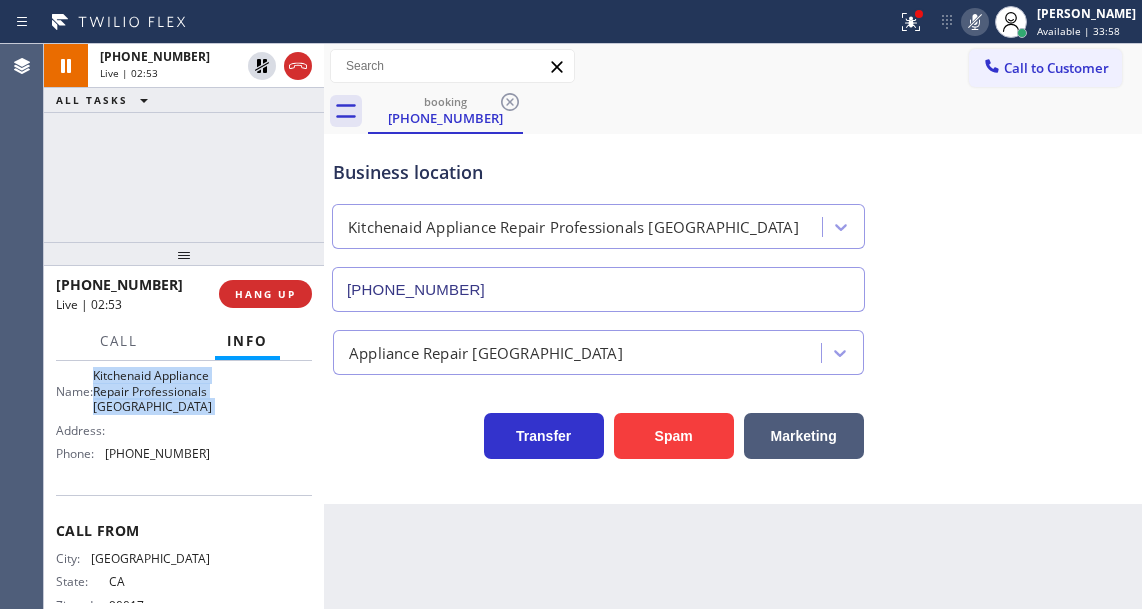 click 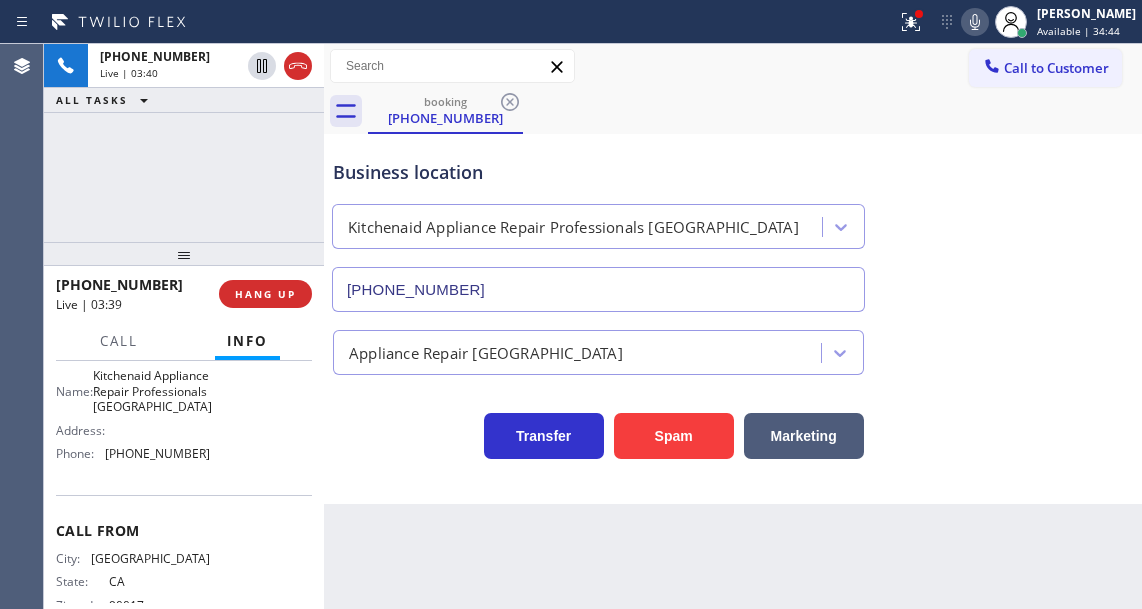 click on "[PHONE_NUMBER]" at bounding box center (157, 453) 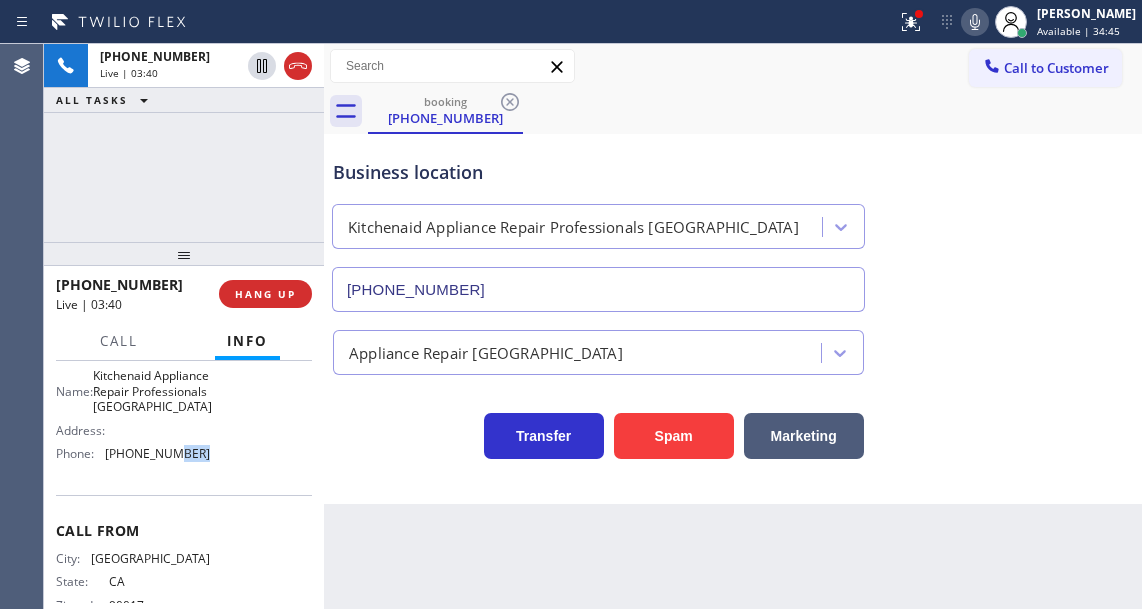 click on "[PHONE_NUMBER]" at bounding box center (157, 453) 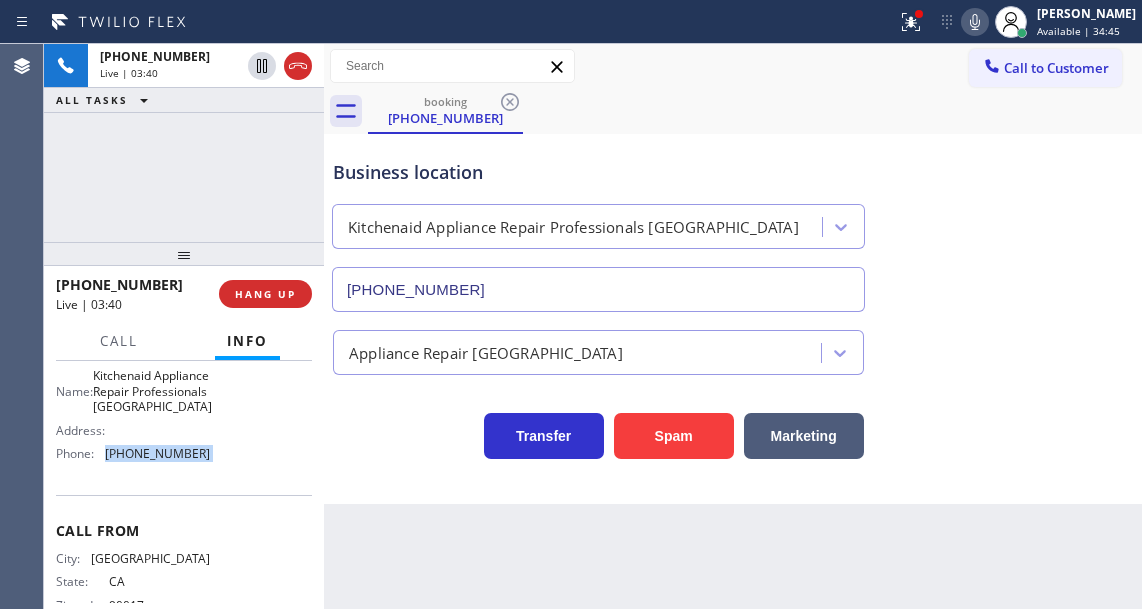 click on "[PHONE_NUMBER]" at bounding box center [157, 453] 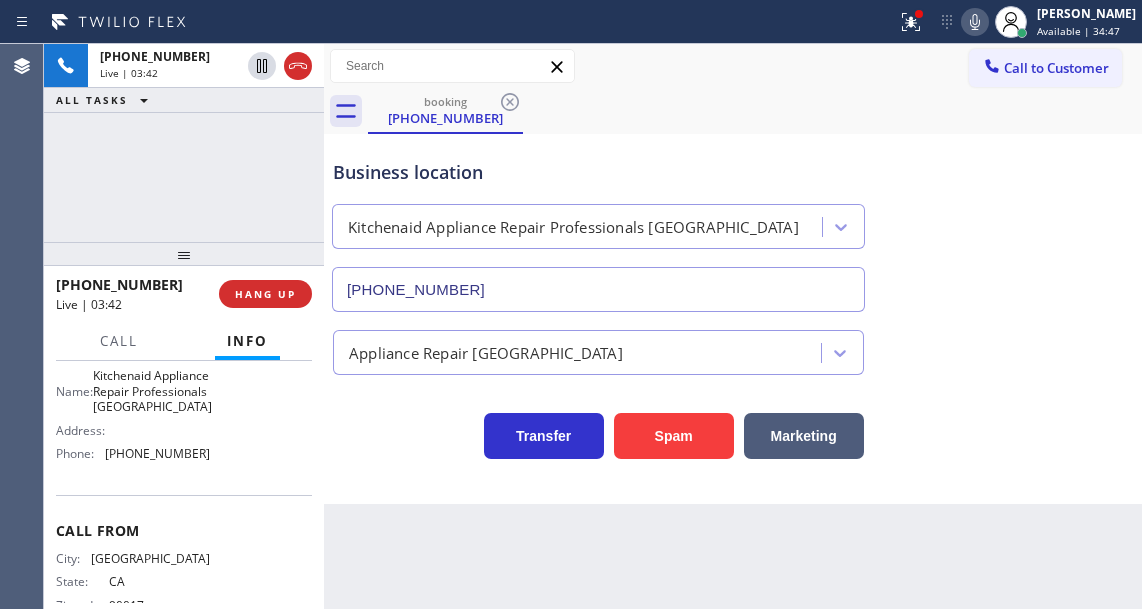 click on "Back to Dashboard Change Sender ID Customers Technicians Select a contact Outbound call Technician Search Technician Your caller id phone number Your caller id phone number Call Technician info Name   Phone none Address none Change Sender ID HVAC [PHONE_NUMBER] 5 Star Appliance [PHONE_NUMBER] Appliance Repair [PHONE_NUMBER] Plumbing [PHONE_NUMBER] Air Duct Cleaning [PHONE_NUMBER]  Electricians [PHONE_NUMBER] Cancel Change Check personal SMS Reset Change booking [PHONE_NUMBER] Call to Customer Outbound call Location Bestway Appliance Repair [GEOGRAPHIC_DATA] Your caller id phone number [PHONE_NUMBER] Customer number Call Outbound call Technician Search Technician Your caller id phone number Your caller id phone number Call booking [PHONE_NUMBER] Business location Kitchenaid Appliance Repair Professionals [GEOGRAPHIC_DATA] [PHONE_NUMBER] Appliance Repair High End Transfer Spam Marketing" at bounding box center (733, 326) 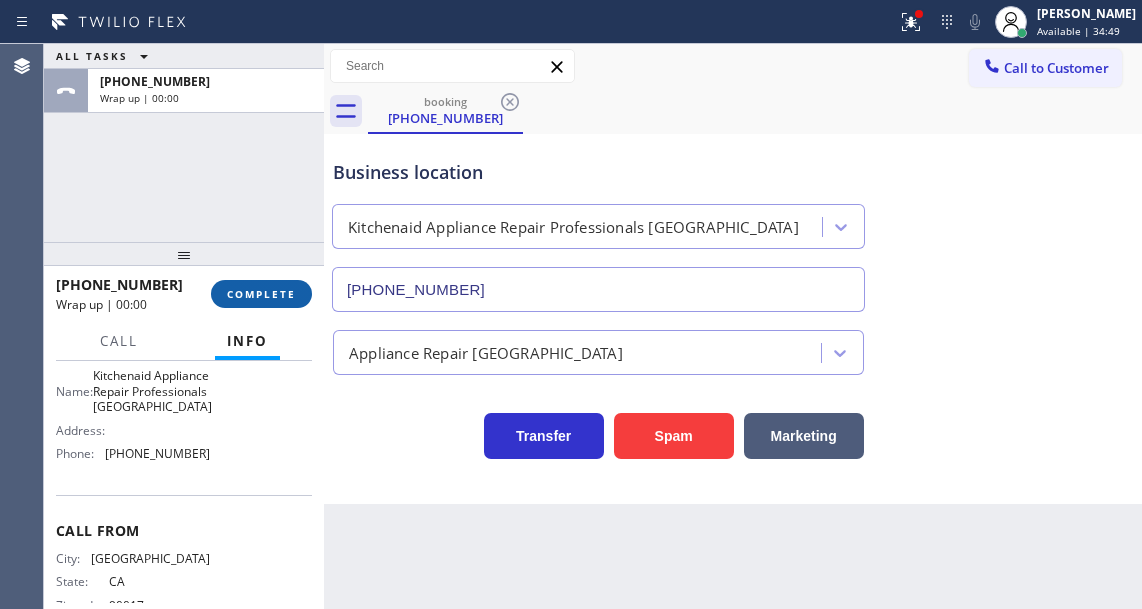 click on "COMPLETE" at bounding box center [261, 294] 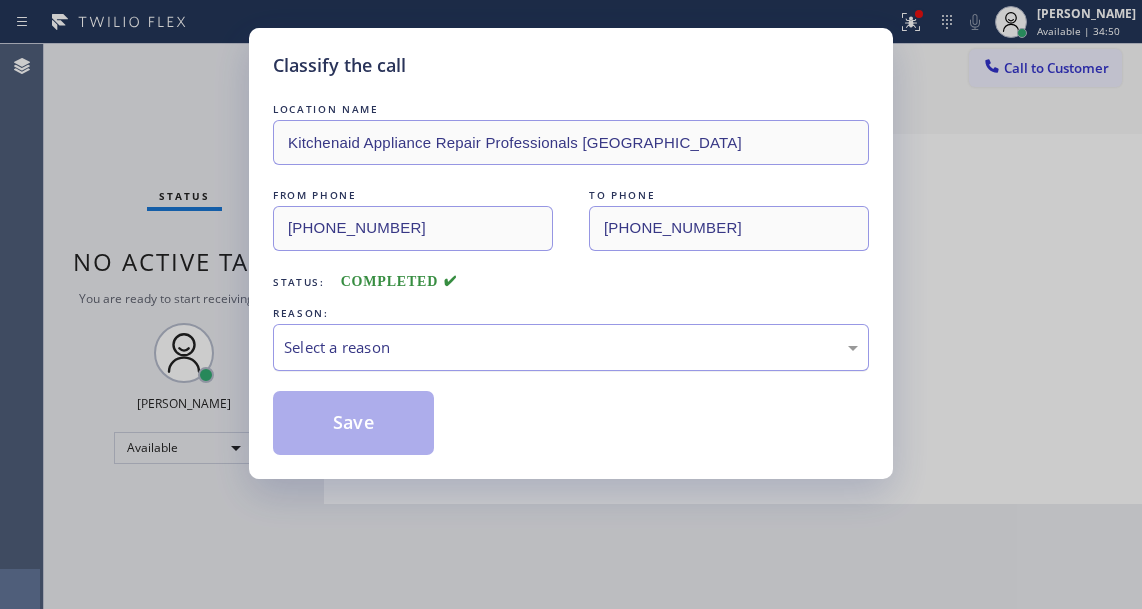click on "Select a reason" at bounding box center [571, 347] 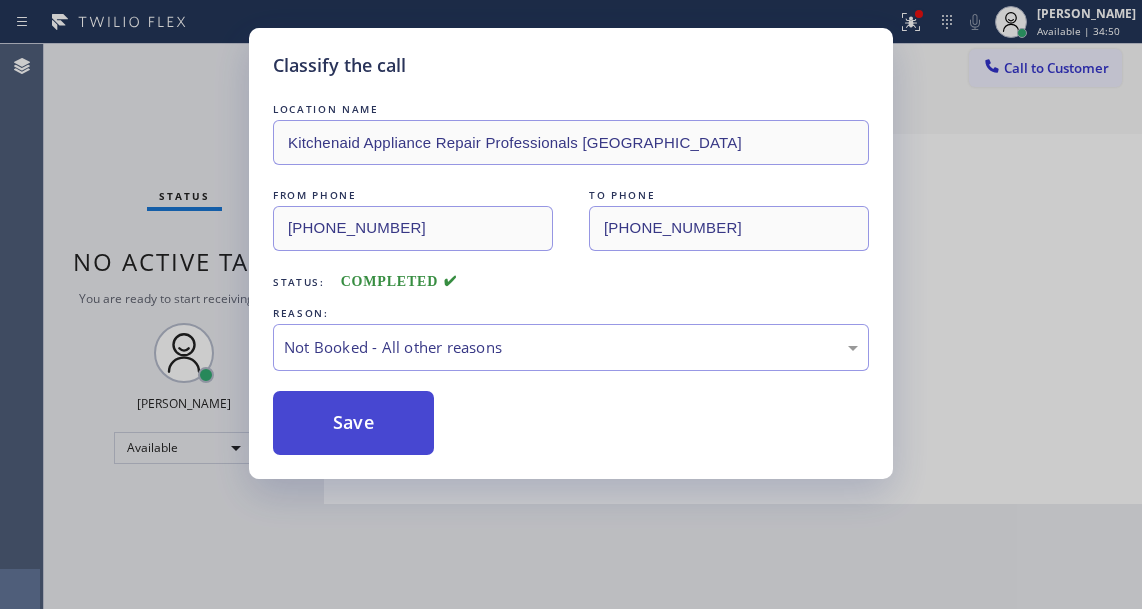 click on "Save" at bounding box center [353, 423] 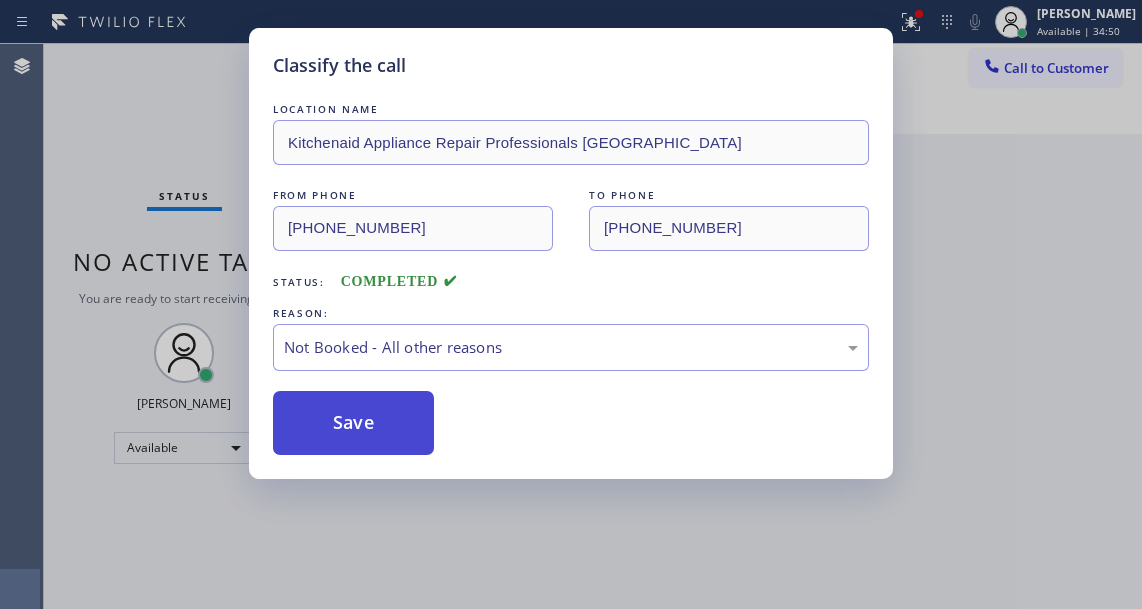 click on "Save" at bounding box center (353, 423) 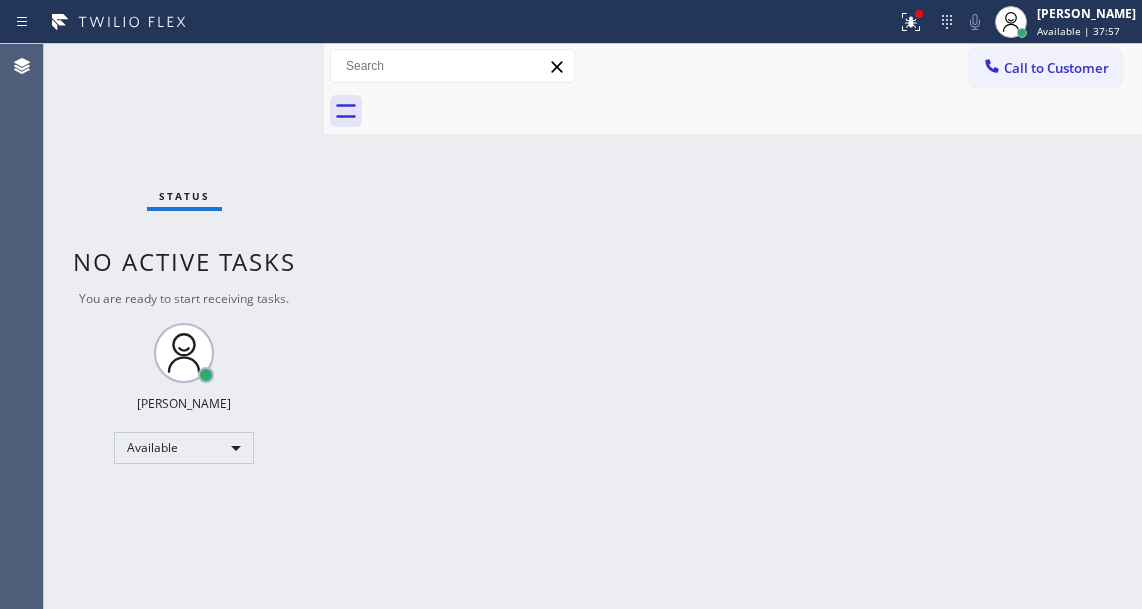 click on "Back to Dashboard Change Sender ID Customers Technicians Select a contact Outbound call Technician Search Technician Your caller id phone number Your caller id phone number Call Technician info Name   Phone none Address none Change Sender ID HVAC [PHONE_NUMBER] 5 Star Appliance [PHONE_NUMBER] Appliance Repair [PHONE_NUMBER] Plumbing [PHONE_NUMBER] Air Duct Cleaning [PHONE_NUMBER]  Electricians [PHONE_NUMBER] Cancel Change Check personal SMS Reset Change No tabs Call to Customer Outbound call Location Bestway Appliance Repair [GEOGRAPHIC_DATA] Your caller id phone number [PHONE_NUMBER] Customer number Call Outbound call Technician Search Technician Your caller id phone number Your caller id phone number Call" at bounding box center [733, 326] 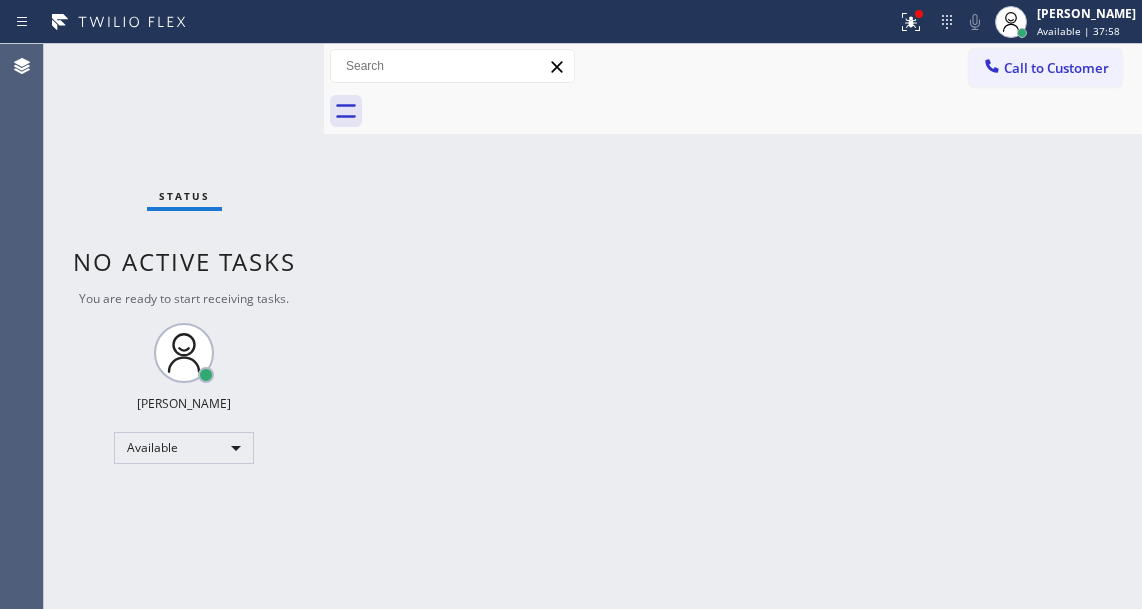 click on "Status   No active tasks     You are ready to start receiving tasks.   [PERSON_NAME]" at bounding box center [184, 326] 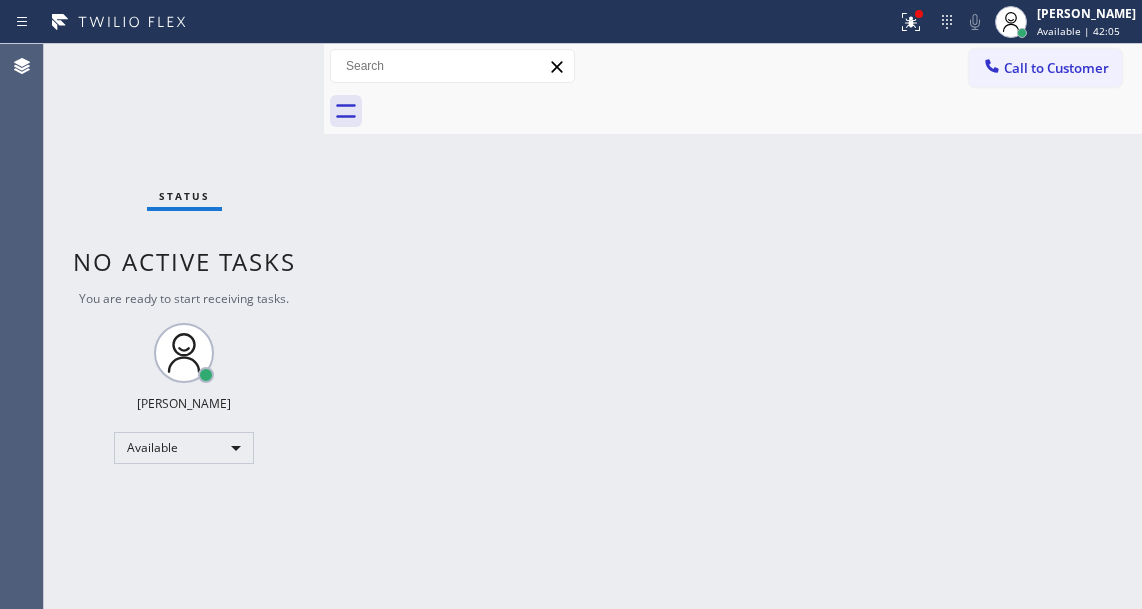 click on "Status   No active tasks     You are ready to start receiving tasks.   [PERSON_NAME]" at bounding box center [184, 326] 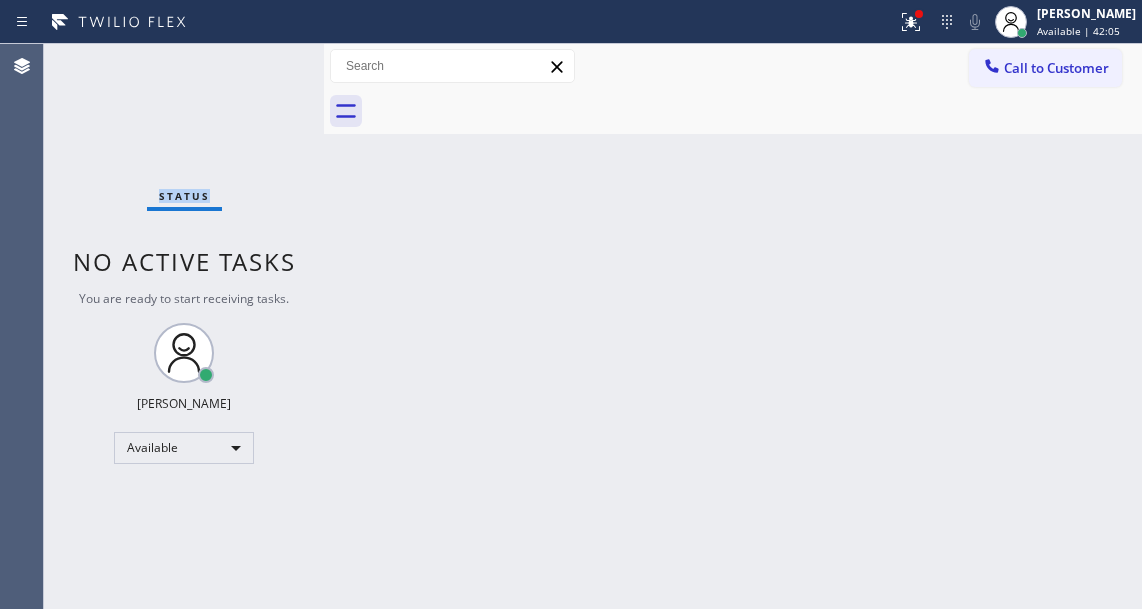 click on "Status   No active tasks     You are ready to start receiving tasks.   [PERSON_NAME]" at bounding box center (184, 326) 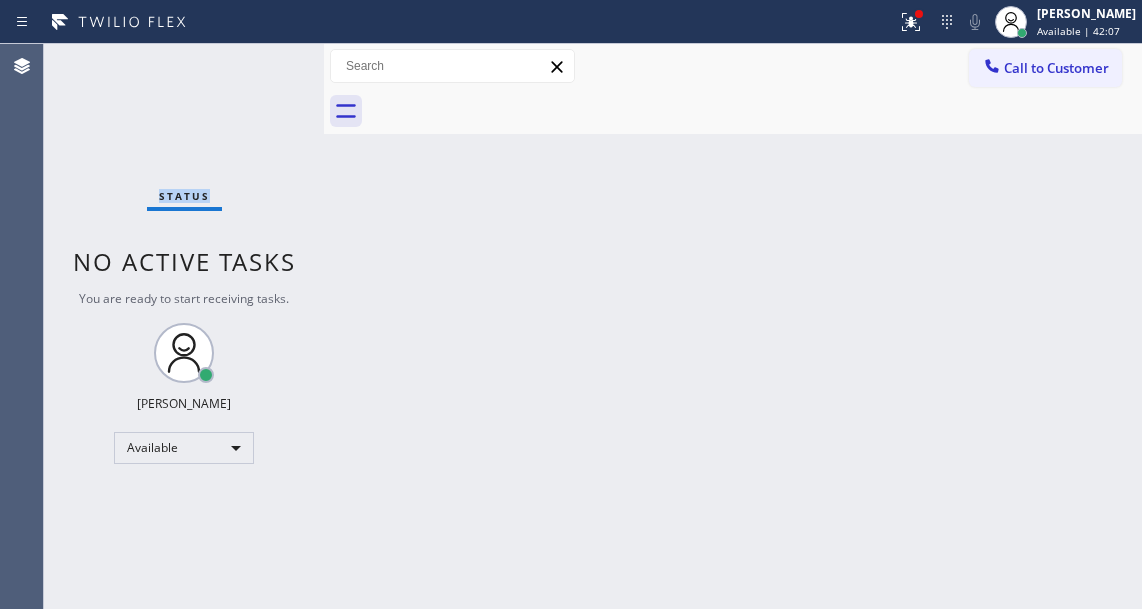 click on "Status   No active tasks     You are ready to start receiving tasks.   [PERSON_NAME]" at bounding box center (184, 326) 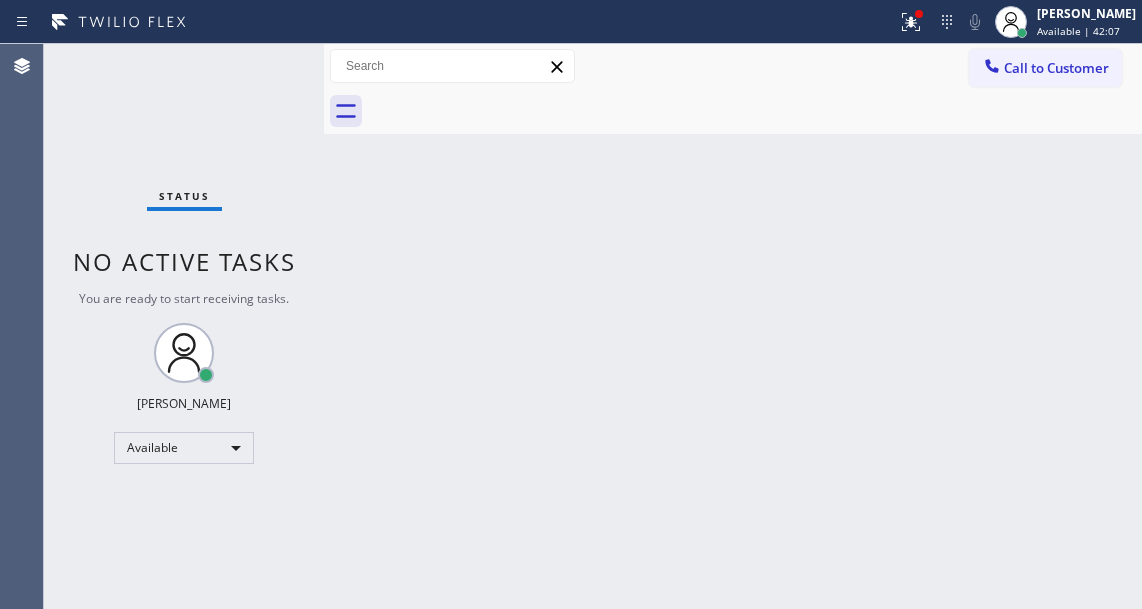 click on "Status   No active tasks     You are ready to start receiving tasks.   [PERSON_NAME]" at bounding box center [184, 326] 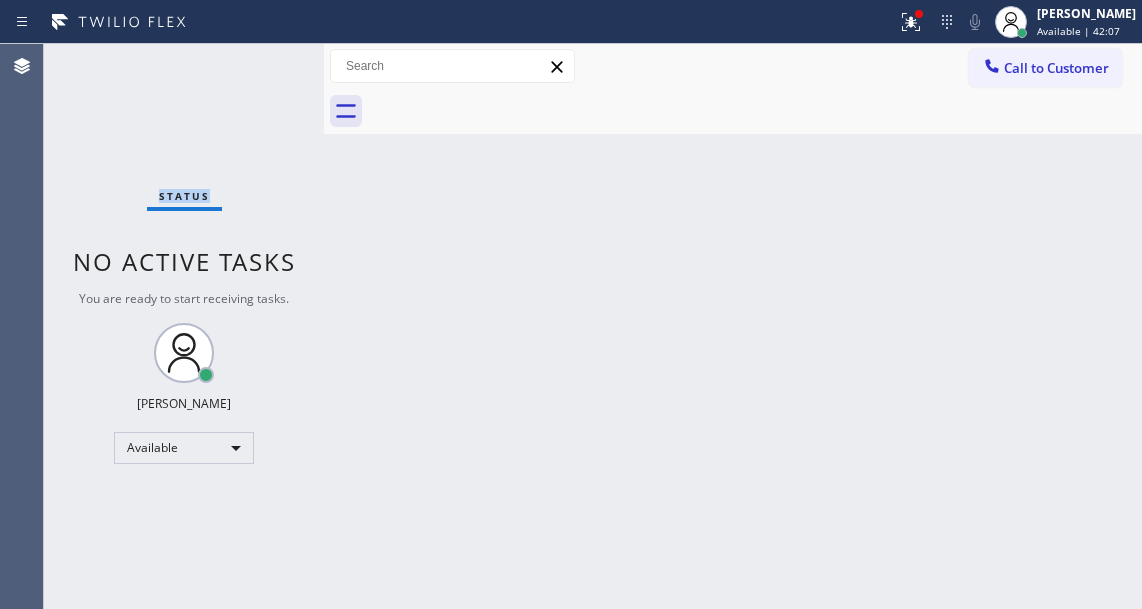 click on "Status   No active tasks     You are ready to start receiving tasks.   [PERSON_NAME]" at bounding box center (184, 326) 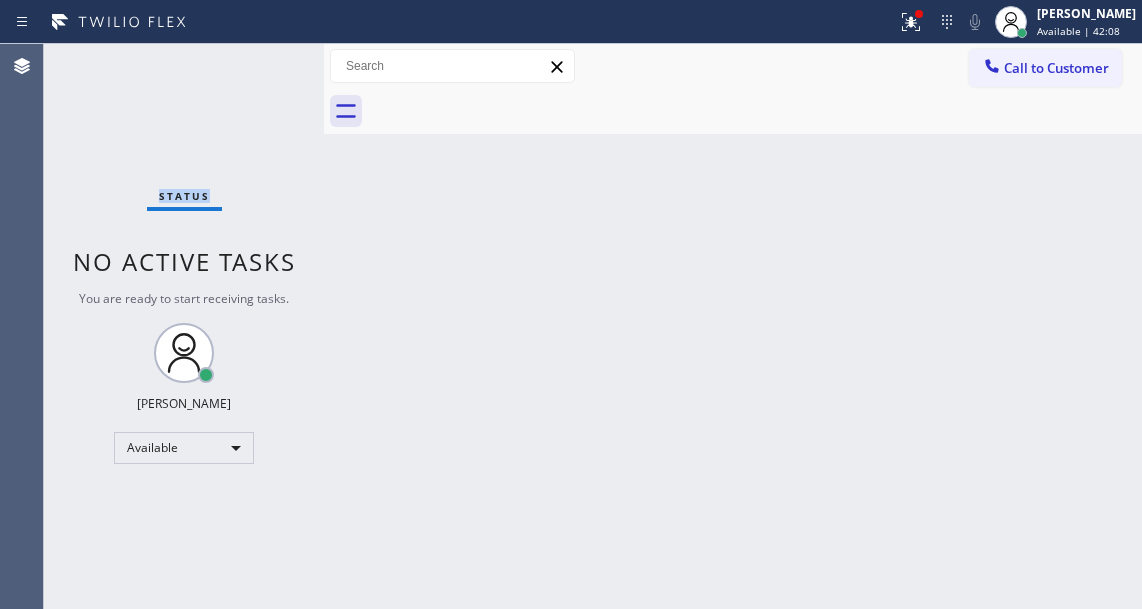 click on "Status   No active tasks     You are ready to start receiving tasks.   [PERSON_NAME]" at bounding box center [184, 326] 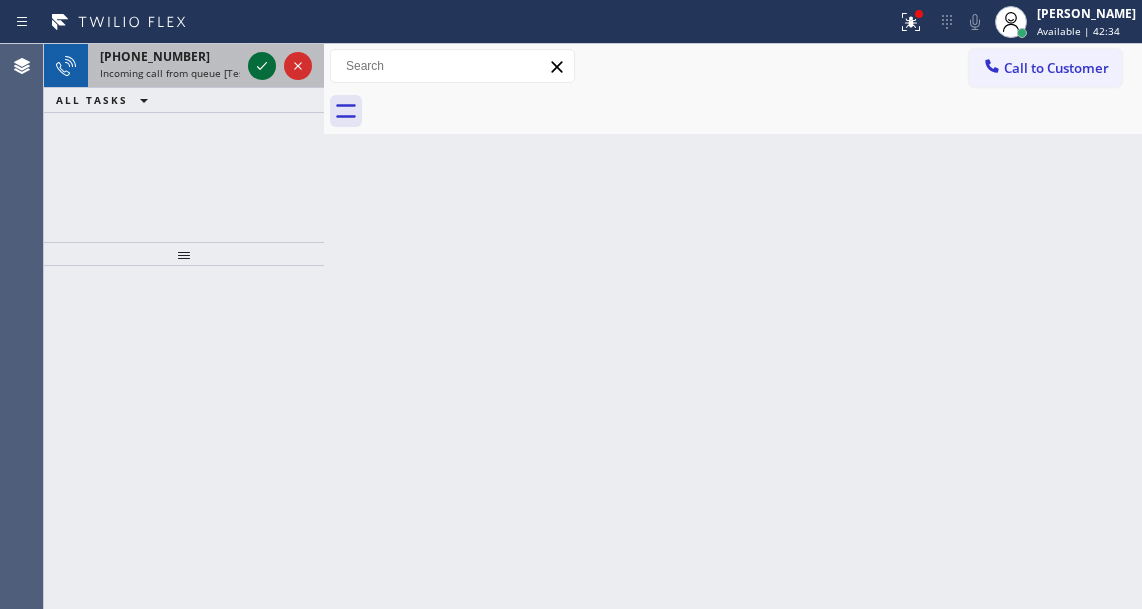click 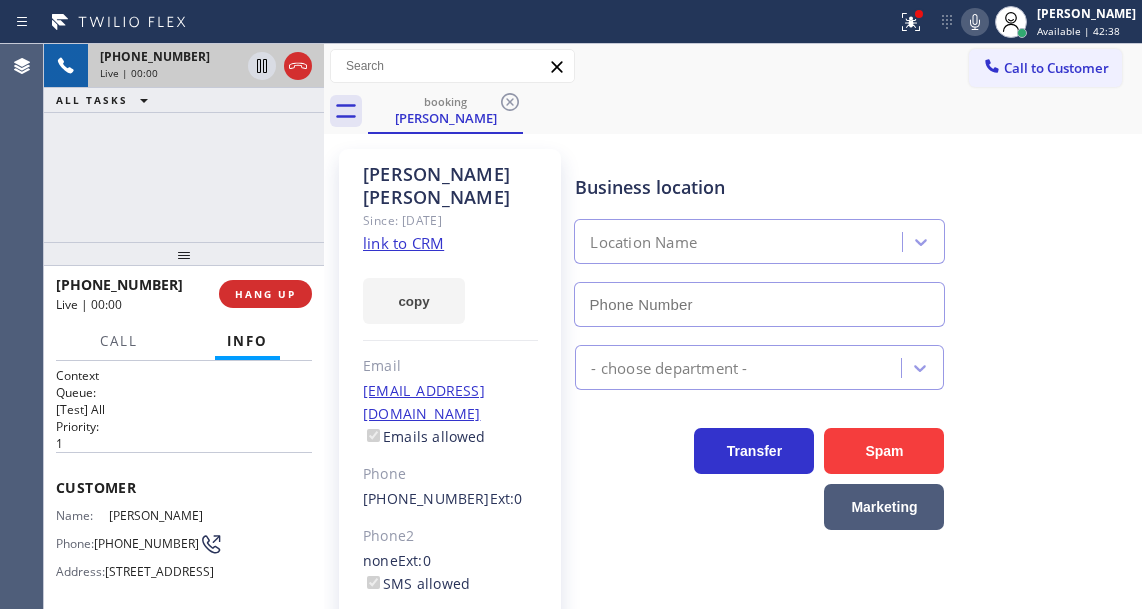 type on "[PHONE_NUMBER]" 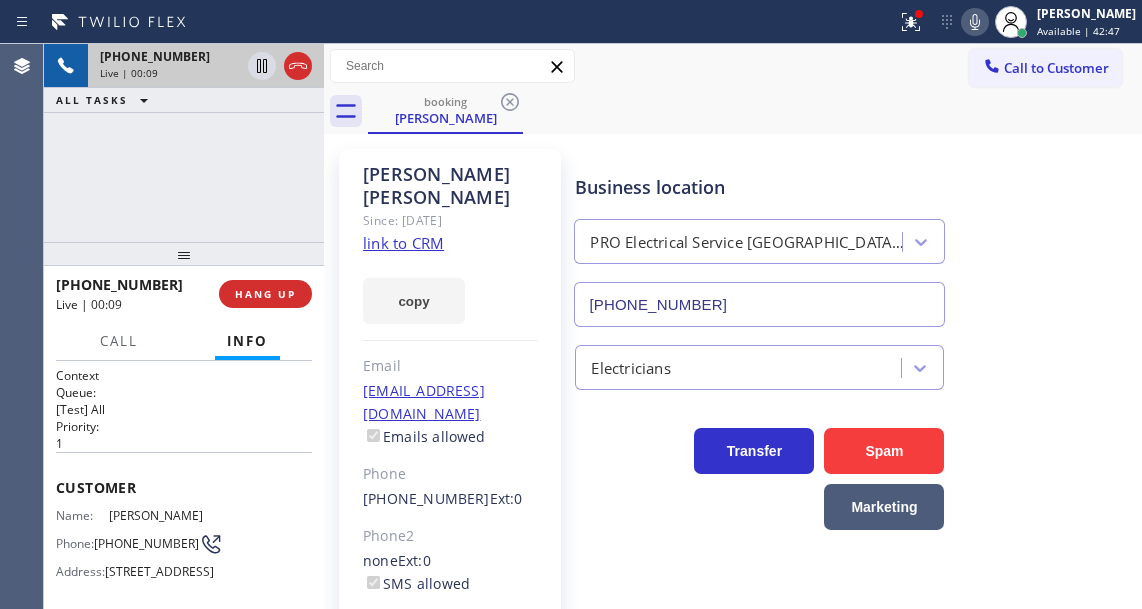 click on "link to CRM" 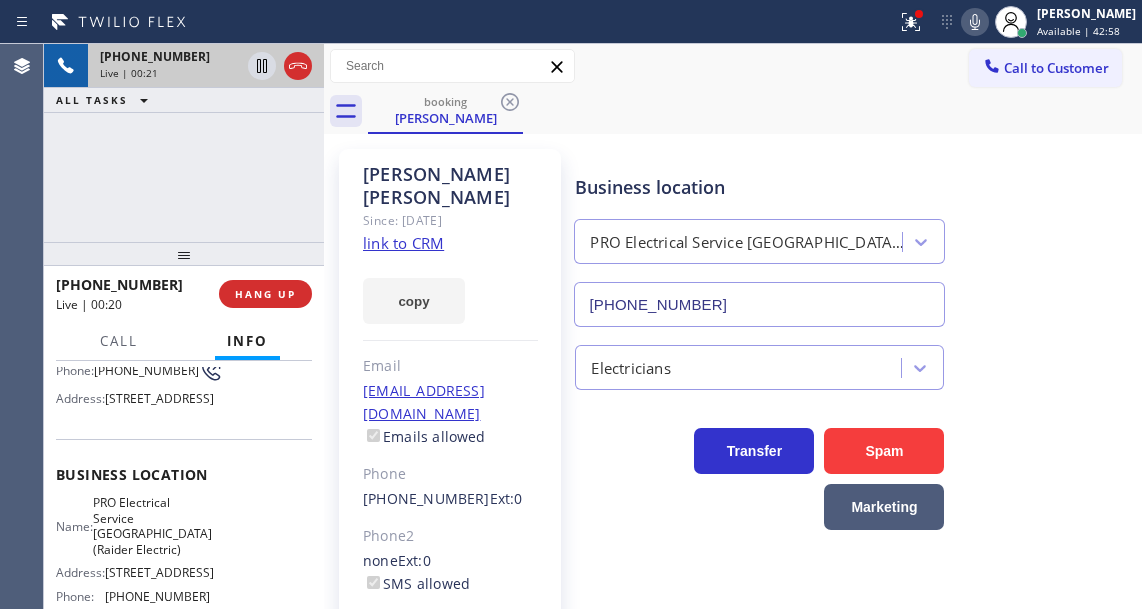 scroll, scrollTop: 200, scrollLeft: 0, axis: vertical 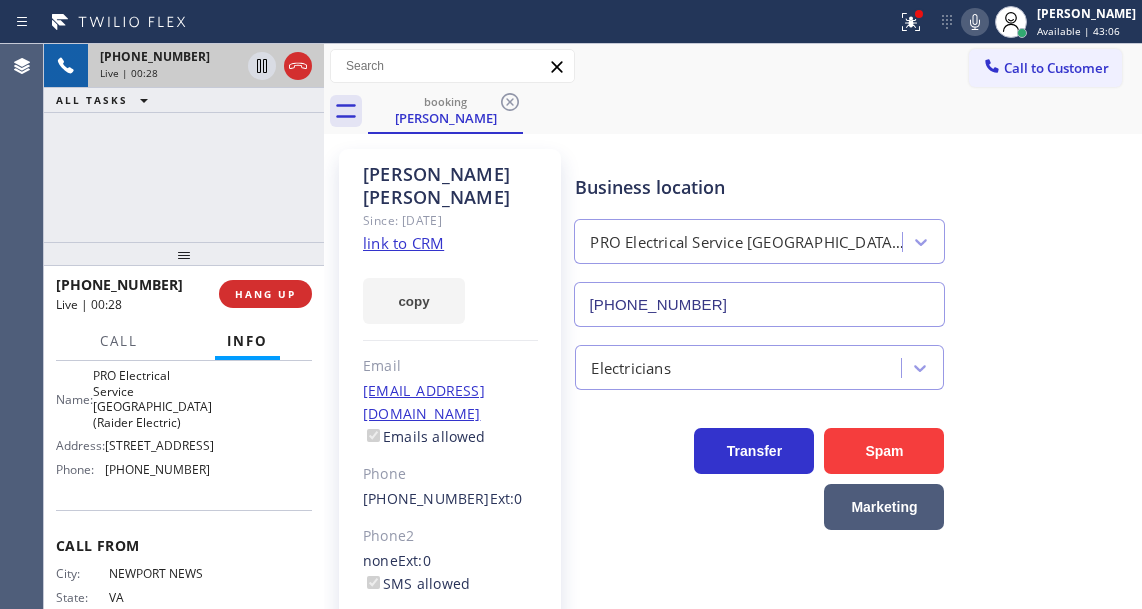 click on "PRO Electrical Service [GEOGRAPHIC_DATA](Raider Electric)" at bounding box center [152, 399] 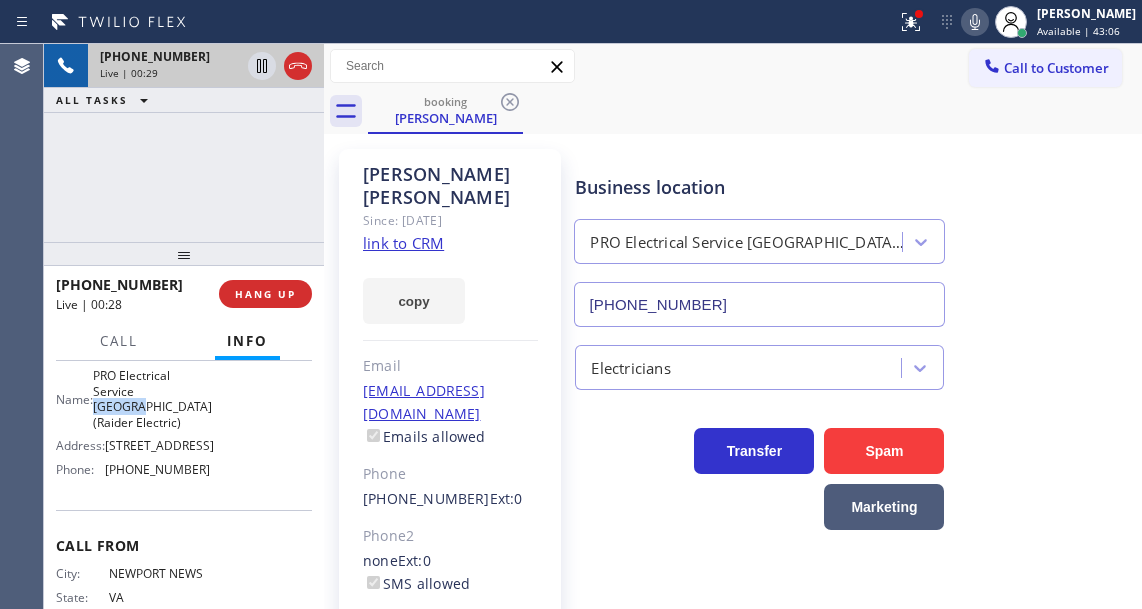 click on "PRO Electrical Service [GEOGRAPHIC_DATA](Raider Electric)" at bounding box center (152, 399) 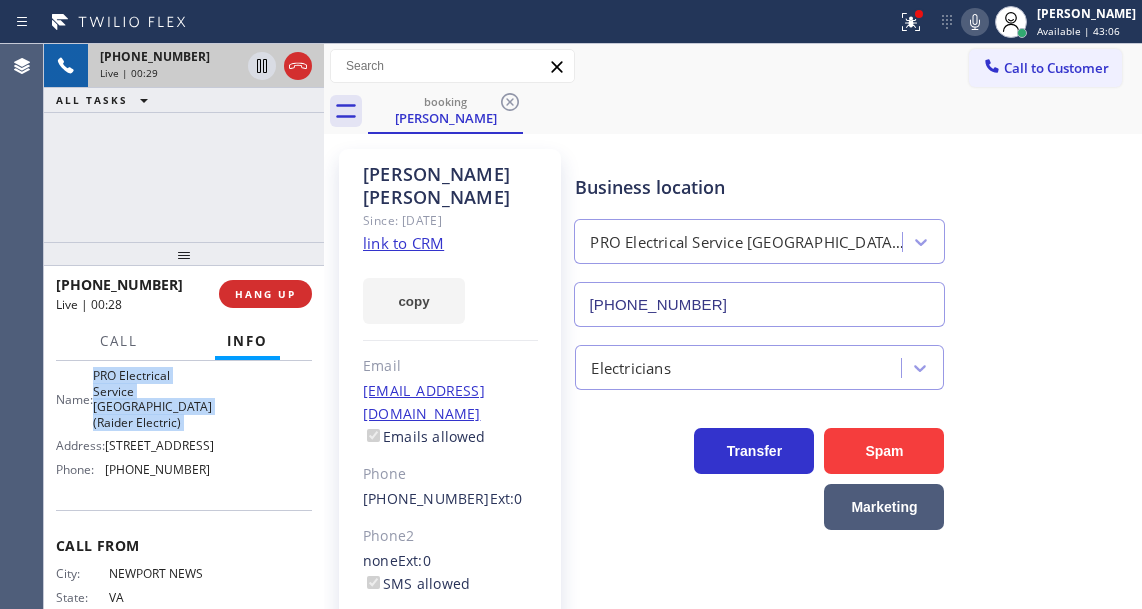 click on "PRO Electrical Service [GEOGRAPHIC_DATA](Raider Electric)" at bounding box center [152, 399] 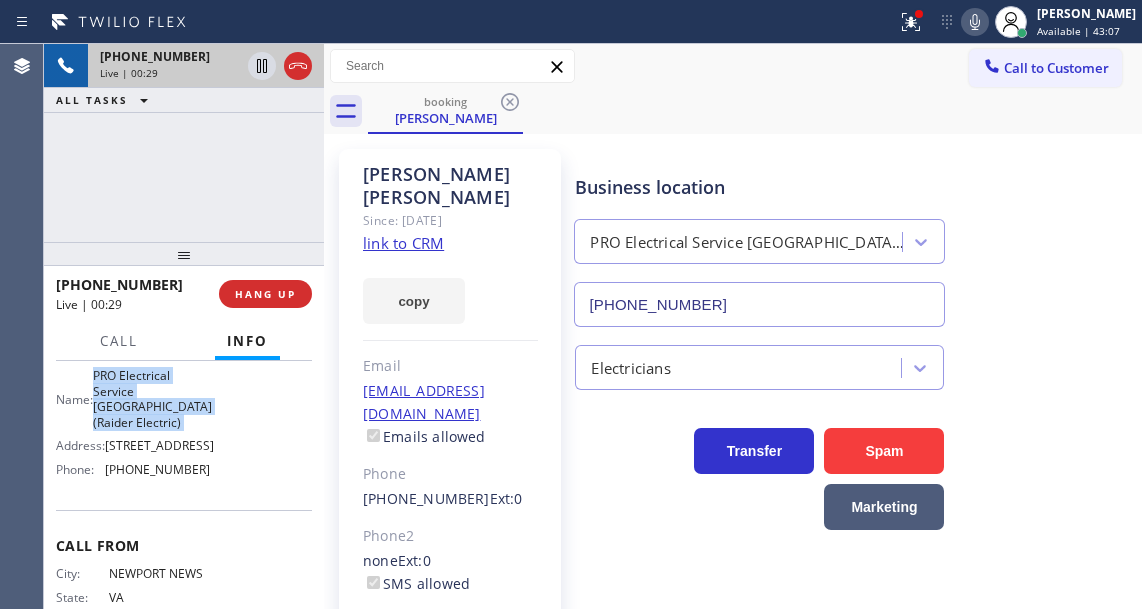 click on "PRO Electrical Service [GEOGRAPHIC_DATA](Raider Electric)" at bounding box center (152, 399) 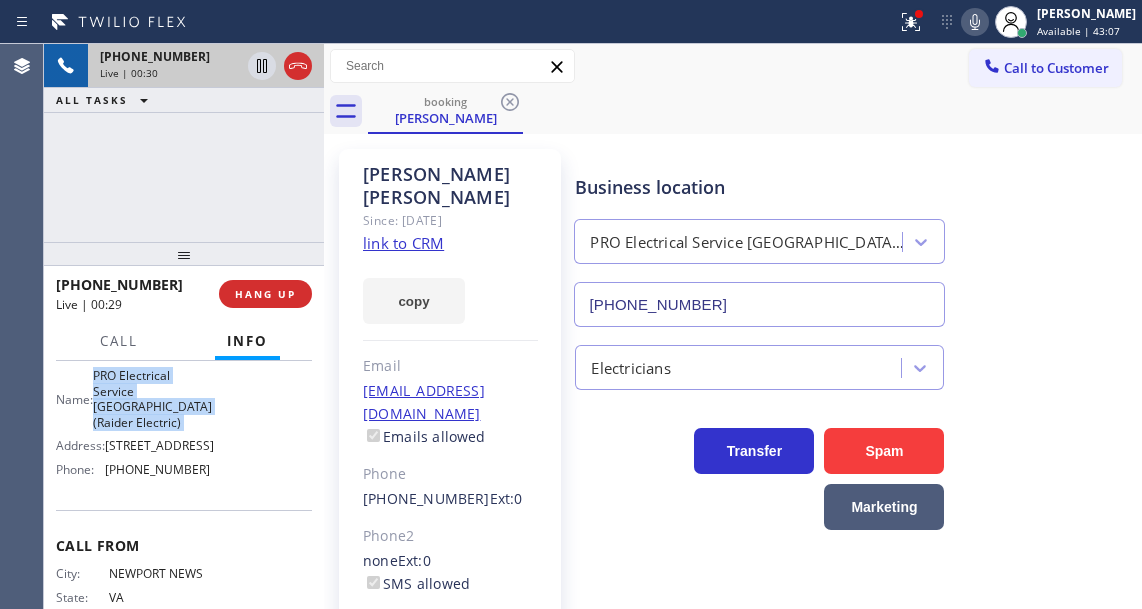 click on "PRO Electrical Service [GEOGRAPHIC_DATA](Raider Electric)" at bounding box center (152, 399) 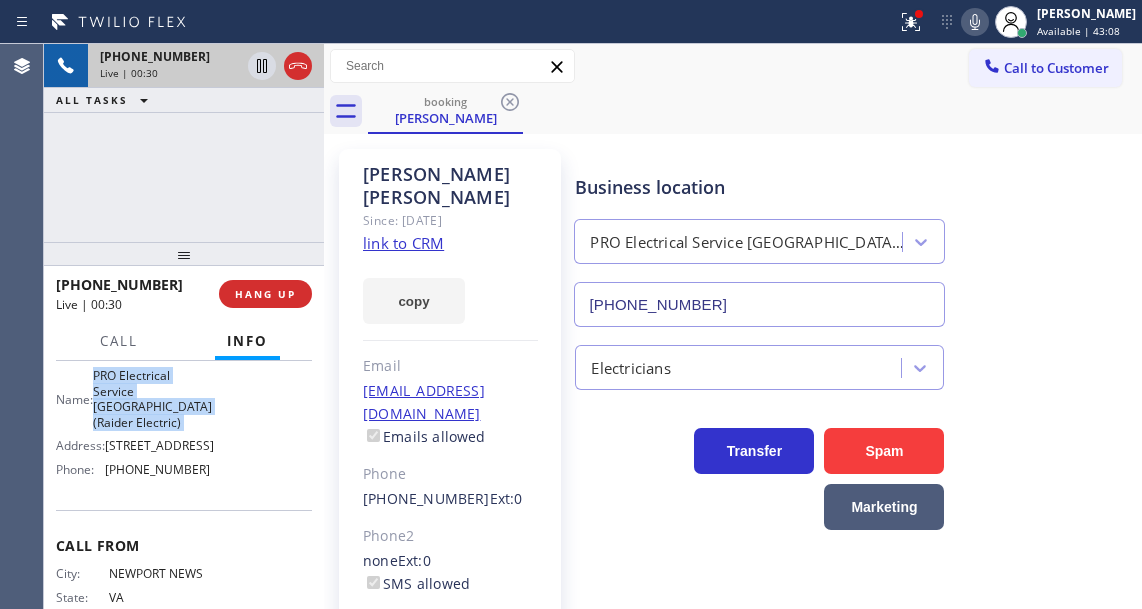 click on "PRO Electrical Service [GEOGRAPHIC_DATA](Raider Electric)" at bounding box center (152, 399) 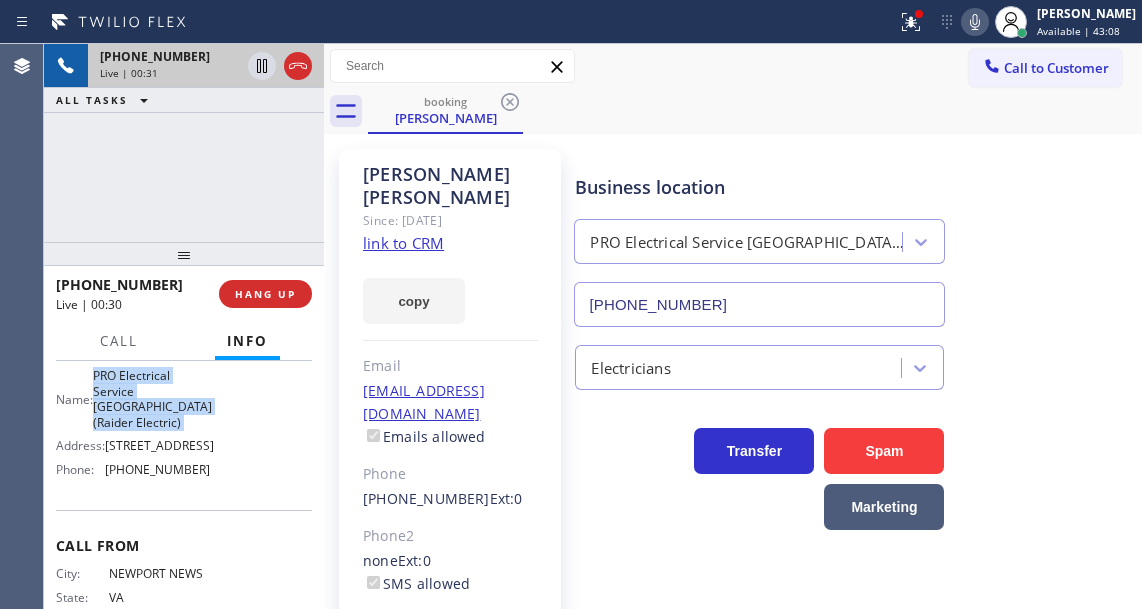 click on "PRO Electrical Service [GEOGRAPHIC_DATA](Raider Electric)" at bounding box center [152, 399] 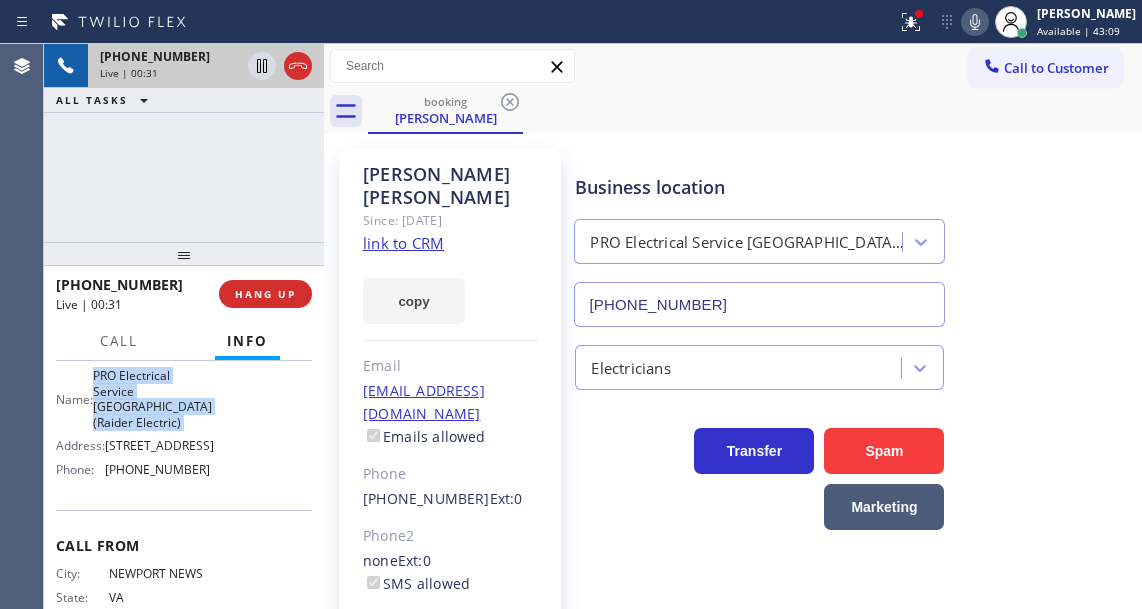 click on "PRO Electrical Service [GEOGRAPHIC_DATA](Raider Electric)" at bounding box center (152, 399) 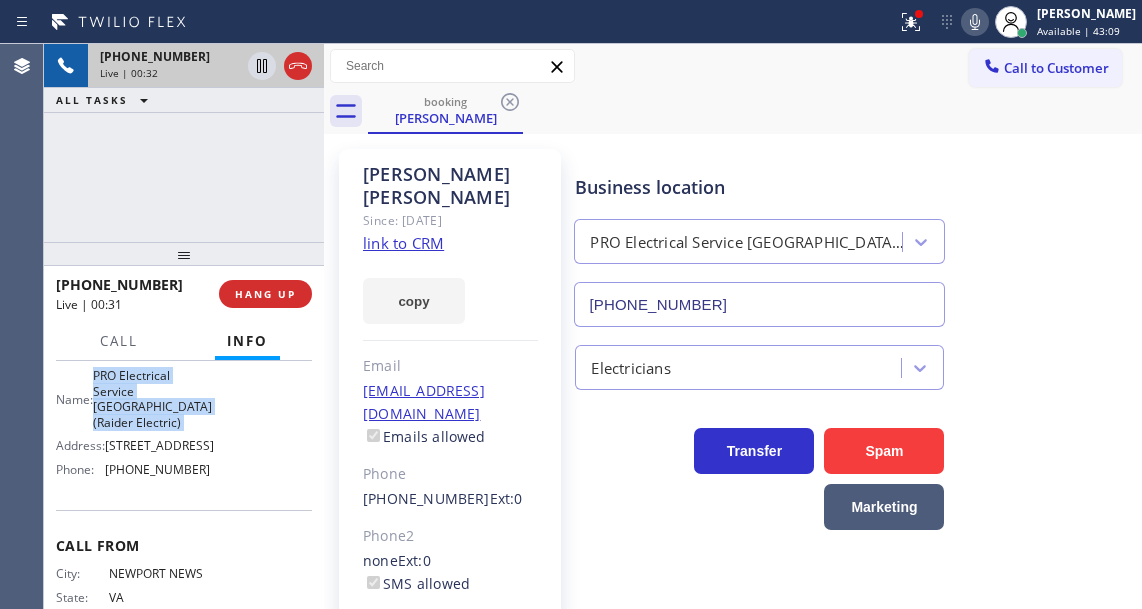 click on "PRO Electrical Service [GEOGRAPHIC_DATA](Raider Electric)" at bounding box center (152, 399) 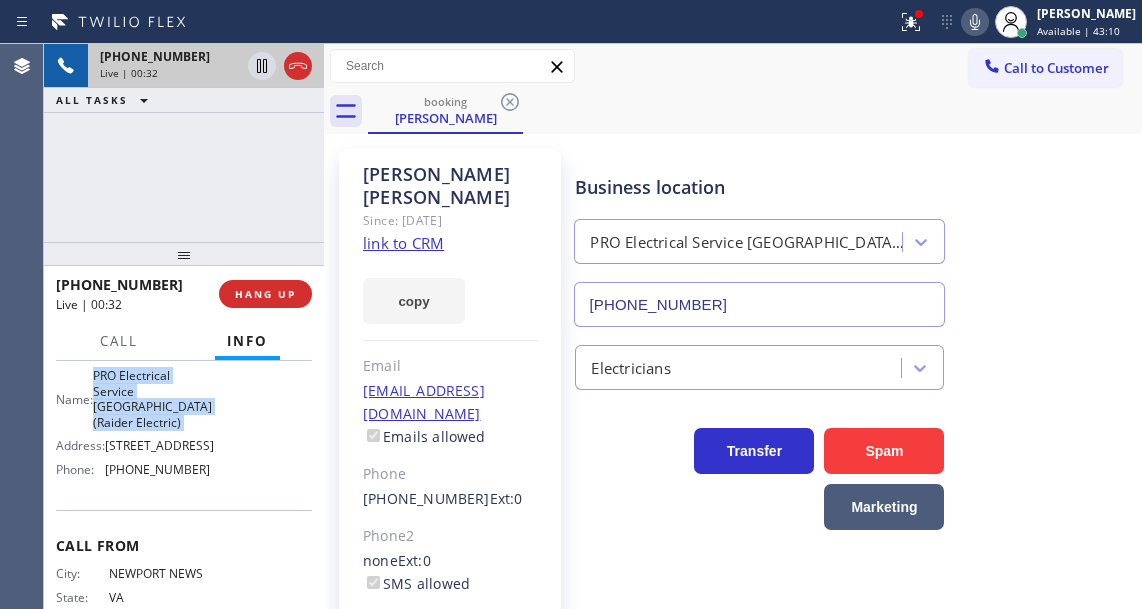 click on "PRO Electrical Service [GEOGRAPHIC_DATA](Raider Electric)" at bounding box center [152, 399] 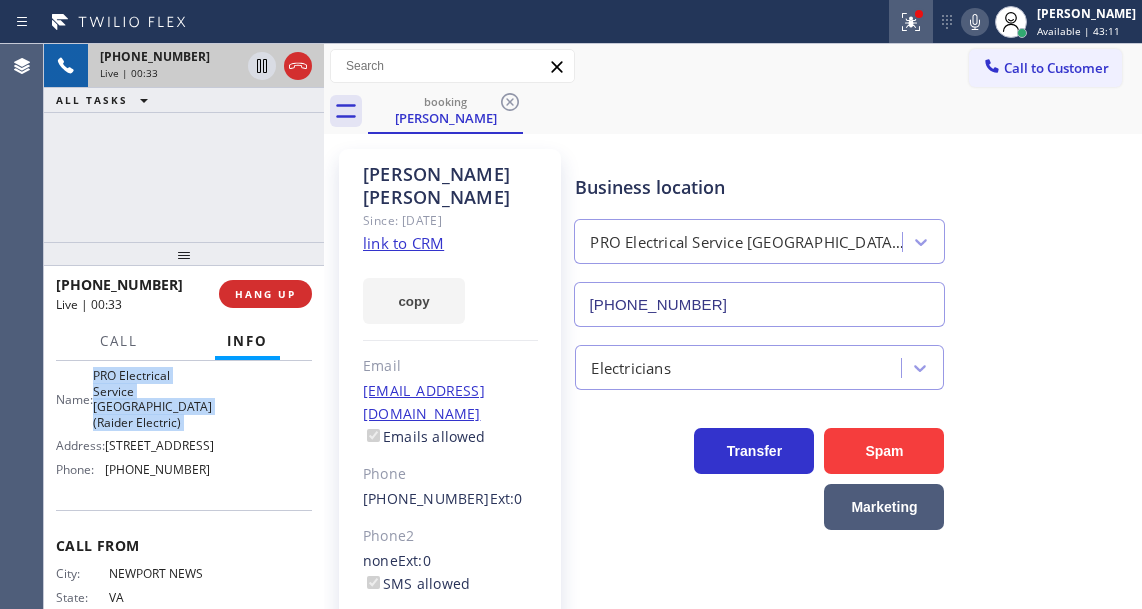 click at bounding box center (911, 22) 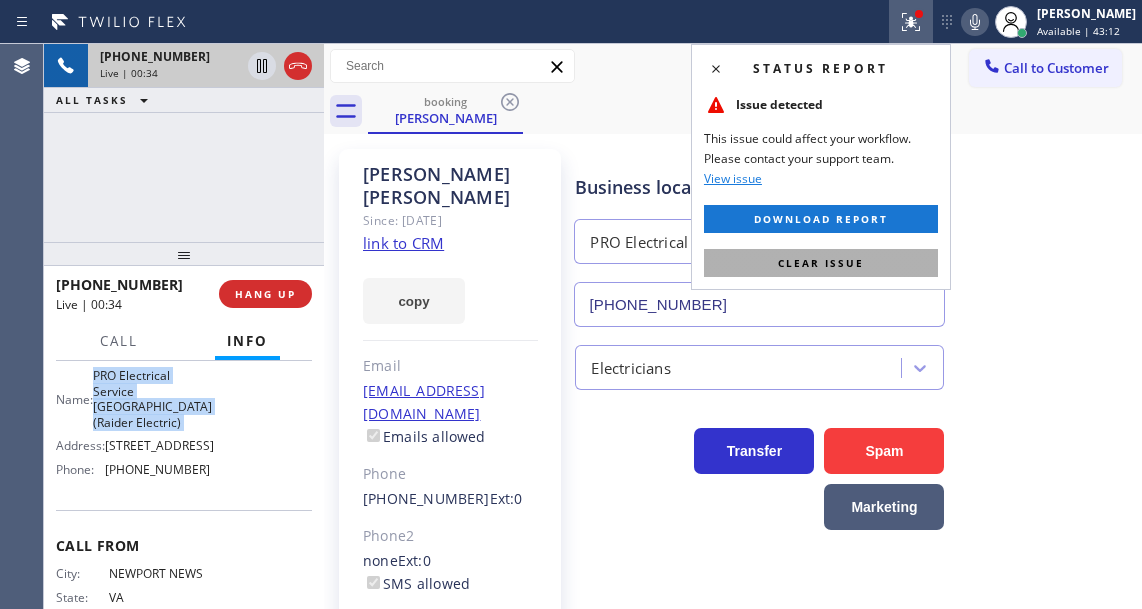 click on "Clear issue" at bounding box center (821, 263) 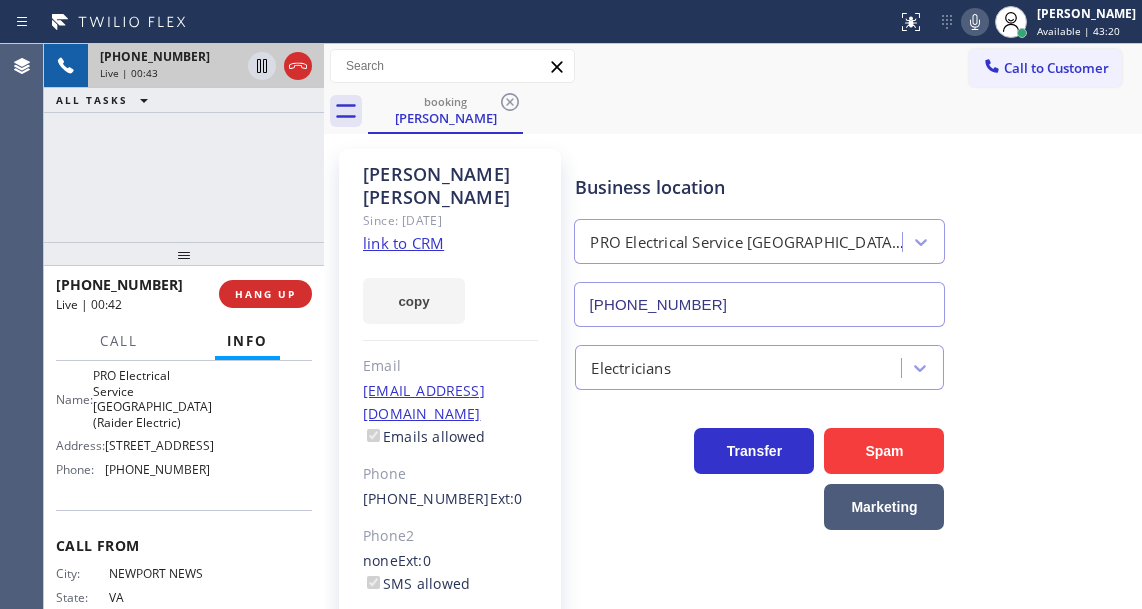 click on "[STREET_ADDRESS]" at bounding box center [159, 445] 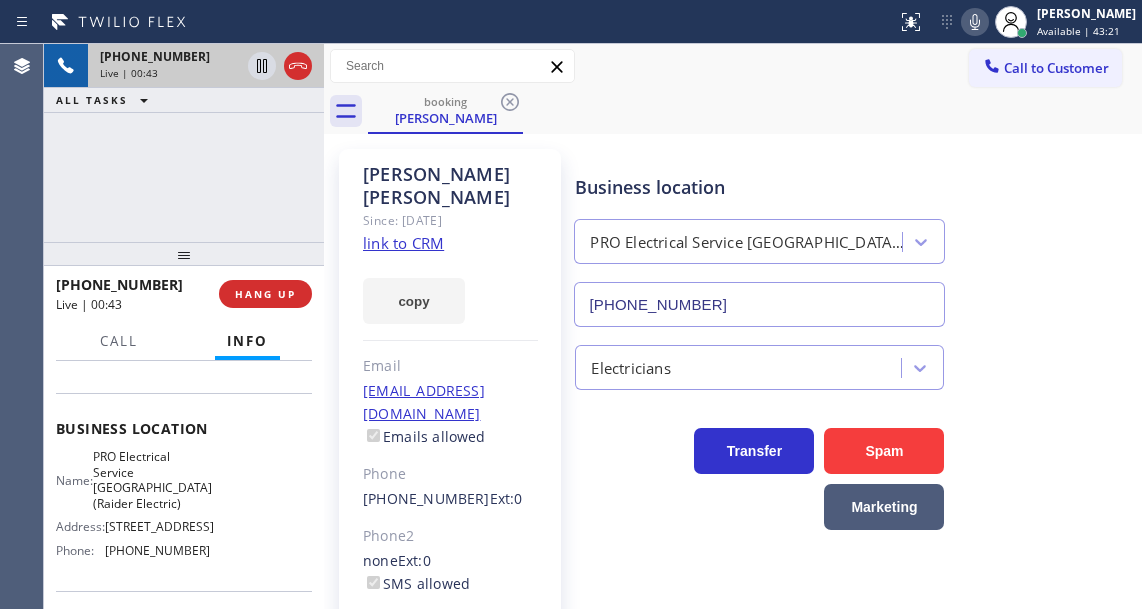scroll, scrollTop: 100, scrollLeft: 0, axis: vertical 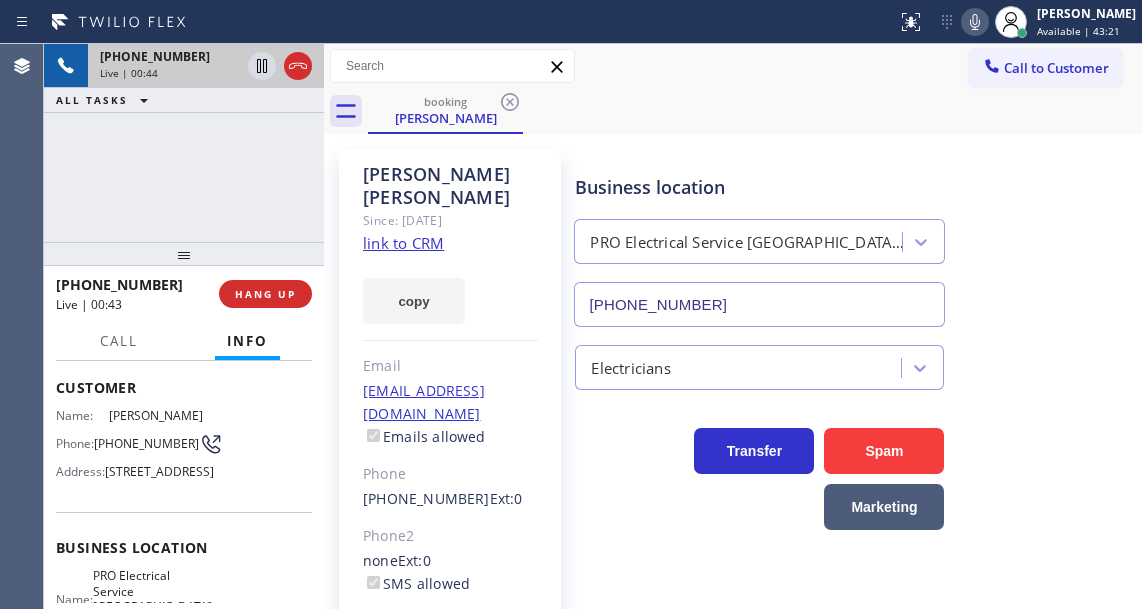 click on "[PHONE_NUMBER]" at bounding box center [146, 443] 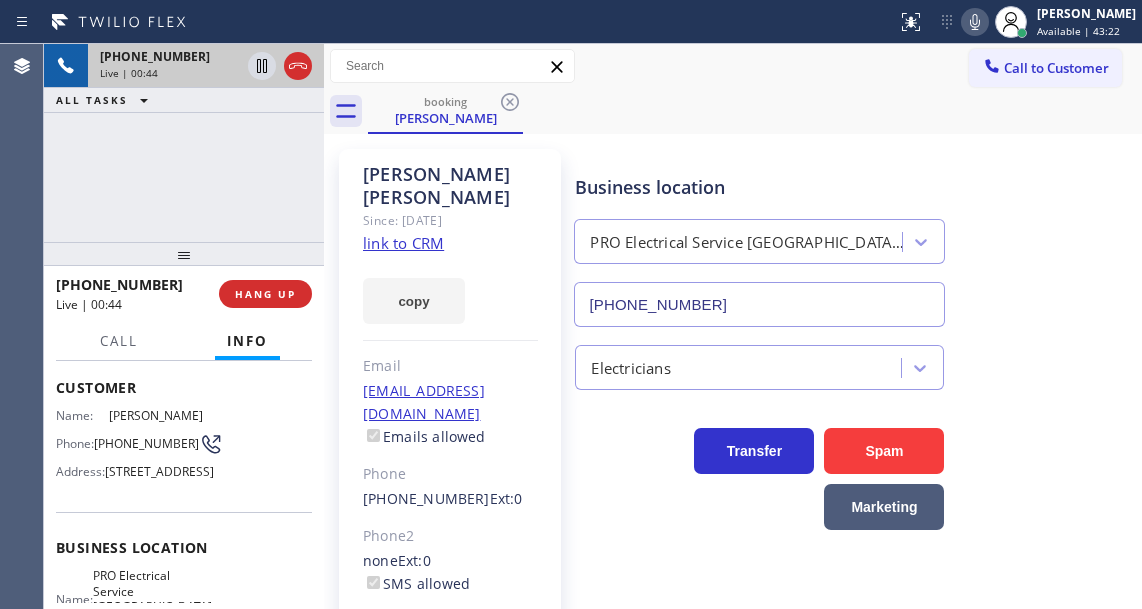 click on "[PHONE_NUMBER]" at bounding box center (146, 443) 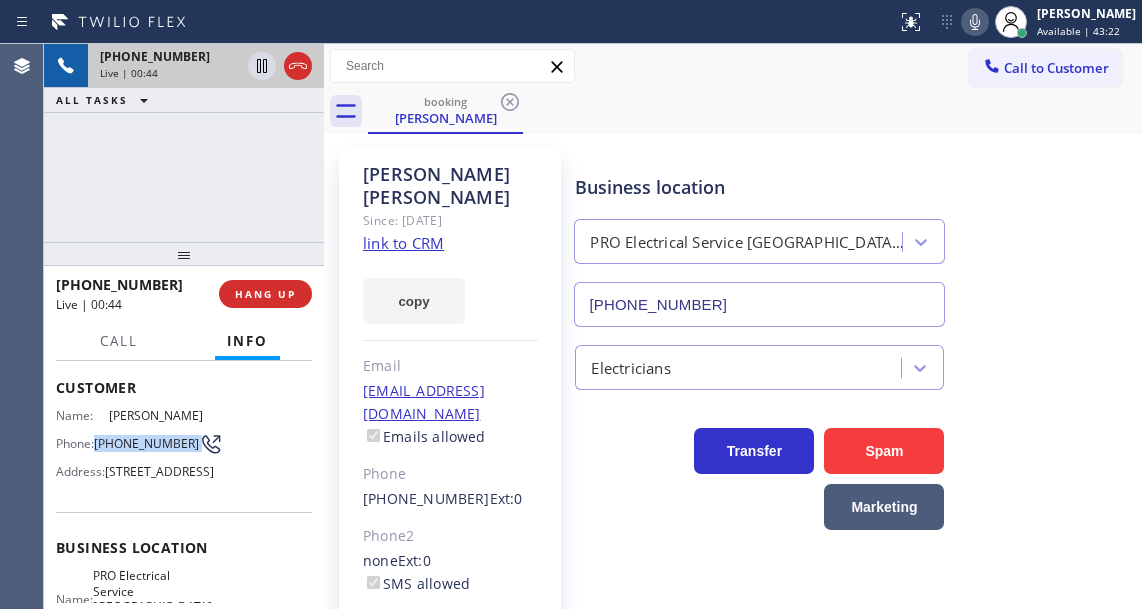 click on "[PHONE_NUMBER]" at bounding box center (146, 443) 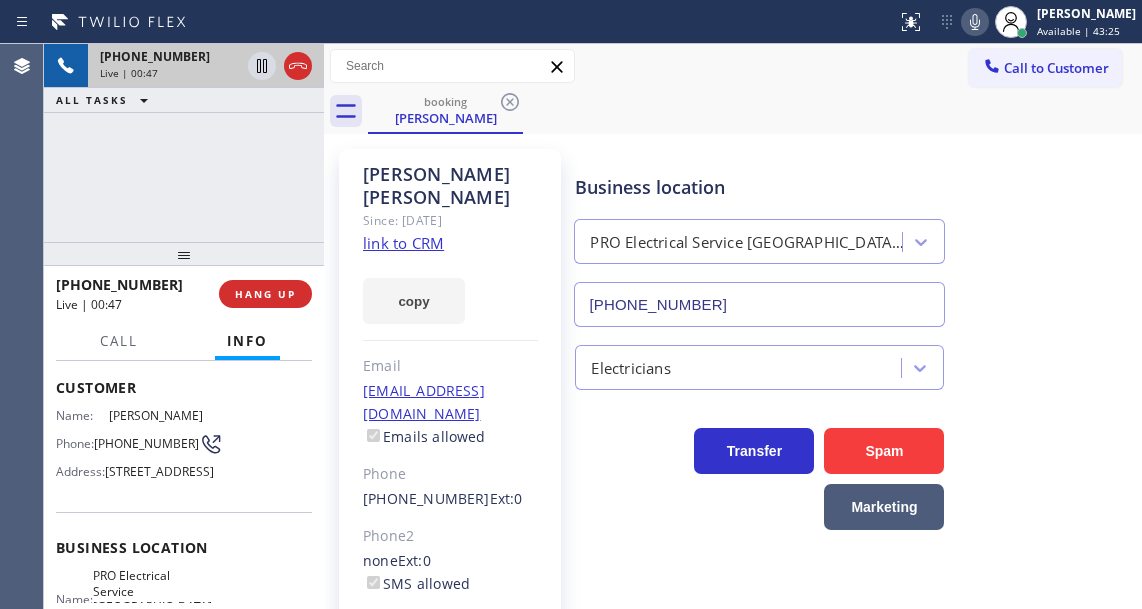 drag, startPoint x: 856, startPoint y: 122, endPoint x: 835, endPoint y: 132, distance: 23.259407 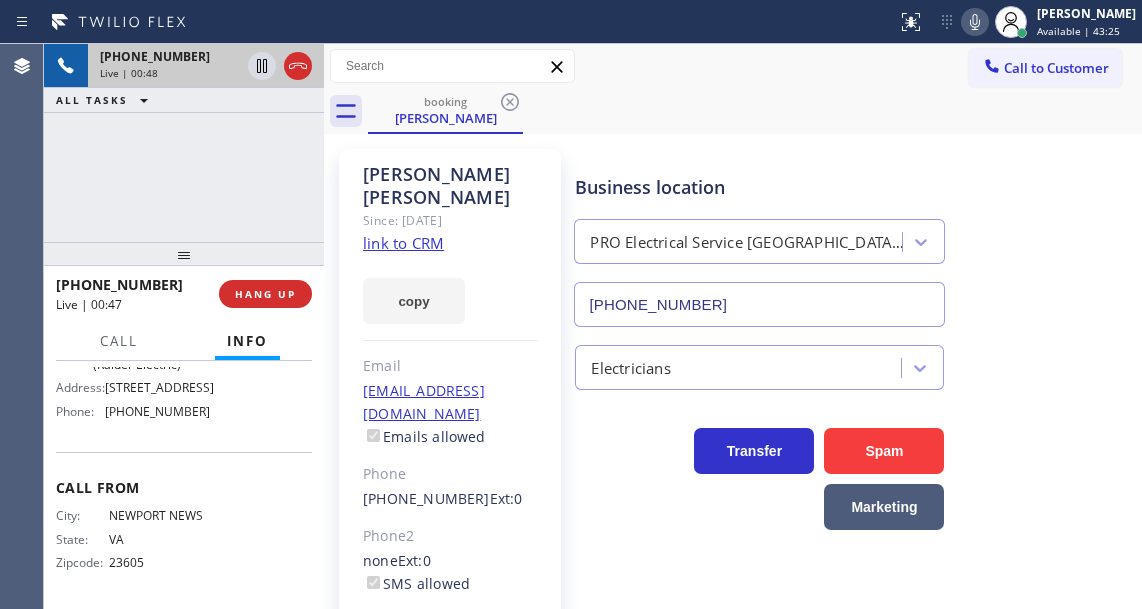 scroll, scrollTop: 400, scrollLeft: 0, axis: vertical 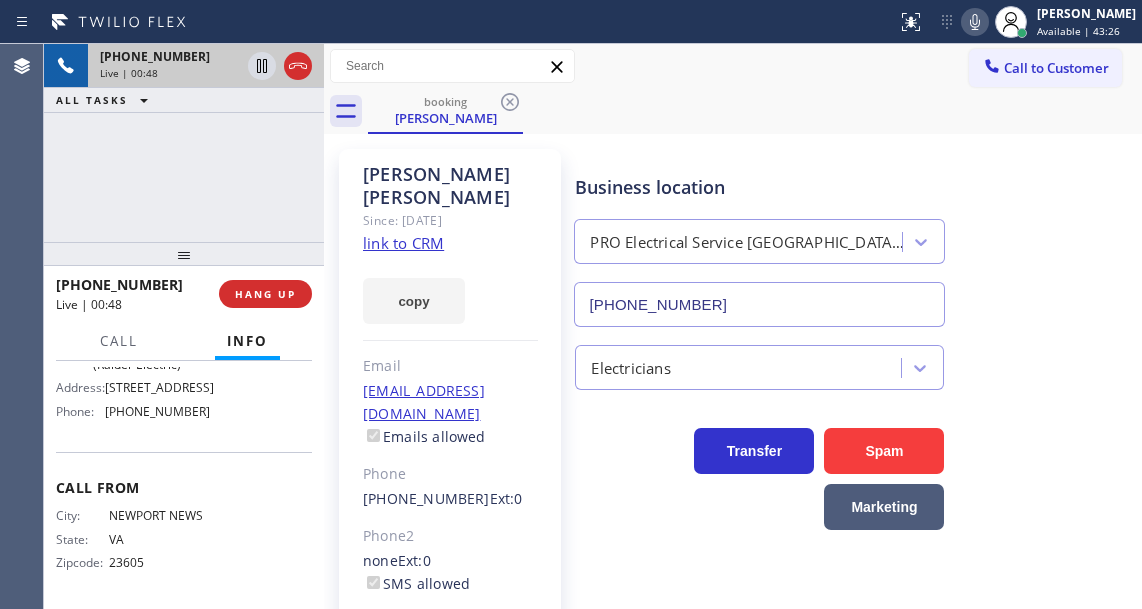click on "[STREET_ADDRESS]" at bounding box center (159, 387) 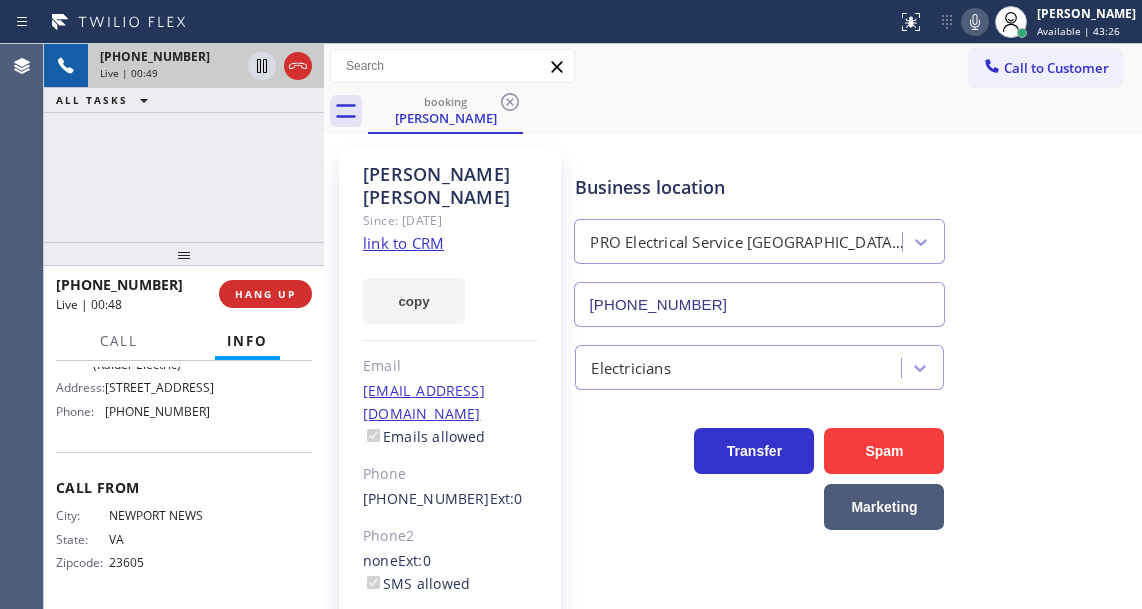 click on "[STREET_ADDRESS]" at bounding box center [159, 387] 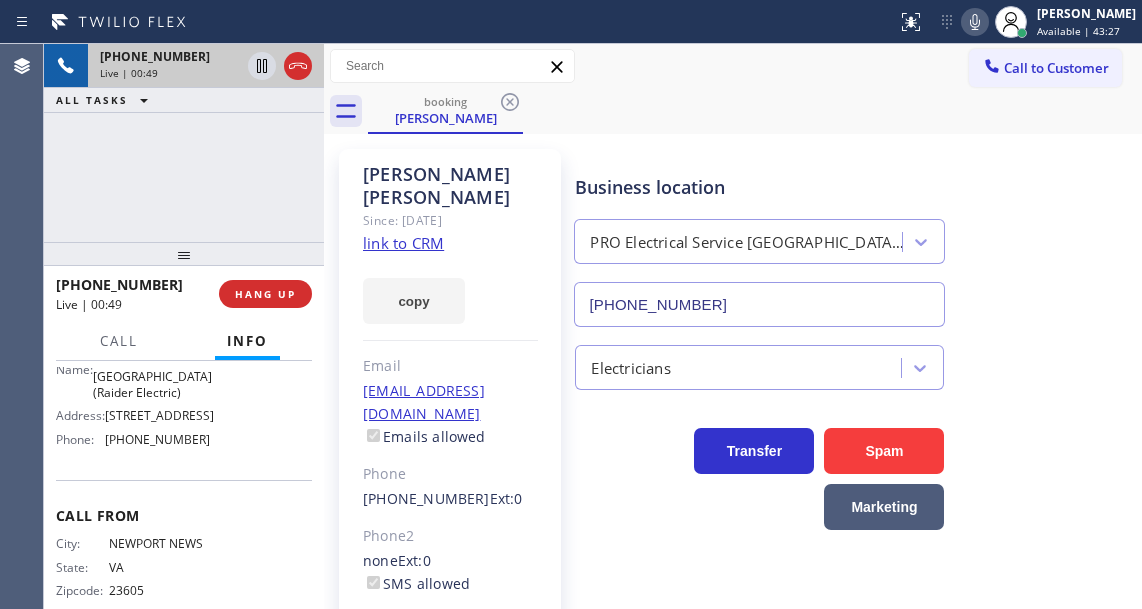 scroll, scrollTop: 300, scrollLeft: 0, axis: vertical 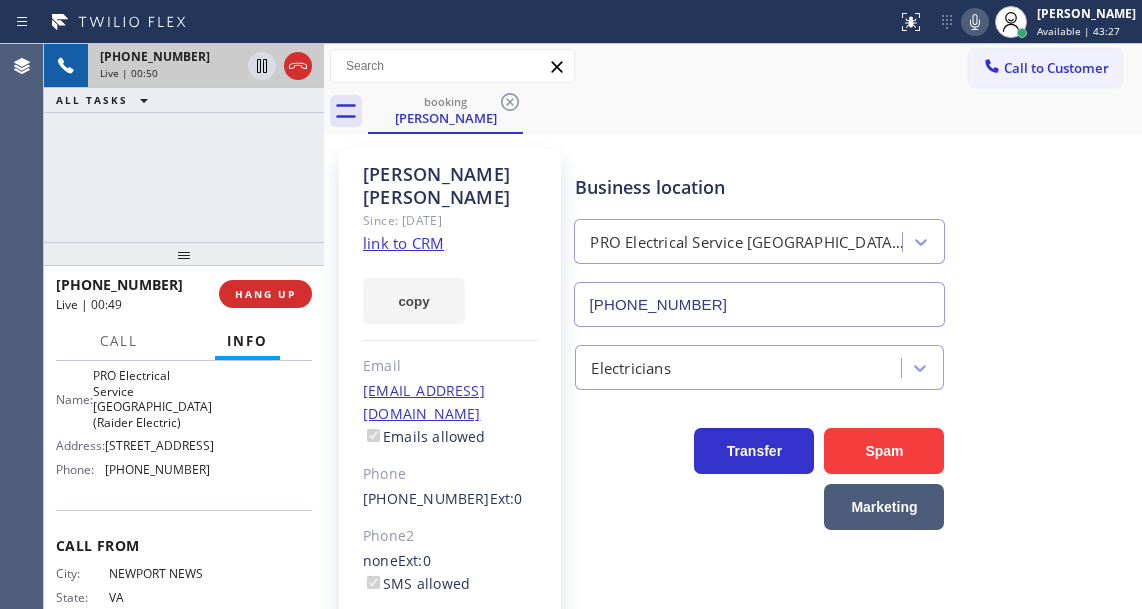 click on "PRO Electrical Service [GEOGRAPHIC_DATA](Raider Electric)" at bounding box center (152, 399) 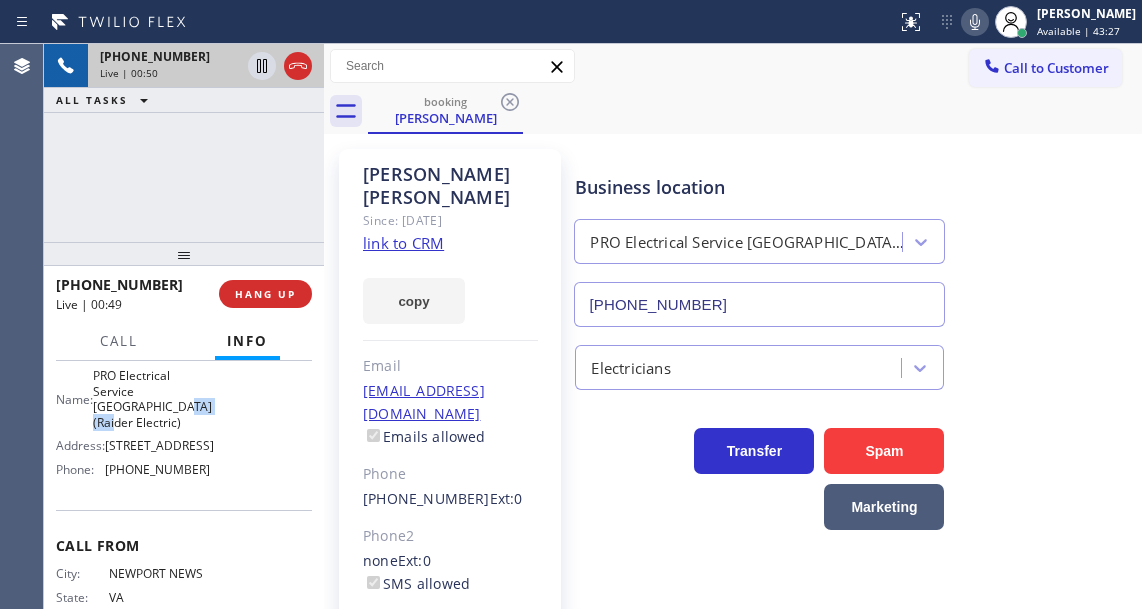 click on "PRO Electrical Service [GEOGRAPHIC_DATA](Raider Electric)" at bounding box center (152, 399) 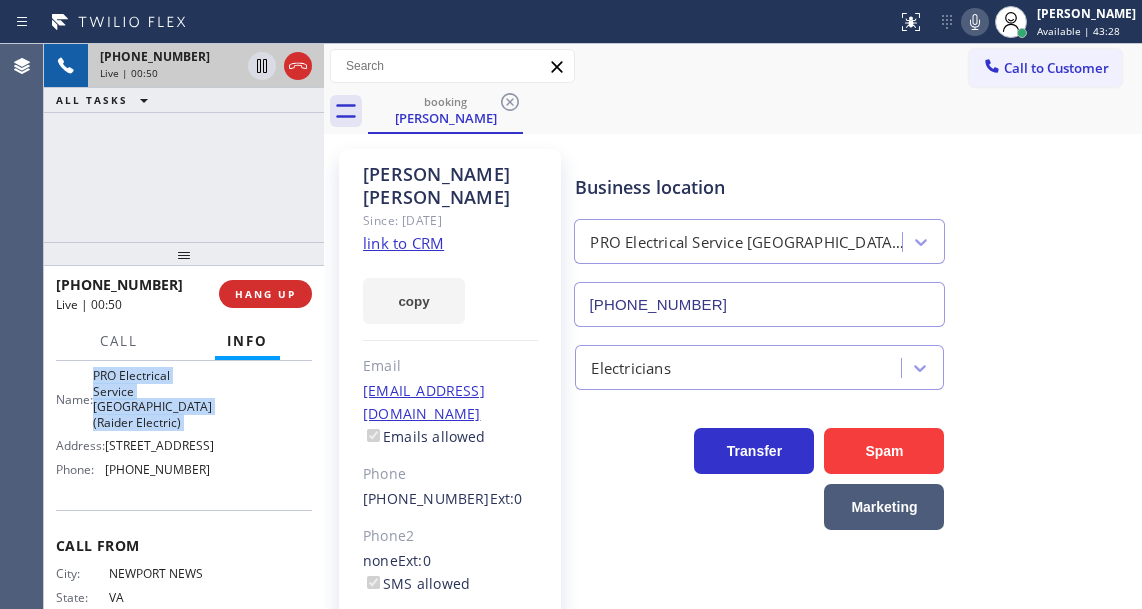 click on "PRO Electrical Service [GEOGRAPHIC_DATA](Raider Electric)" at bounding box center [152, 399] 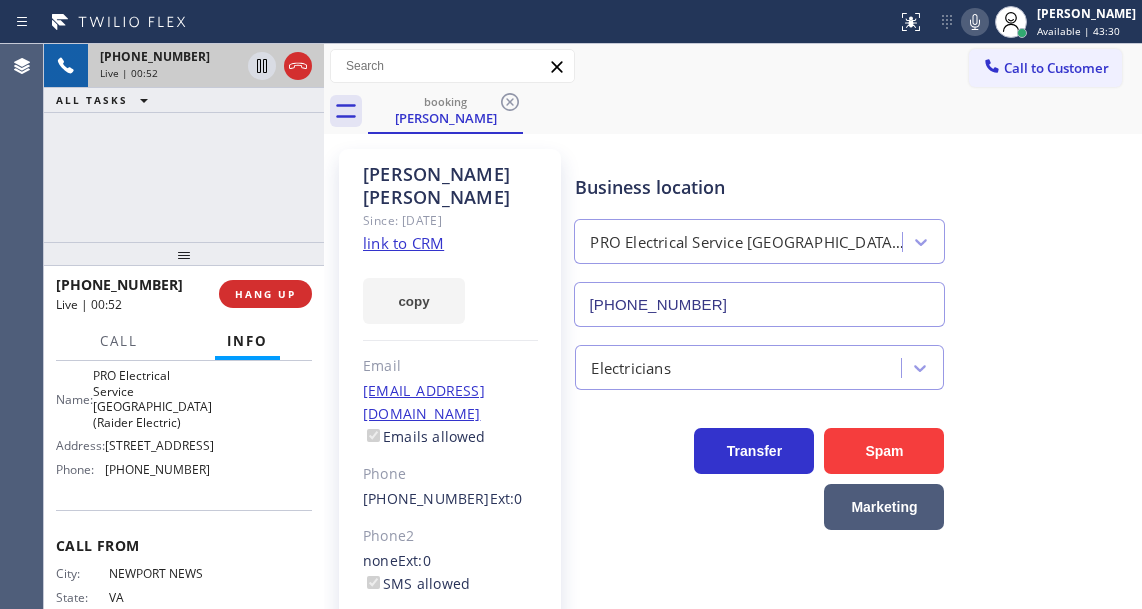 click on "booking [PERSON_NAME]" at bounding box center (755, 111) 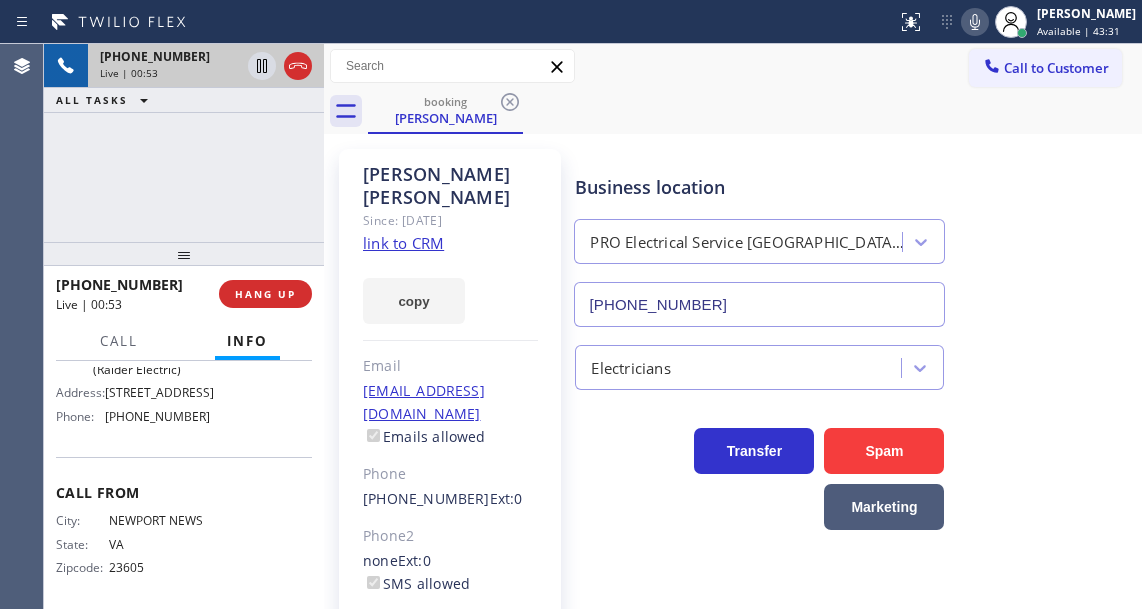 scroll, scrollTop: 400, scrollLeft: 0, axis: vertical 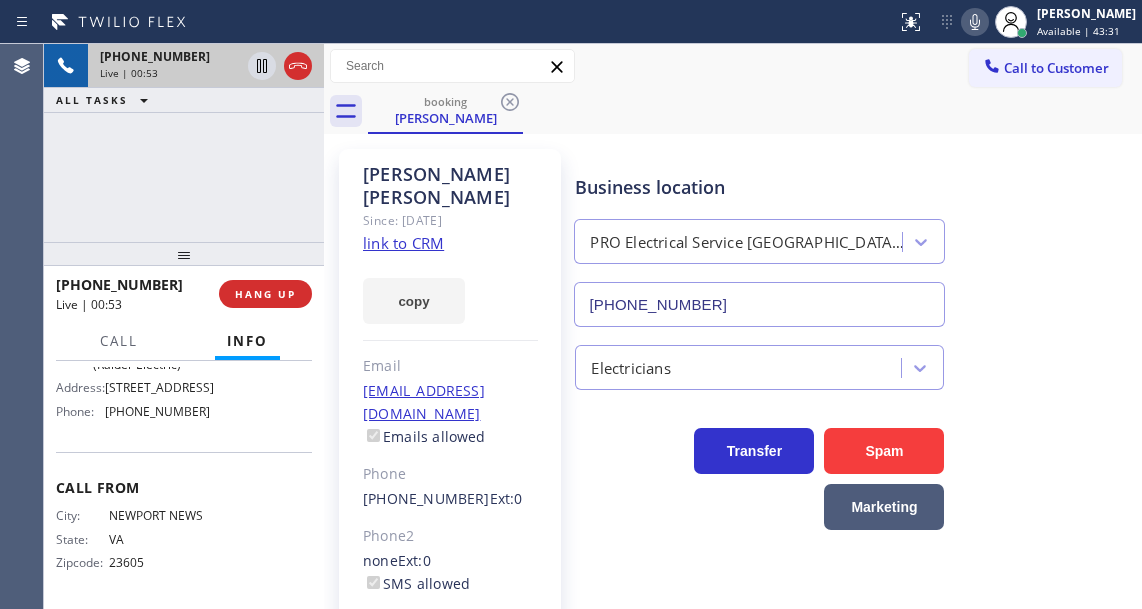 click on "Name: PRO Electrical Service [GEOGRAPHIC_DATA](Raider Electric) Address: [STREET_ADDRESS]  Phone: [PHONE_NUMBER]" at bounding box center [133, 368] 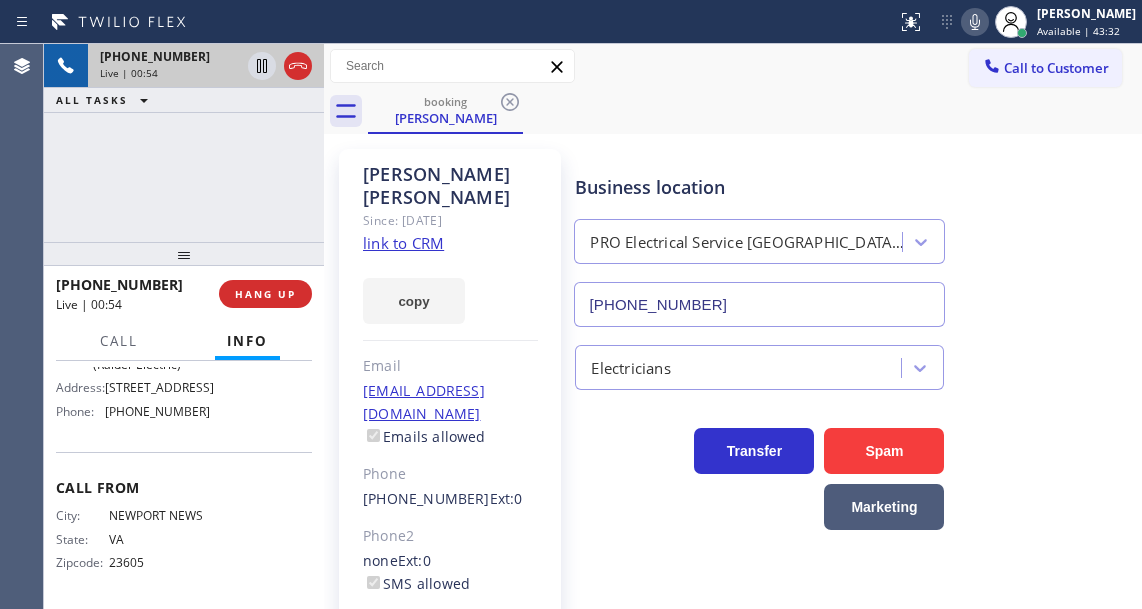 click on "[PHONE_NUMBER]" at bounding box center [157, 411] 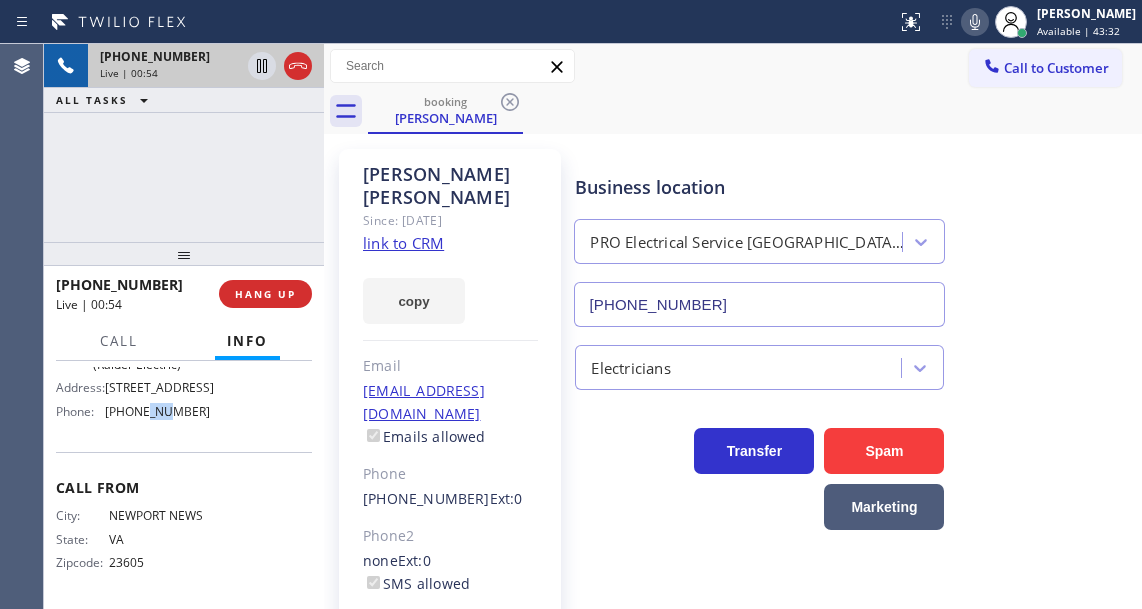 click on "[PHONE_NUMBER]" at bounding box center (157, 411) 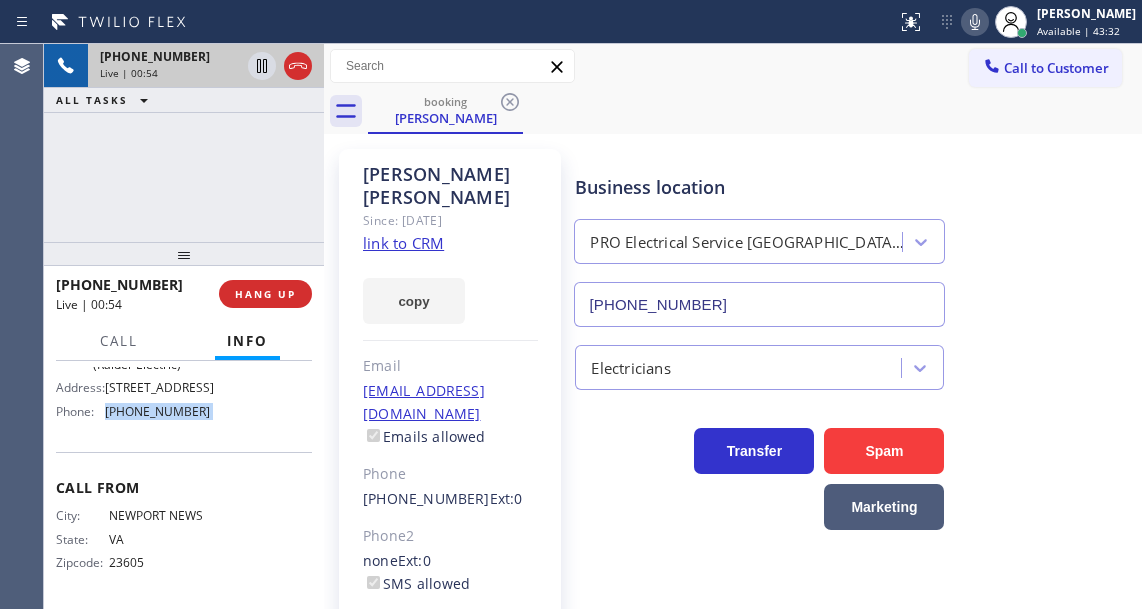 click on "[PHONE_NUMBER]" at bounding box center [157, 411] 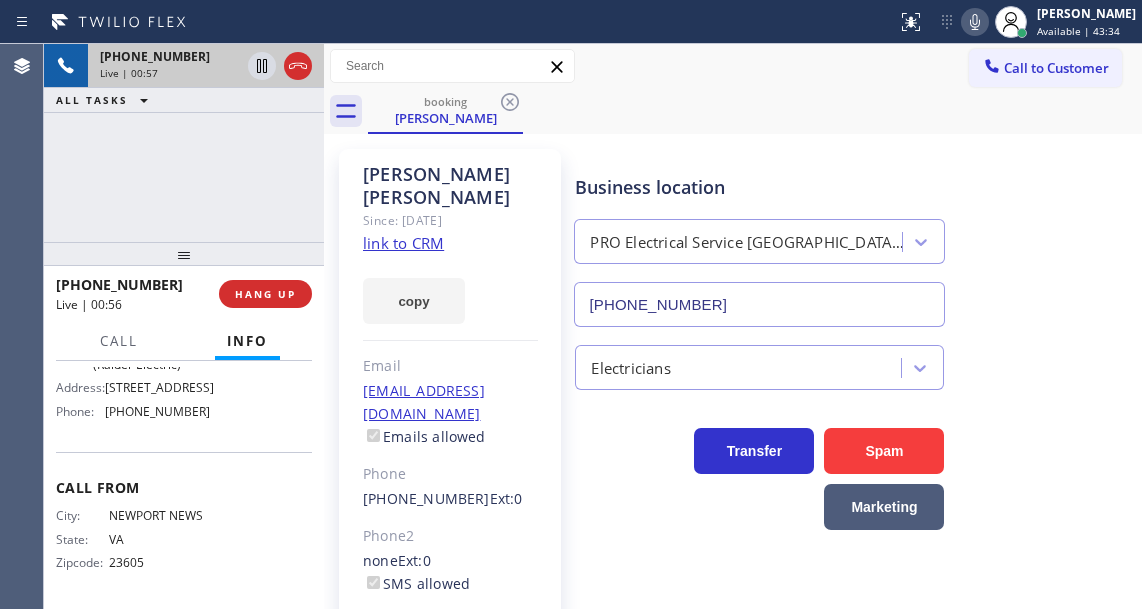 drag, startPoint x: 793, startPoint y: 134, endPoint x: 438, endPoint y: 5, distance: 377.71152 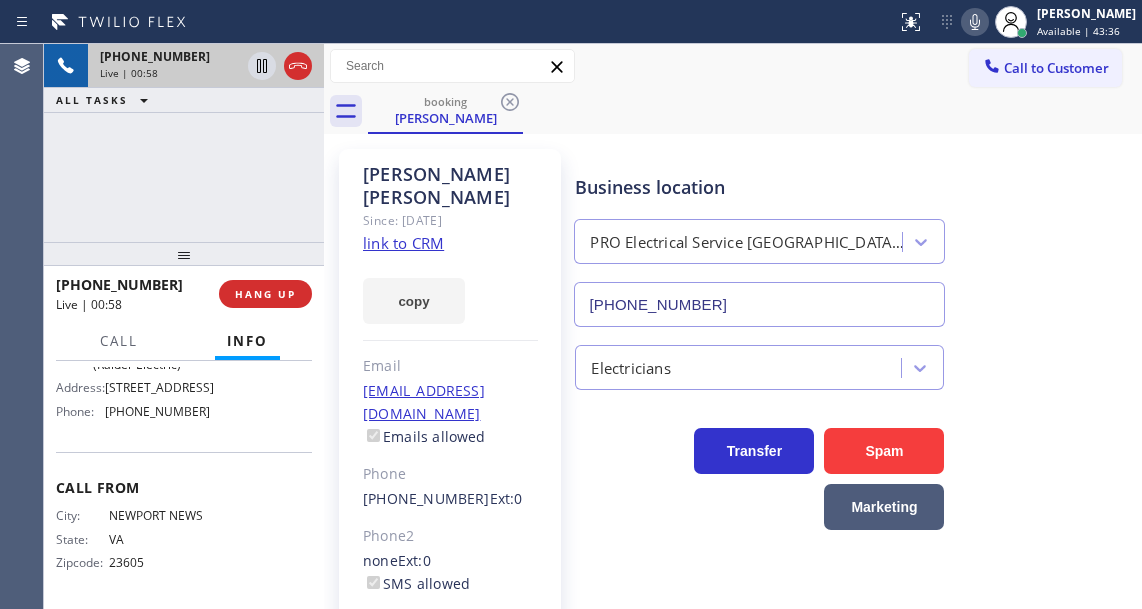 click 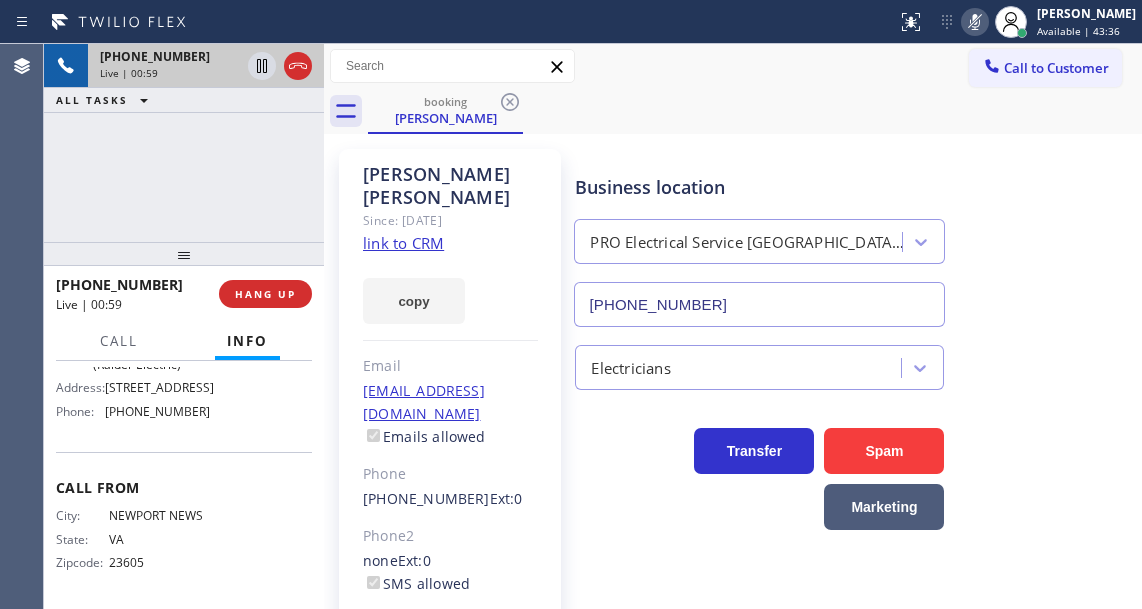 click 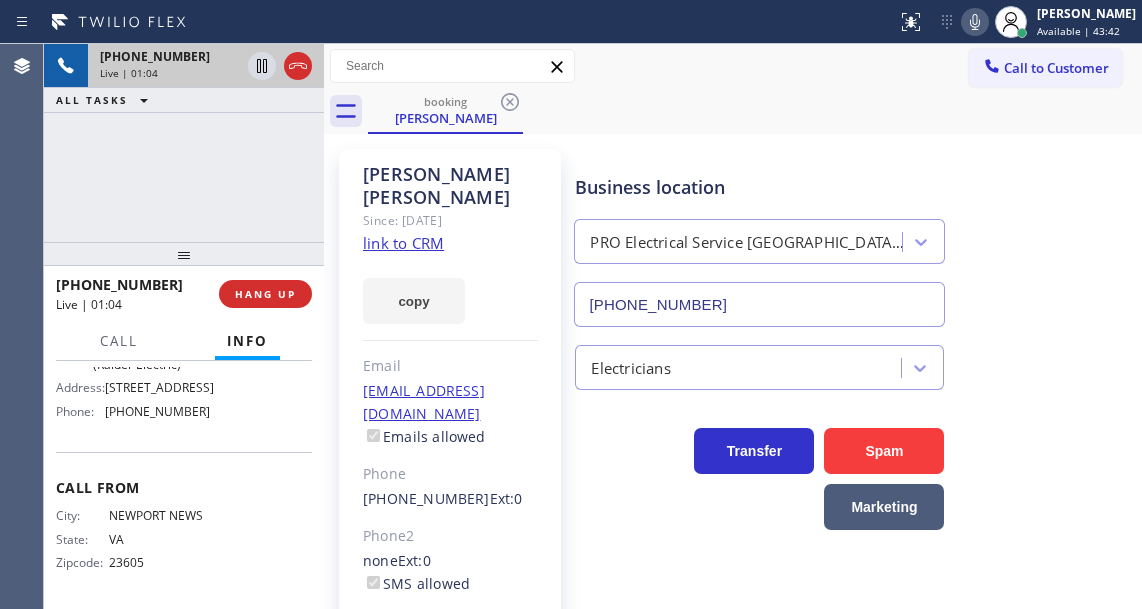 click on "[STREET_ADDRESS]" at bounding box center (159, 387) 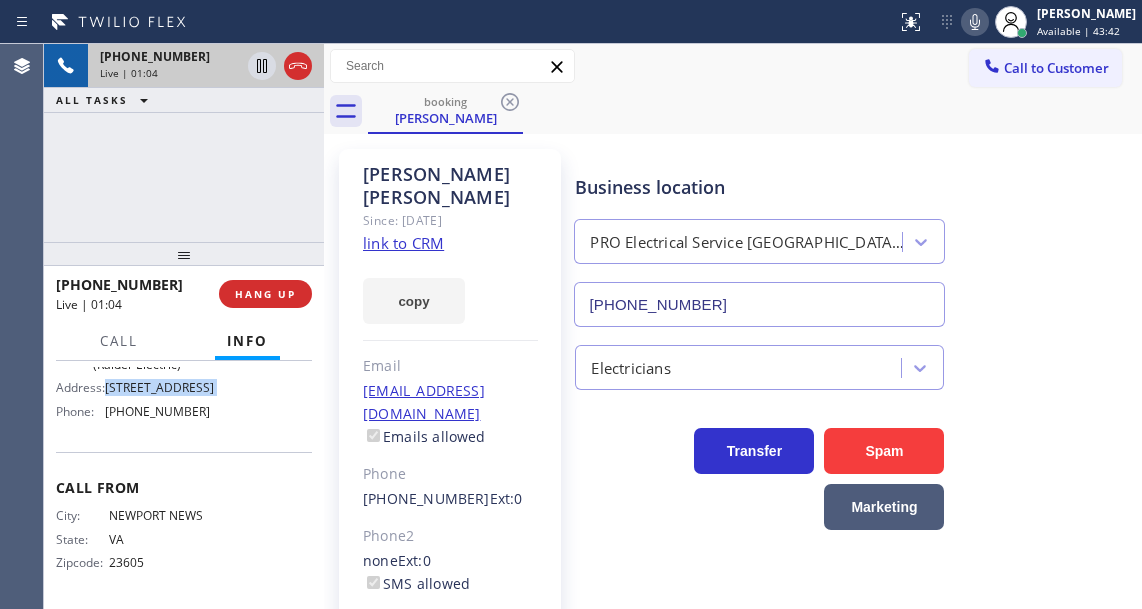 click on "[STREET_ADDRESS]" at bounding box center [159, 387] 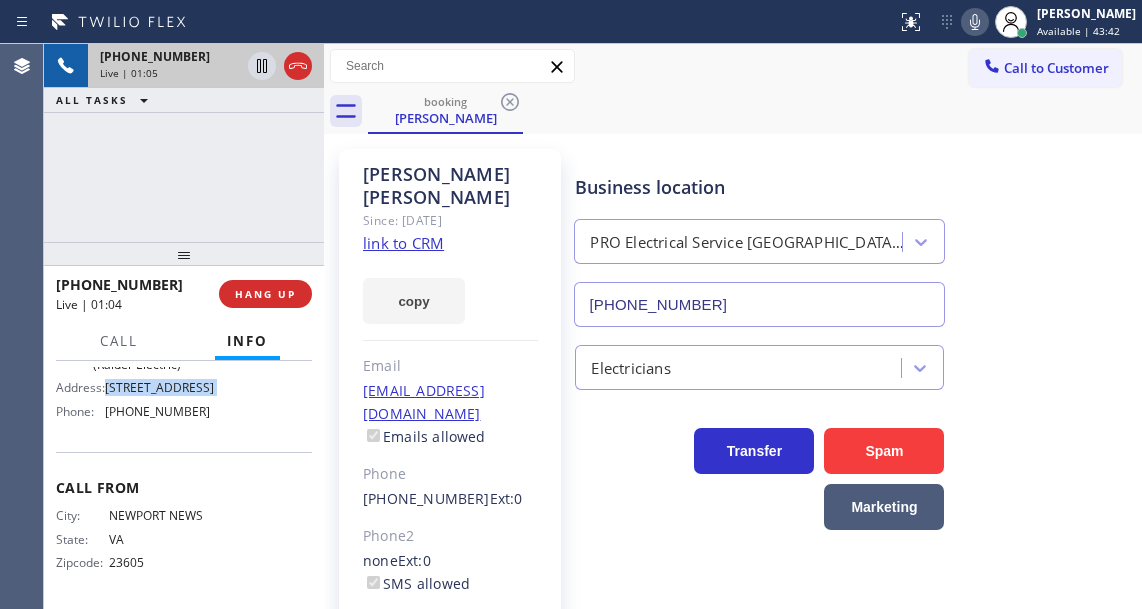 click on "[STREET_ADDRESS]" at bounding box center (159, 387) 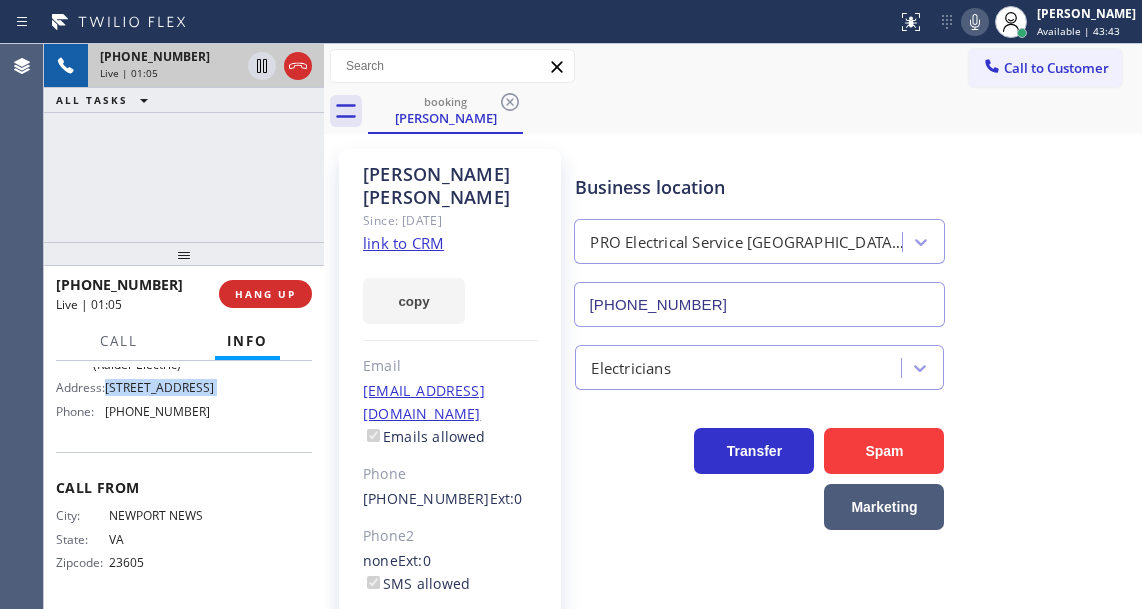 click on "[STREET_ADDRESS]" at bounding box center (159, 387) 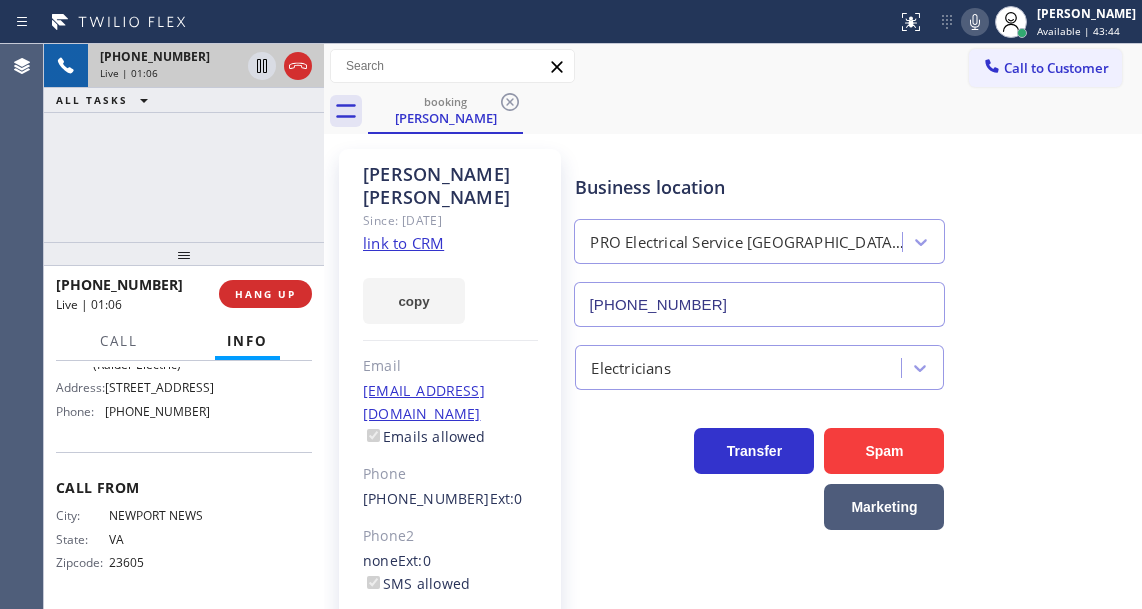 click on "[PERSON_NAME] Since: [DATE] link to CRM copy Email [EMAIL_ADDRESS][DOMAIN_NAME]  Emails allowed Phone [PHONE_NUMBER]  Ext:  0 Phone2 none  Ext:  0  SMS allowed Primary address  [STREET_ADDRESS] EDIT Outbound call Location PRO Electrical Service [GEOGRAPHIC_DATA](Raider Electric) Your caller id phone number [PHONE_NUMBER] Customer number Call Benefits  Business location PRO Electrical Service [GEOGRAPHIC_DATA](Raider Electric) [PHONE_NUMBER] Electricians Transfer Spam Marketing" at bounding box center (733, 458) 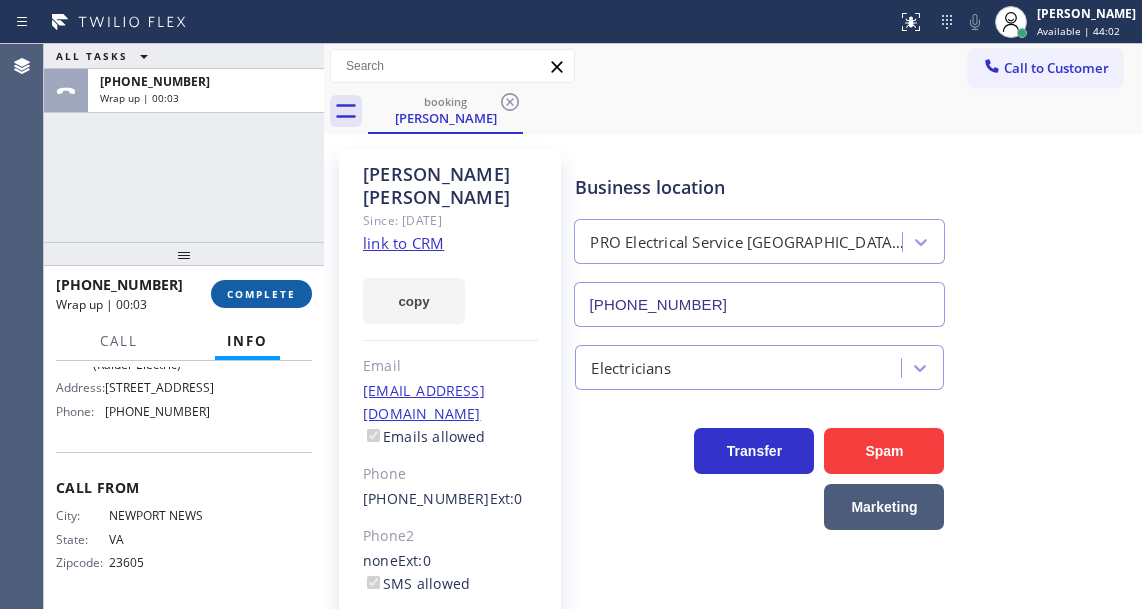 click on "COMPLETE" at bounding box center (261, 294) 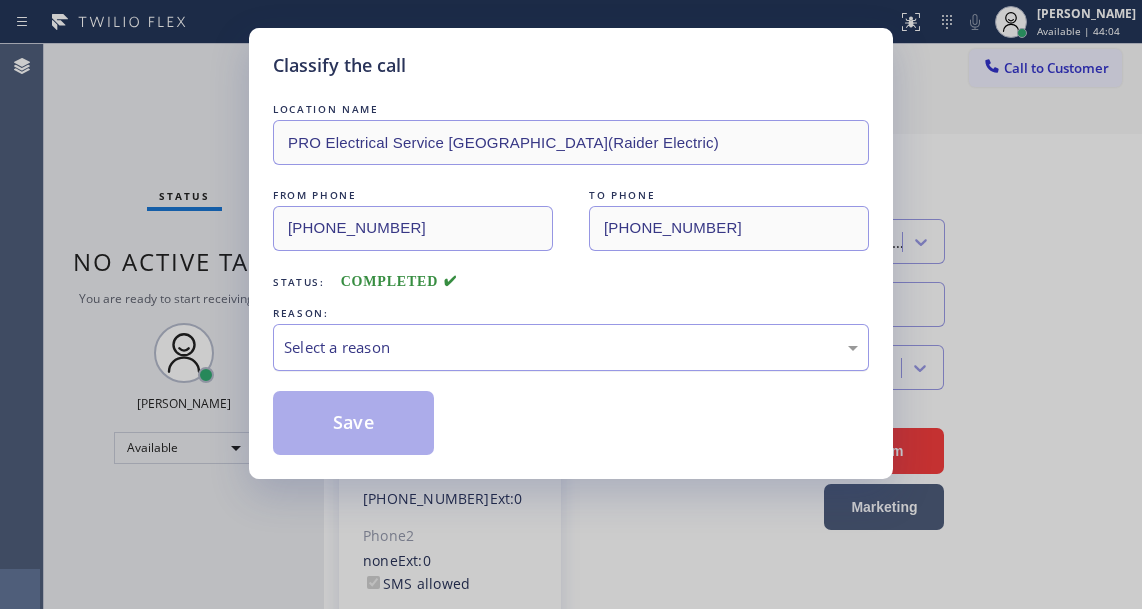 click on "Select a reason" at bounding box center (571, 347) 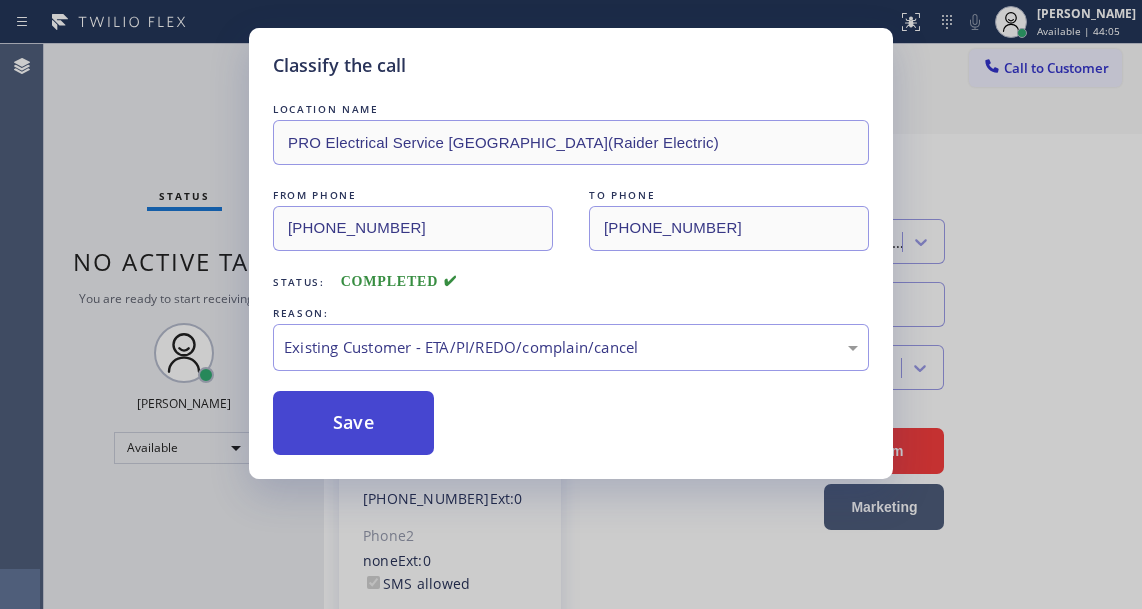 click on "Save" at bounding box center [353, 423] 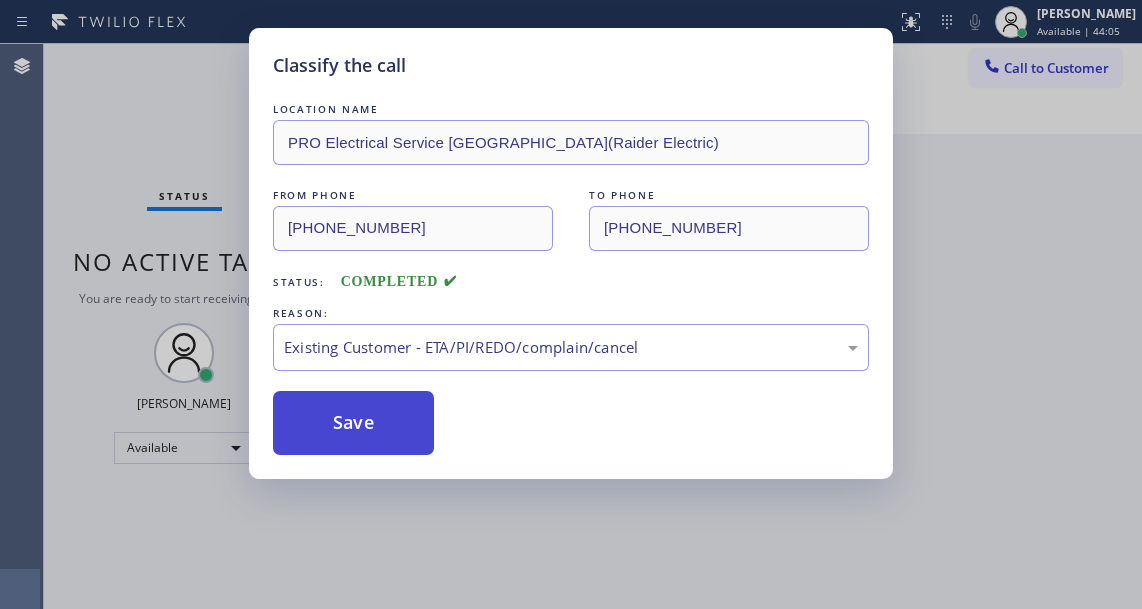 click on "Save" at bounding box center (353, 423) 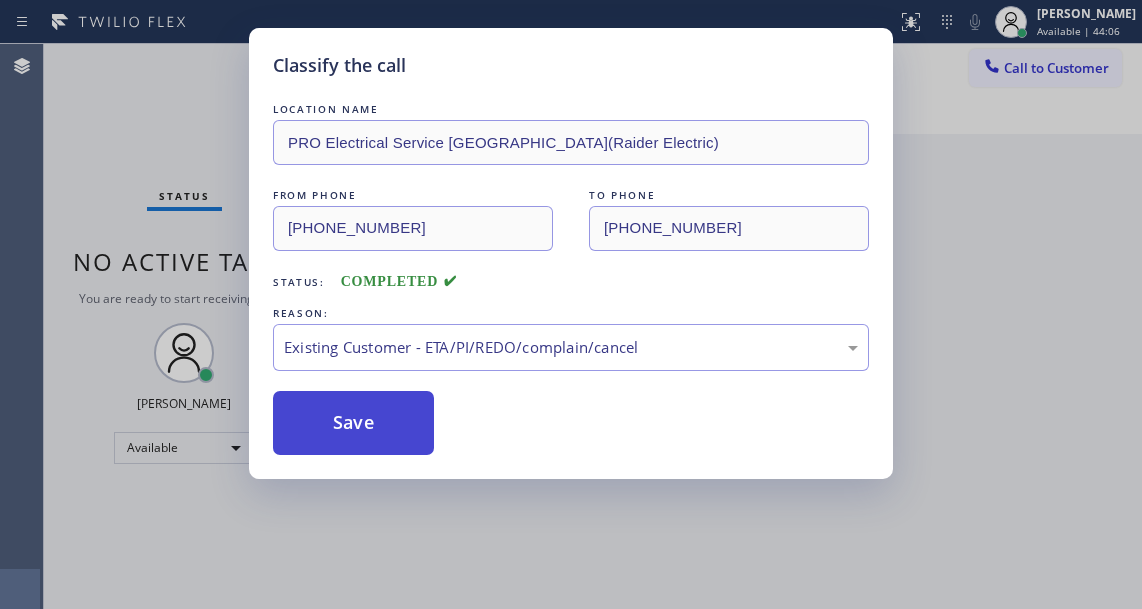 click on "Save" at bounding box center (353, 423) 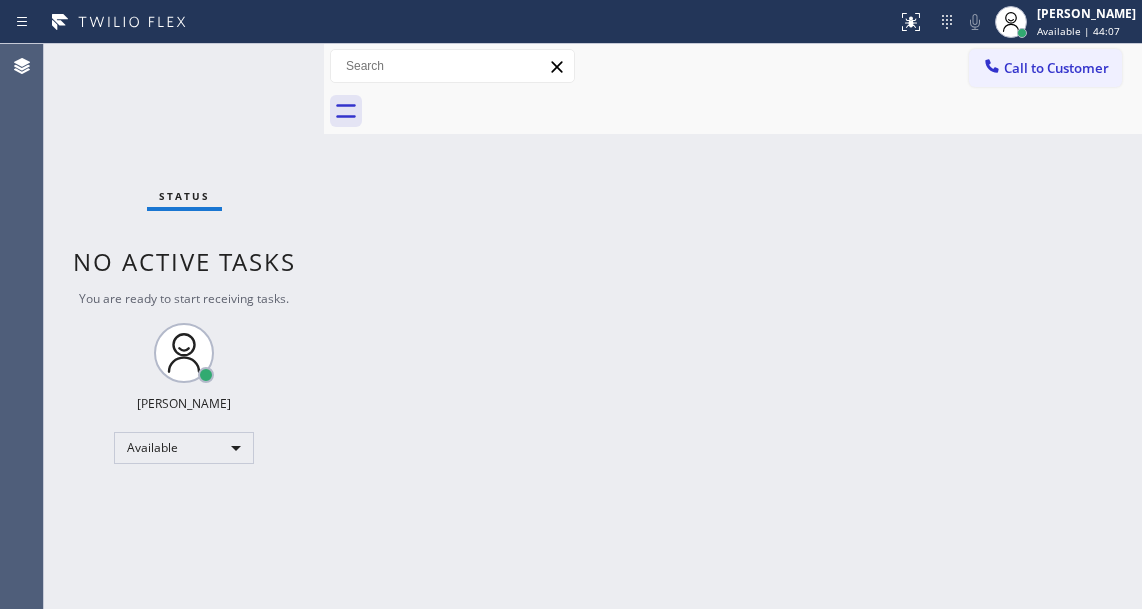 click on "Status   No active tasks     You are ready to start receiving tasks.   [PERSON_NAME]" at bounding box center (184, 326) 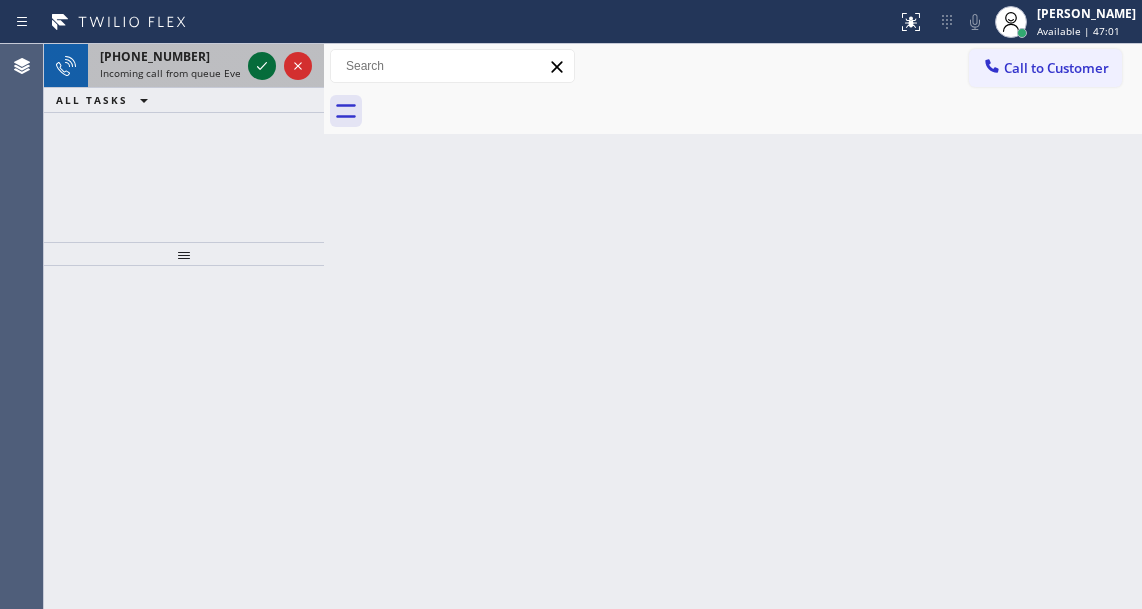 click 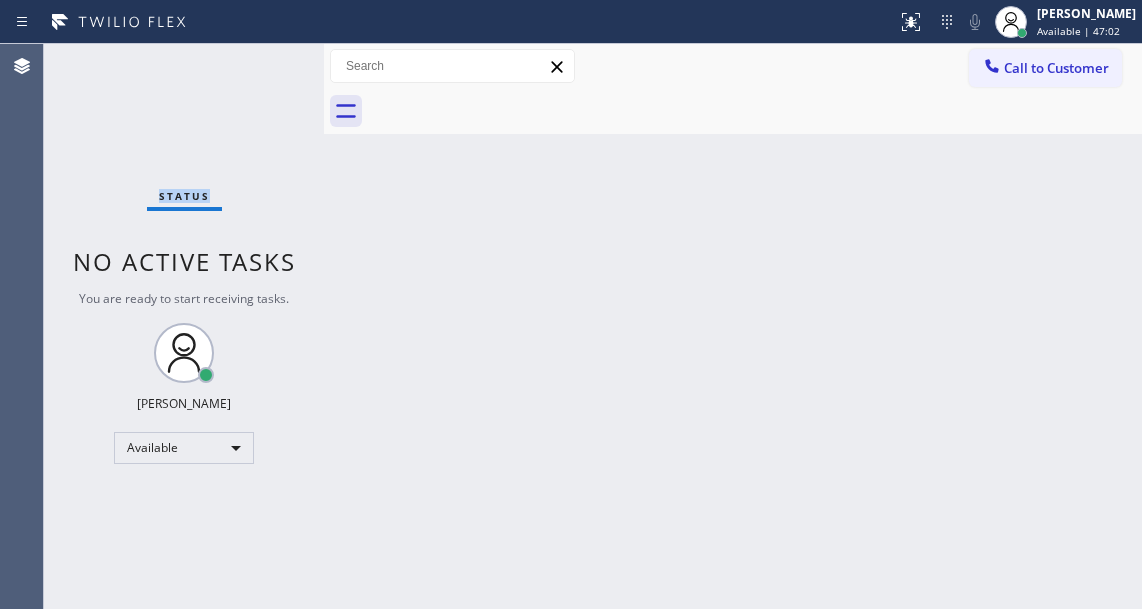 click on "Status   No active tasks     You are ready to start receiving tasks.   [PERSON_NAME]" at bounding box center (184, 326) 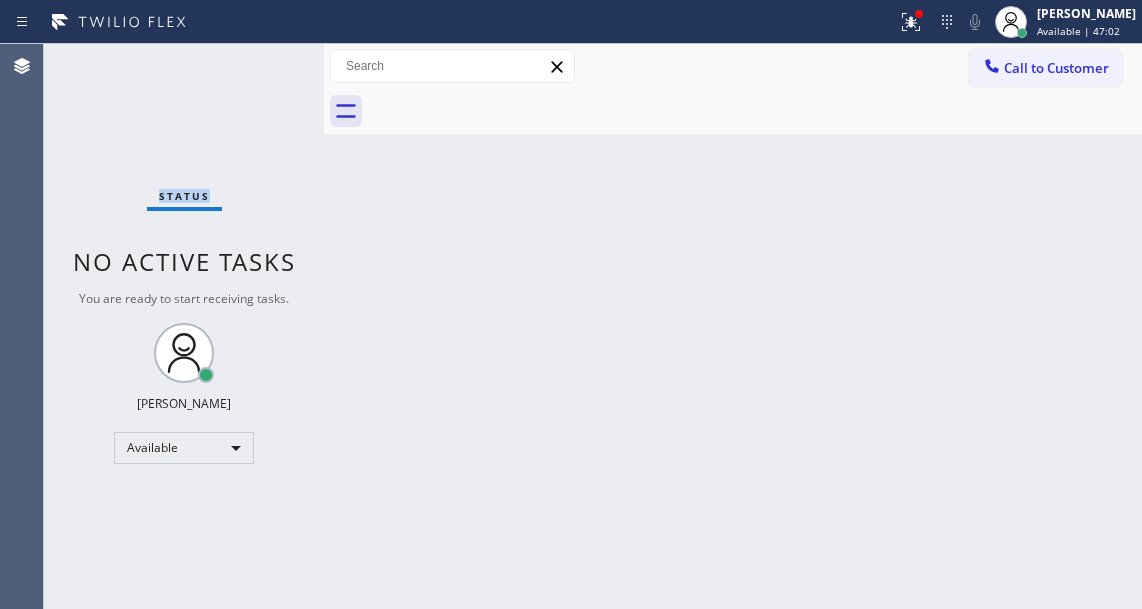 click on "Status   No active tasks     You are ready to start receiving tasks.   [PERSON_NAME]" at bounding box center [184, 326] 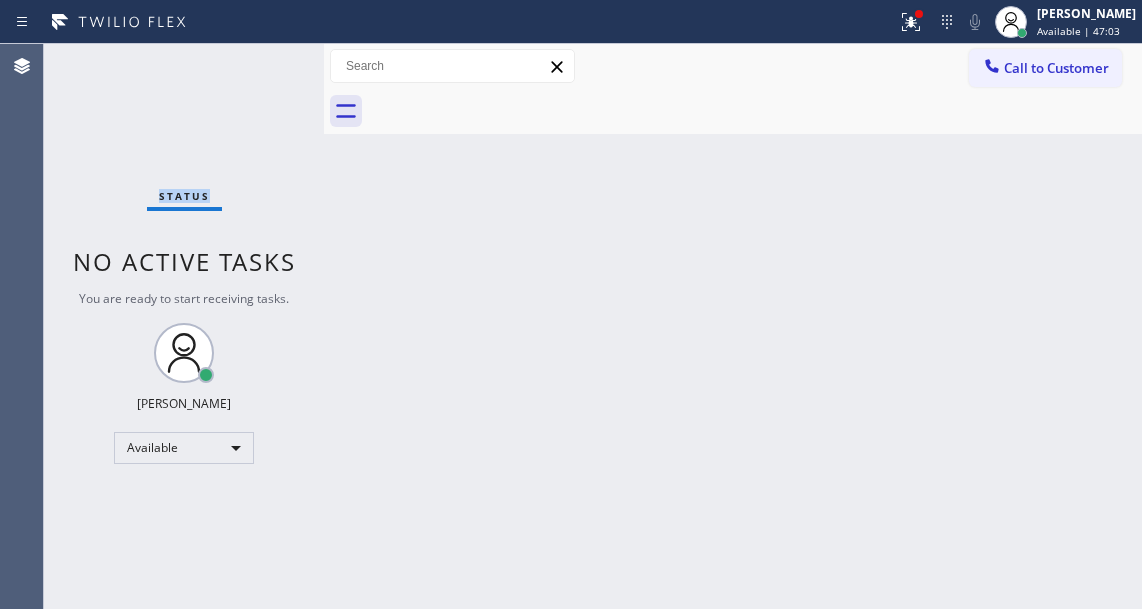 click on "Status   No active tasks     You are ready to start receiving tasks.   [PERSON_NAME]" at bounding box center [184, 326] 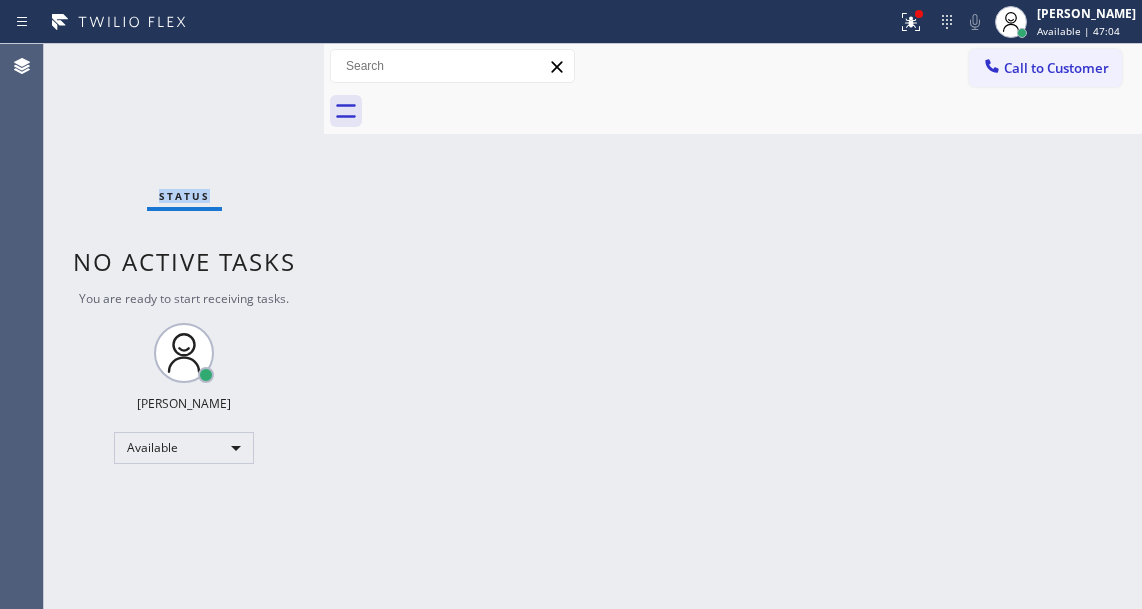 click on "Status   No active tasks     You are ready to start receiving tasks.   [PERSON_NAME]" at bounding box center [184, 326] 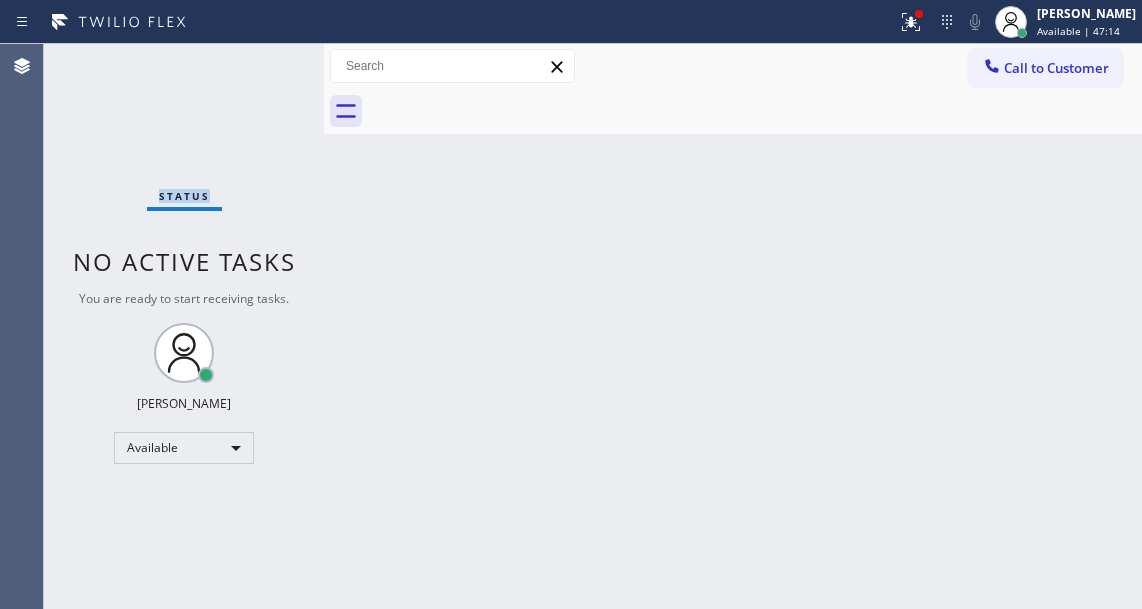 click on "Status   No active tasks     You are ready to start receiving tasks.   [PERSON_NAME]" at bounding box center (184, 326) 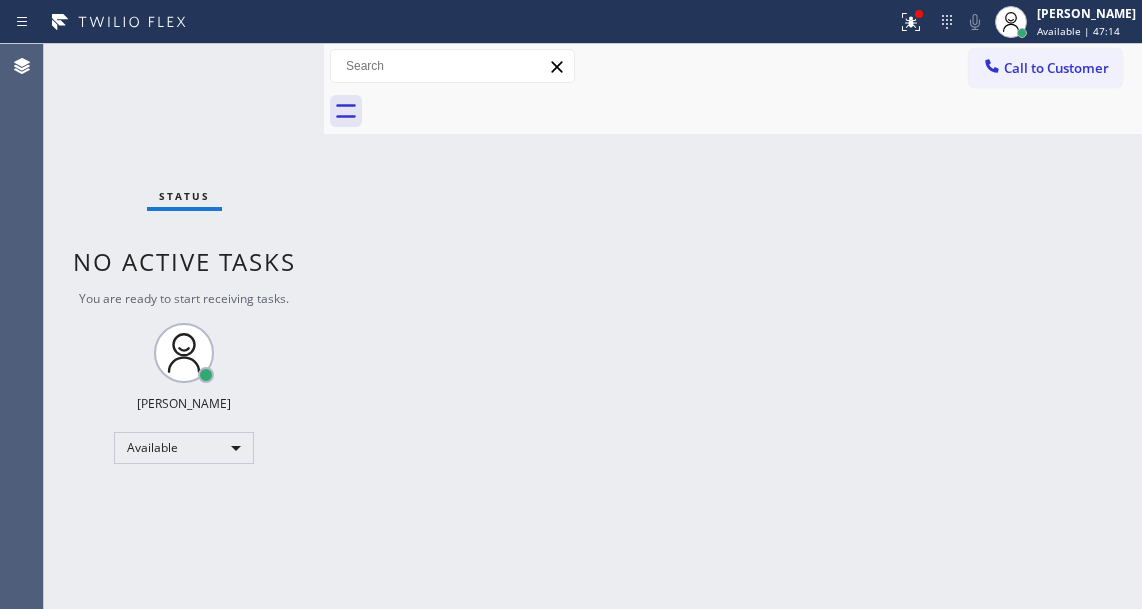 click on "Status   No active tasks     You are ready to start receiving tasks.   [PERSON_NAME]" at bounding box center (184, 326) 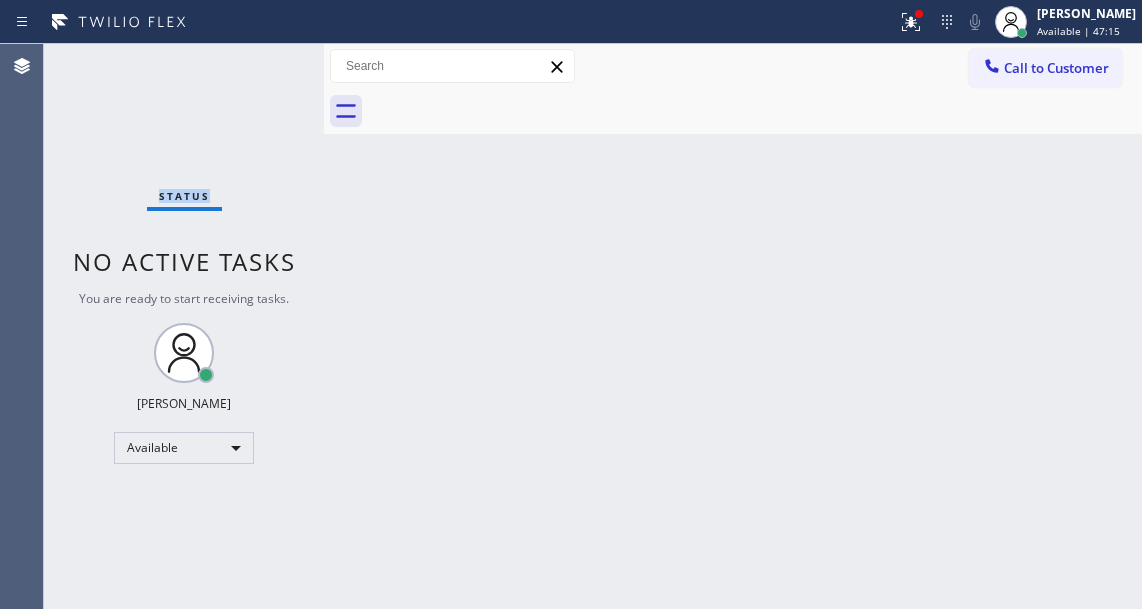 click on "Status   No active tasks     You are ready to start receiving tasks.   [PERSON_NAME]" at bounding box center [184, 326] 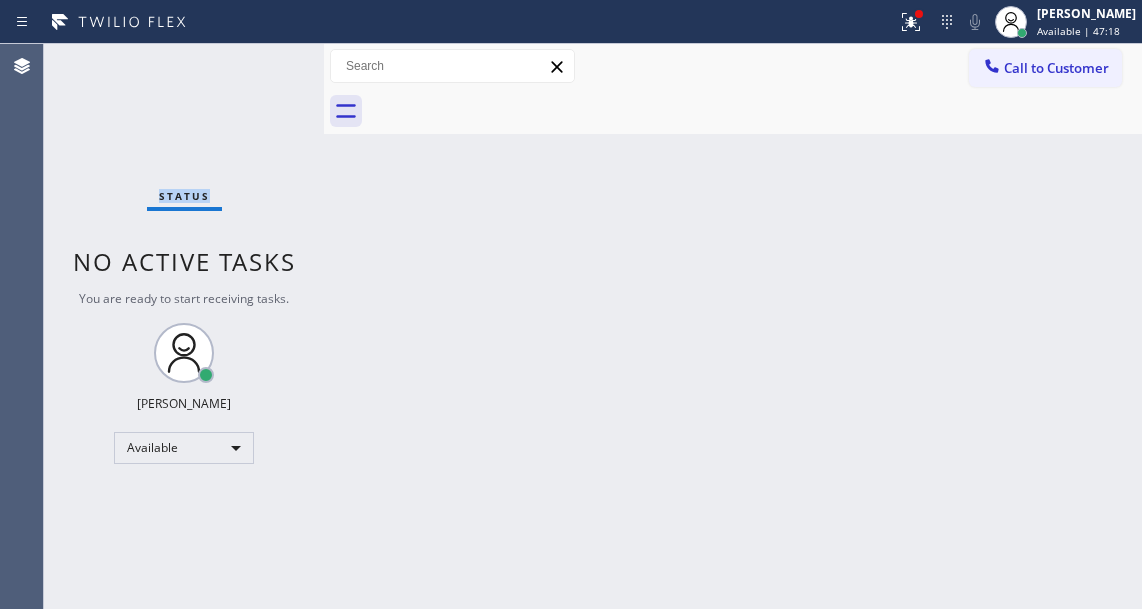 click on "Status   No active tasks     You are ready to start receiving tasks.   [PERSON_NAME]" at bounding box center [184, 326] 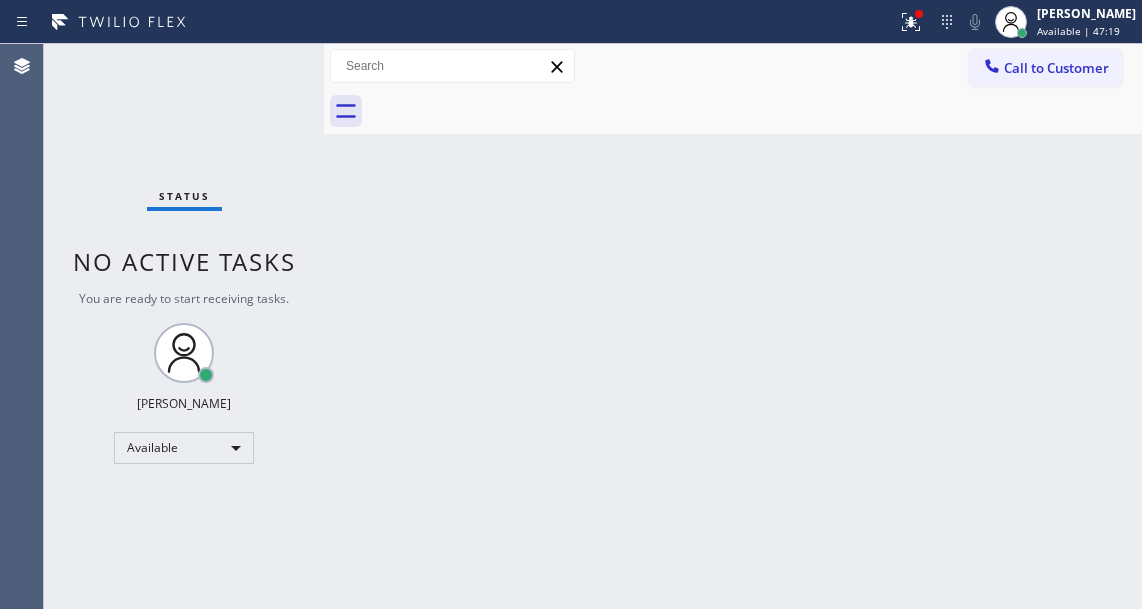 click on "Status   No active tasks     You are ready to start receiving tasks.   [PERSON_NAME]" at bounding box center [184, 326] 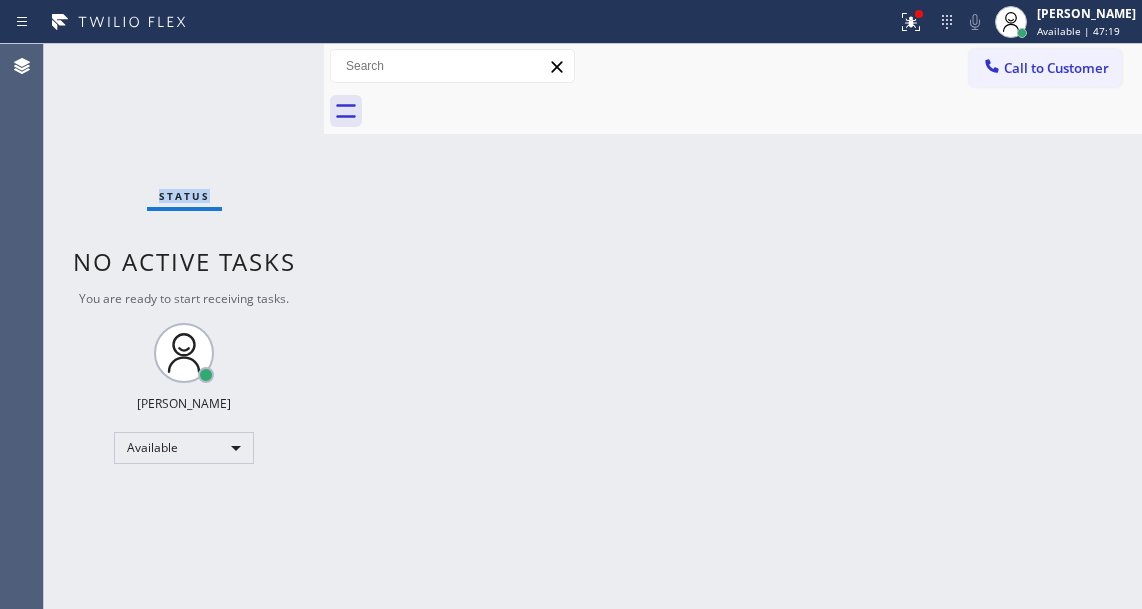 click on "Status   No active tasks     You are ready to start receiving tasks.   [PERSON_NAME]" at bounding box center [184, 326] 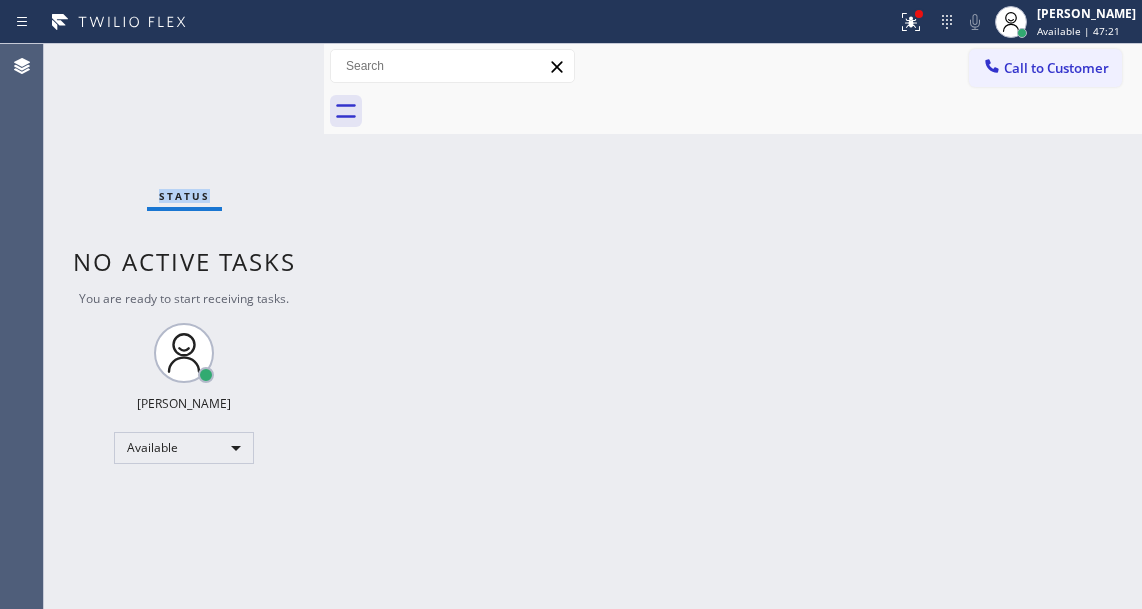 click on "Status   No active tasks     You are ready to start receiving tasks.   [PERSON_NAME]" at bounding box center [184, 326] 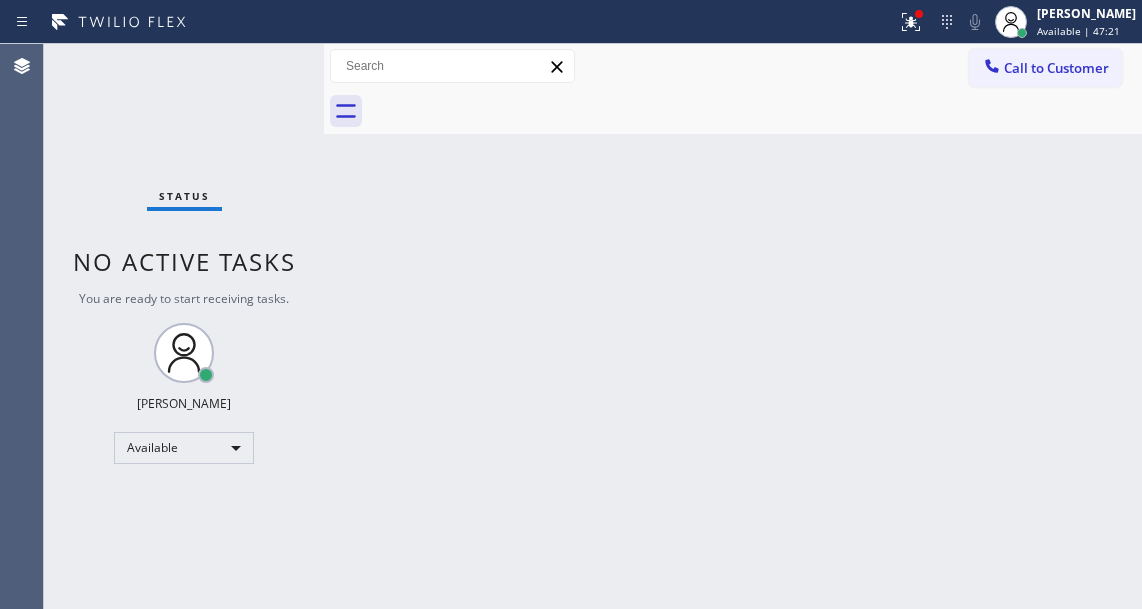 click on "Status   No active tasks     You are ready to start receiving tasks.   [PERSON_NAME]" at bounding box center (184, 326) 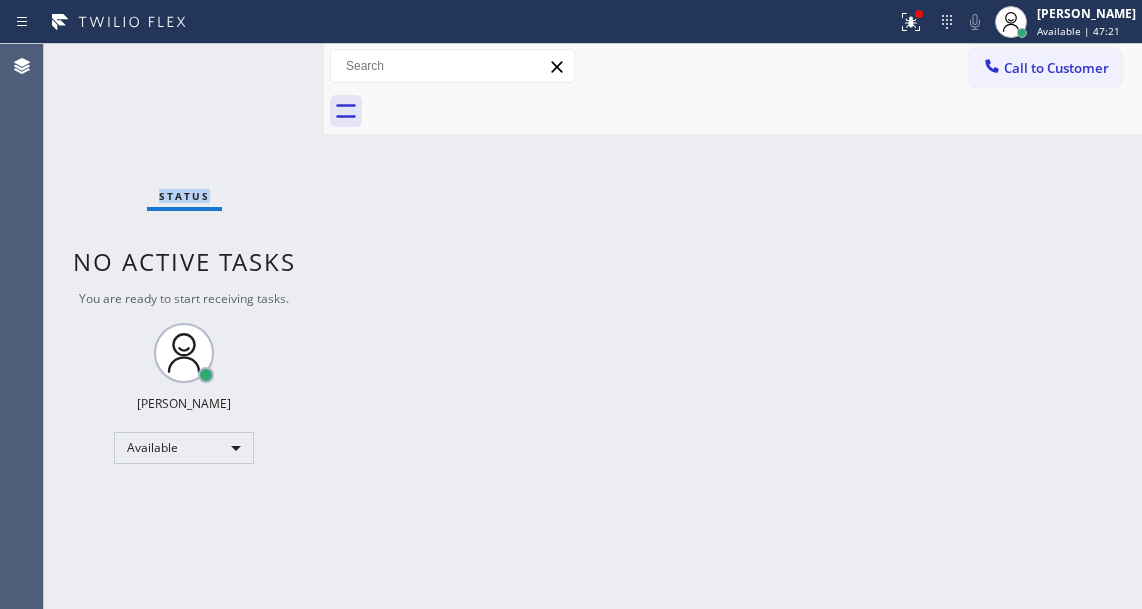 click on "Status   No active tasks     You are ready to start receiving tasks.   [PERSON_NAME]" at bounding box center (184, 326) 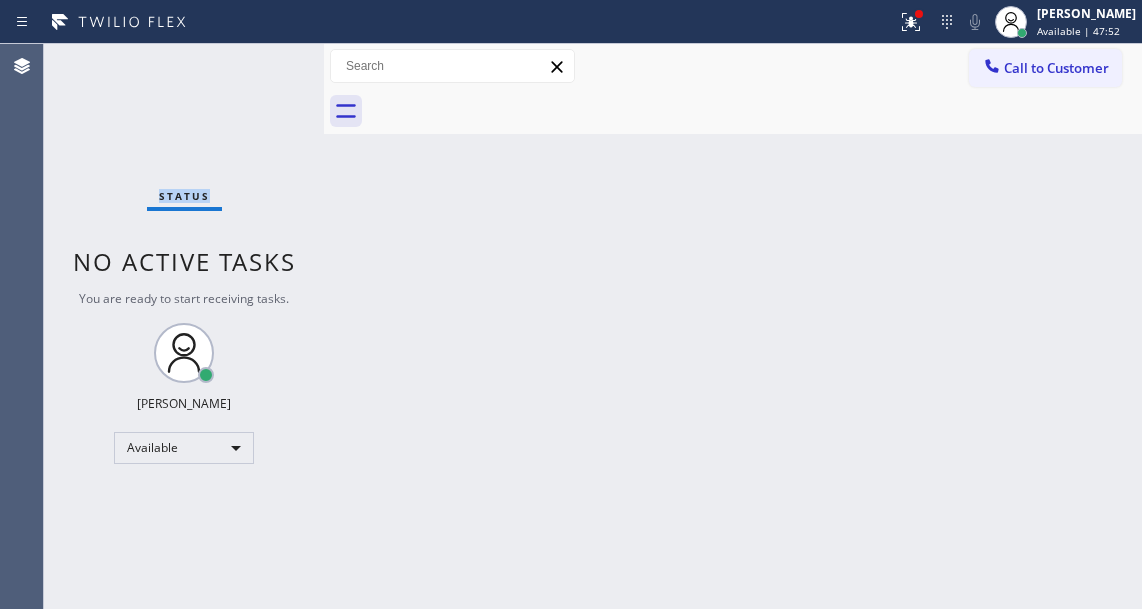 click on "Status   No active tasks     You are ready to start receiving tasks.   [PERSON_NAME]" at bounding box center [184, 326] 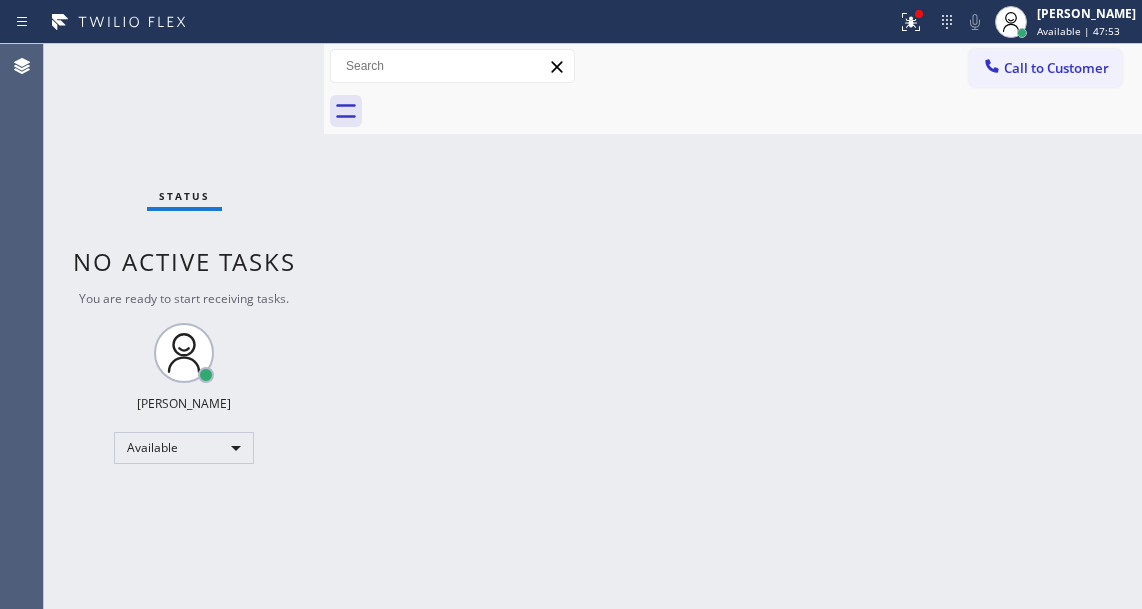 click on "Status   No active tasks     You are ready to start receiving tasks.   [PERSON_NAME]" at bounding box center [184, 326] 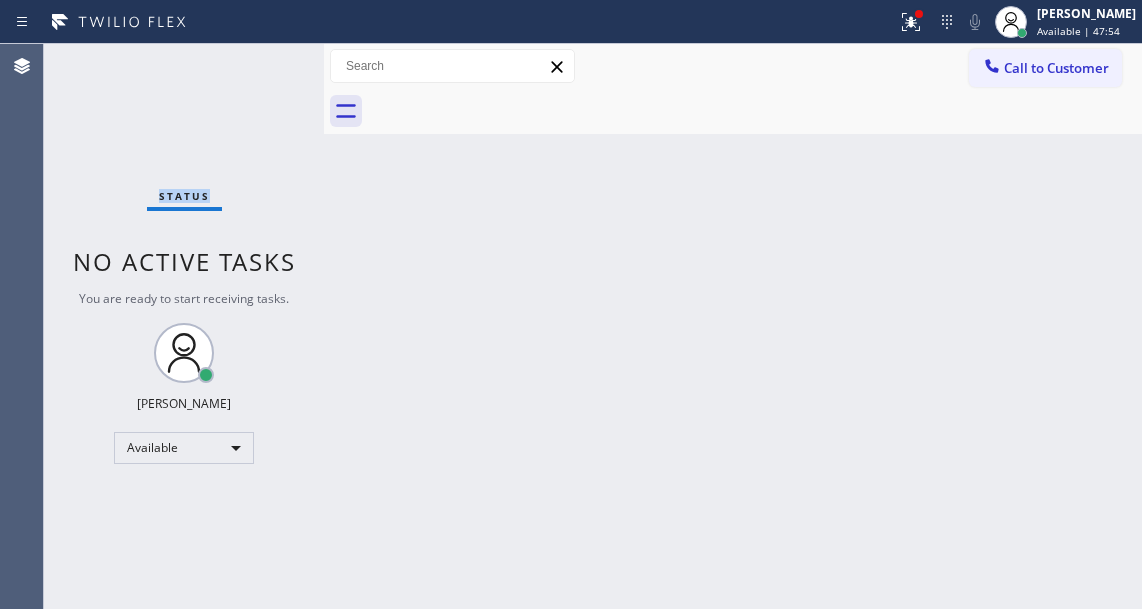 click on "Status   No active tasks     You are ready to start receiving tasks.   [PERSON_NAME]" at bounding box center [184, 326] 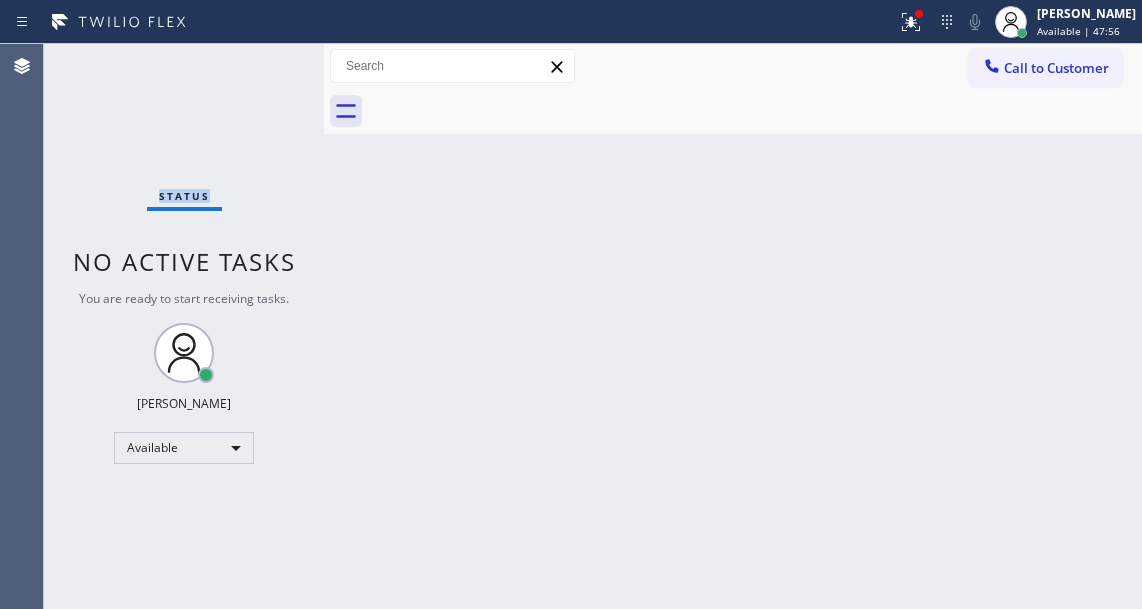 click on "Status   No active tasks     You are ready to start receiving tasks.   [PERSON_NAME]" at bounding box center (184, 326) 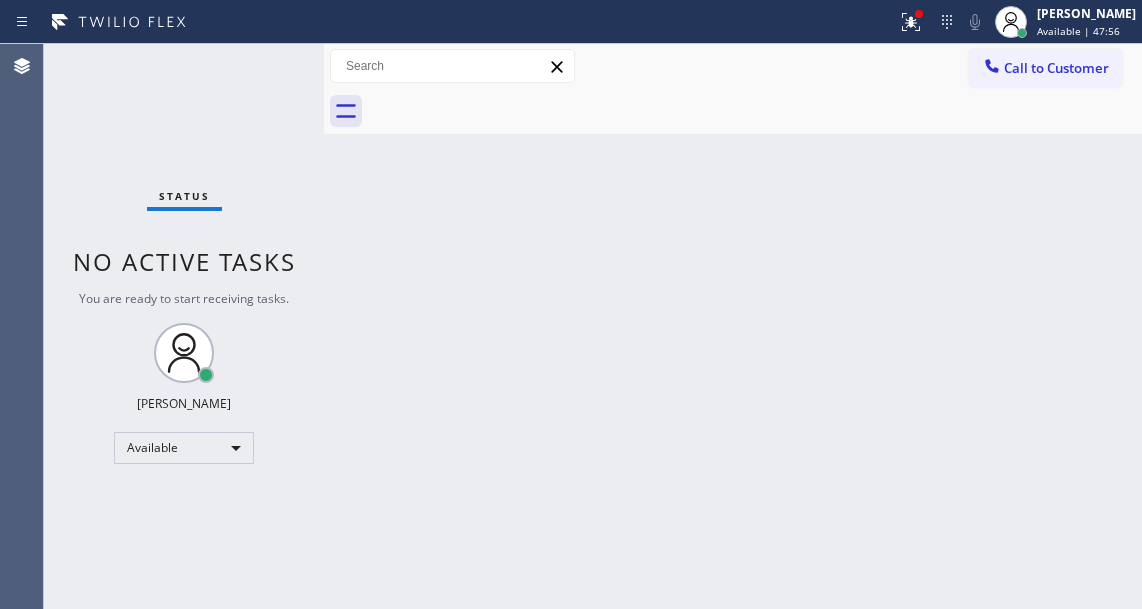 click on "Status   No active tasks     You are ready to start receiving tasks.   [PERSON_NAME]" at bounding box center (184, 326) 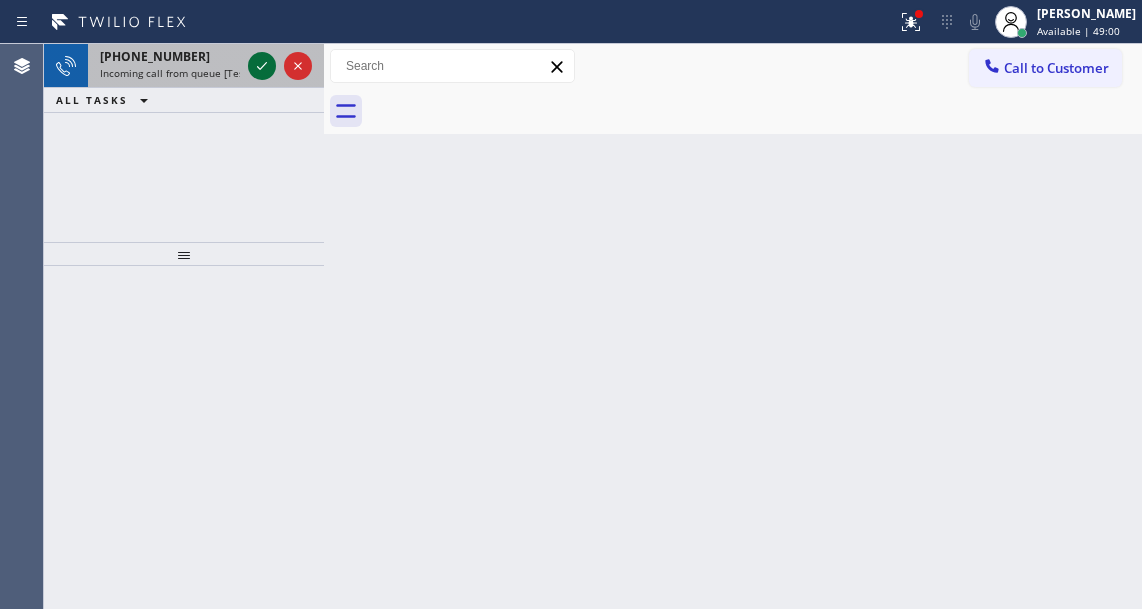 click 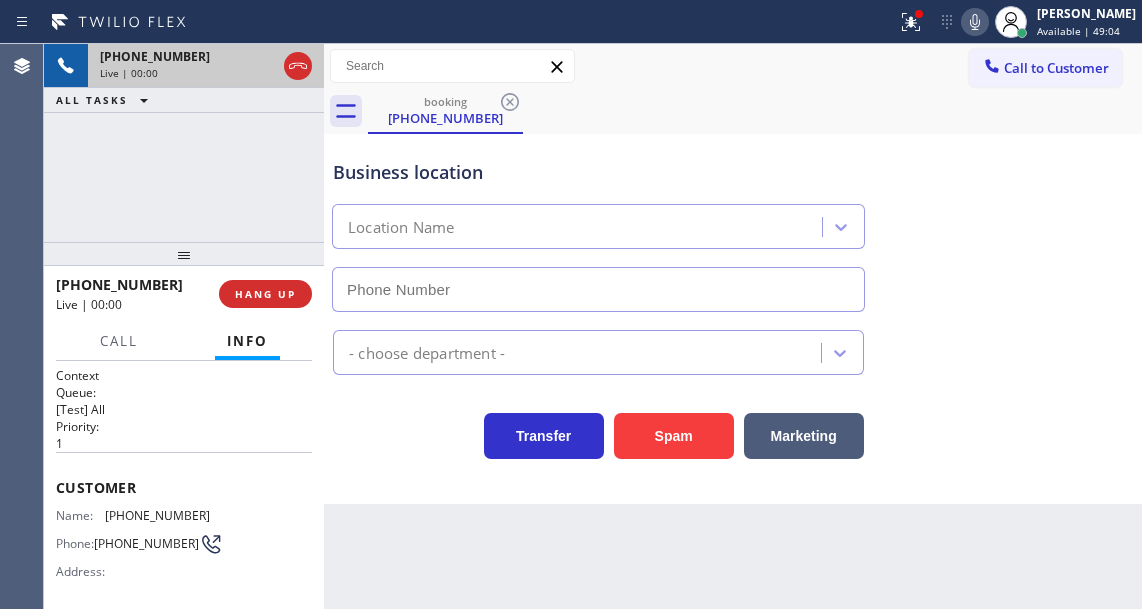 type on "[PHONE_NUMBER]" 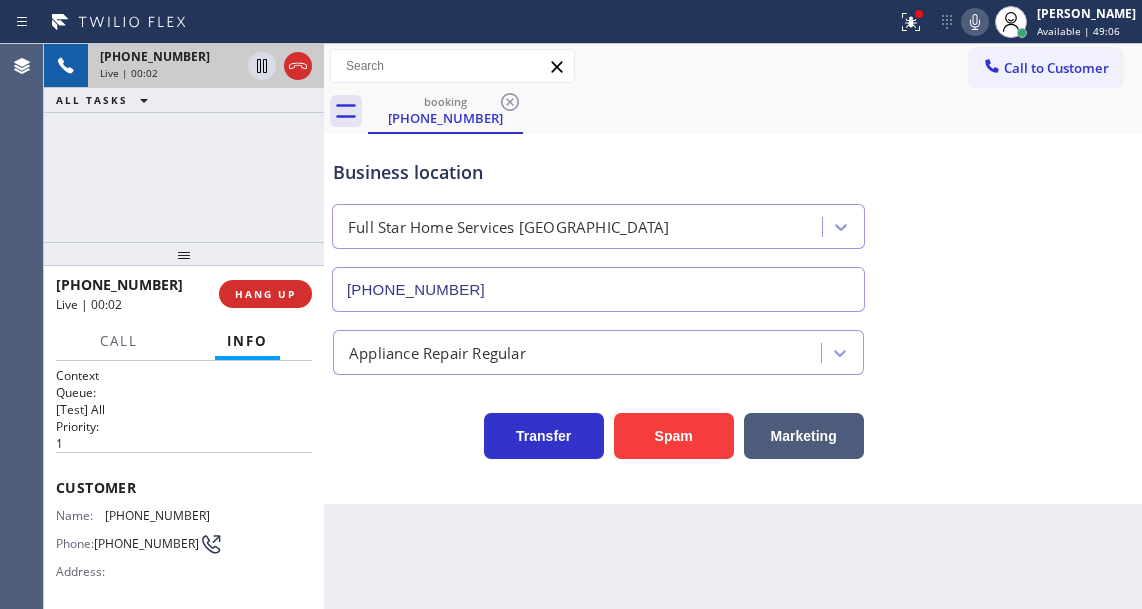 click on "[PHONE_NUMBER]" at bounding box center [157, 515] 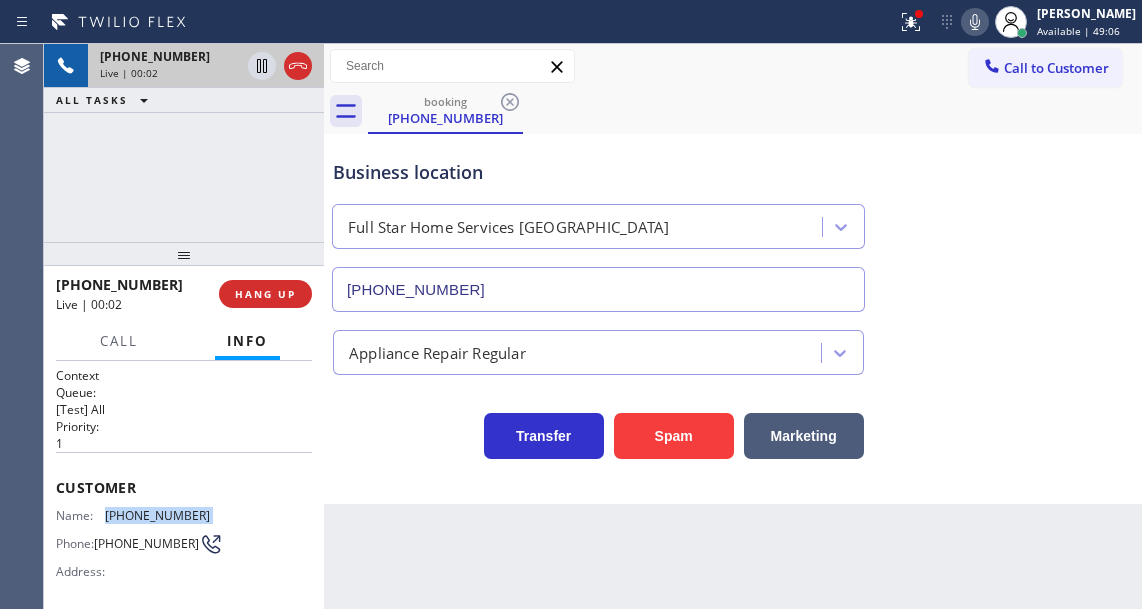 click on "[PHONE_NUMBER]" at bounding box center (157, 515) 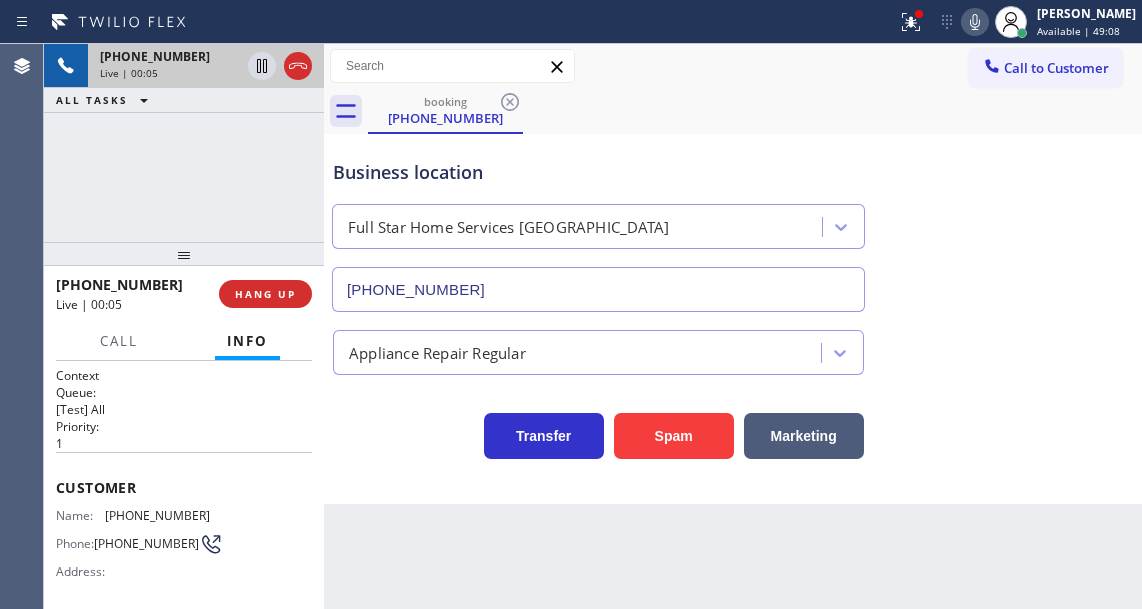 click on "Back to Dashboard Change Sender ID Customers Technicians Select a contact Outbound call Technician Search Technician Your caller id phone number Your caller id phone number Call Technician info Name   Phone none Address none Change Sender ID HVAC [PHONE_NUMBER] 5 Star Appliance [PHONE_NUMBER] Appliance Repair [PHONE_NUMBER] Plumbing [PHONE_NUMBER] Air Duct Cleaning [PHONE_NUMBER]  Electricians [PHONE_NUMBER] Cancel Change Check personal SMS Reset Change booking [PHONE_NUMBER] Call to Customer Outbound call Location Bestway Appliance Repair [GEOGRAPHIC_DATA] Your caller id phone number [PHONE_NUMBER] Customer number Call Outbound call Technician Search Technician Your caller id phone number Your caller id phone number Call booking [PHONE_NUMBER] Business location Full Star Home Services [GEOGRAPHIC_DATA] [PHONE_NUMBER] Appliance Repair Regular Transfer Spam Marketing" at bounding box center [733, 326] 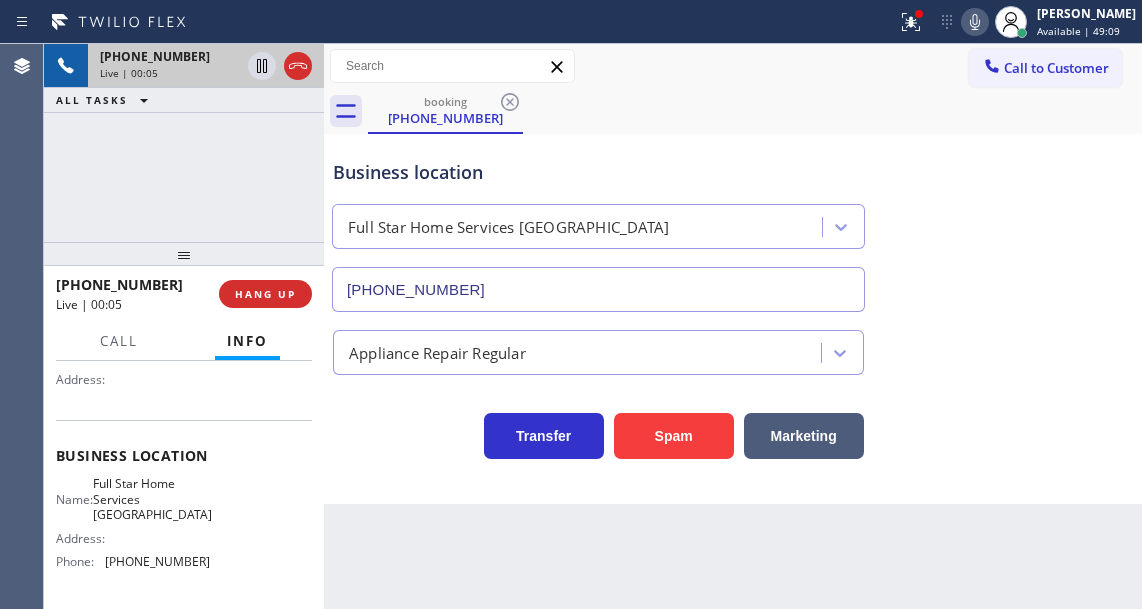 scroll, scrollTop: 200, scrollLeft: 0, axis: vertical 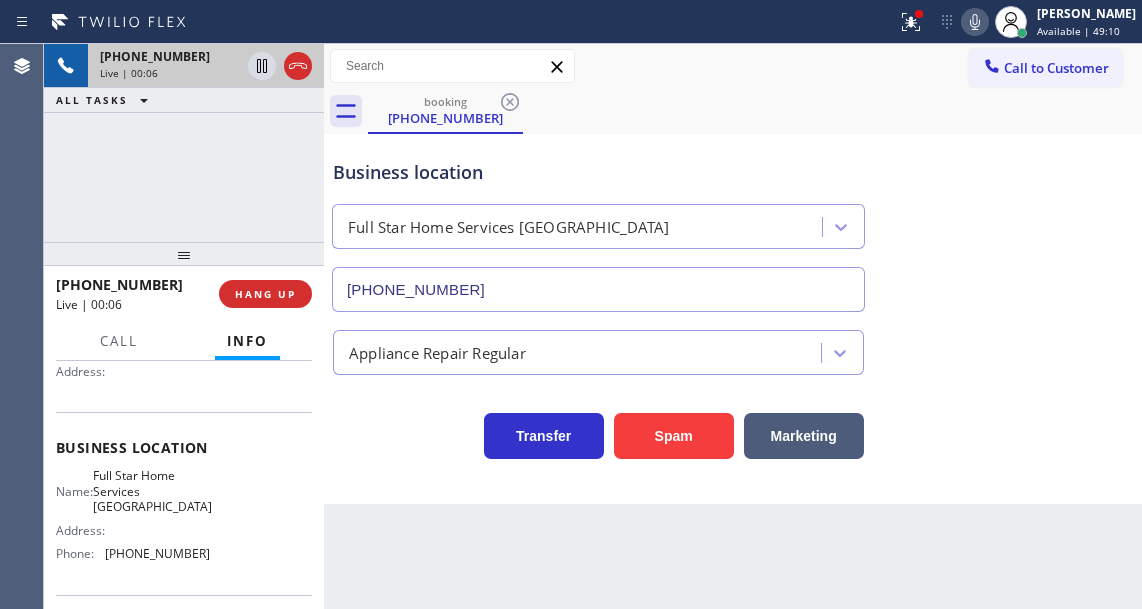 click on "Full Star Home Services [GEOGRAPHIC_DATA]" at bounding box center [152, 491] 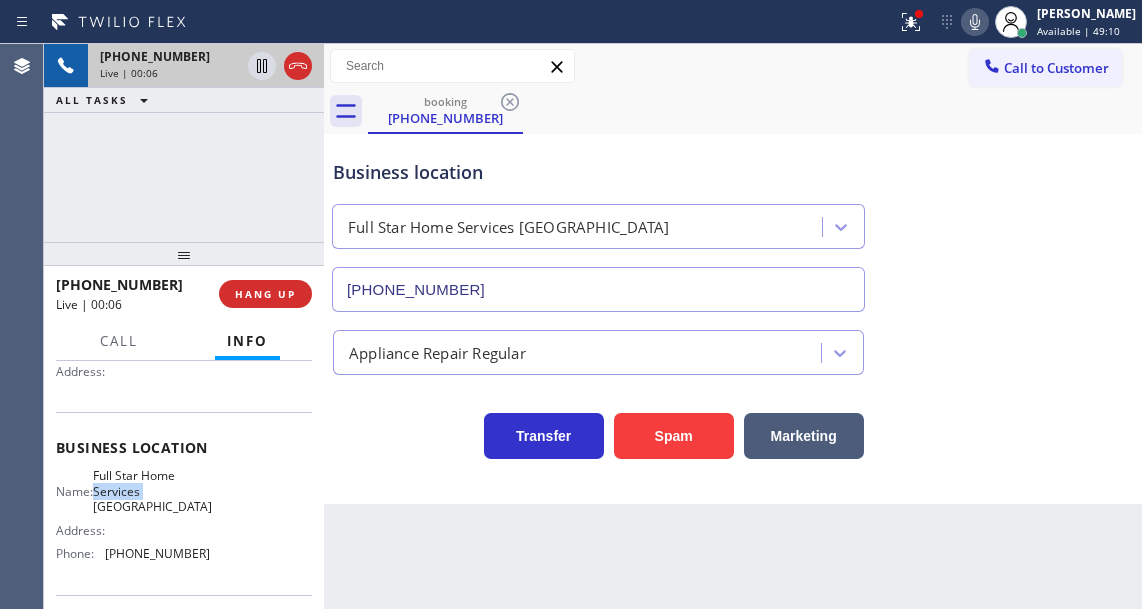 click on "Full Star Home Services [GEOGRAPHIC_DATA]" at bounding box center [152, 491] 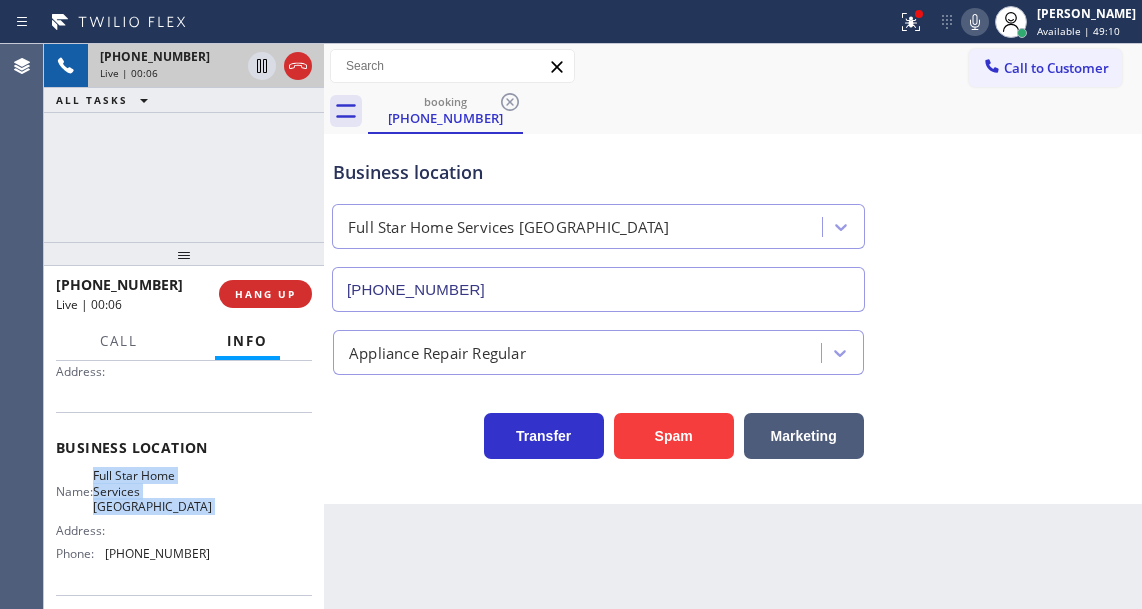click on "Full Star Home Services [GEOGRAPHIC_DATA]" at bounding box center (152, 491) 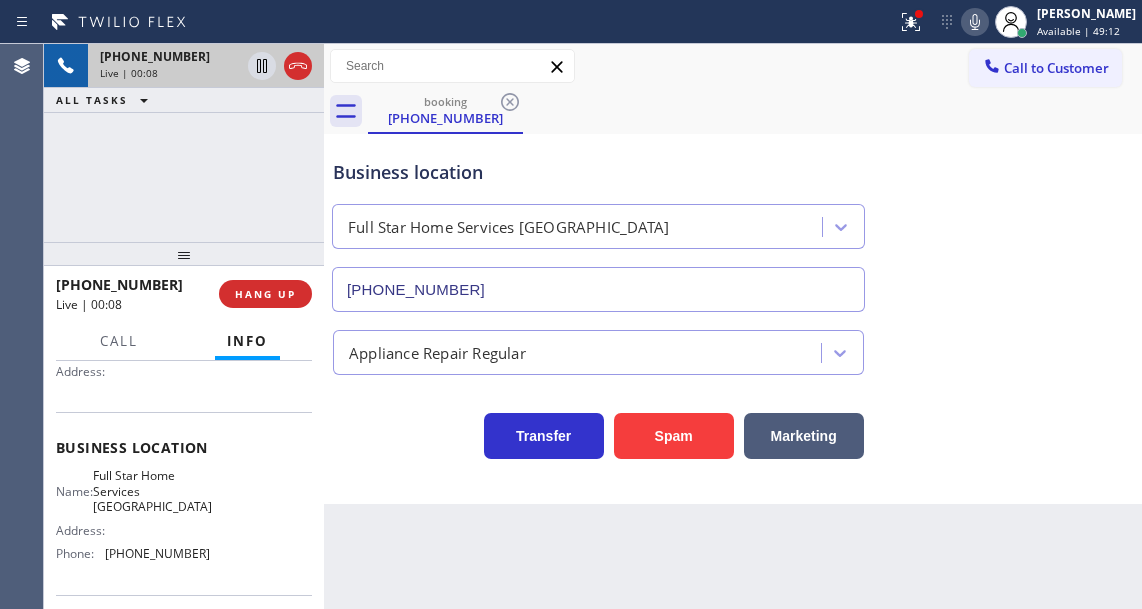 click on "Back to Dashboard Change Sender ID Customers Technicians Select a contact Outbound call Technician Search Technician Your caller id phone number Your caller id phone number Call Technician info Name   Phone none Address none Change Sender ID HVAC [PHONE_NUMBER] 5 Star Appliance [PHONE_NUMBER] Appliance Repair [PHONE_NUMBER] Plumbing [PHONE_NUMBER] Air Duct Cleaning [PHONE_NUMBER]  Electricians [PHONE_NUMBER] Cancel Change Check personal SMS Reset Change booking [PHONE_NUMBER] Call to Customer Outbound call Location Bestway Appliance Repair [GEOGRAPHIC_DATA] Your caller id phone number [PHONE_NUMBER] Customer number Call Outbound call Technician Search Technician Your caller id phone number Your caller id phone number Call booking [PHONE_NUMBER] Business location Full Star Home Services [GEOGRAPHIC_DATA] [PHONE_NUMBER] Appliance Repair Regular Transfer Spam Marketing" at bounding box center (733, 326) 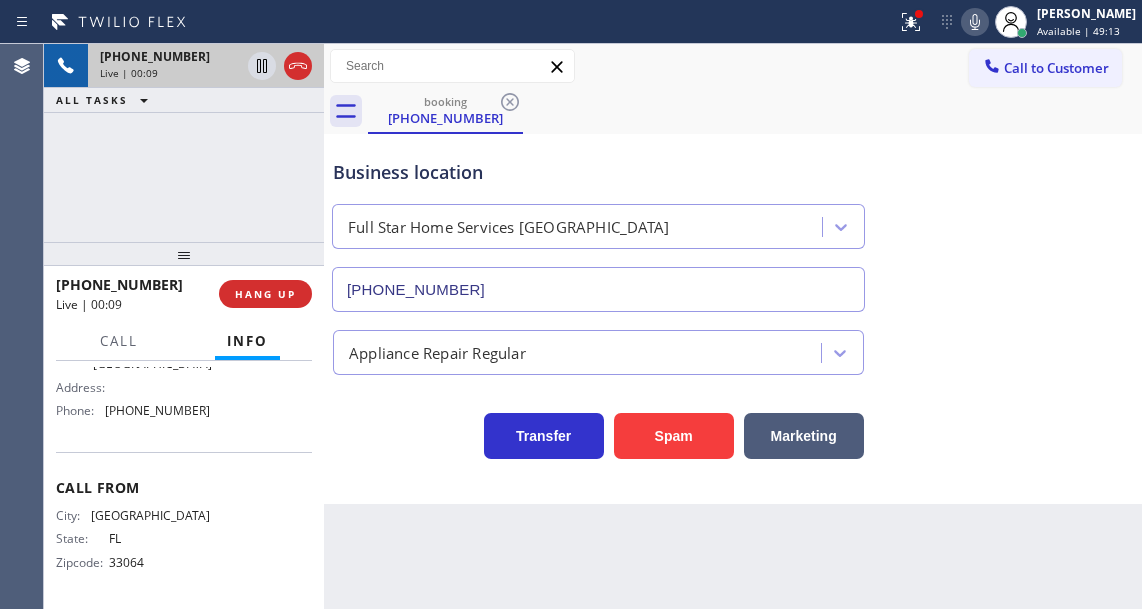 scroll, scrollTop: 365, scrollLeft: 0, axis: vertical 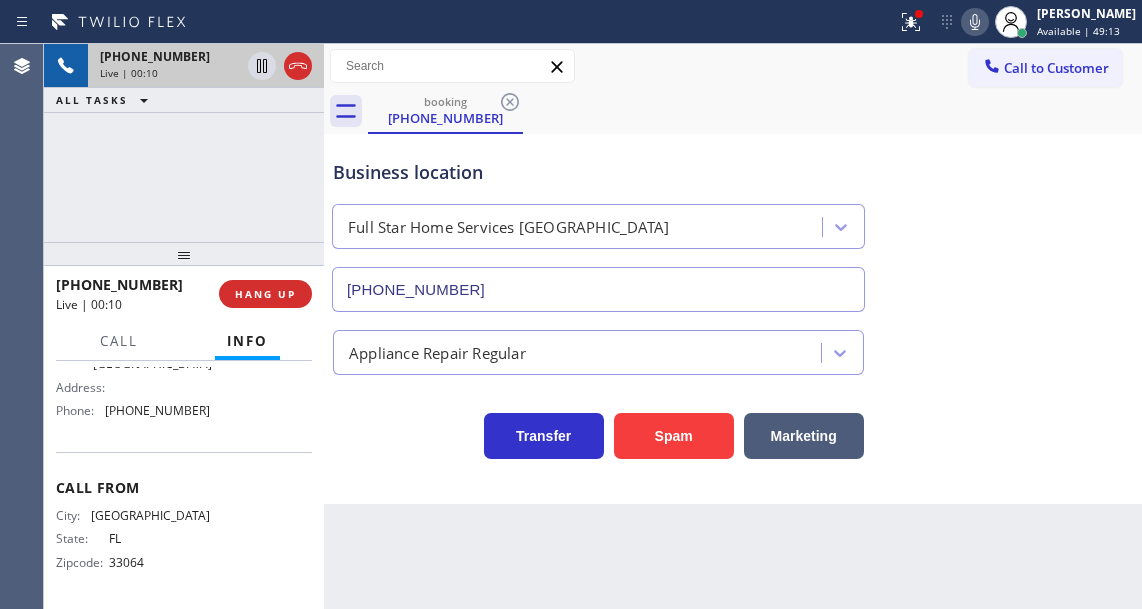 click on "[PHONE_NUMBER]" at bounding box center (157, 410) 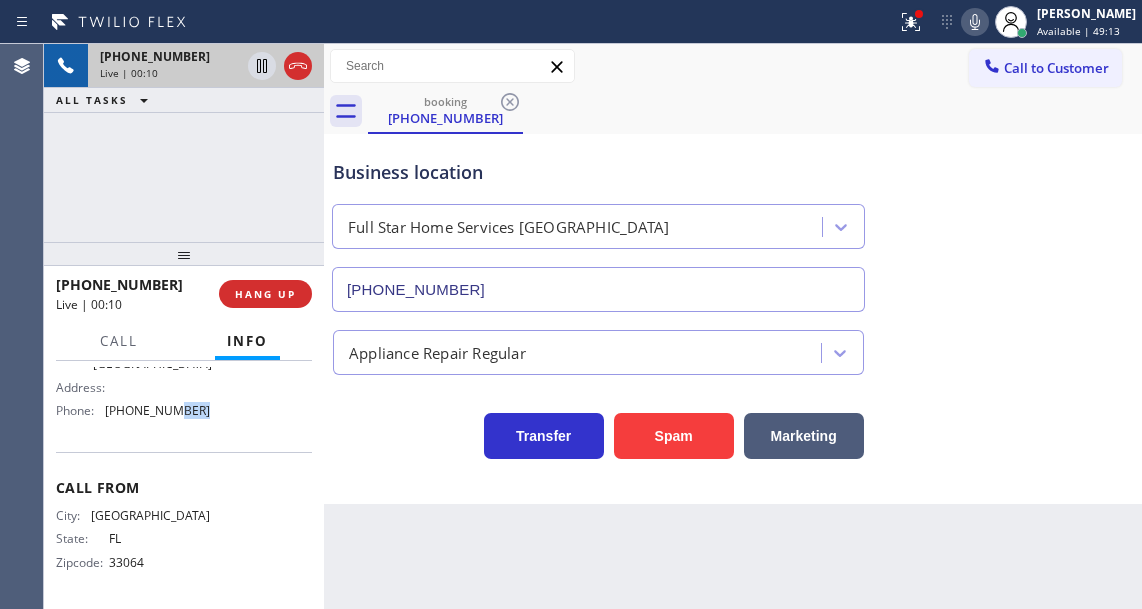 click on "[PHONE_NUMBER]" at bounding box center (157, 410) 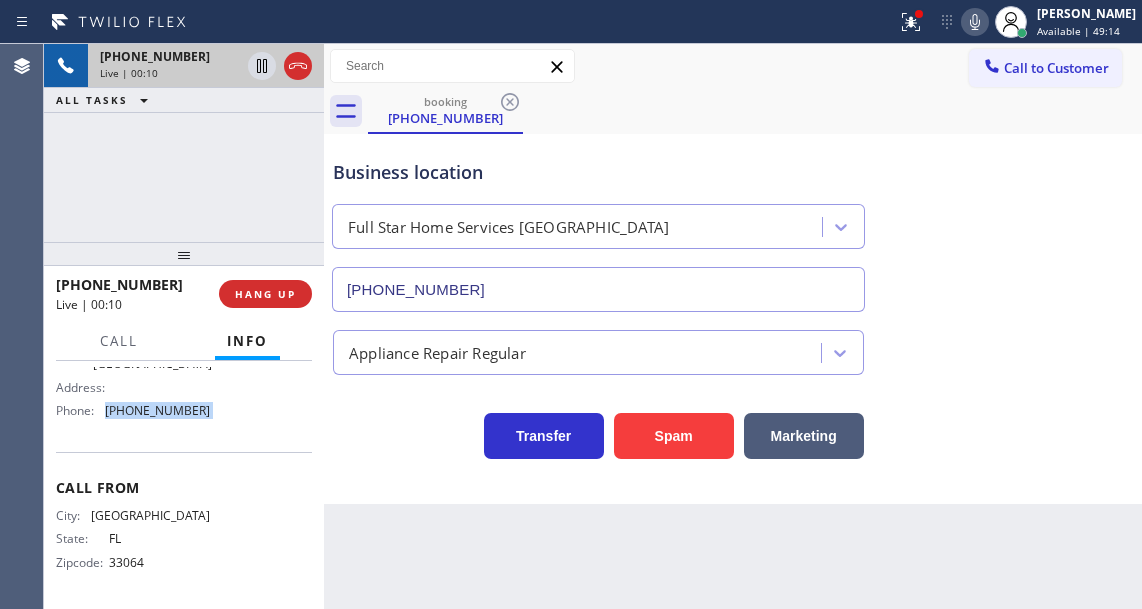 click on "[PHONE_NUMBER]" at bounding box center [157, 410] 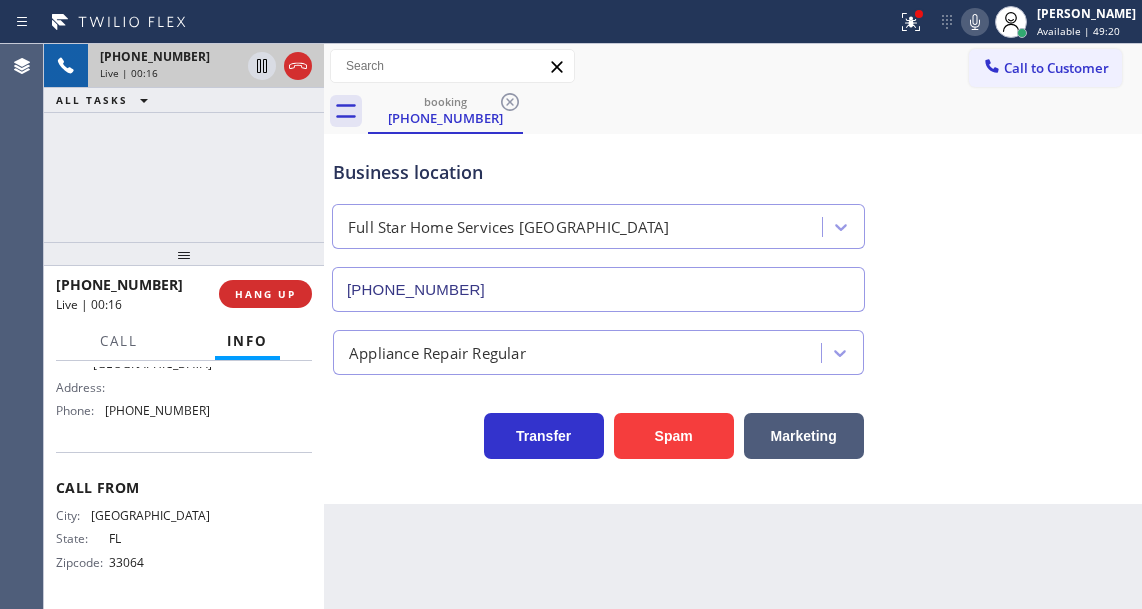 click on "Business location Full Star Home Services [GEOGRAPHIC_DATA] [PHONE_NUMBER]" at bounding box center [733, 221] 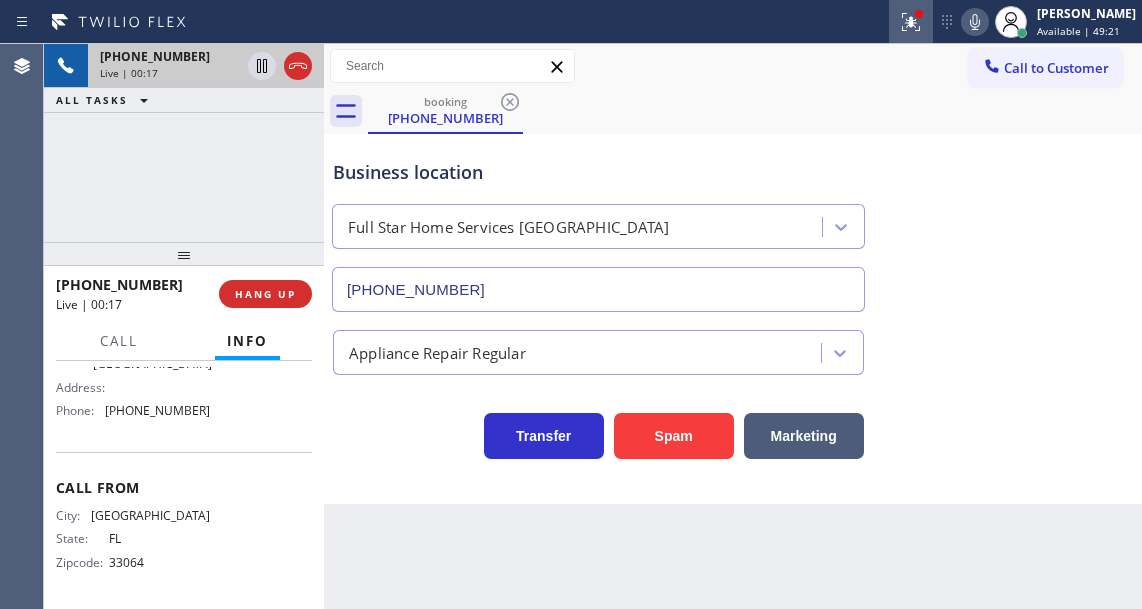 click 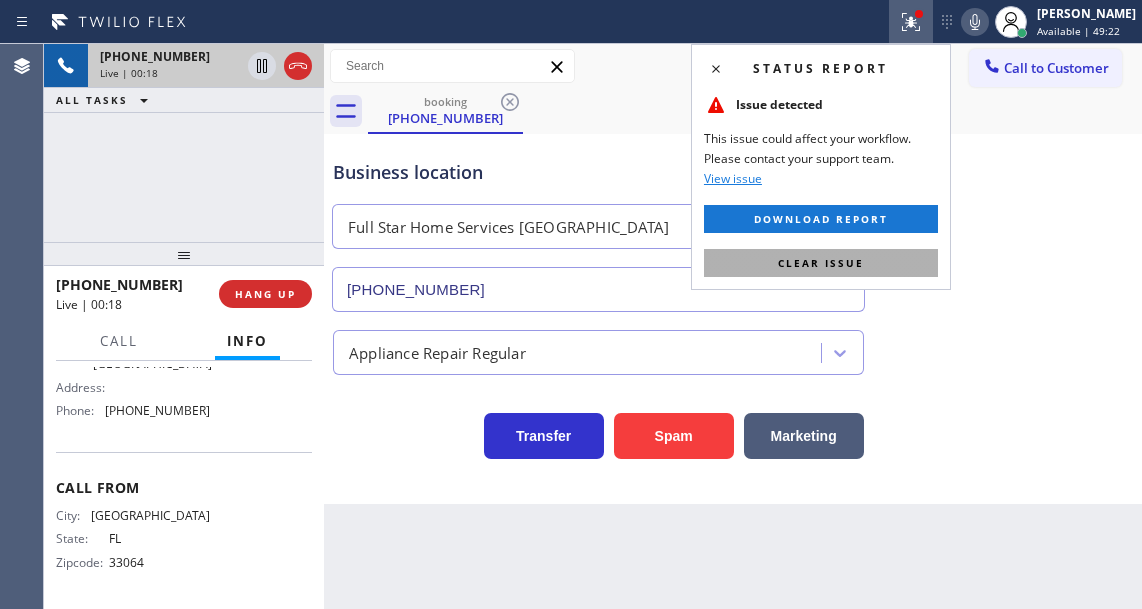 click on "Clear issue" at bounding box center [821, 263] 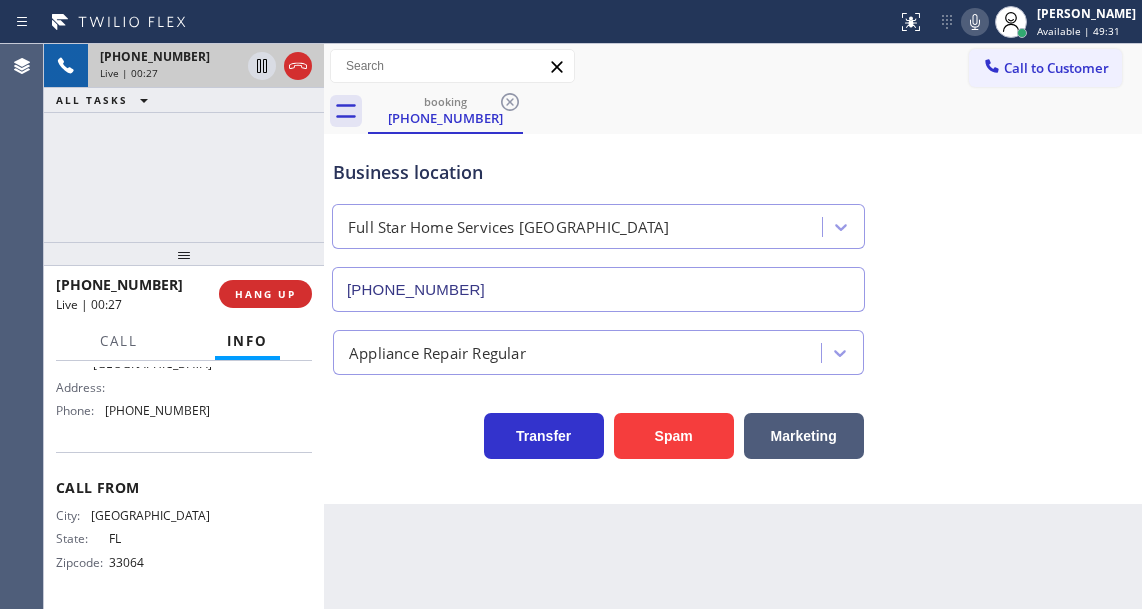 click on "Business location Full Star Home Services [GEOGRAPHIC_DATA] [PHONE_NUMBER]" at bounding box center [733, 221] 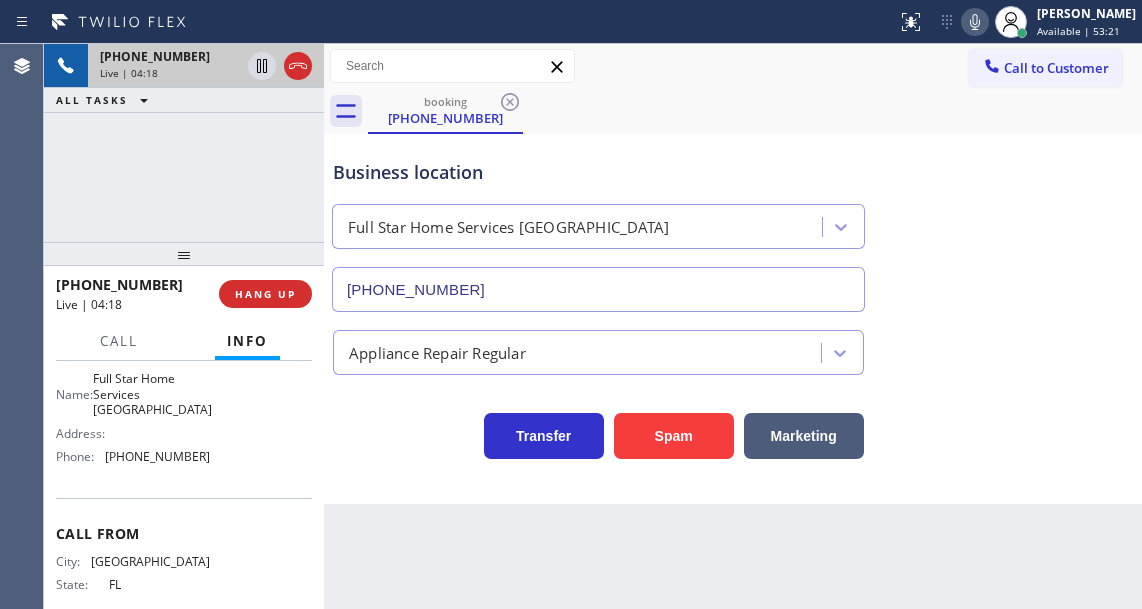scroll, scrollTop: 300, scrollLeft: 0, axis: vertical 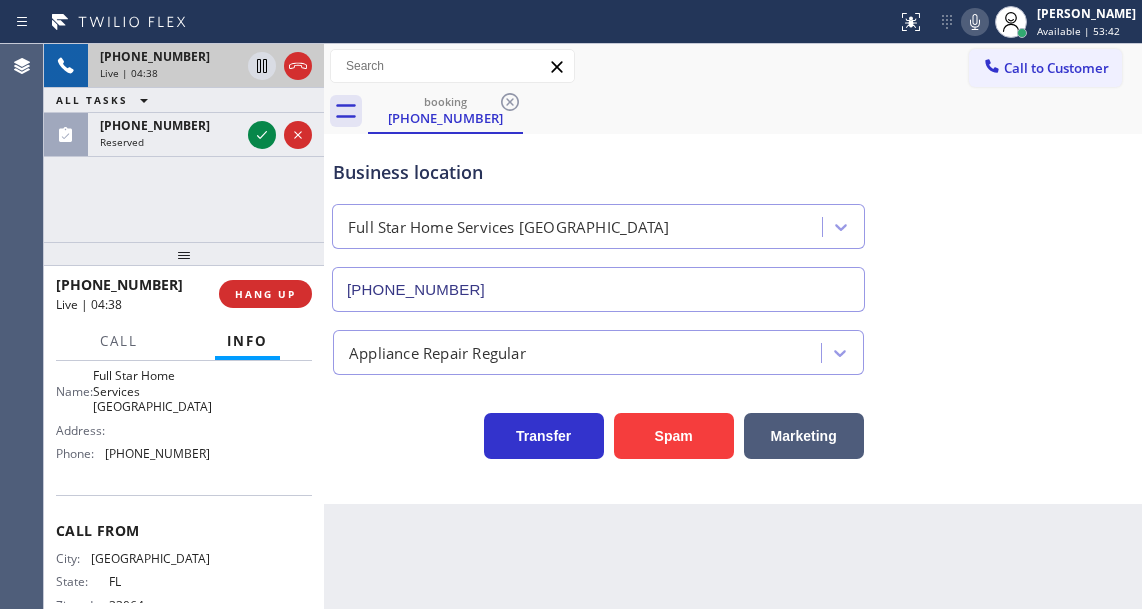 drag, startPoint x: 1080, startPoint y: 222, endPoint x: 1063, endPoint y: 224, distance: 17.117243 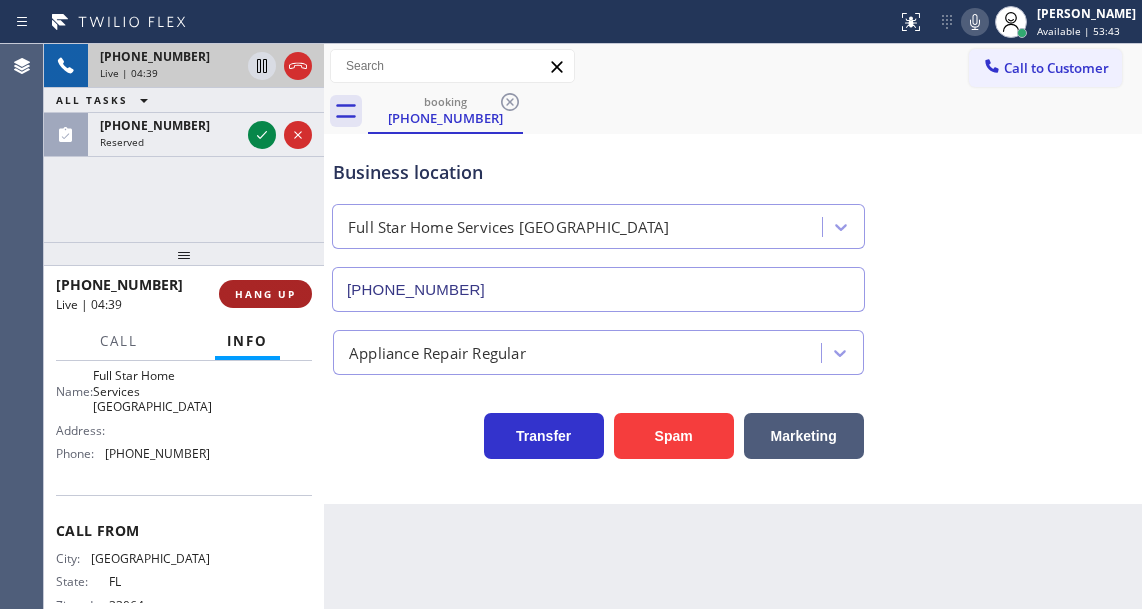 click on "HANG UP" at bounding box center (265, 294) 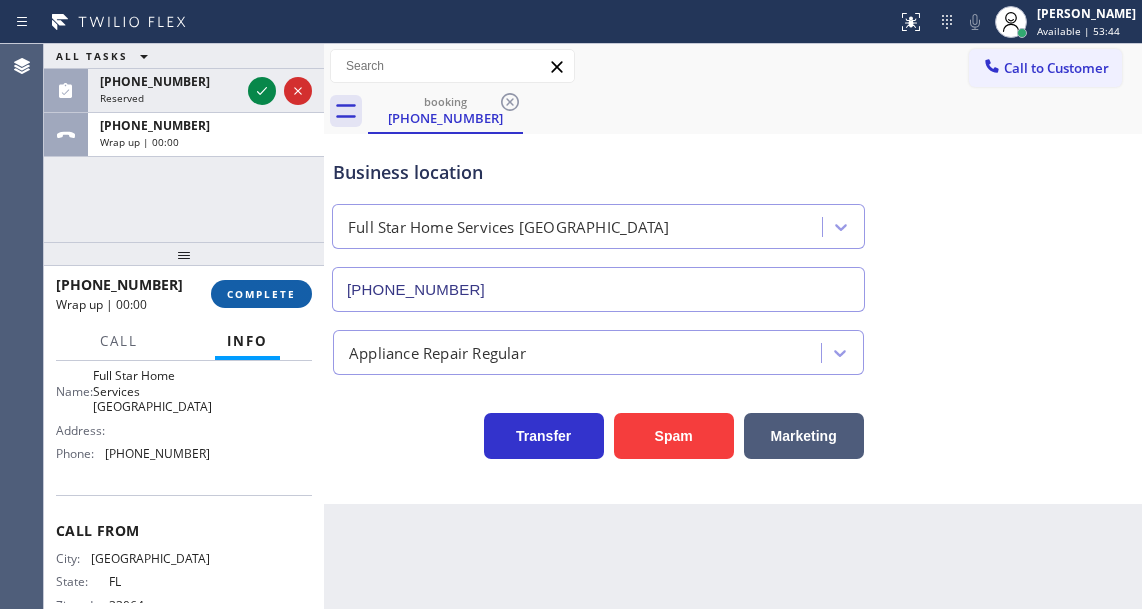 click on "COMPLETE" at bounding box center (261, 294) 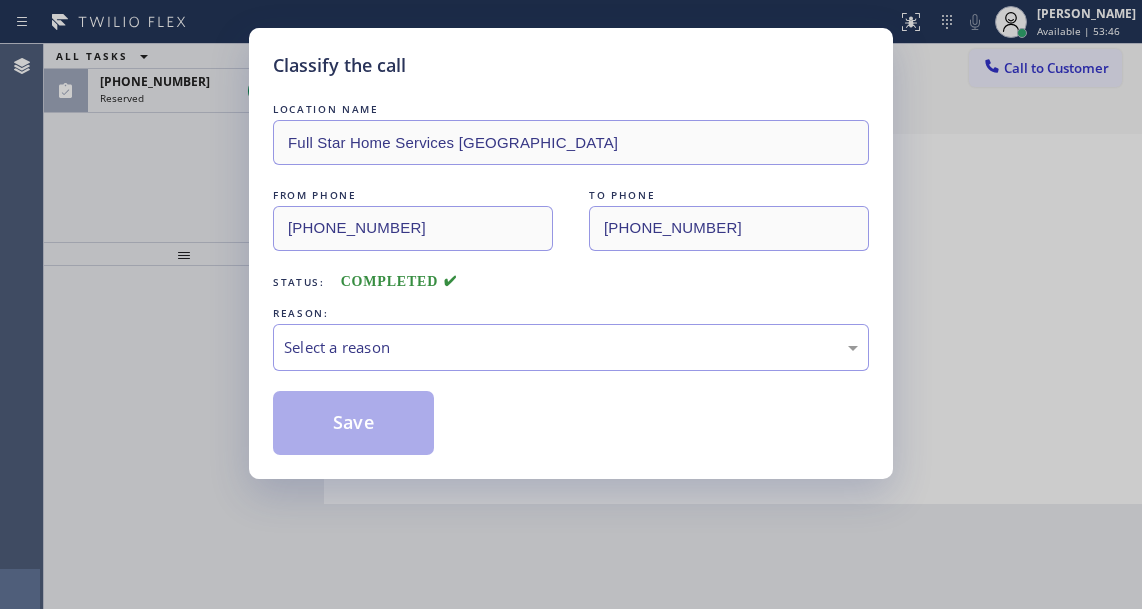 click on "REASON:" at bounding box center [571, 313] 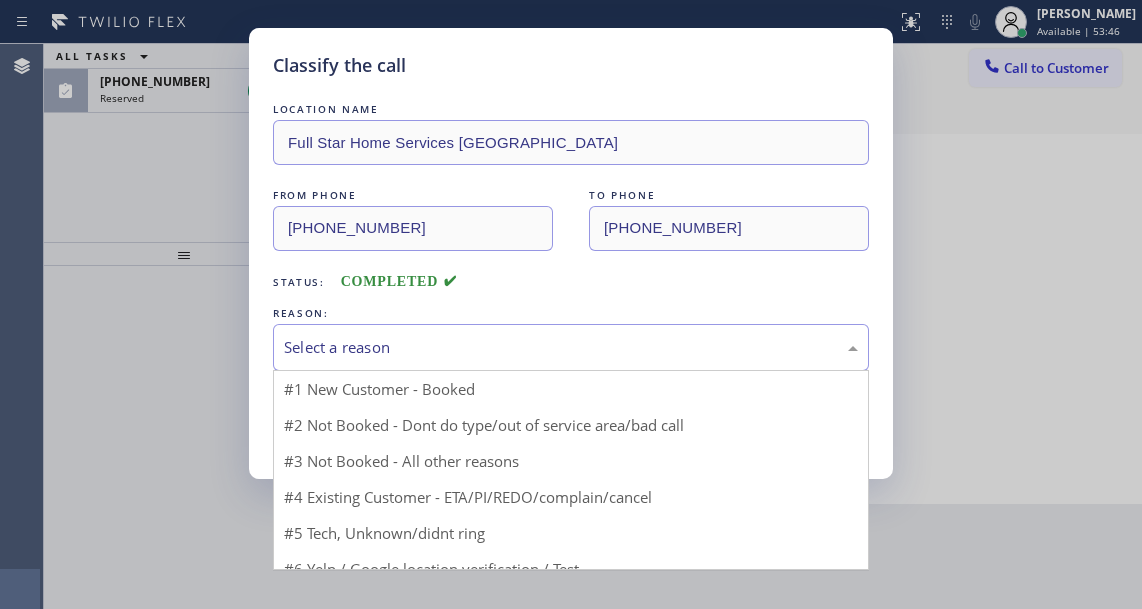 click on "Select a reason" at bounding box center [571, 347] 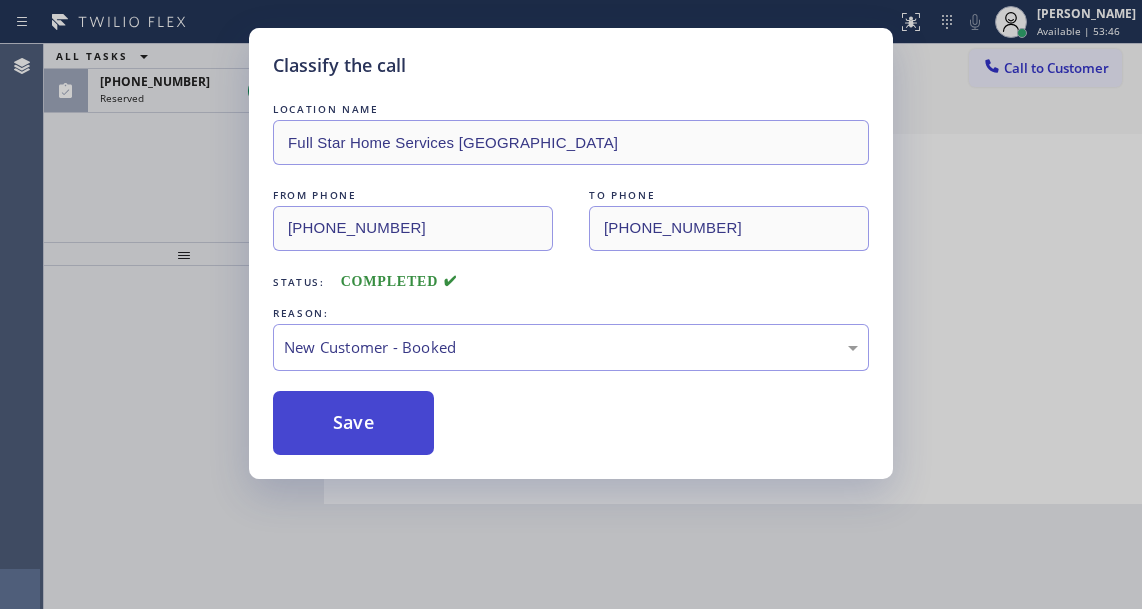 click on "Save" at bounding box center [353, 423] 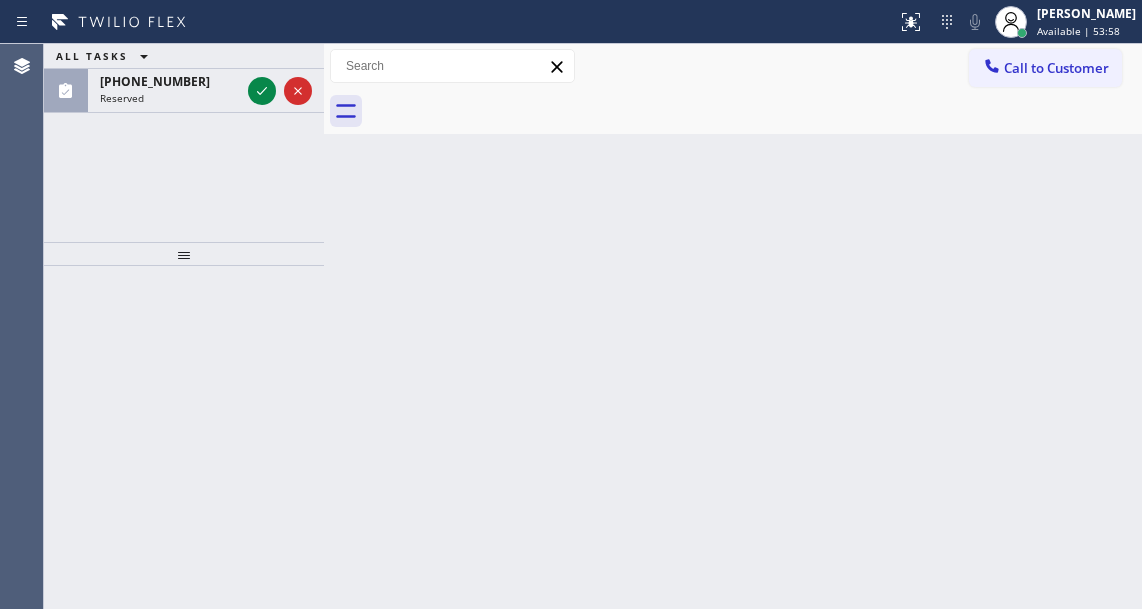 click on "Back to Dashboard Change Sender ID Customers Technicians Select a contact Outbound call Technician Search Technician Your caller id phone number Your caller id phone number Call Technician info Name   Phone none Address none Change Sender ID HVAC [PHONE_NUMBER] 5 Star Appliance [PHONE_NUMBER] Appliance Repair [PHONE_NUMBER] Plumbing [PHONE_NUMBER] Air Duct Cleaning [PHONE_NUMBER]  Electricians [PHONE_NUMBER] Cancel Change Check personal SMS Reset Change No tabs Call to Customer Outbound call Location Bestway Appliance Repair [GEOGRAPHIC_DATA] Your caller id phone number [PHONE_NUMBER] Customer number Call Outbound call Technician Search Technician Your caller id phone number Your caller id phone number Call" at bounding box center [733, 326] 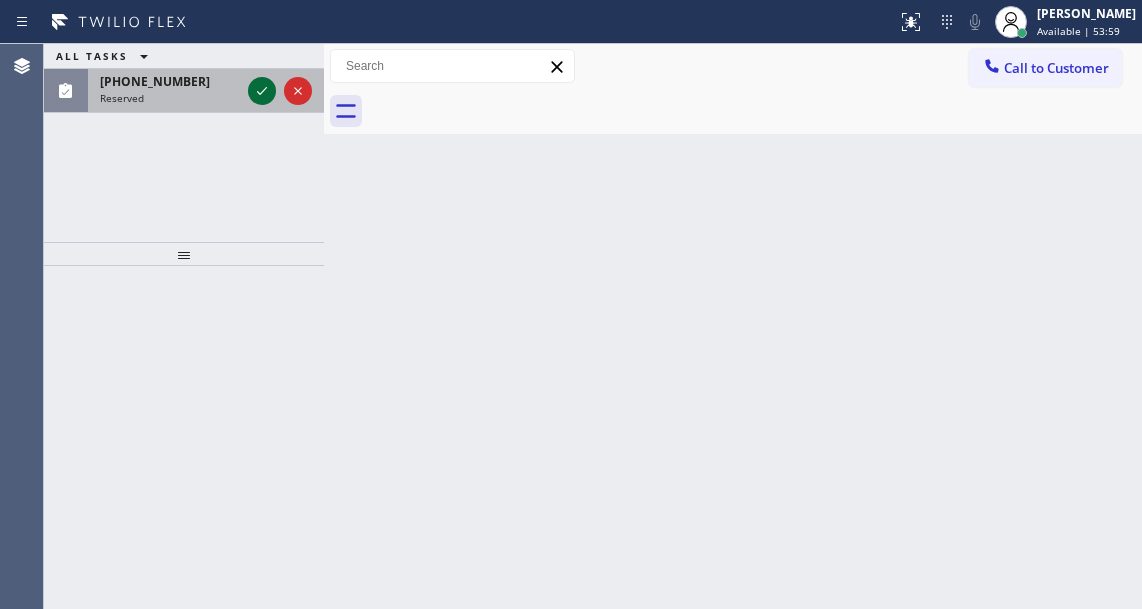 click 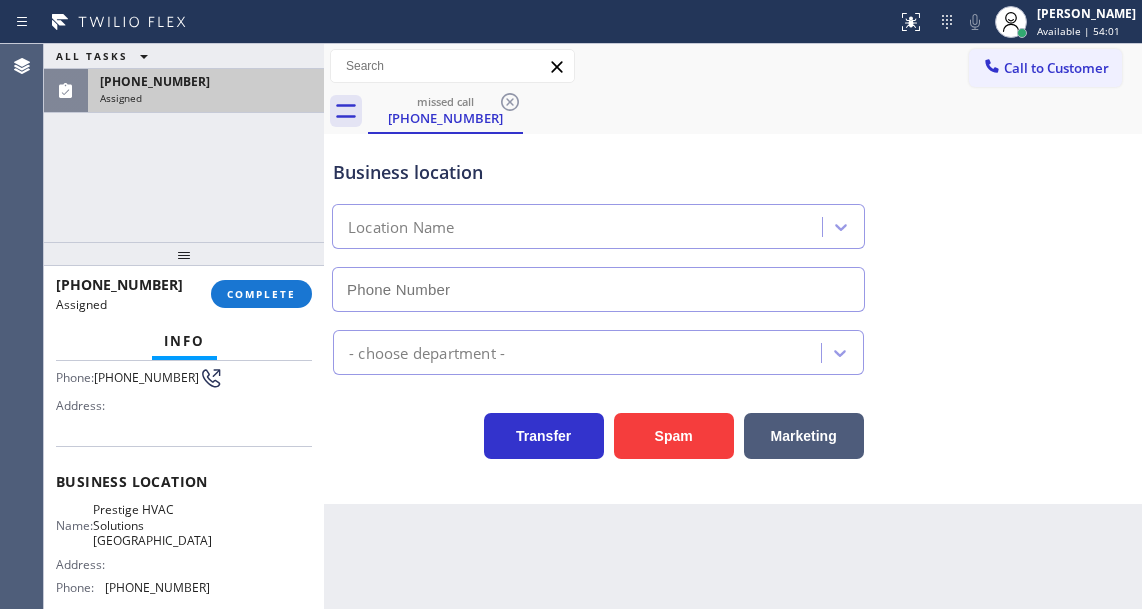 type on "[PHONE_NUMBER]" 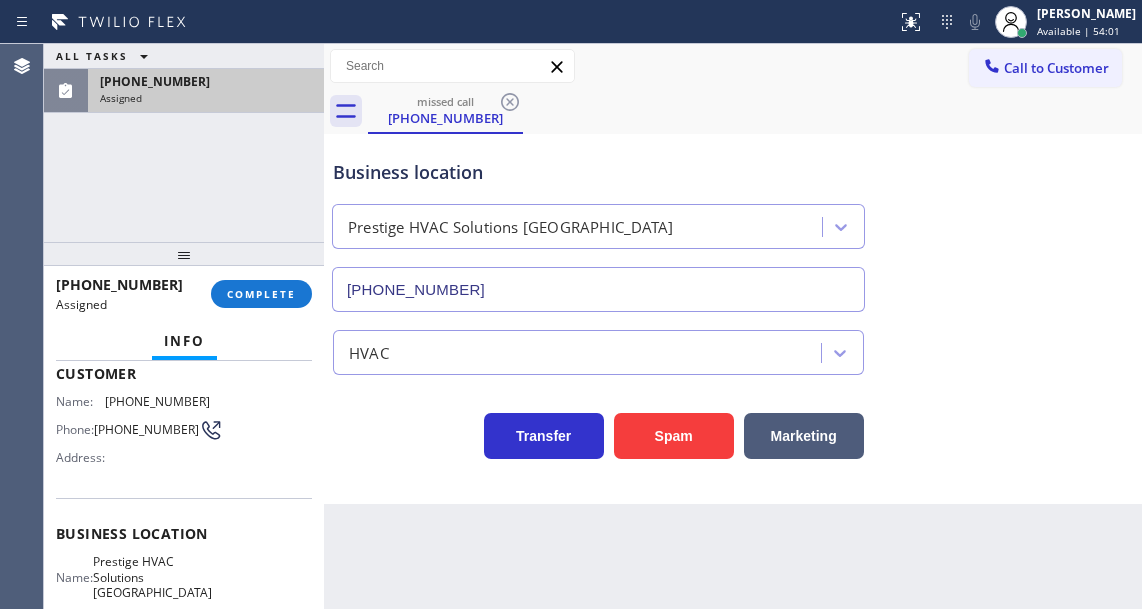 scroll, scrollTop: 83, scrollLeft: 0, axis: vertical 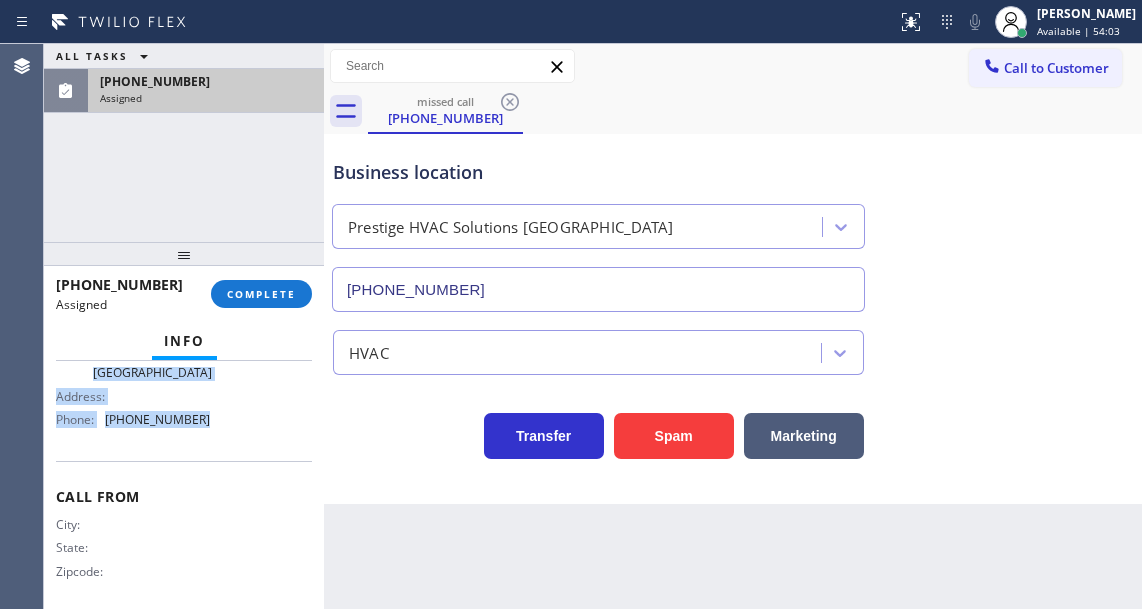 drag, startPoint x: 50, startPoint y: 421, endPoint x: 284, endPoint y: 413, distance: 234.13672 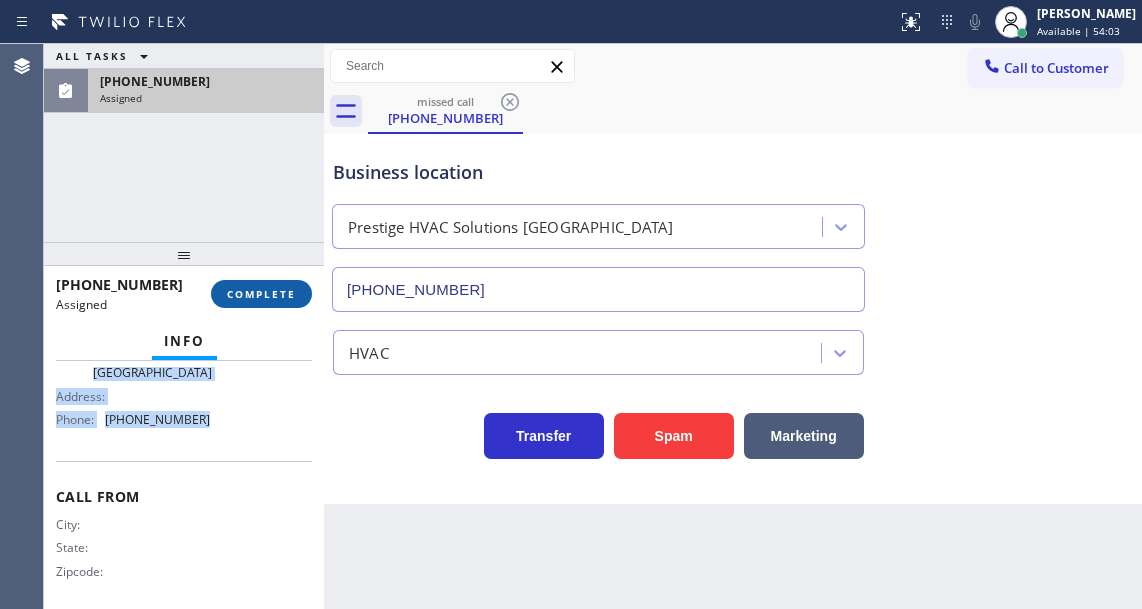 type 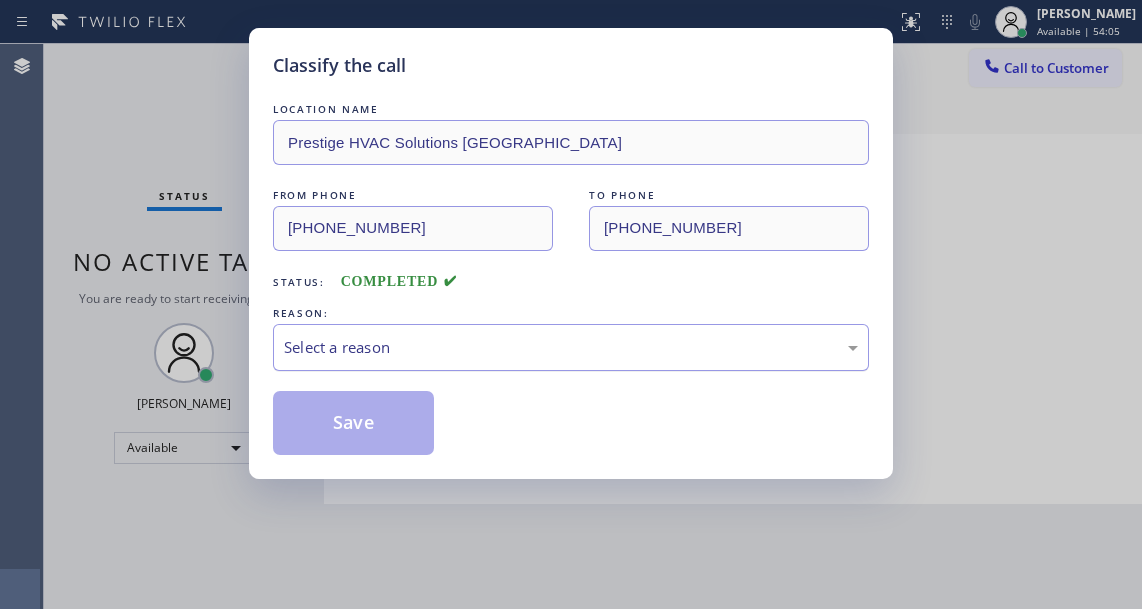 click on "Select a reason" at bounding box center (571, 347) 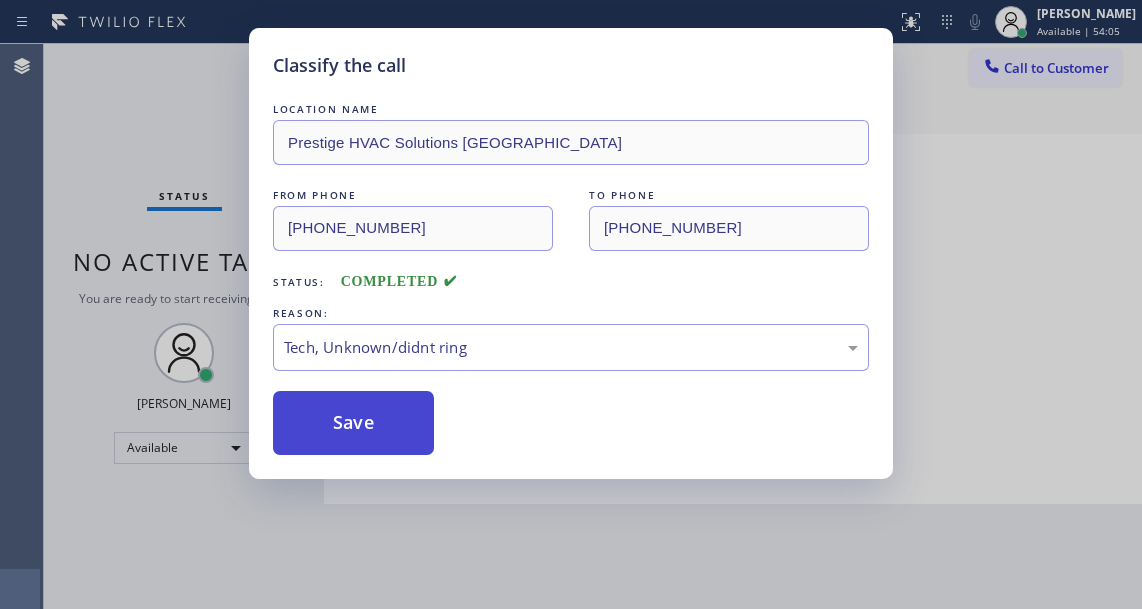 click on "Save" at bounding box center (353, 423) 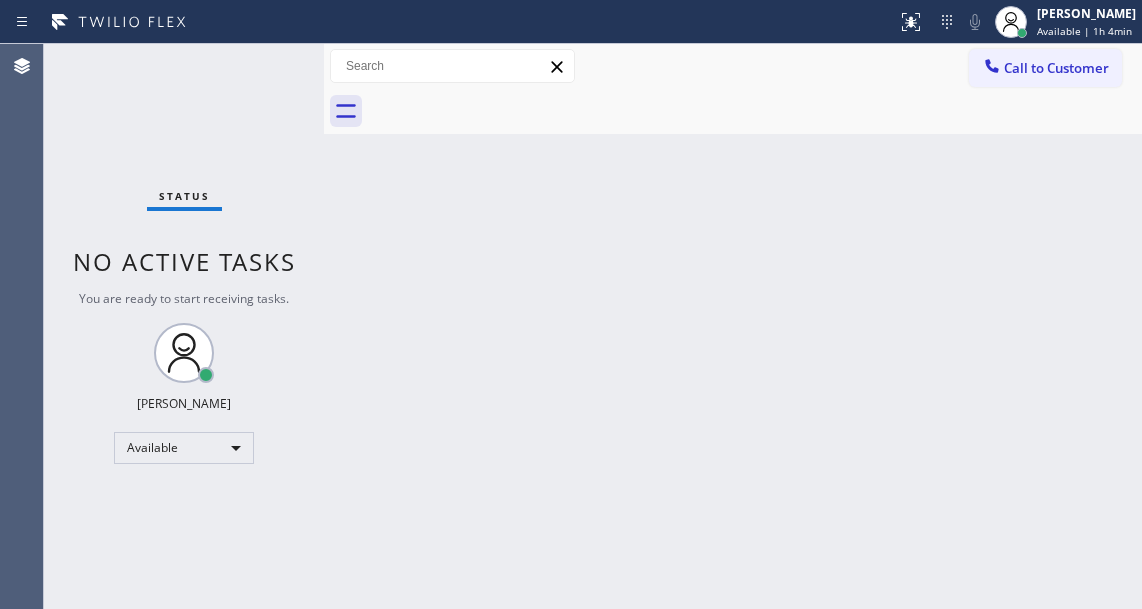 click on "Back to Dashboard Change Sender ID Customers Technicians Select a contact Outbound call Technician Search Technician Your caller id phone number Your caller id phone number Call Technician info Name   Phone none Address none Change Sender ID HVAC [PHONE_NUMBER] 5 Star Appliance [PHONE_NUMBER] Appliance Repair [PHONE_NUMBER] Plumbing [PHONE_NUMBER] Air Duct Cleaning [PHONE_NUMBER]  Electricians [PHONE_NUMBER] Cancel Change Check personal SMS Reset Change No tabs Call to Customer Outbound call Location Bestway Appliance Repair [GEOGRAPHIC_DATA] Your caller id phone number [PHONE_NUMBER] Customer number Call Outbound call Technician Search Technician Your caller id phone number Your caller id phone number Call" at bounding box center [733, 326] 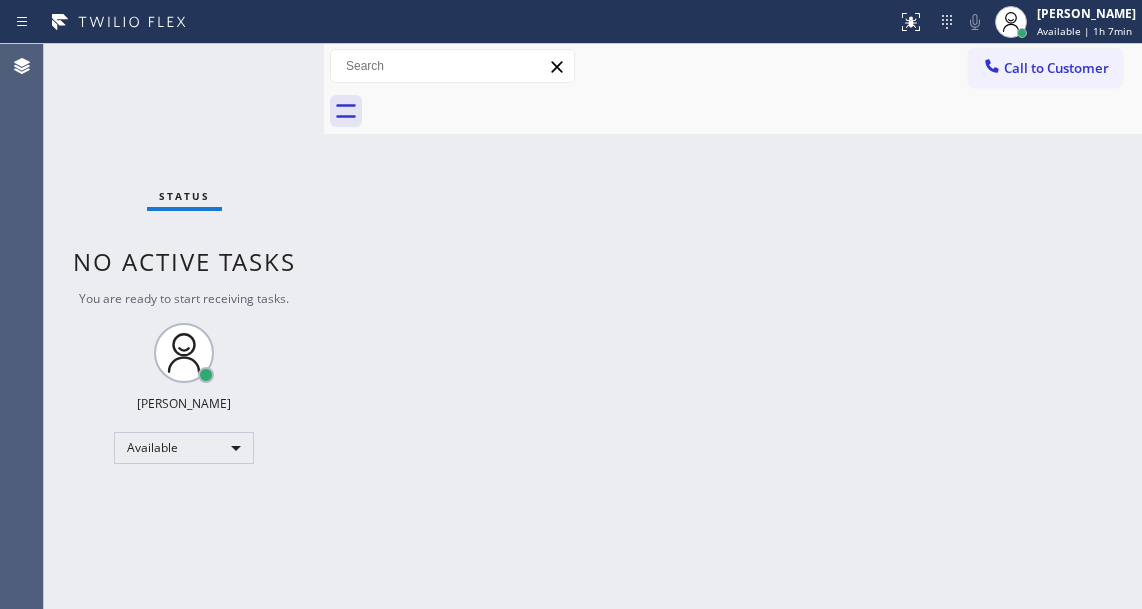 click on "Back to Dashboard Change Sender ID Customers Technicians Select a contact Outbound call Technician Search Technician Your caller id phone number Your caller id phone number Call Technician info Name   Phone none Address none Change Sender ID HVAC [PHONE_NUMBER] 5 Star Appliance [PHONE_NUMBER] Appliance Repair [PHONE_NUMBER] Plumbing [PHONE_NUMBER] Air Duct Cleaning [PHONE_NUMBER]  Electricians [PHONE_NUMBER] Cancel Change Check personal SMS Reset Change No tabs Call to Customer Outbound call Location Bestway Appliance Repair [GEOGRAPHIC_DATA] Your caller id phone number [PHONE_NUMBER] Customer number Call Outbound call Technician Search Technician Your caller id phone number Your caller id phone number Call" at bounding box center (733, 326) 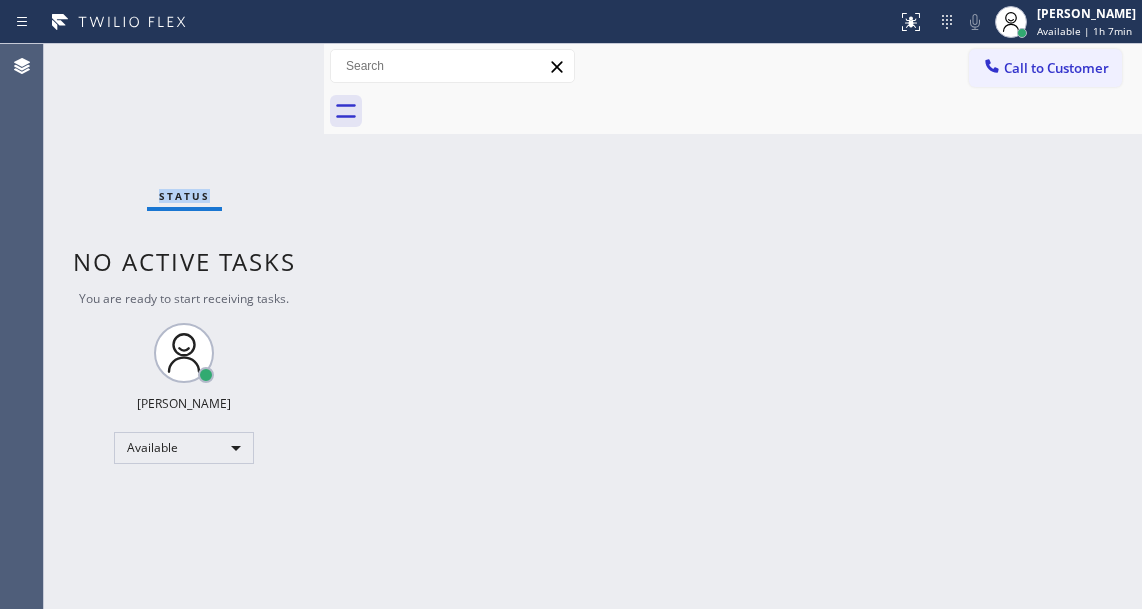 click on "Status   No active tasks     You are ready to start receiving tasks.   [PERSON_NAME]" at bounding box center (184, 326) 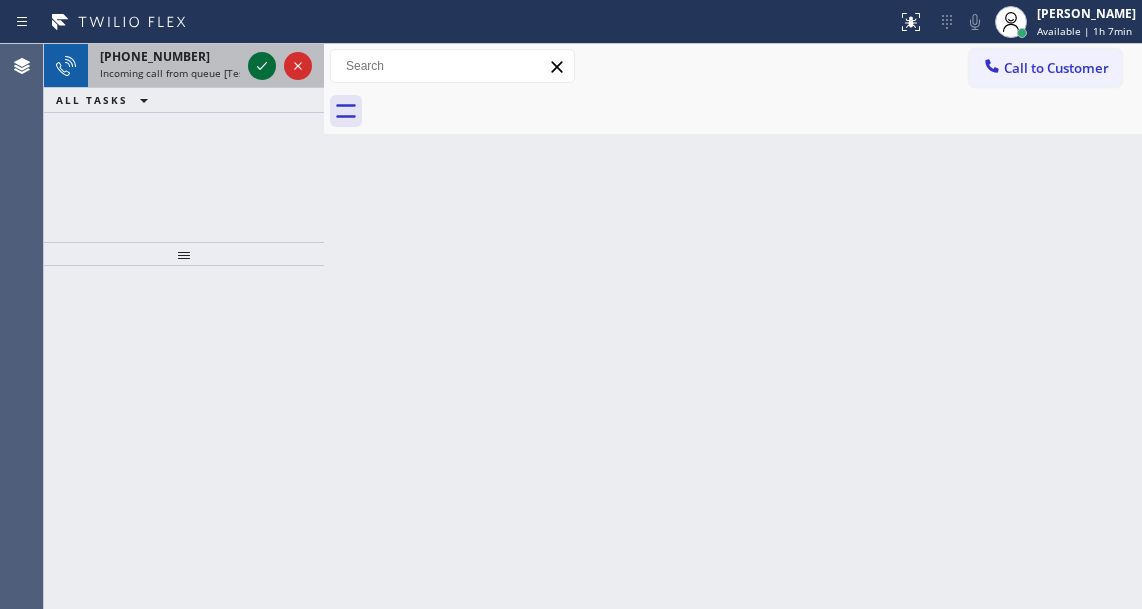 click 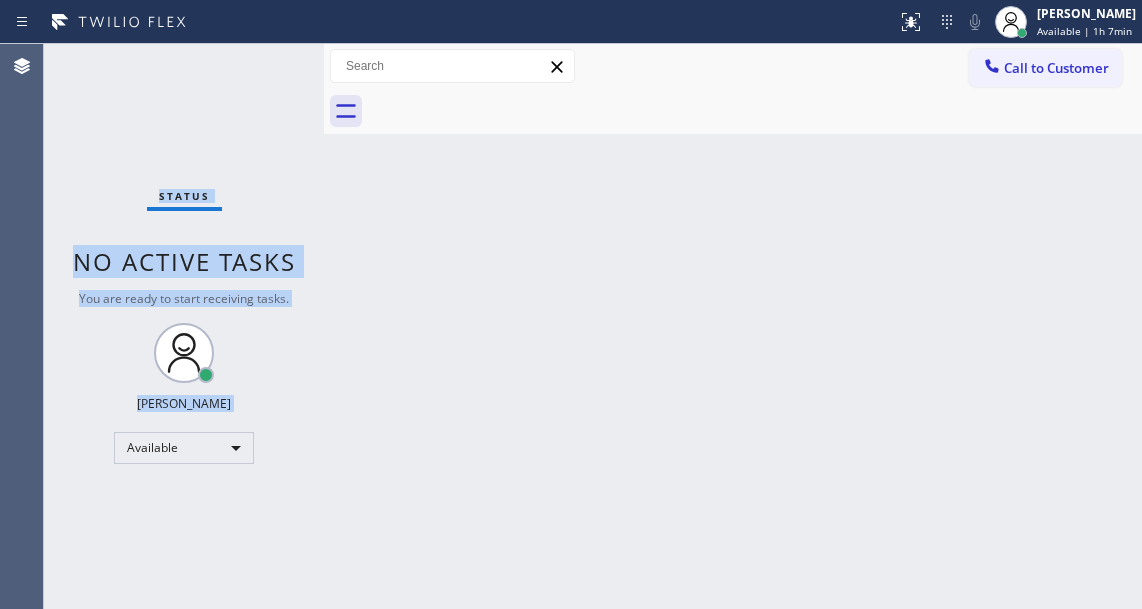 click on "Status   No active tasks     You are ready to start receiving tasks.   [PERSON_NAME]" at bounding box center [184, 326] 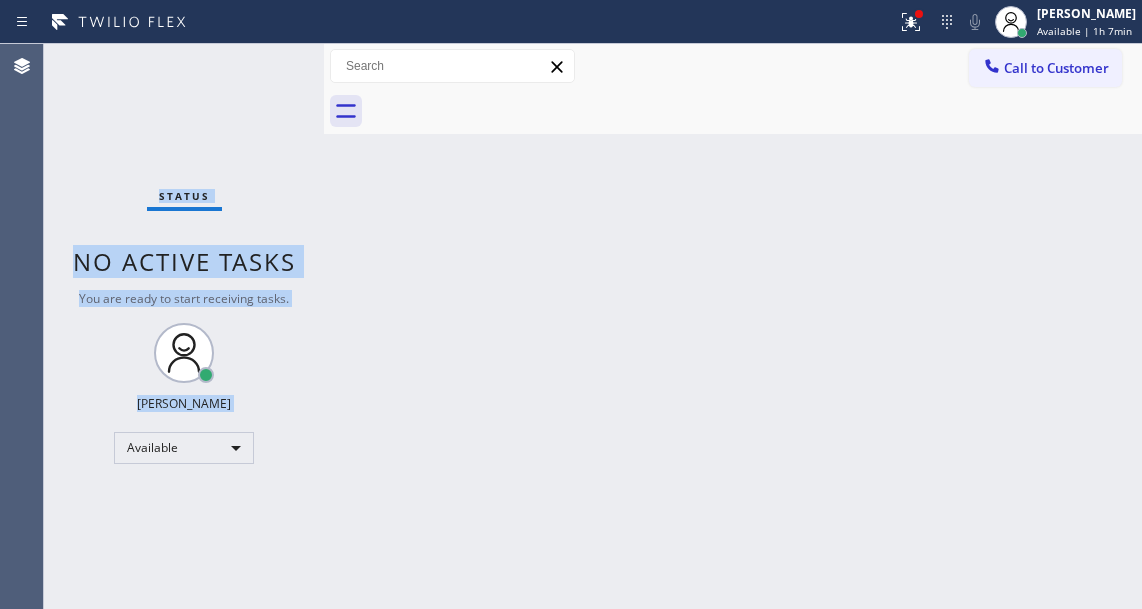 click on "Status   No active tasks     You are ready to start receiving tasks.   [PERSON_NAME]" at bounding box center (184, 326) 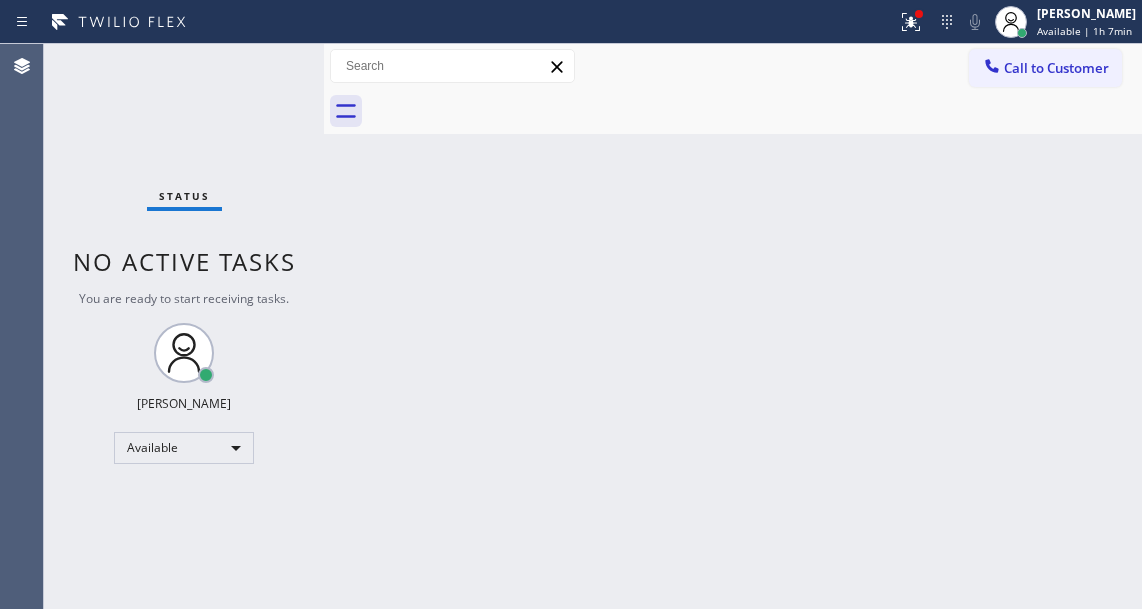 click on "Status   No active tasks     You are ready to start receiving tasks.   [PERSON_NAME]" at bounding box center [184, 326] 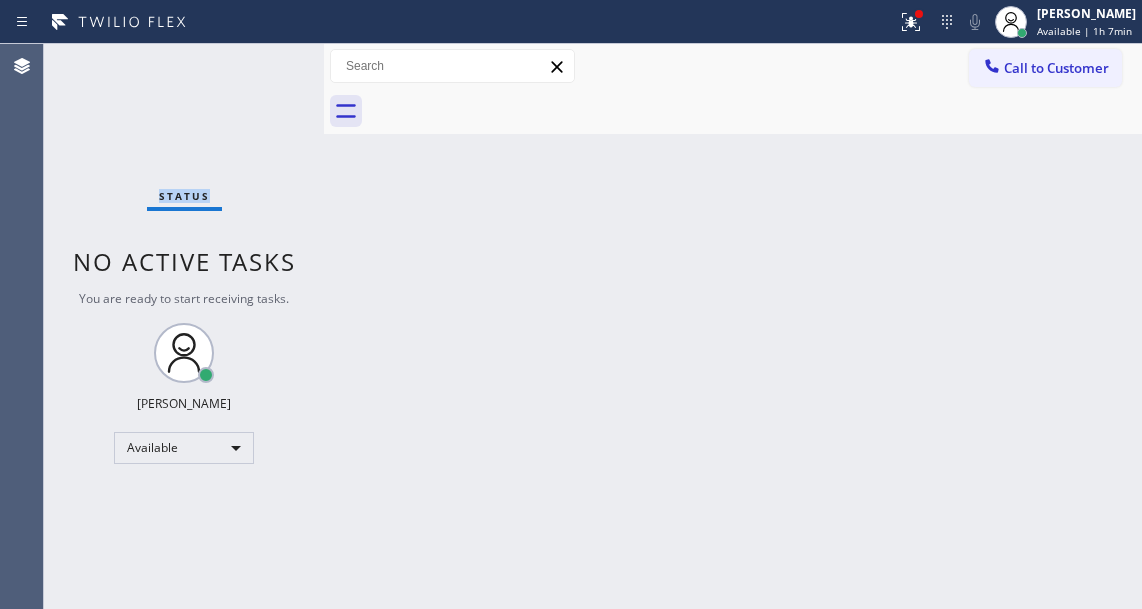 click on "Status   No active tasks     You are ready to start receiving tasks.   [PERSON_NAME]" at bounding box center (184, 326) 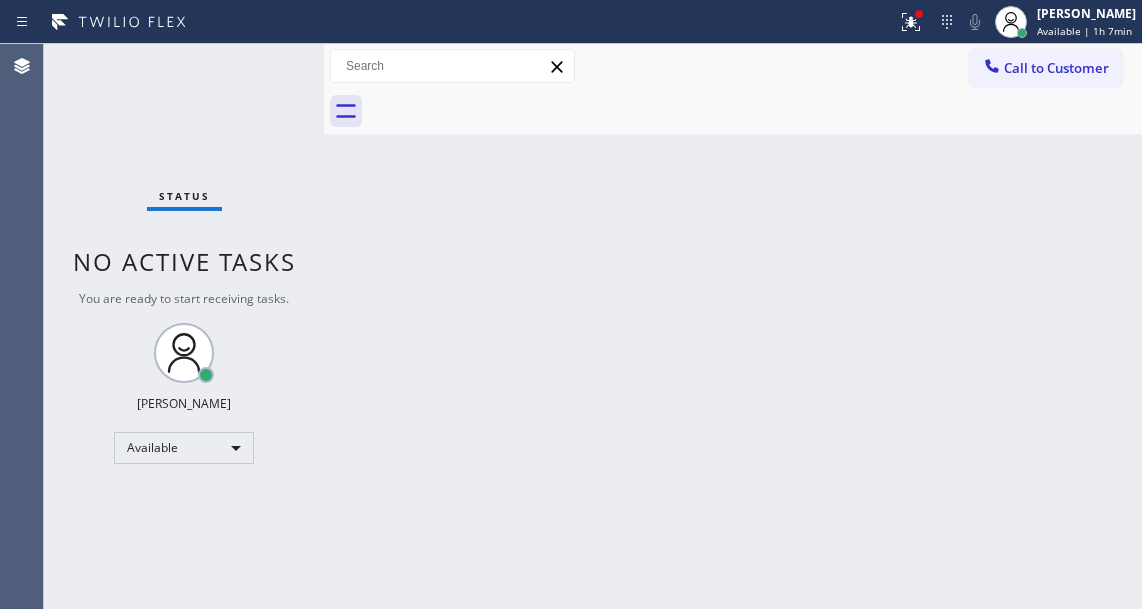 click on "Back to Dashboard Change Sender ID Customers Technicians Select a contact Outbound call Technician Search Technician Your caller id phone number Your caller id phone number Call Technician info Name   Phone none Address none Change Sender ID HVAC [PHONE_NUMBER] 5 Star Appliance [PHONE_NUMBER] Appliance Repair [PHONE_NUMBER] Plumbing [PHONE_NUMBER] Air Duct Cleaning [PHONE_NUMBER]  Electricians [PHONE_NUMBER] Cancel Change Check personal SMS Reset Change No tabs Call to Customer Outbound call Location Bestway Appliance Repair [GEOGRAPHIC_DATA] Your caller id phone number [PHONE_NUMBER] Customer number Call Outbound call Technician Search Technician Your caller id phone number Your caller id phone number Call" at bounding box center [733, 326] 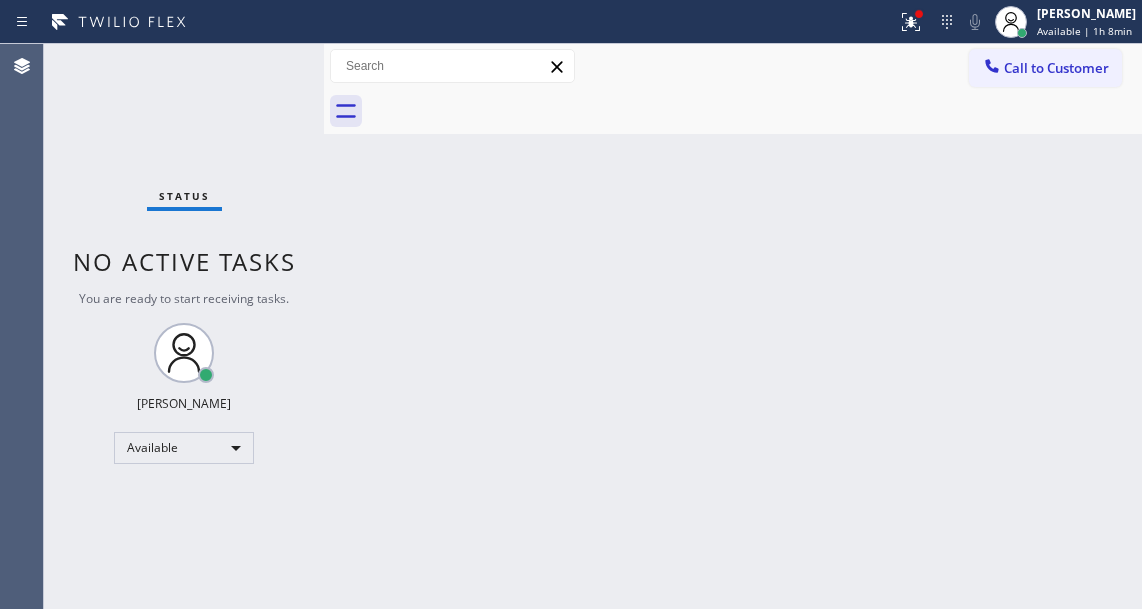 click on "Status   No active tasks     You are ready to start receiving tasks.   [PERSON_NAME]" at bounding box center (184, 326) 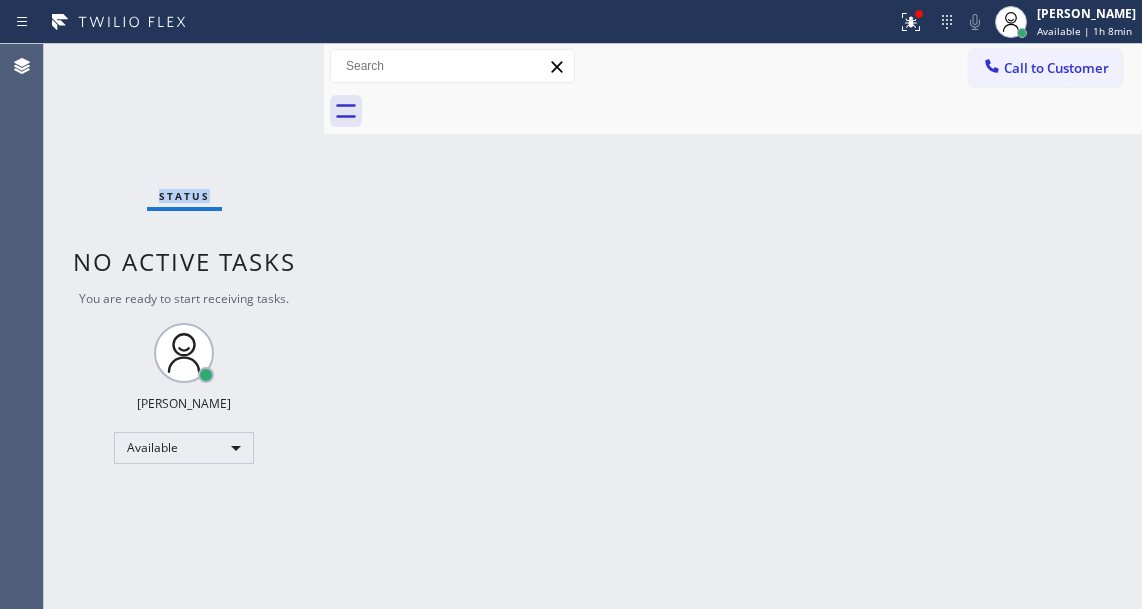 click on "Status   No active tasks     You are ready to start receiving tasks.   [PERSON_NAME]" at bounding box center [184, 326] 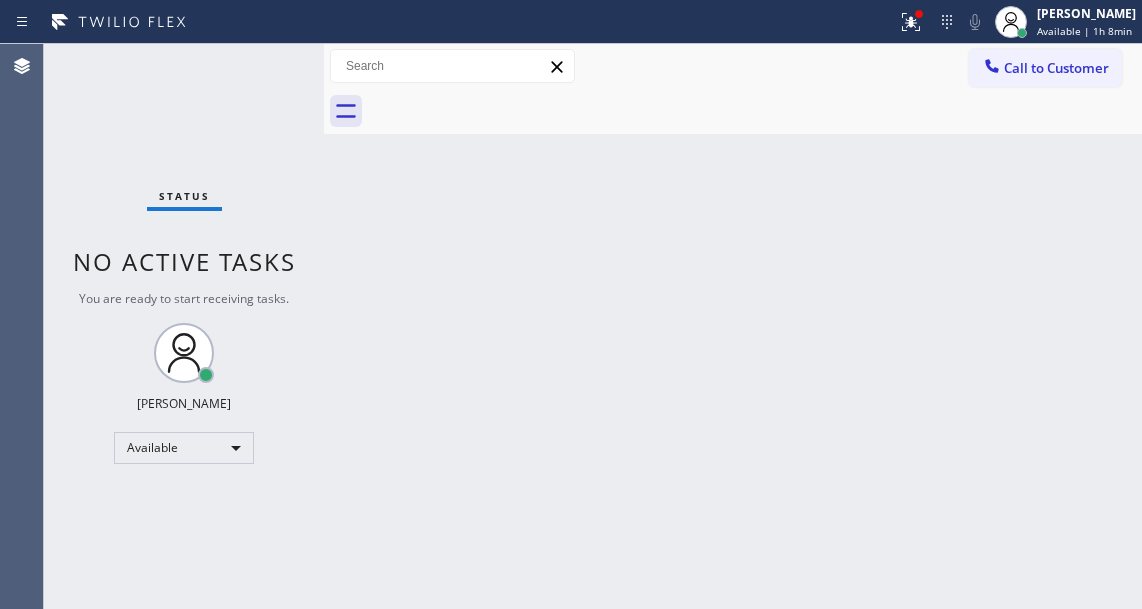 click on "Back to Dashboard Change Sender ID Customers Technicians Select a contact Outbound call Technician Search Technician Your caller id phone number Your caller id phone number Call Technician info Name   Phone none Address none Change Sender ID HVAC [PHONE_NUMBER] 5 Star Appliance [PHONE_NUMBER] Appliance Repair [PHONE_NUMBER] Plumbing [PHONE_NUMBER] Air Duct Cleaning [PHONE_NUMBER]  Electricians [PHONE_NUMBER] Cancel Change Check personal SMS Reset Change No tabs Call to Customer Outbound call Location Bestway Appliance Repair [GEOGRAPHIC_DATA] Your caller id phone number [PHONE_NUMBER] Customer number Call Outbound call Technician Search Technician Your caller id phone number Your caller id phone number Call" at bounding box center (733, 326) 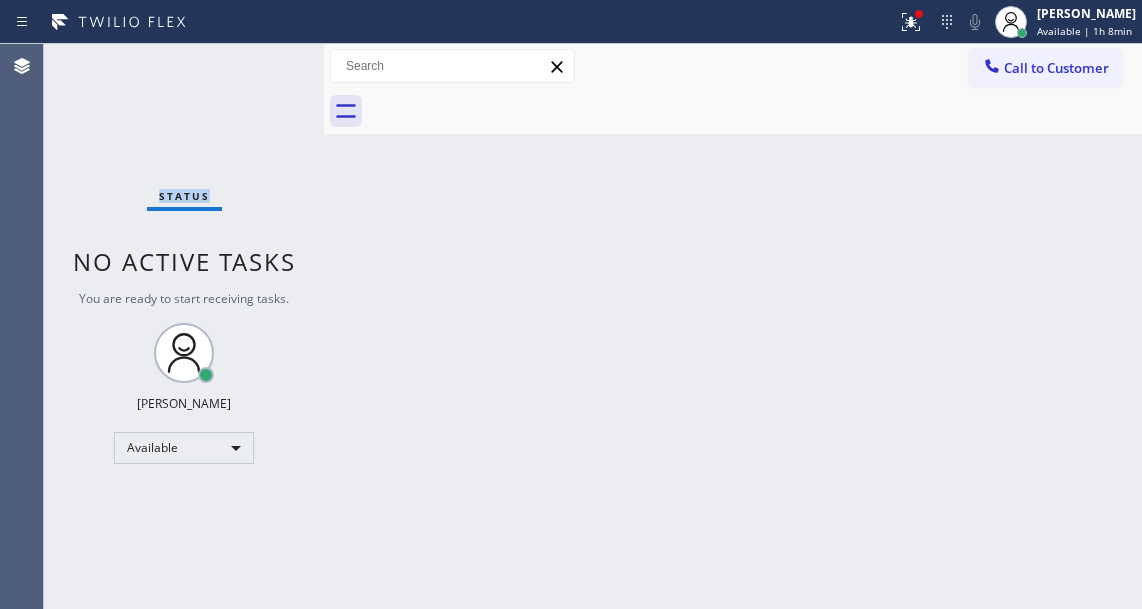click on "Status   No active tasks     You are ready to start receiving tasks.   [PERSON_NAME]" at bounding box center [184, 326] 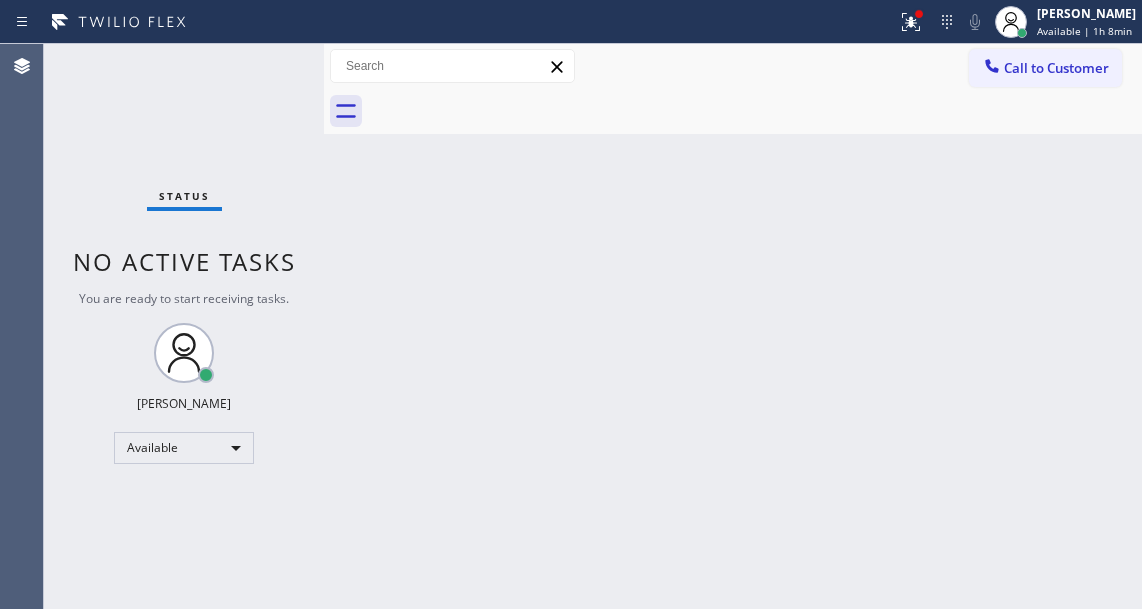 click on "Status   No active tasks     You are ready to start receiving tasks.   [PERSON_NAME]" at bounding box center (184, 326) 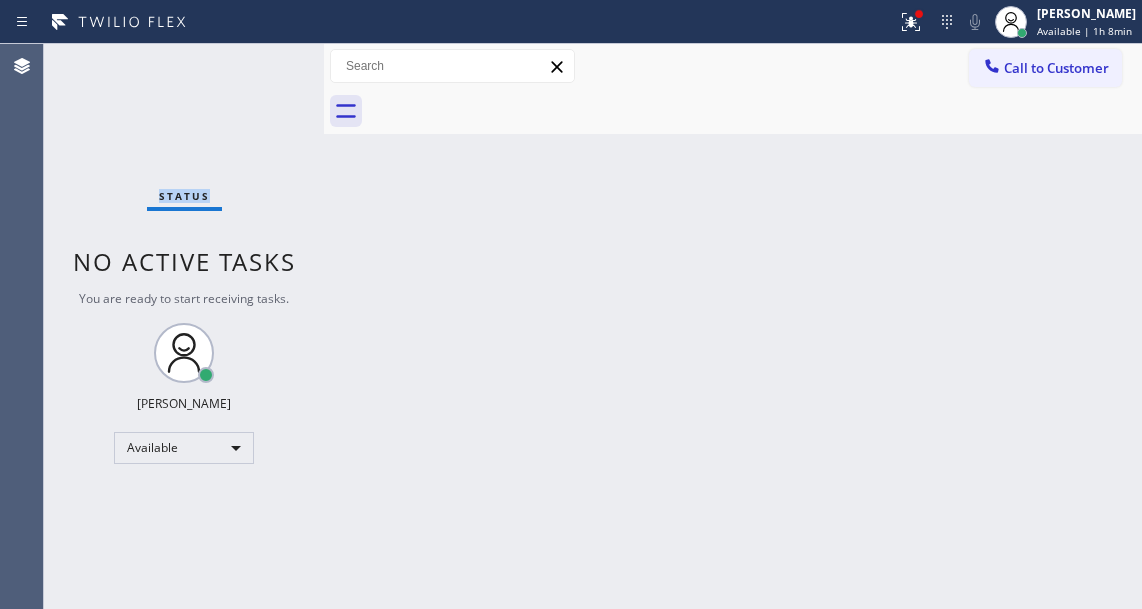 click on "Status   No active tasks     You are ready to start receiving tasks.   [PERSON_NAME]" at bounding box center [184, 326] 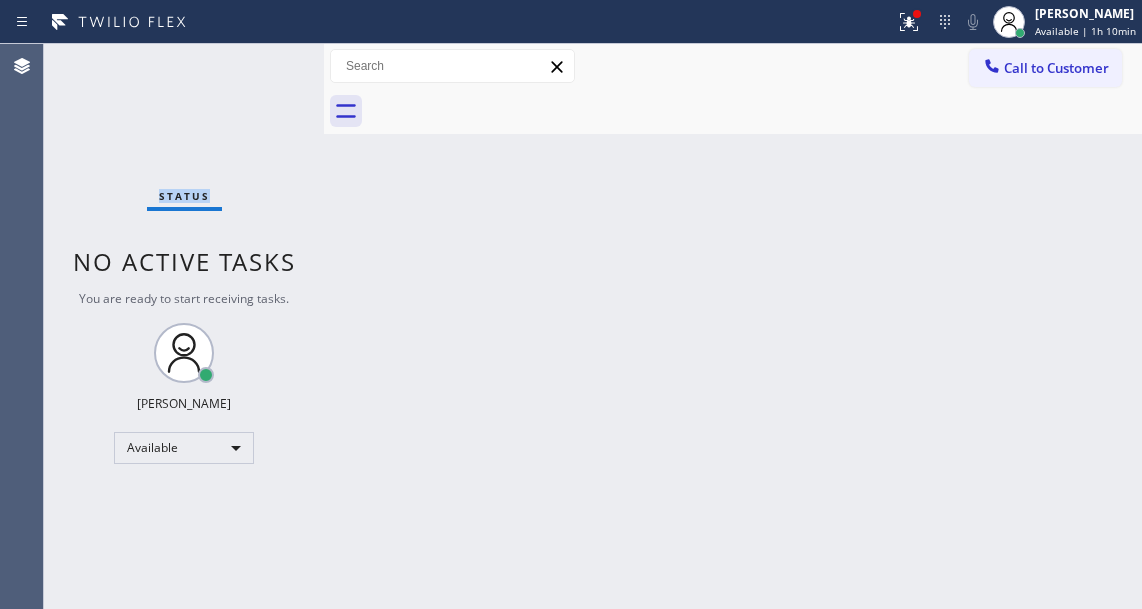 click on "Status   No active tasks     You are ready to start receiving tasks.   [PERSON_NAME]" at bounding box center [184, 326] 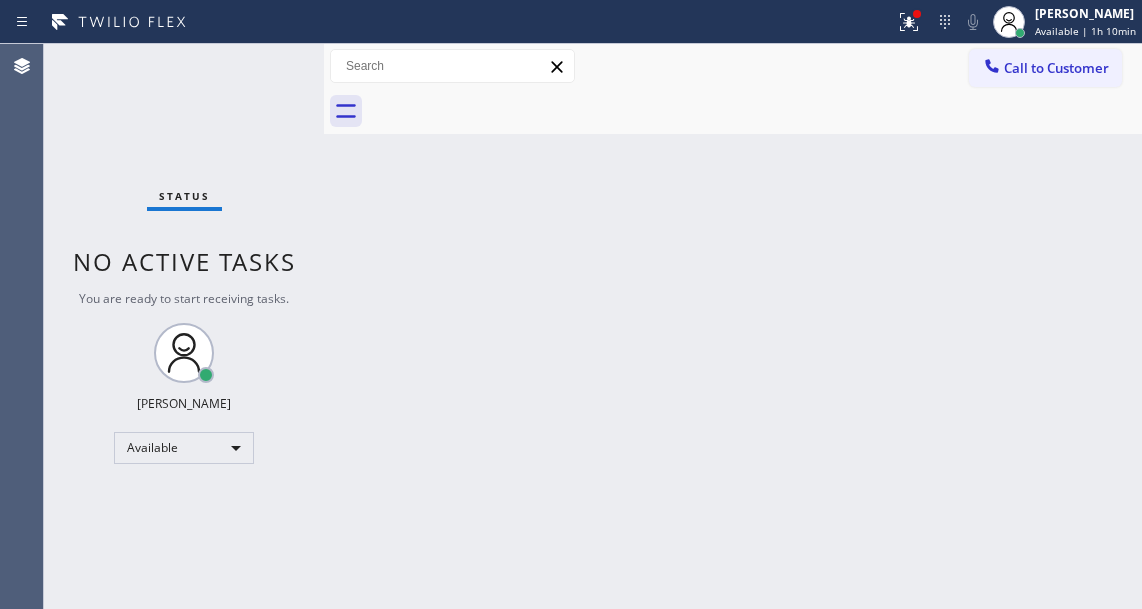 click on "Status   No active tasks     You are ready to start receiving tasks.   [PERSON_NAME]" at bounding box center [184, 326] 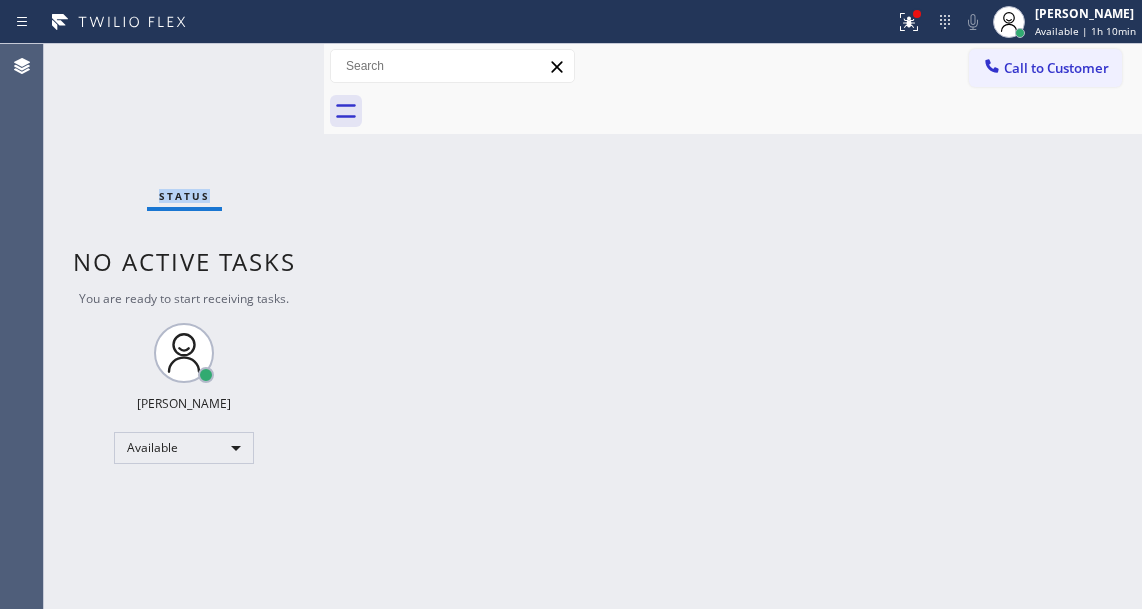 click on "Status   No active tasks     You are ready to start receiving tasks.   [PERSON_NAME]" at bounding box center [184, 326] 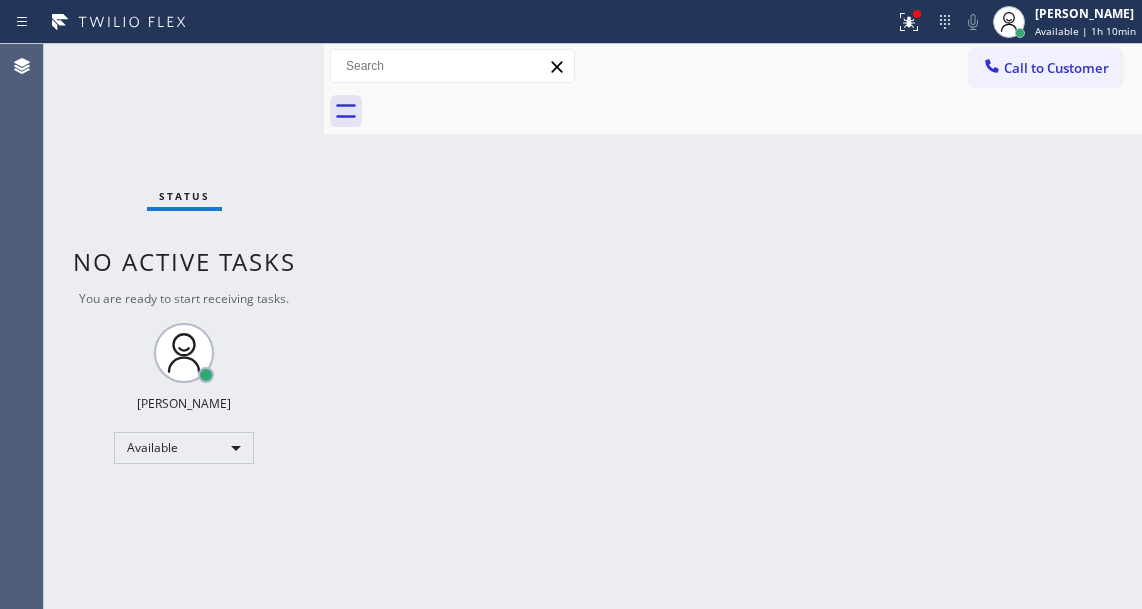 click on "Status   No active tasks     You are ready to start receiving tasks.   [PERSON_NAME]" at bounding box center [184, 326] 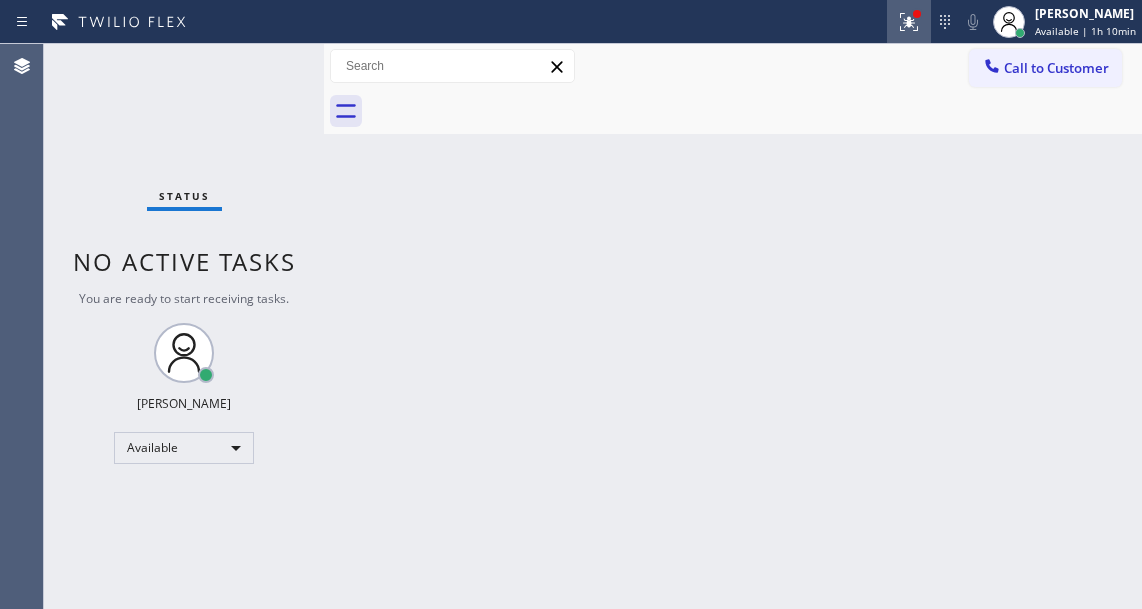 click 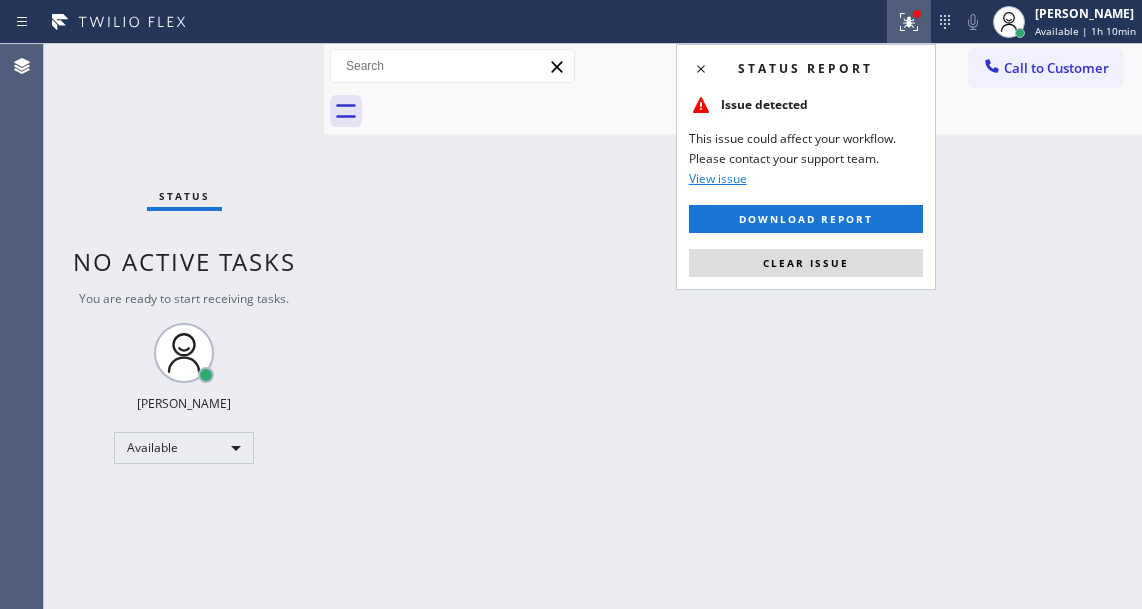 click on "Status report Issue detected This issue could affect your workflow. Please contact your support team. View issue Download report Clear issue" at bounding box center (806, 167) 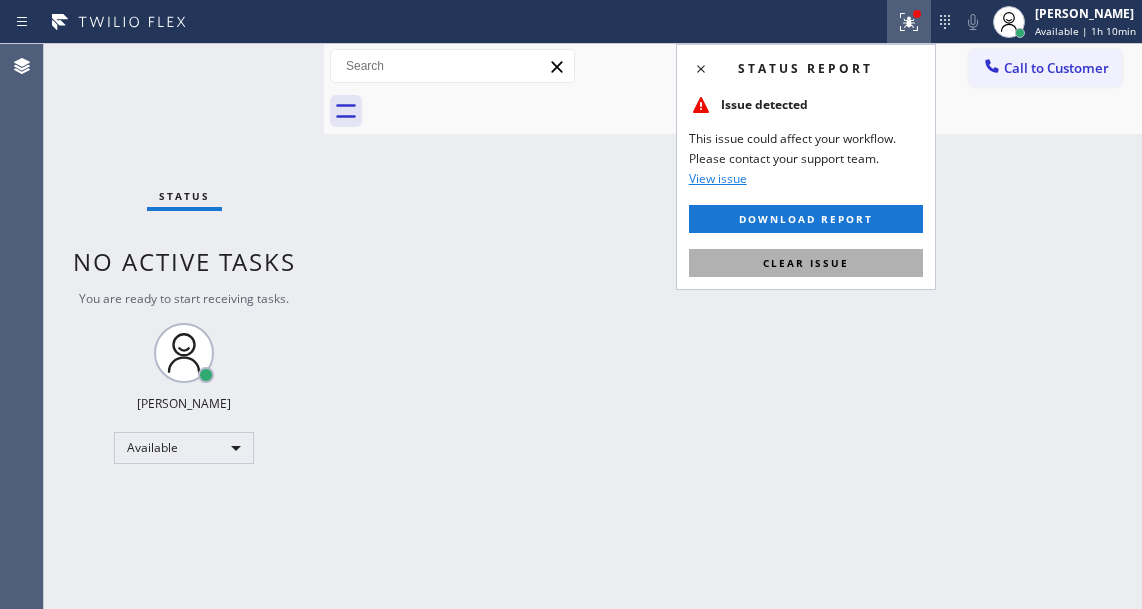 click on "Clear issue" at bounding box center [806, 263] 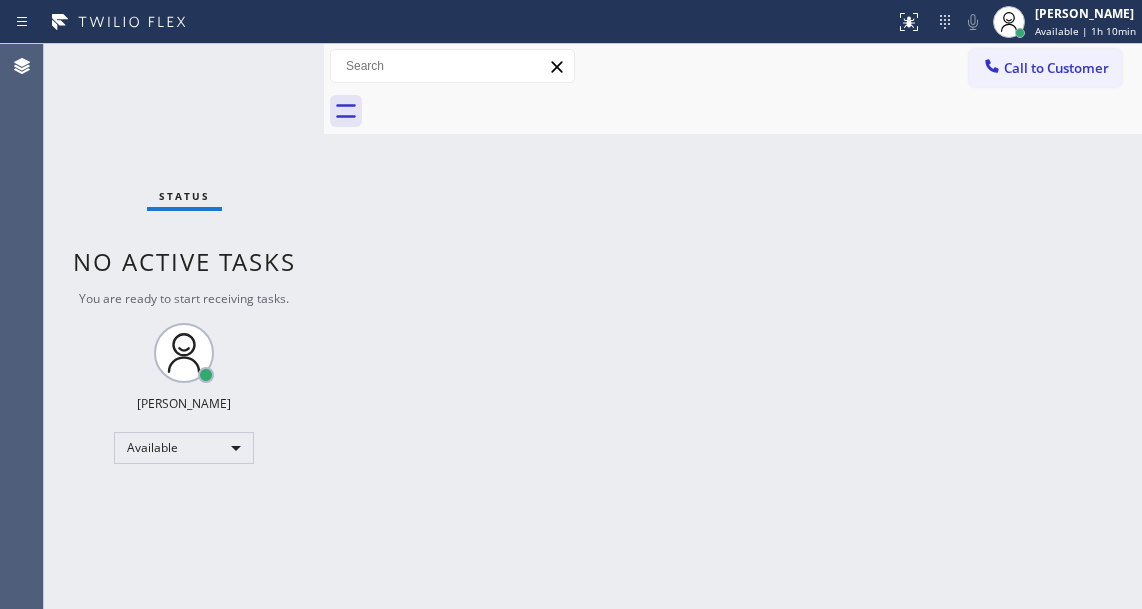 click on "Status   No active tasks     You are ready to start receiving tasks.   [PERSON_NAME]" at bounding box center (184, 326) 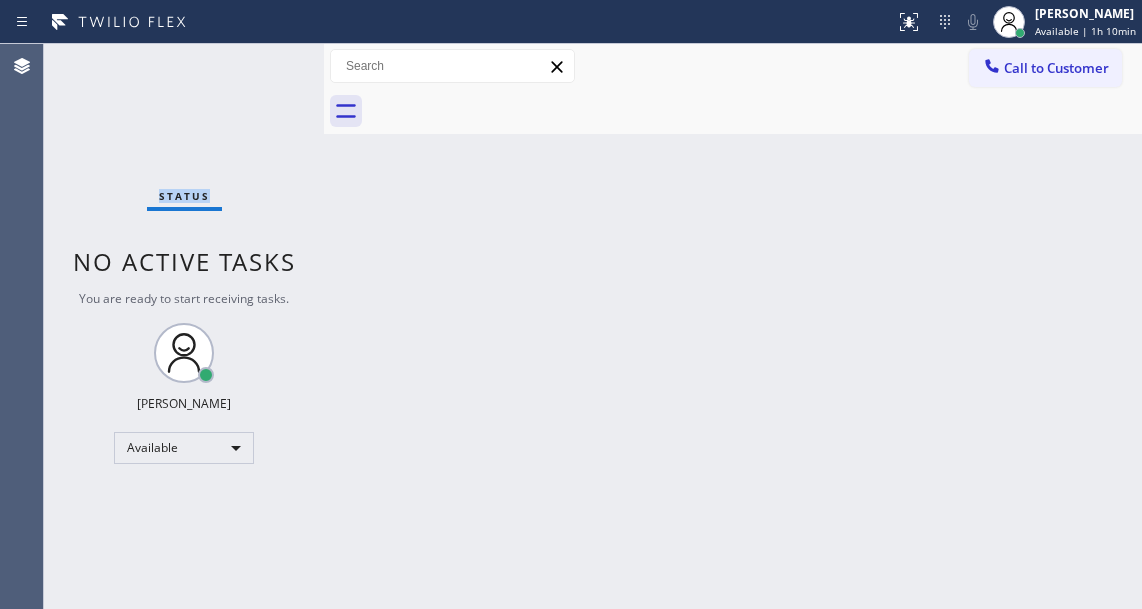 click on "Status   No active tasks     You are ready to start receiving tasks.   [PERSON_NAME]" at bounding box center (184, 326) 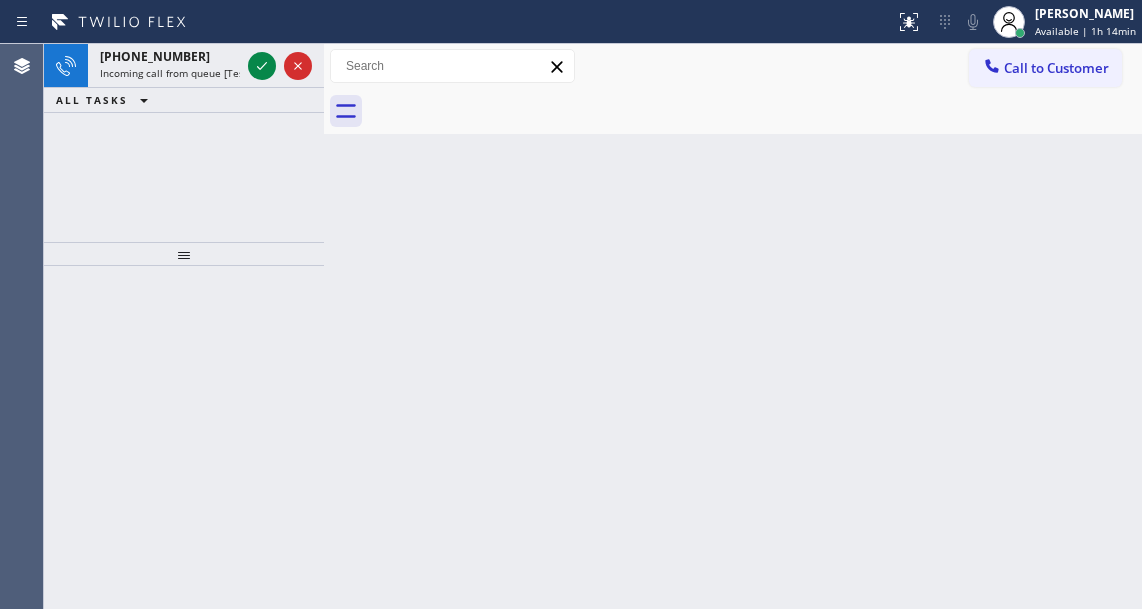 click on "[PHONE_NUMBER]" at bounding box center (170, 56) 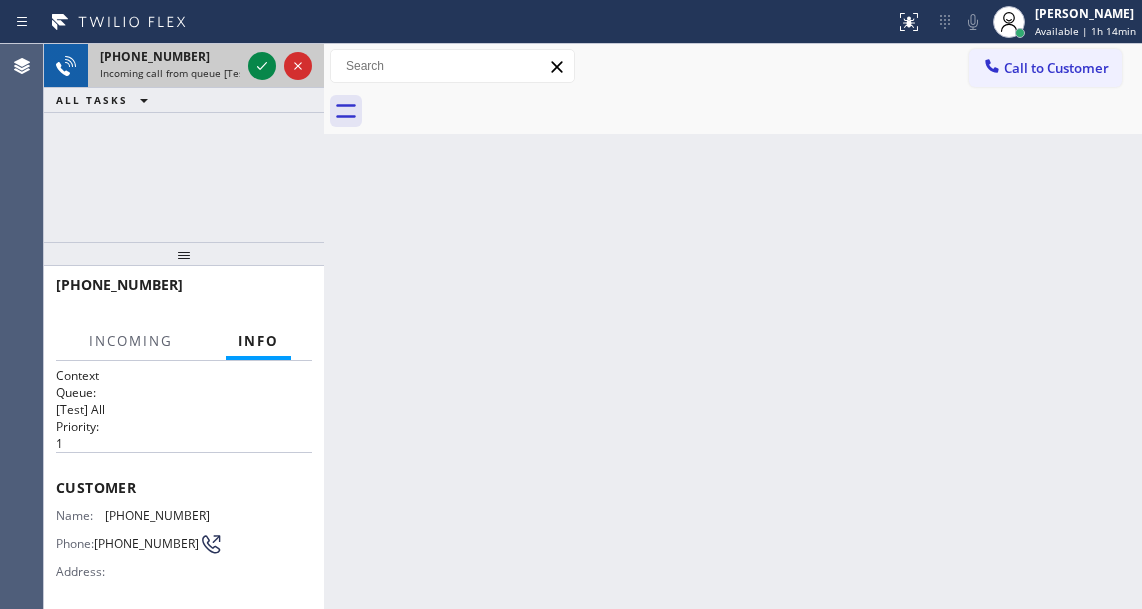 click at bounding box center (280, 66) 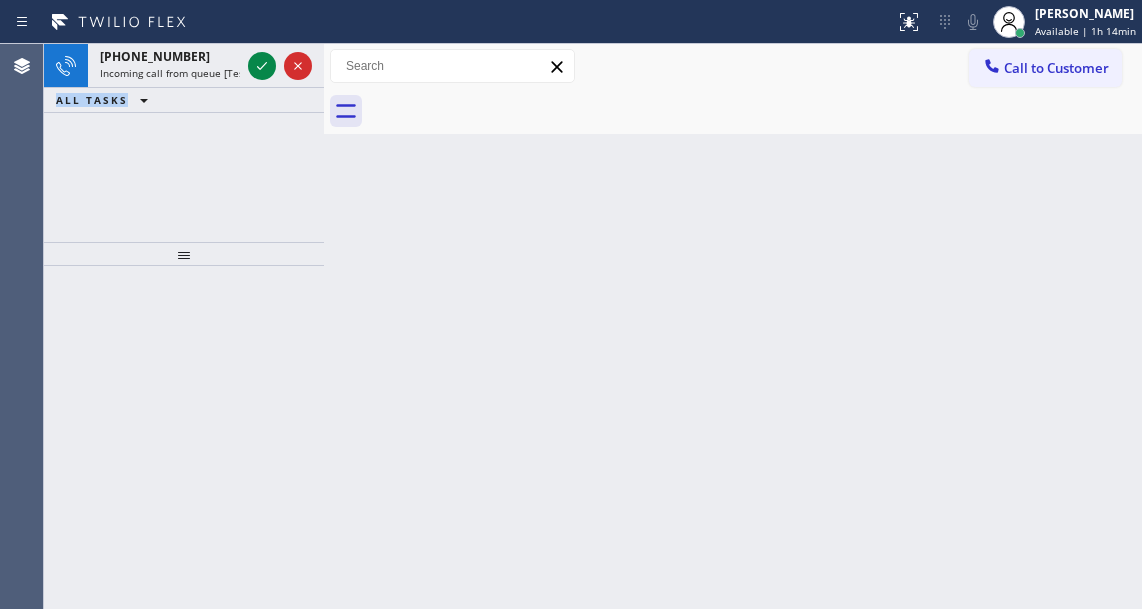 click at bounding box center (280, 66) 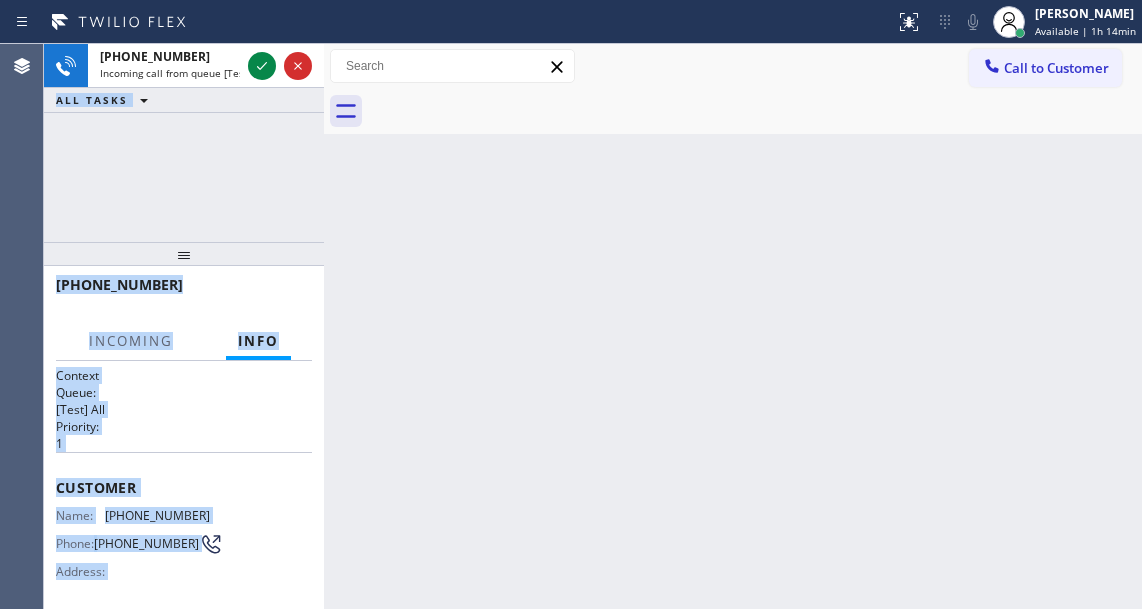 click at bounding box center (280, 66) 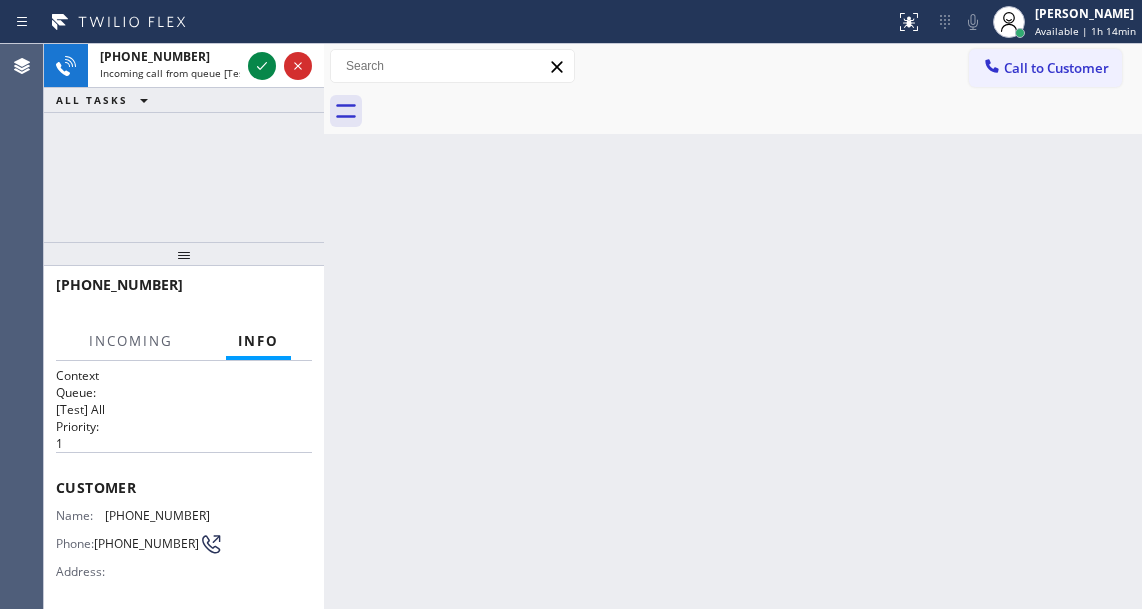 click at bounding box center (280, 66) 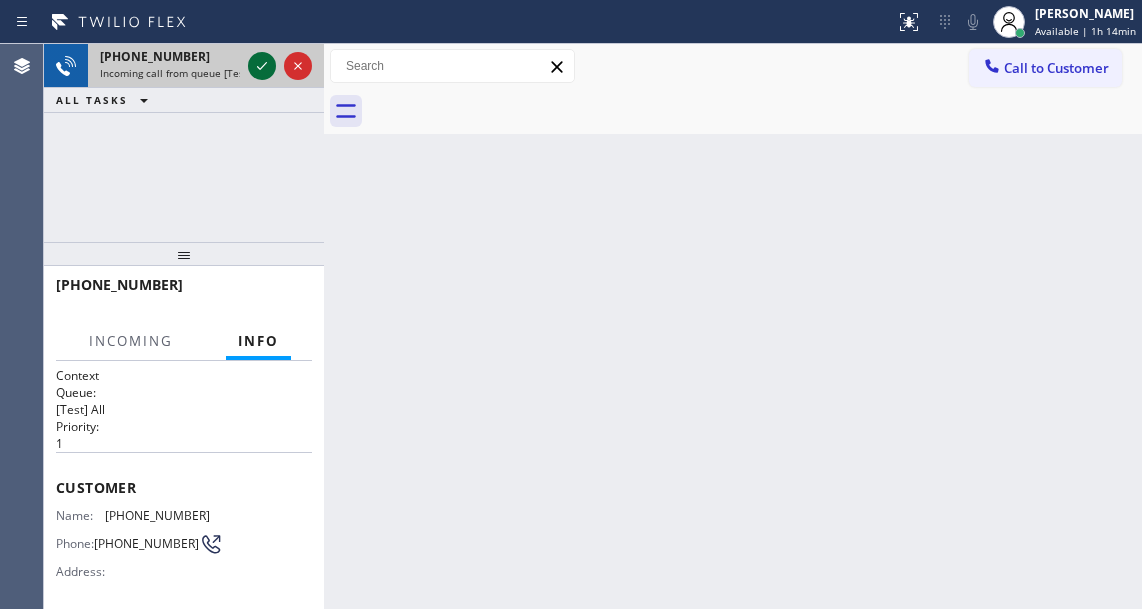 click 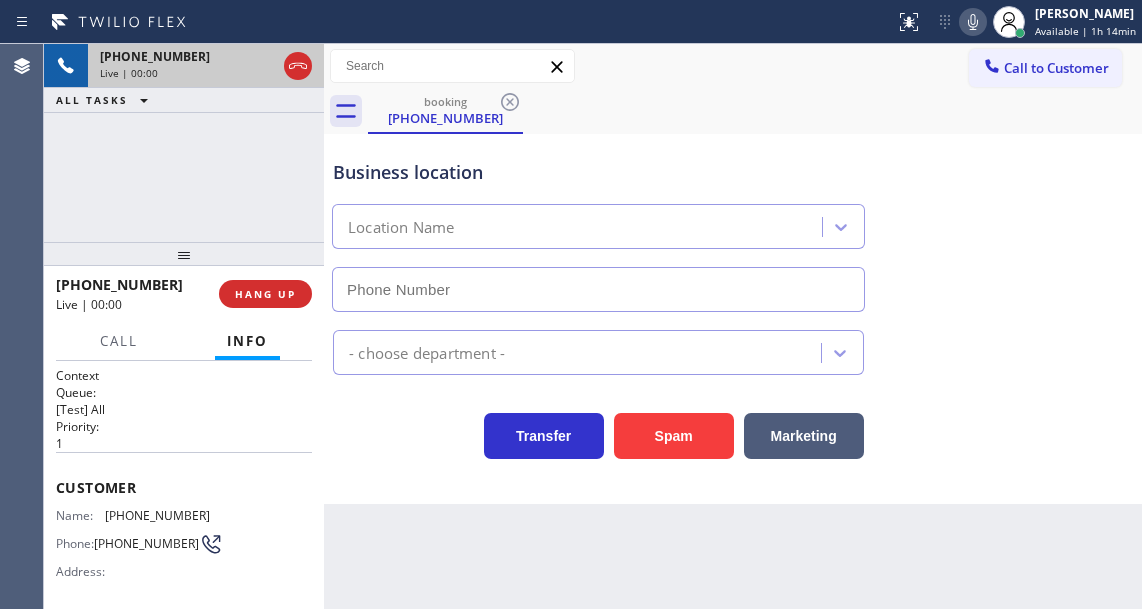 type on "[PHONE_NUMBER]" 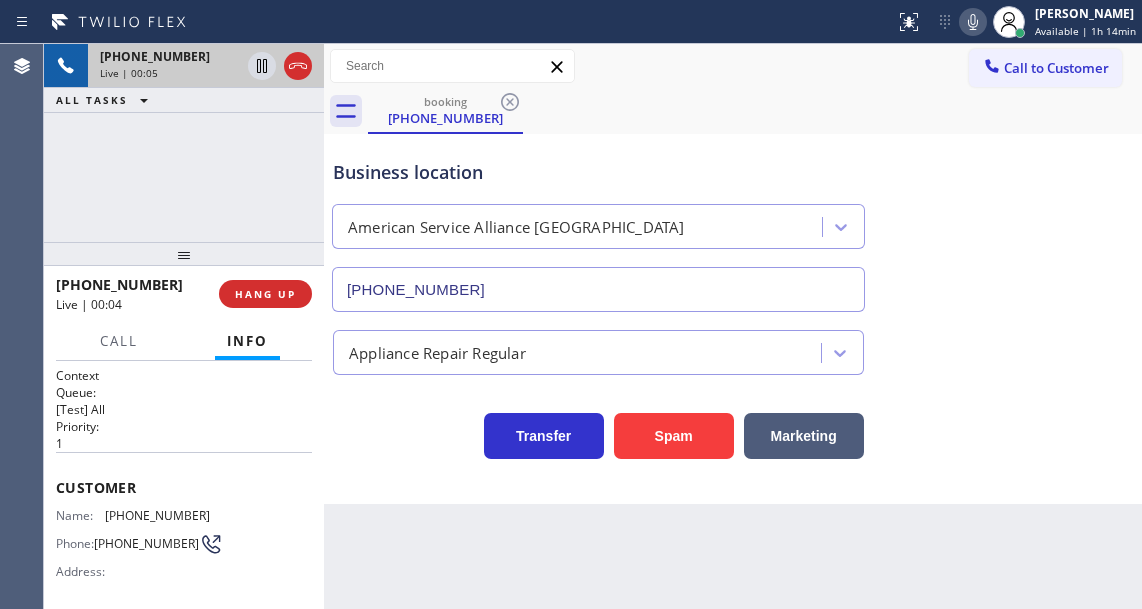 click on "[PHONE_NUMBER]" at bounding box center [157, 515] 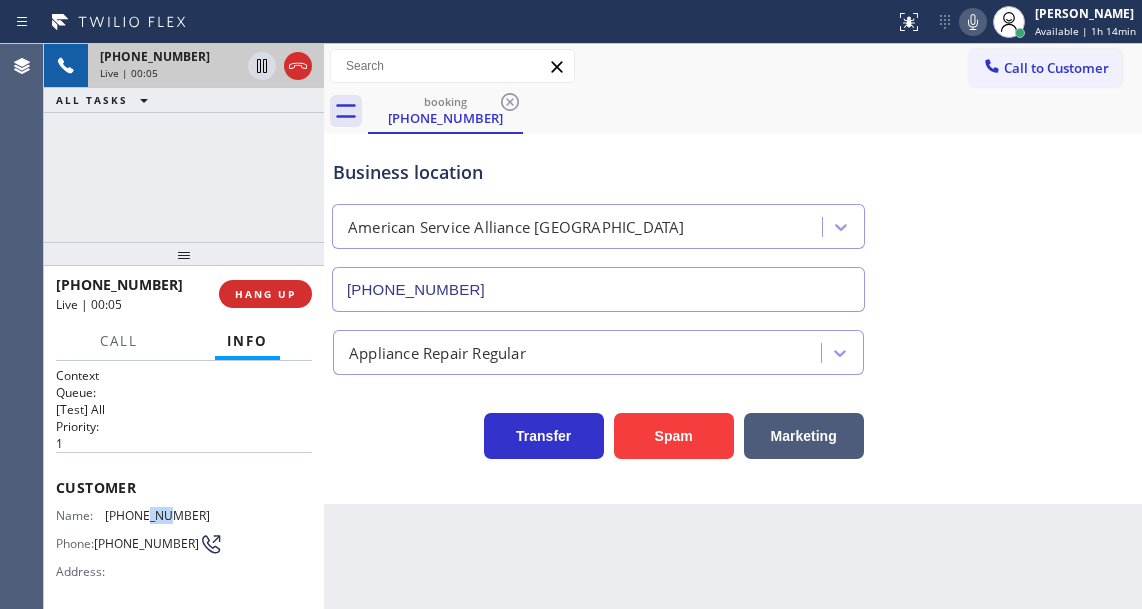 click on "[PHONE_NUMBER]" at bounding box center (157, 515) 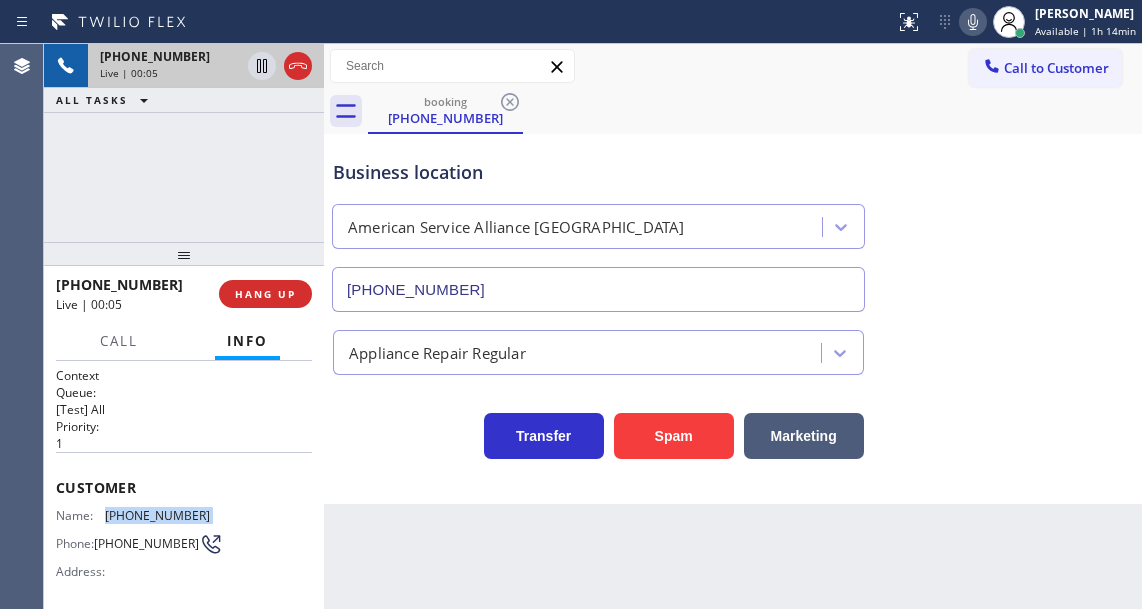 click on "[PHONE_NUMBER]" at bounding box center [157, 515] 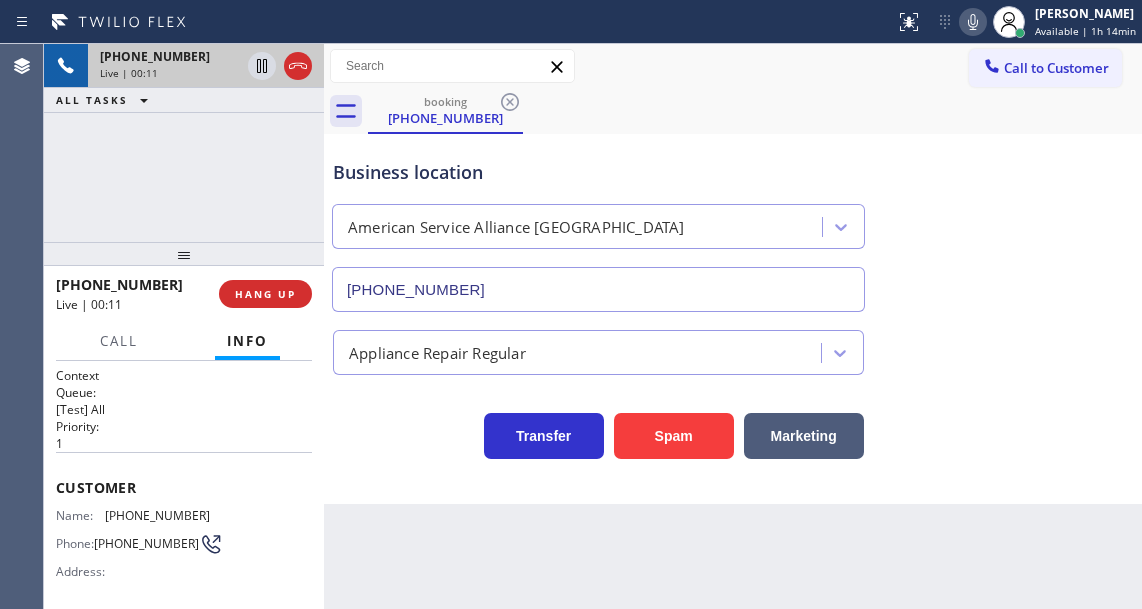 click on "Back to Dashboard Change Sender ID Customers Technicians Select a contact Outbound call Technician Search Technician Your caller id phone number Your caller id phone number Call Technician info Name   Phone none Address none Change Sender ID HVAC [PHONE_NUMBER] 5 Star Appliance [PHONE_NUMBER] Appliance Repair [PHONE_NUMBER] Plumbing [PHONE_NUMBER] Air Duct Cleaning [PHONE_NUMBER]  Electricians [PHONE_NUMBER] Cancel Change Check personal SMS Reset Change booking [PHONE_NUMBER] Call to Customer Outbound call Location Bestway Appliance Repair [GEOGRAPHIC_DATA] Your caller id phone number [PHONE_NUMBER] Customer number Call Outbound call Technician Search Technician Your caller id phone number Your caller id phone number Call booking [PHONE_NUMBER] Business location American Service Alliance [GEOGRAPHIC_DATA] [PHONE_NUMBER] Appliance Repair Regular Transfer Spam Marketing" at bounding box center (733, 326) 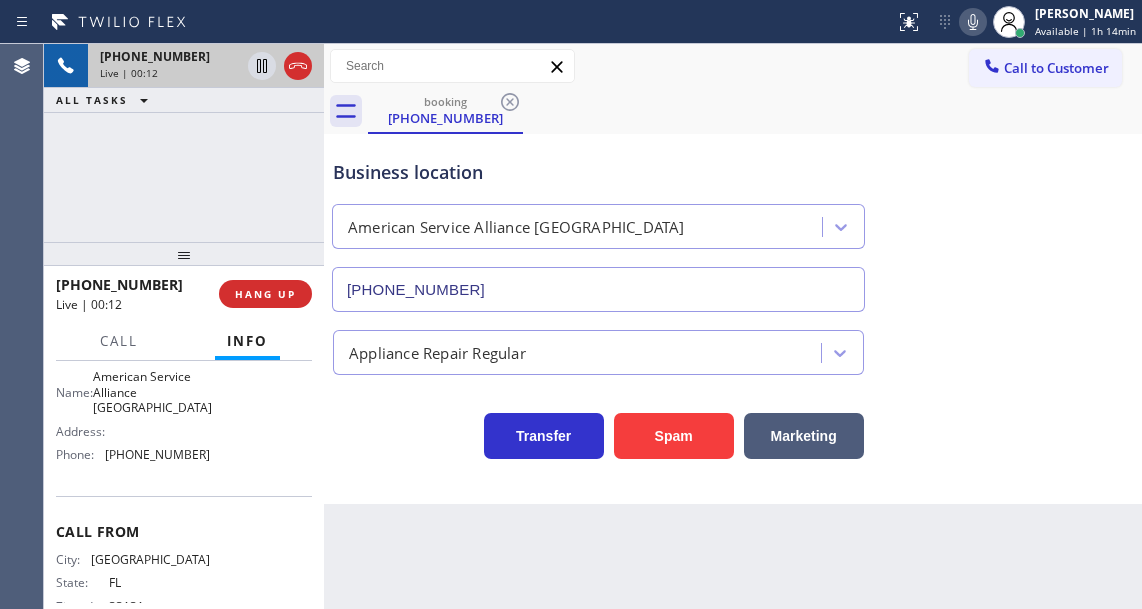 scroll, scrollTop: 300, scrollLeft: 0, axis: vertical 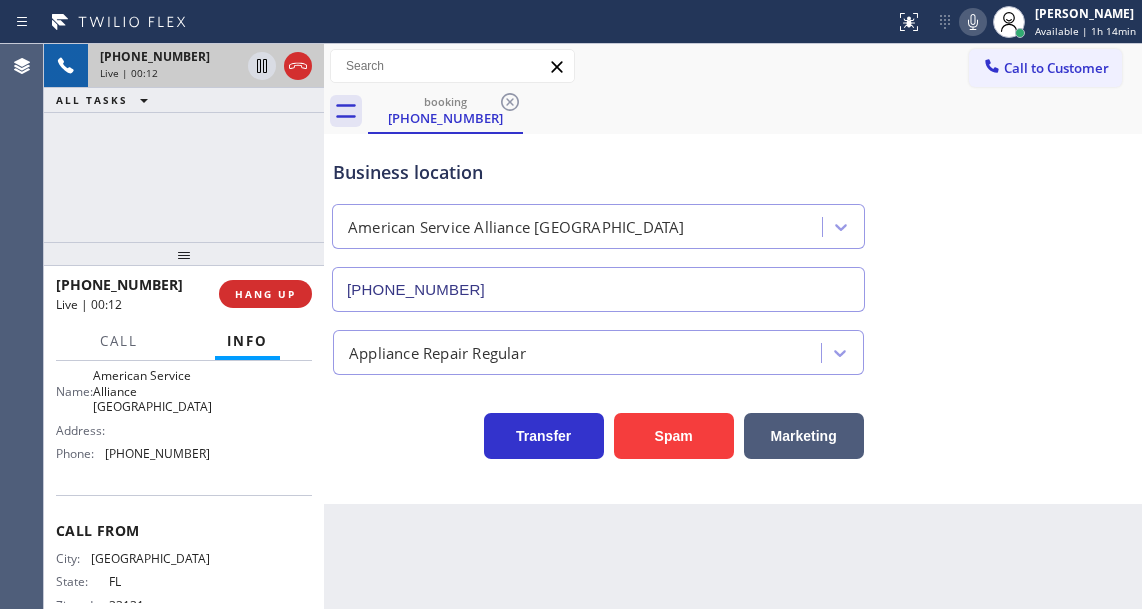 click on "American Service Alliance [GEOGRAPHIC_DATA]" at bounding box center [152, 391] 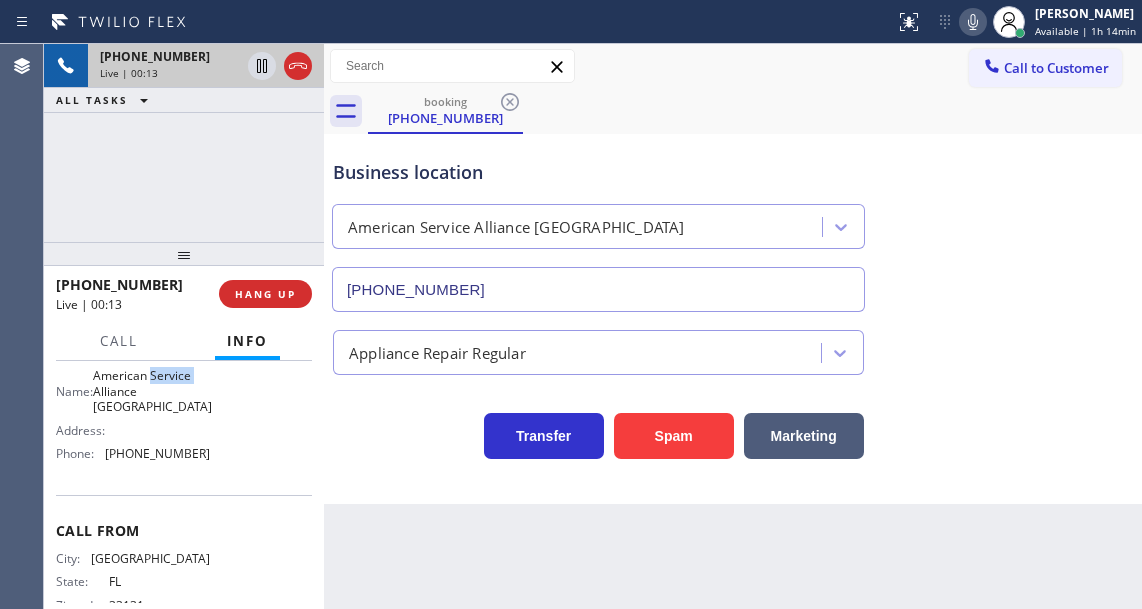 click on "American Service Alliance [GEOGRAPHIC_DATA]" at bounding box center [152, 391] 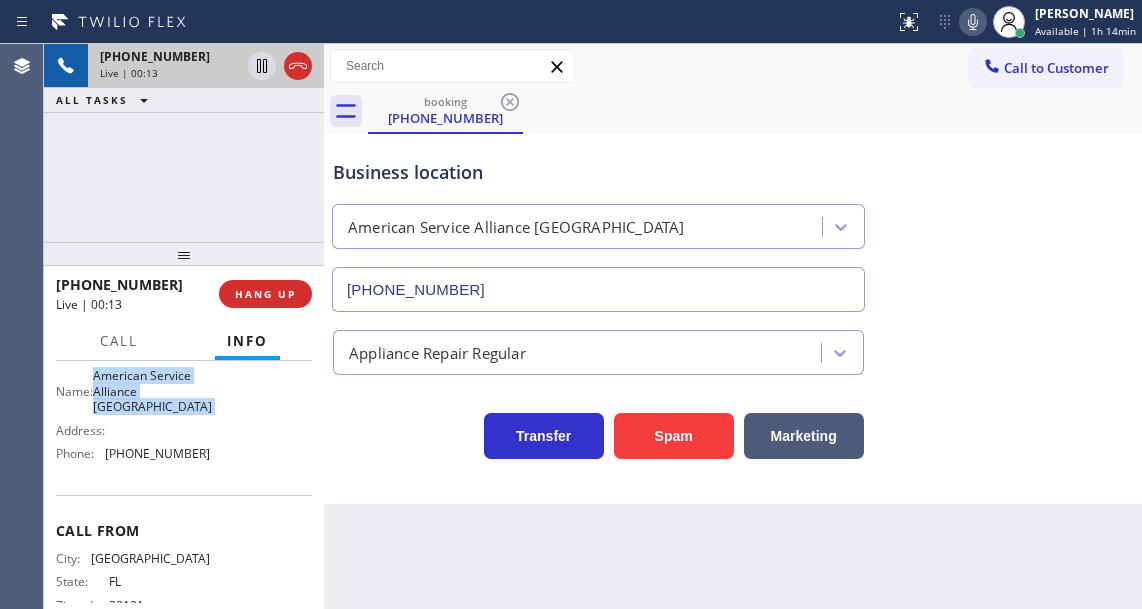 click on "American Service Alliance [GEOGRAPHIC_DATA]" at bounding box center (152, 391) 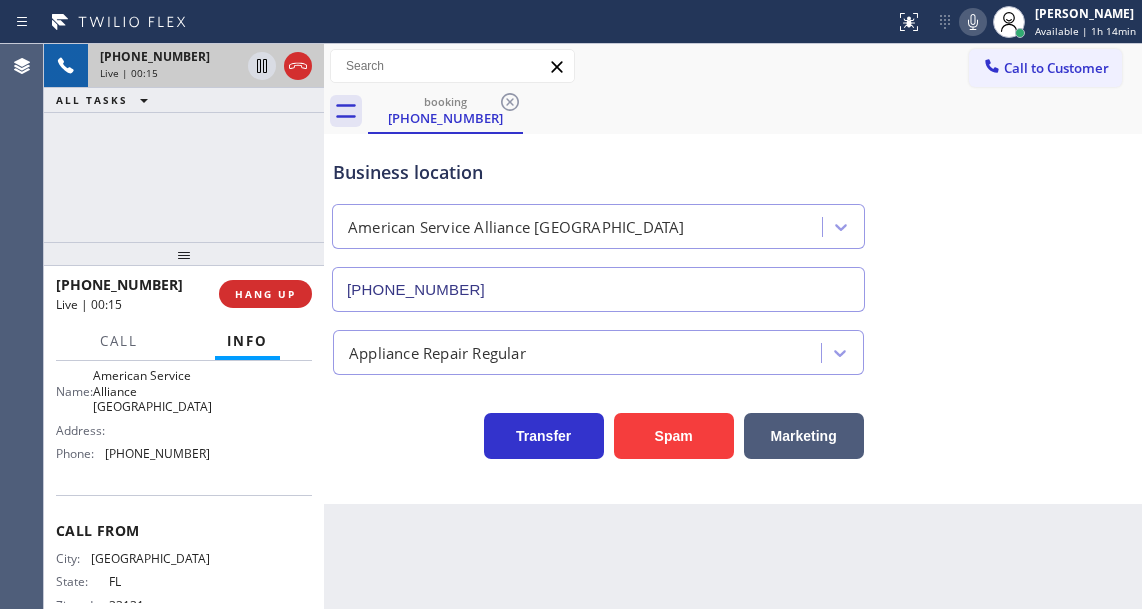 drag, startPoint x: 352, startPoint y: 528, endPoint x: 342, endPoint y: 529, distance: 10.049875 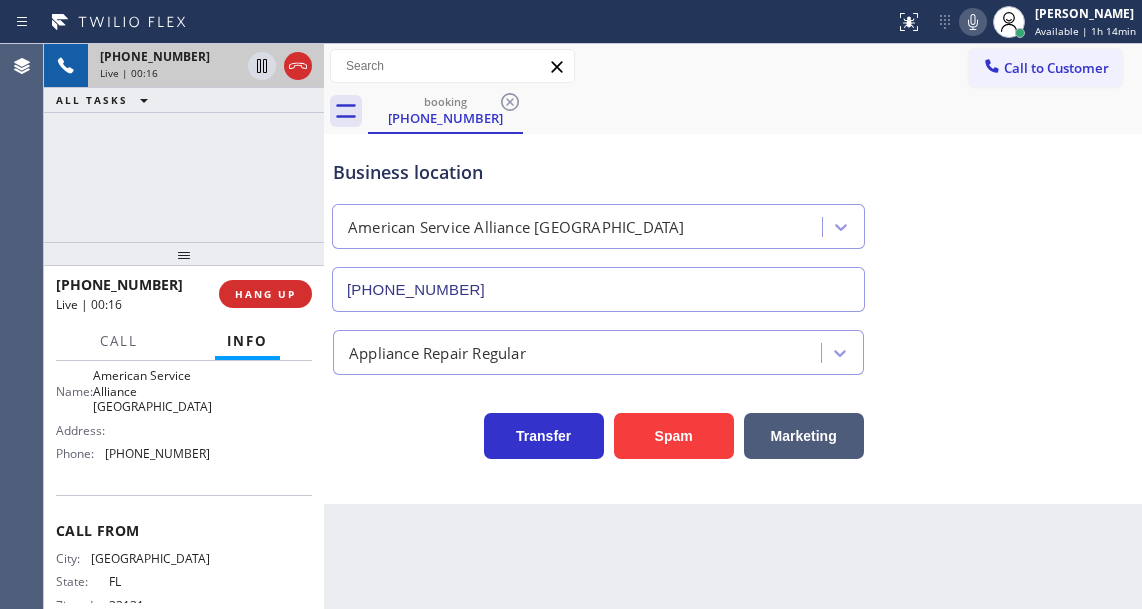 click on "[PHONE_NUMBER]" at bounding box center (157, 453) 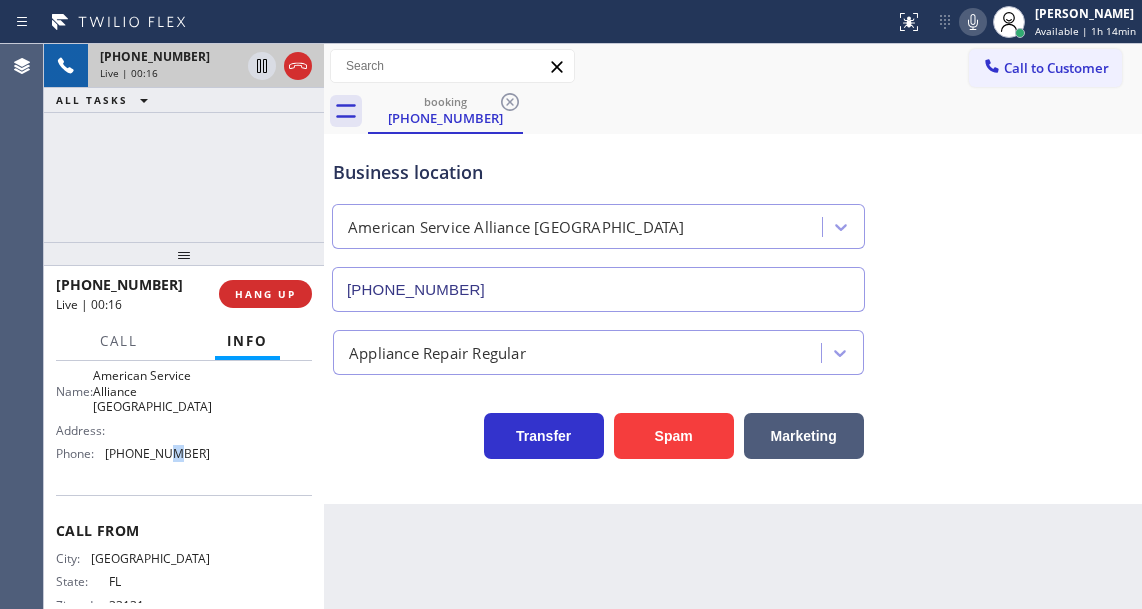 click on "[PHONE_NUMBER]" at bounding box center (157, 453) 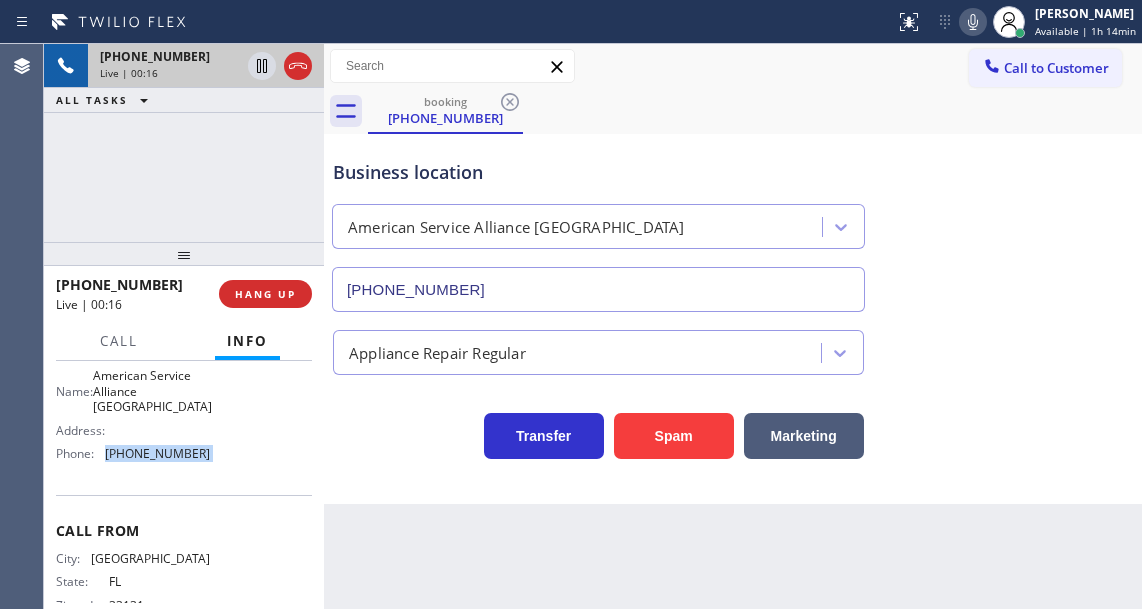click on "[PHONE_NUMBER]" at bounding box center [157, 453] 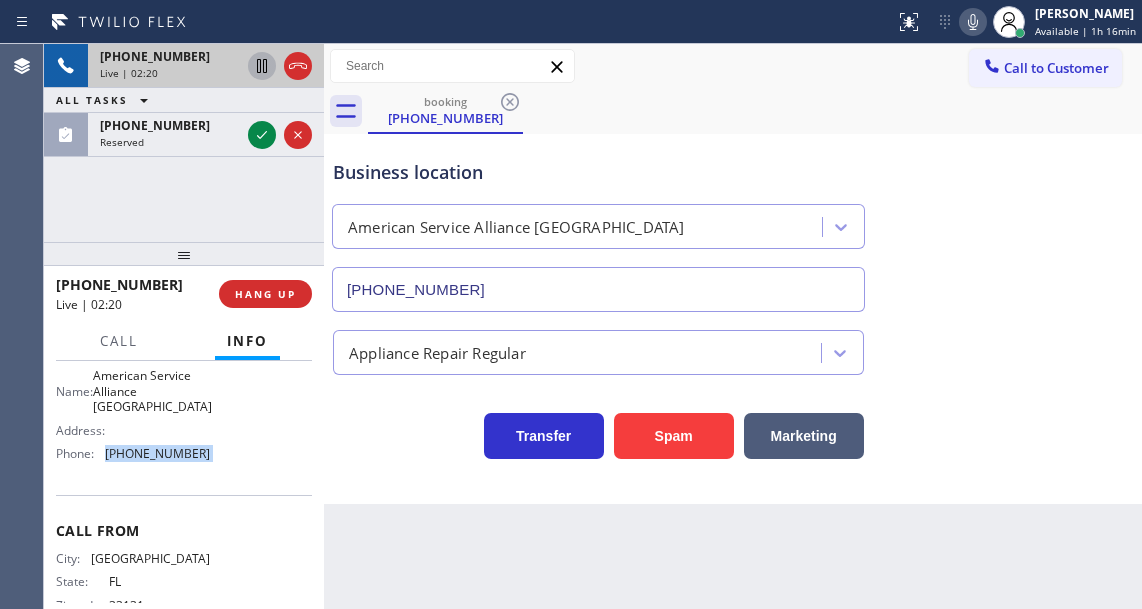 click 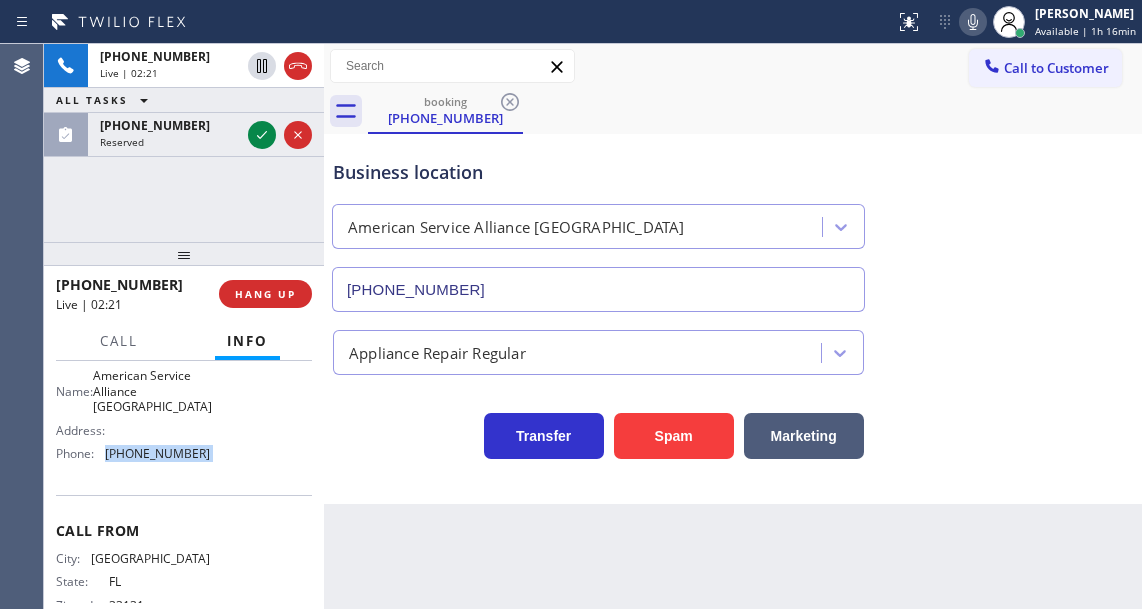click at bounding box center [973, 22] 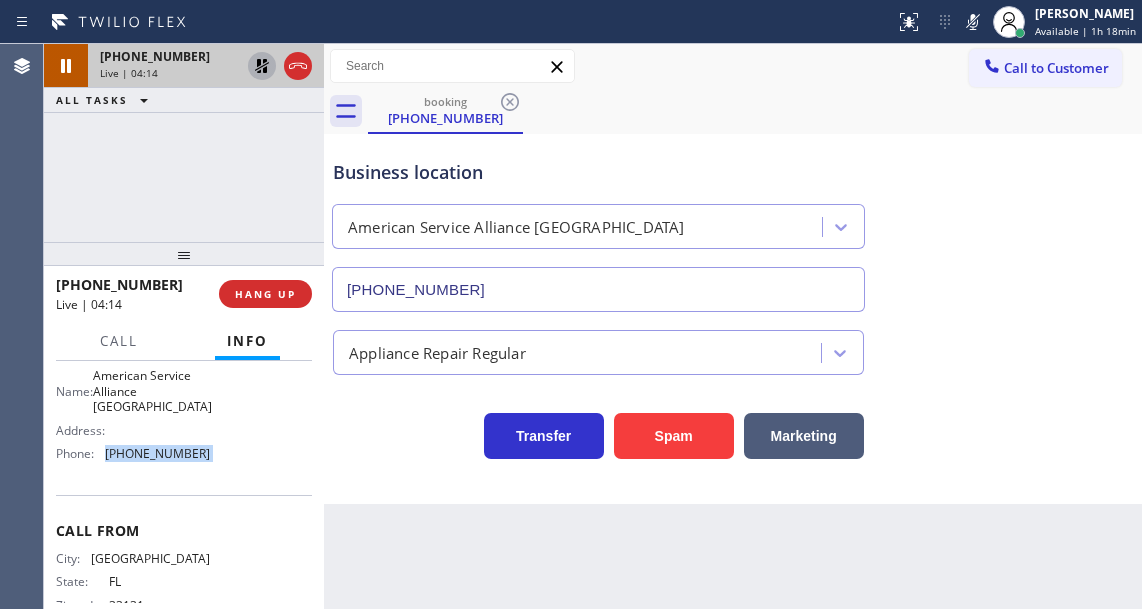 click 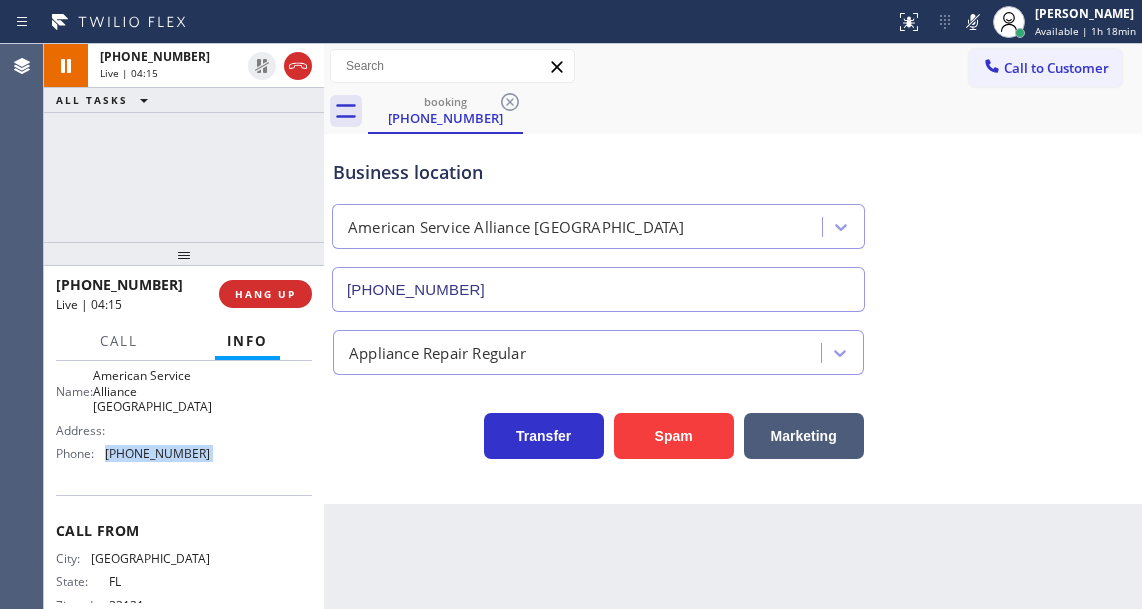 click 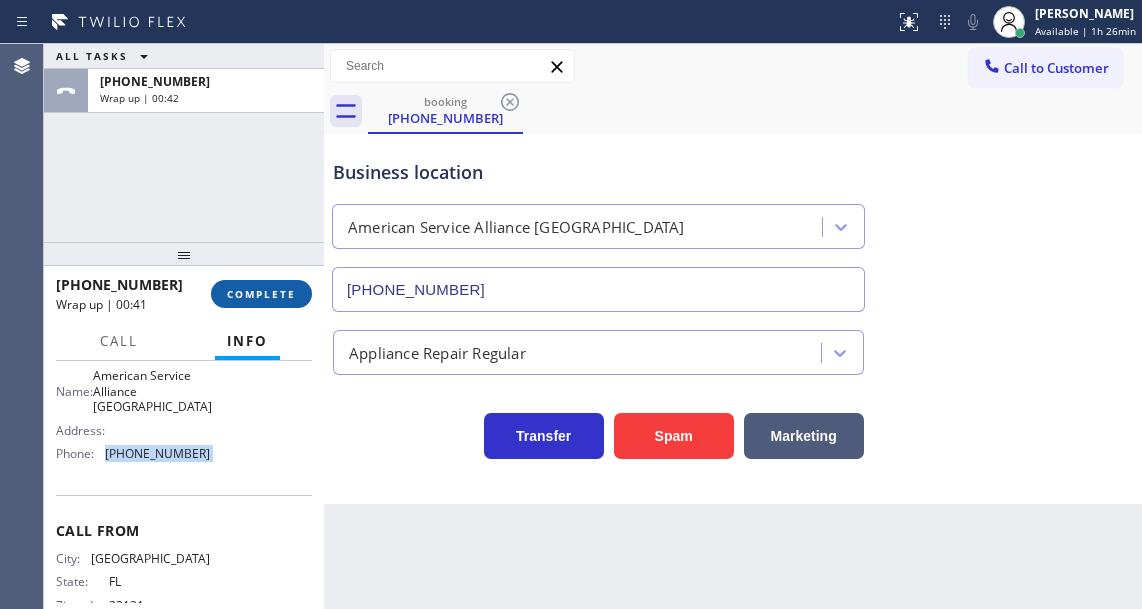 click on "COMPLETE" at bounding box center [261, 294] 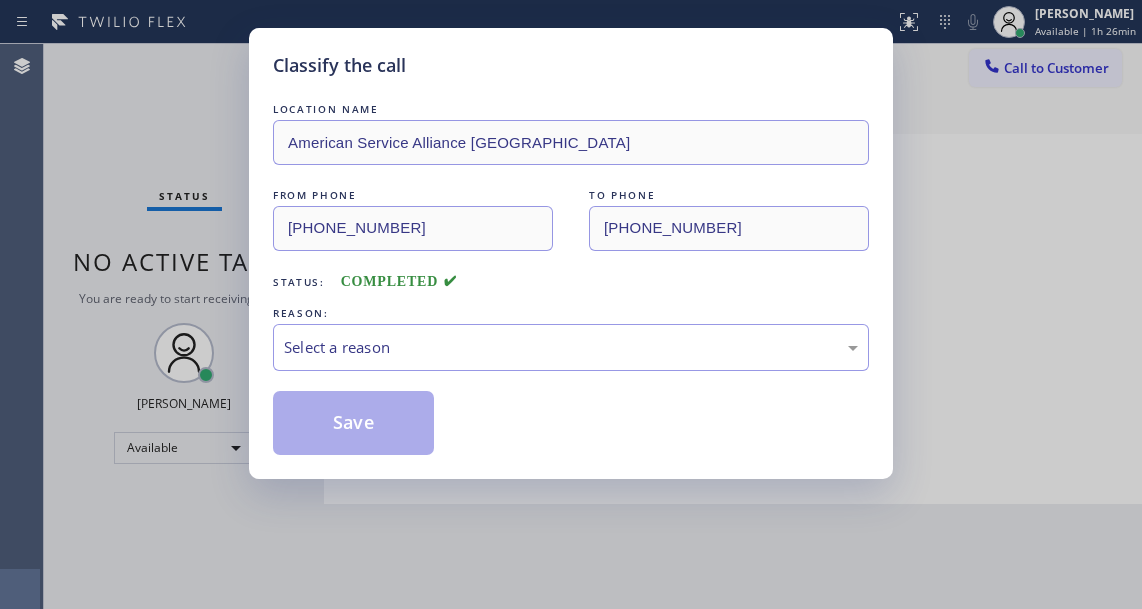 click on "REASON:" at bounding box center [571, 313] 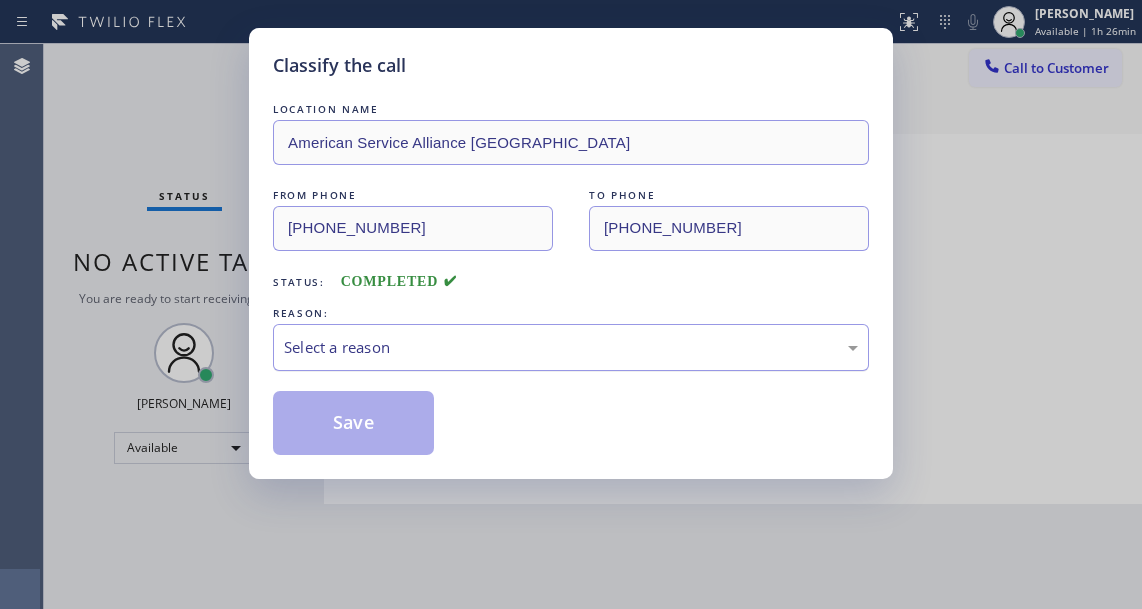 click on "Select a reason" at bounding box center [571, 347] 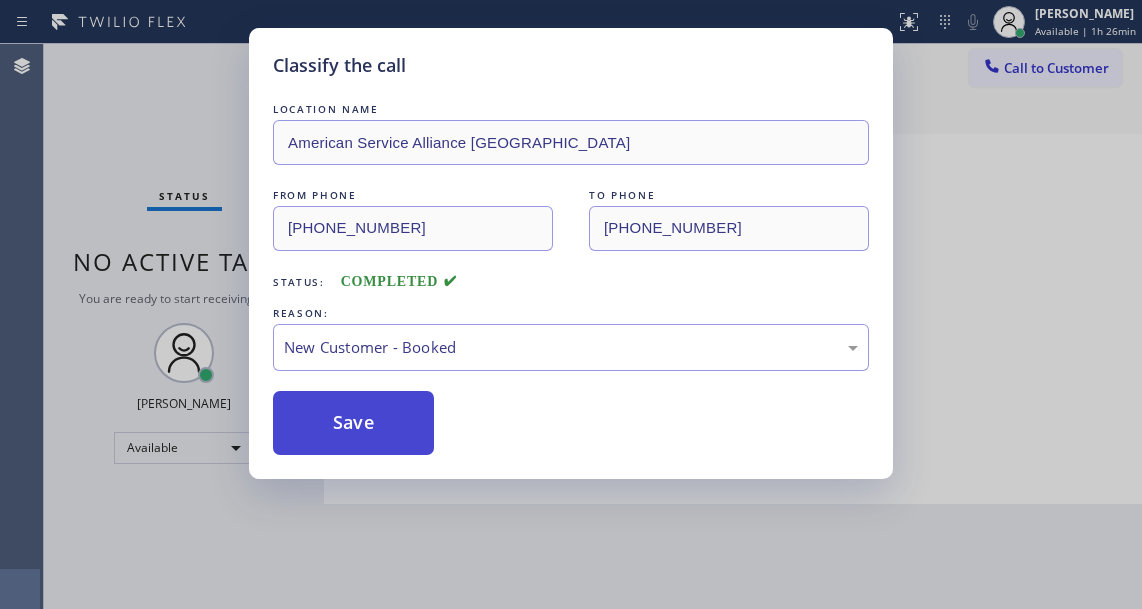 click on "Save" at bounding box center [353, 423] 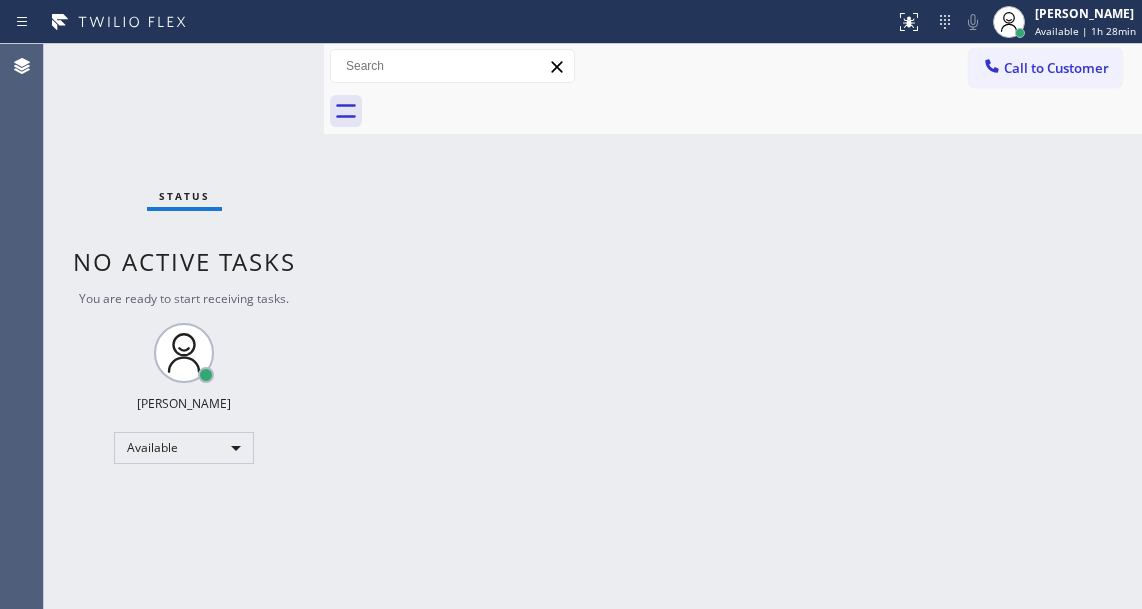 click on "Status   No active tasks     You are ready to start receiving tasks.   [PERSON_NAME]" at bounding box center [184, 326] 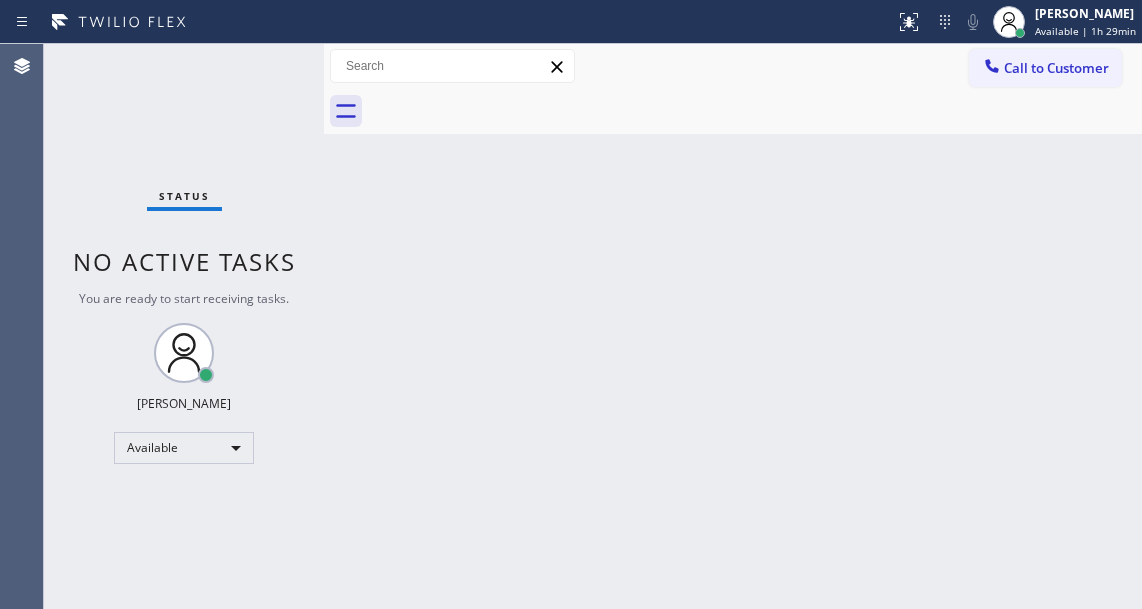 click on "Status   No active tasks     You are ready to start receiving tasks.   [PERSON_NAME]" at bounding box center [184, 326] 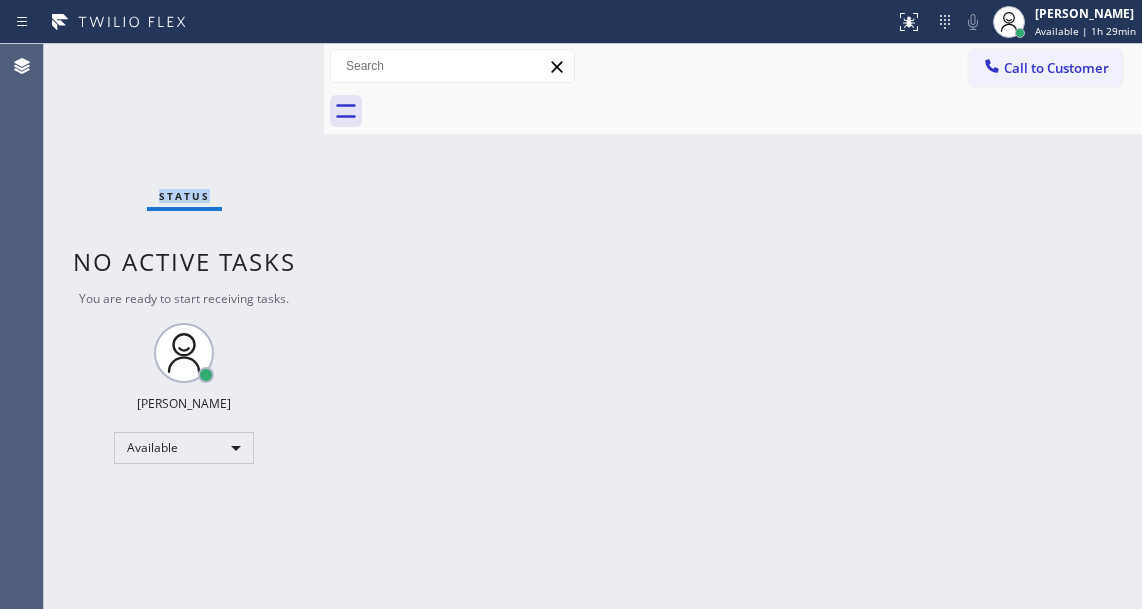 click on "Status   No active tasks     You are ready to start receiving tasks.   [PERSON_NAME]" at bounding box center (184, 326) 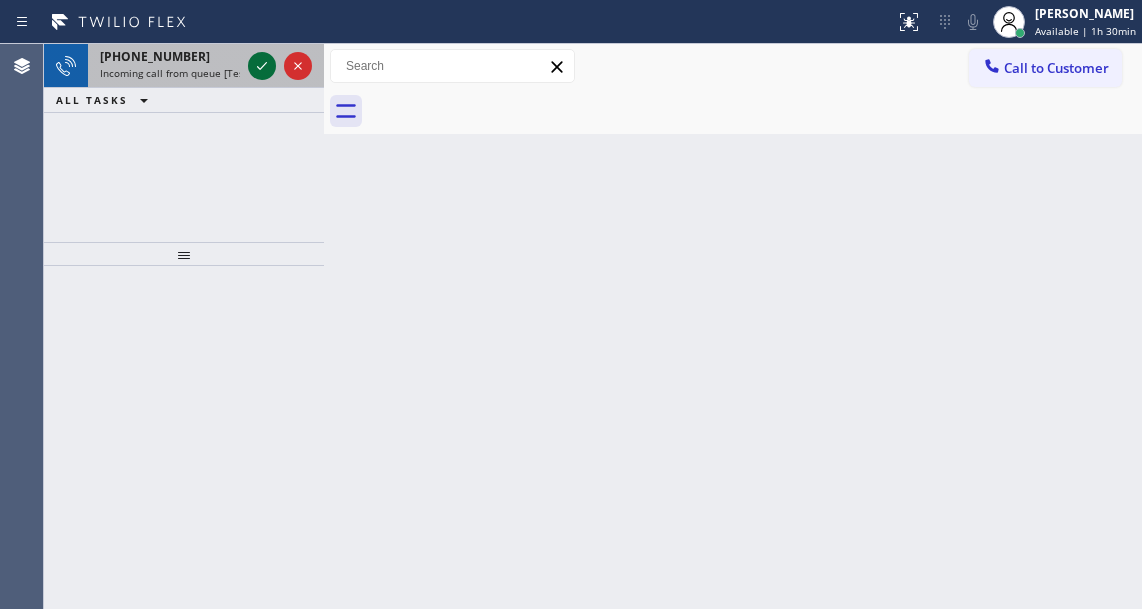 click 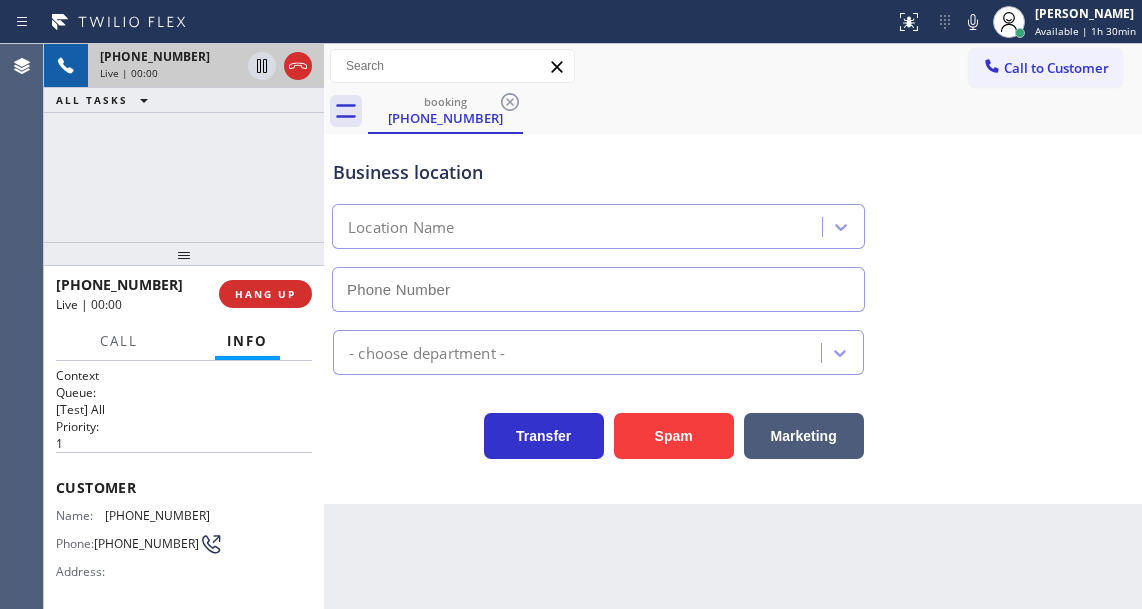 type on "[PHONE_NUMBER]" 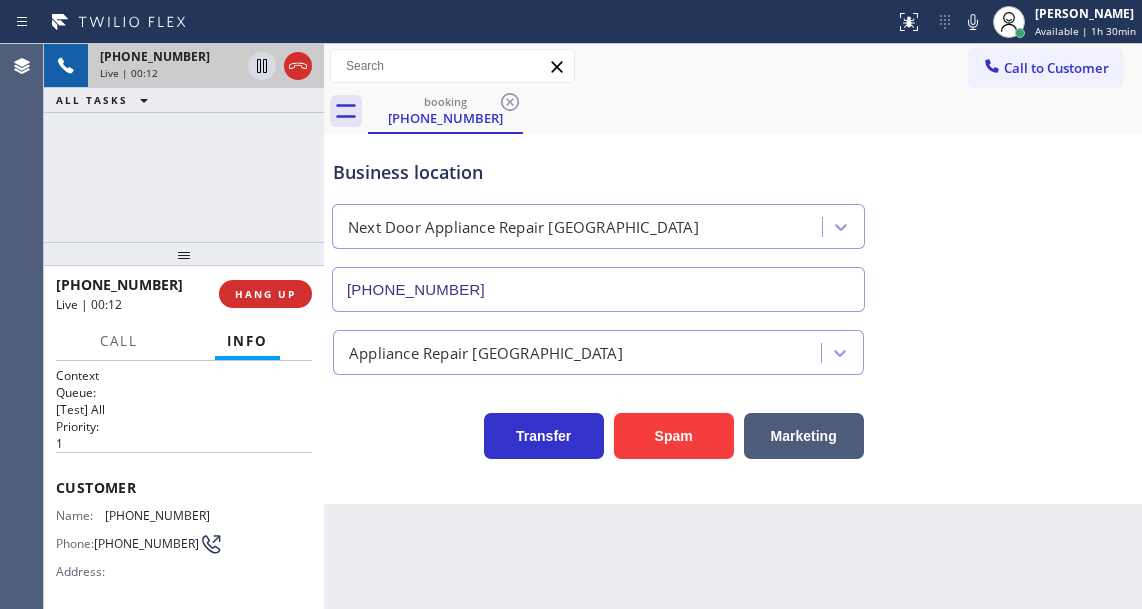 click on "Business location" at bounding box center (598, 172) 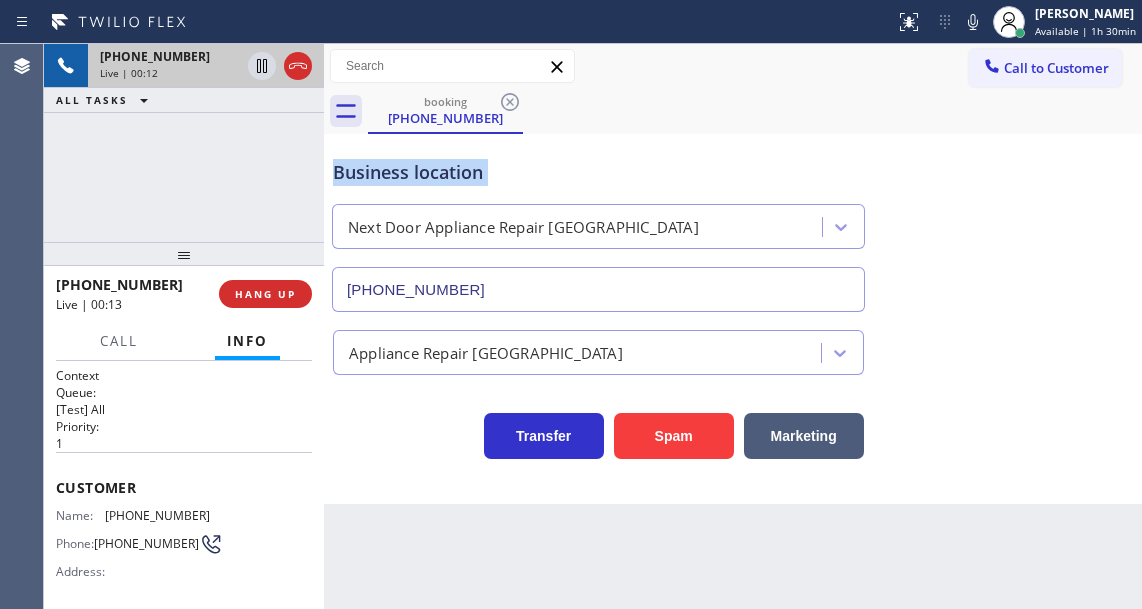click on "Business location" at bounding box center [598, 172] 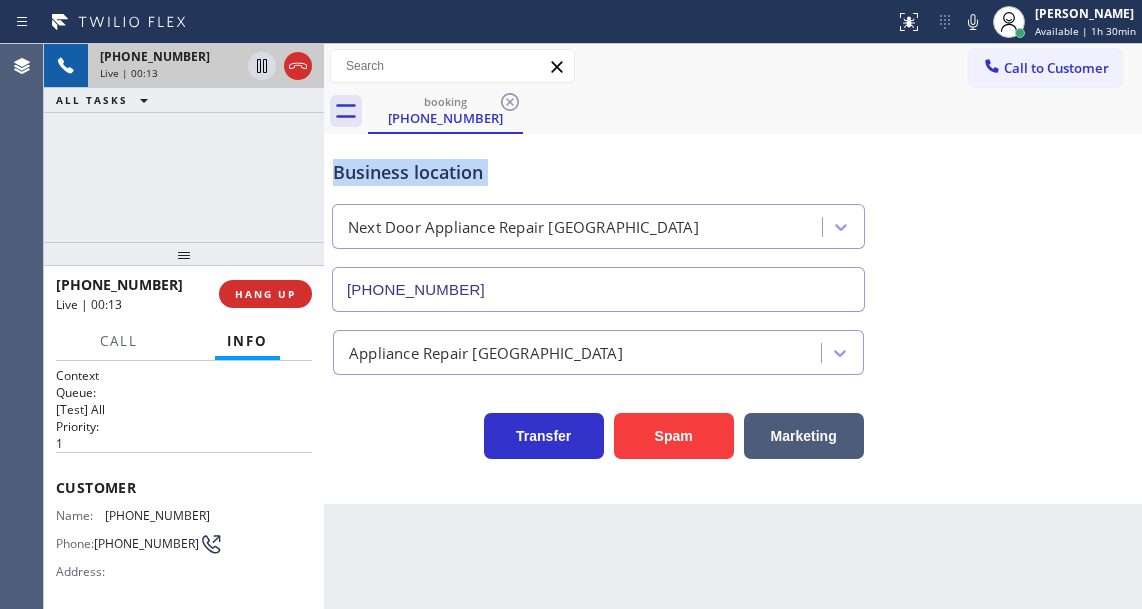 click on "Business location" at bounding box center [598, 172] 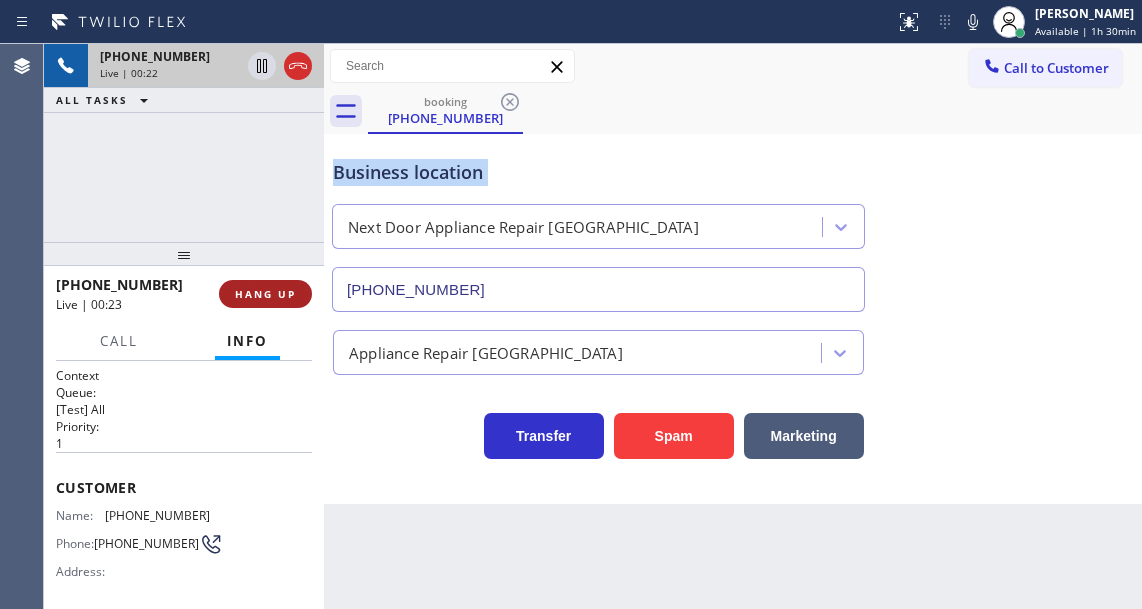 click on "HANG UP" at bounding box center [265, 294] 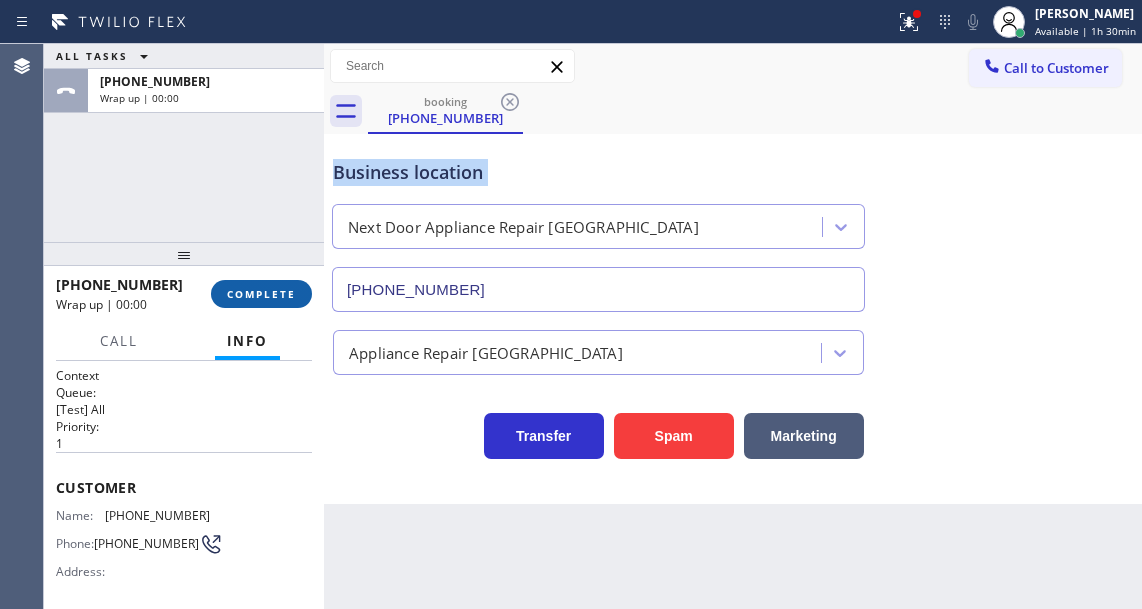 click on "COMPLETE" at bounding box center (261, 294) 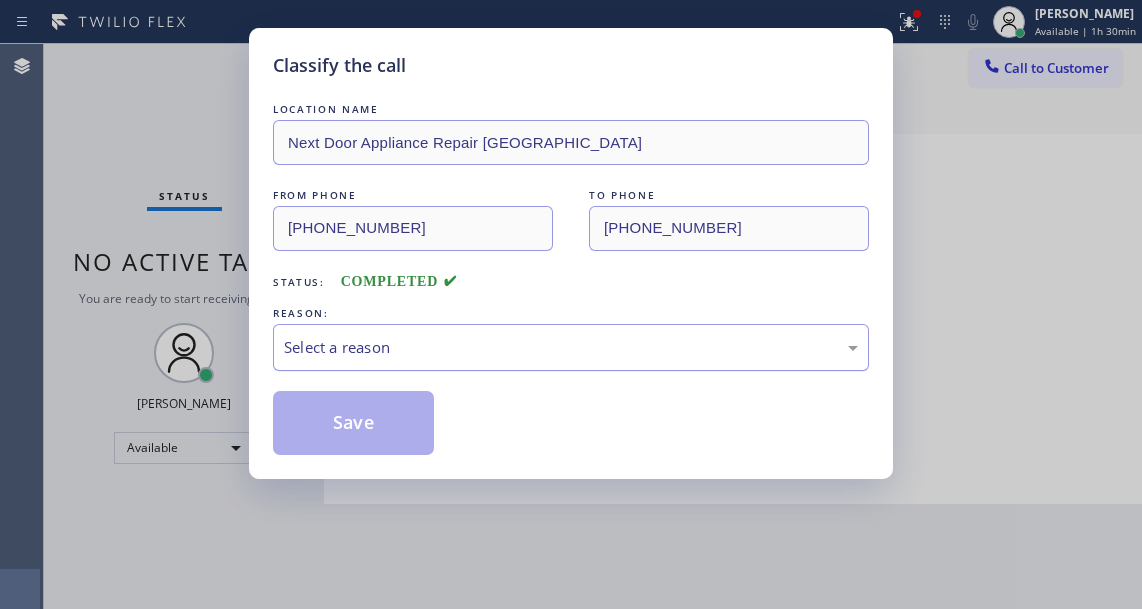click on "Select a reason" at bounding box center [571, 347] 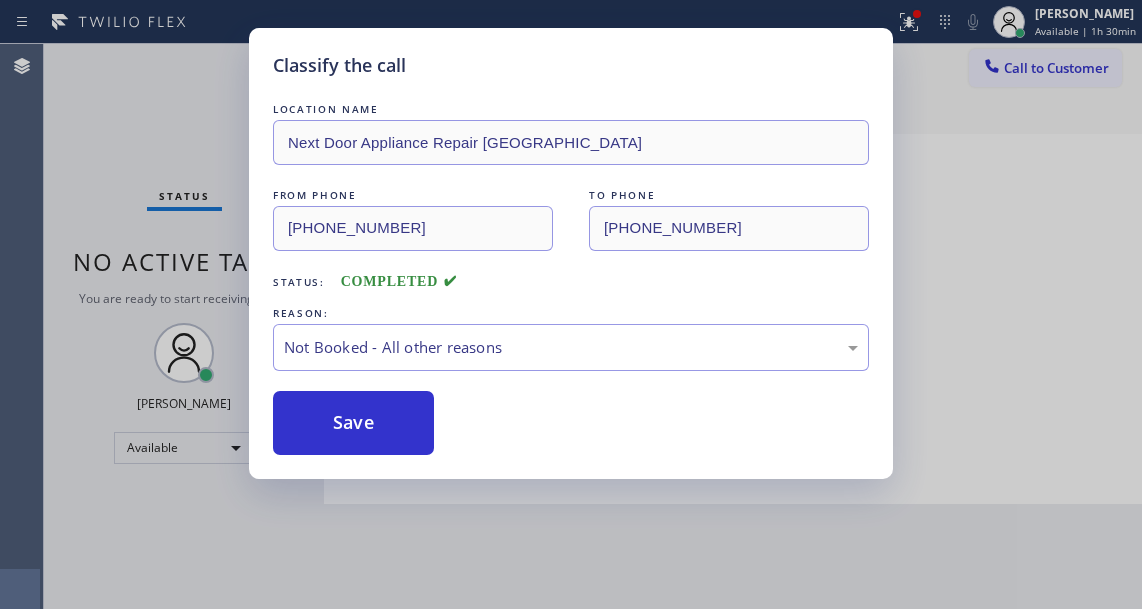 click on "Save" at bounding box center (353, 423) 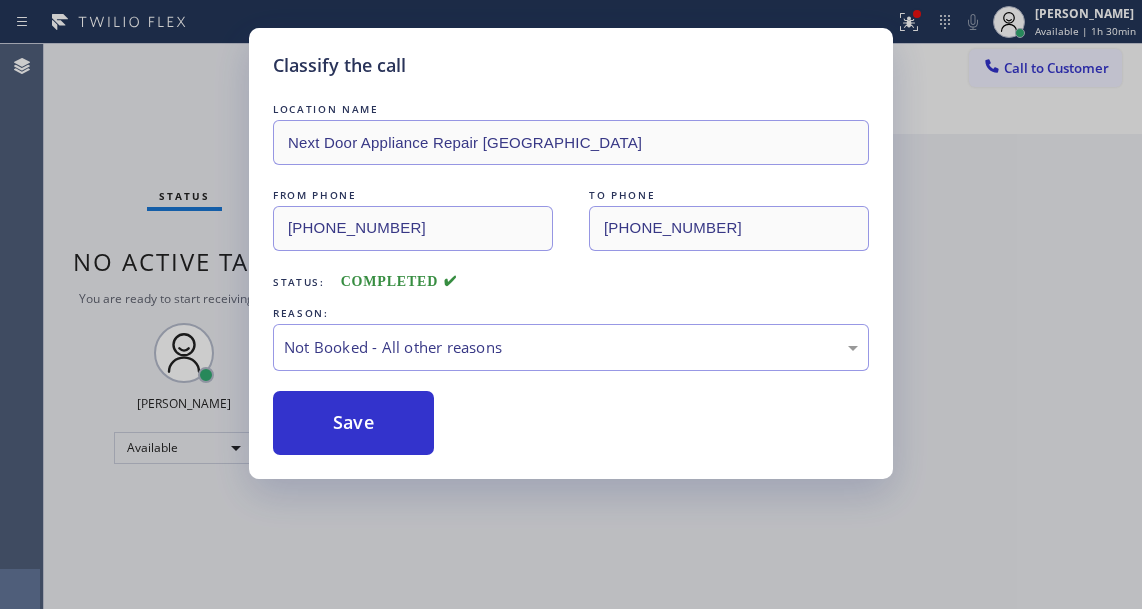 click on "Save" at bounding box center (353, 423) 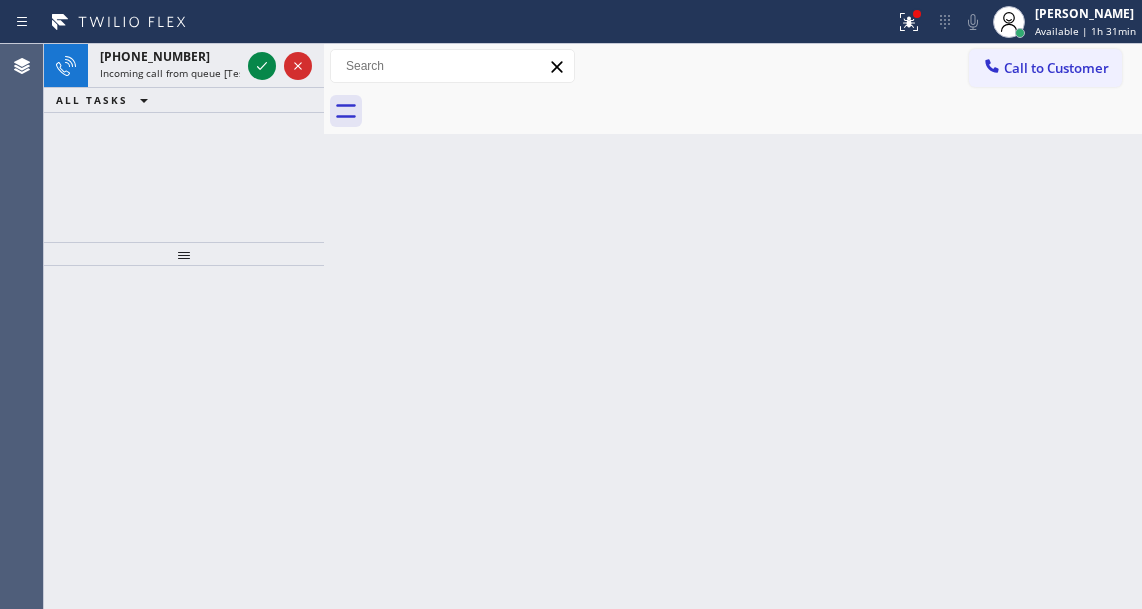 drag, startPoint x: 1069, startPoint y: 216, endPoint x: 675, endPoint y: 184, distance: 395.29736 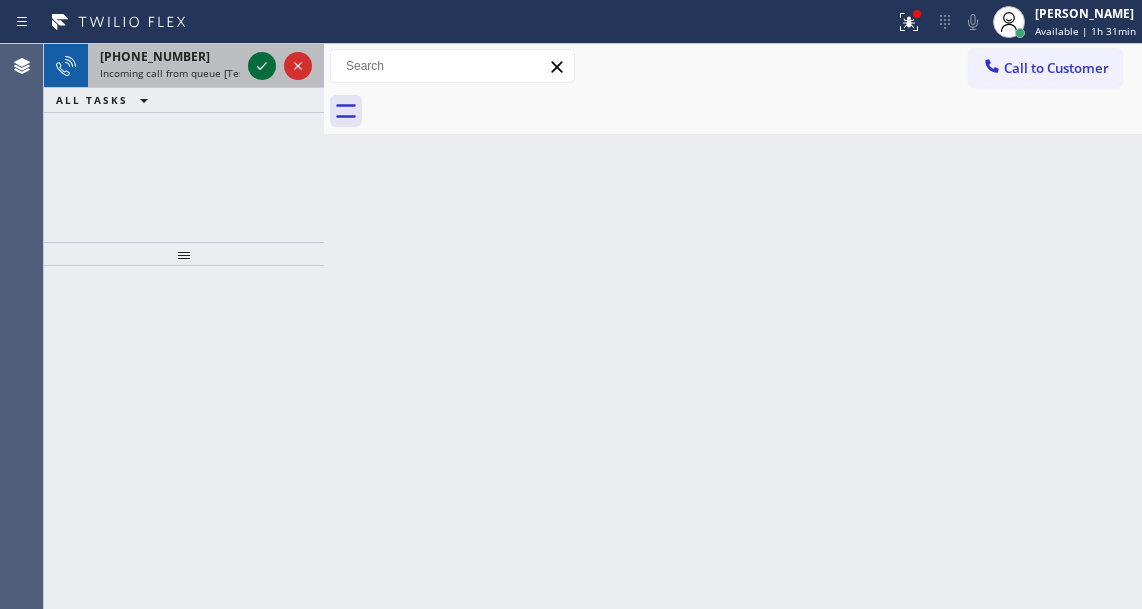 click at bounding box center (262, 66) 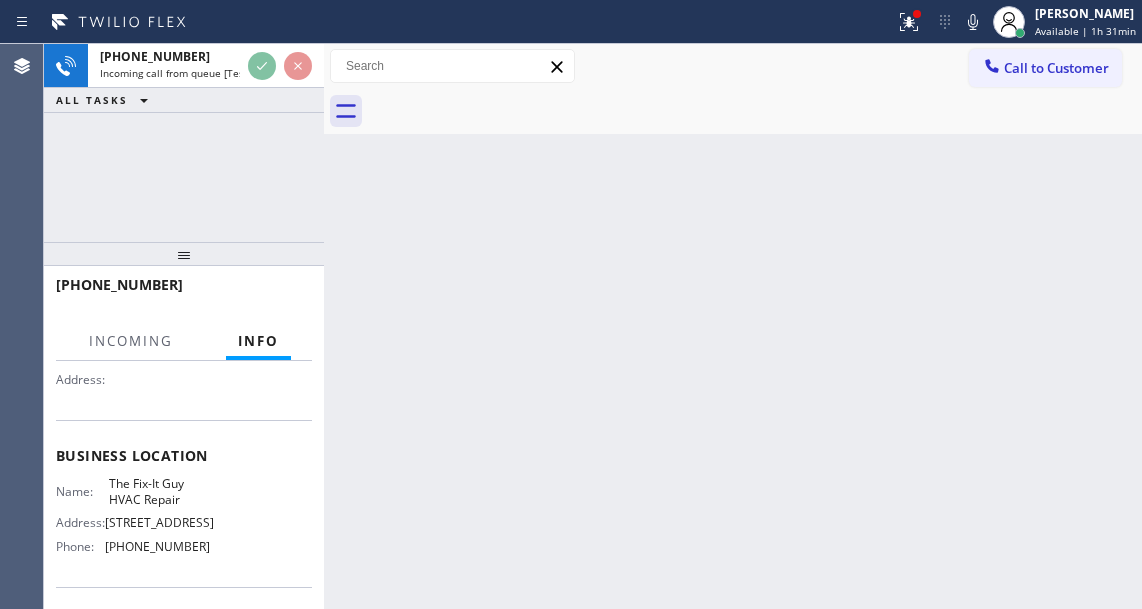 scroll, scrollTop: 200, scrollLeft: 0, axis: vertical 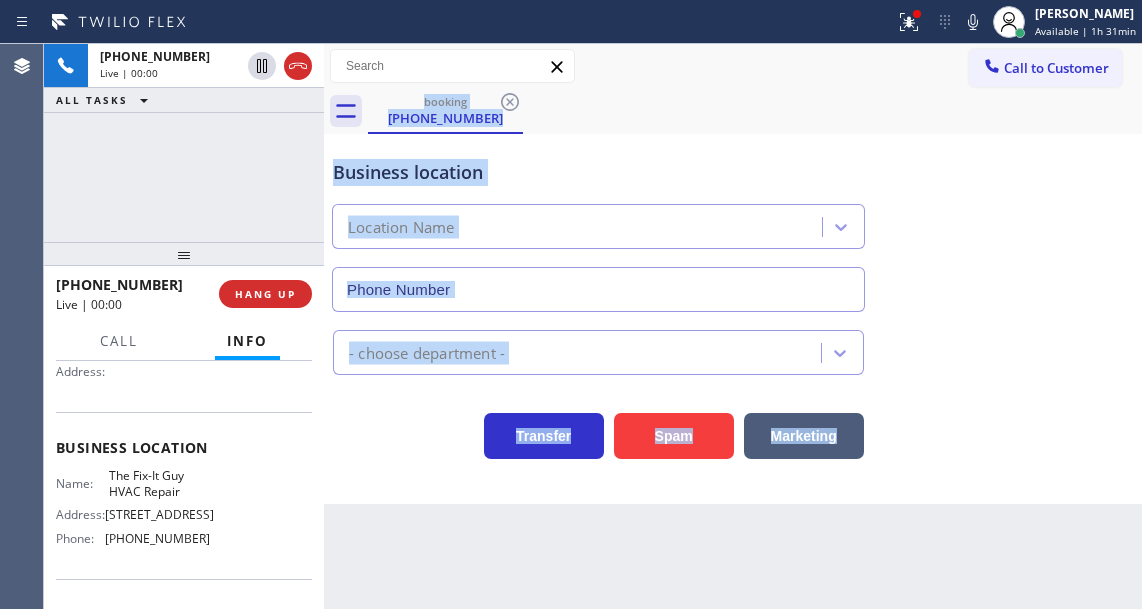 type on "[PHONE_NUMBER]" 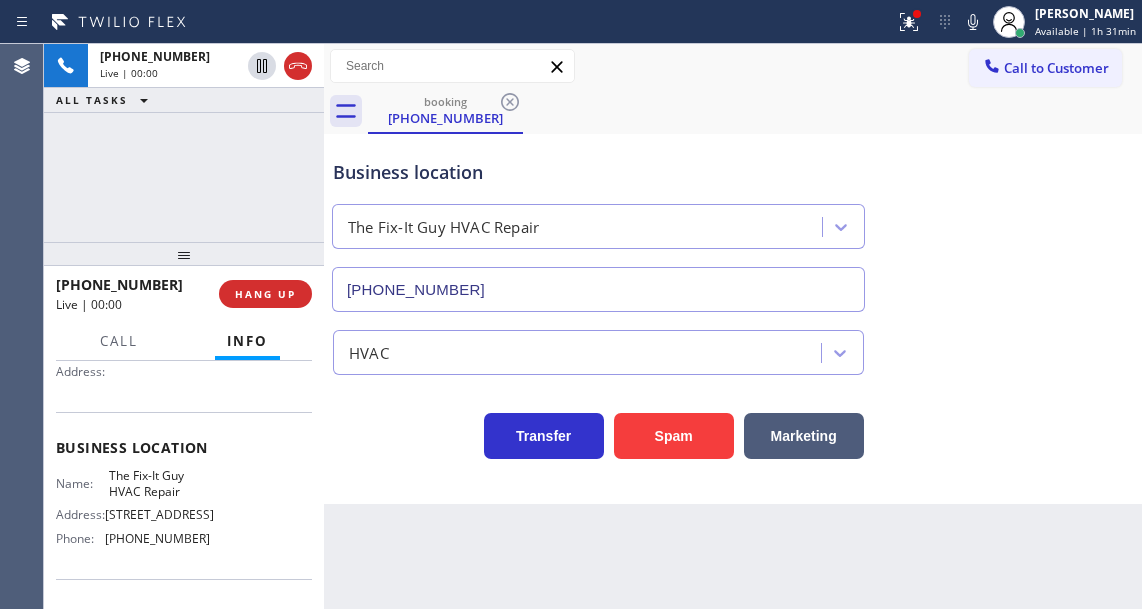 click on "The Fix-It Guy HVAC Repair" at bounding box center (159, 483) 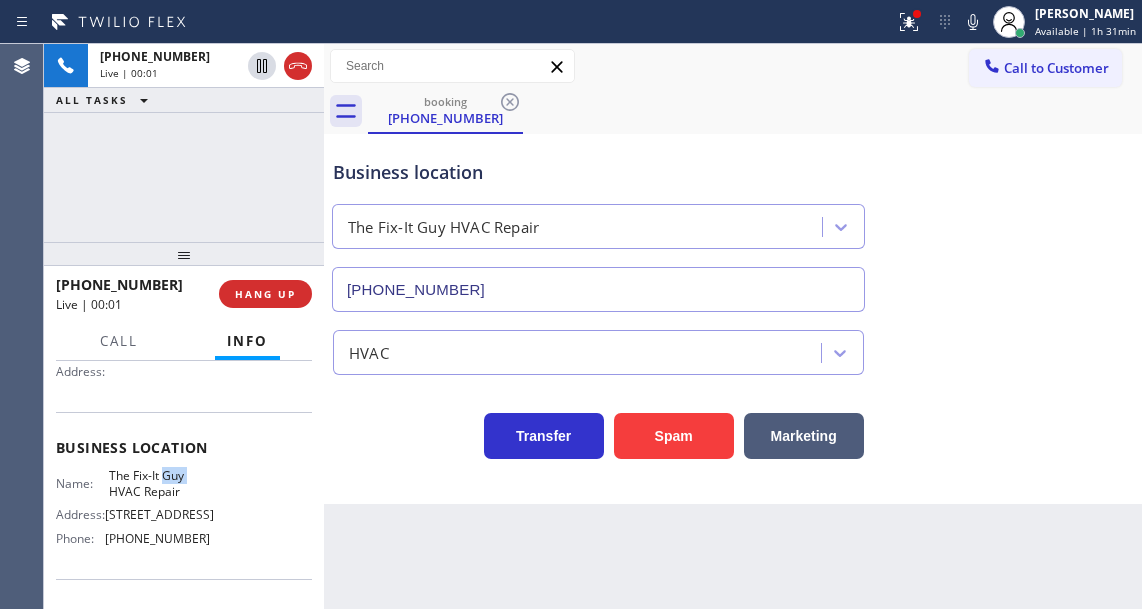 click on "The Fix-It Guy HVAC Repair" at bounding box center (159, 483) 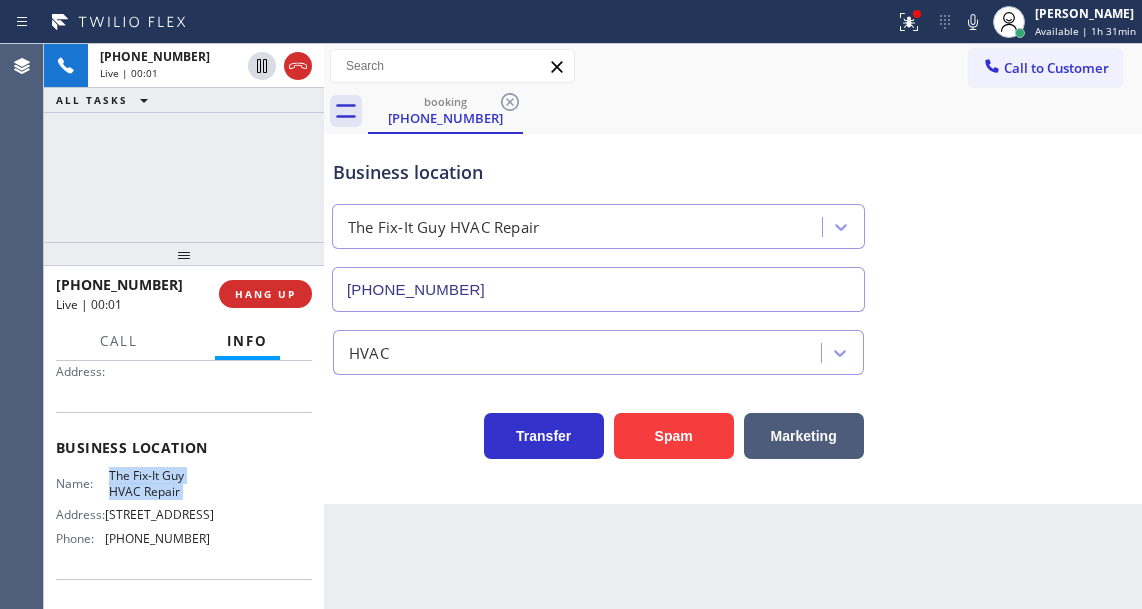 click on "The Fix-It Guy HVAC Repair" at bounding box center [159, 483] 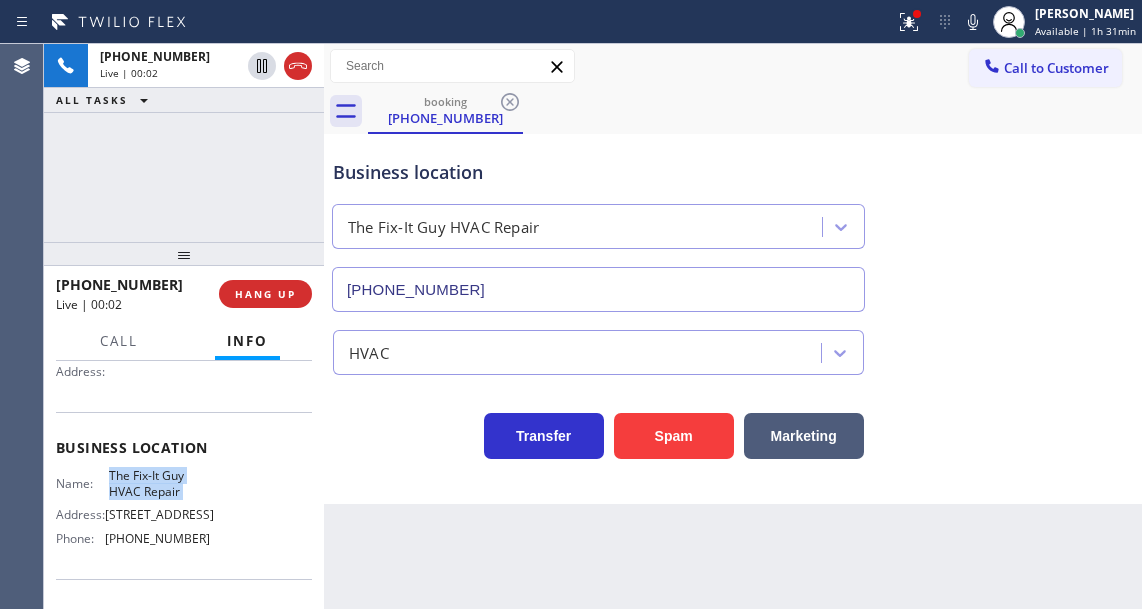 click on "The Fix-It Guy HVAC Repair" at bounding box center [159, 483] 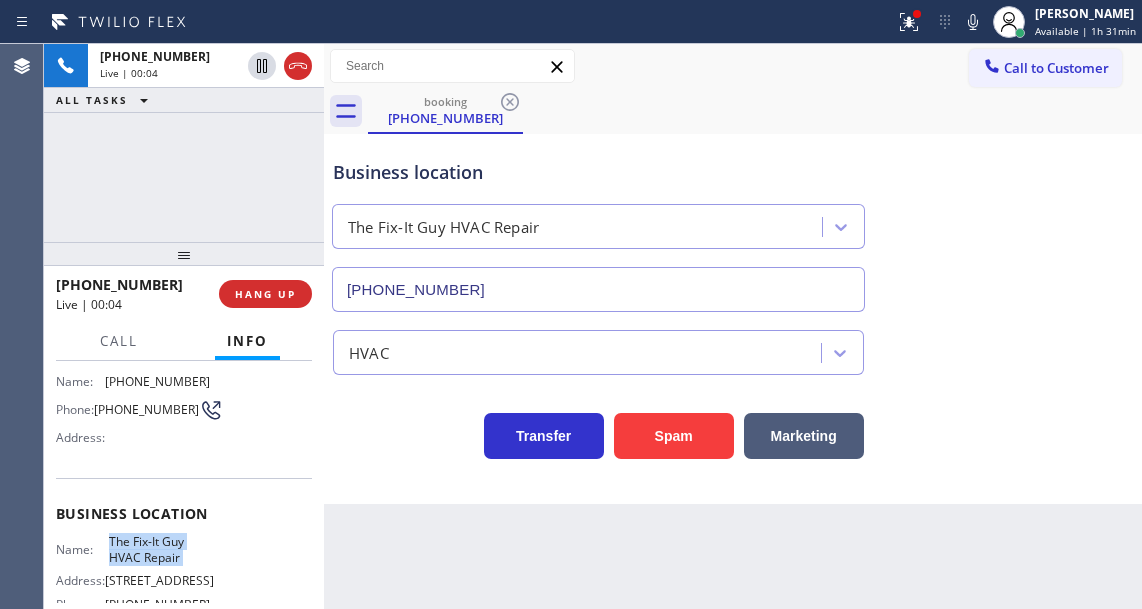 scroll, scrollTop: 34, scrollLeft: 0, axis: vertical 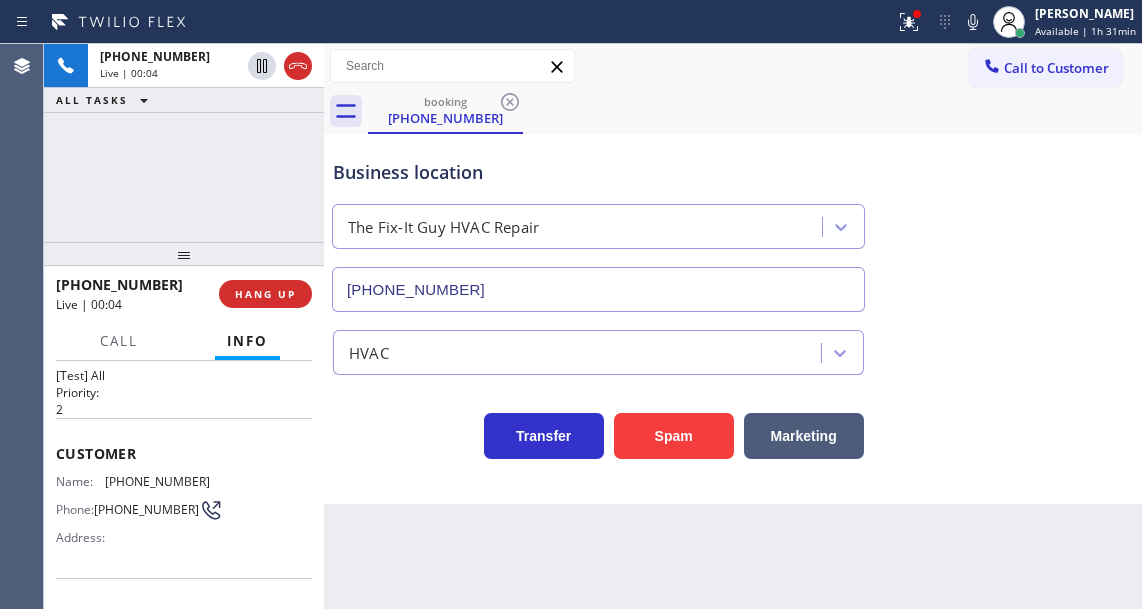 click on "[PHONE_NUMBER]" at bounding box center (146, 509) 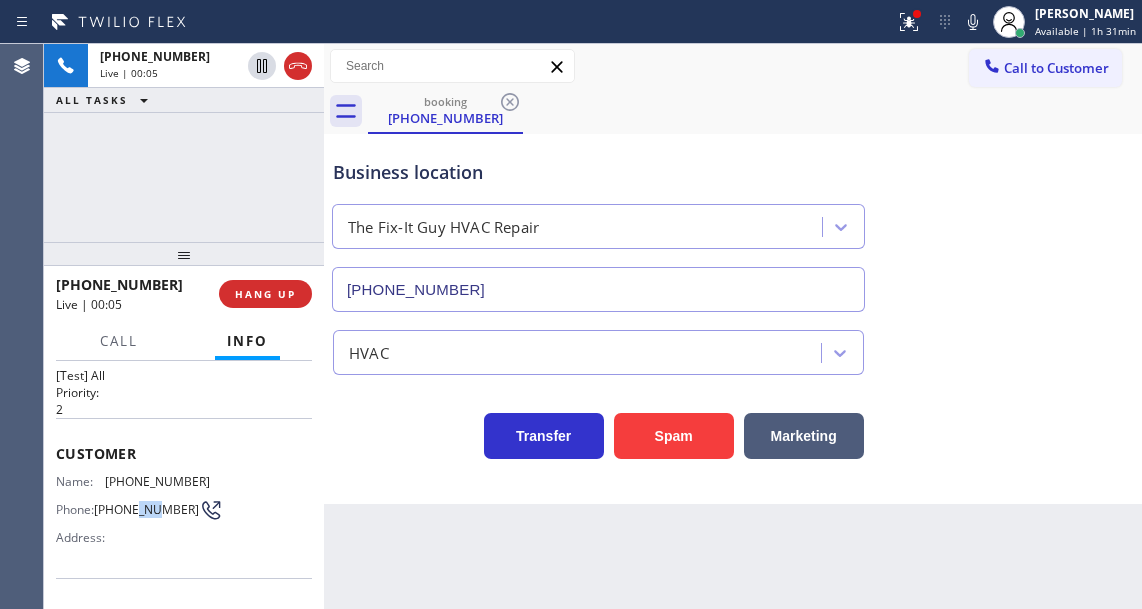click on "[PHONE_NUMBER]" at bounding box center (146, 509) 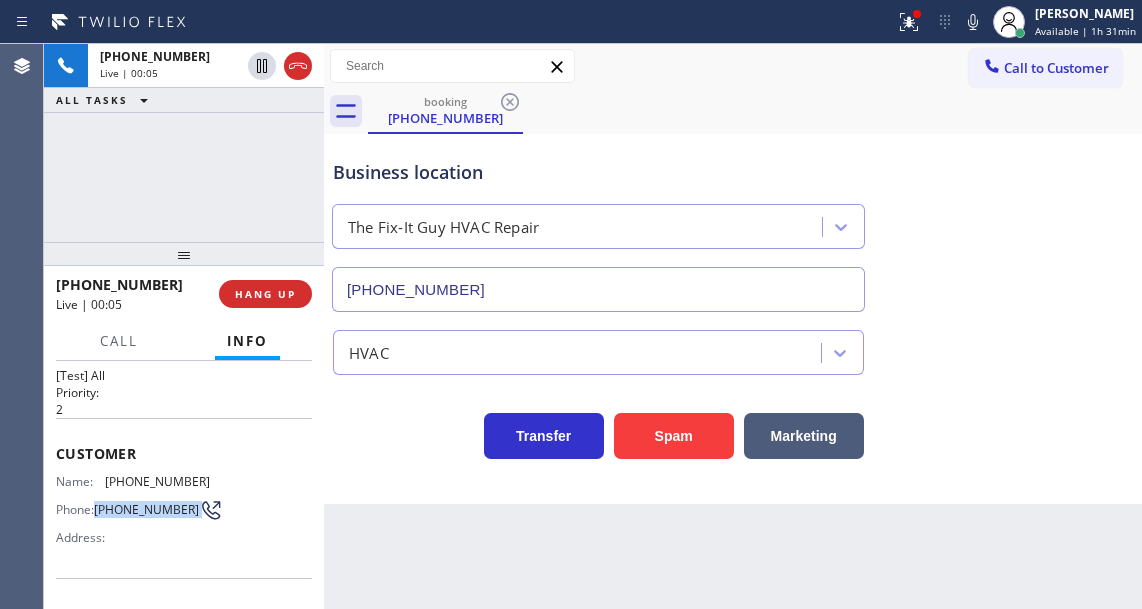 click on "[PHONE_NUMBER]" at bounding box center (146, 509) 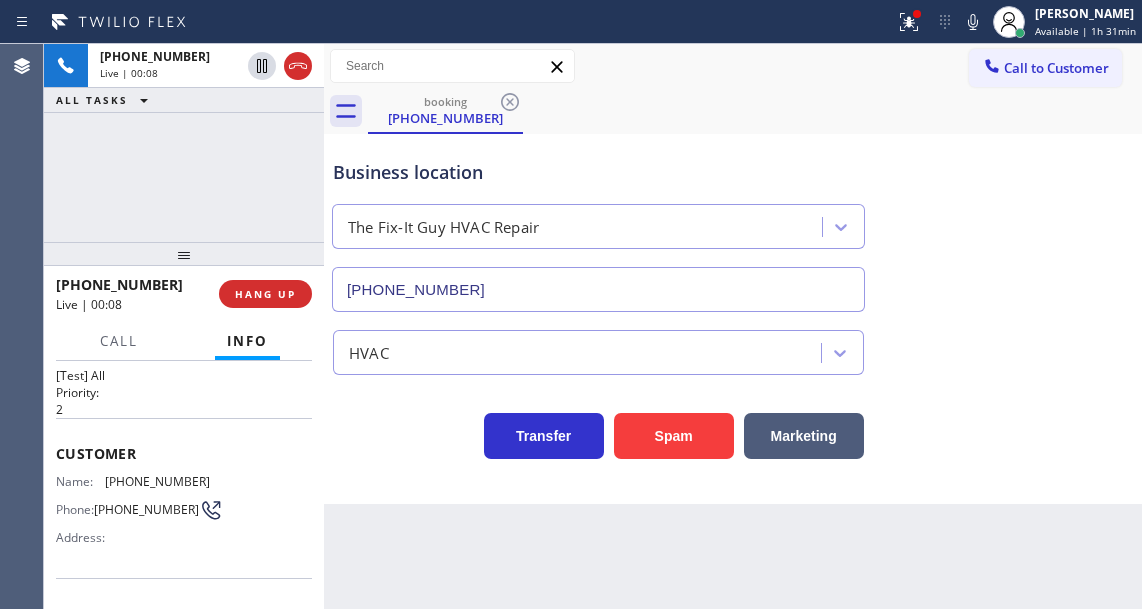 click on "Back to Dashboard Change Sender ID Customers Technicians Select a contact Outbound call Technician Search Technician Your caller id phone number Your caller id phone number Call Technician info Name   Phone none Address none Change Sender ID HVAC [PHONE_NUMBER] 5 Star Appliance [PHONE_NUMBER] Appliance Repair [PHONE_NUMBER] Plumbing [PHONE_NUMBER] Air Duct Cleaning [PHONE_NUMBER]  Electricians [PHONE_NUMBER] Cancel Change Check personal SMS Reset Change booking [PHONE_NUMBER] Call to Customer Outbound call Location Bestway Appliance Repair [GEOGRAPHIC_DATA] Your caller id phone number [PHONE_NUMBER] Customer number Call Outbound call Technician Search Technician Your caller id phone number Your caller id phone number Call booking [PHONE_NUMBER] Business location The Fix-It Guy HVAC Repair [PHONE_NUMBER] HVAC Transfer Spam Marketing" at bounding box center [733, 326] 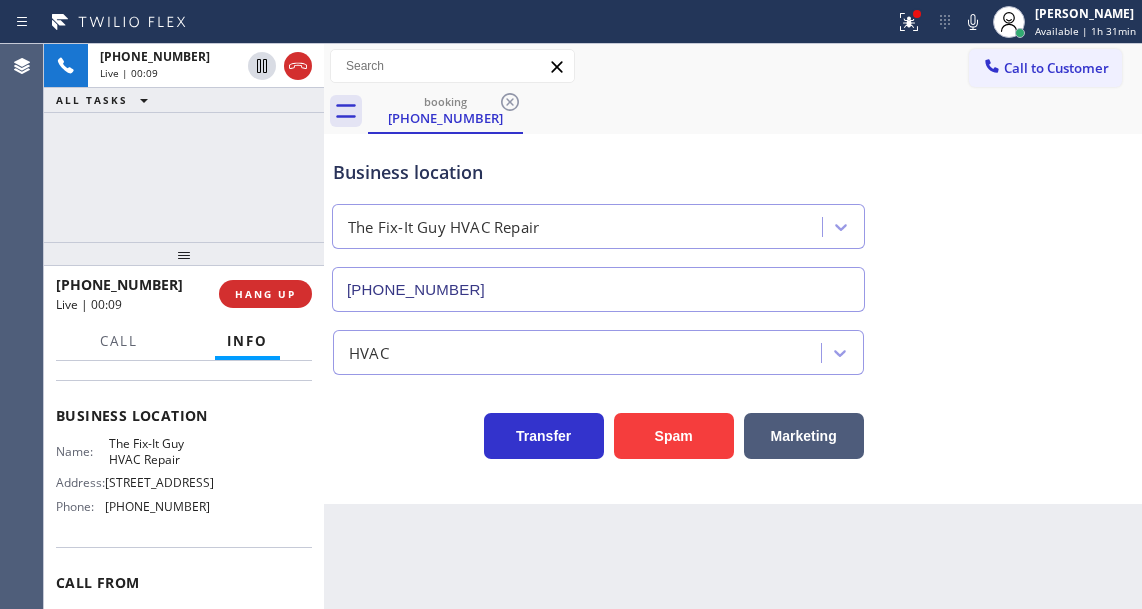 scroll, scrollTop: 234, scrollLeft: 0, axis: vertical 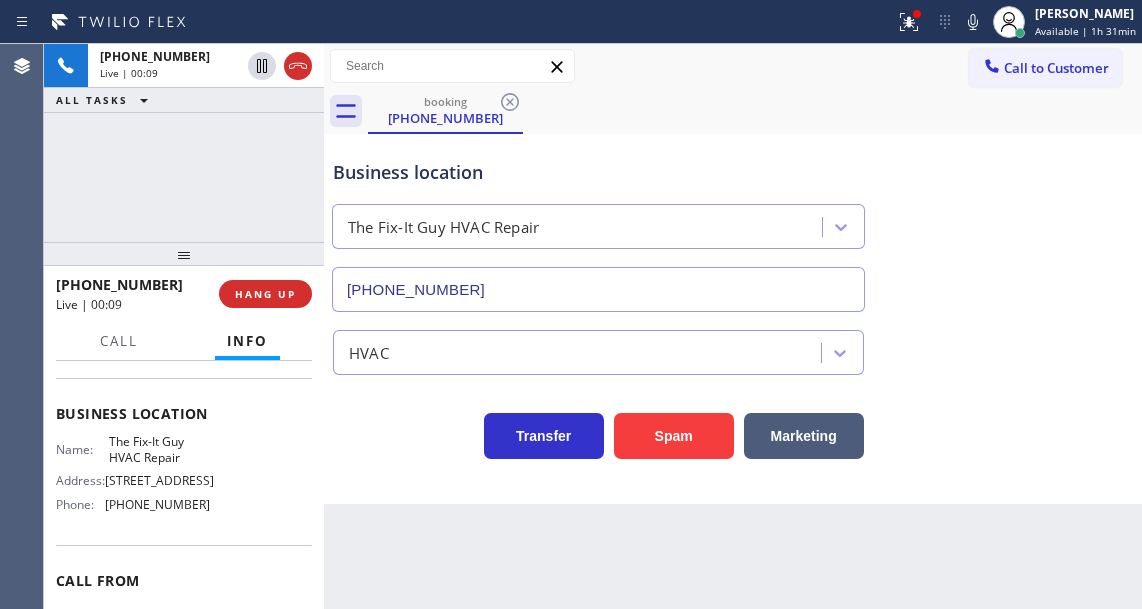 click on "The Fix-It Guy HVAC Repair" at bounding box center (159, 449) 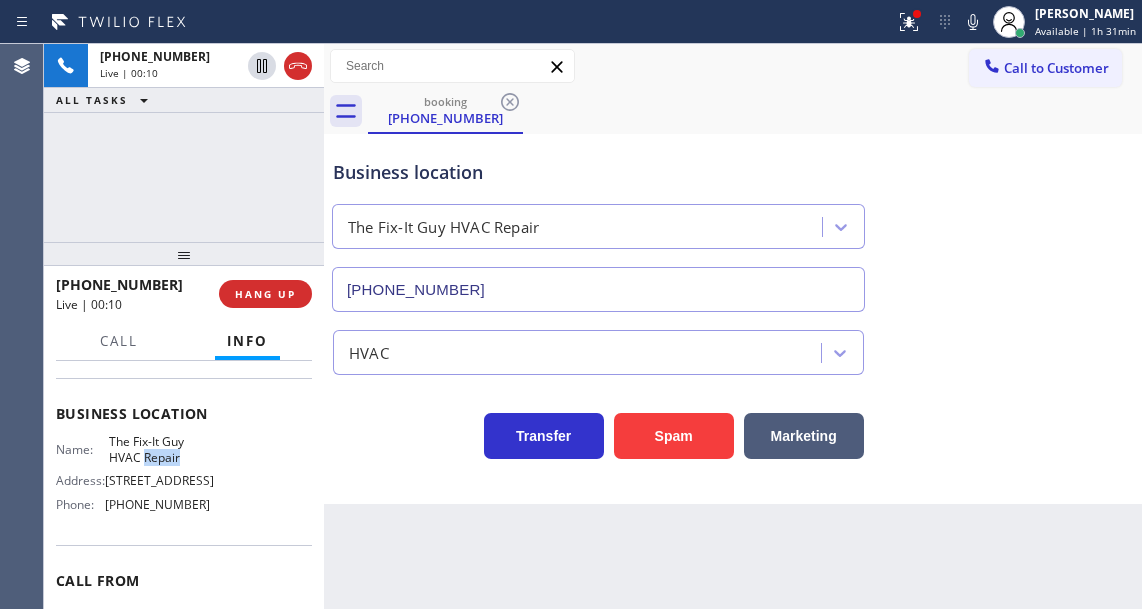 click on "The Fix-It Guy HVAC Repair" at bounding box center (159, 449) 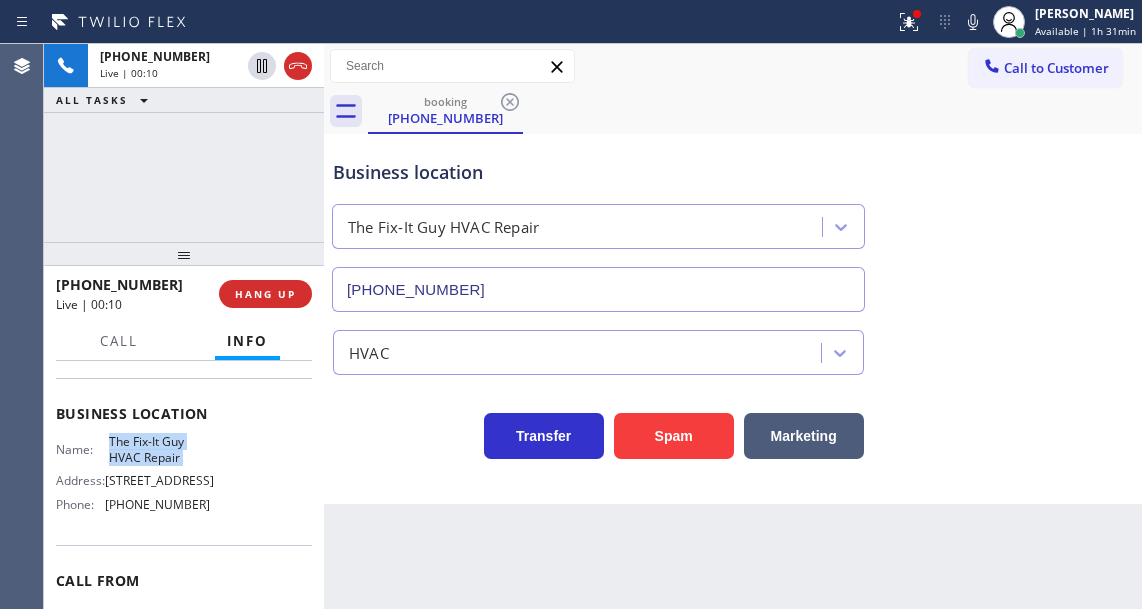 click on "The Fix-It Guy HVAC Repair" at bounding box center (159, 449) 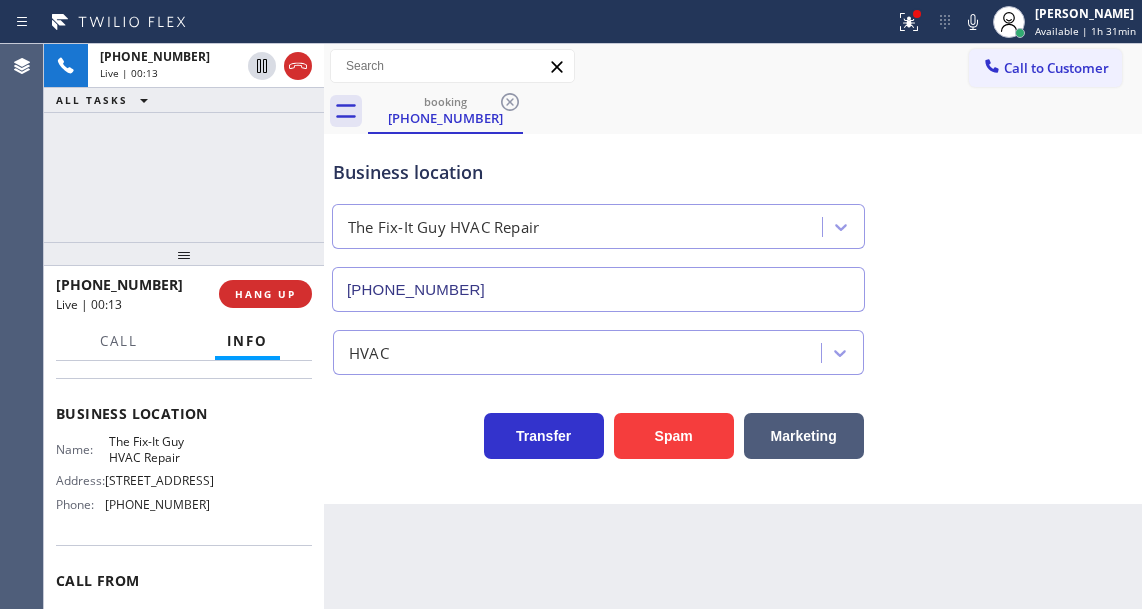 drag, startPoint x: 446, startPoint y: 556, endPoint x: 391, endPoint y: 556, distance: 55 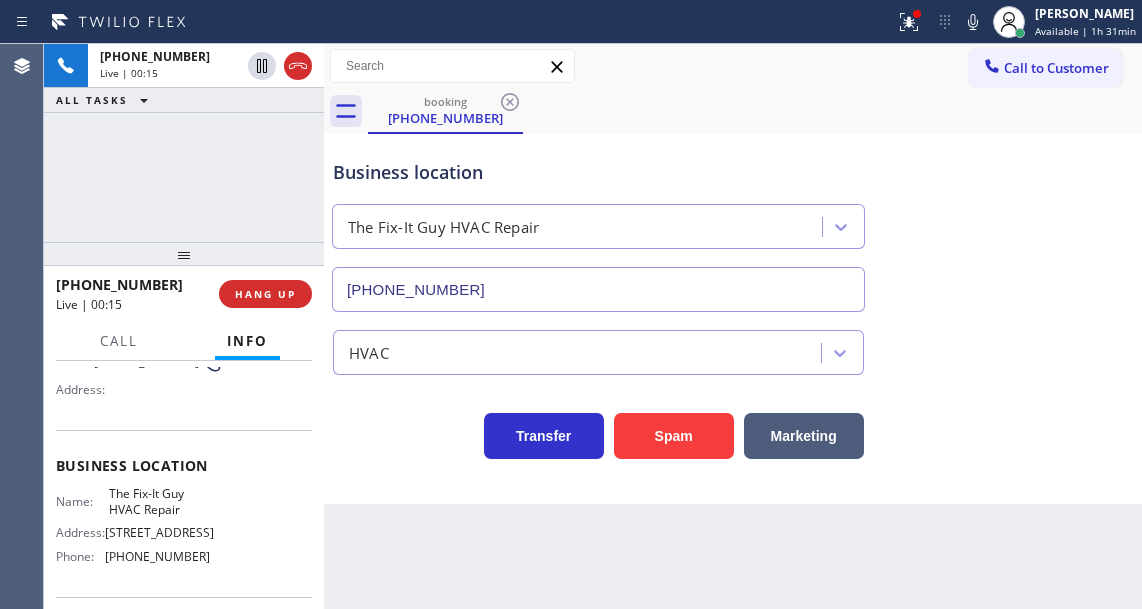 scroll, scrollTop: 134, scrollLeft: 0, axis: vertical 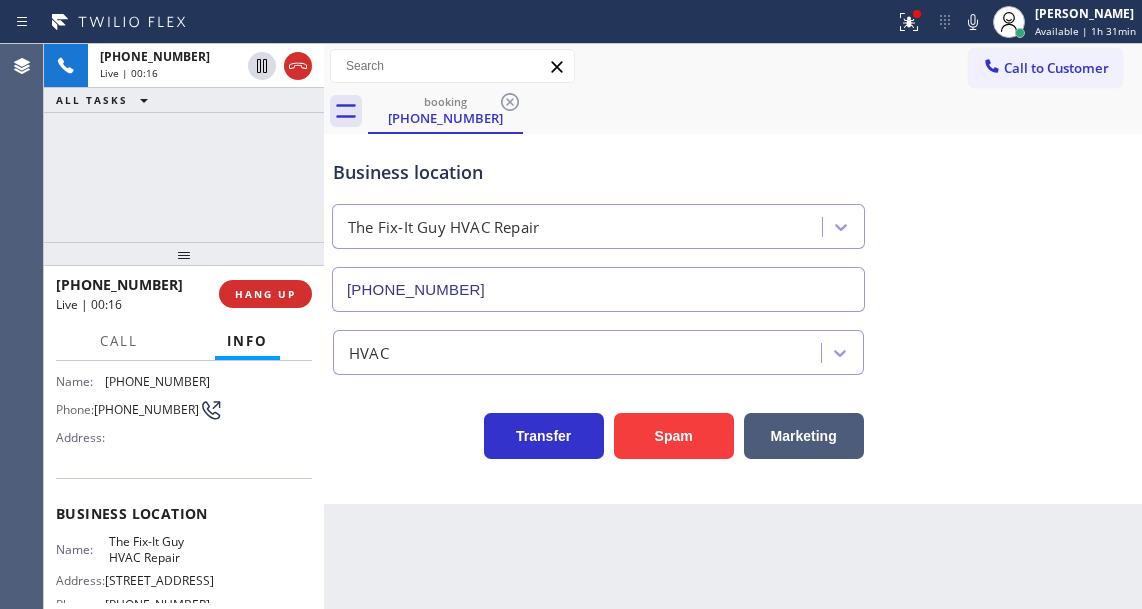 click on "[PHONE_NUMBER]" at bounding box center (146, 409) 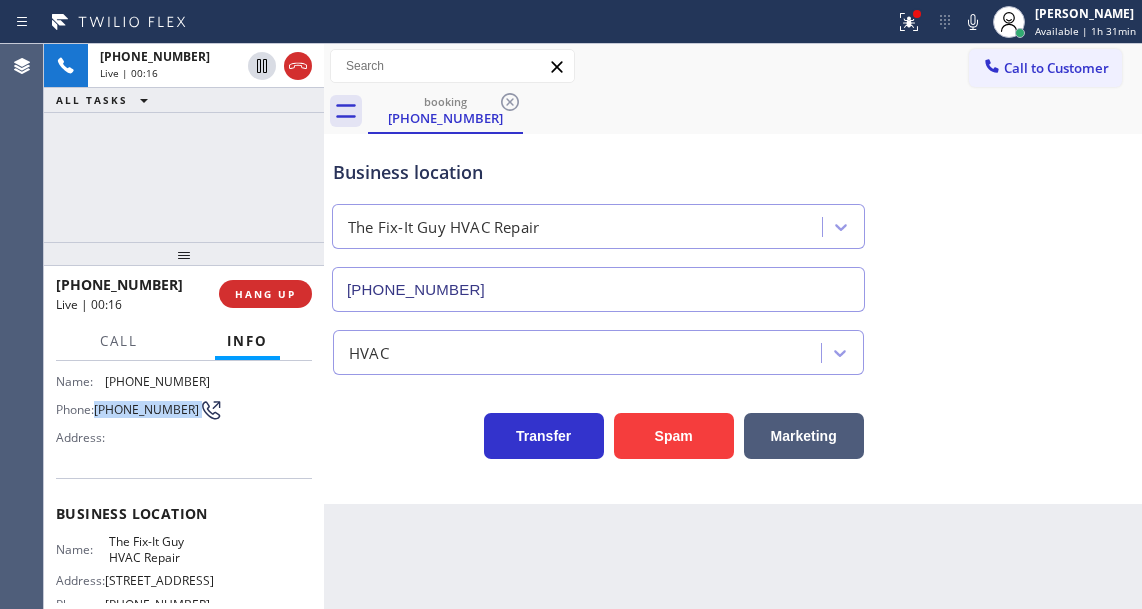 click on "[PHONE_NUMBER]" at bounding box center [146, 409] 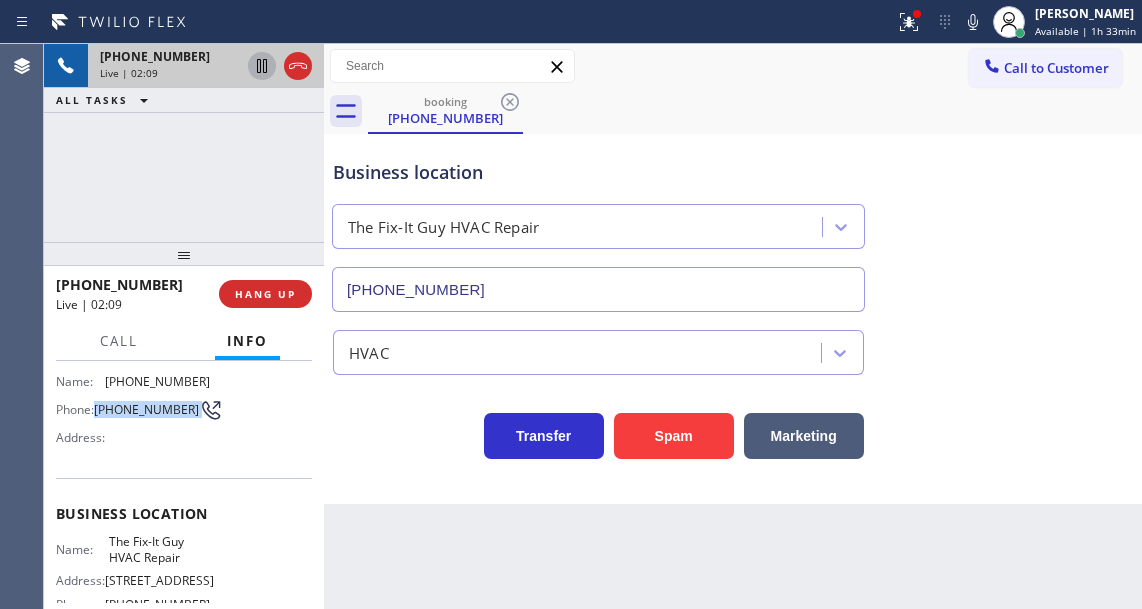click 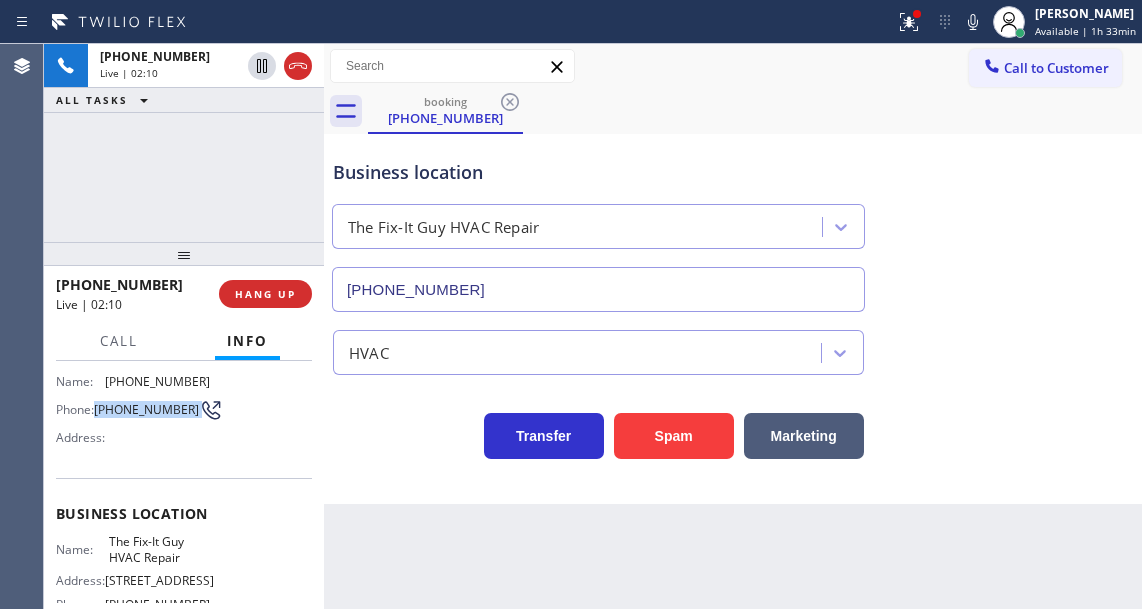 click 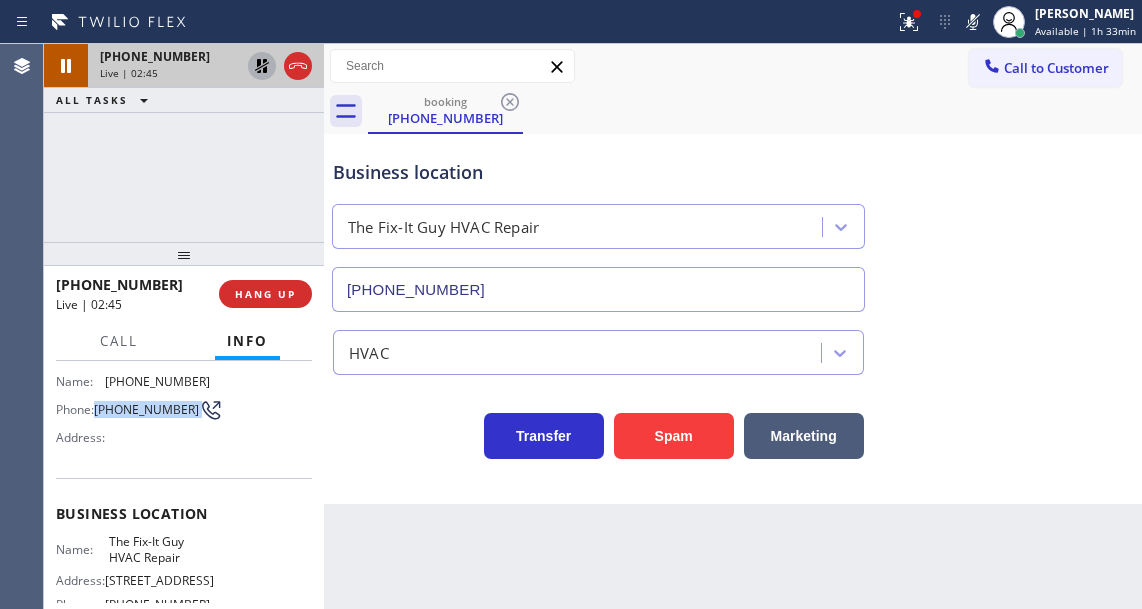 click 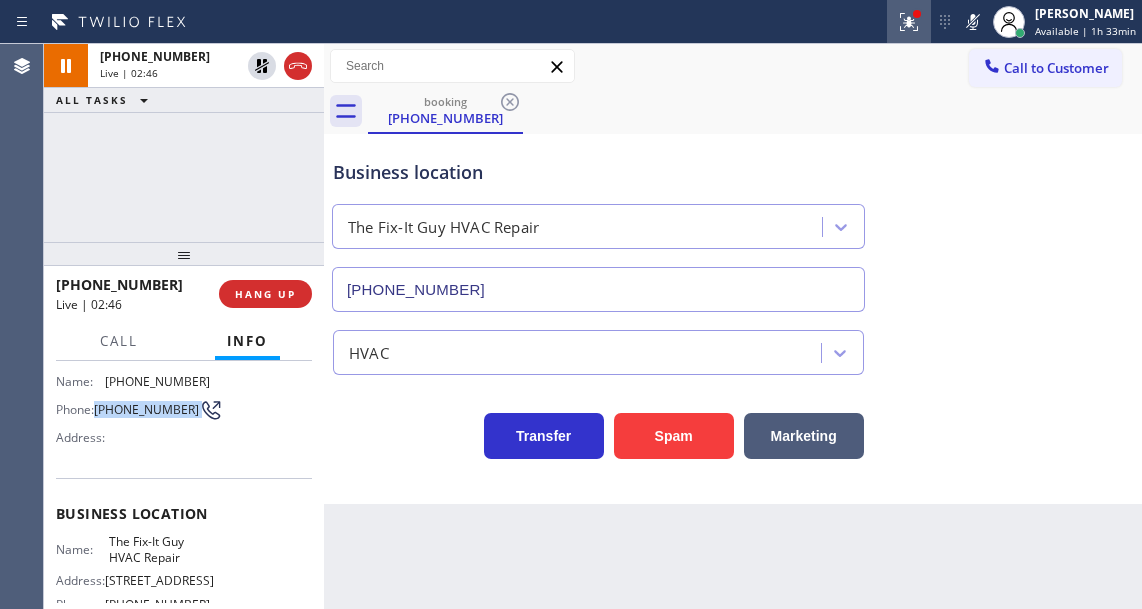 click 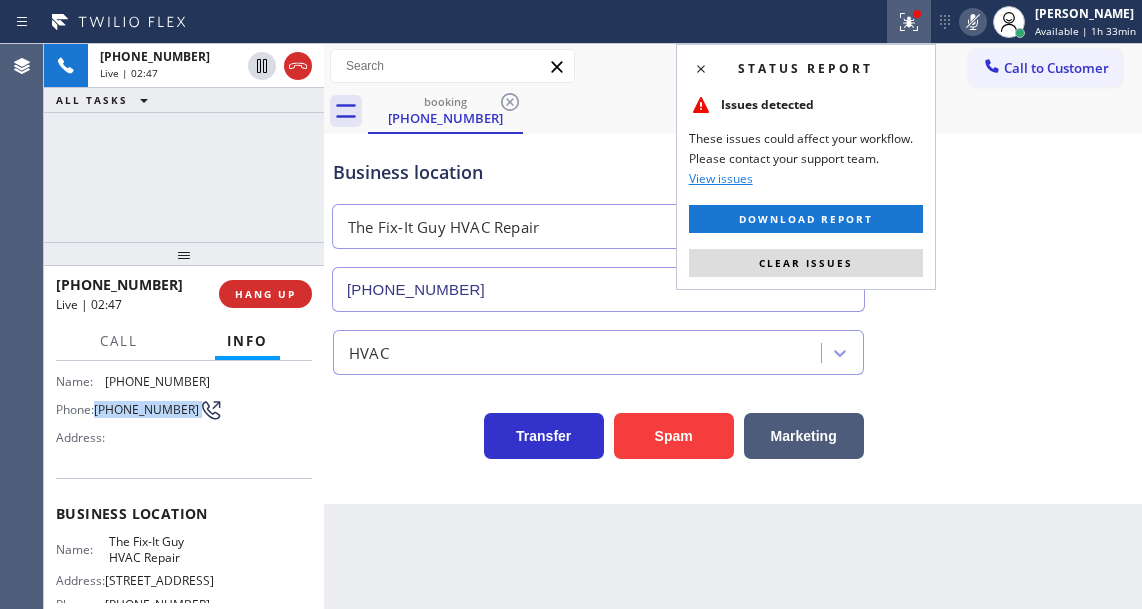 click 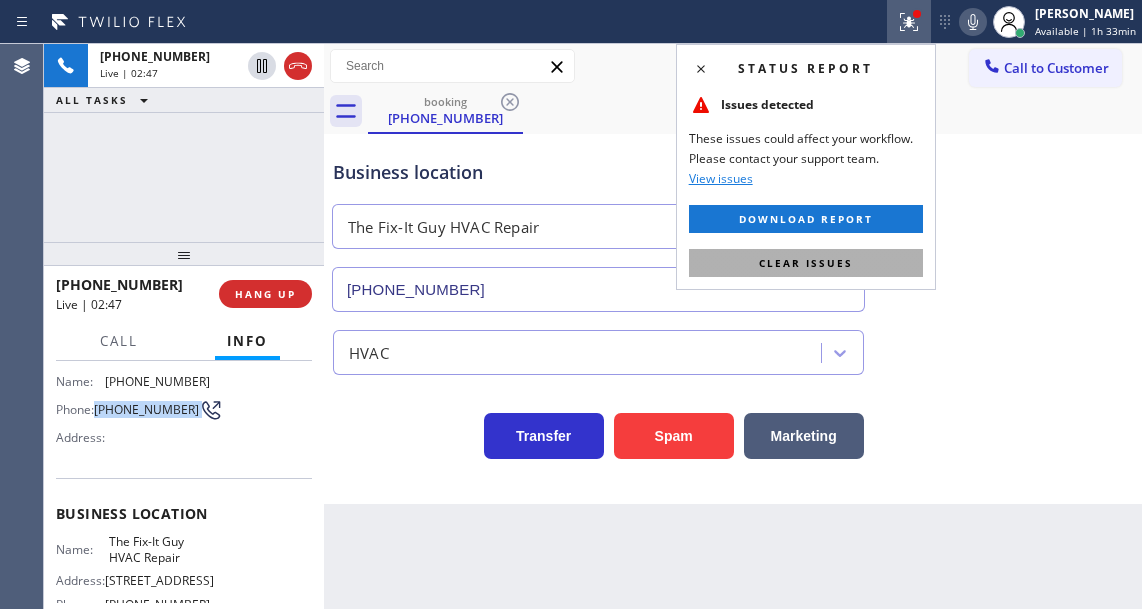 click on "Clear issues" at bounding box center [806, 263] 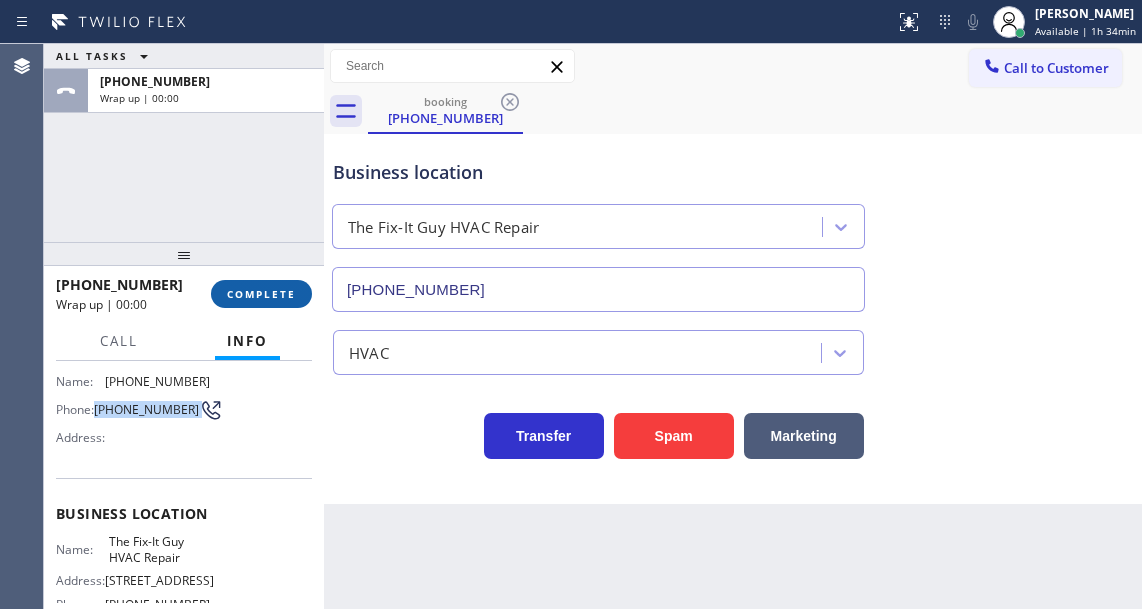 click on "COMPLETE" at bounding box center (261, 294) 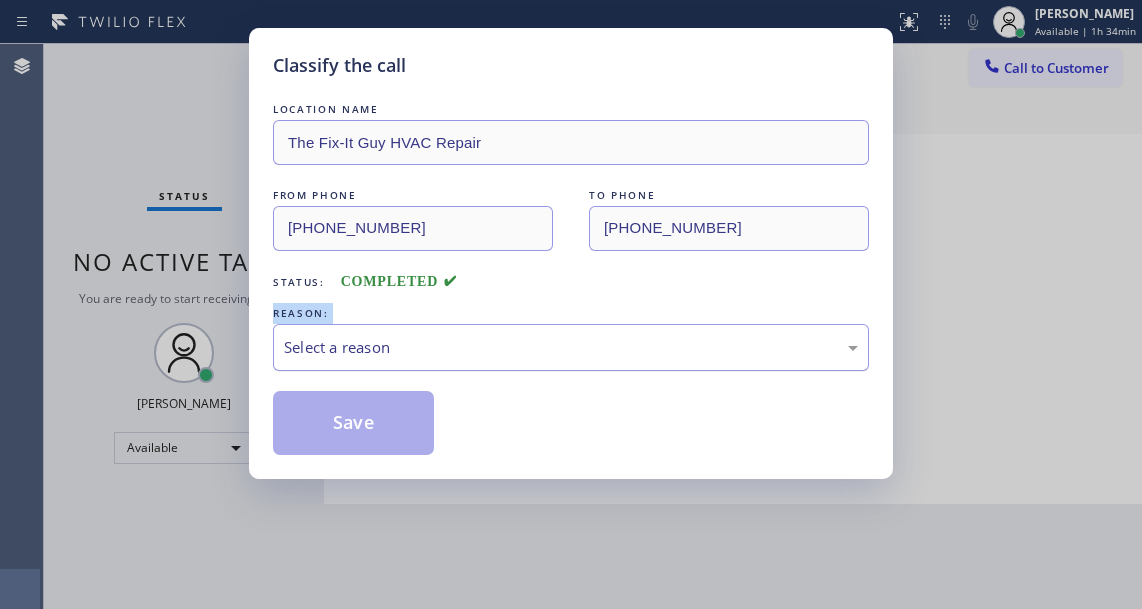 click on "Select a reason" at bounding box center [571, 347] 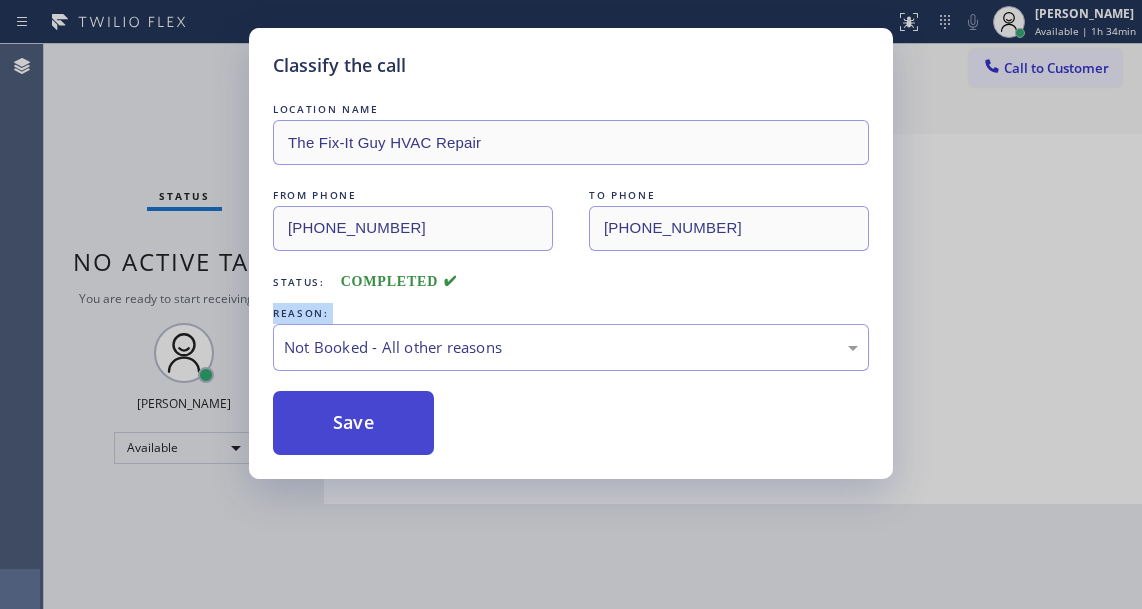 click on "Save" at bounding box center [353, 423] 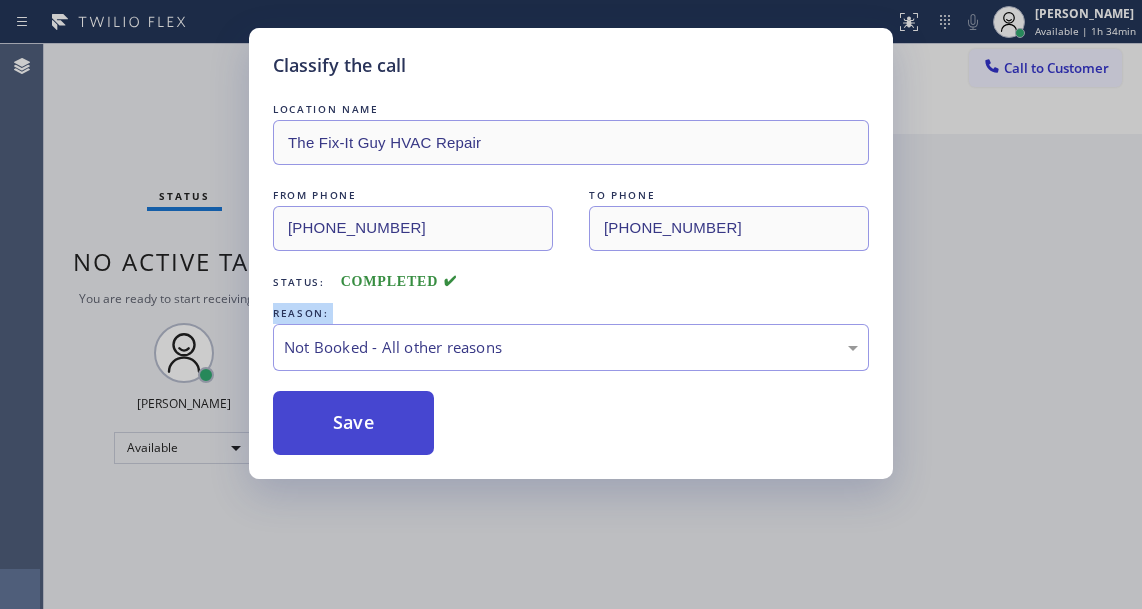 click on "Save" at bounding box center [353, 423] 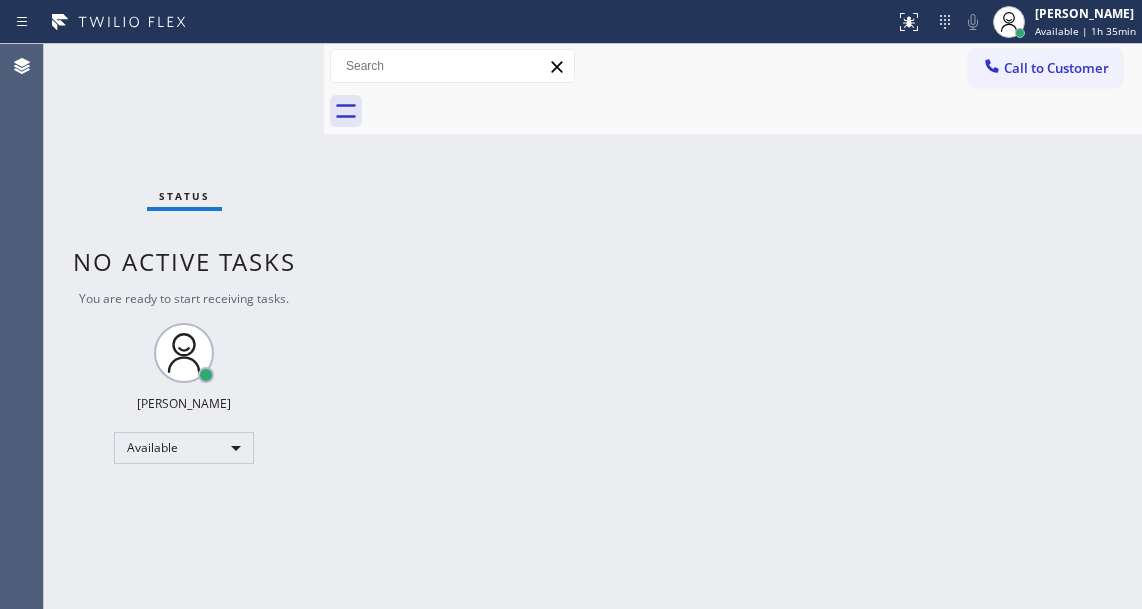 drag, startPoint x: 1093, startPoint y: 350, endPoint x: 849, endPoint y: 251, distance: 263.31918 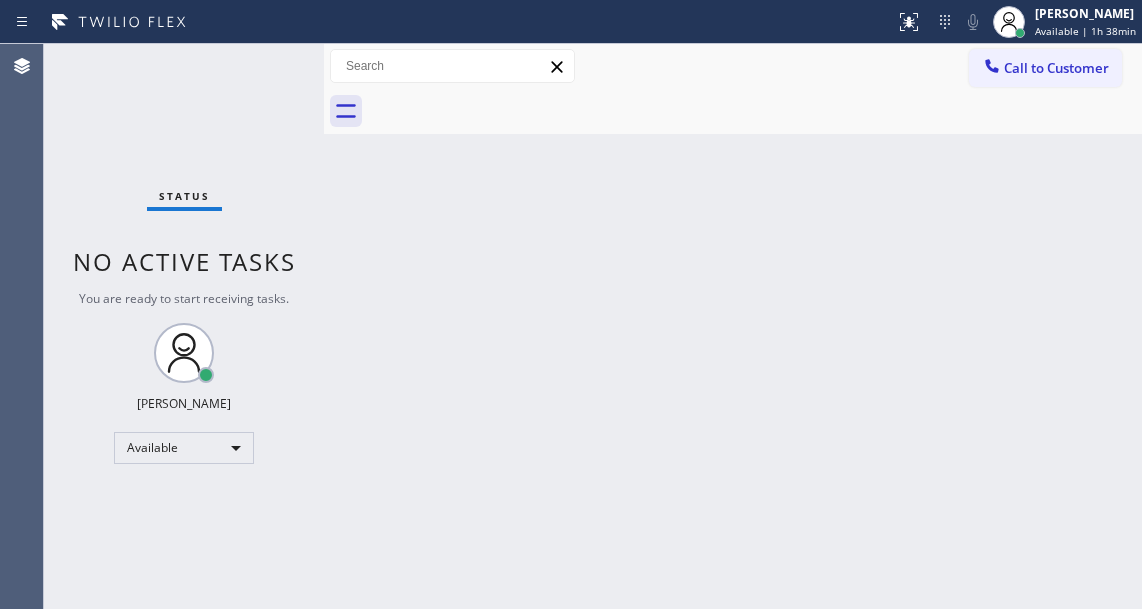 click on "Status   No active tasks     You are ready to start receiving tasks.   [PERSON_NAME]" at bounding box center [184, 326] 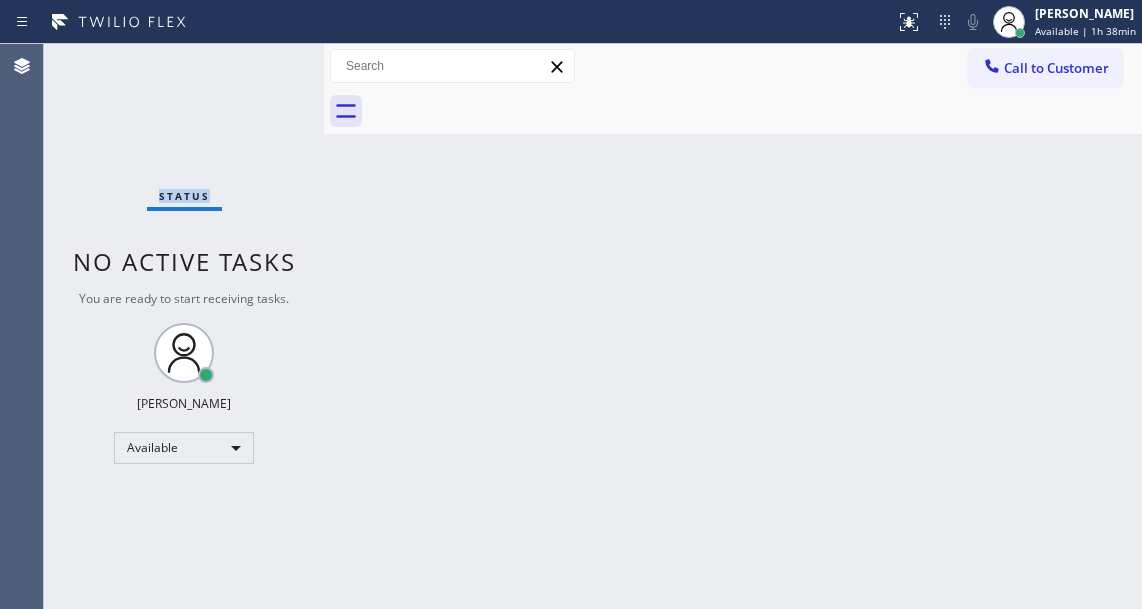 click on "Status   No active tasks     You are ready to start receiving tasks.   [PERSON_NAME]" at bounding box center [184, 326] 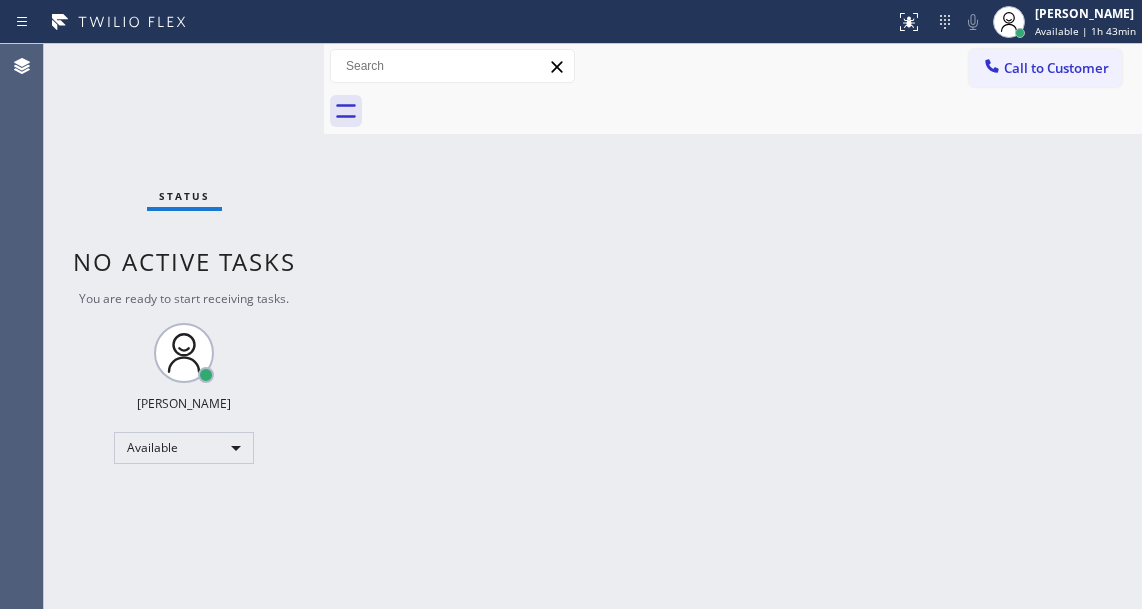 click on "Status   No active tasks     You are ready to start receiving tasks.   [PERSON_NAME]" at bounding box center [184, 326] 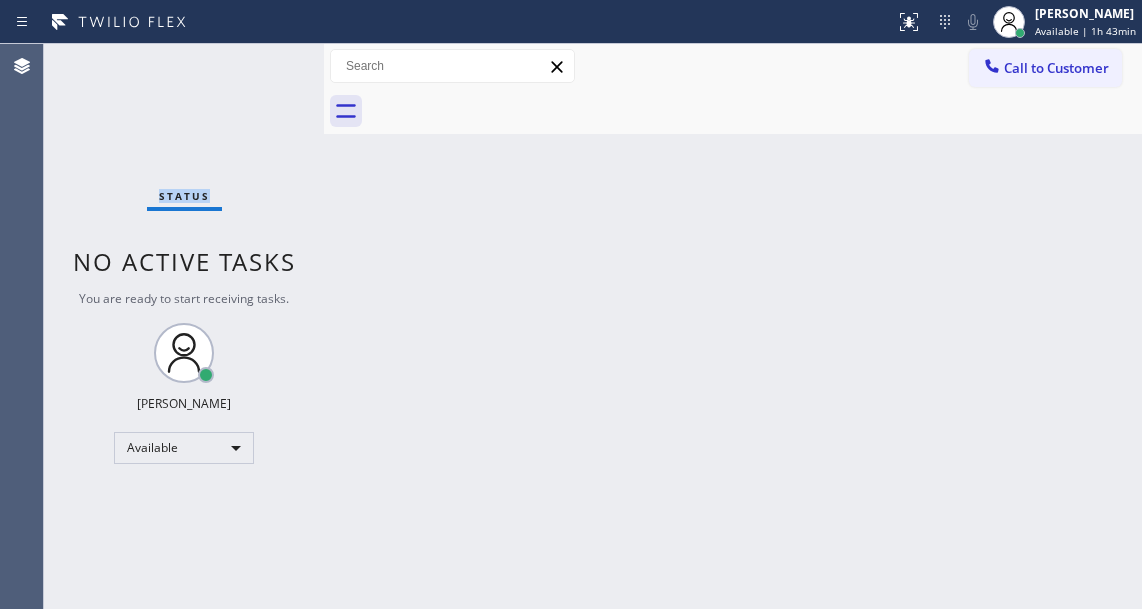 click on "Status   No active tasks     You are ready to start receiving tasks.   [PERSON_NAME]" at bounding box center [184, 326] 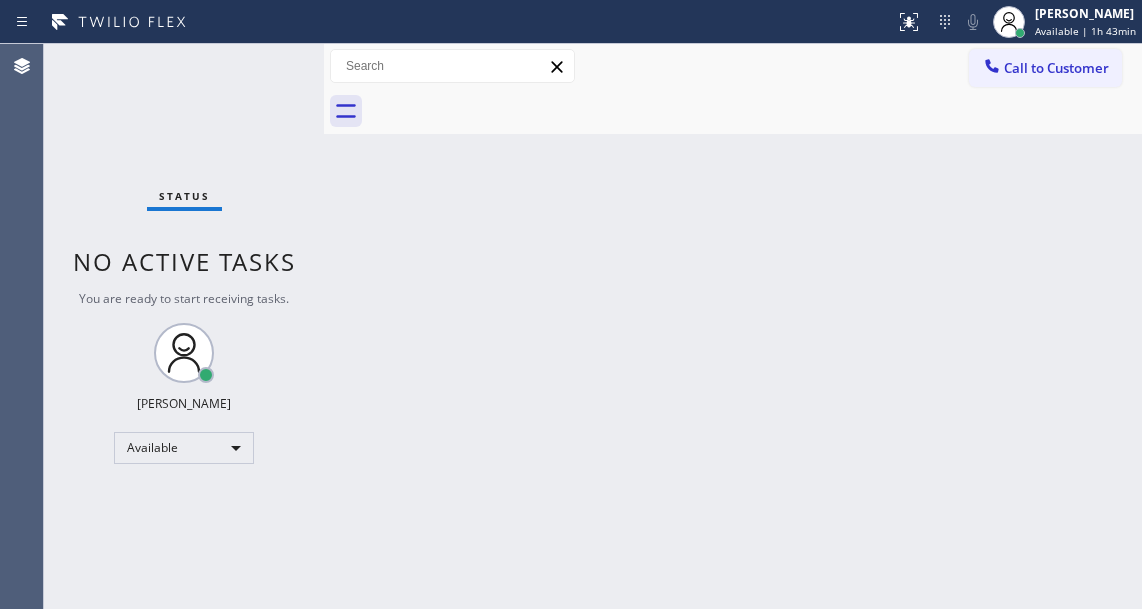 click on "Status   No active tasks     You are ready to start receiving tasks.   [PERSON_NAME]" at bounding box center (184, 326) 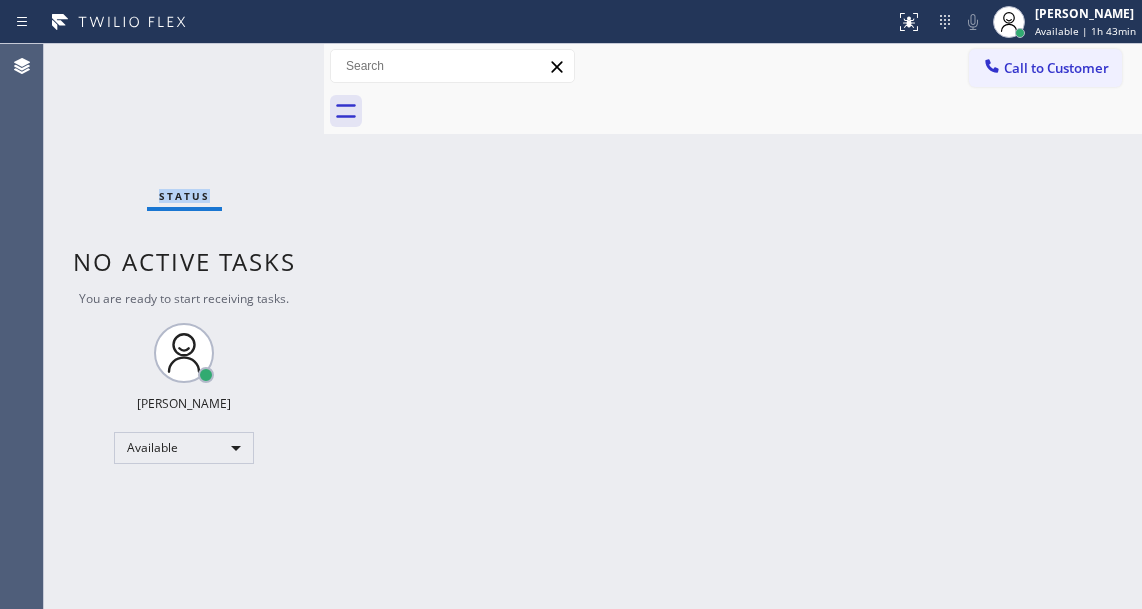 click on "Status   No active tasks     You are ready to start receiving tasks.   [PERSON_NAME]" at bounding box center [184, 326] 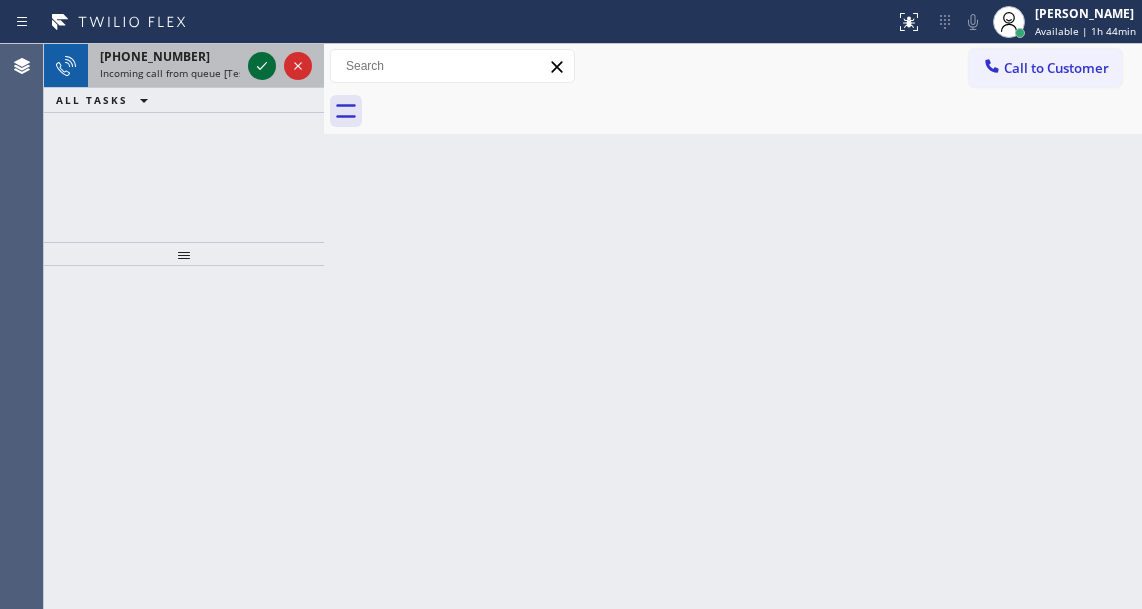 click 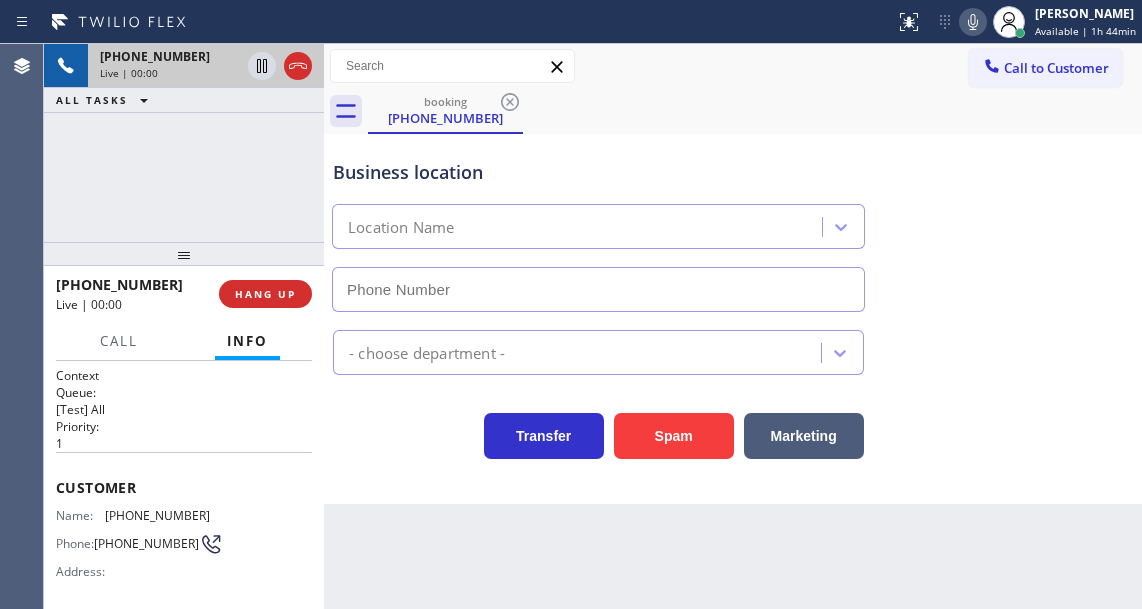 type on "[PHONE_NUMBER]" 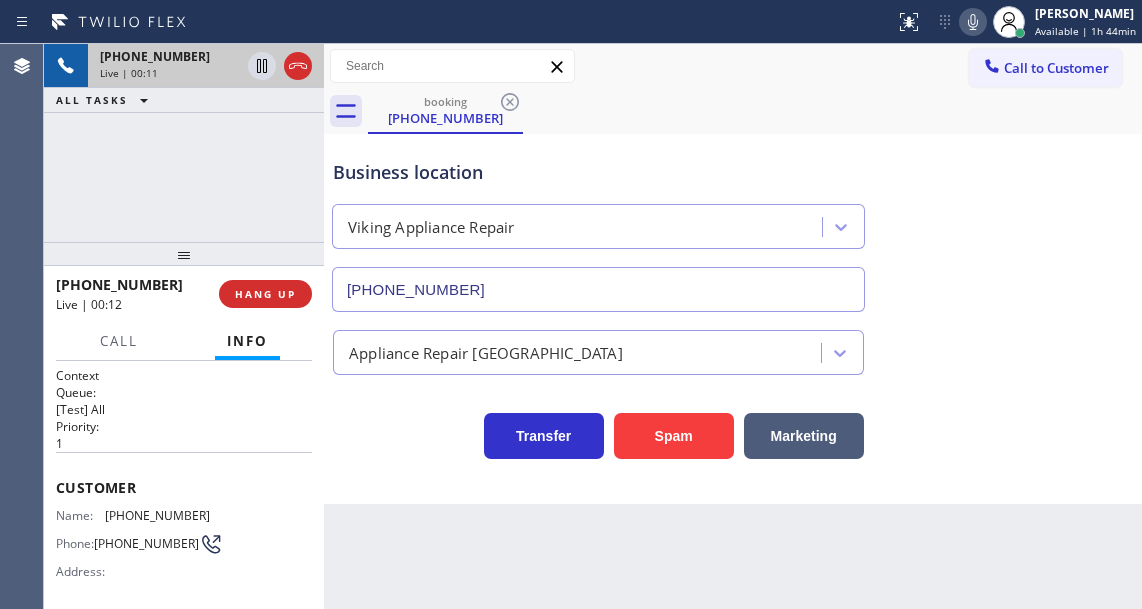 click on "[PHONE_NUMBER]" at bounding box center (157, 515) 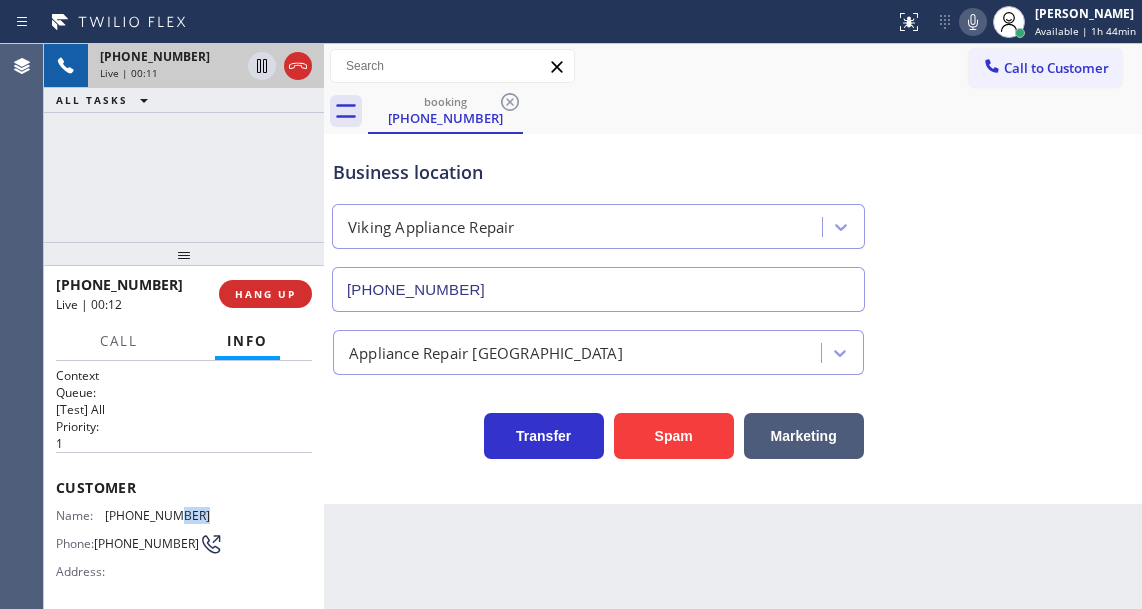 click on "[PHONE_NUMBER]" at bounding box center (157, 515) 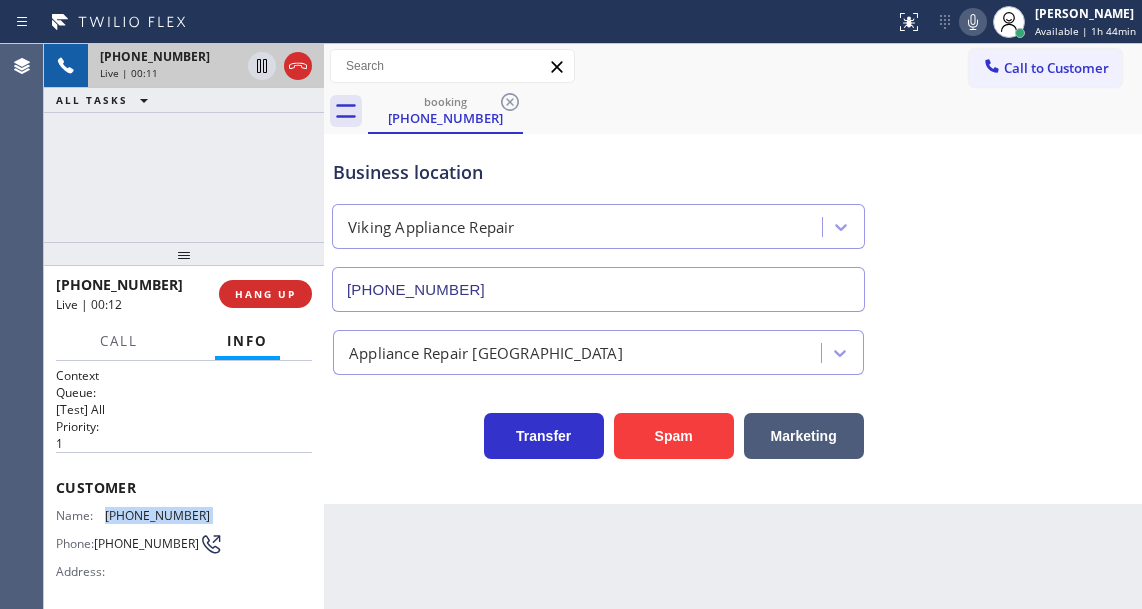 click on "[PHONE_NUMBER]" at bounding box center (157, 515) 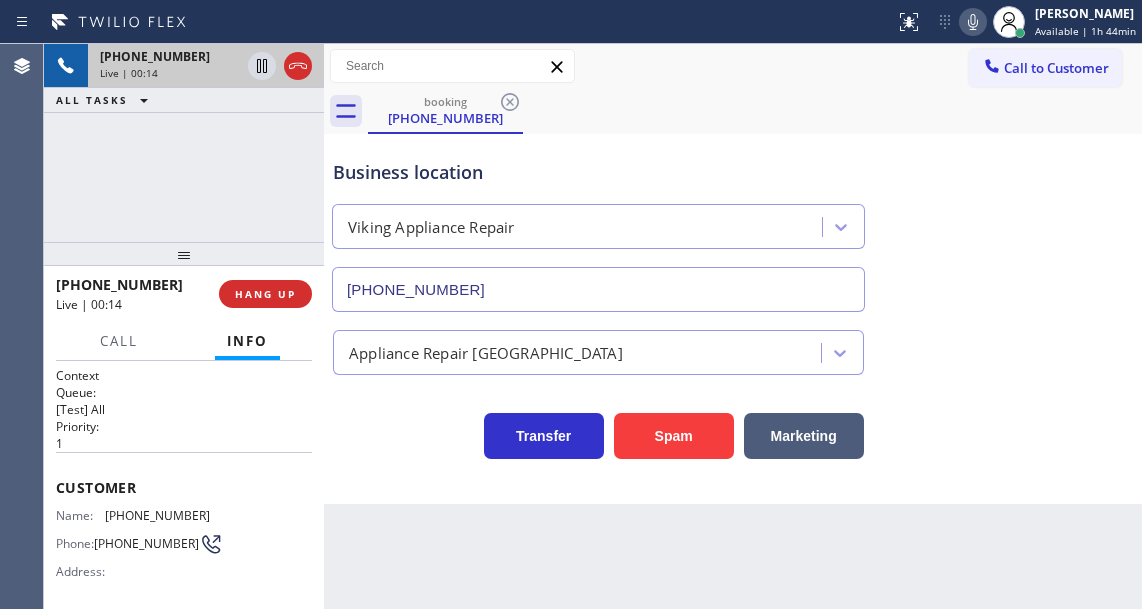 click on "Back to Dashboard Change Sender ID Customers Technicians Select a contact Outbound call Technician Search Technician Your caller id phone number Your caller id phone number Call Technician info Name   Phone none Address none Change Sender ID HVAC [PHONE_NUMBER] 5 Star Appliance [PHONE_NUMBER] Appliance Repair [PHONE_NUMBER] Plumbing [PHONE_NUMBER] Air Duct Cleaning [PHONE_NUMBER]  Electricians [PHONE_NUMBER] Cancel Change Check personal SMS Reset Change booking [PHONE_NUMBER] Call to Customer Outbound call Location Bestway Appliance Repair [GEOGRAPHIC_DATA] Your caller id phone number [PHONE_NUMBER] Customer number Call Outbound call Technician Search Technician Your caller id phone number Your caller id phone number Call booking [PHONE_NUMBER] Business location Viking Appliance Repair [PHONE_NUMBER] Appliance Repair High End Transfer Spam Marketing" at bounding box center [733, 326] 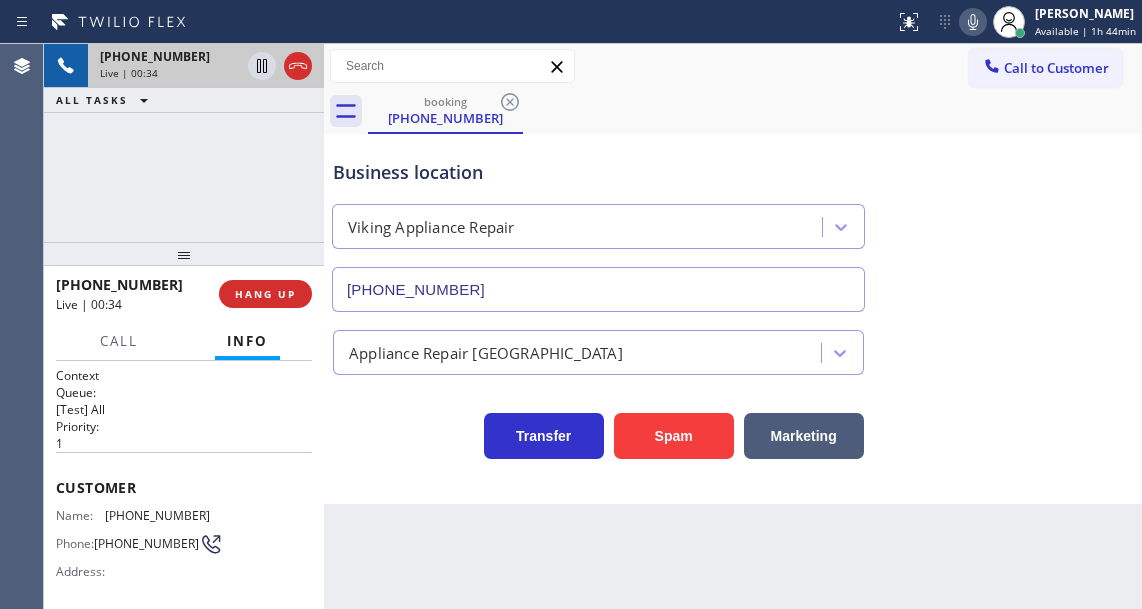 click on "[PHONE_NUMBER] Live | 00:34 ALL TASKS ALL TASKS ACTIVE TASKS TASKS IN WRAP UP" at bounding box center [184, 143] 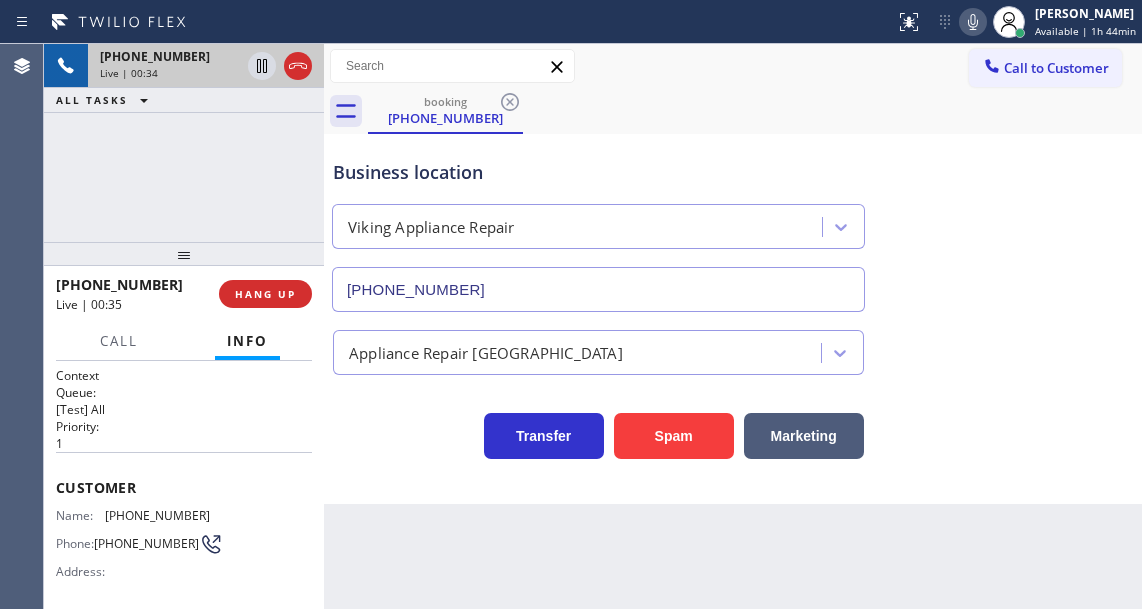 click on "Business location" at bounding box center (598, 172) 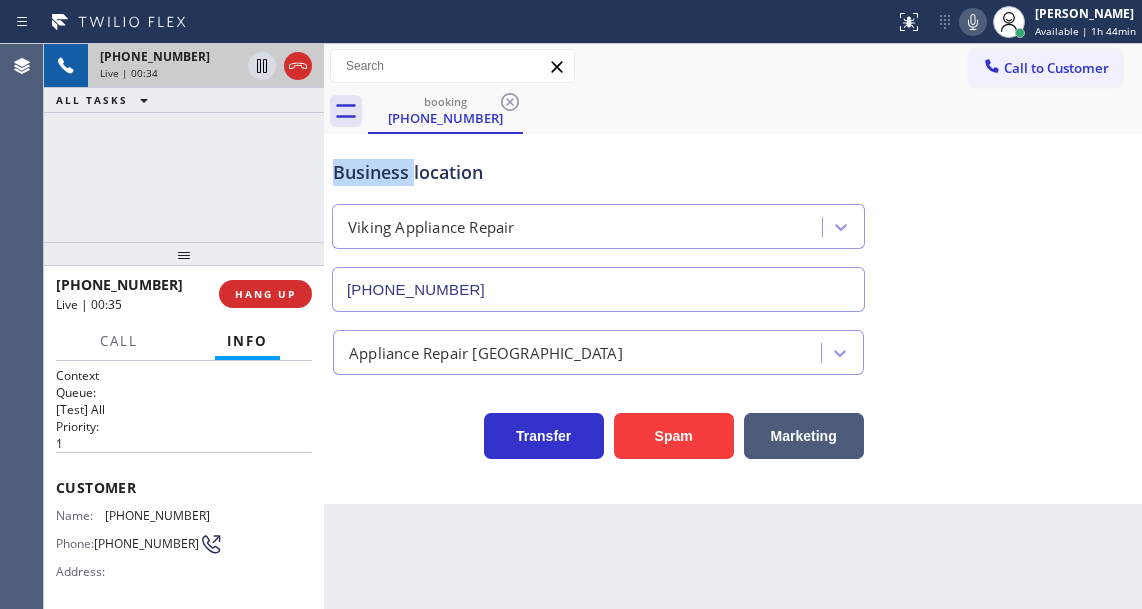 click on "Business location" at bounding box center (598, 172) 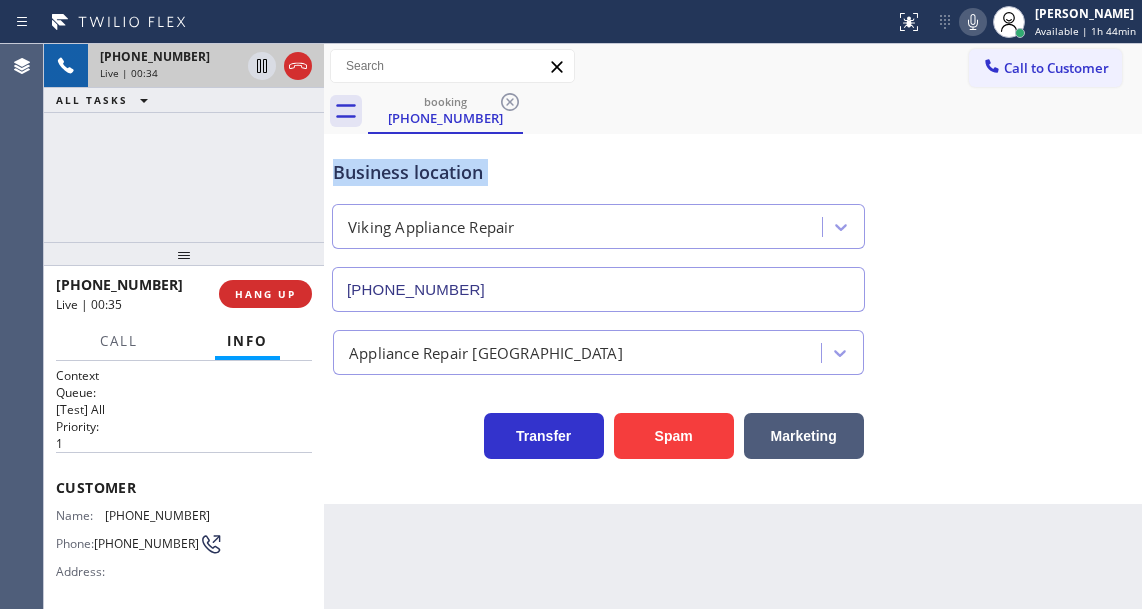 click on "Business location" at bounding box center [598, 172] 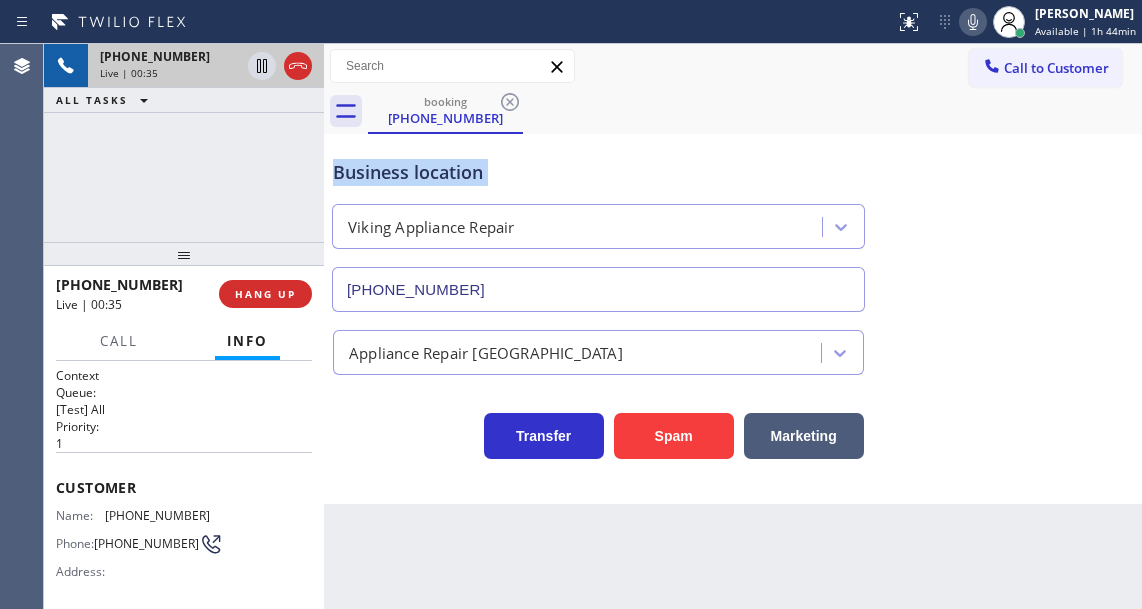 click on "Business location" at bounding box center (598, 172) 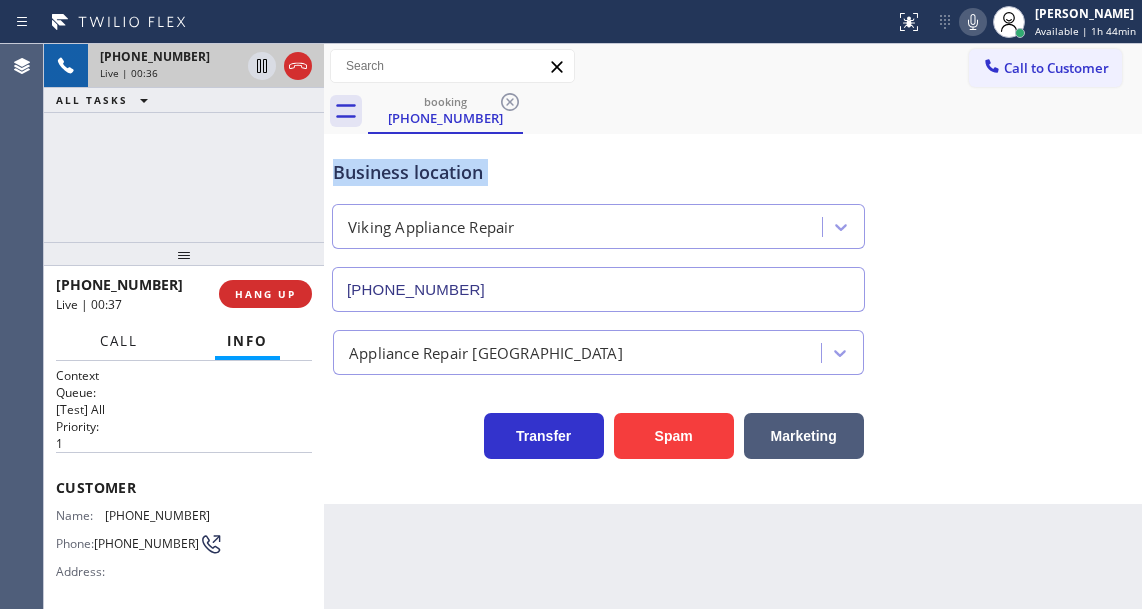 click on "Call" at bounding box center (119, 341) 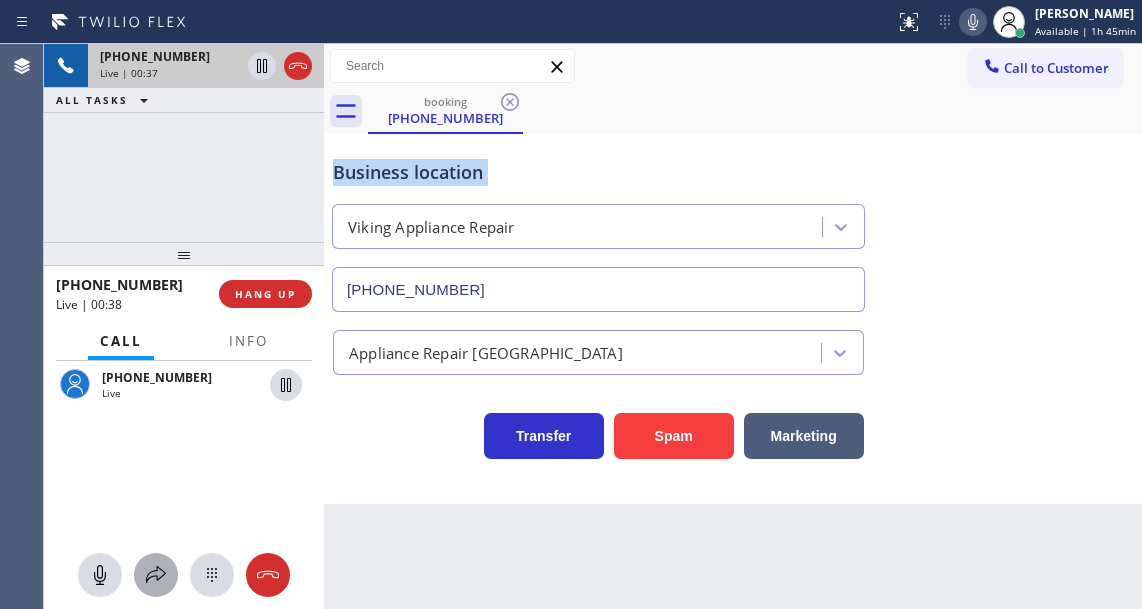 click 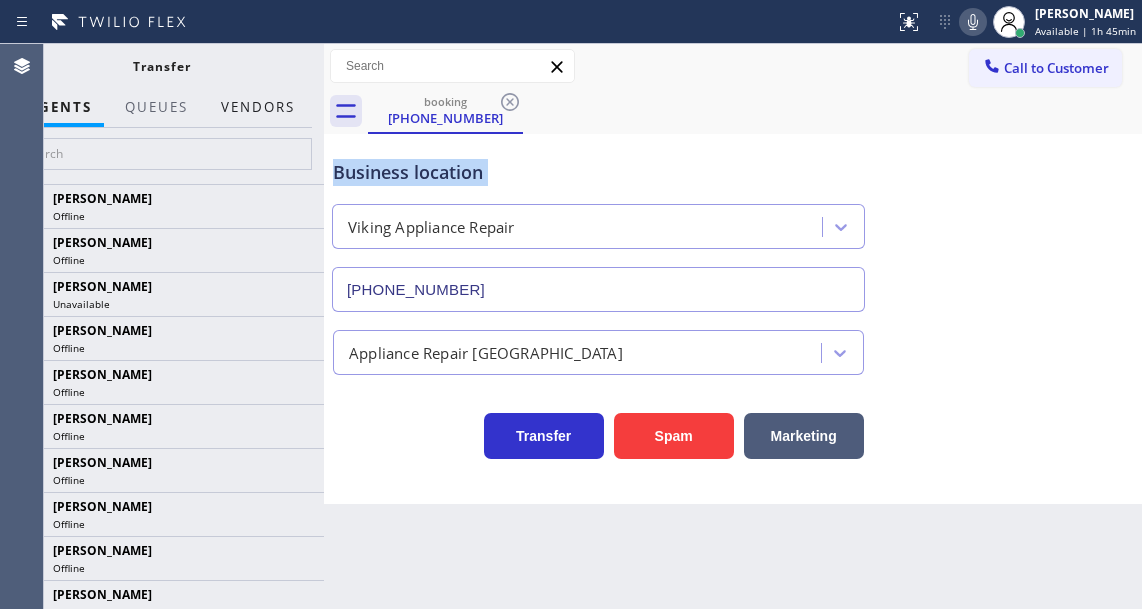 click on "Vendors" at bounding box center [258, 107] 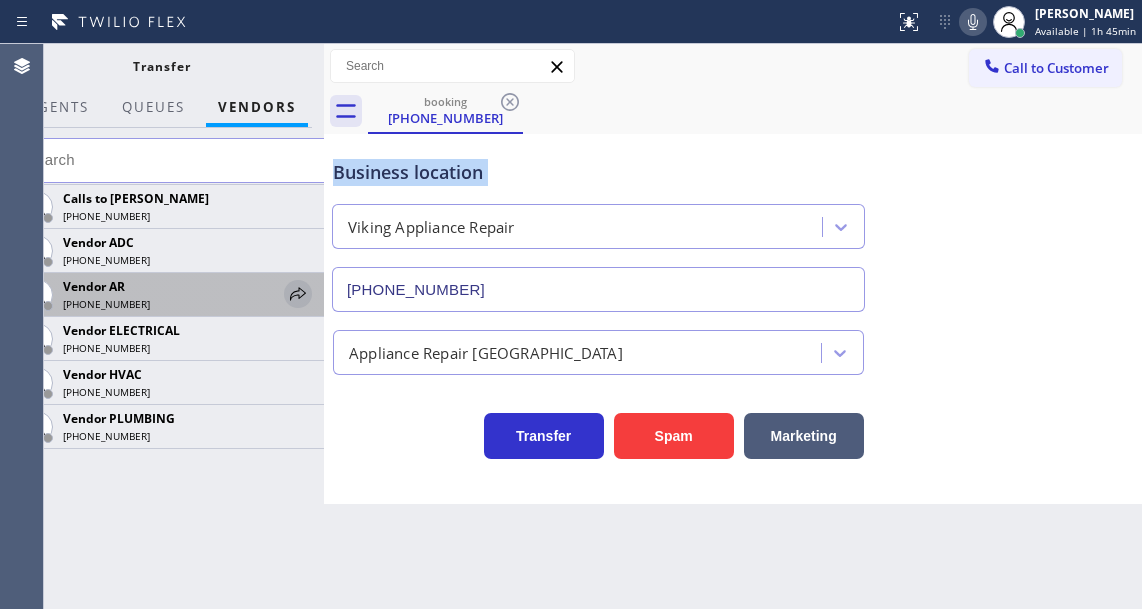 click 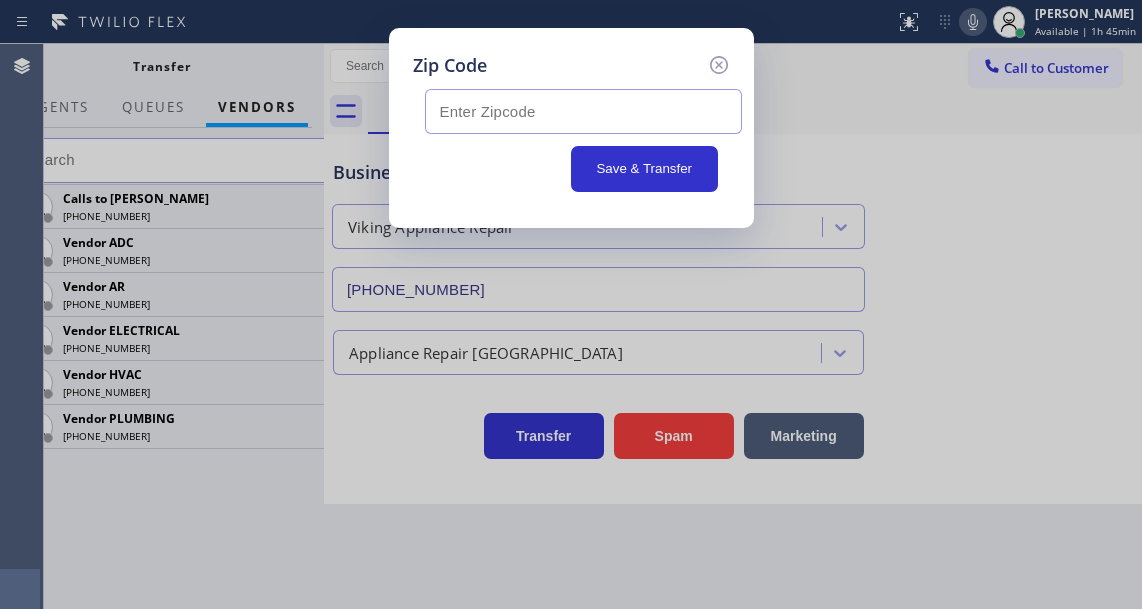 click at bounding box center (583, 111) 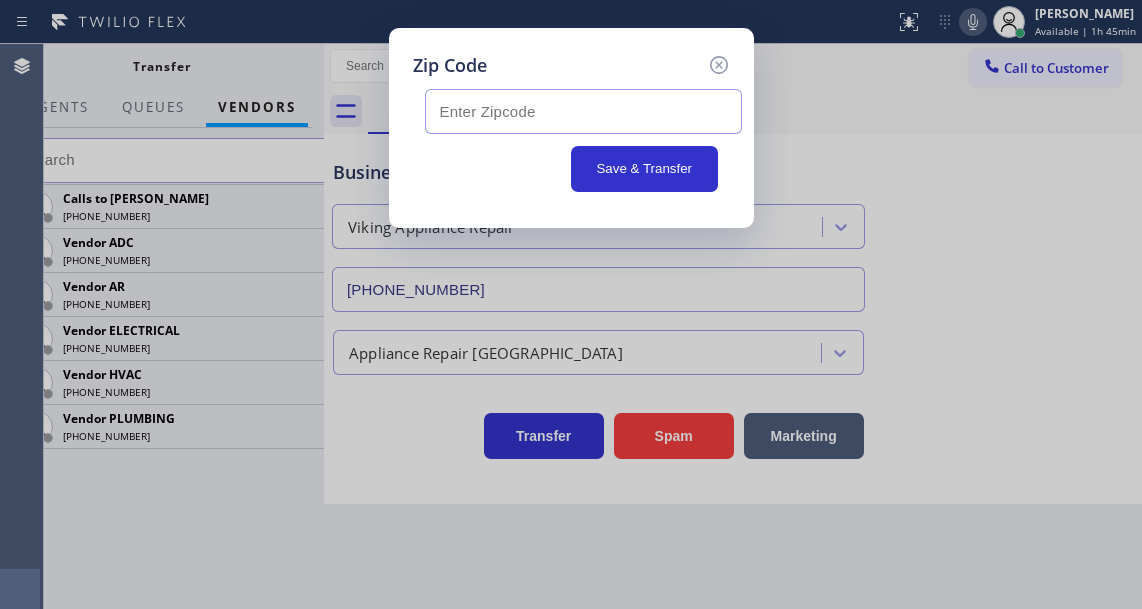 paste on "45140" 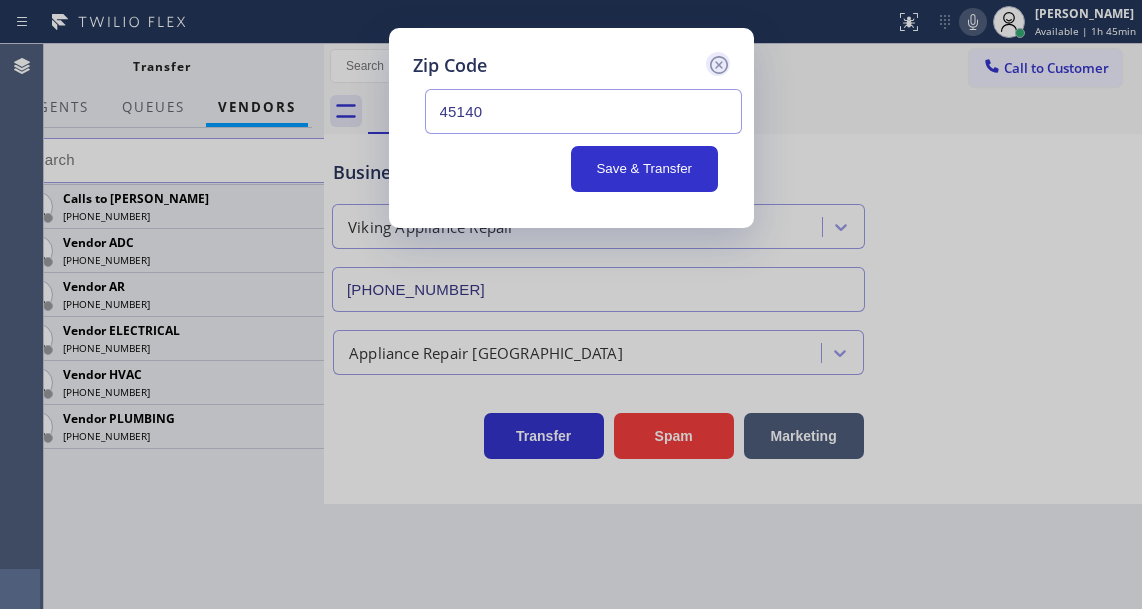 type on "45140" 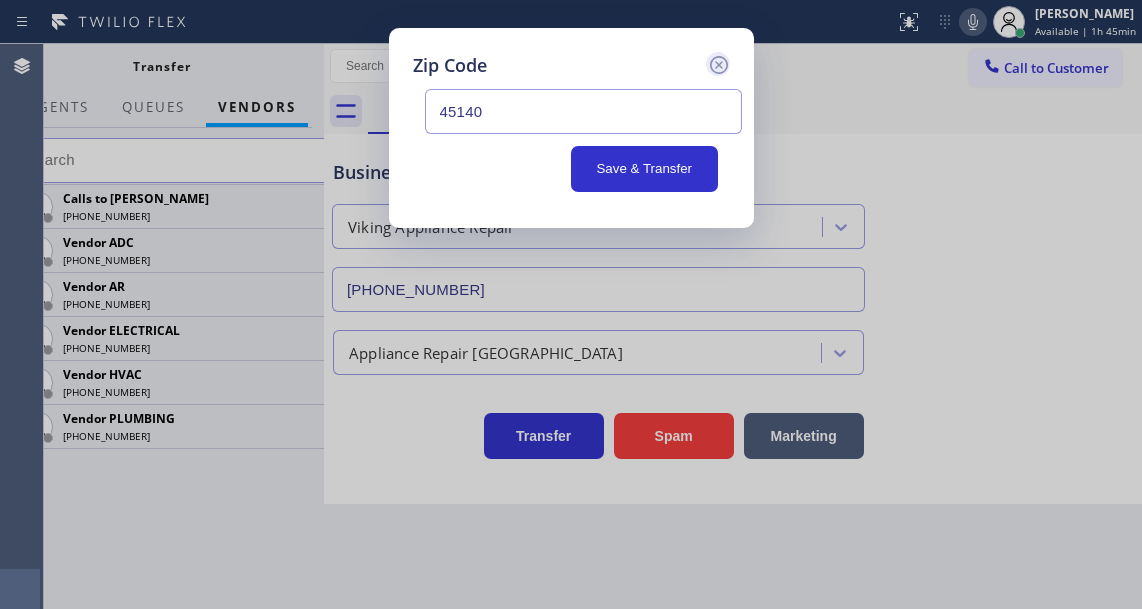 click 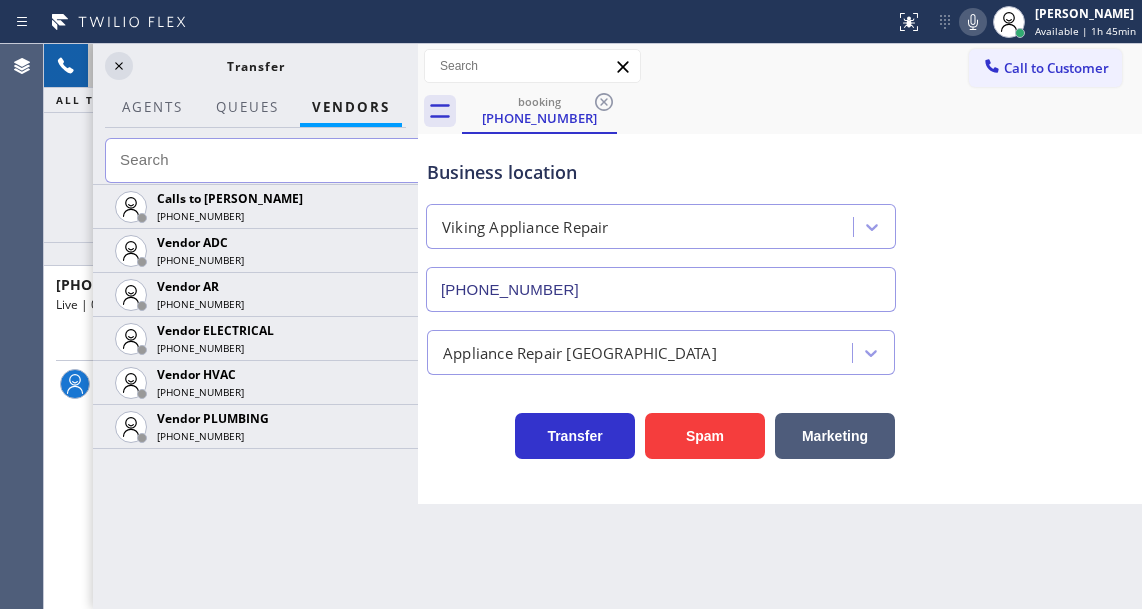 drag, startPoint x: 326, startPoint y: 67, endPoint x: 425, endPoint y: 74, distance: 99.24717 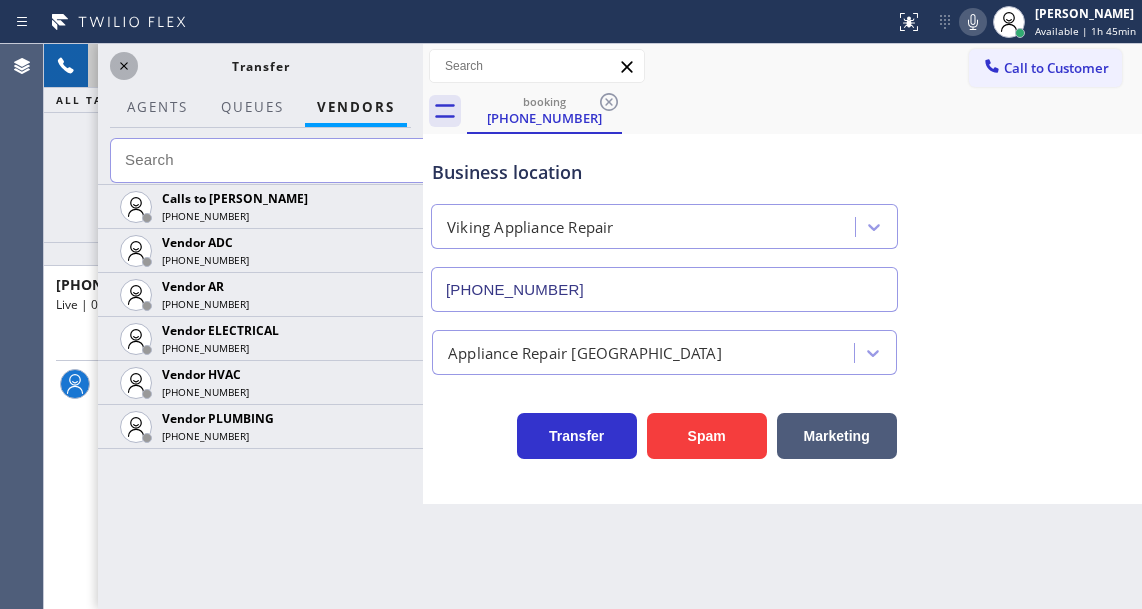 click 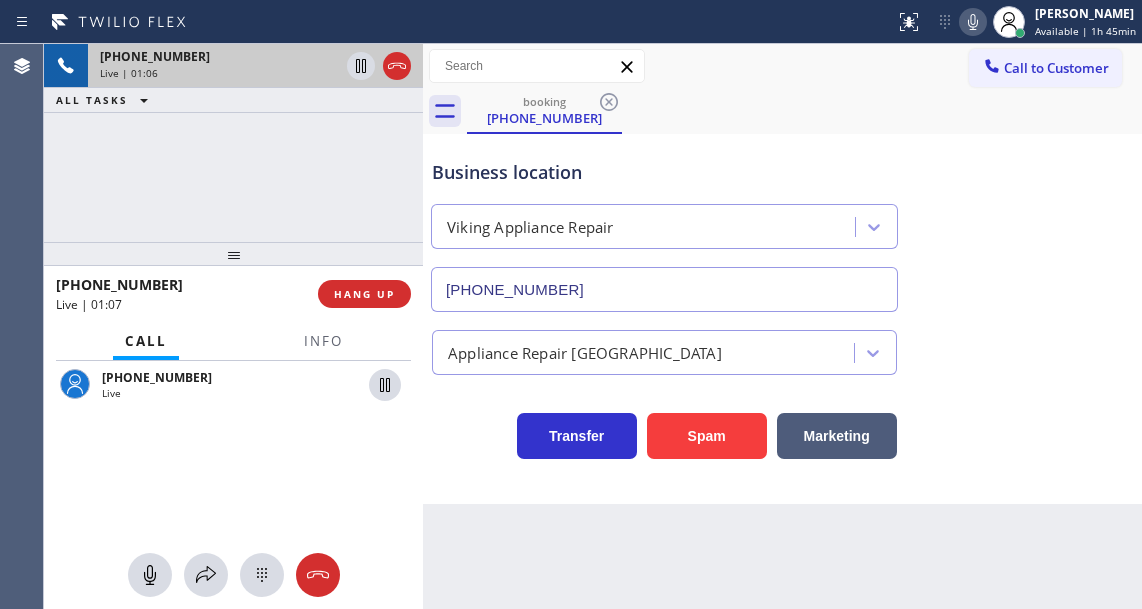 click on "[PHONE_NUMBER] Live | 01:06 ALL TASKS ALL TASKS ACTIVE TASKS TASKS IN WRAP UP" at bounding box center [233, 143] 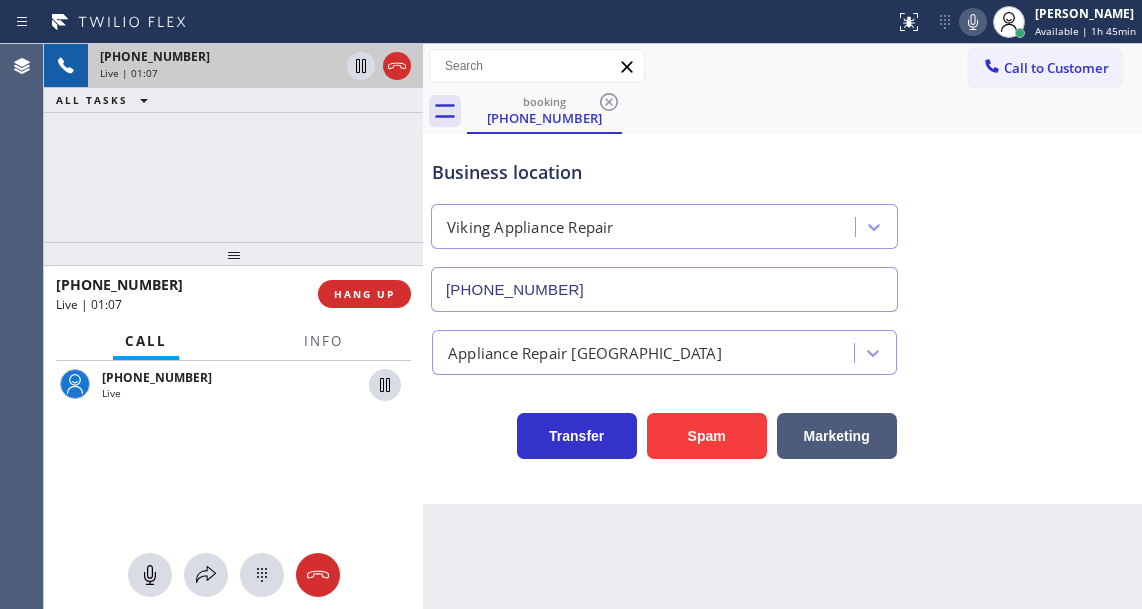 click on "[PHONE_NUMBER] Live | 01:07 ALL TASKS ALL TASKS ACTIVE TASKS TASKS IN WRAP UP" at bounding box center [233, 143] 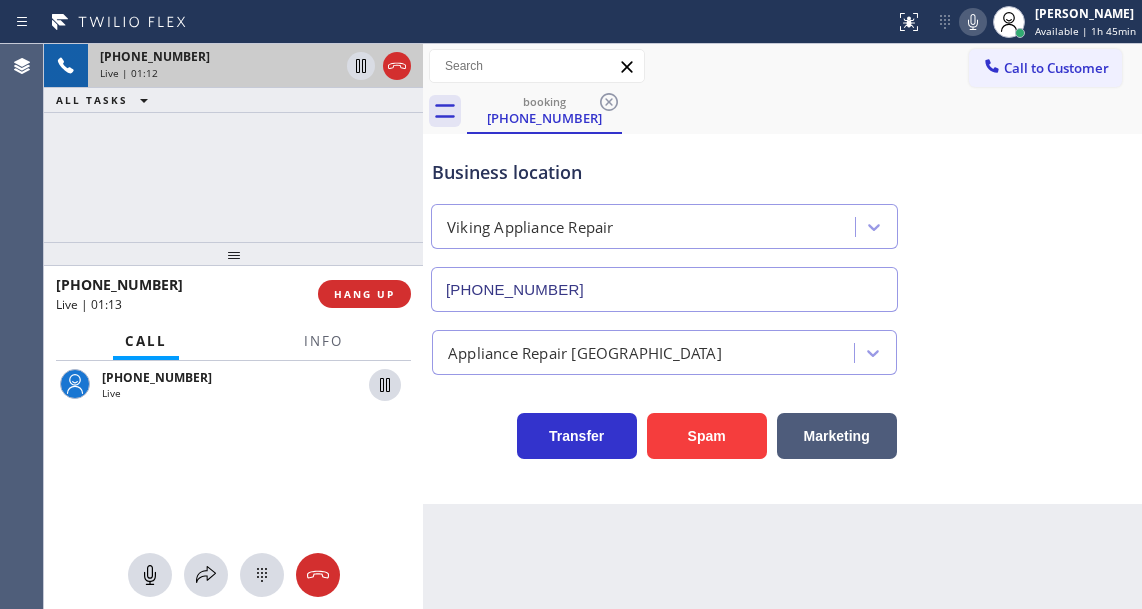 click on "Business location" at bounding box center [664, 172] 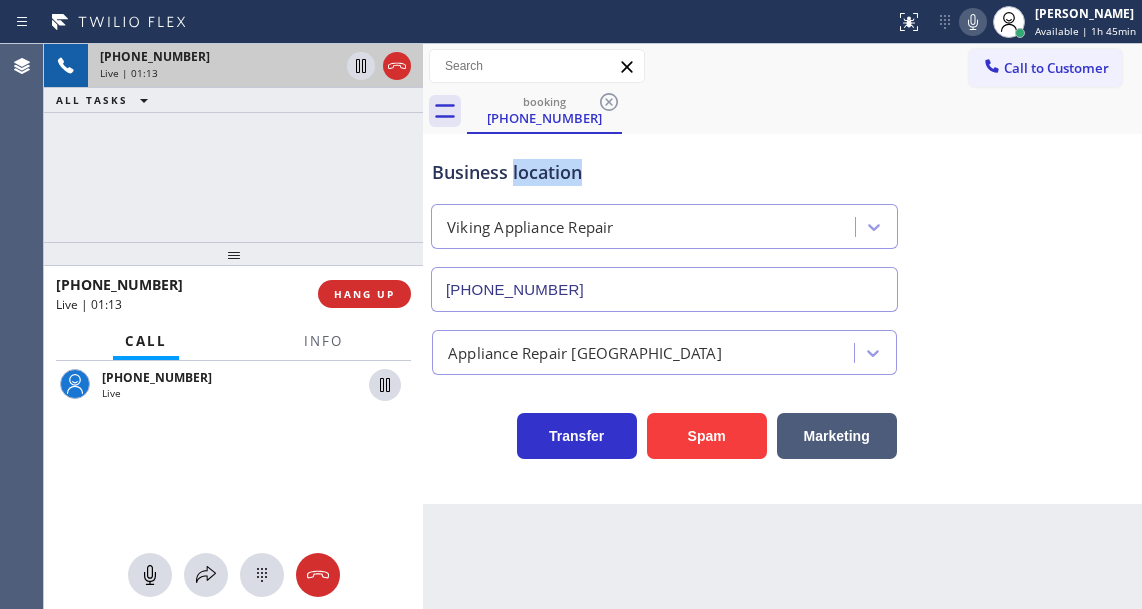 click on "Business location" at bounding box center [664, 172] 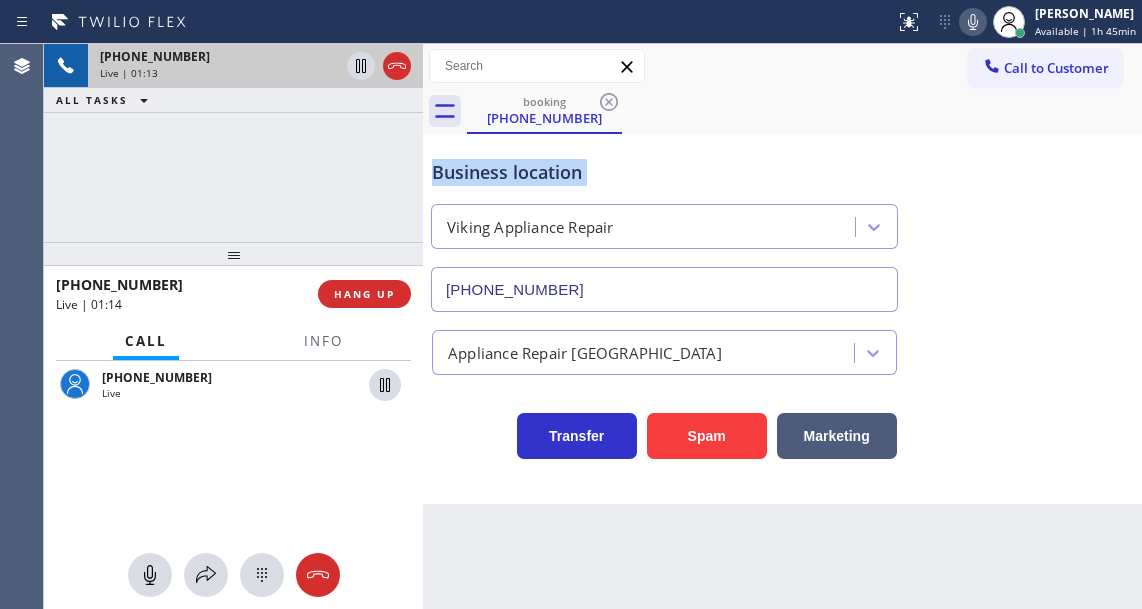 click on "Business location" at bounding box center [664, 172] 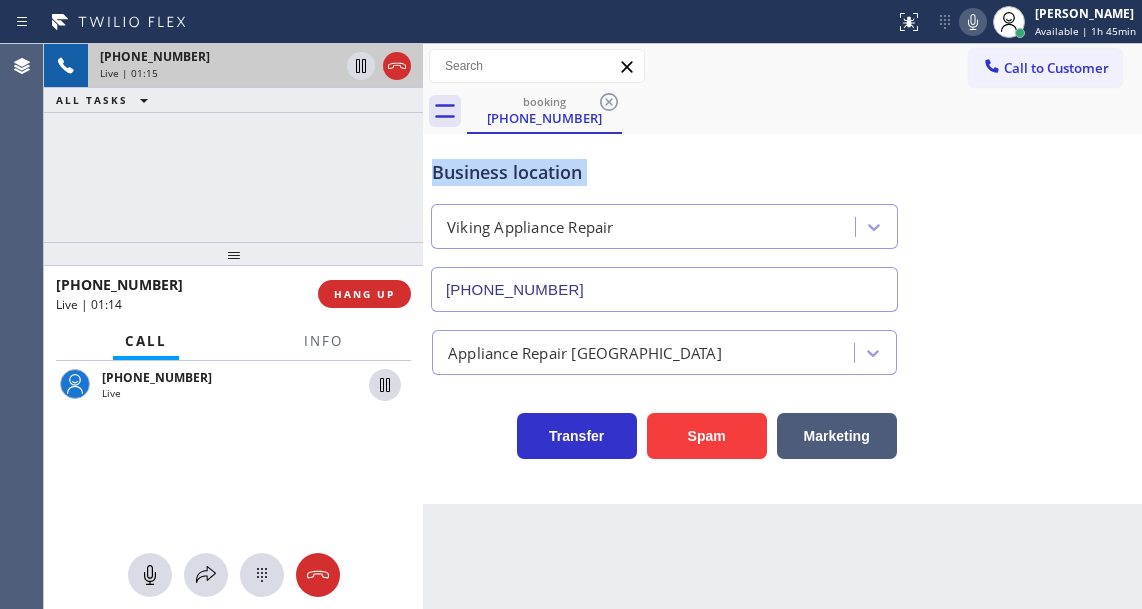 click on "Business location" at bounding box center [664, 172] 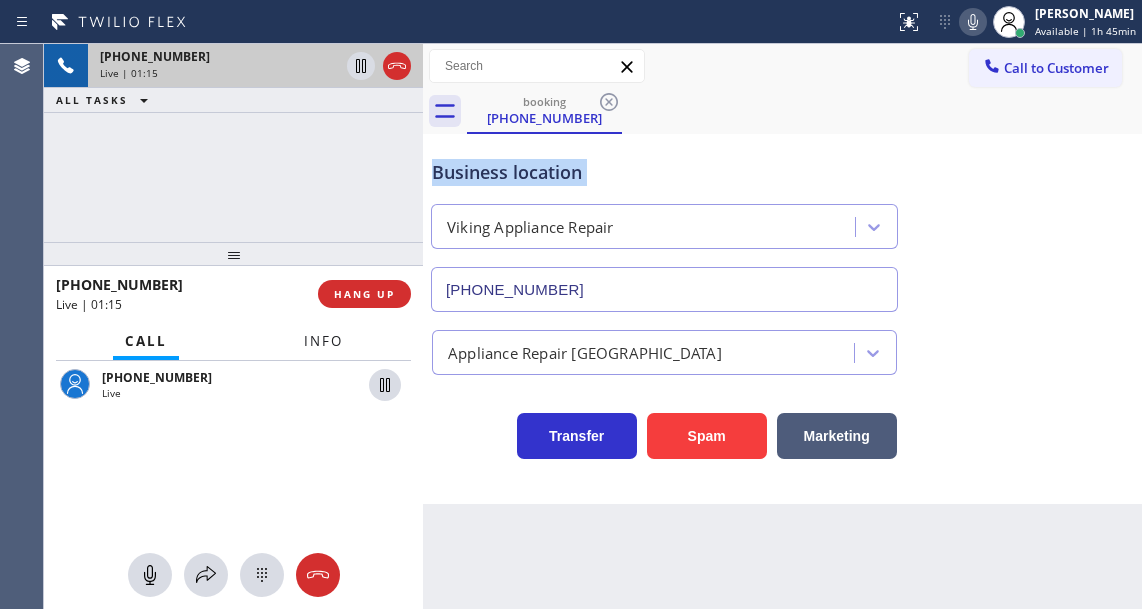 click on "Info" at bounding box center (323, 341) 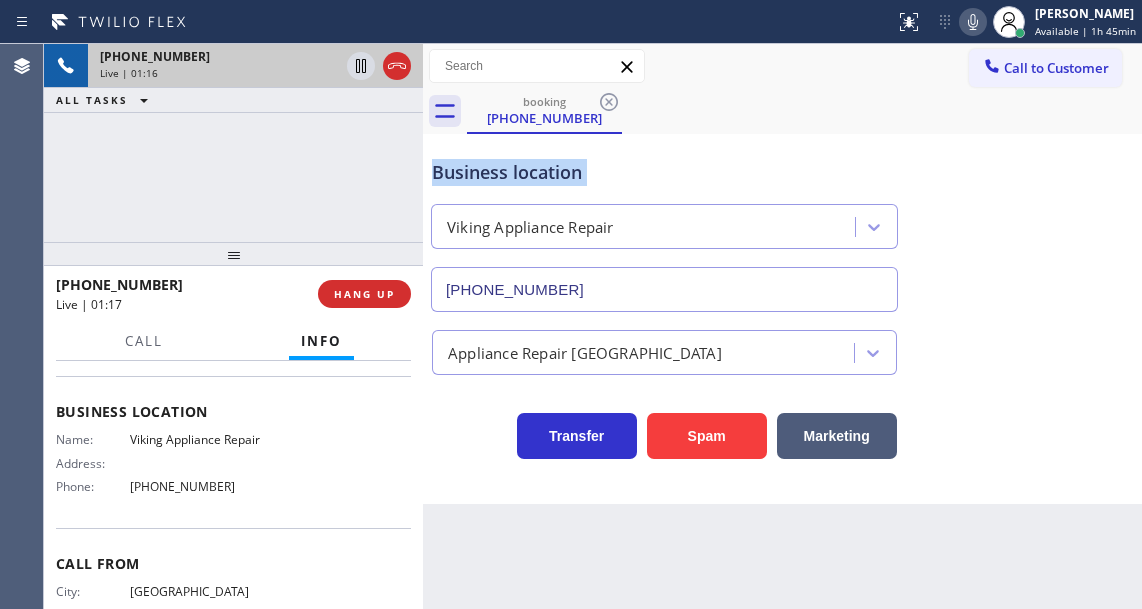 scroll, scrollTop: 300, scrollLeft: 0, axis: vertical 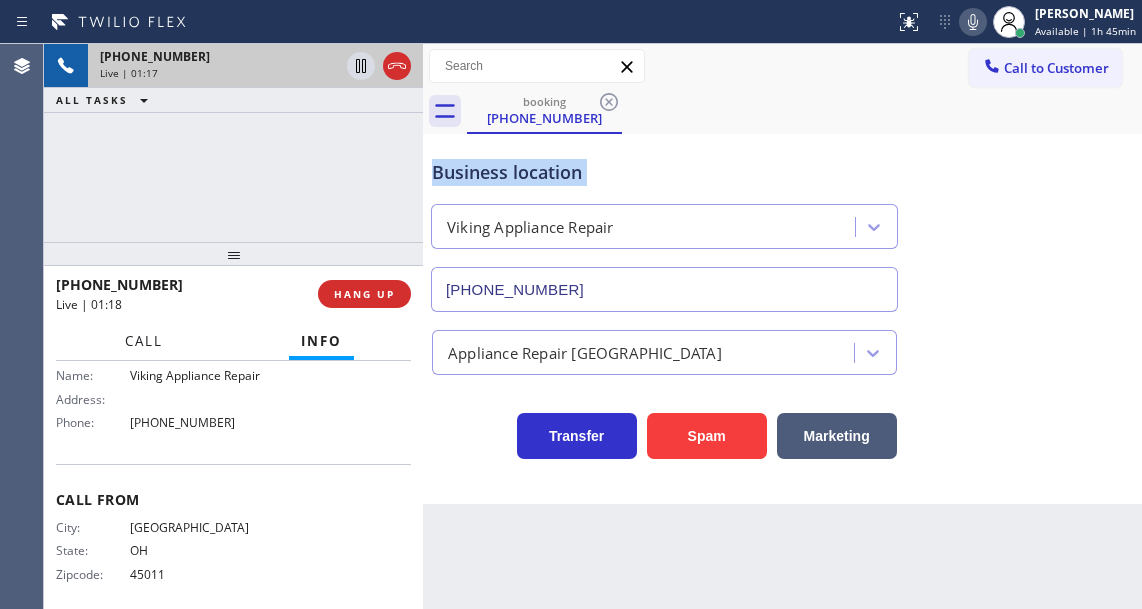 click on "Call" at bounding box center (144, 341) 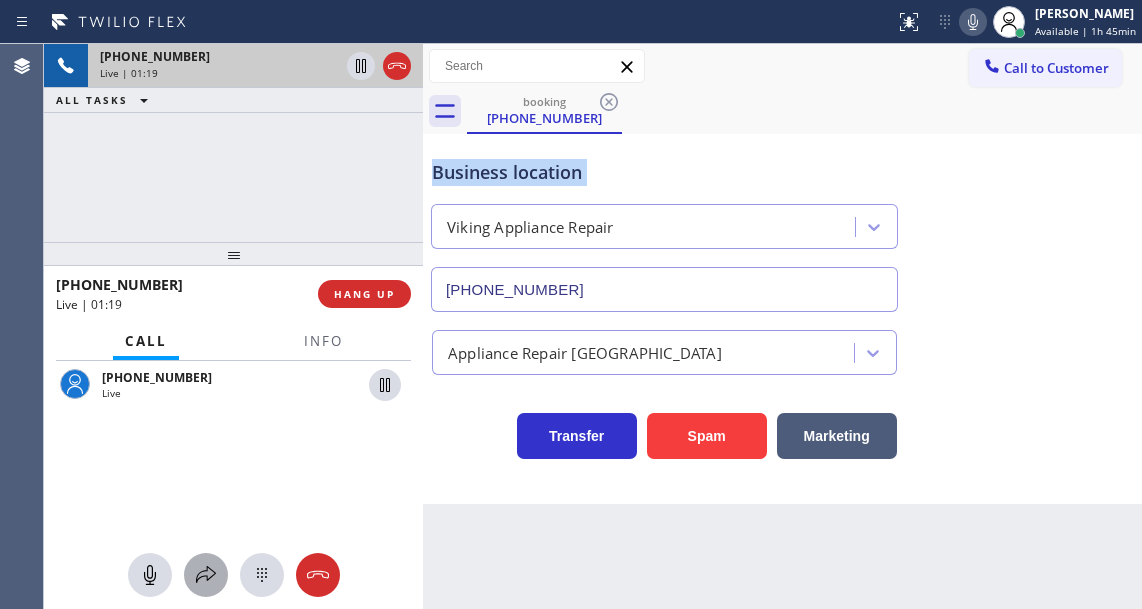 click 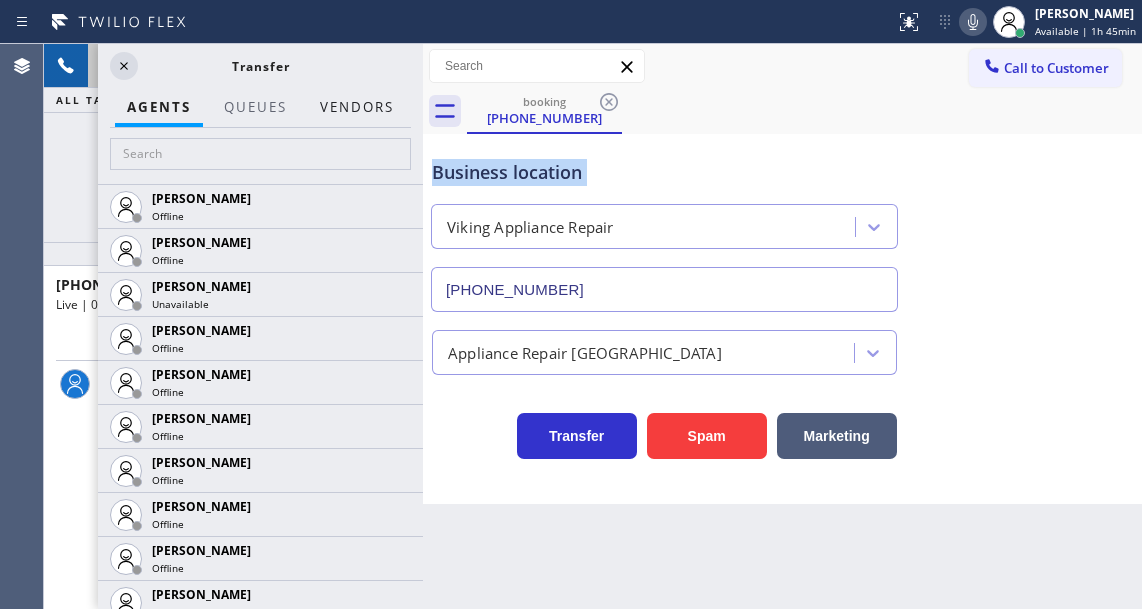click on "Vendors" at bounding box center (357, 107) 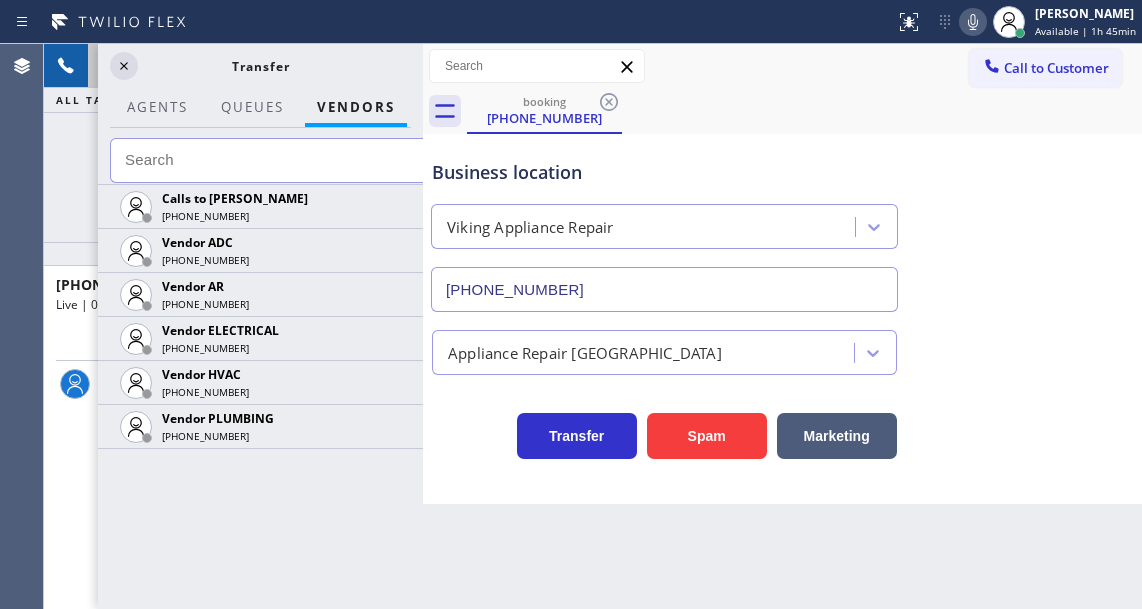 click on "[PHONE_NUMBER] Live | 01:22 ALL TASKS ALL TASKS ACTIVE TASKS TASKS IN WRAP UP" at bounding box center [233, 143] 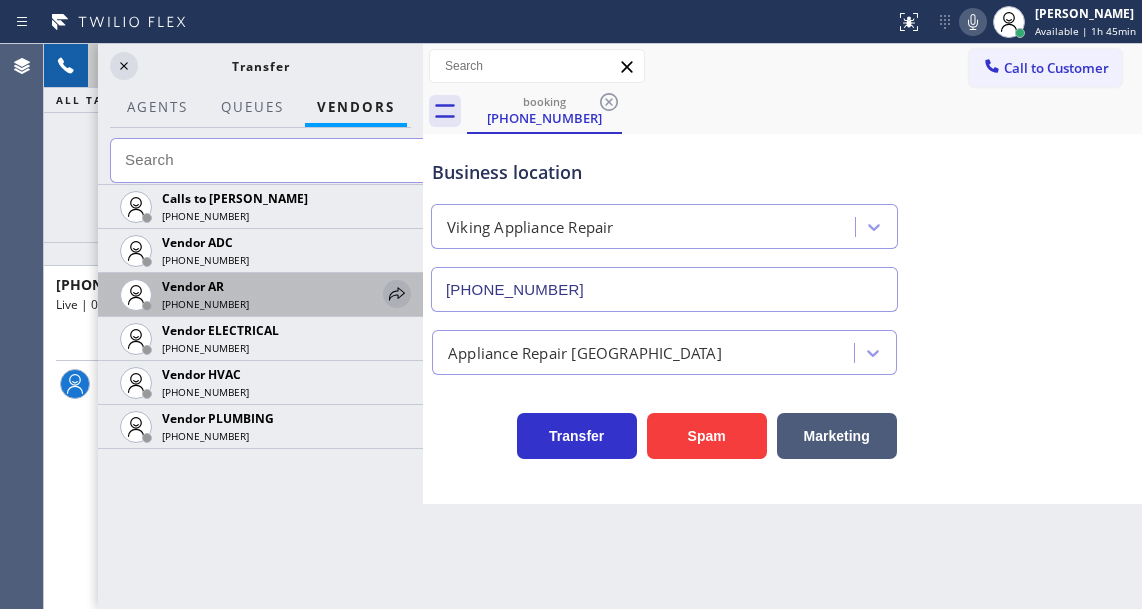 click at bounding box center (397, 294) 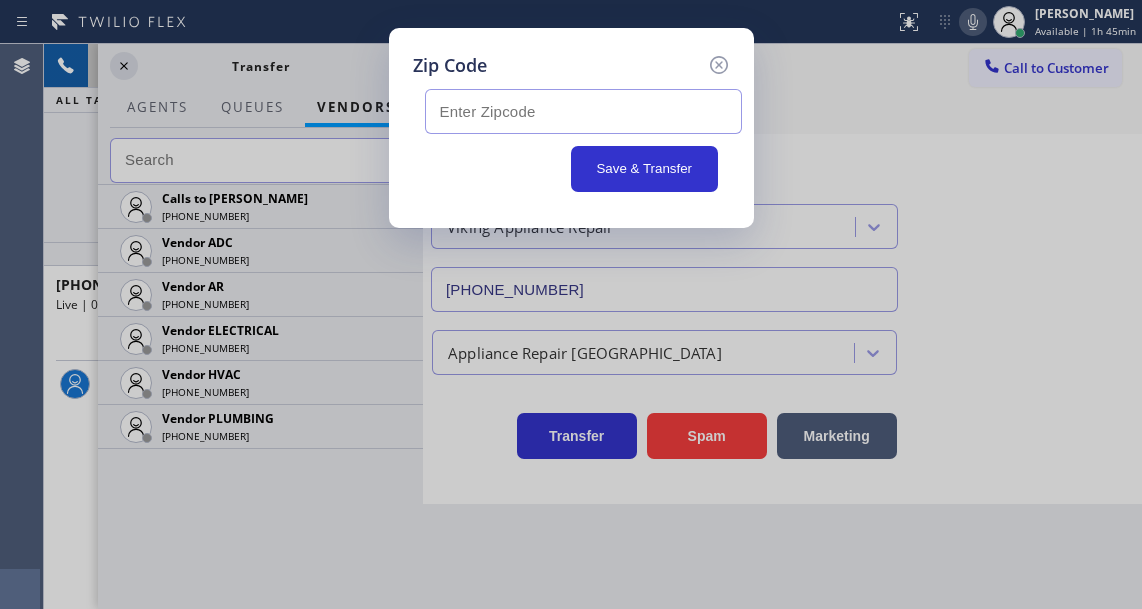 click at bounding box center (583, 111) 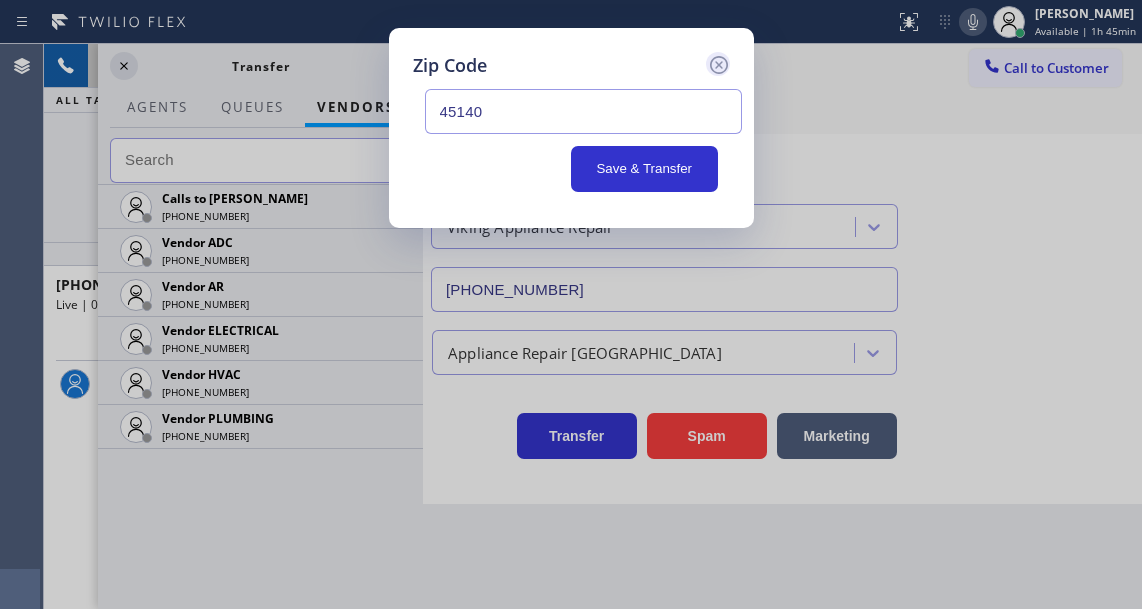 type on "45140" 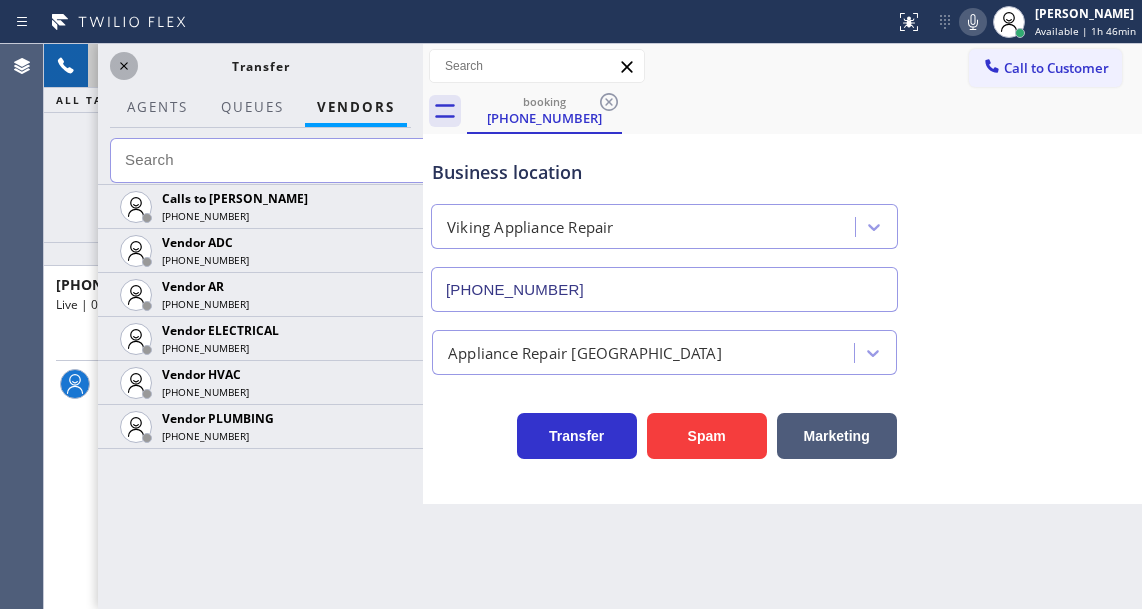 click 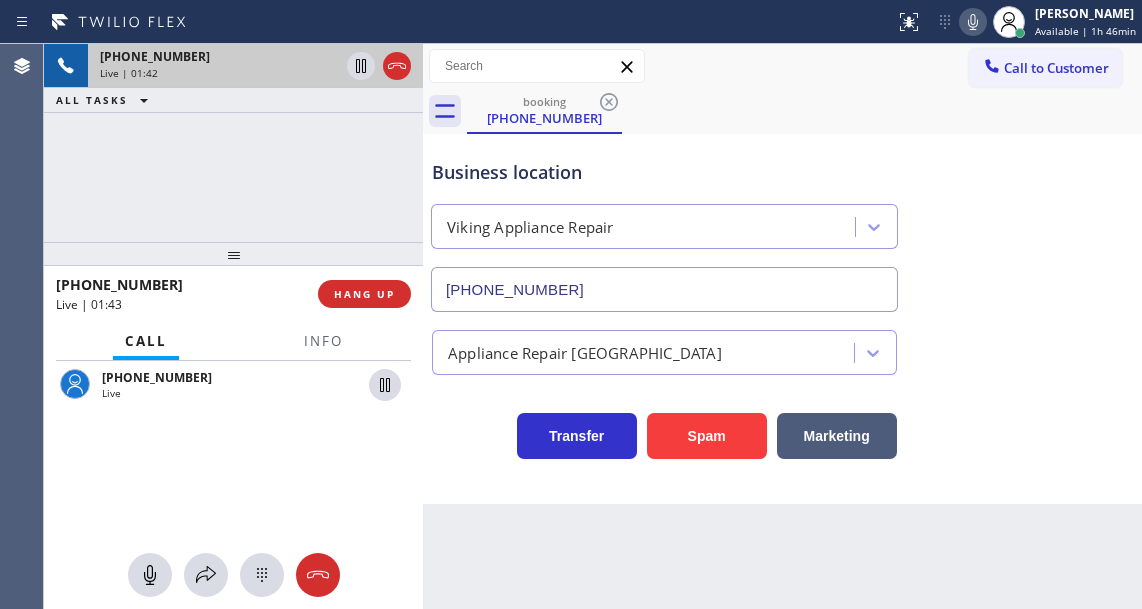 click 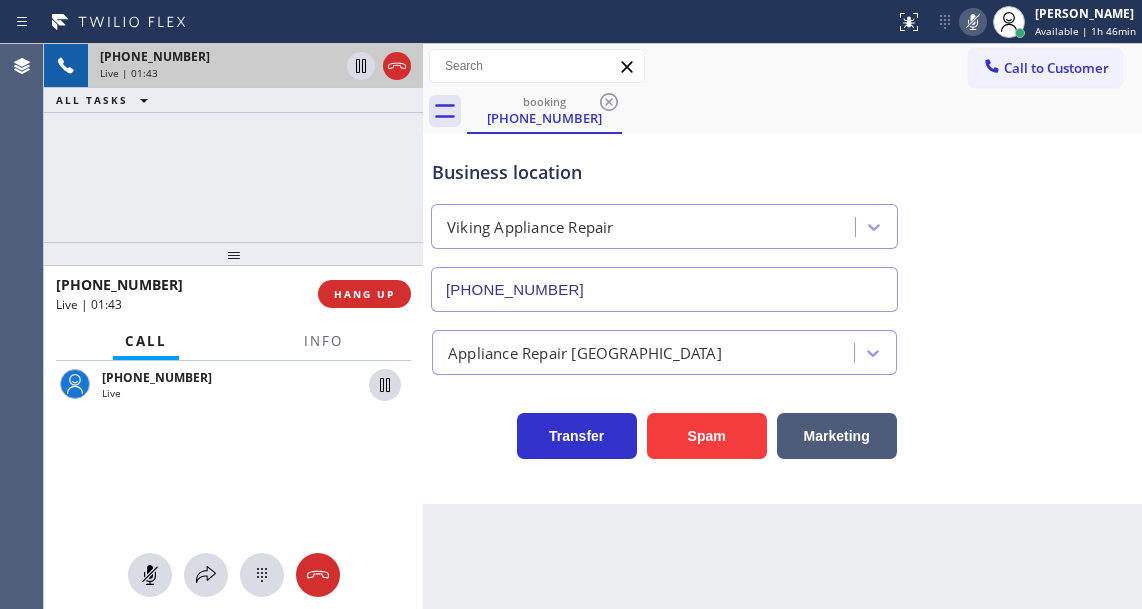 click 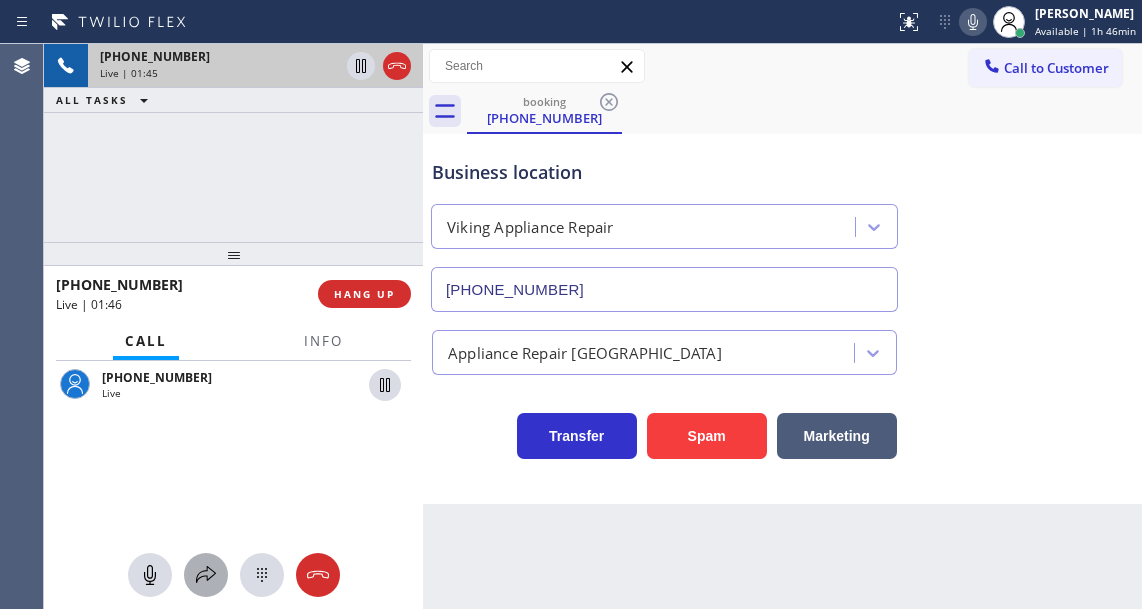 click at bounding box center [206, 575] 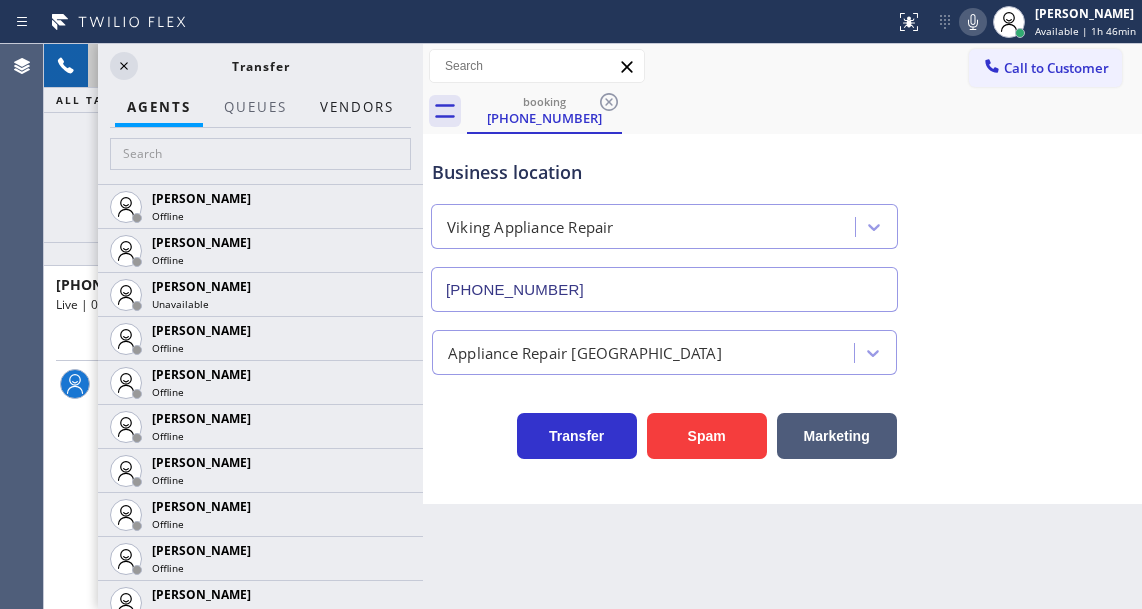 click on "Vendors" at bounding box center (357, 107) 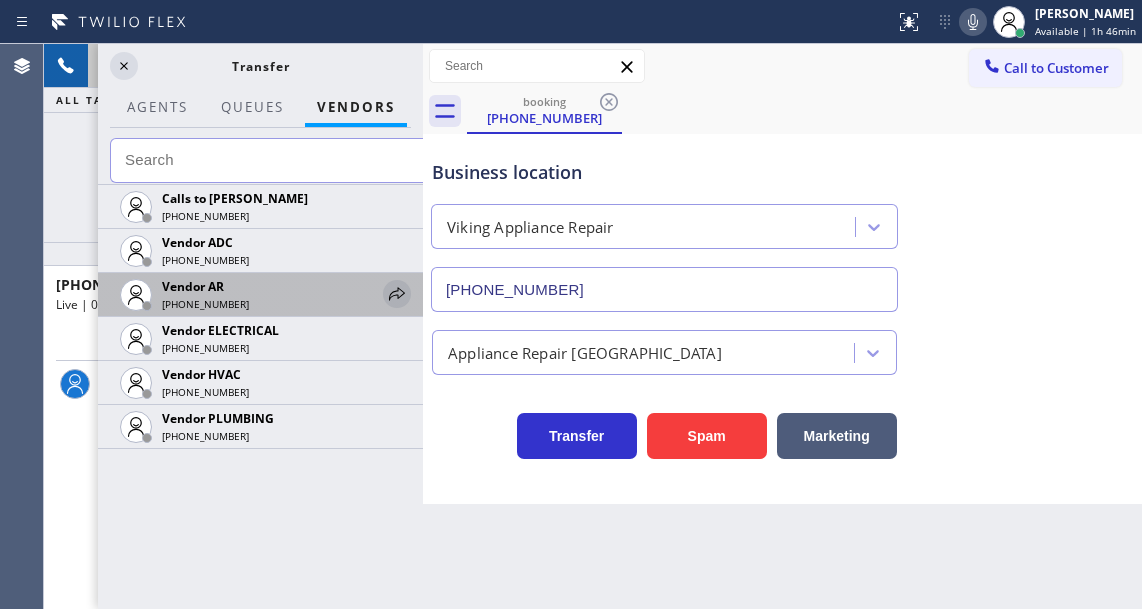 click 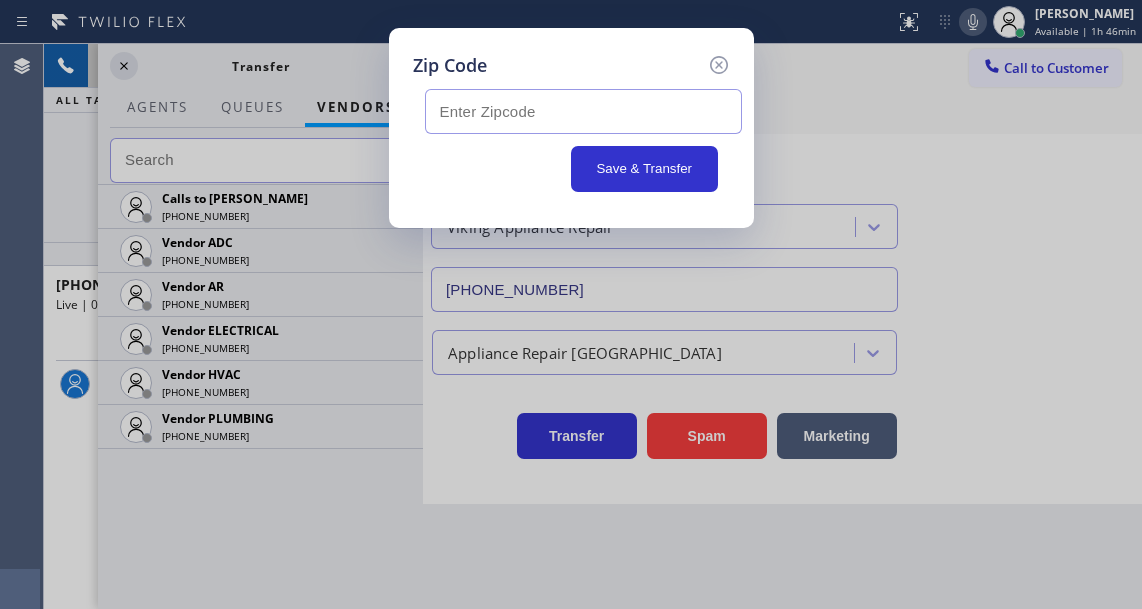 click at bounding box center [583, 111] 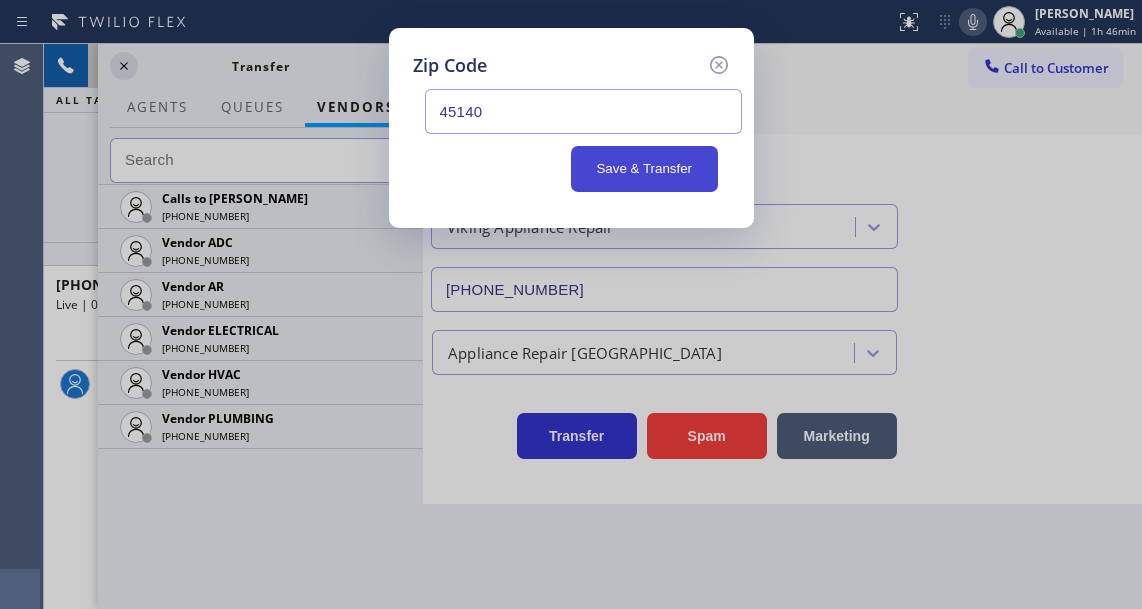 type on "45140" 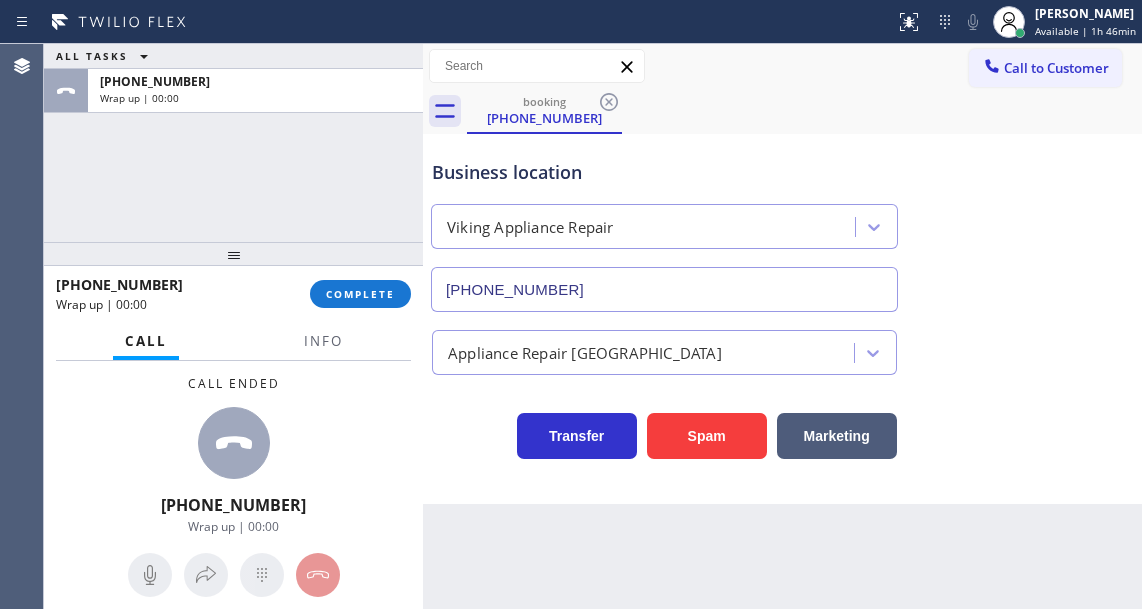 click on "[PHONE_NUMBER] Wrap up | 00:00 COMPLETE" at bounding box center [233, 294] 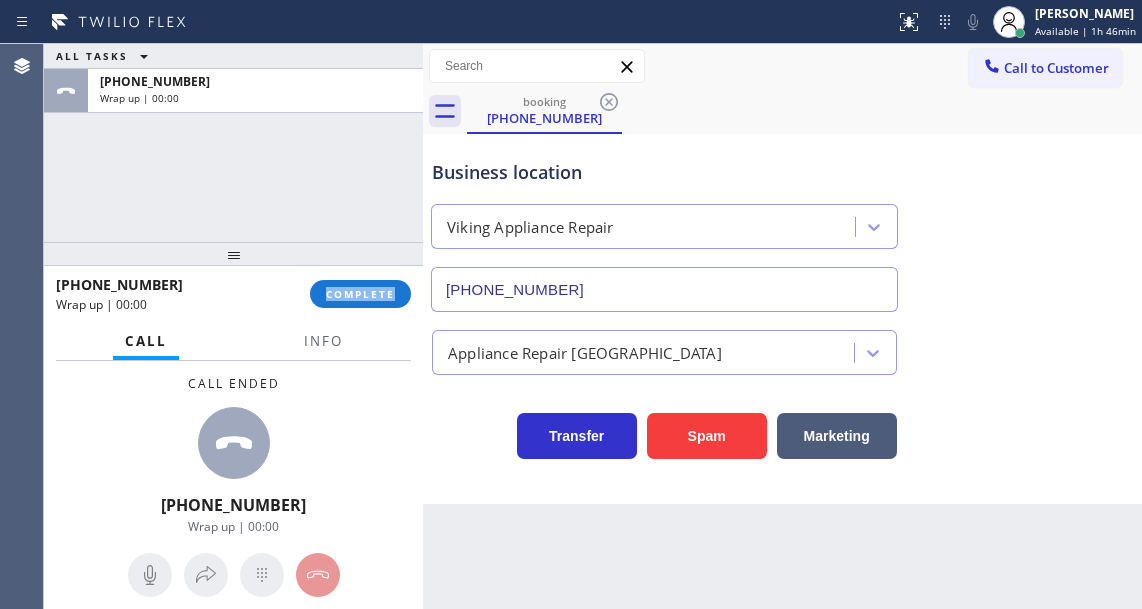 click on "[PHONE_NUMBER] Wrap up | 00:00 COMPLETE" at bounding box center (233, 294) 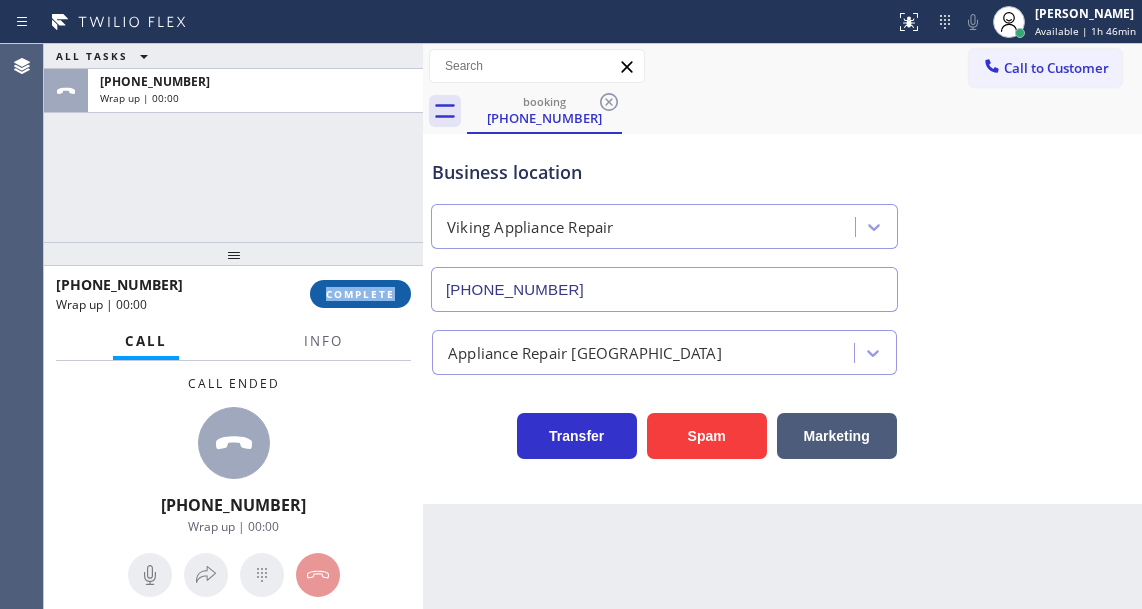 click on "COMPLETE" at bounding box center (360, 294) 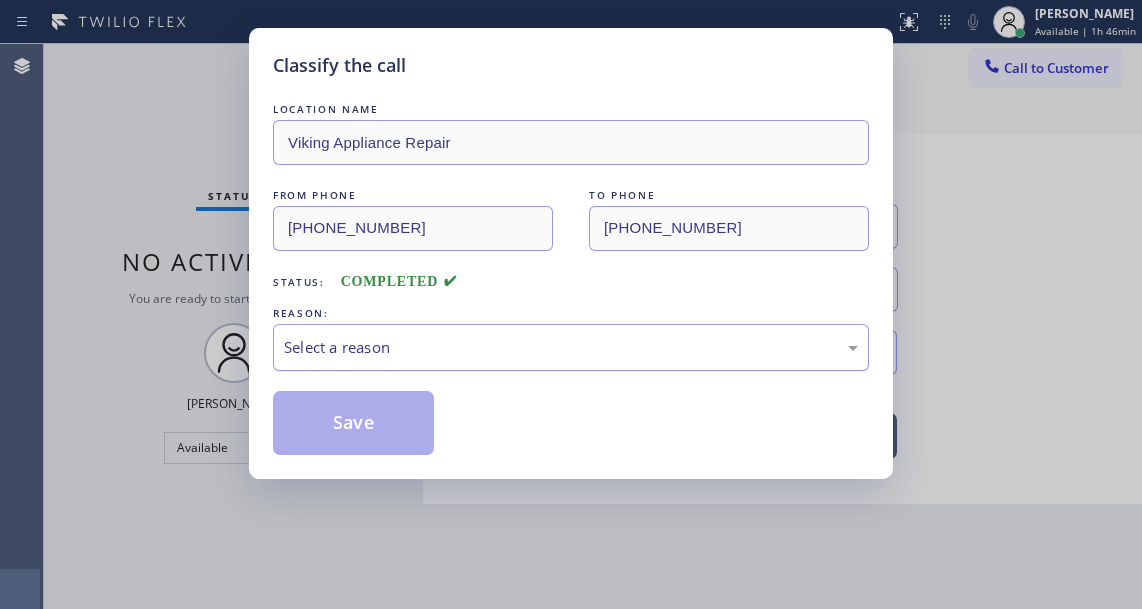 click on "Select a reason" at bounding box center [571, 347] 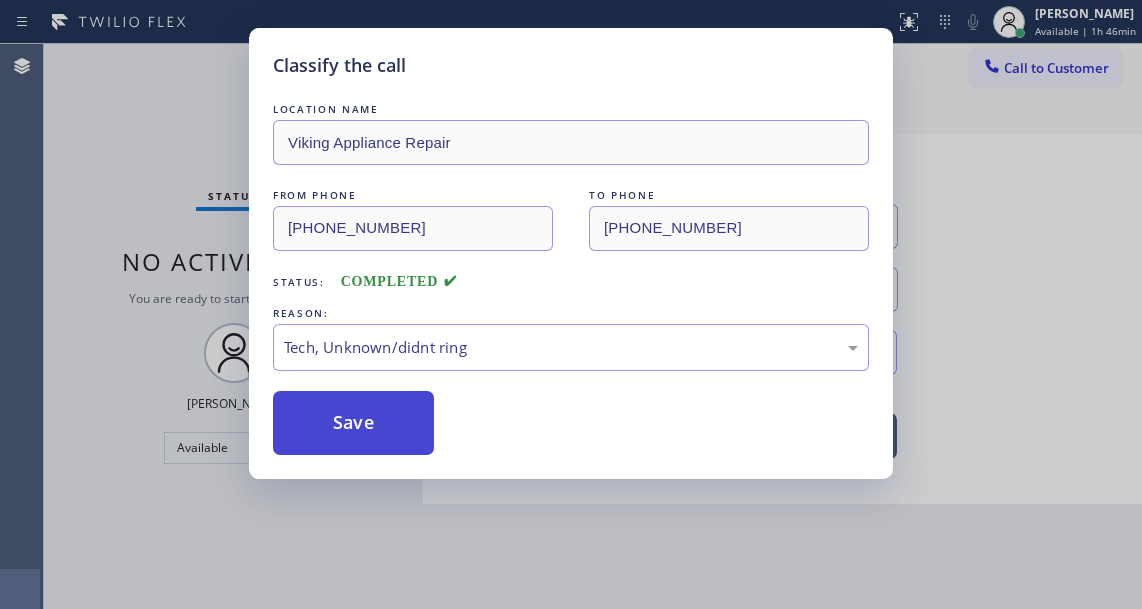 click on "Save" at bounding box center [353, 423] 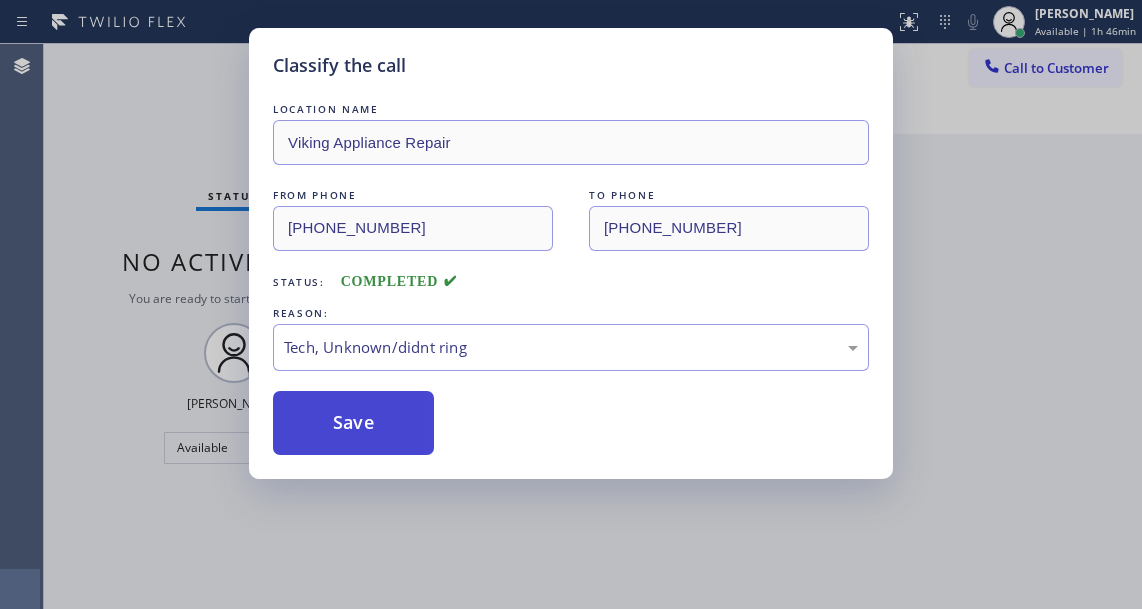 click on "Save" at bounding box center [353, 423] 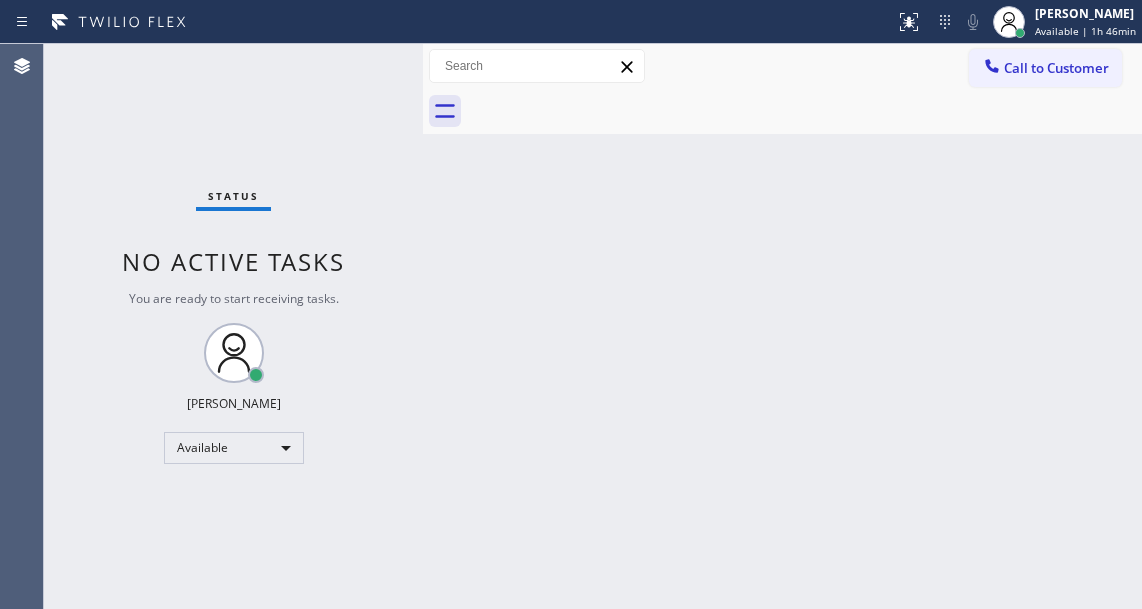 click on "Status   No active tasks     You are ready to start receiving tasks.   [PERSON_NAME]" at bounding box center (233, 326) 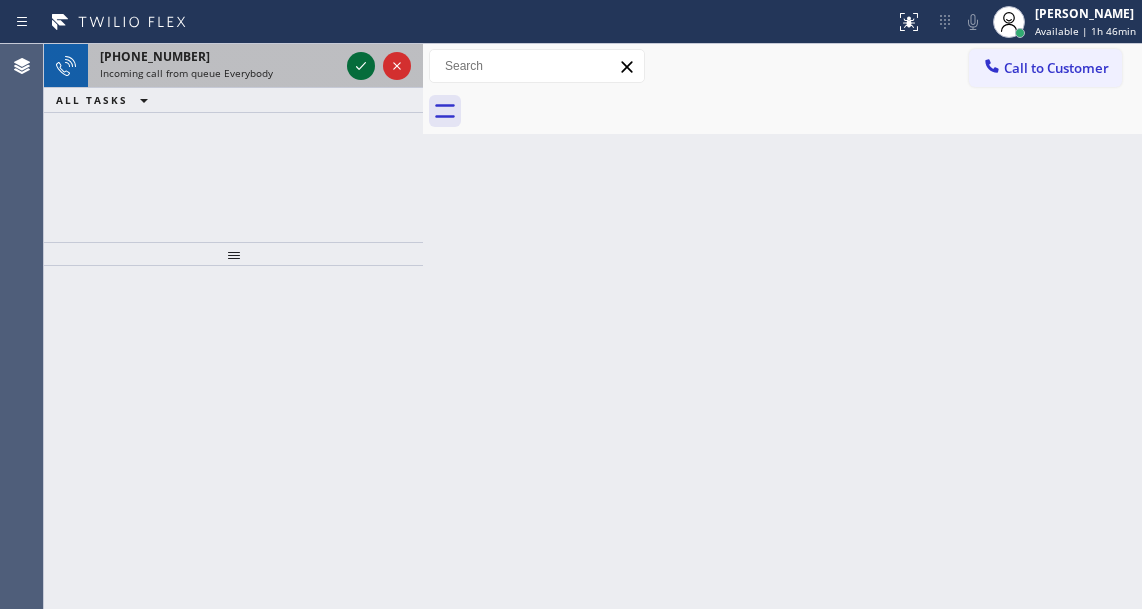 drag, startPoint x: 352, startPoint y: 62, endPoint x: 365, endPoint y: 69, distance: 14.764823 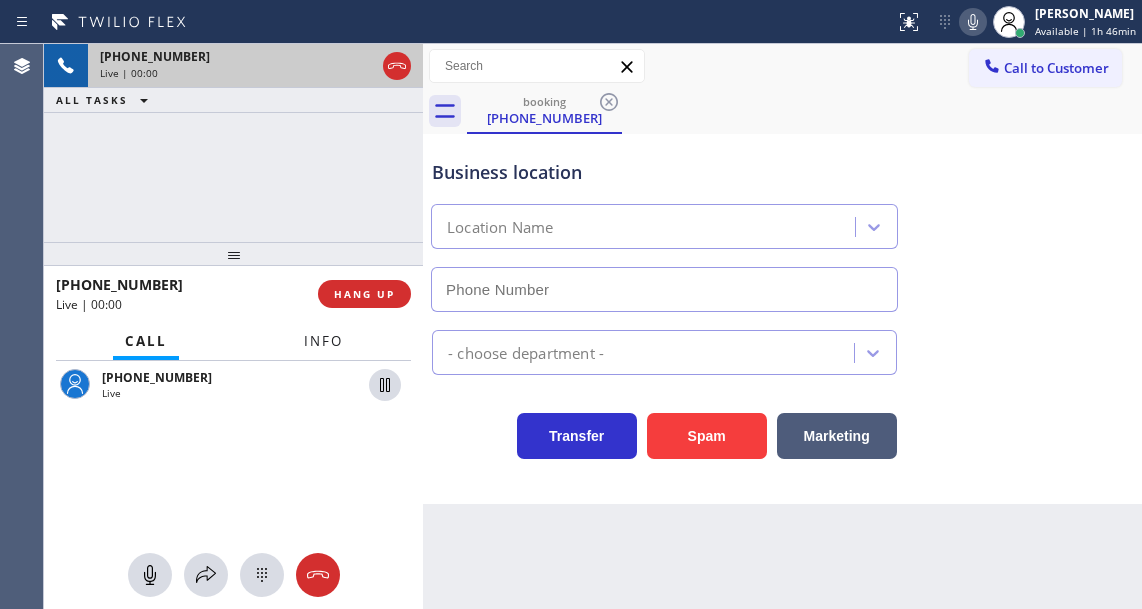 click on "Info" at bounding box center [323, 341] 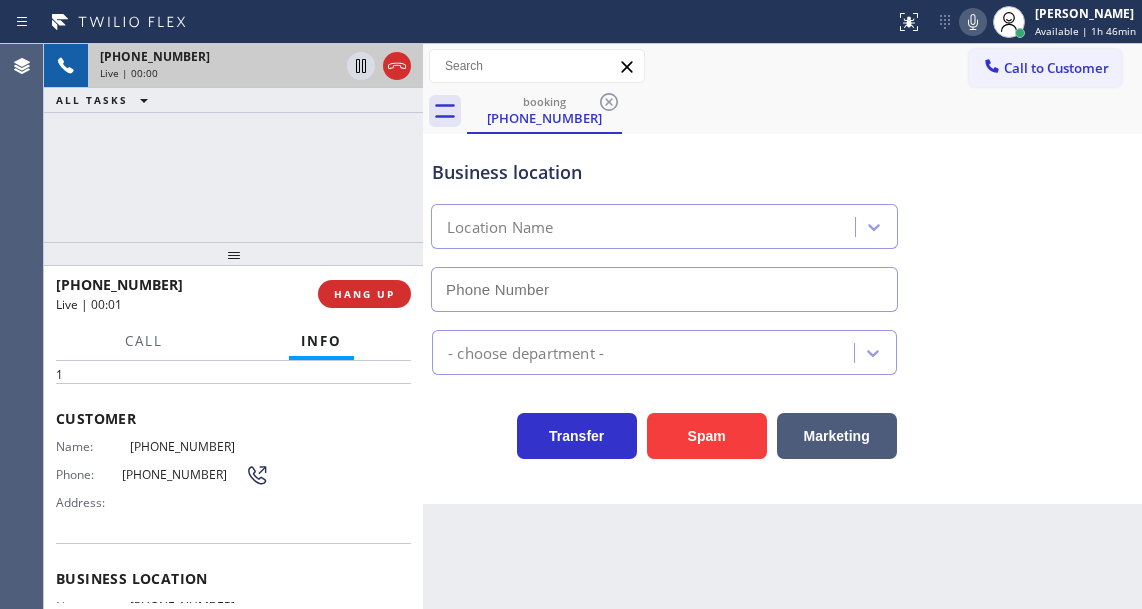 scroll, scrollTop: 200, scrollLeft: 0, axis: vertical 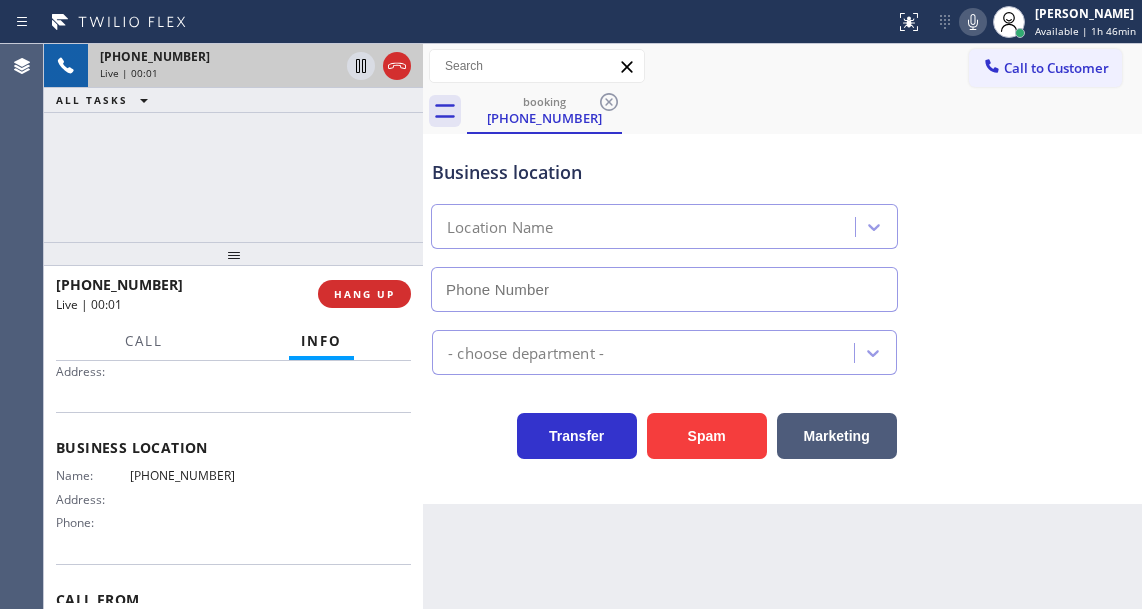 click on "[PHONE_NUMBER]" at bounding box center (199, 475) 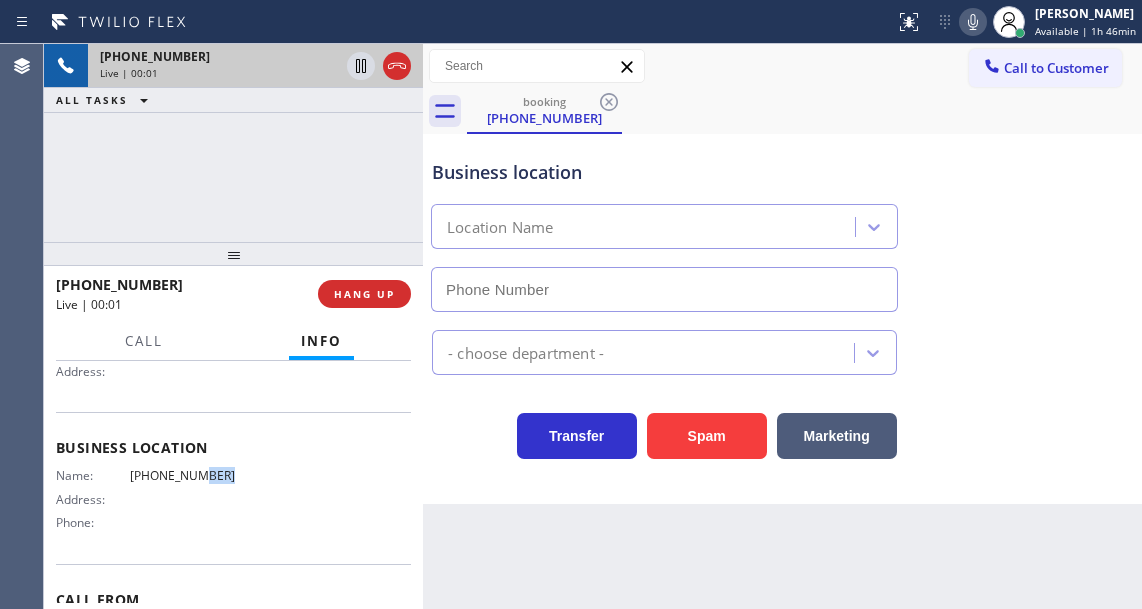click on "[PHONE_NUMBER]" at bounding box center (199, 475) 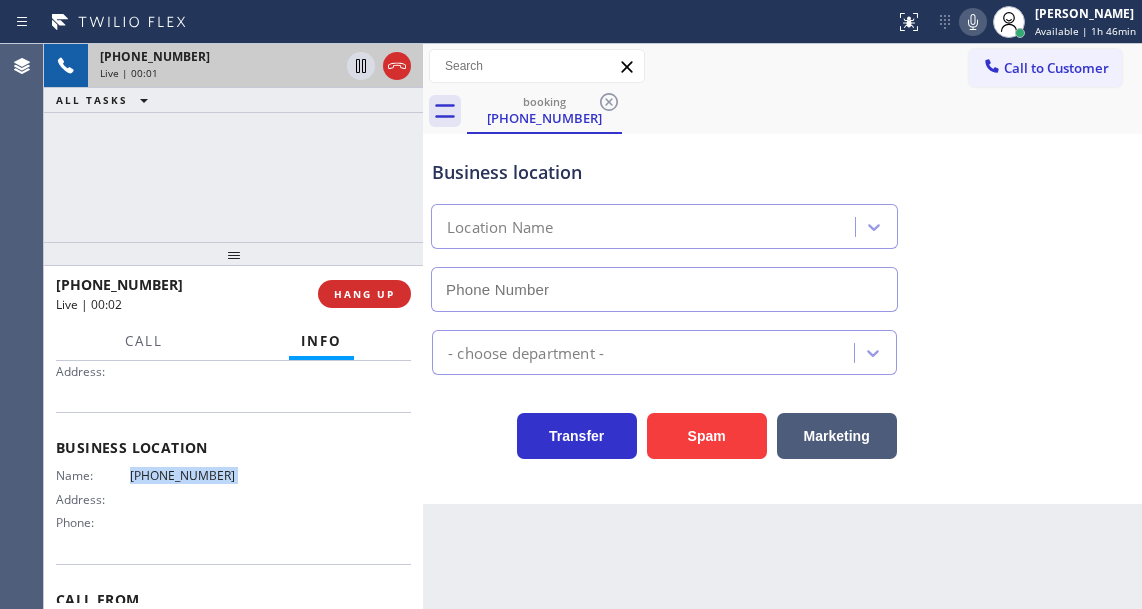 click on "[PHONE_NUMBER]" at bounding box center (199, 475) 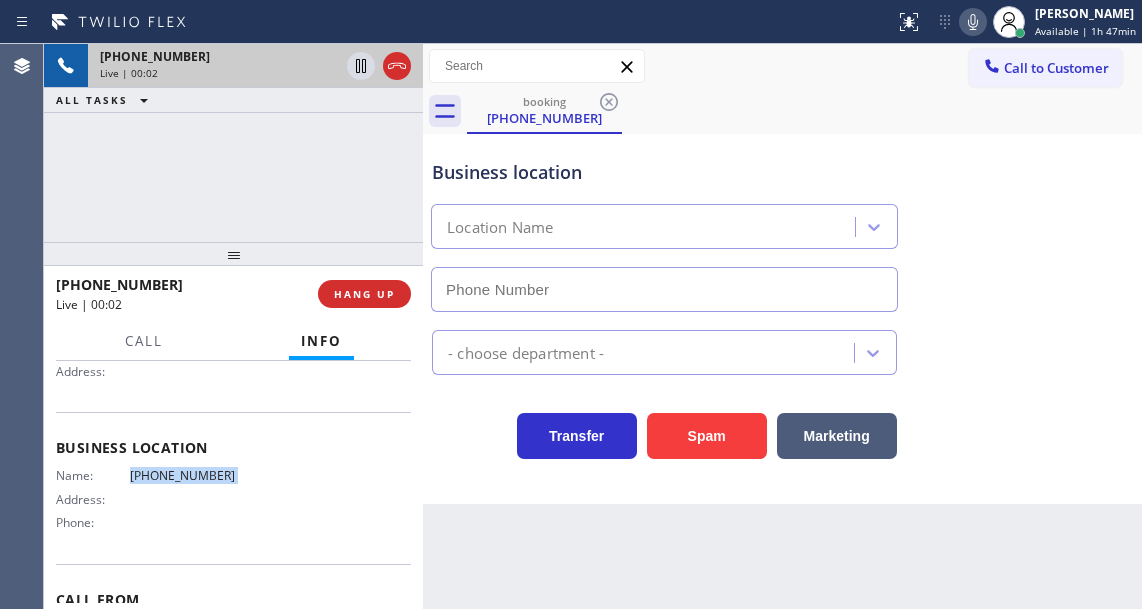 click on "[PHONE_NUMBER]" at bounding box center [199, 475] 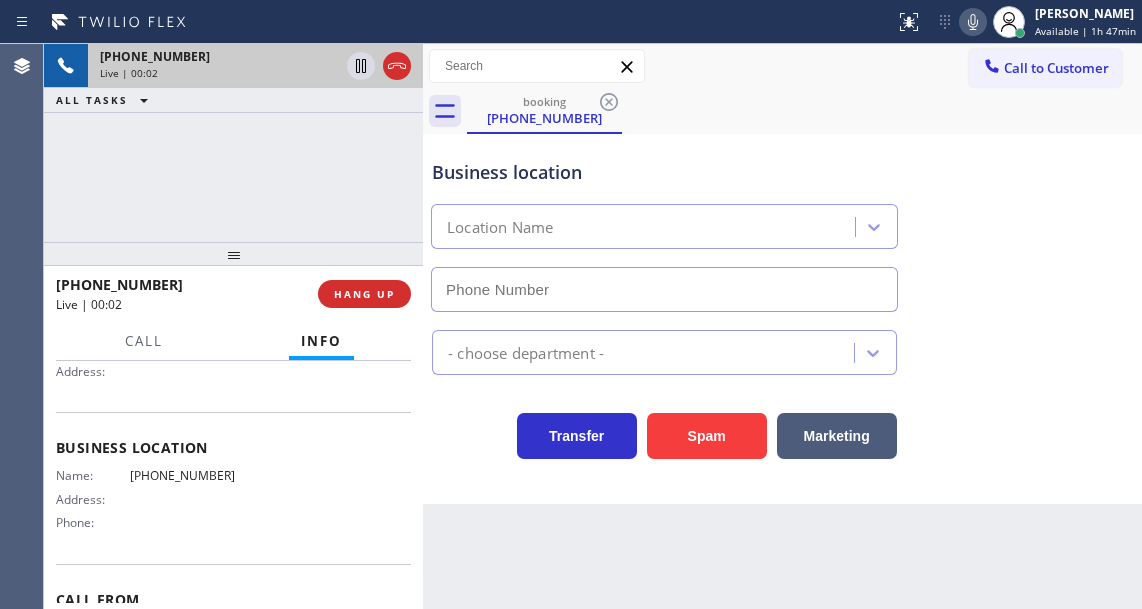 click on "[PHONE_NUMBER] Live | 00:02 ALL TASKS ALL TASKS ACTIVE TASKS TASKS IN WRAP UP" at bounding box center [233, 143] 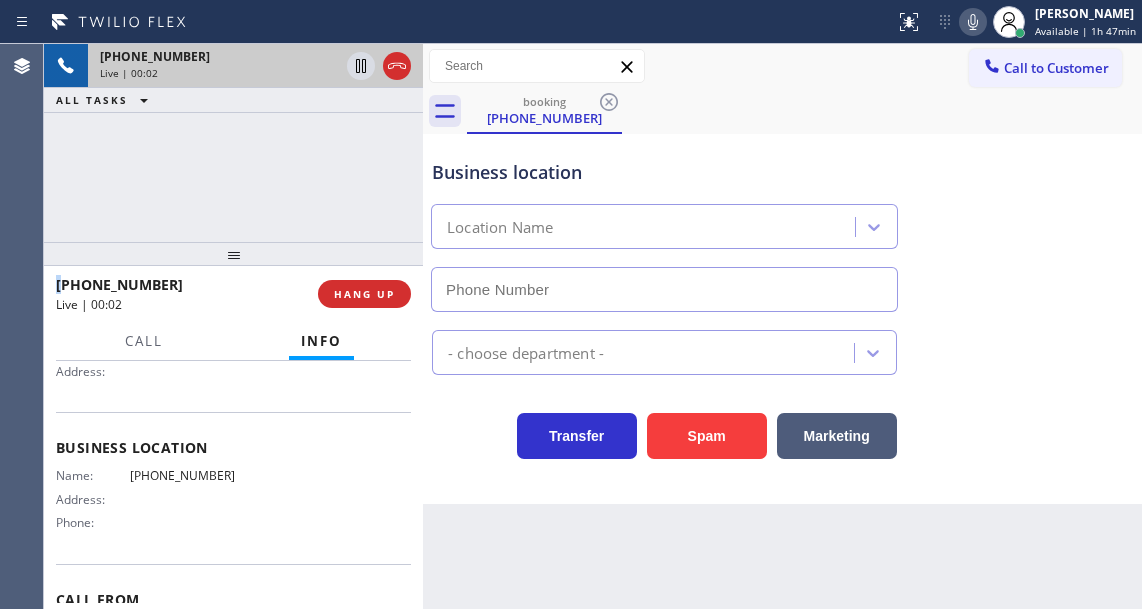 click on "[PHONE_NUMBER] Live | 00:02 ALL TASKS ALL TASKS ACTIVE TASKS TASKS IN WRAP UP" at bounding box center (233, 143) 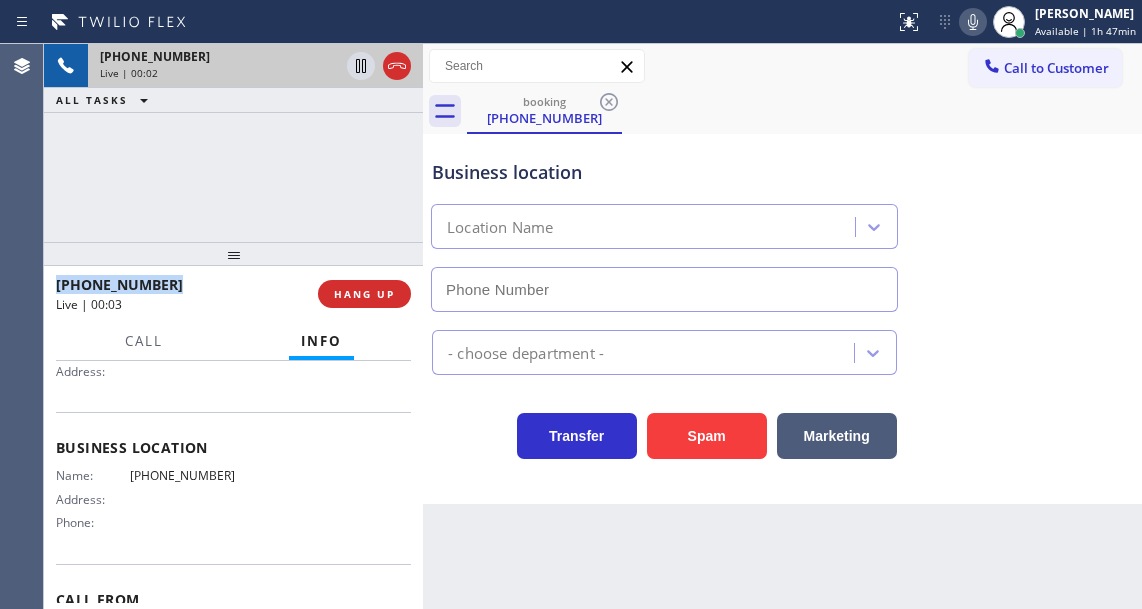 click on "[PHONE_NUMBER] Live | 00:02 ALL TASKS ALL TASKS ACTIVE TASKS TASKS IN WRAP UP" at bounding box center [233, 143] 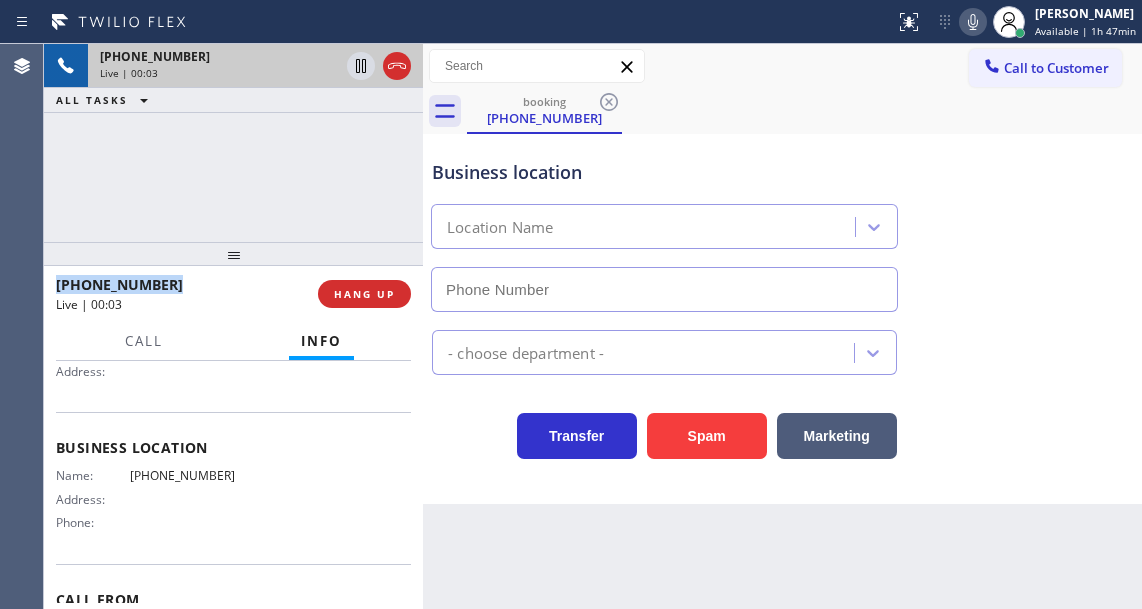 click on "[PHONE_NUMBER] Live | 00:03 ALL TASKS ALL TASKS ACTIVE TASKS TASKS IN WRAP UP" at bounding box center (233, 143) 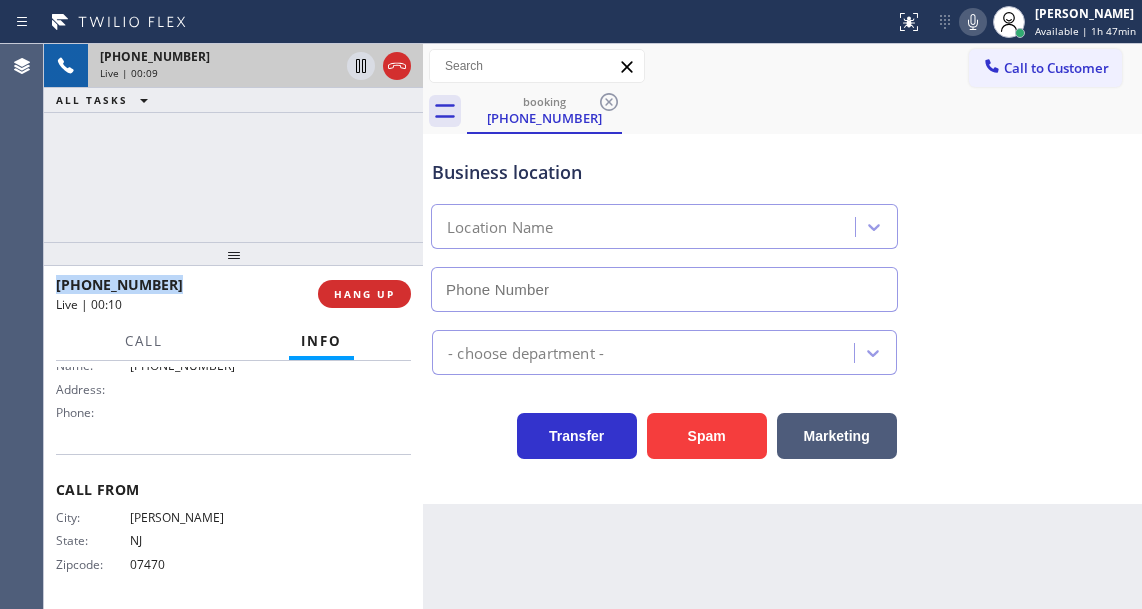 scroll, scrollTop: 312, scrollLeft: 0, axis: vertical 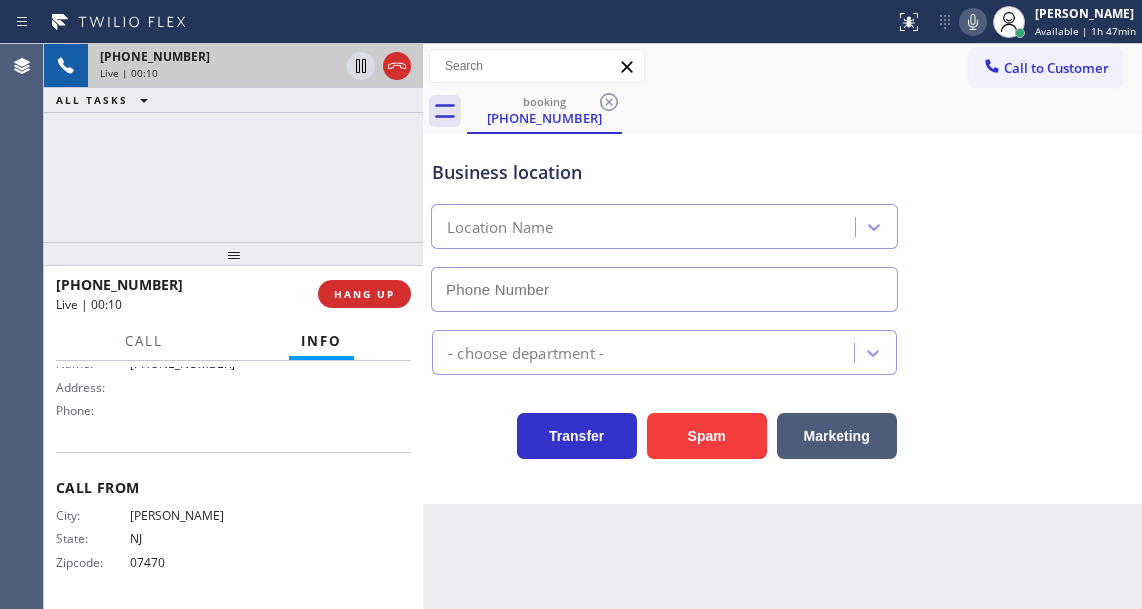 click on "Call From City: [GEOGRAPHIC_DATA]: [US_STATE] Zipcode: 07470" at bounding box center (233, 527) 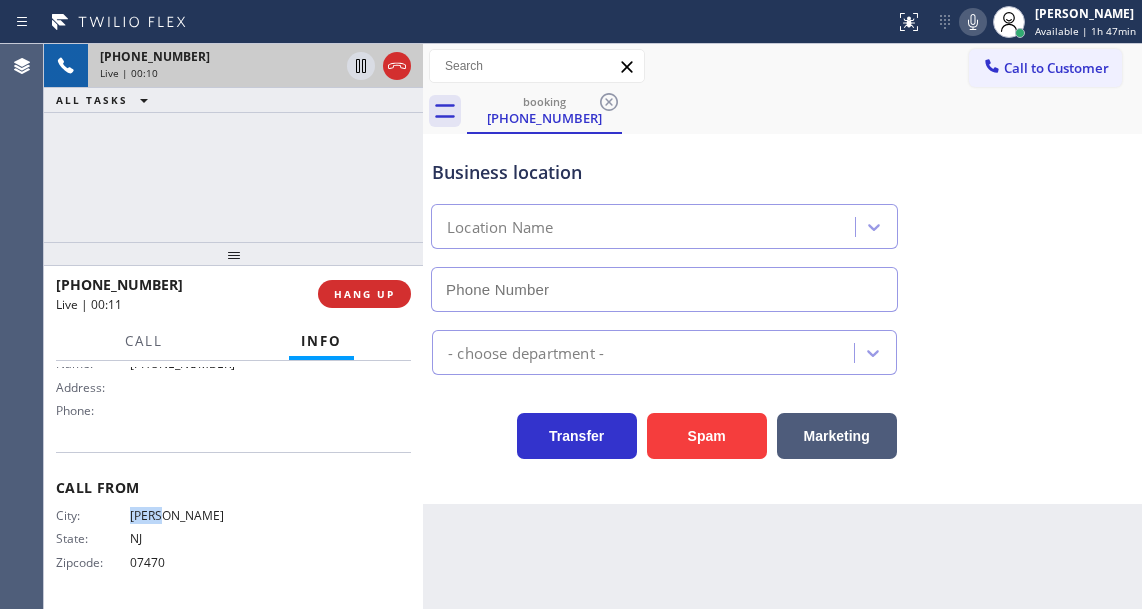 click on "Call From City: [GEOGRAPHIC_DATA]: [US_STATE] Zipcode: 07470" at bounding box center [233, 527] 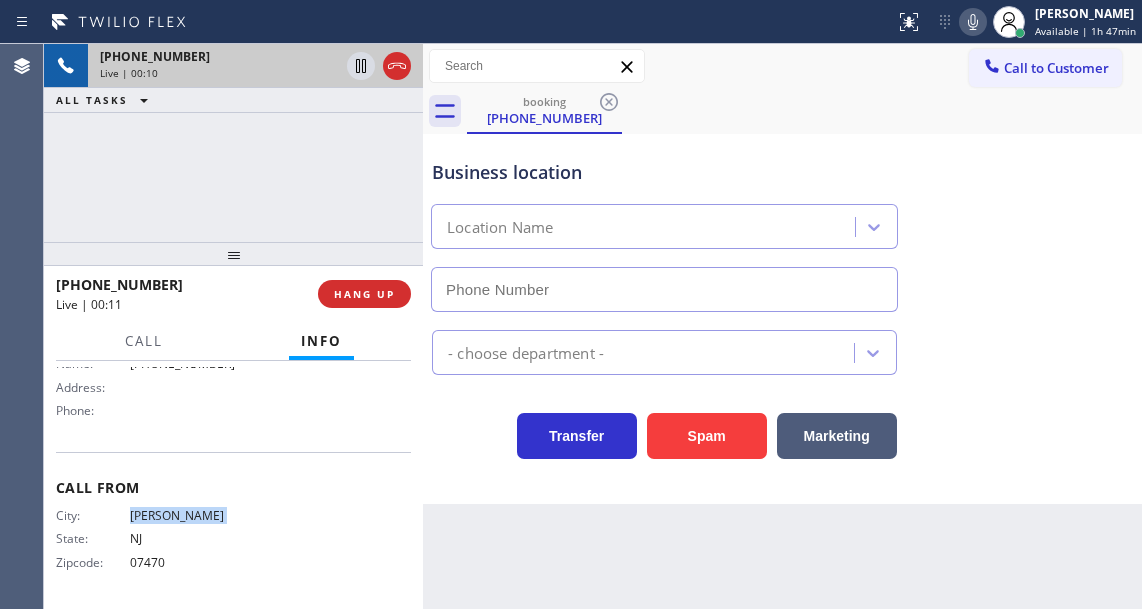 click on "Call From City: [GEOGRAPHIC_DATA]: [US_STATE] Zipcode: 07470" at bounding box center [233, 527] 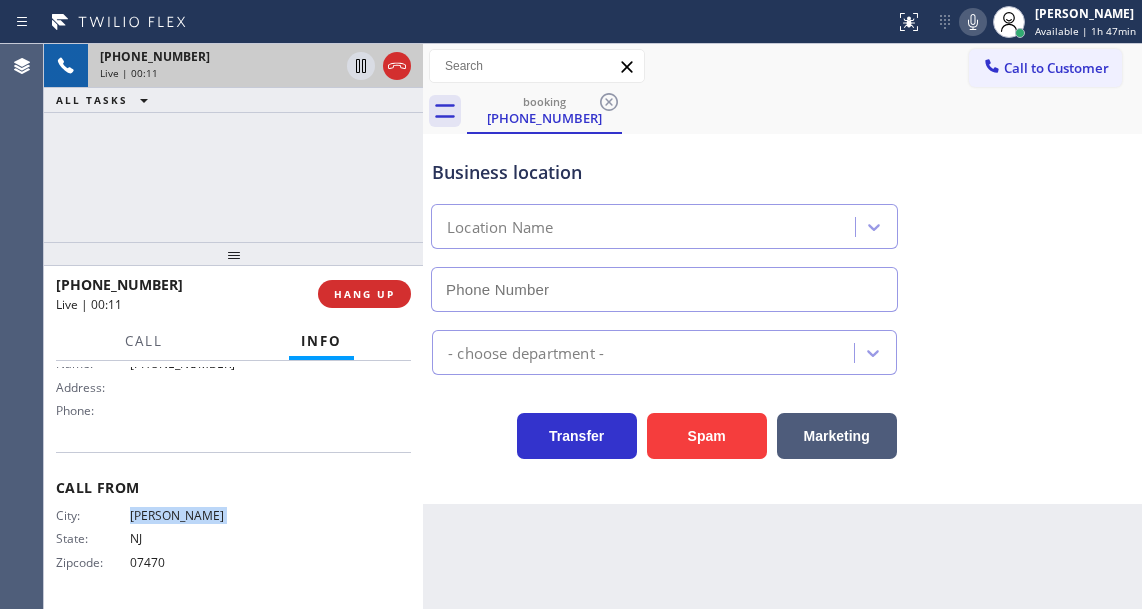 click on "Call From City: [GEOGRAPHIC_DATA]: [US_STATE] Zipcode: 07470" at bounding box center (233, 527) 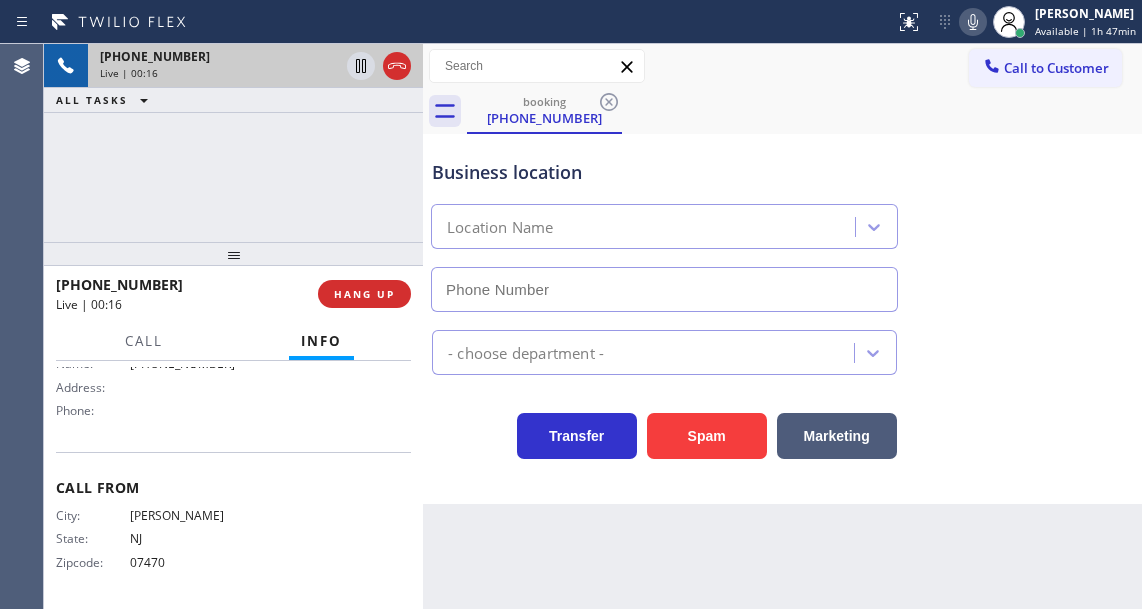 click on "Business location Location Name" at bounding box center (782, 221) 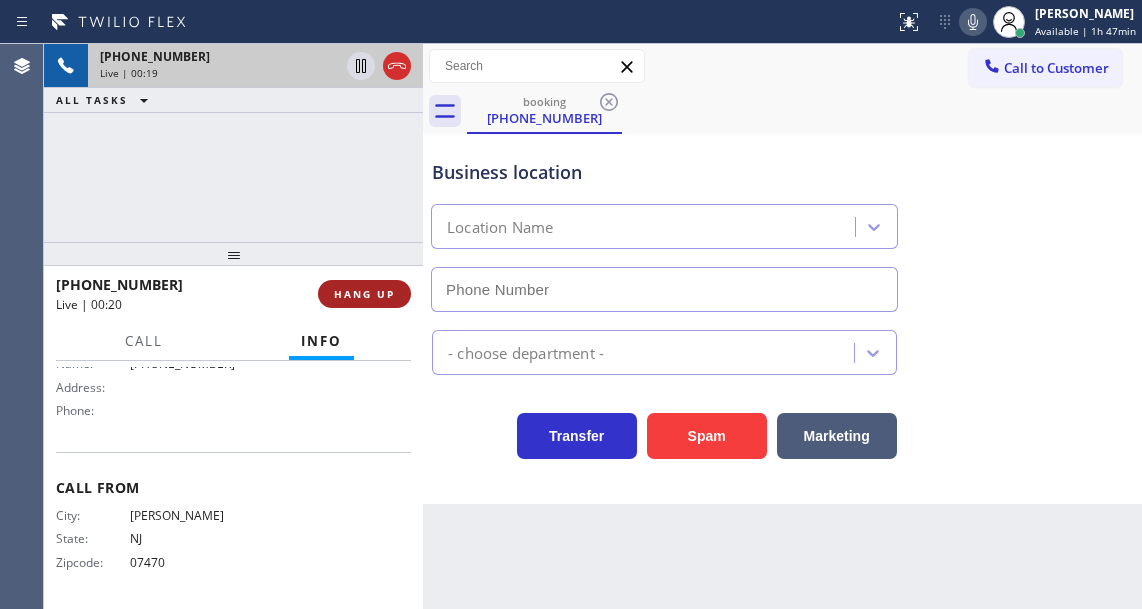 click on "HANG UP" at bounding box center [364, 294] 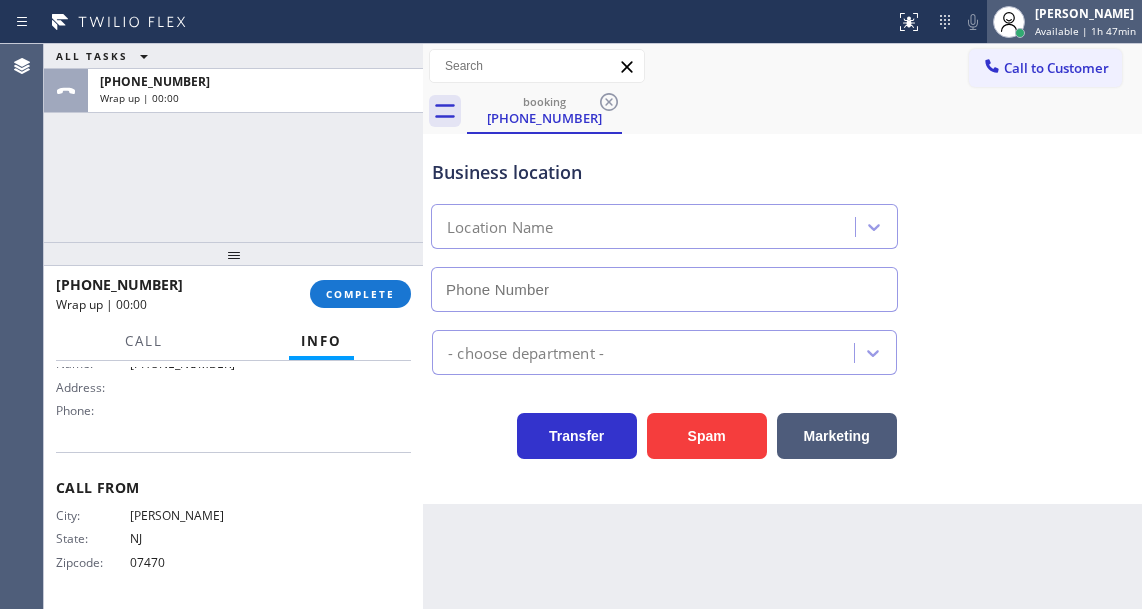 click on "Available | 1h 47min" at bounding box center [1085, 31] 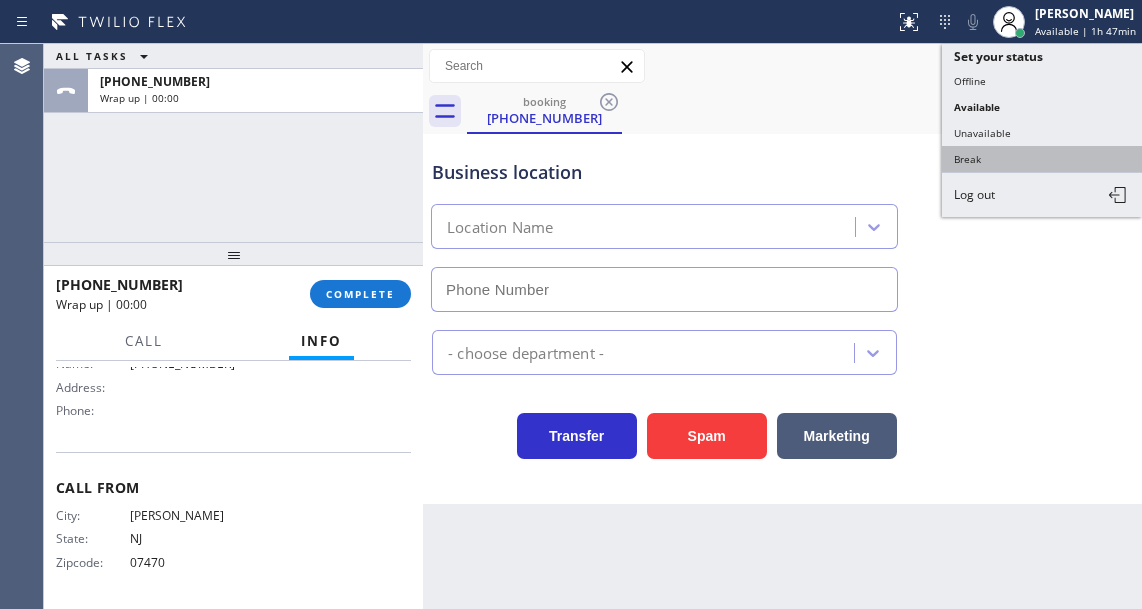 click on "Break" at bounding box center (1042, 159) 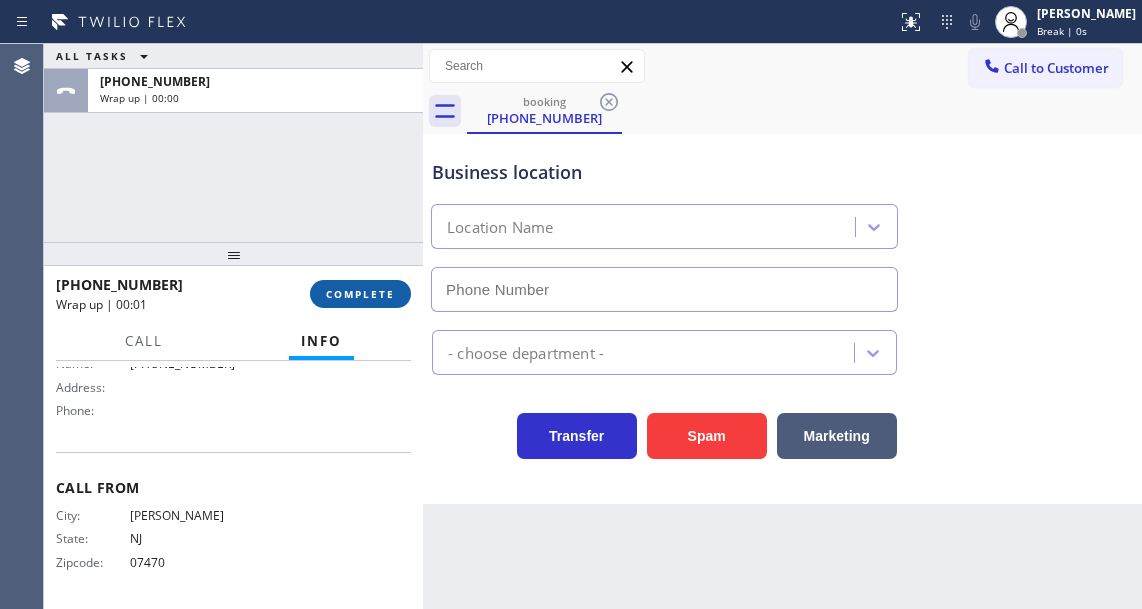 click on "COMPLETE" at bounding box center [360, 294] 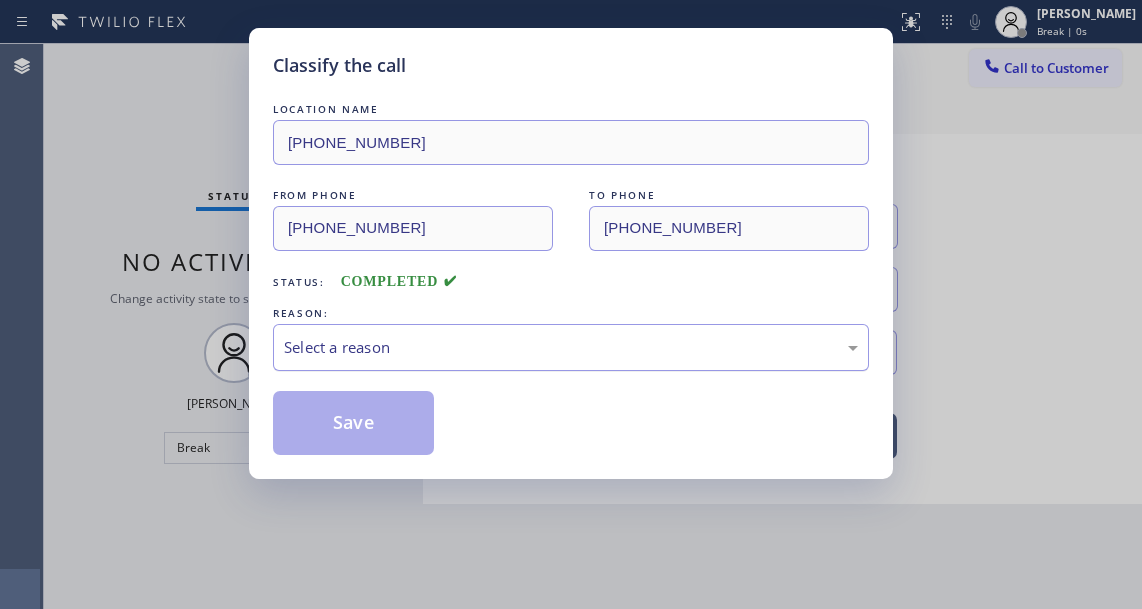 click on "Select a reason" at bounding box center (571, 347) 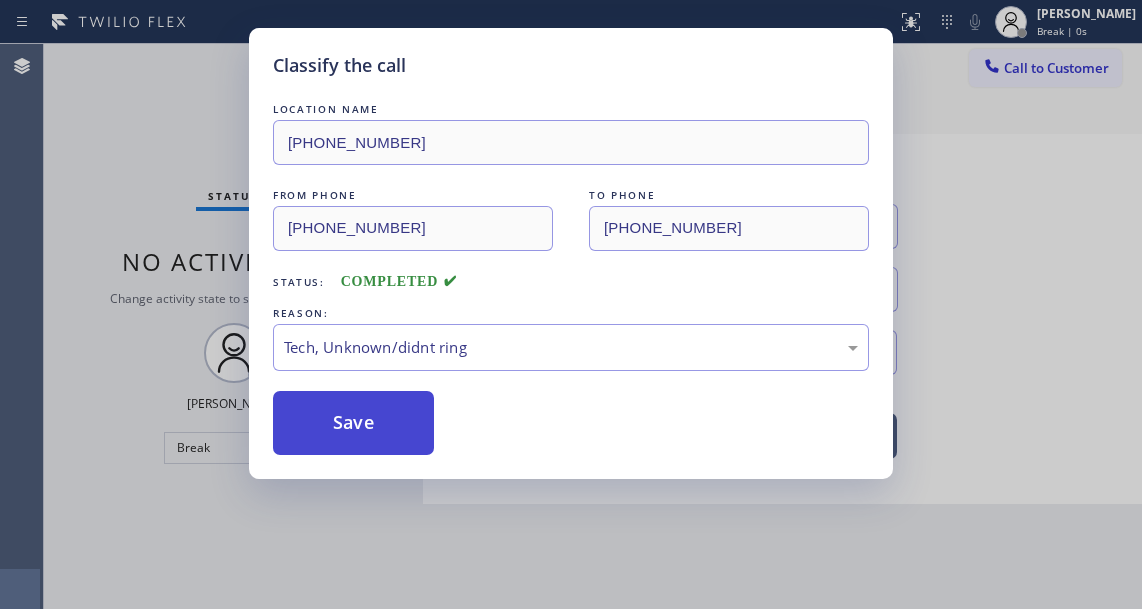 click on "Save" at bounding box center [353, 423] 